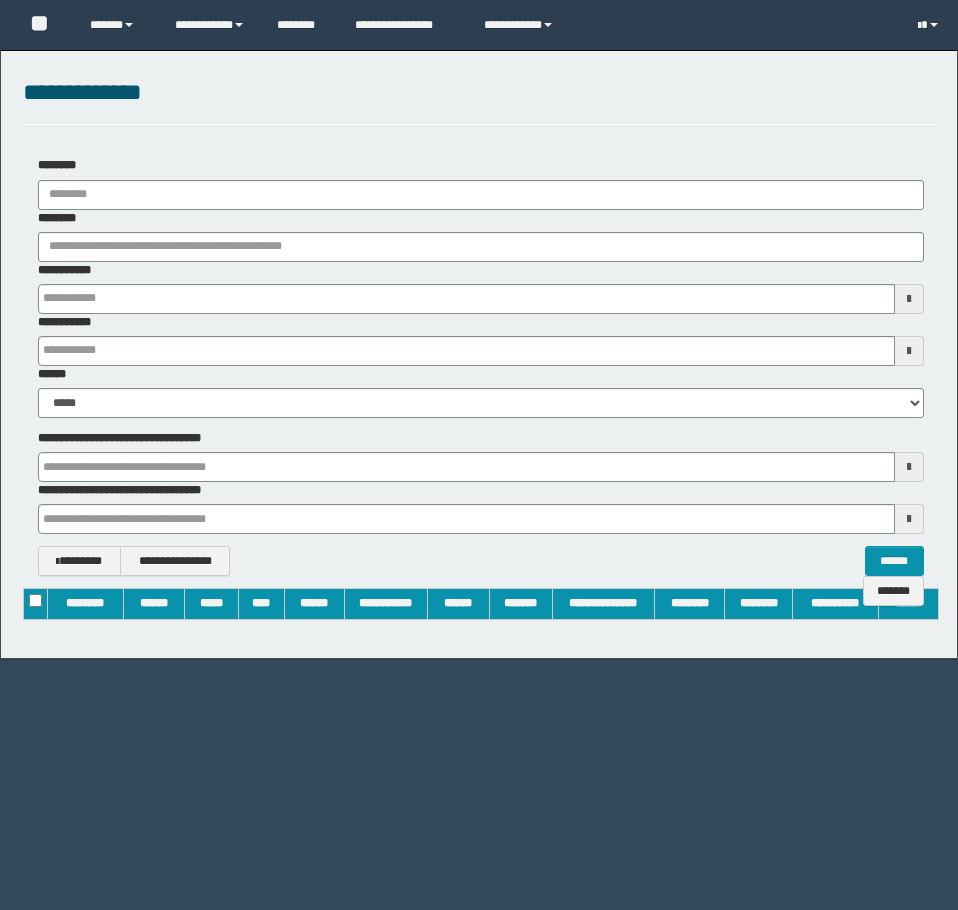 scroll, scrollTop: 0, scrollLeft: 0, axis: both 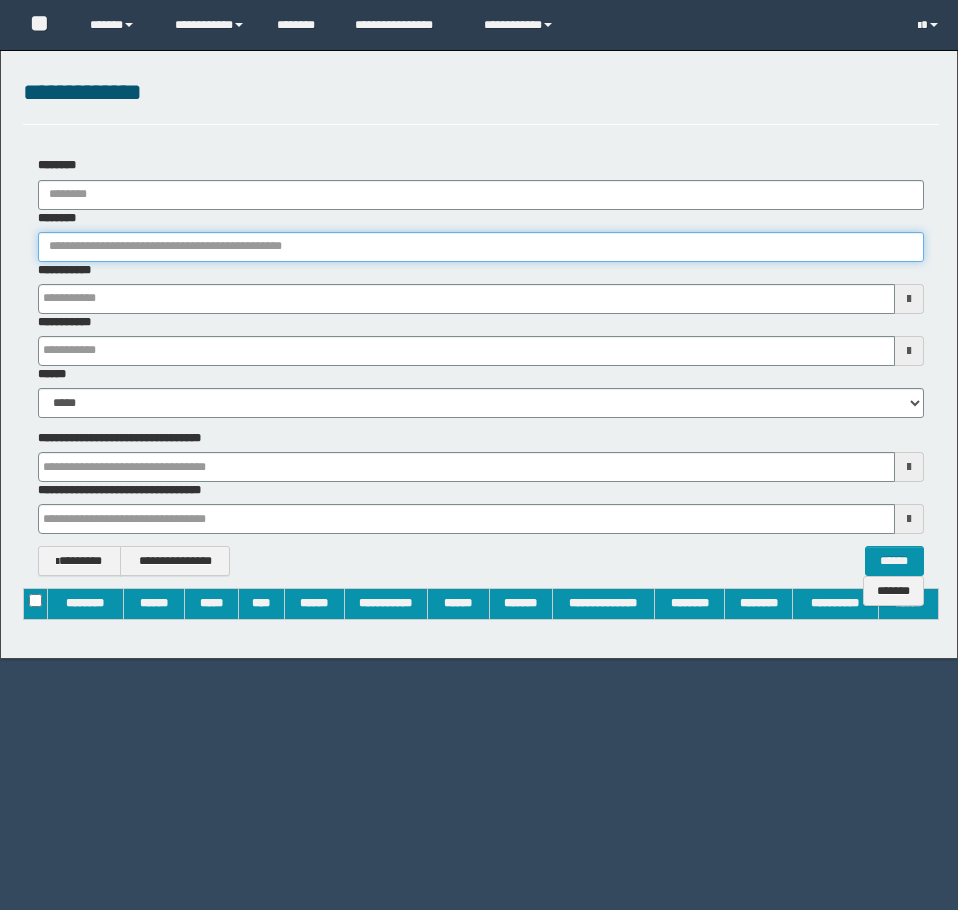 click on "********" at bounding box center [481, 247] 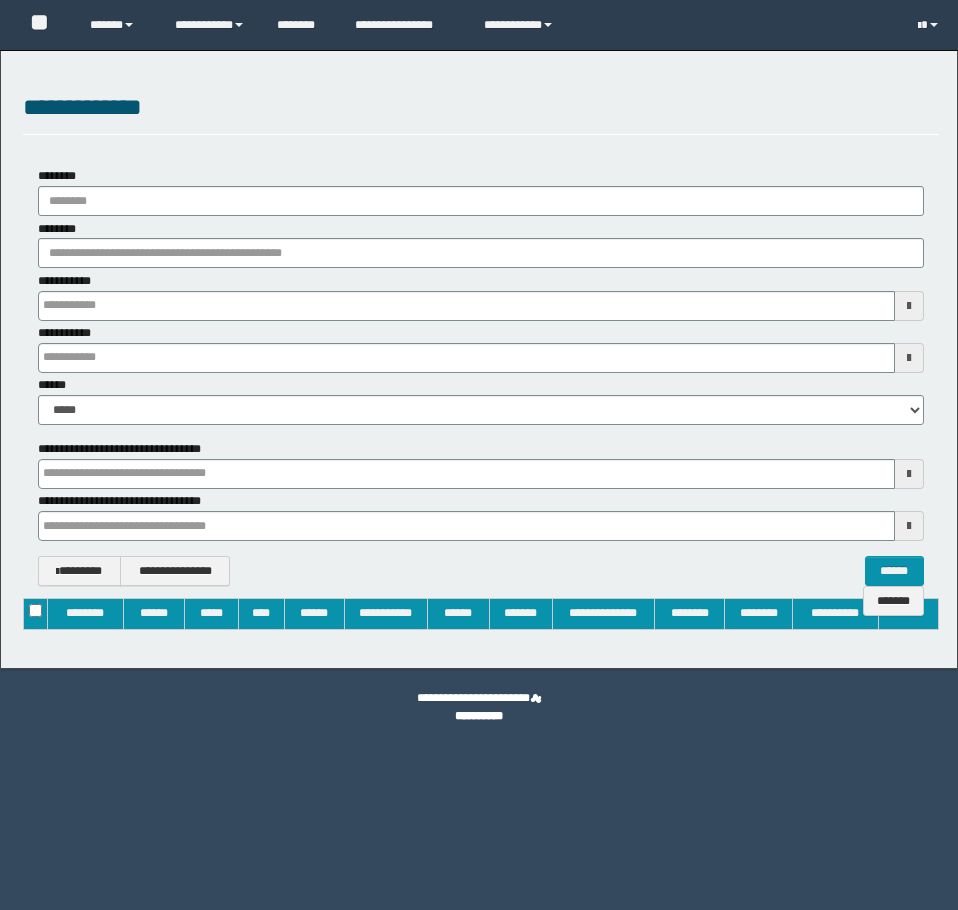 type on "**********" 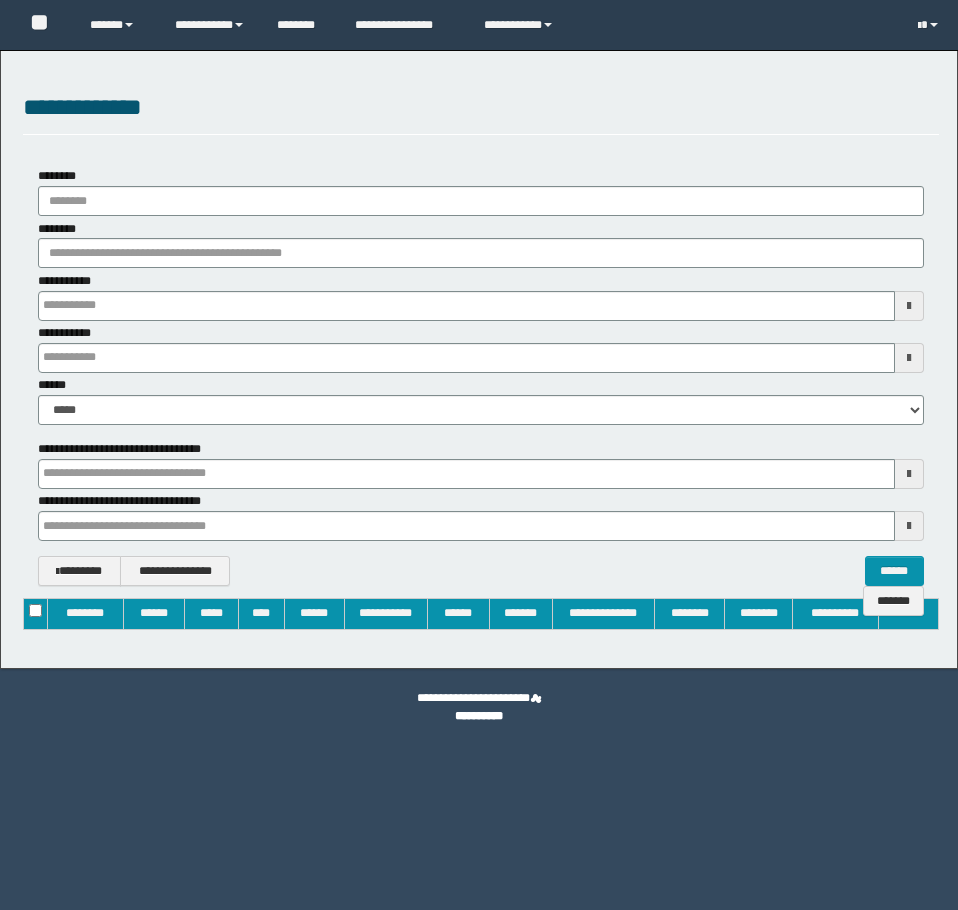 type on "**********" 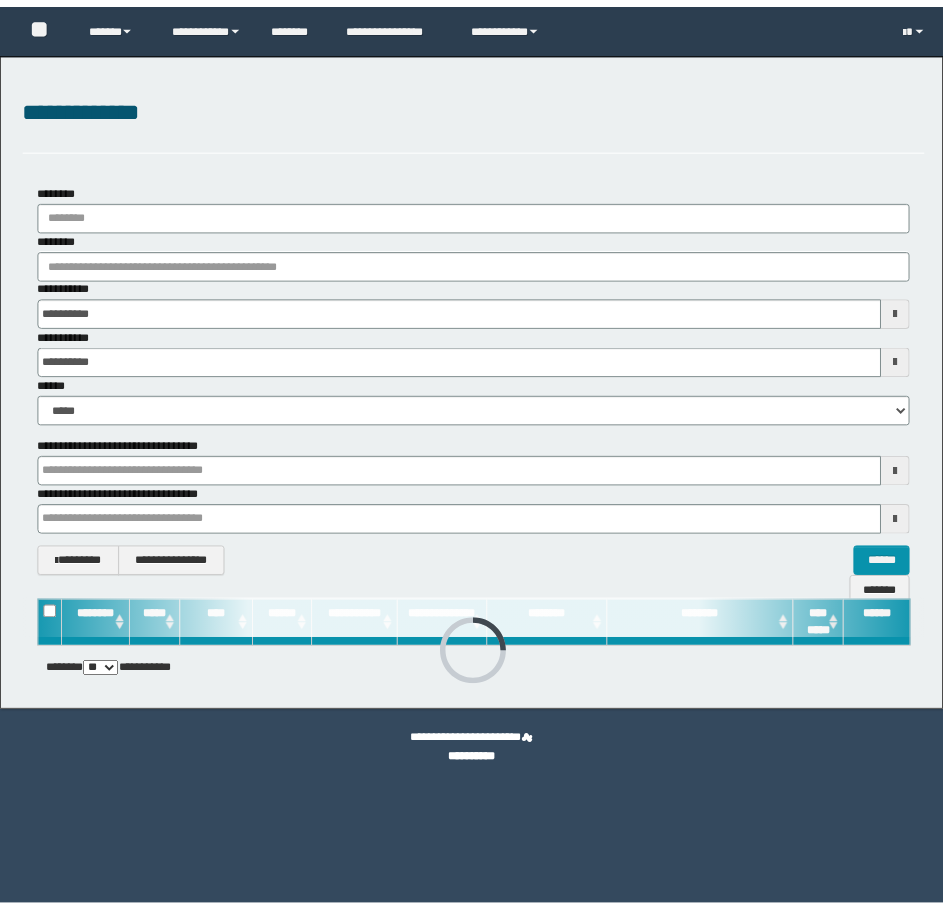 scroll, scrollTop: 0, scrollLeft: 0, axis: both 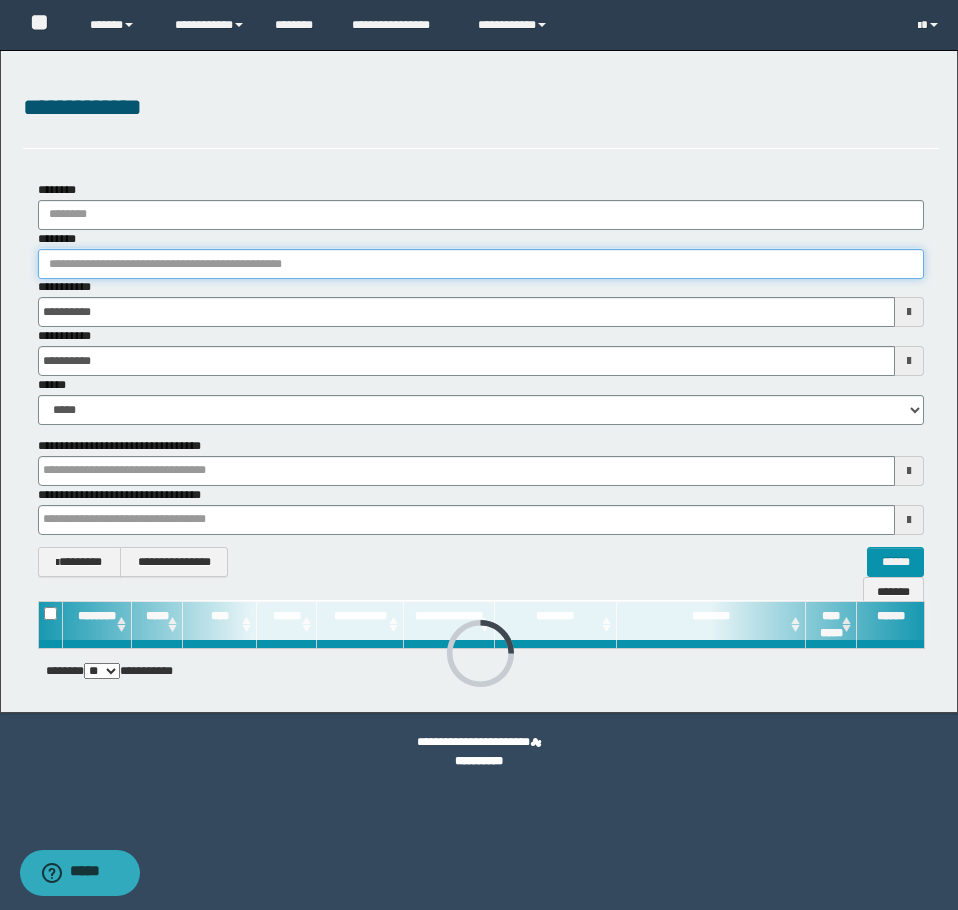 click on "********" at bounding box center [481, 264] 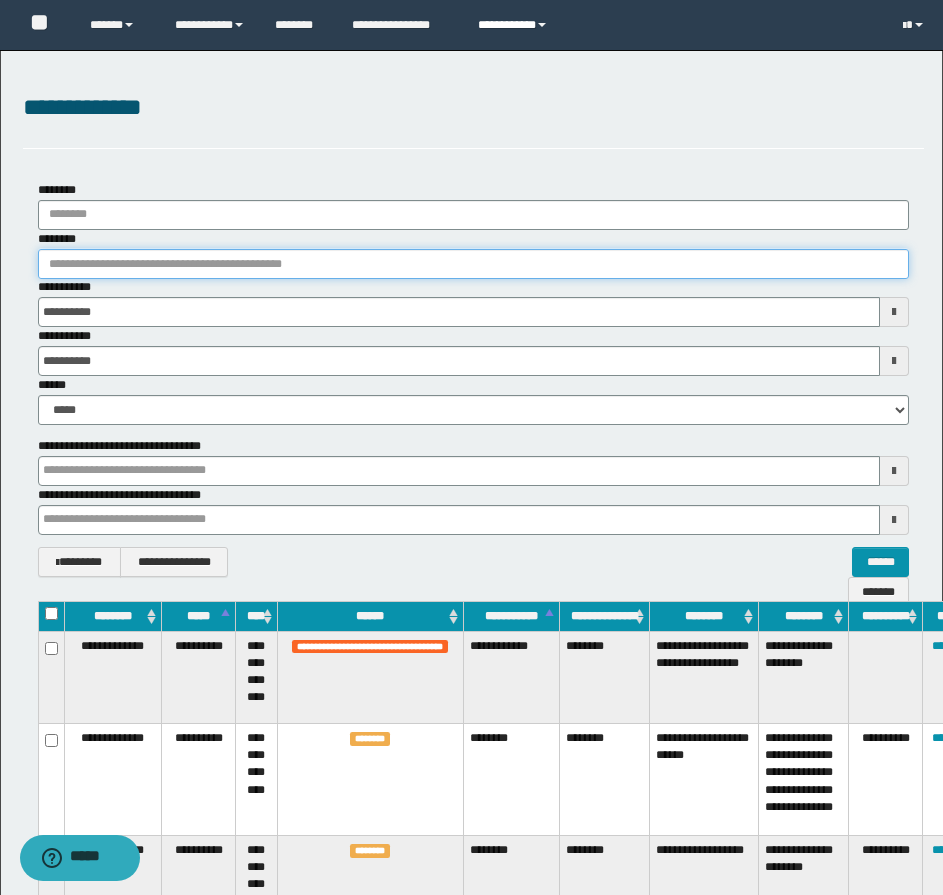 type 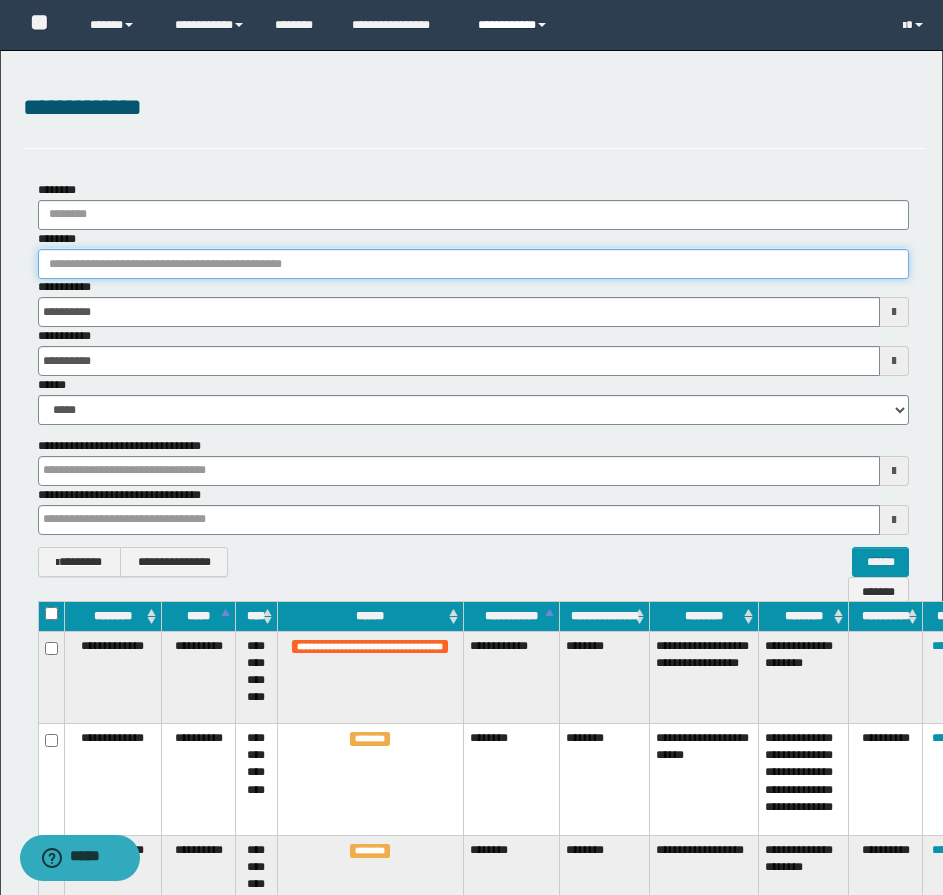 type 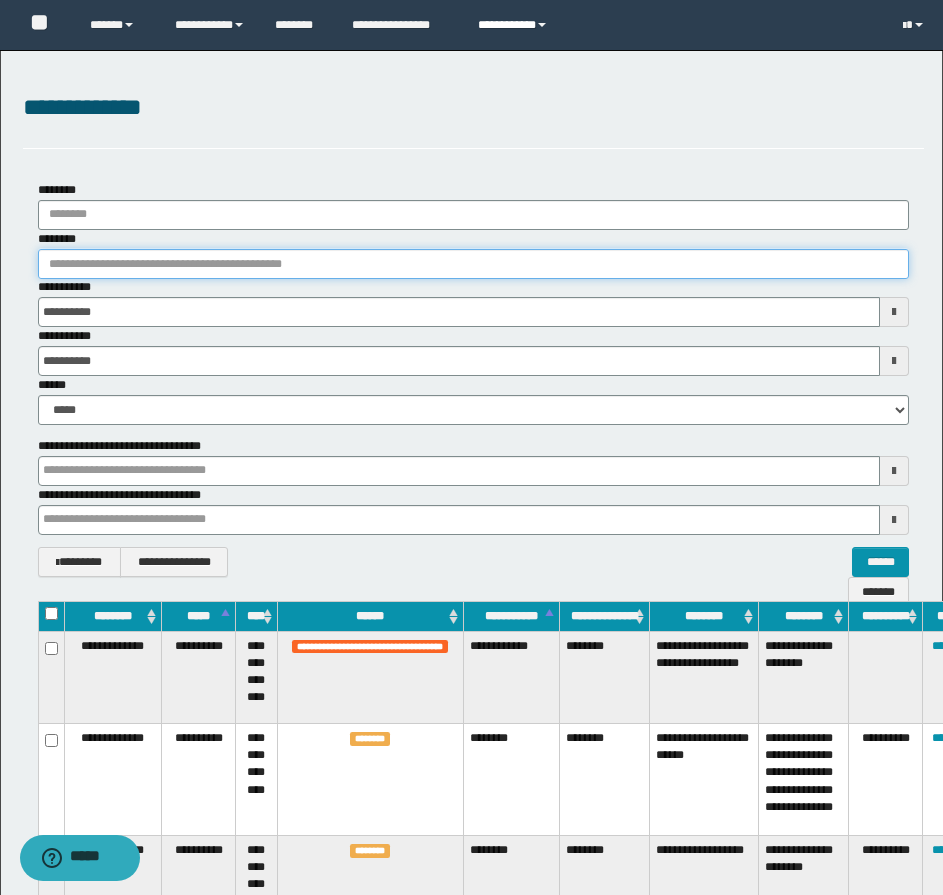 type 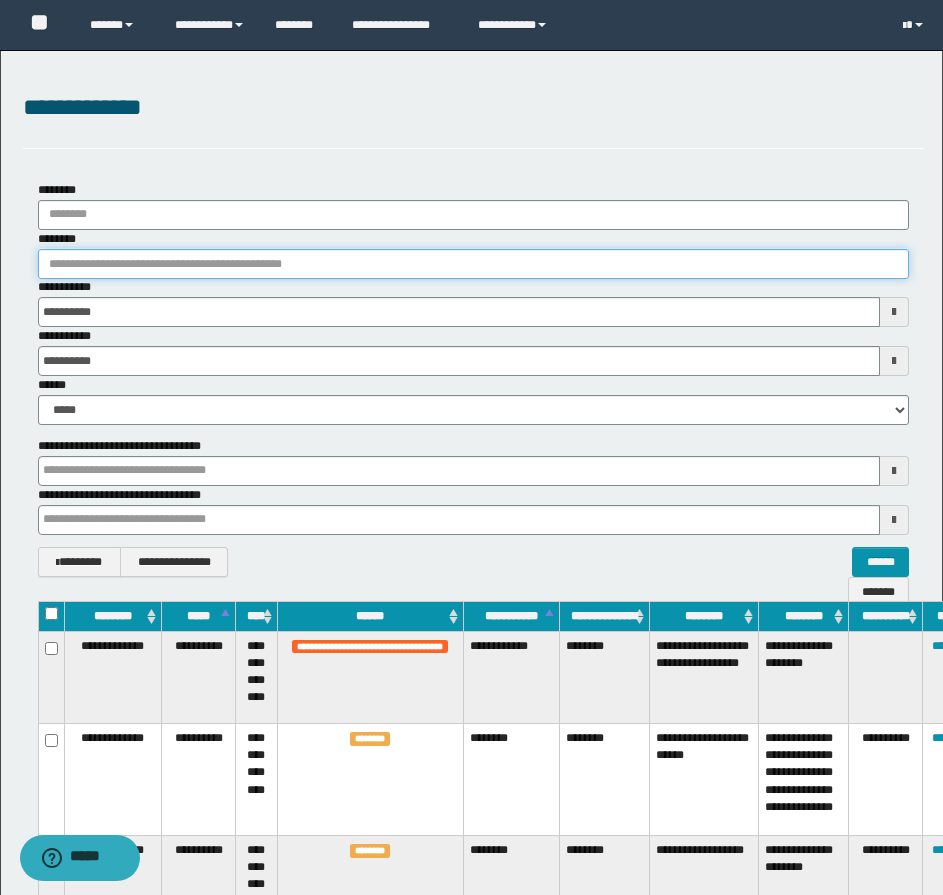 paste on "********" 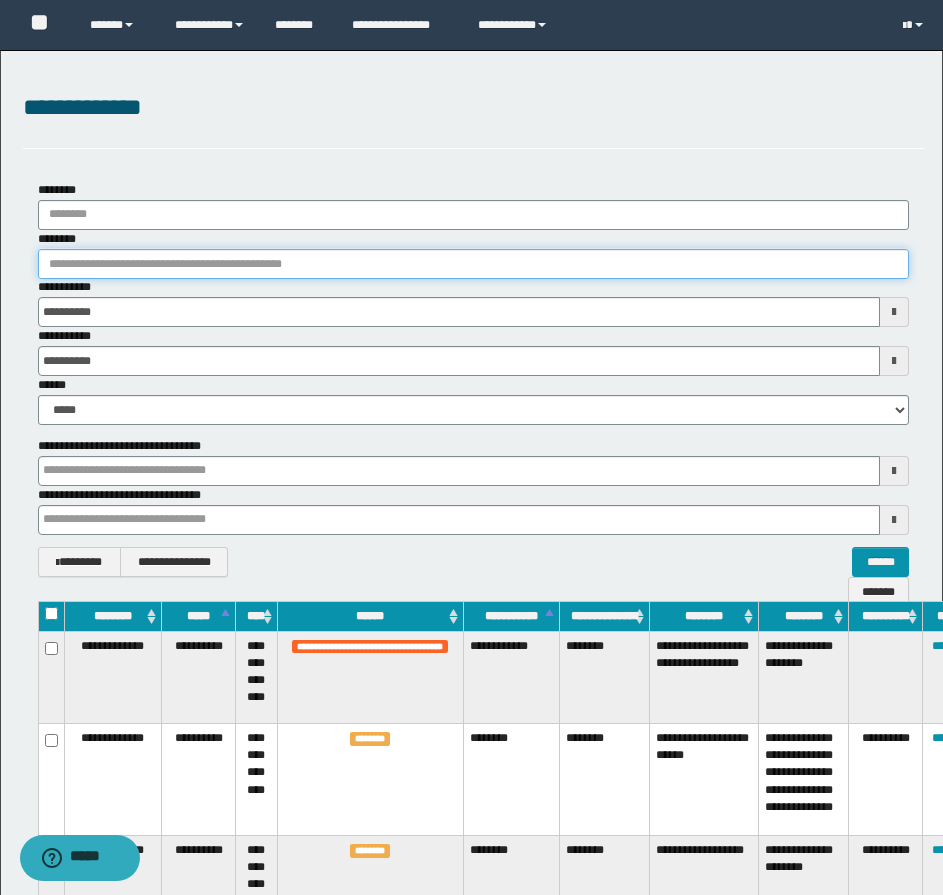 type on "********" 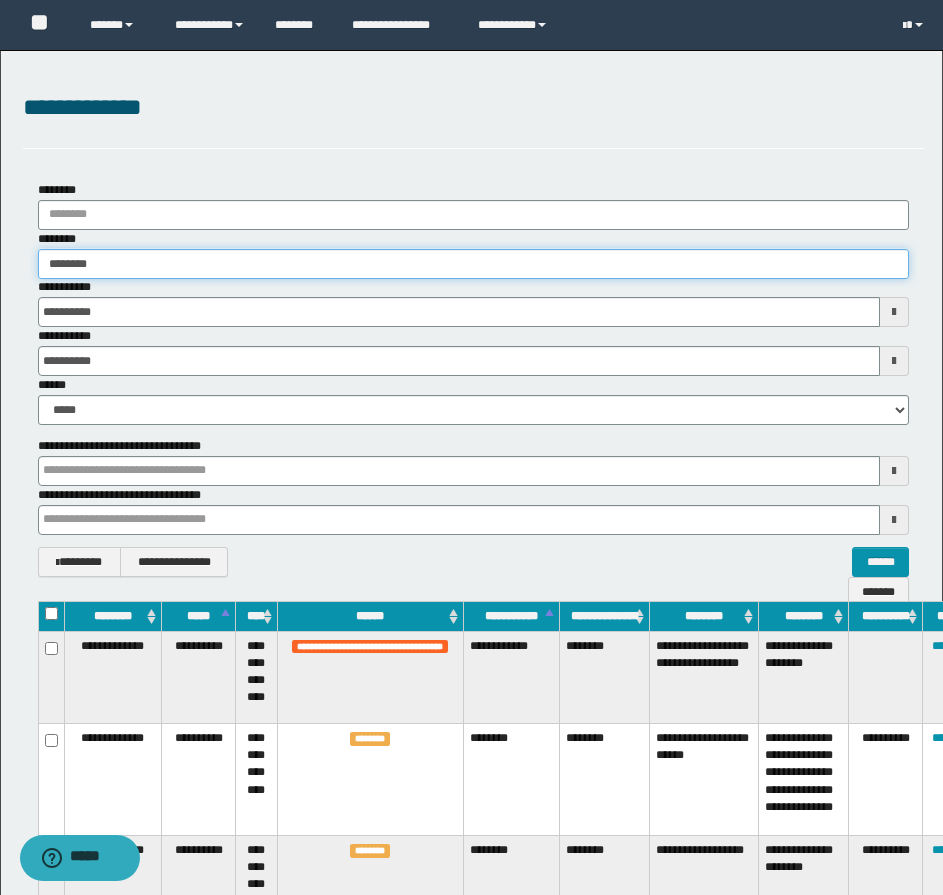 type 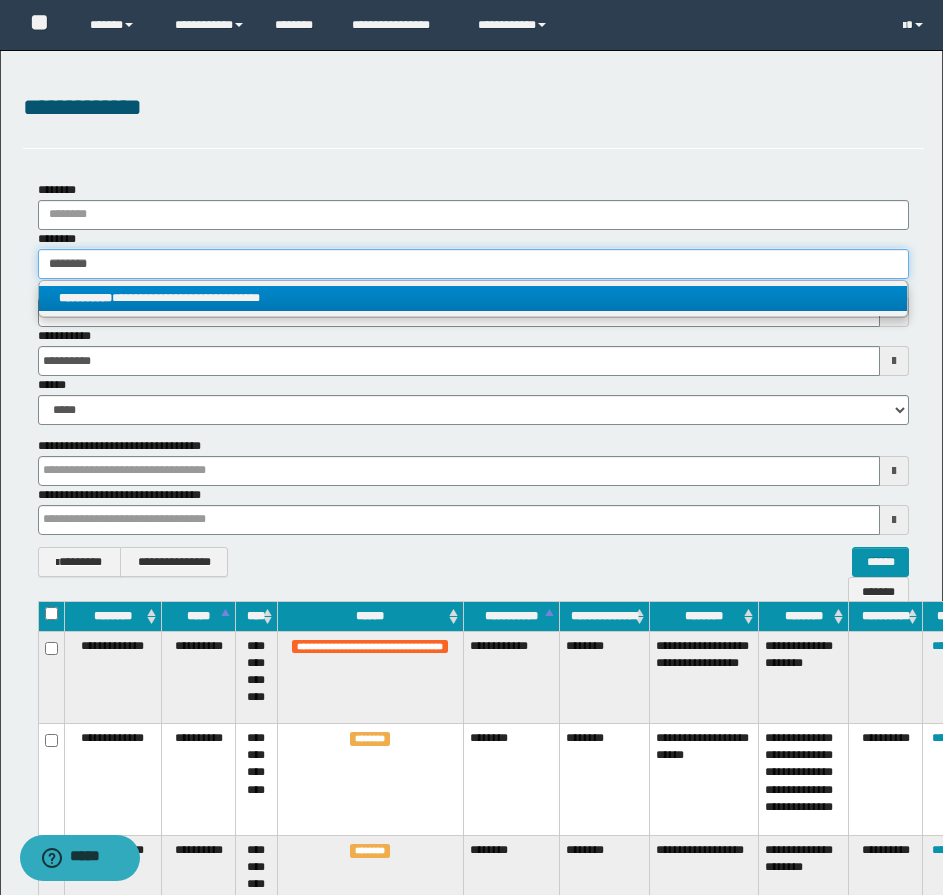 type on "********" 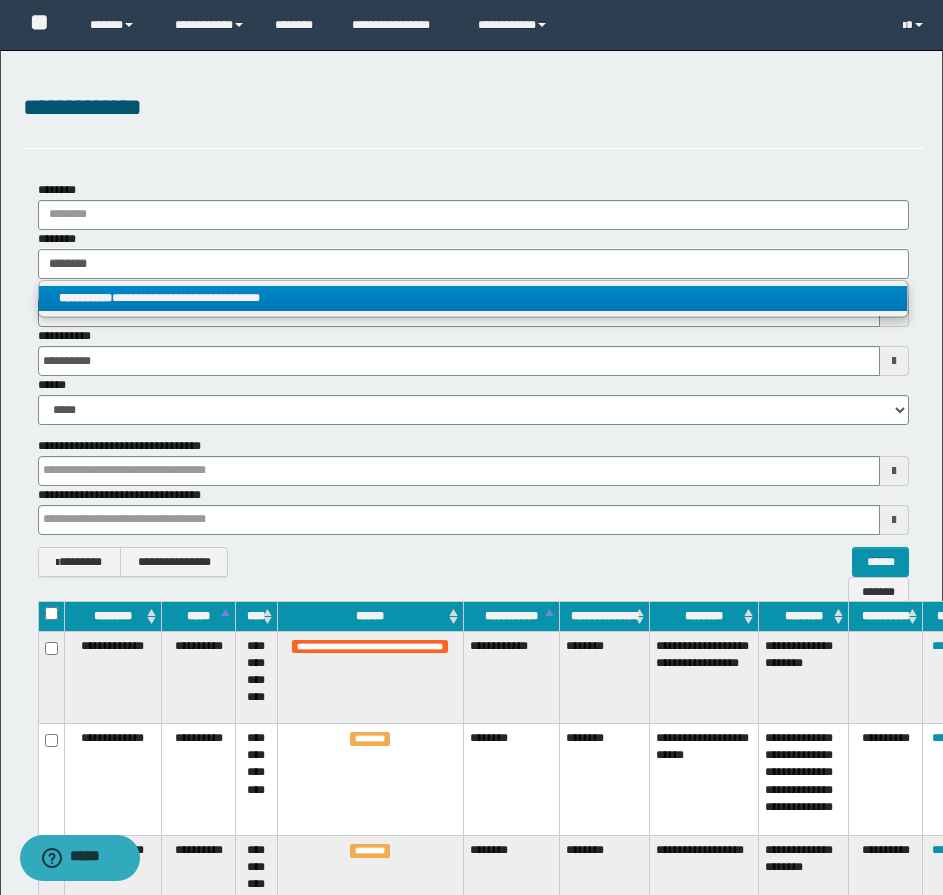 click on "**********" at bounding box center [473, 298] 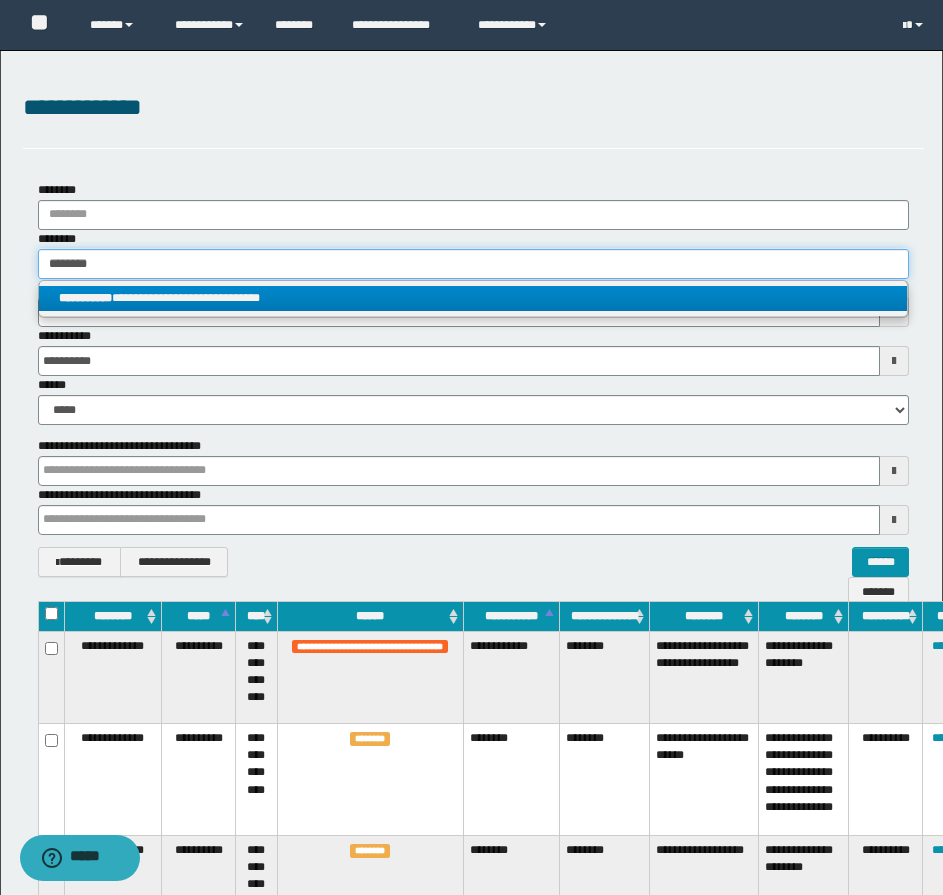 type 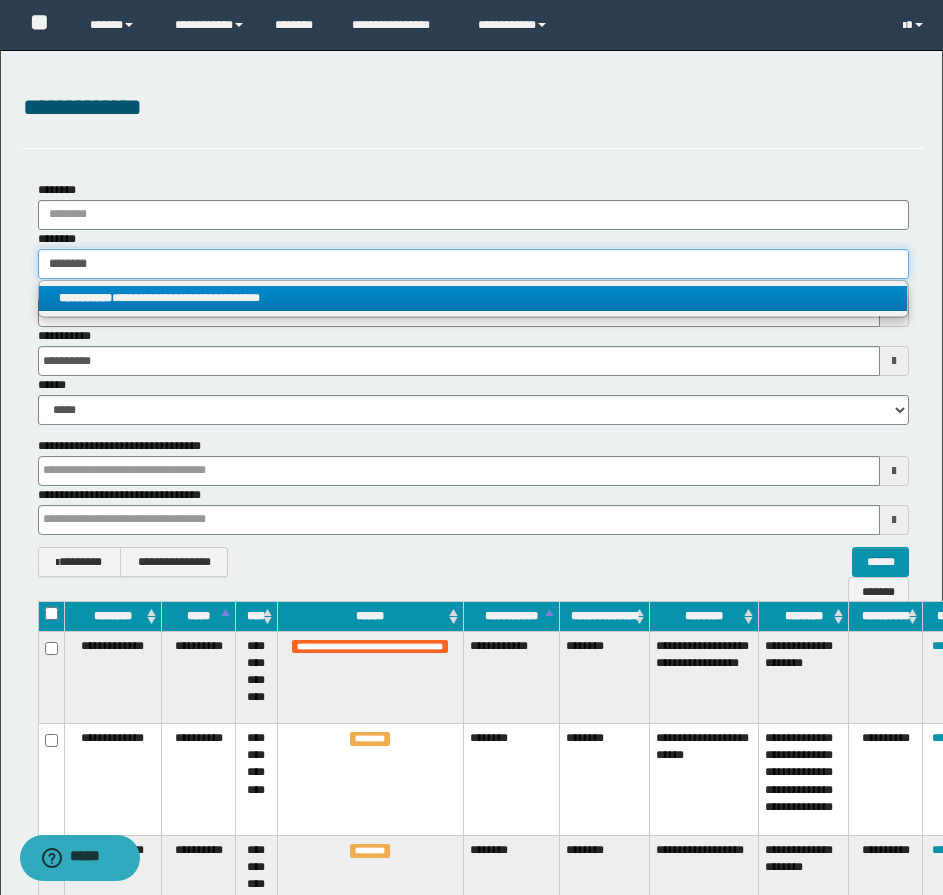 type 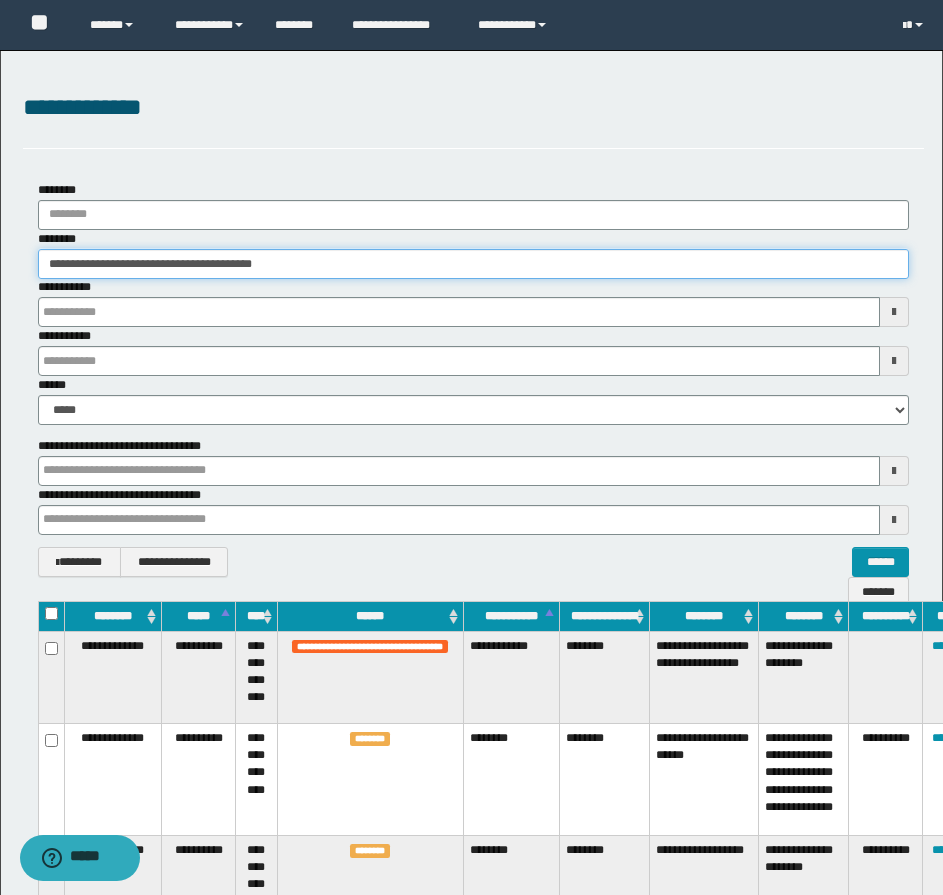 type 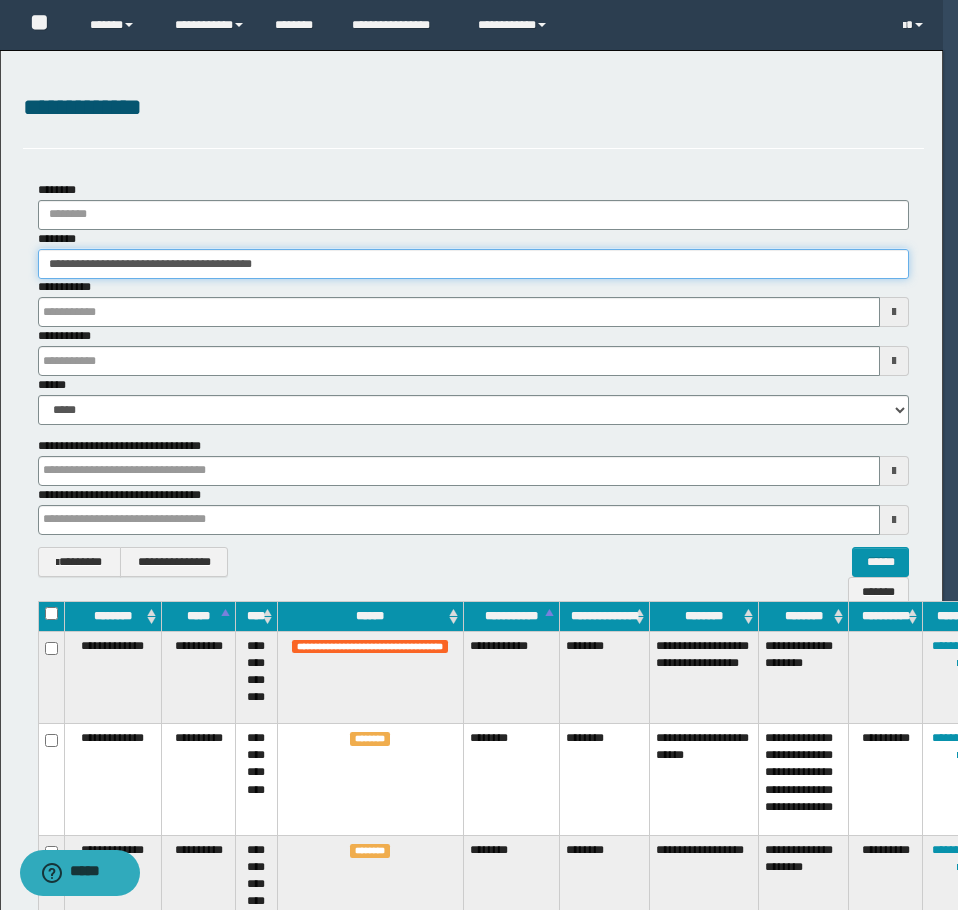 type 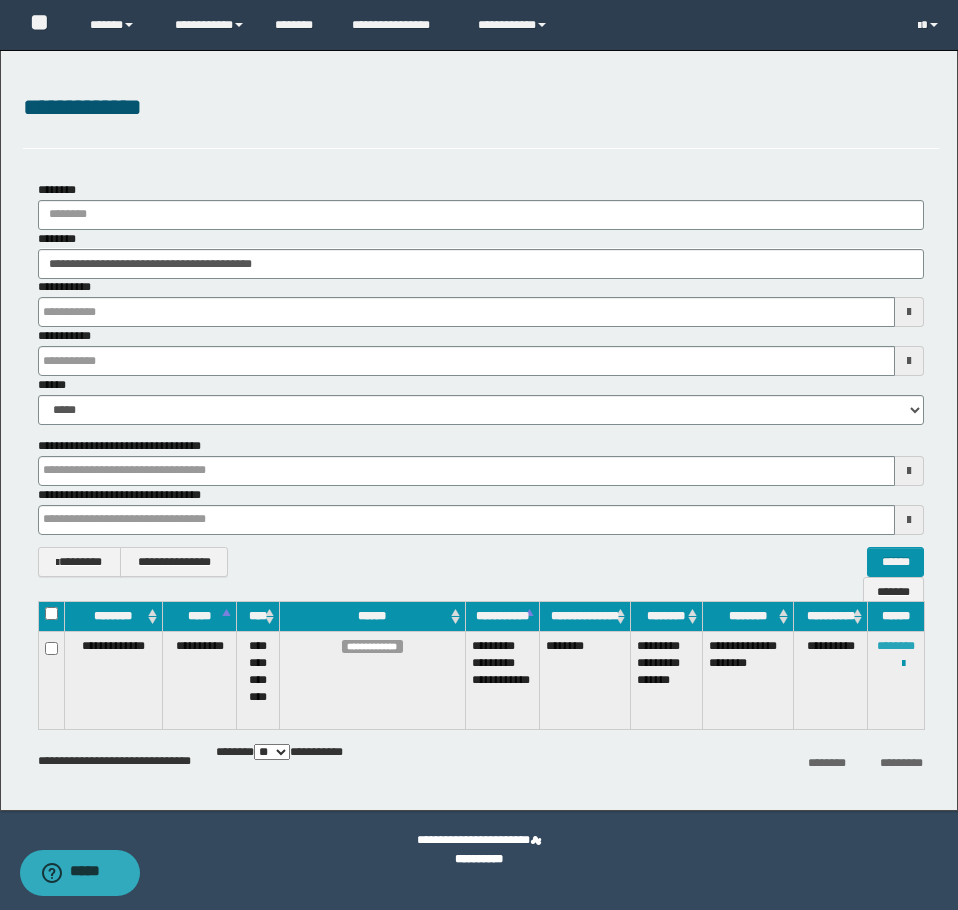 click on "********" at bounding box center (896, 646) 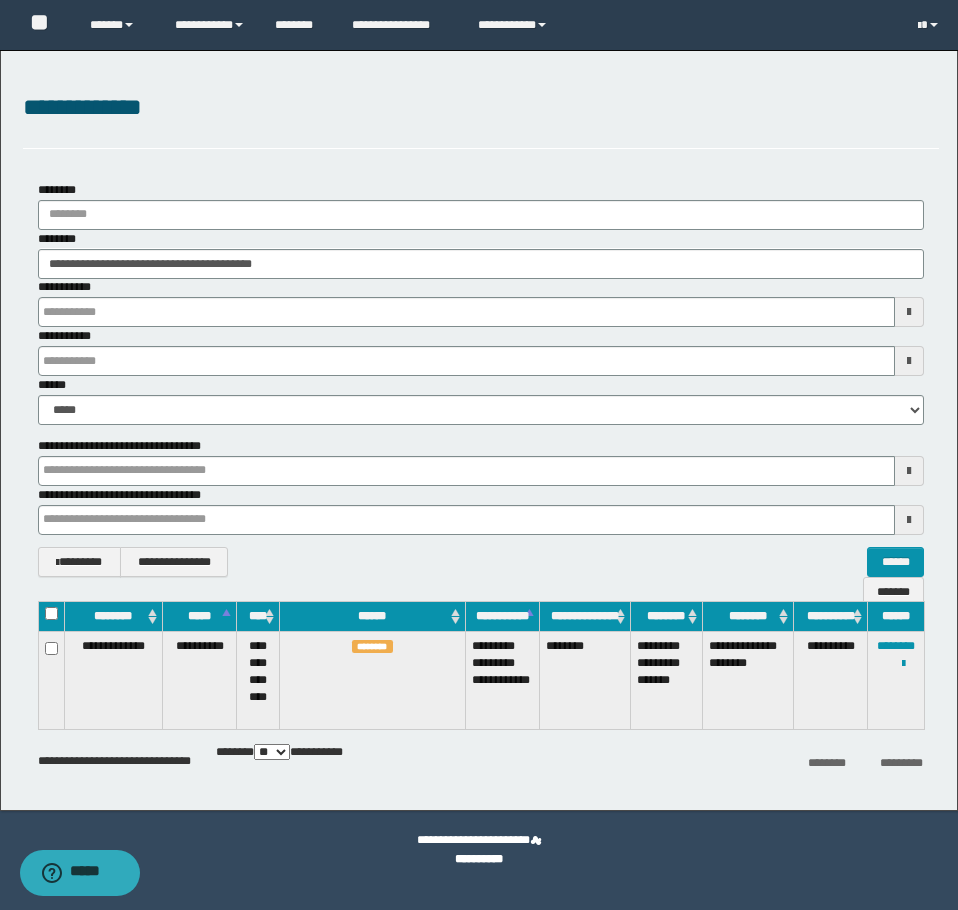 type 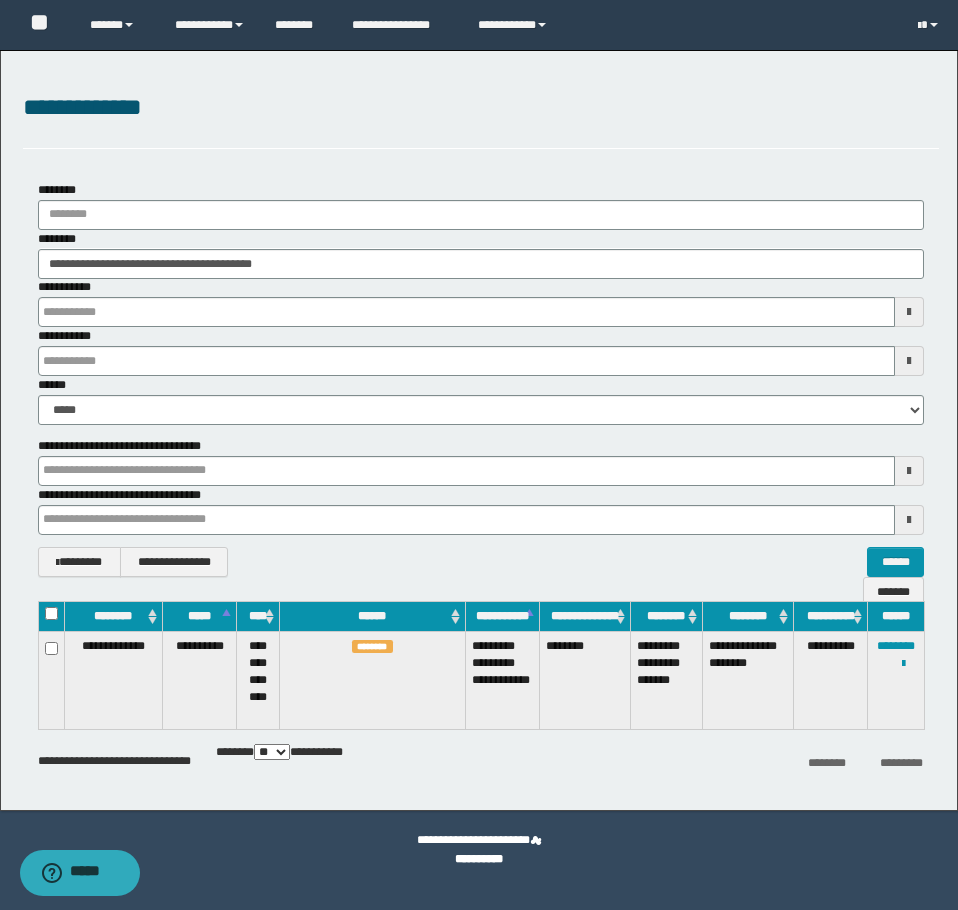 type 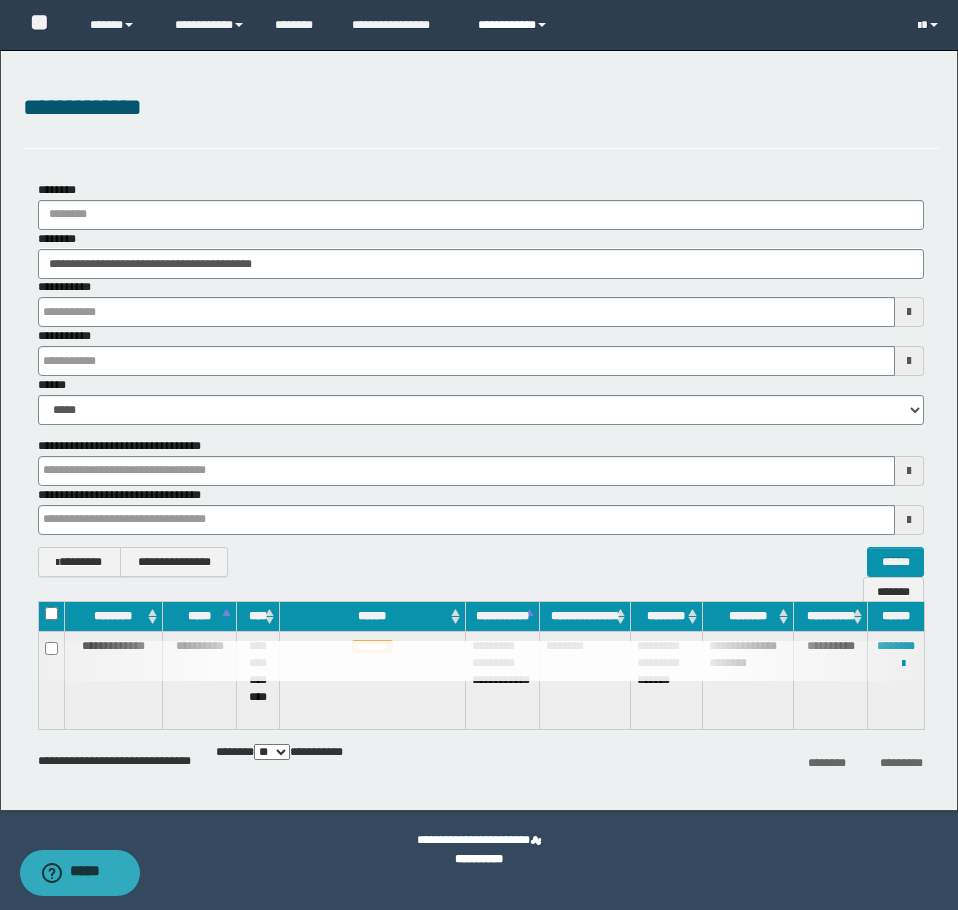 type 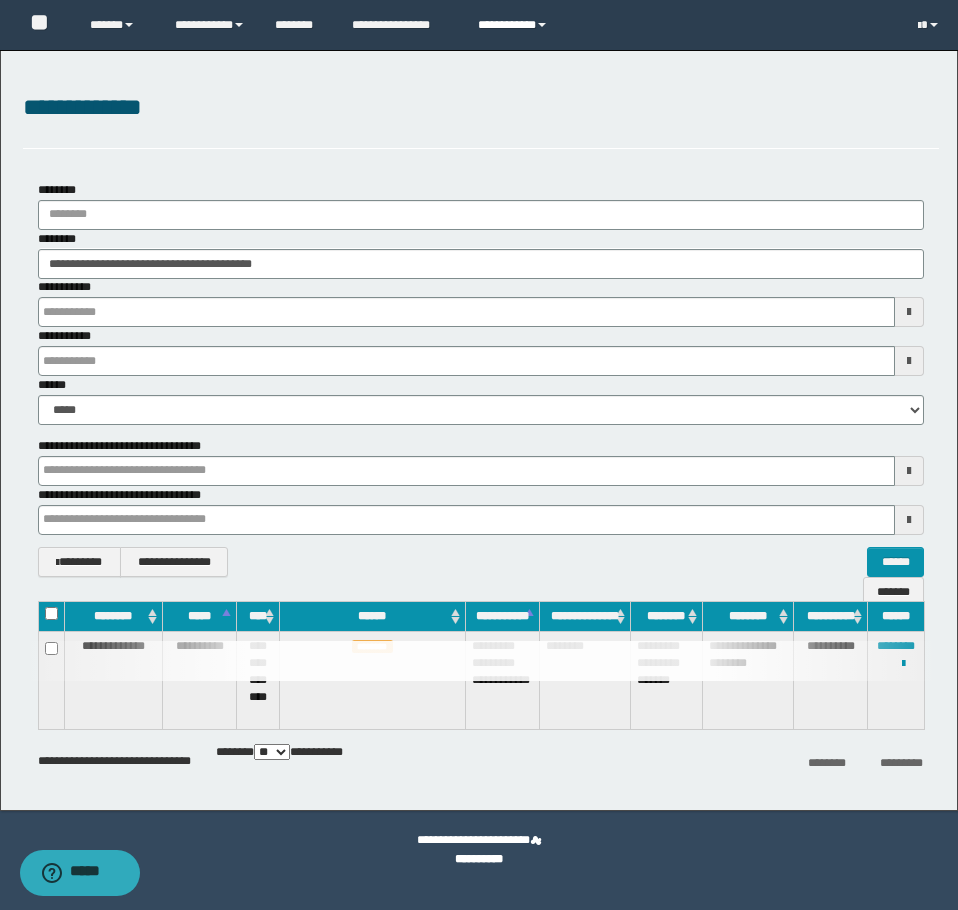 type 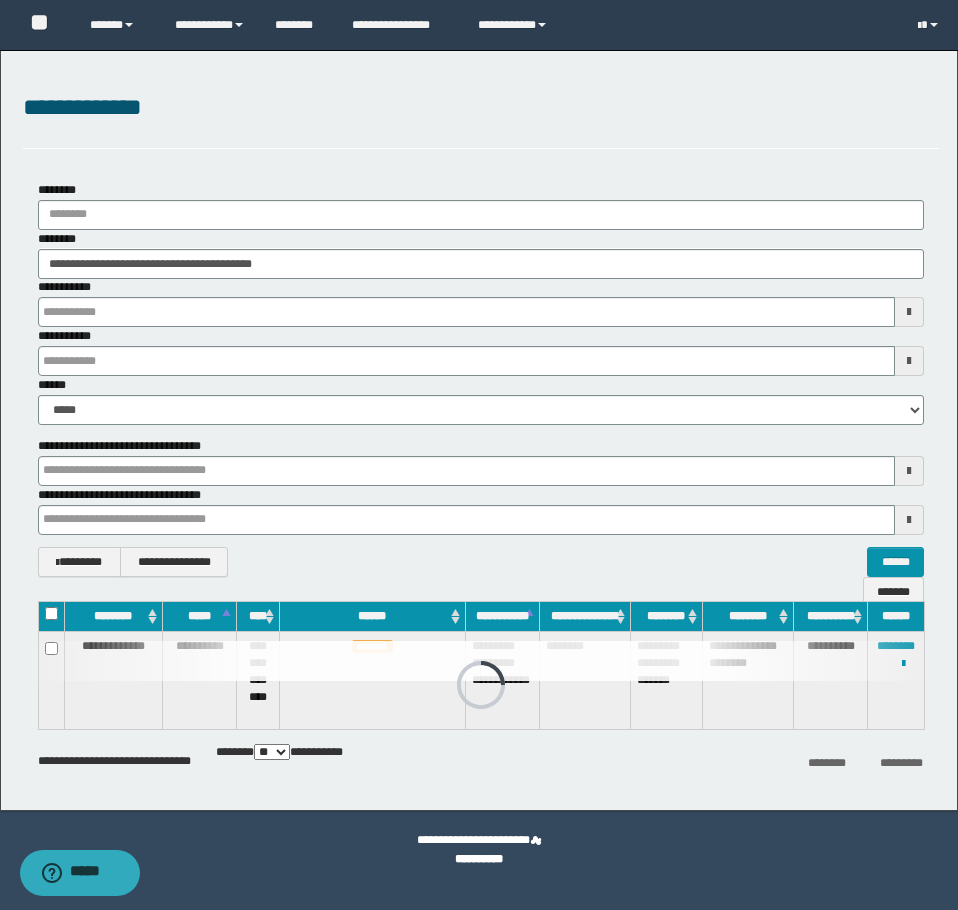 type 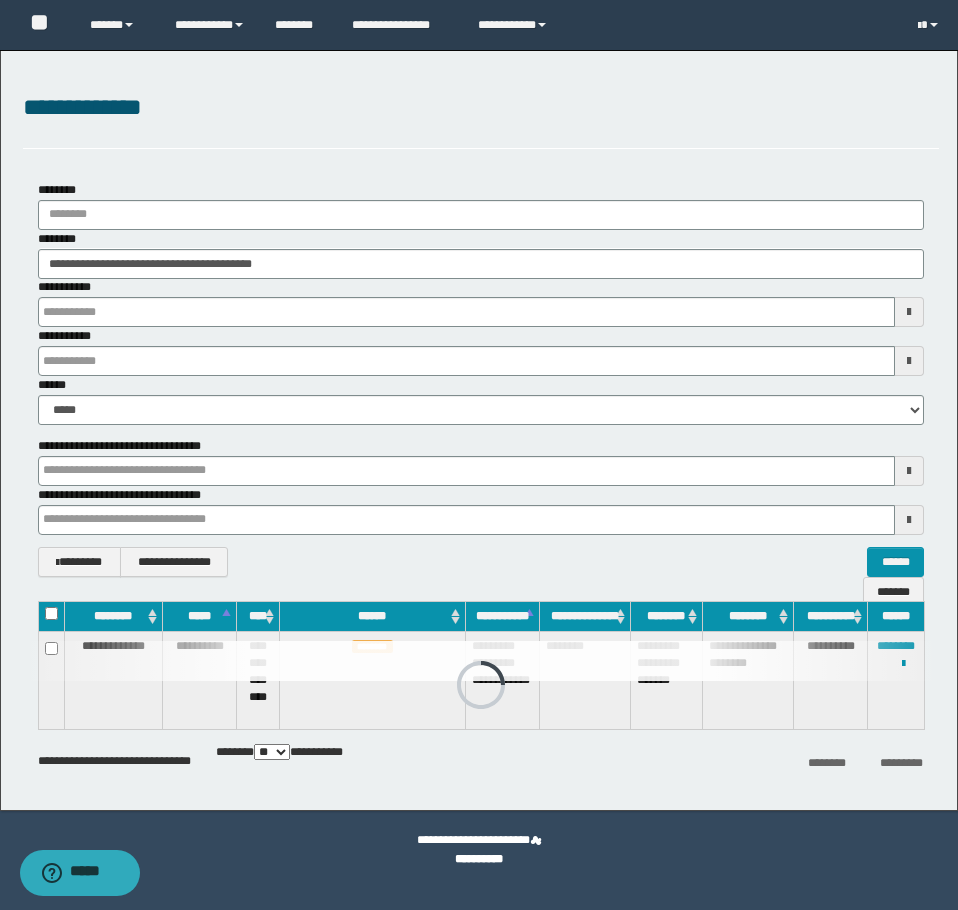 type 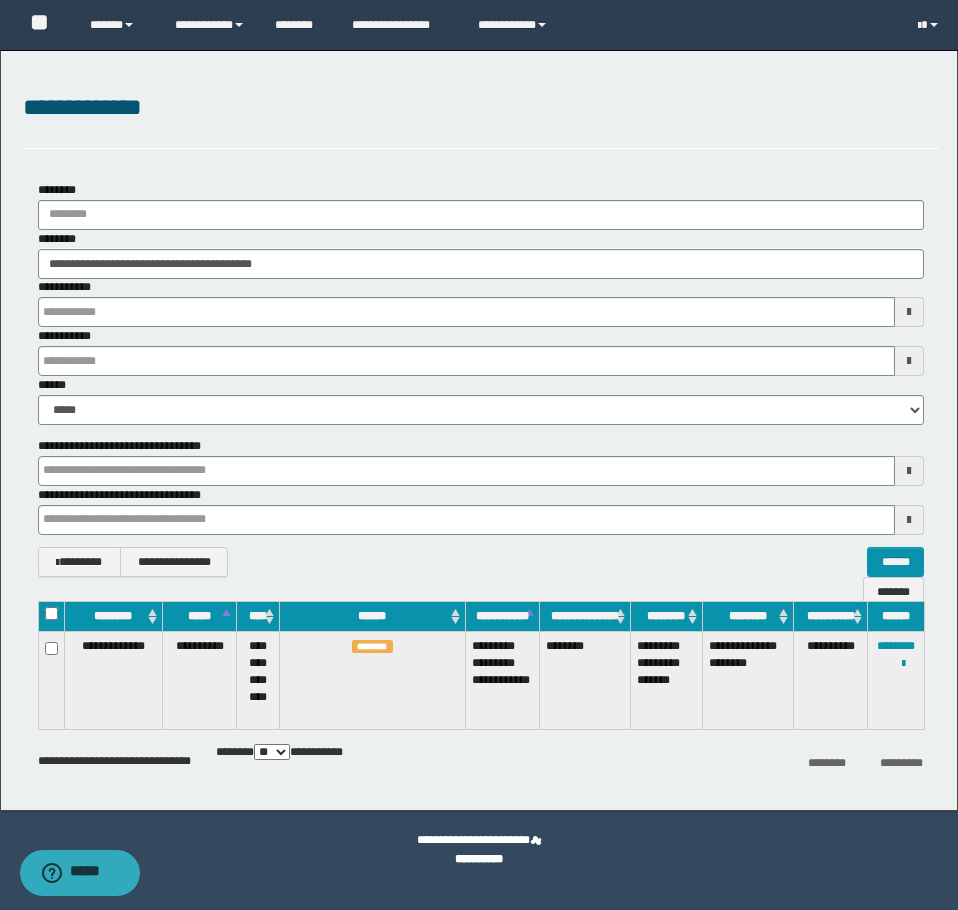 type 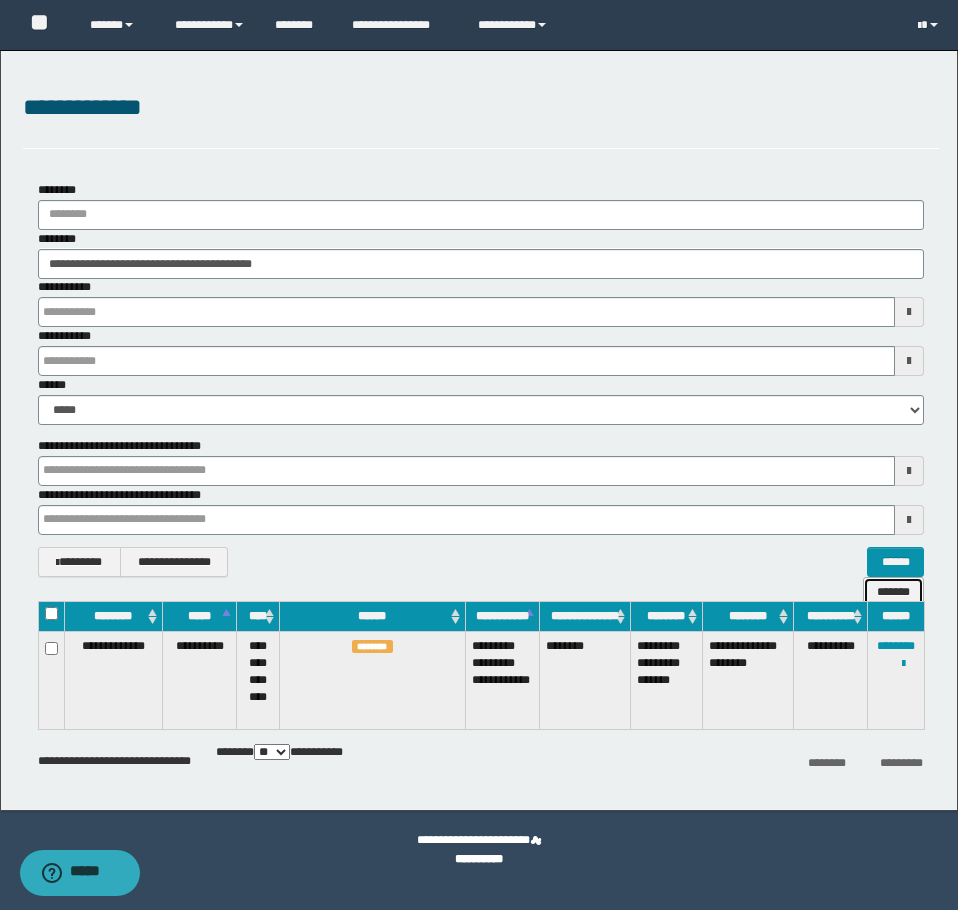 click on "*******" at bounding box center [893, 592] 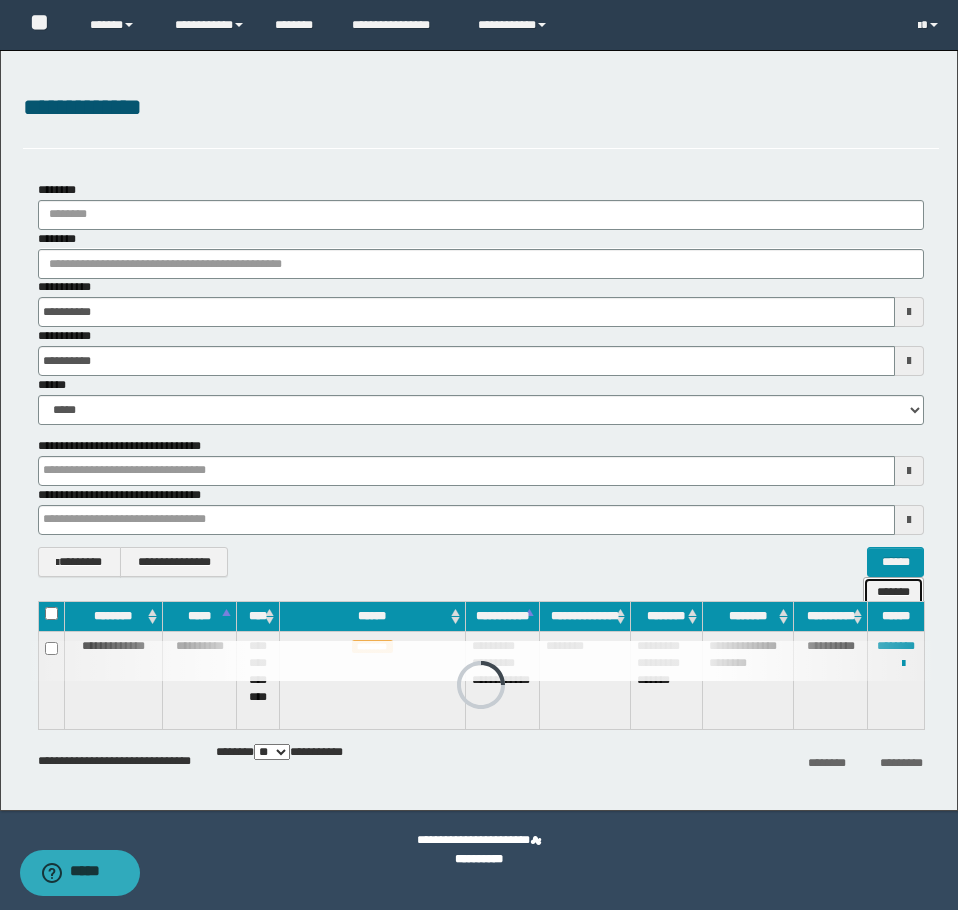 type 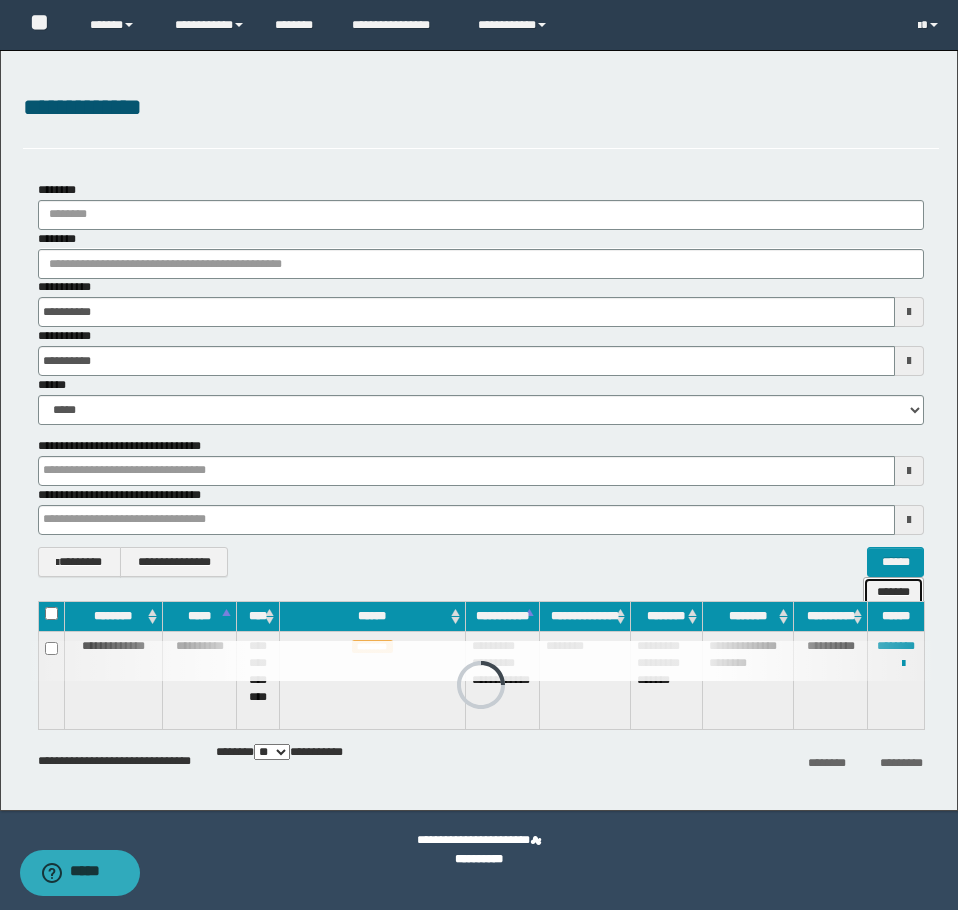 type 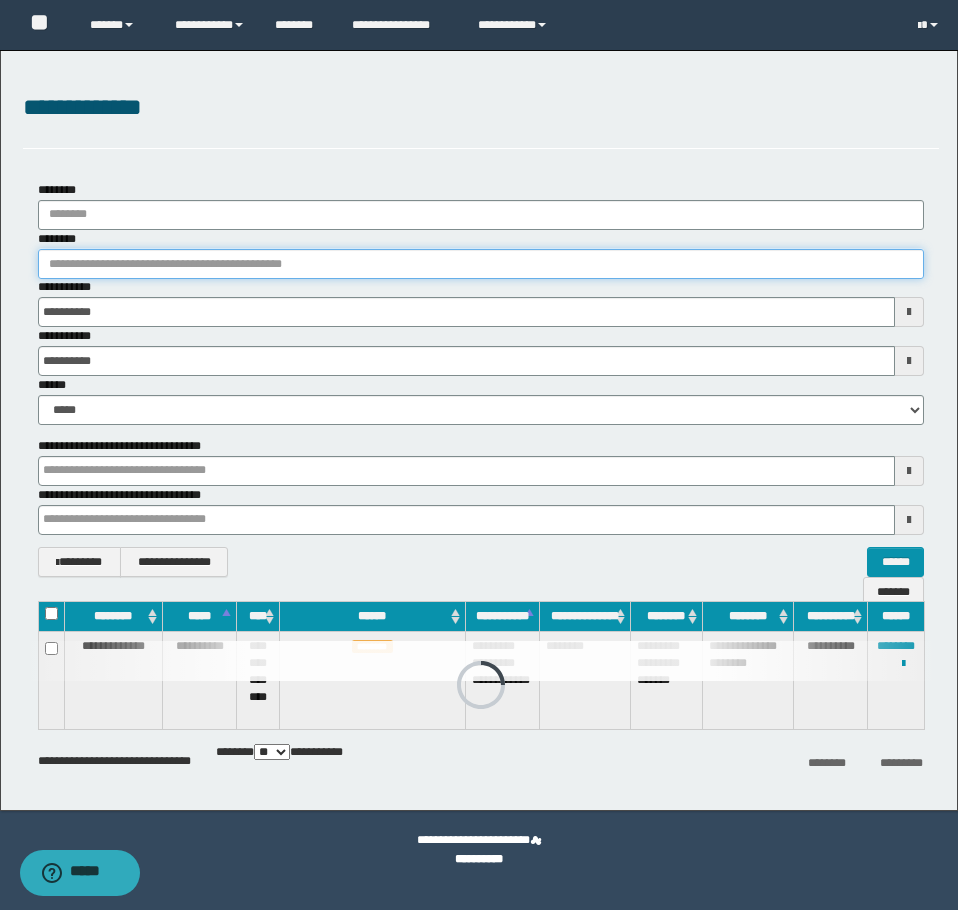 click on "********" at bounding box center [481, 264] 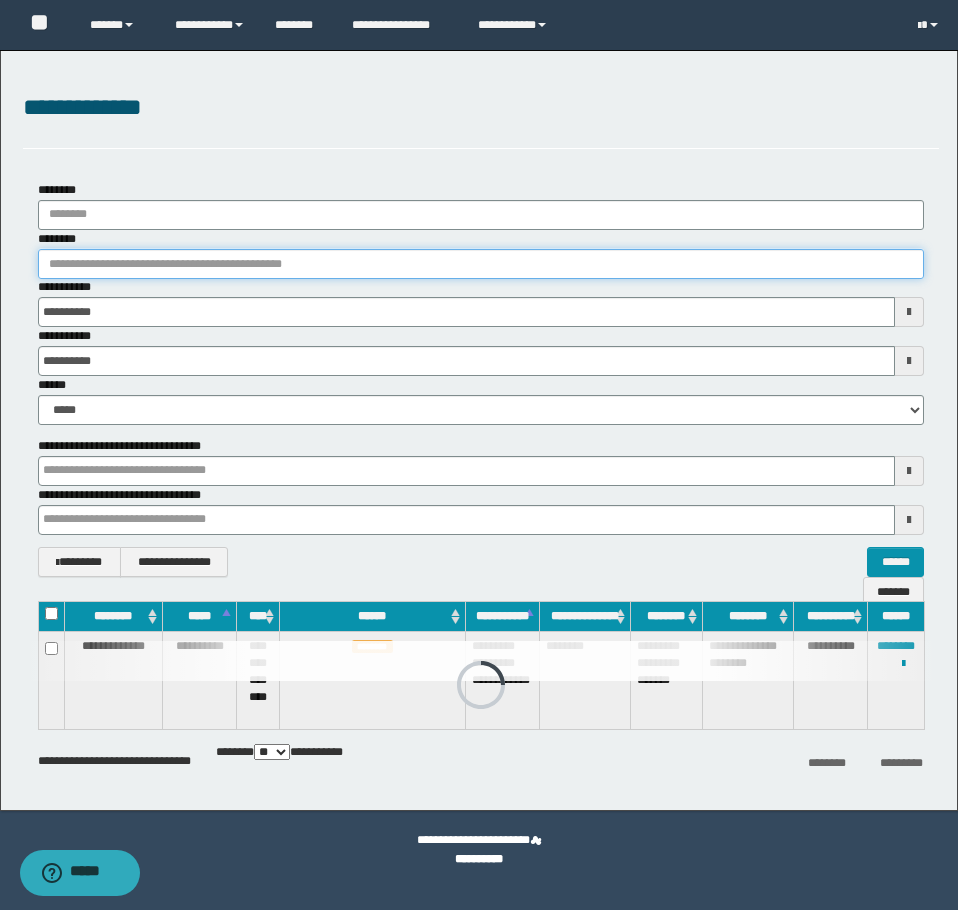 paste on "********" 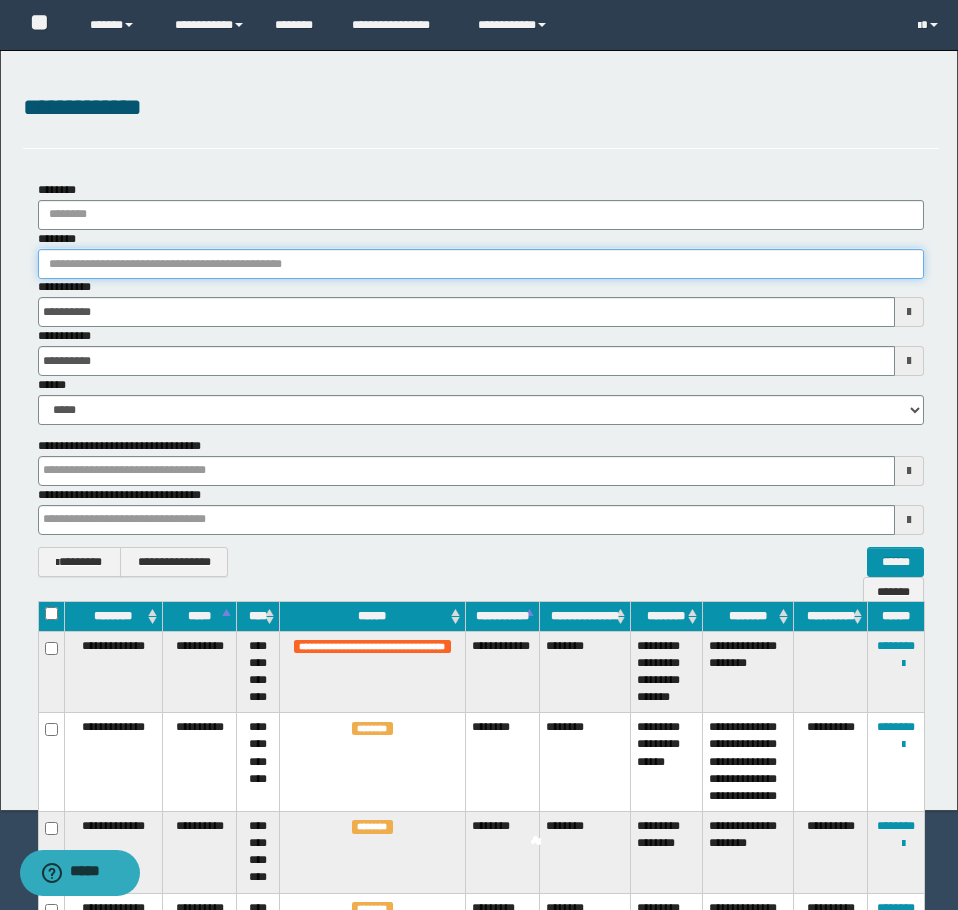 type 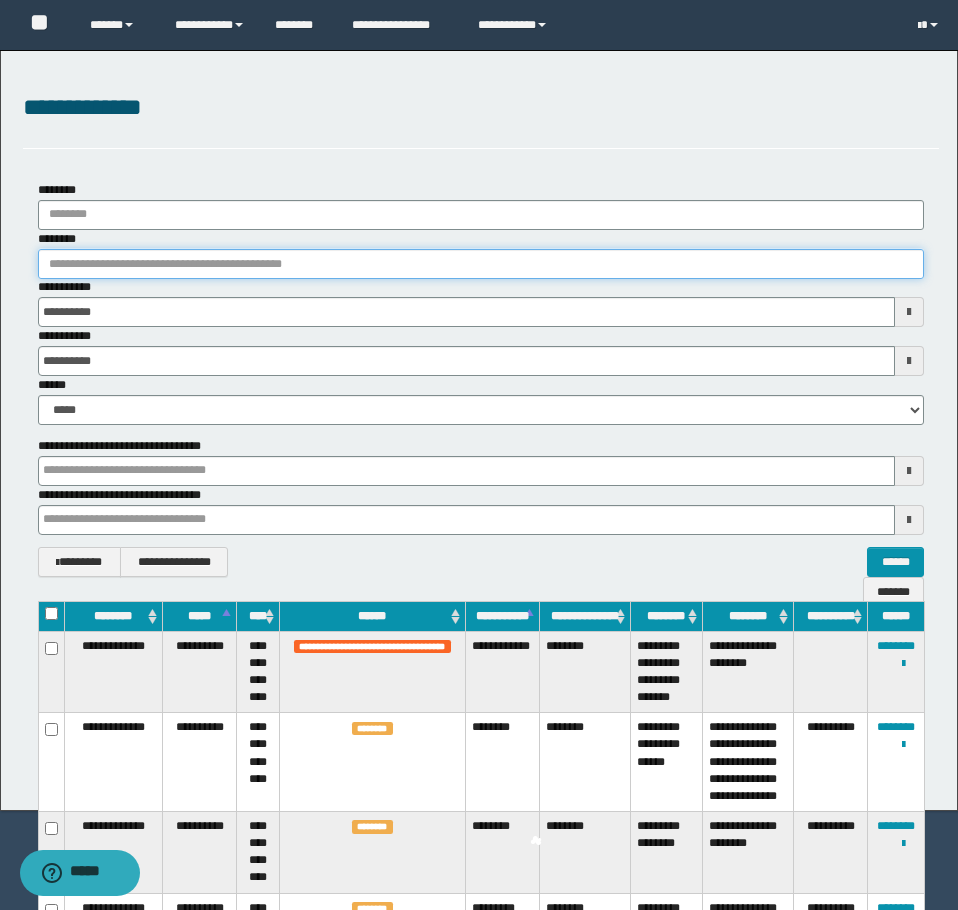 type on "********" 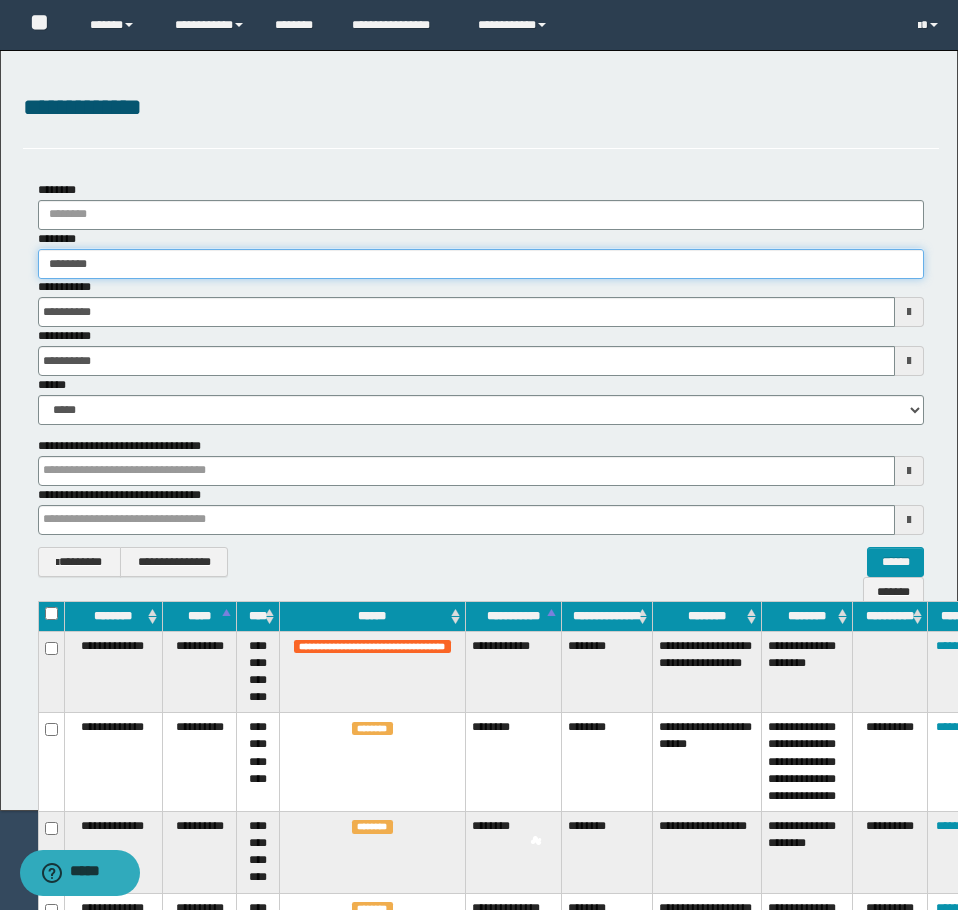 type 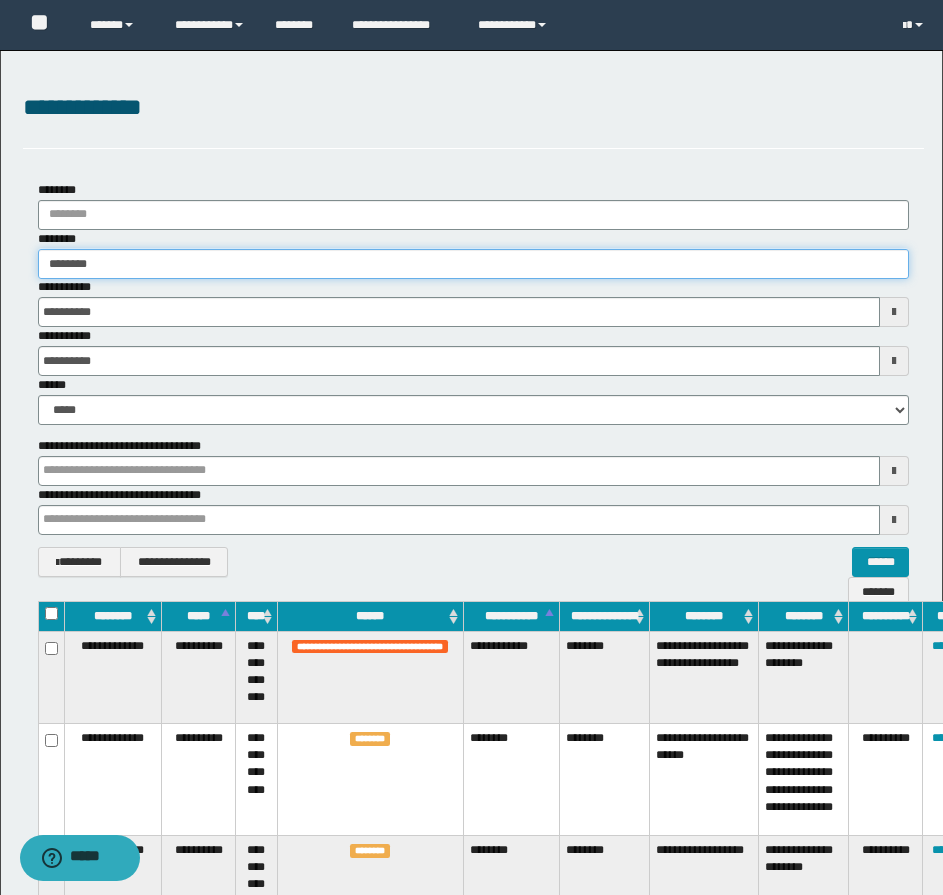 type on "********" 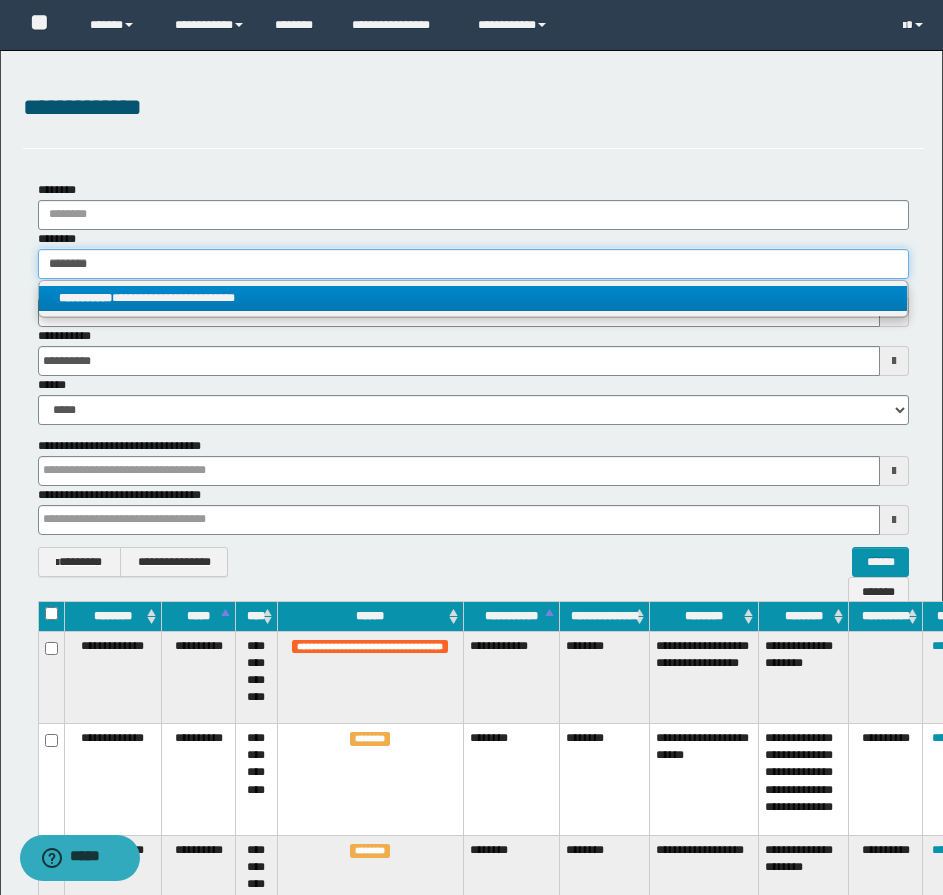 type on "********" 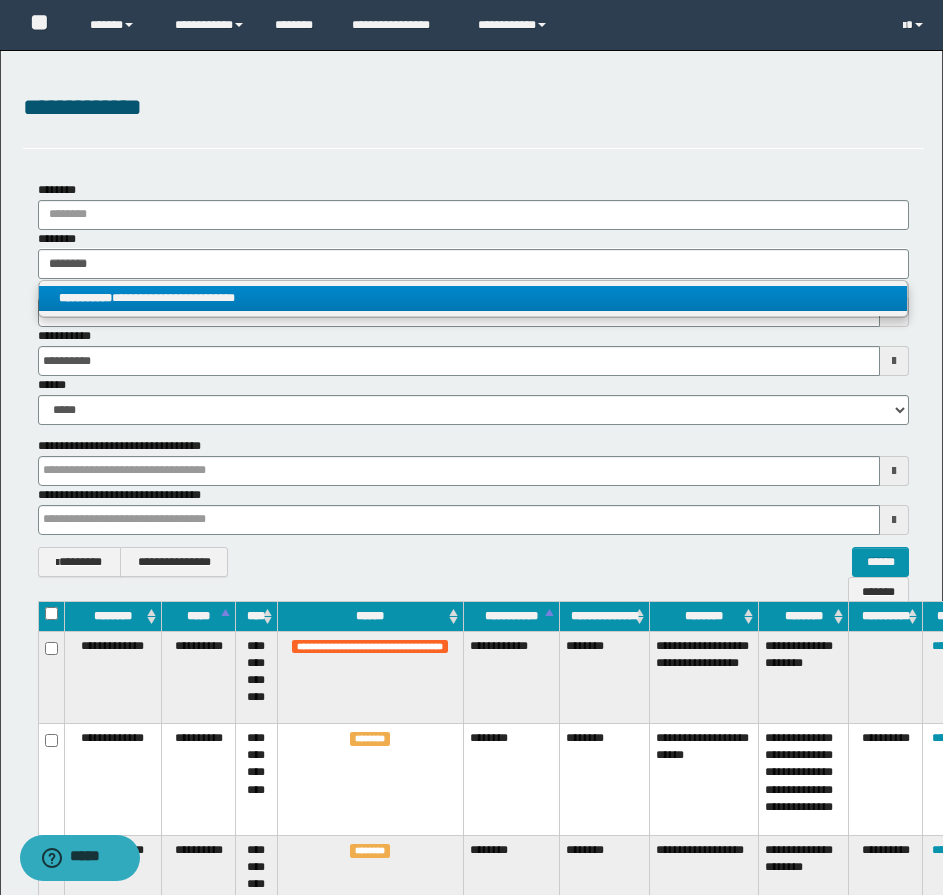 click on "**********" at bounding box center (473, 298) 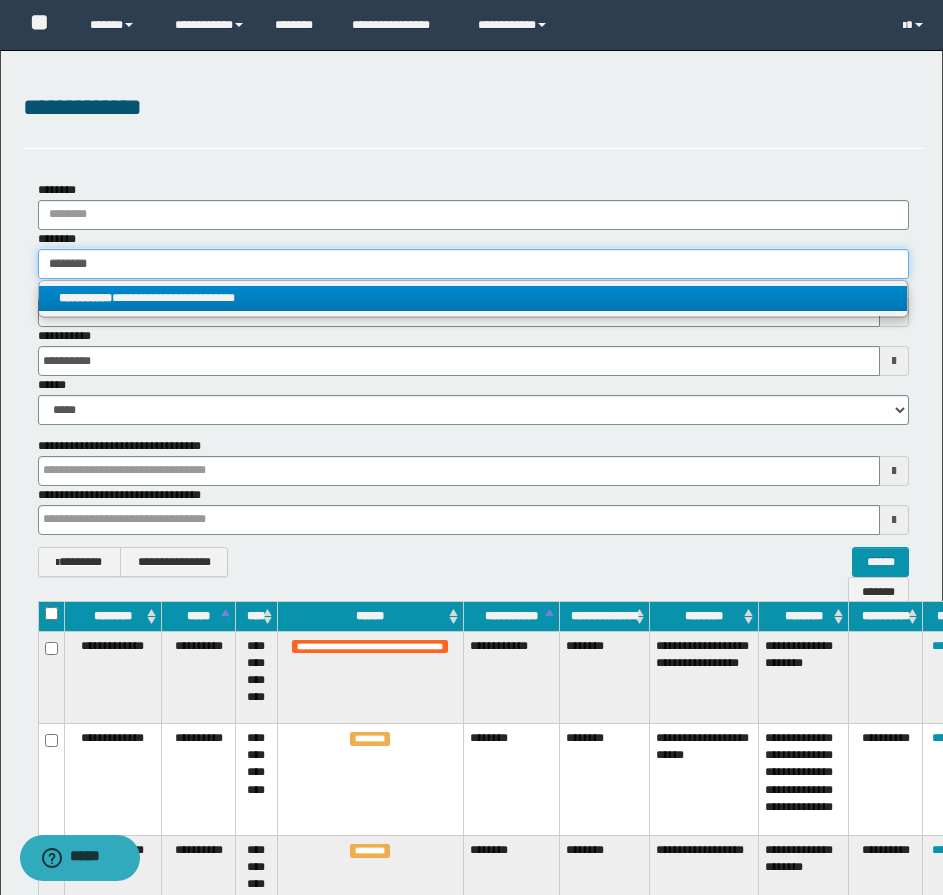 type 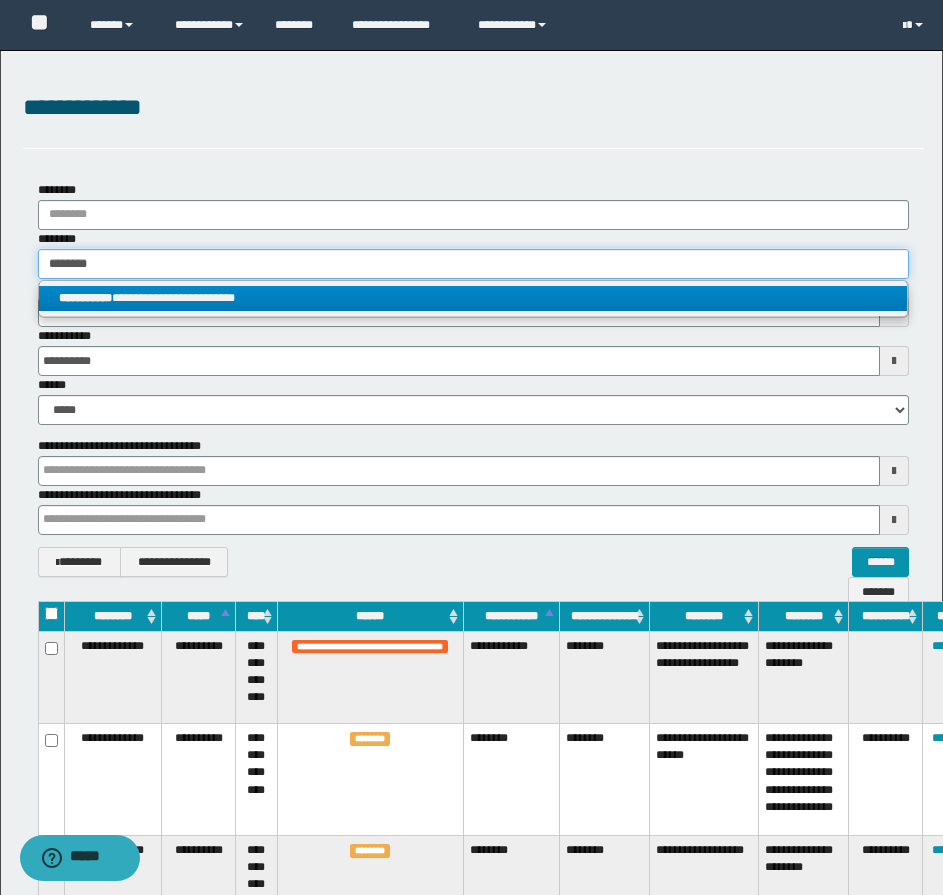 type 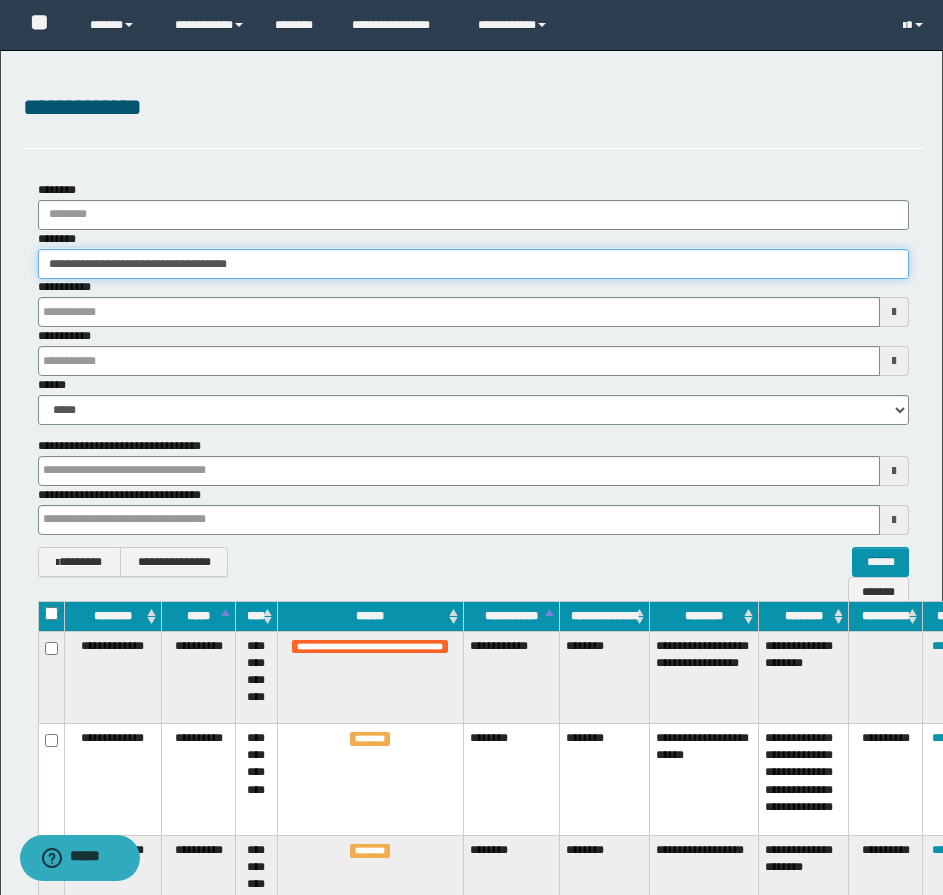 type 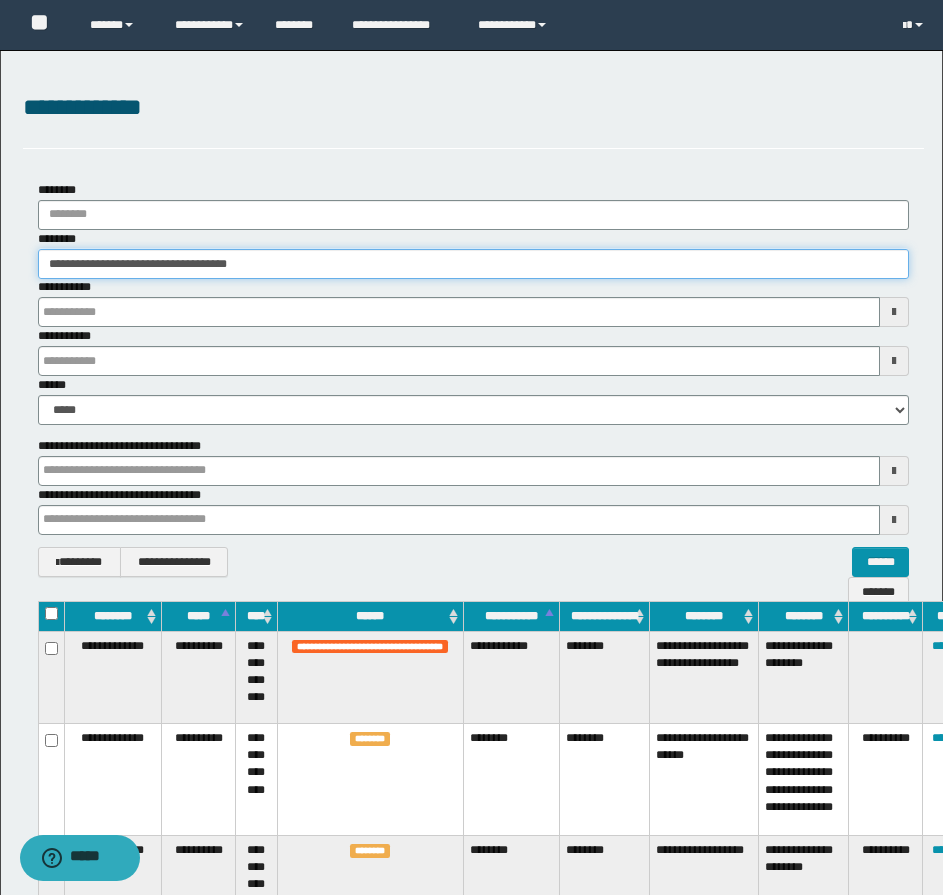 type 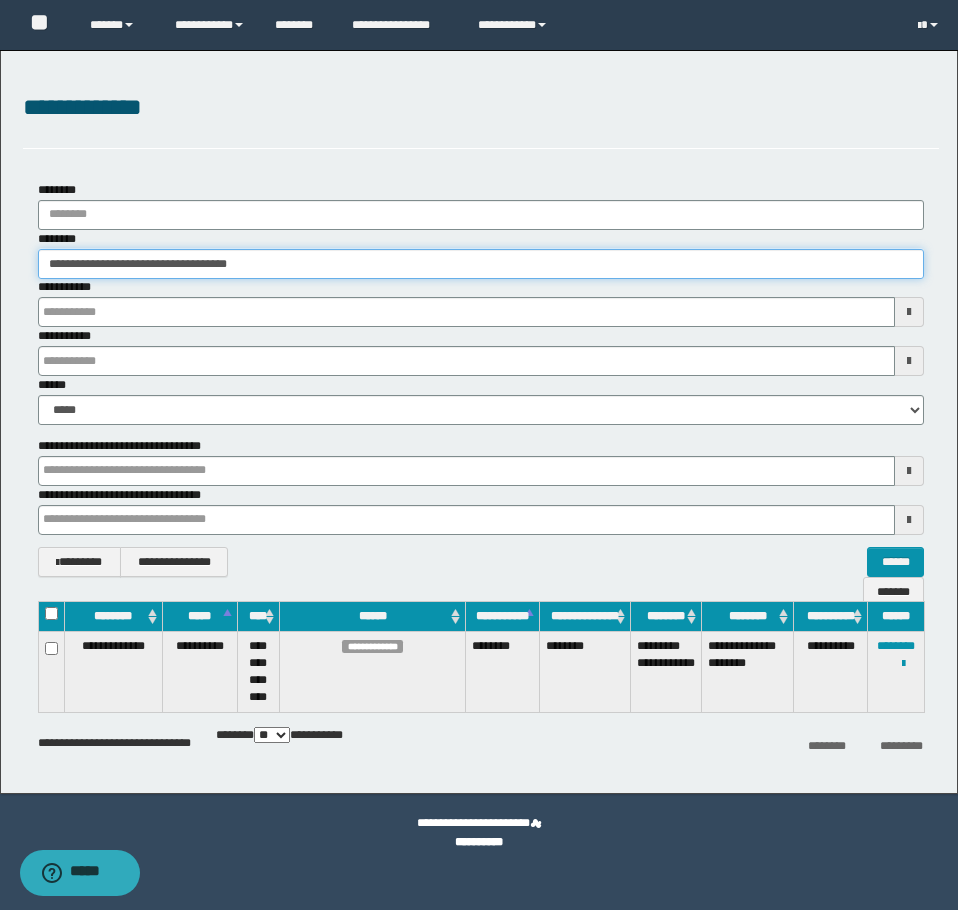 type 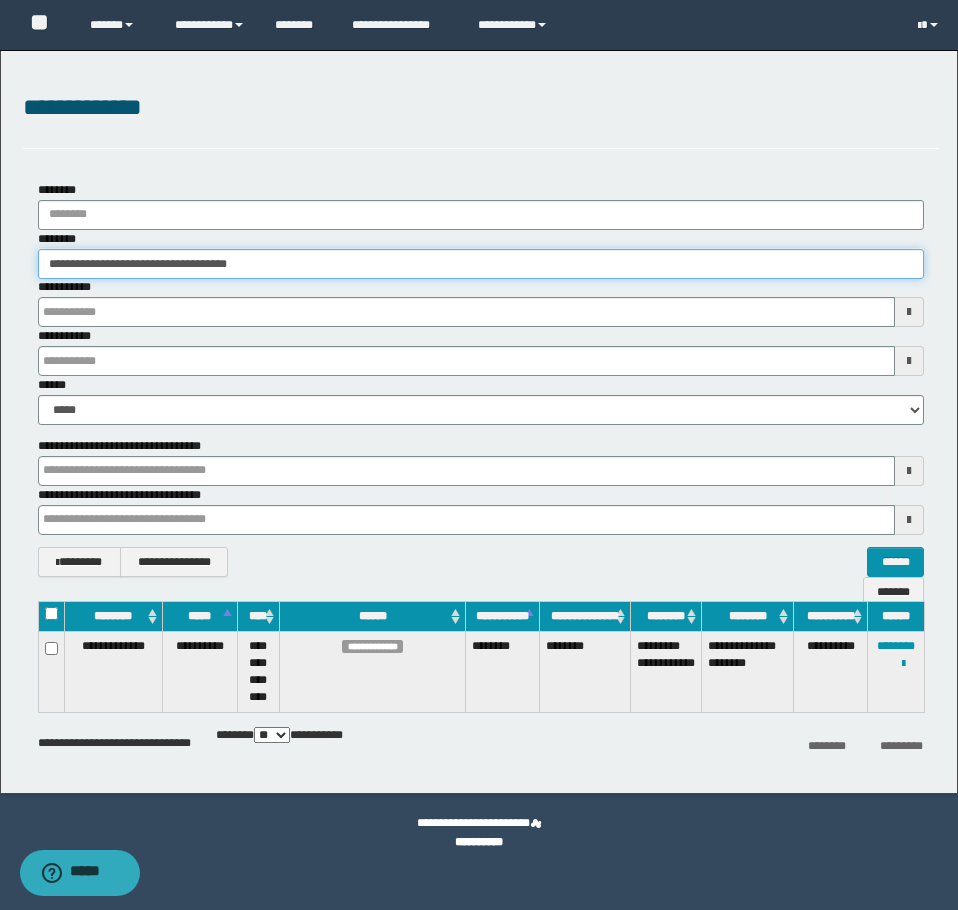 type 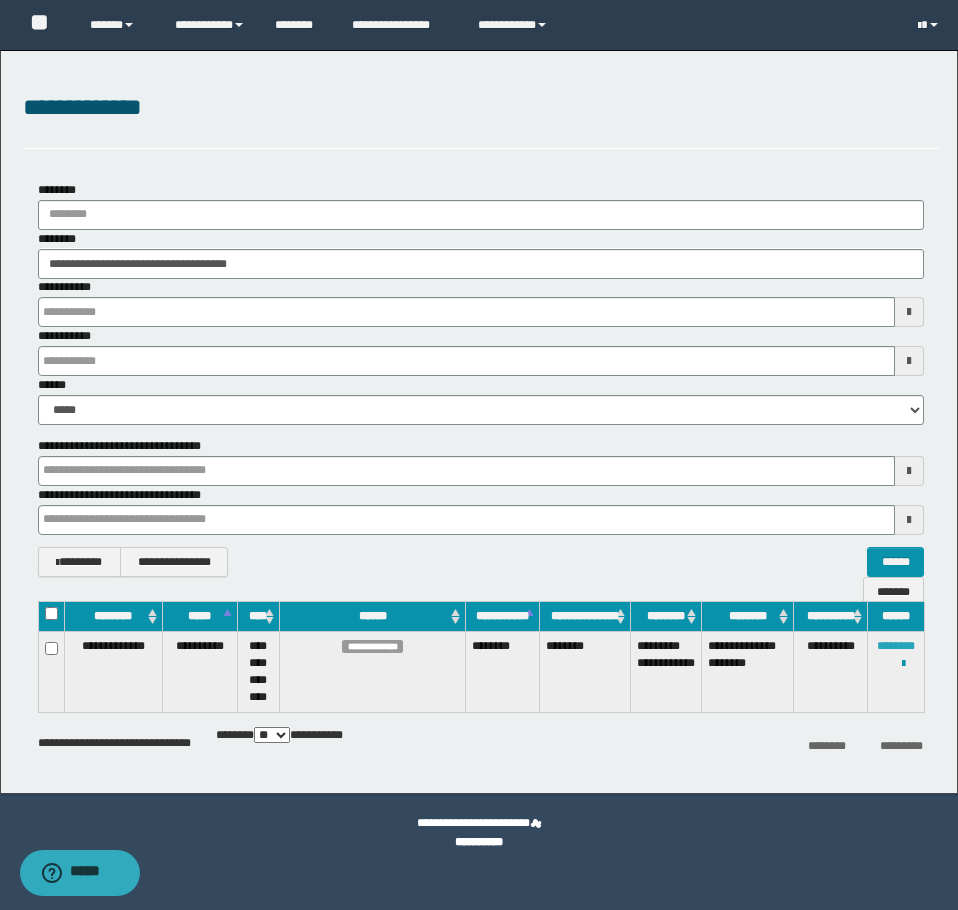 click on "********" at bounding box center (896, 646) 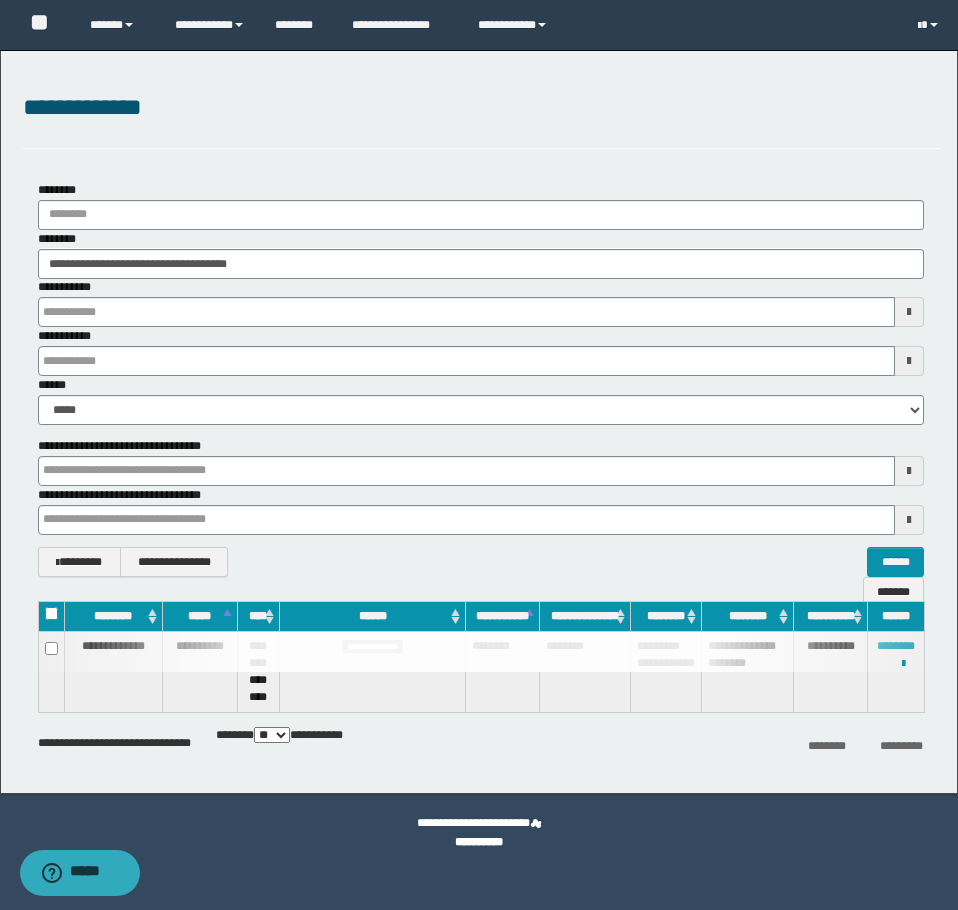 type 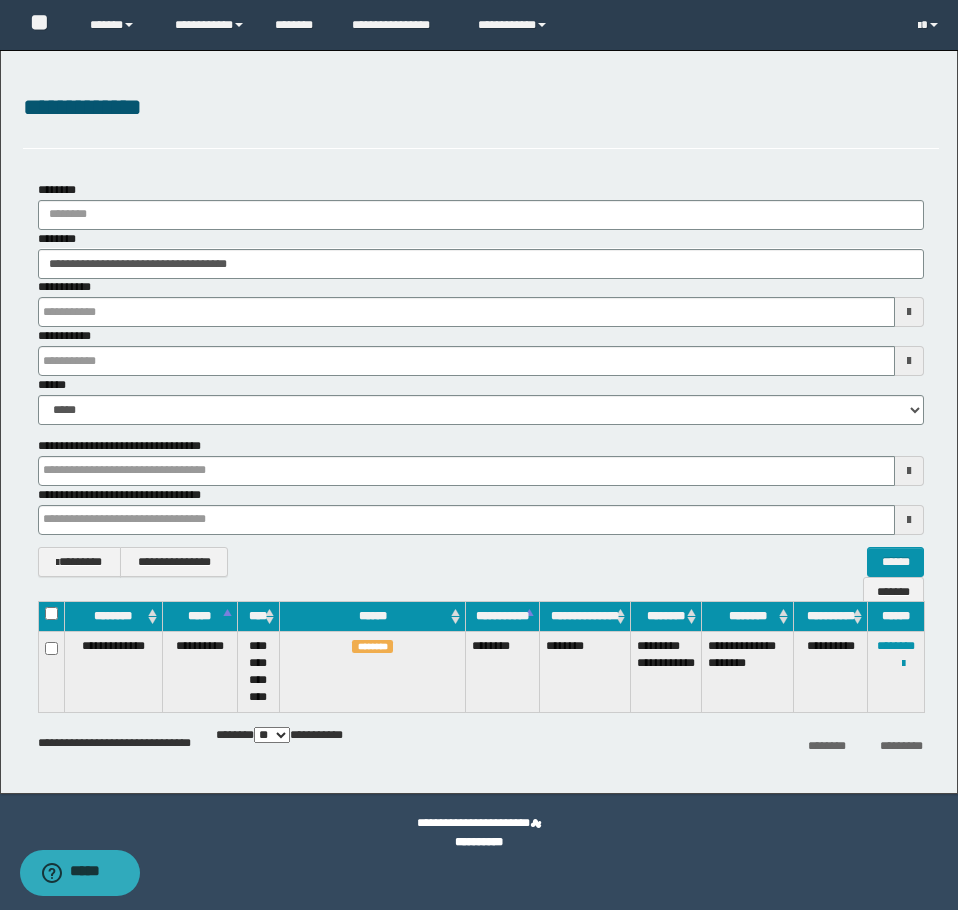 click on "**********" at bounding box center (481, 108) 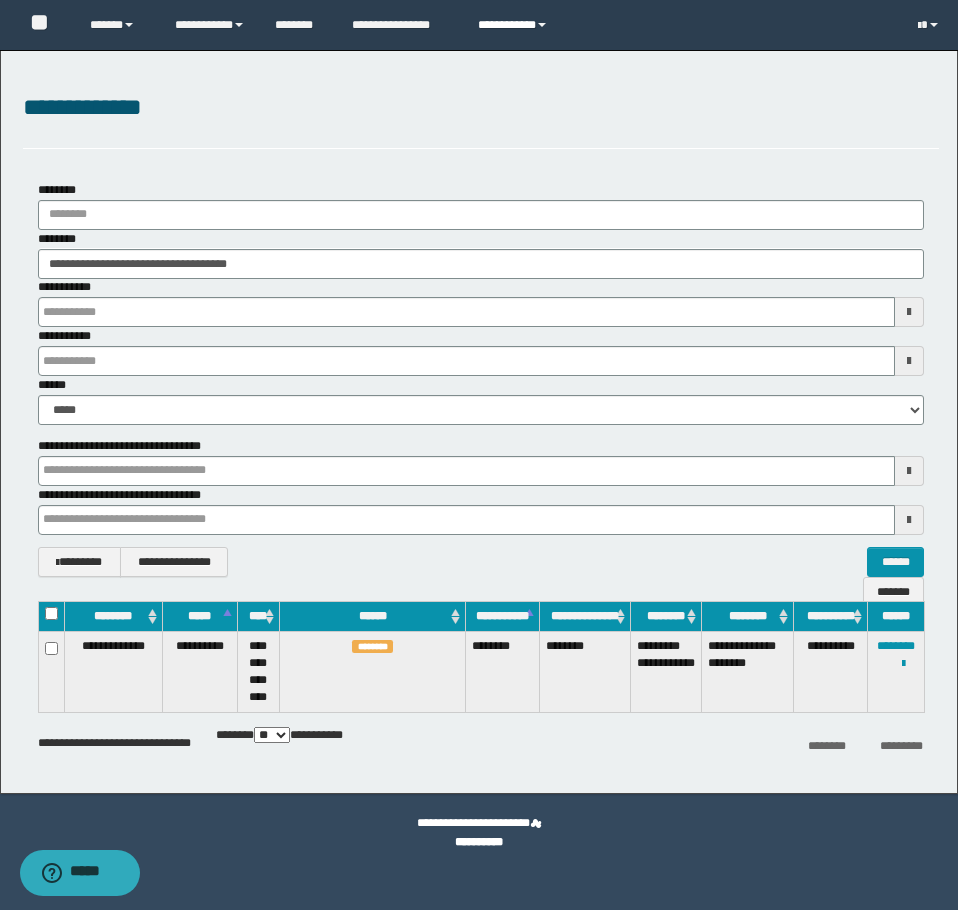 type 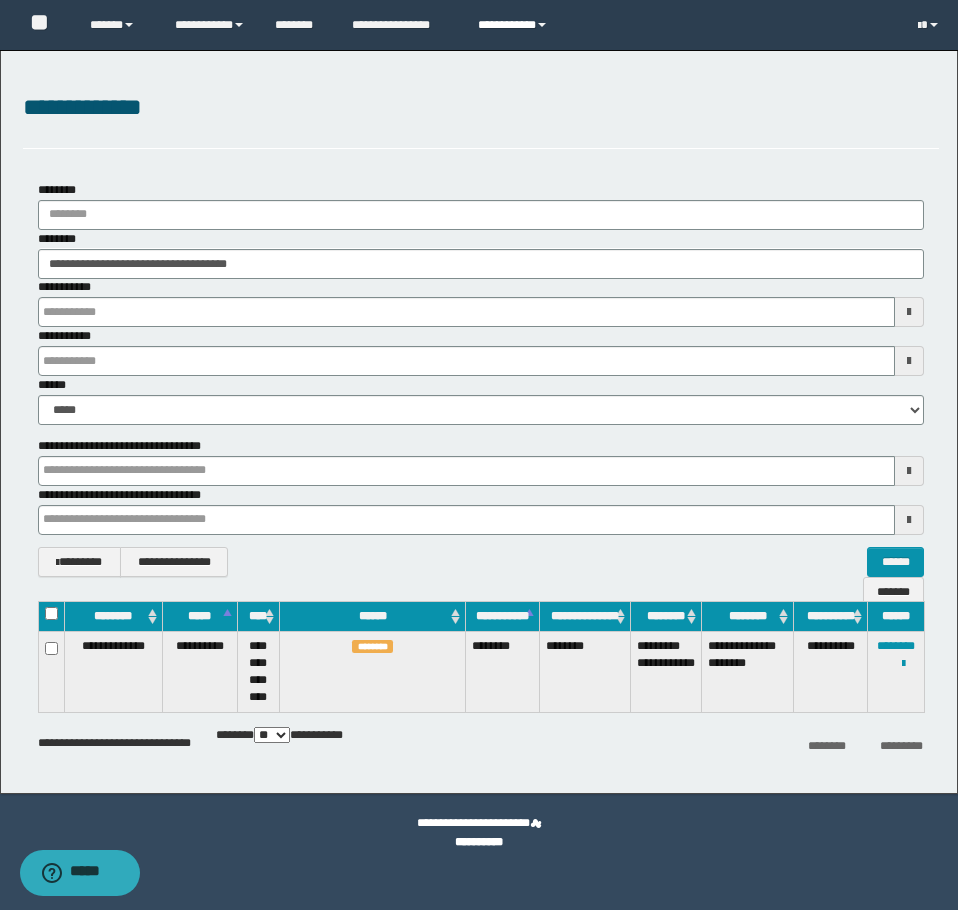 type 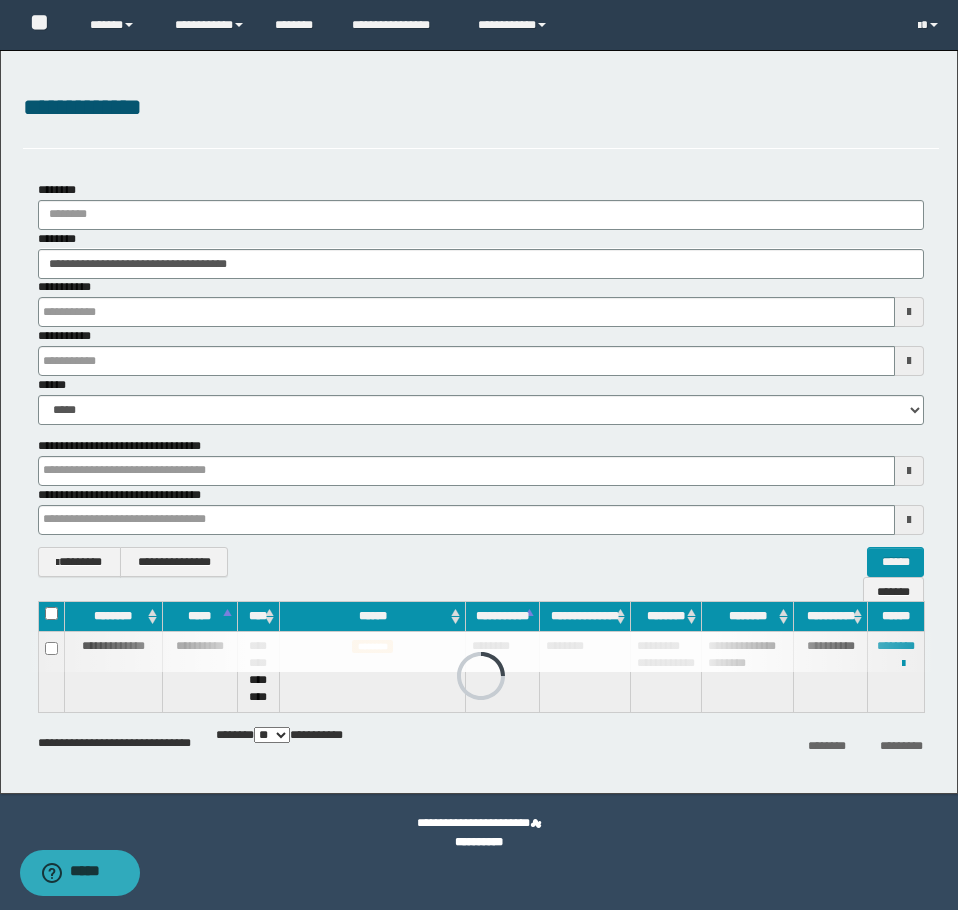 type 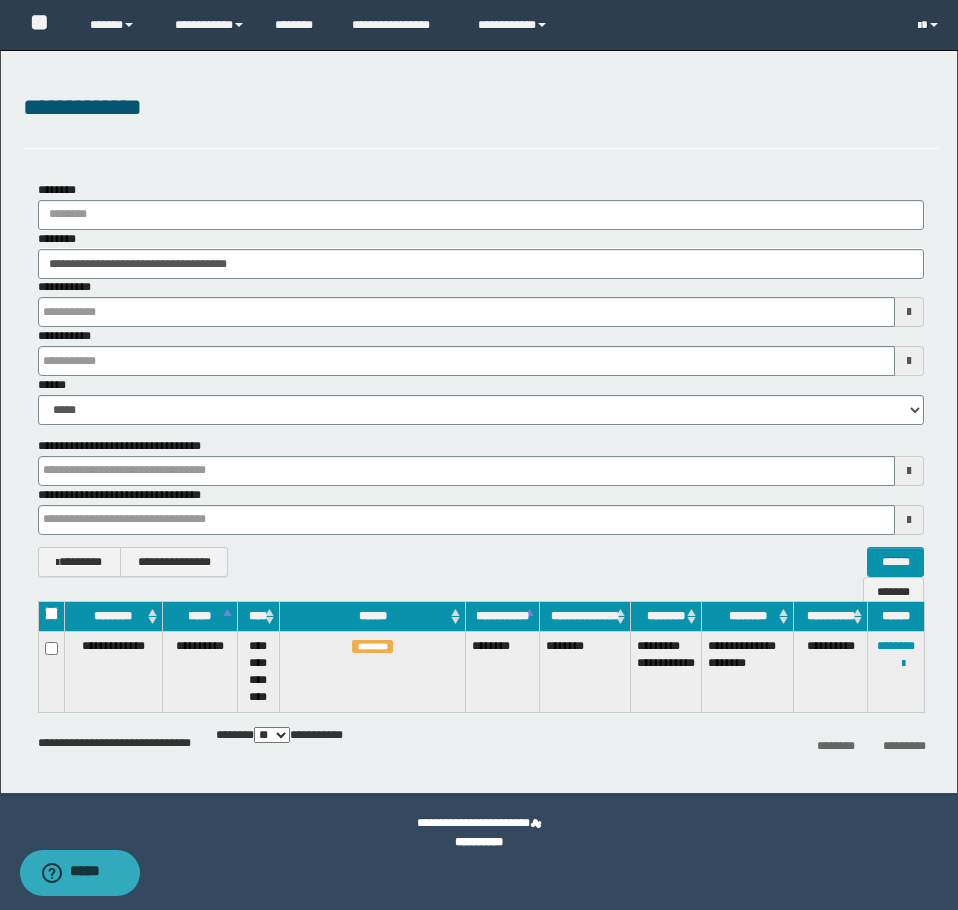 type 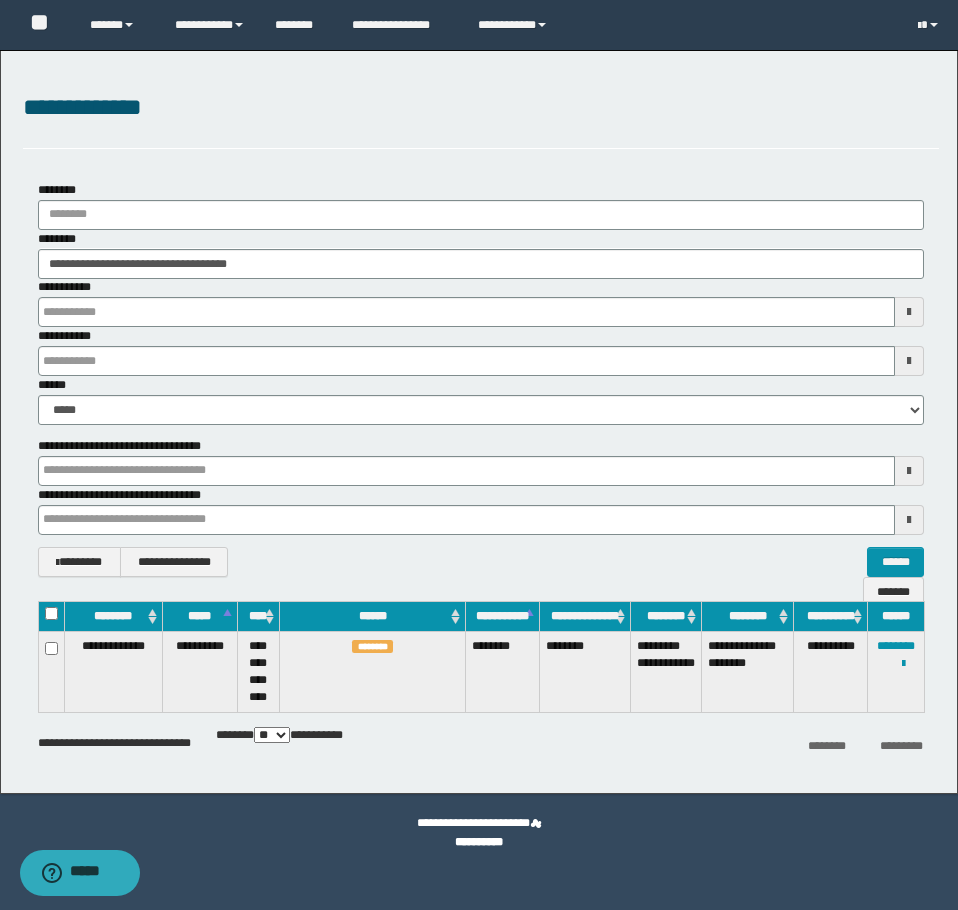 type 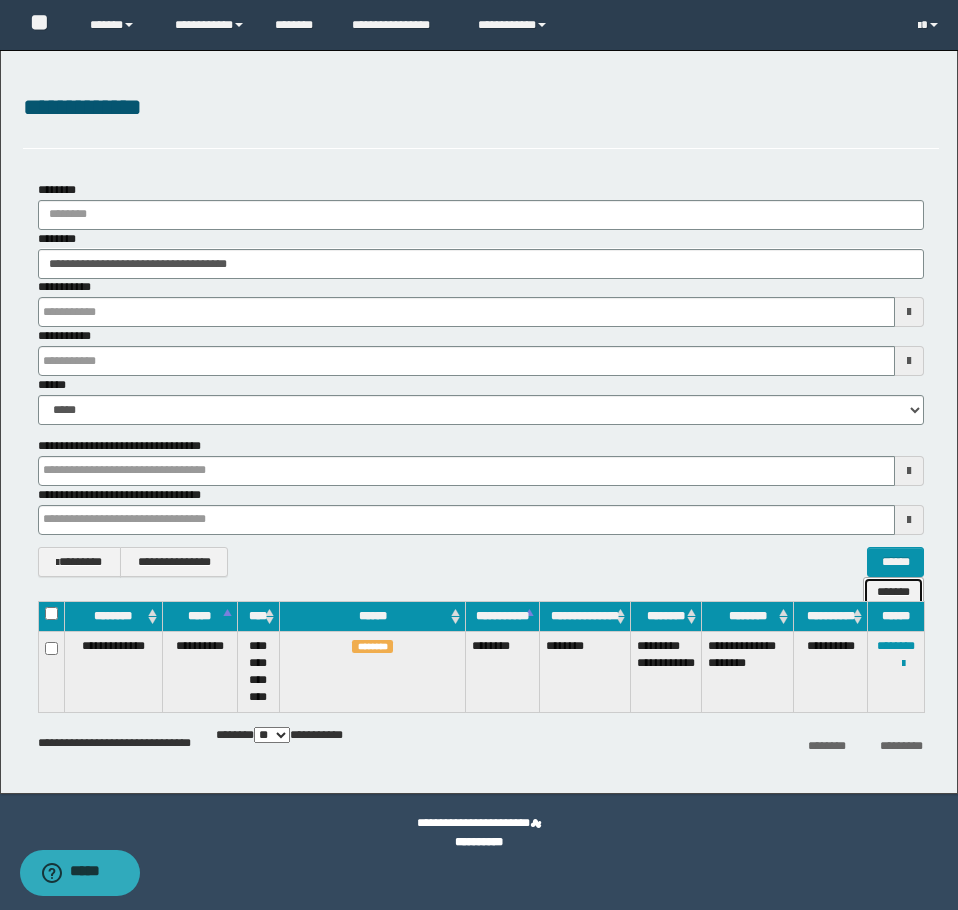 click on "*******" at bounding box center (893, 592) 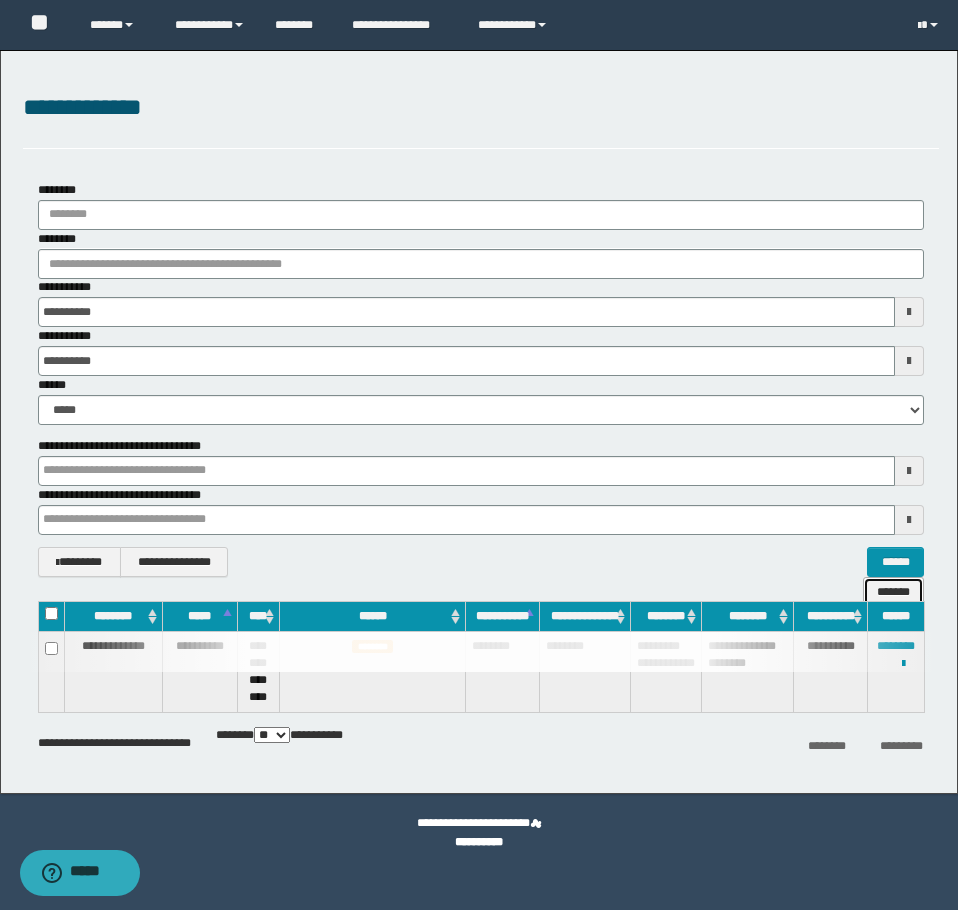 type 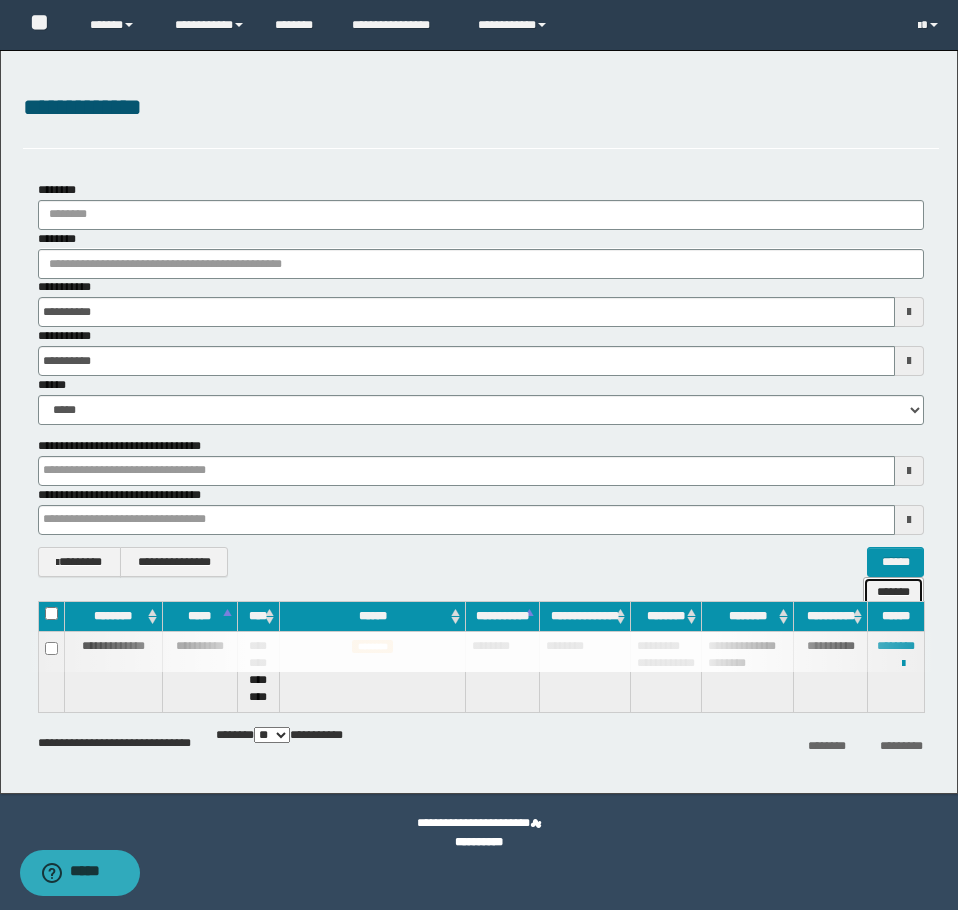 type 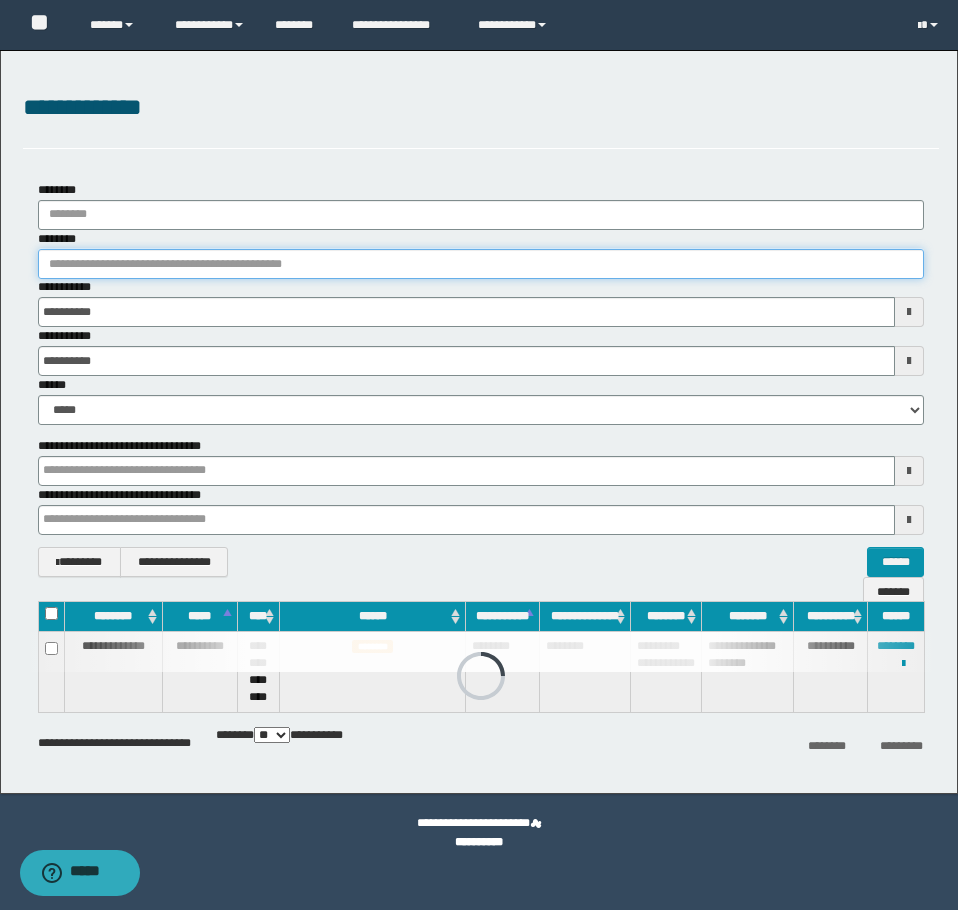 click on "********" at bounding box center (481, 264) 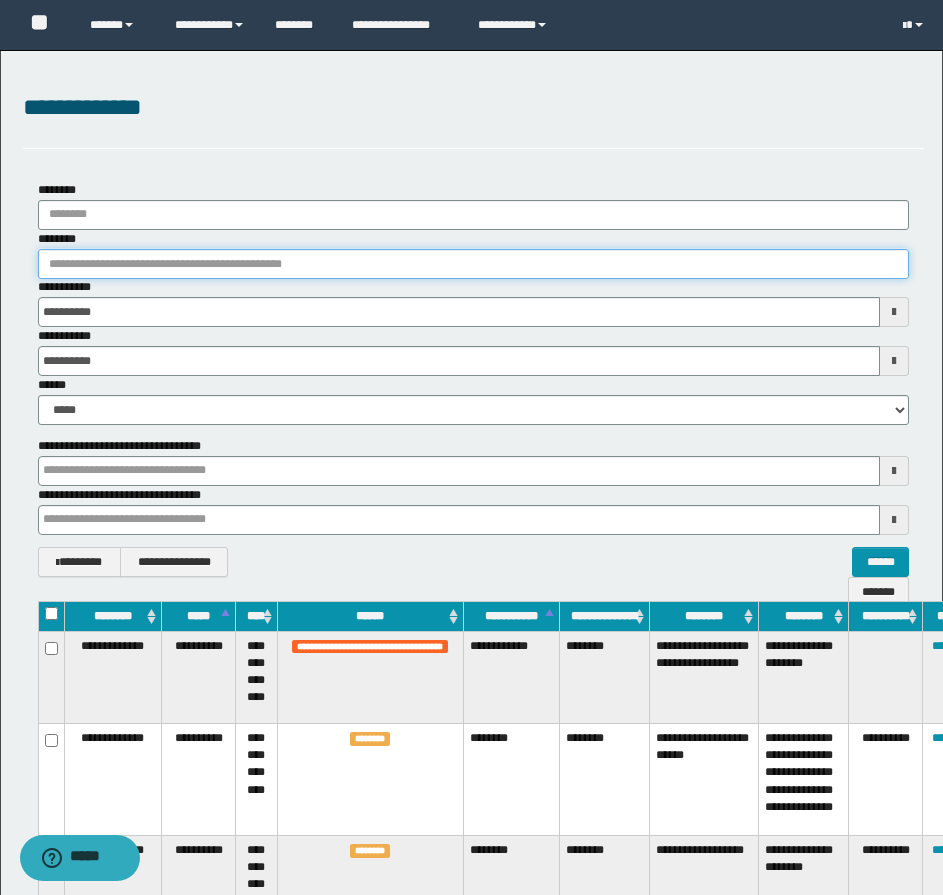 paste on "********" 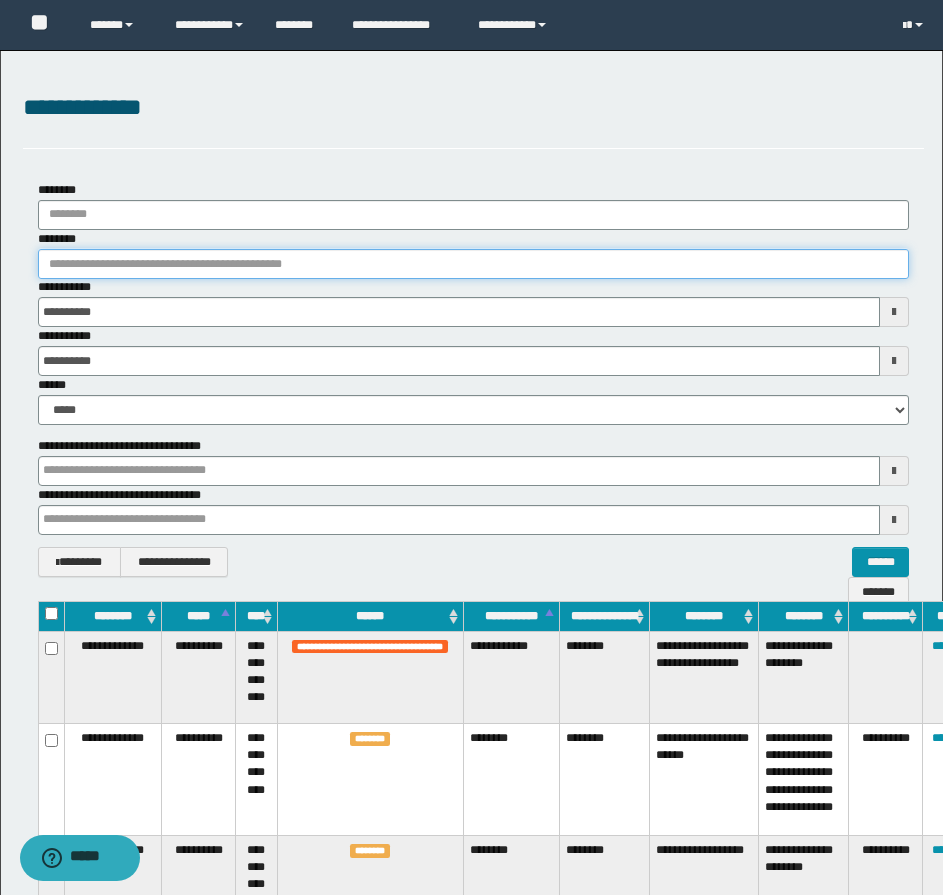 type on "********" 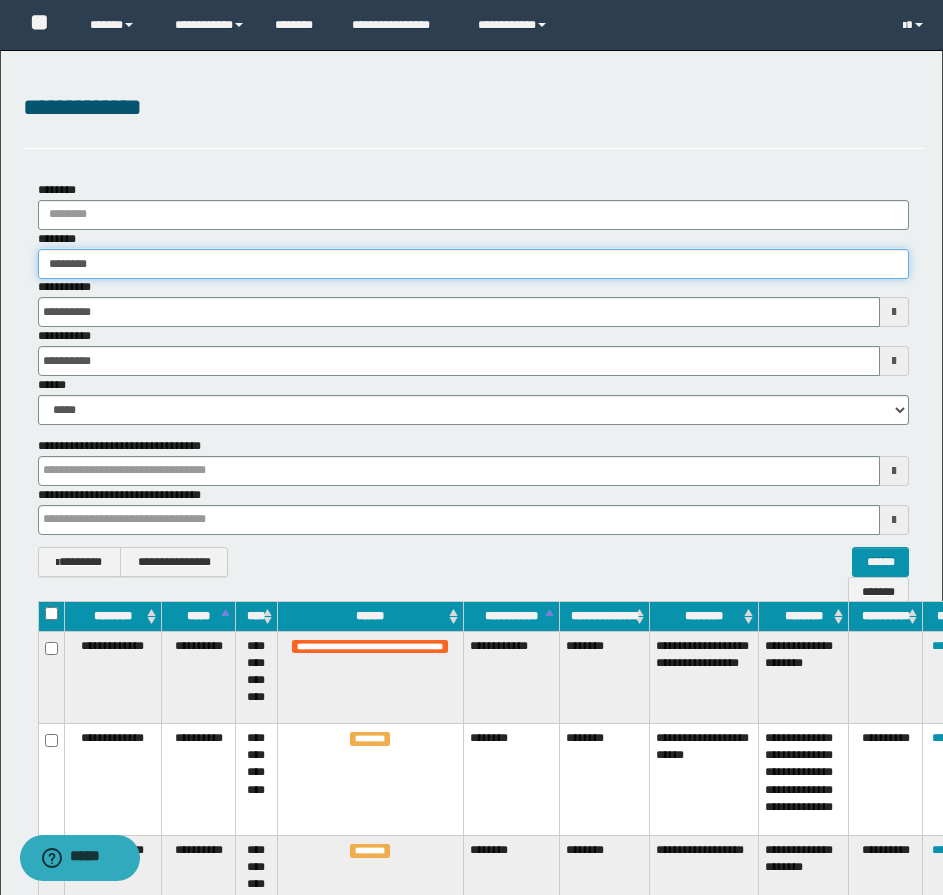 type 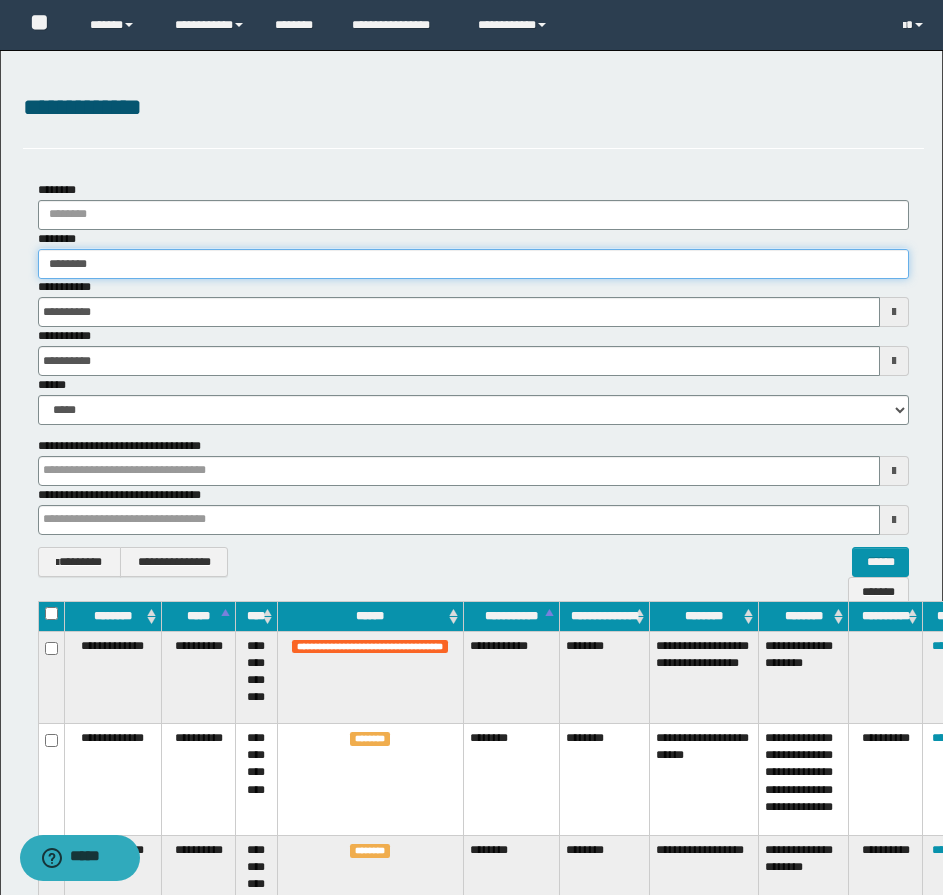 type 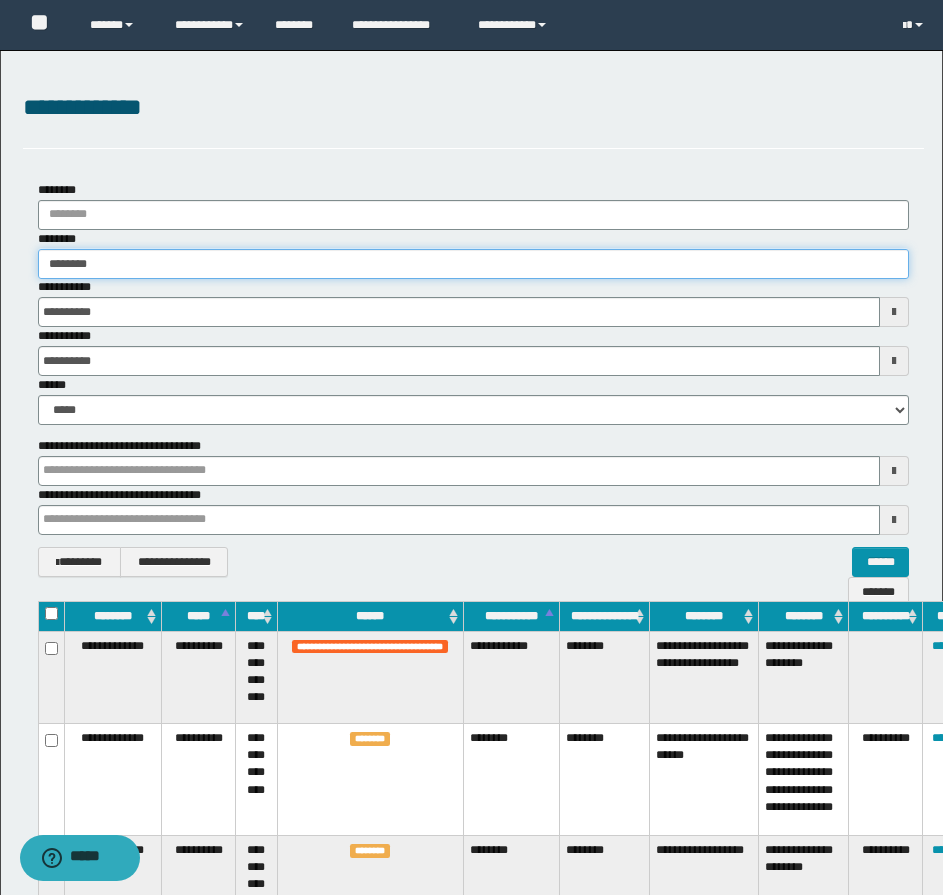 type on "********" 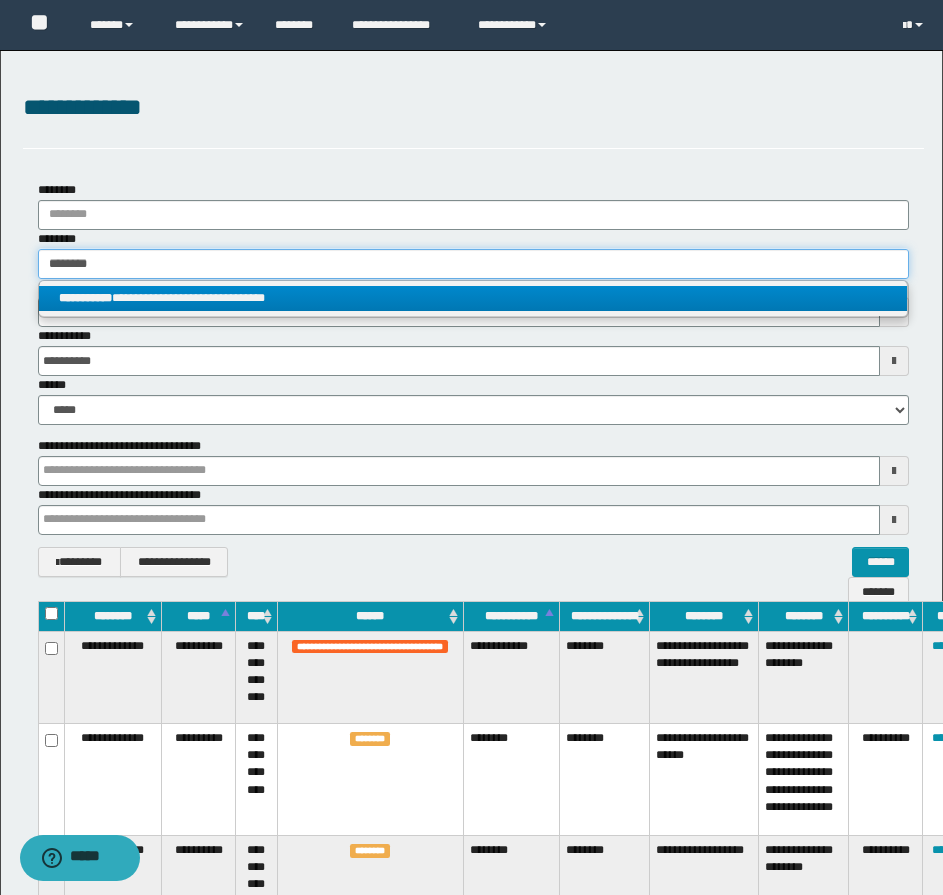 type on "********" 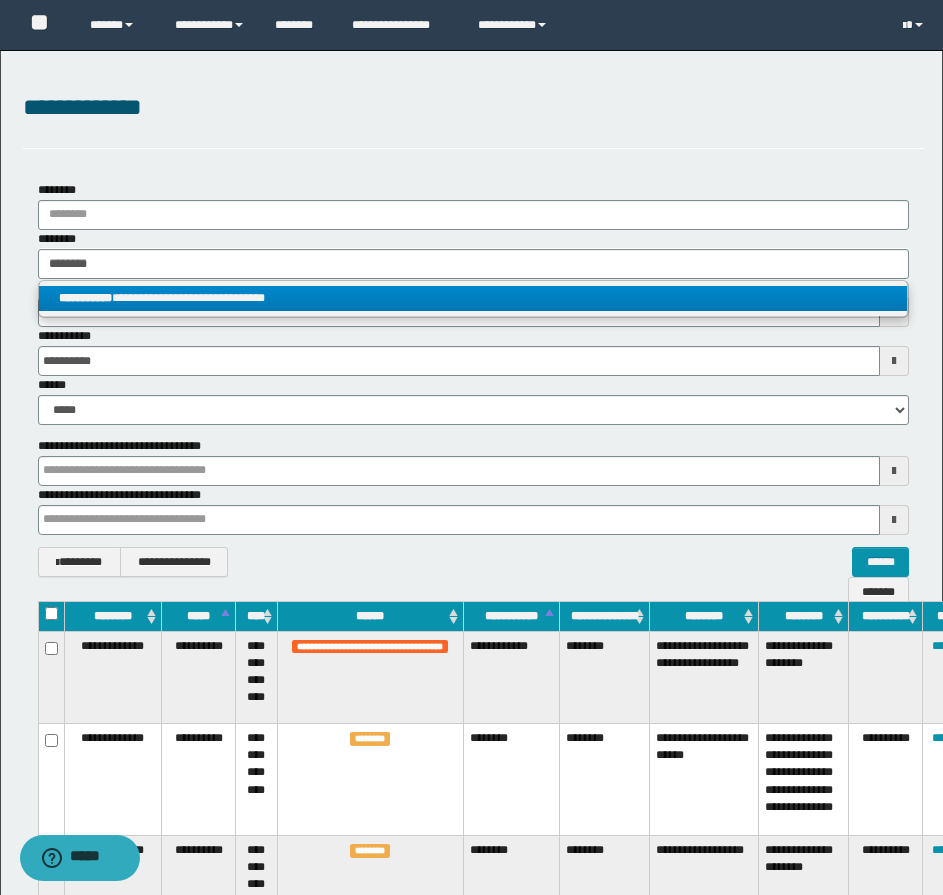 click on "**********" at bounding box center (473, 298) 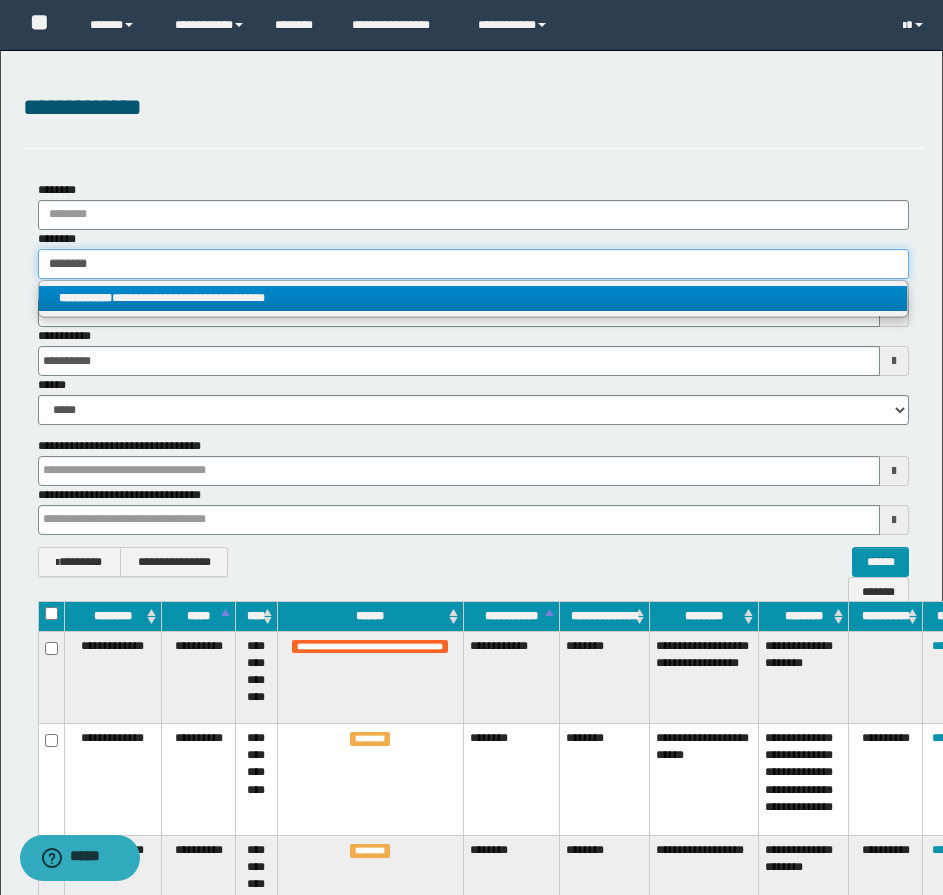 type 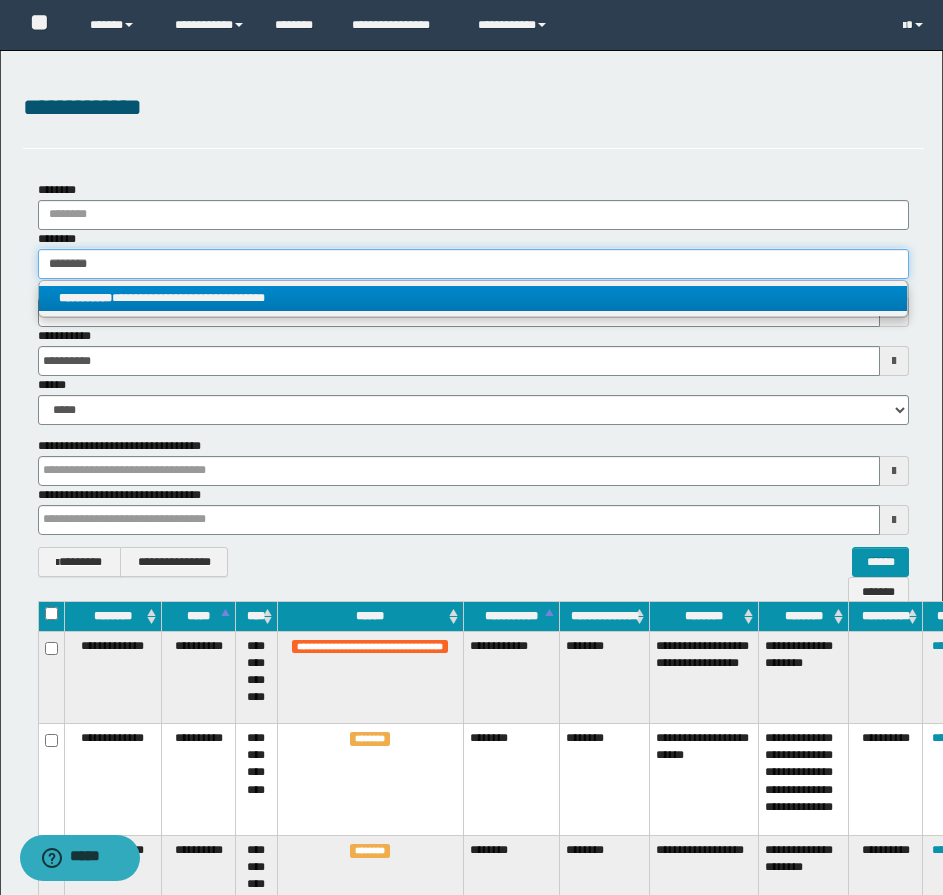 type 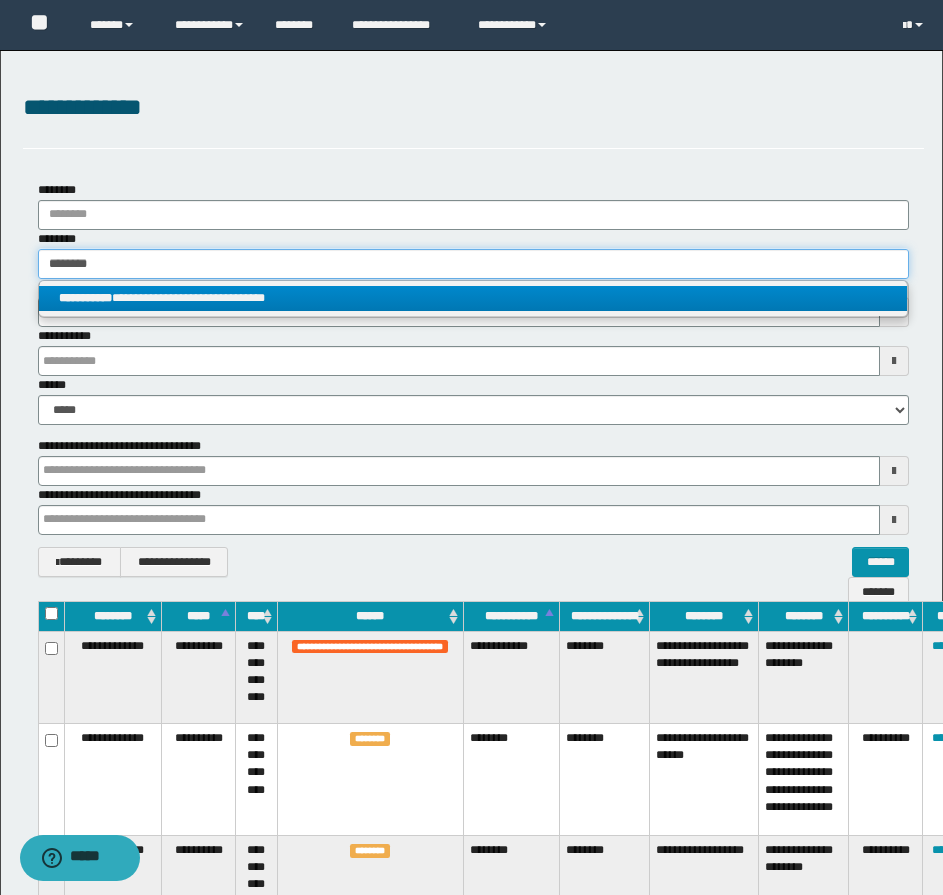 type 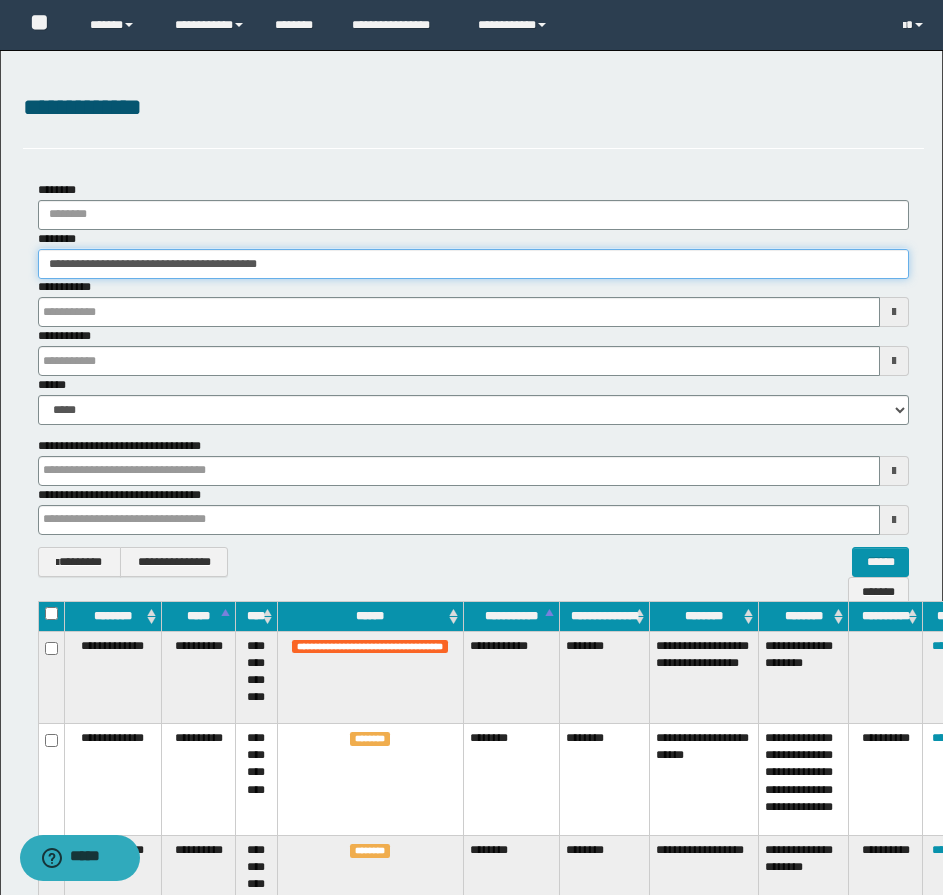 type 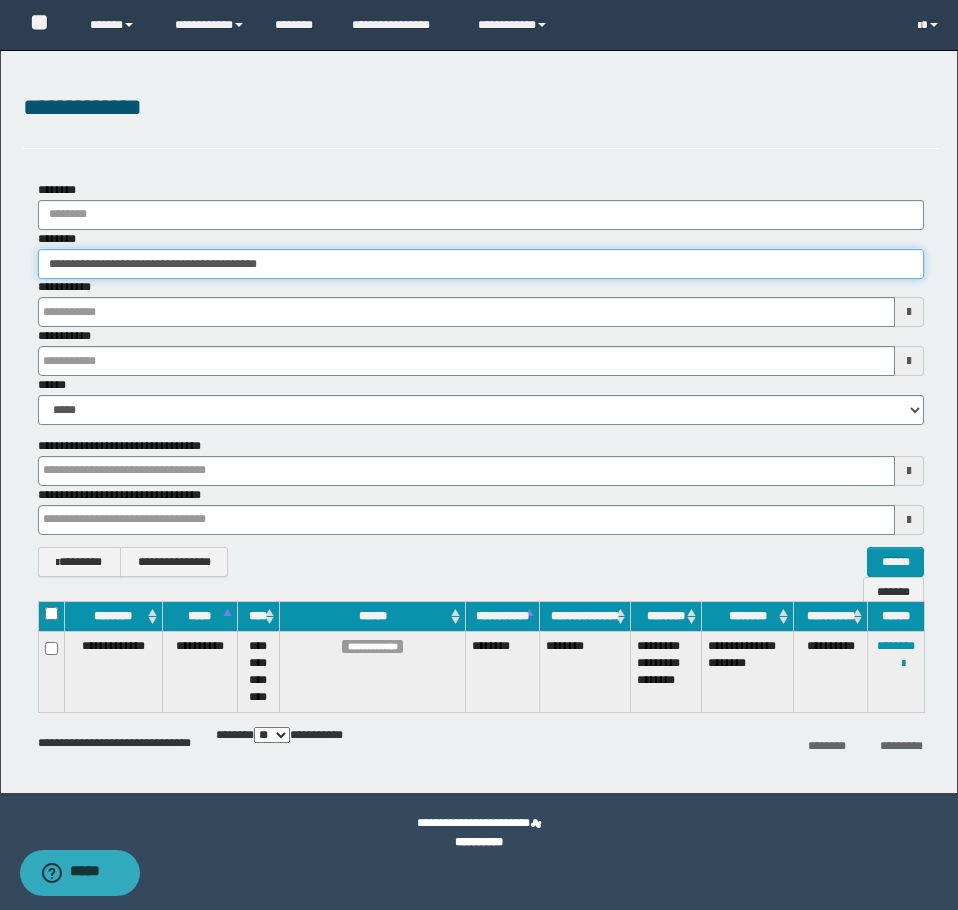 type 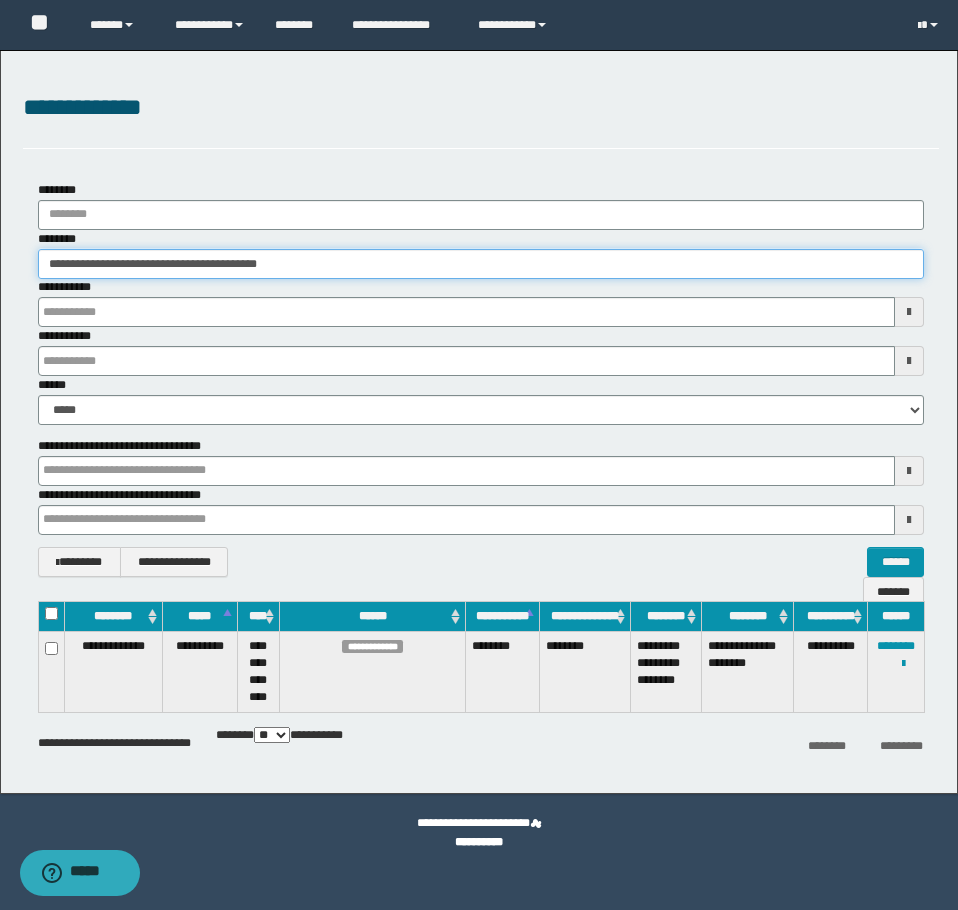 type 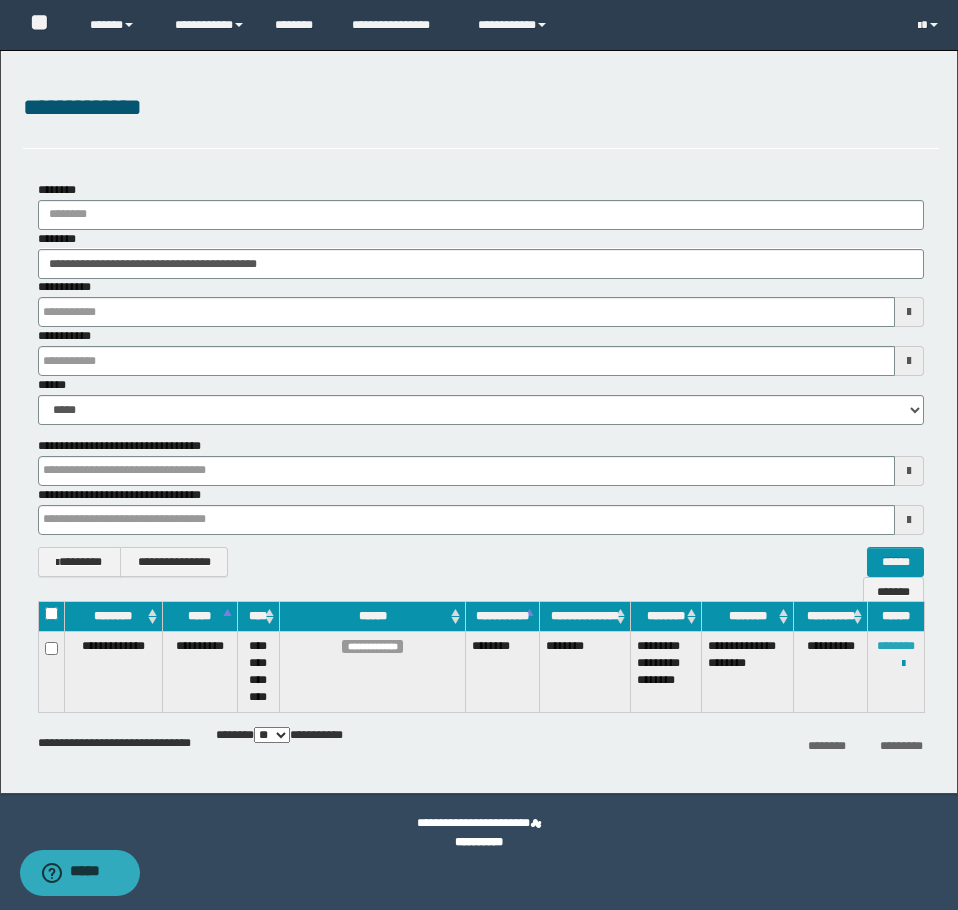 click on "********" at bounding box center [896, 646] 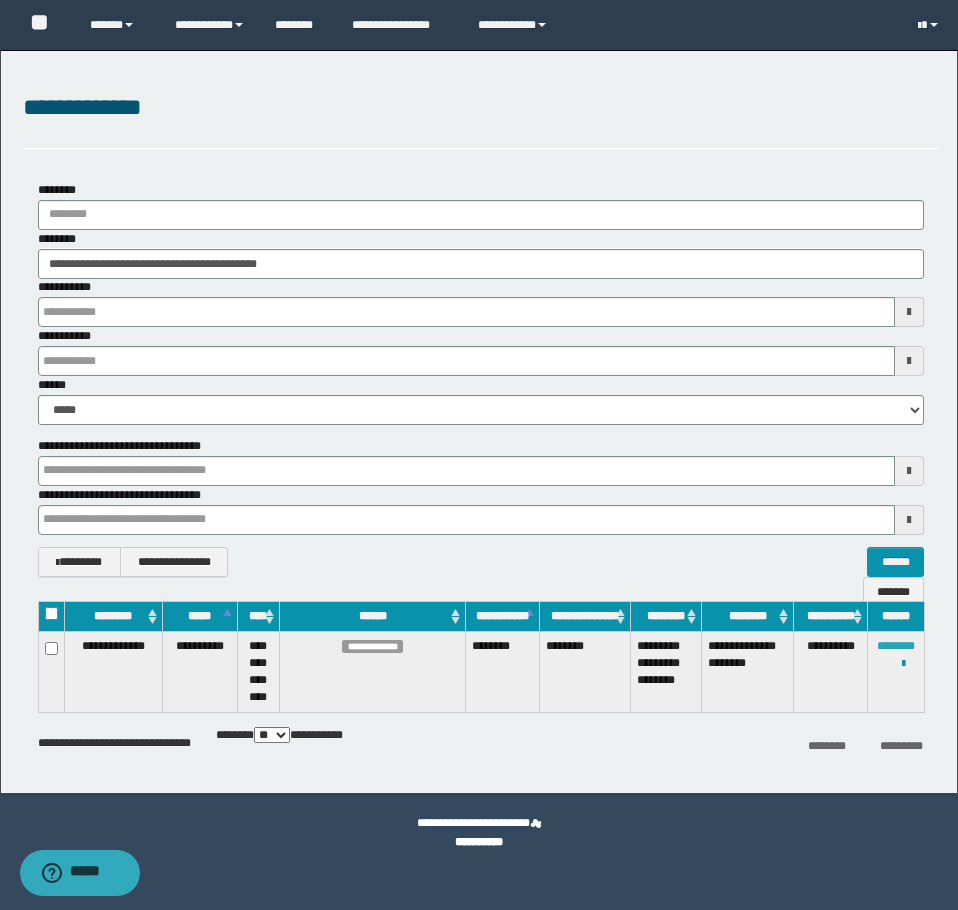 type 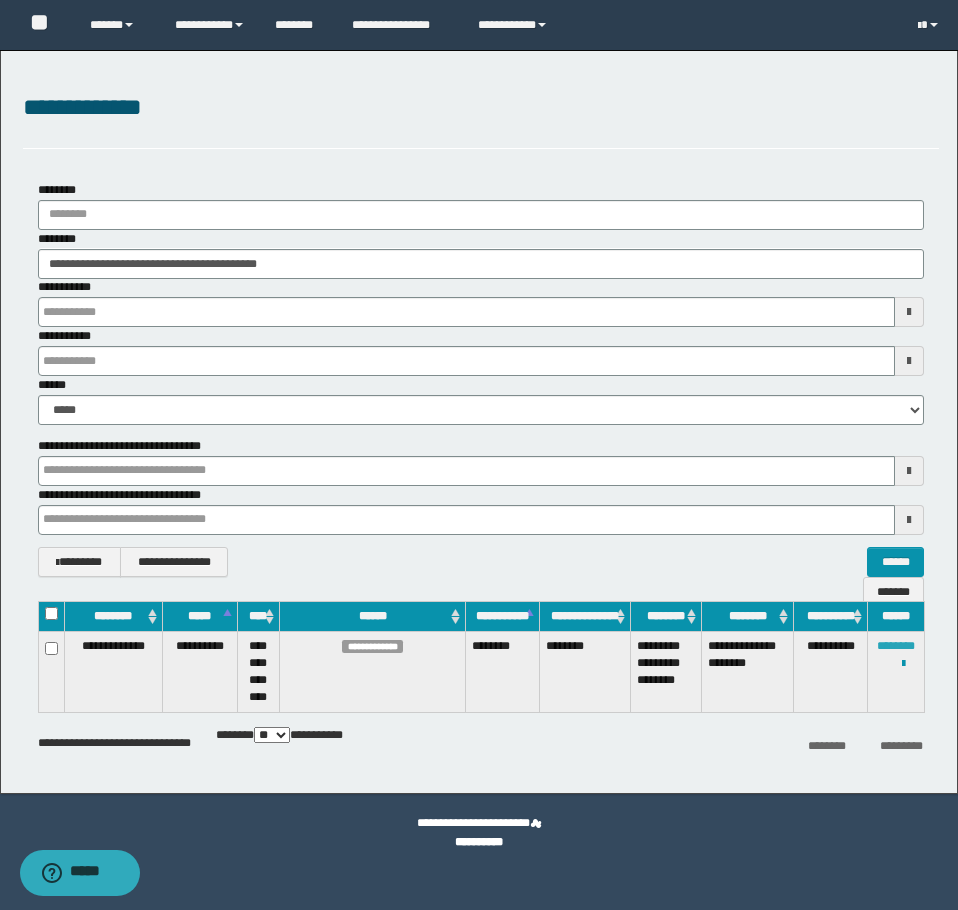 type 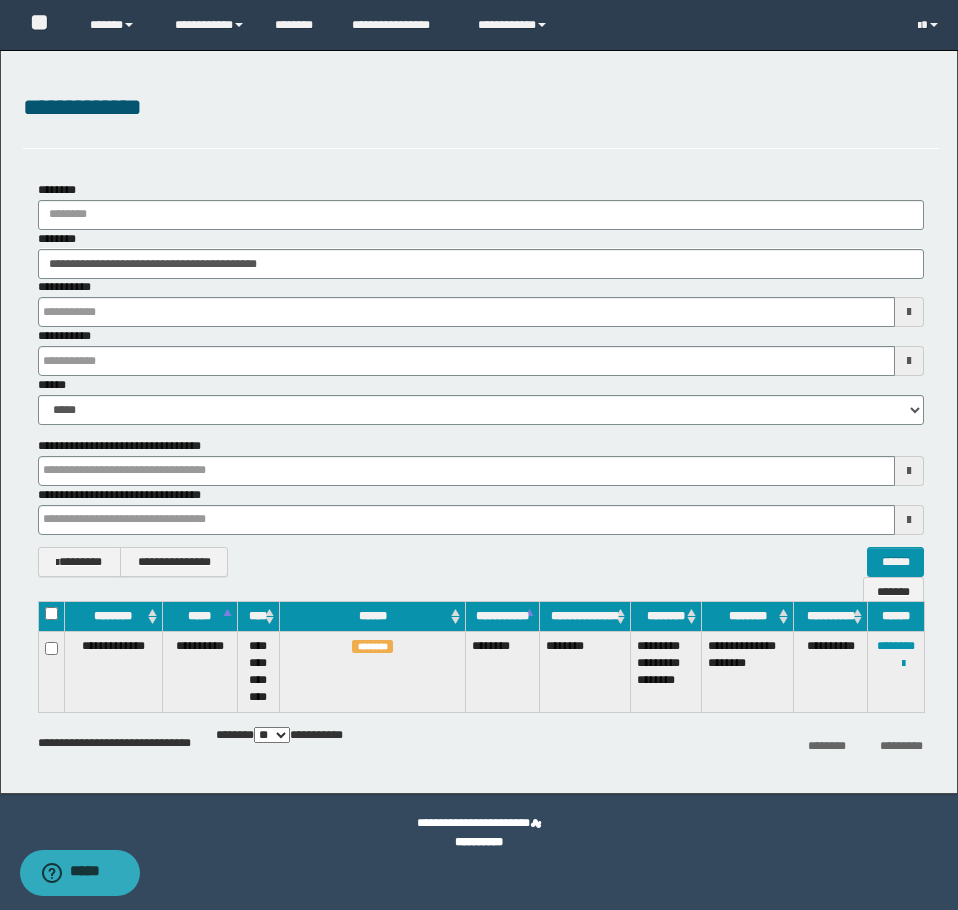type 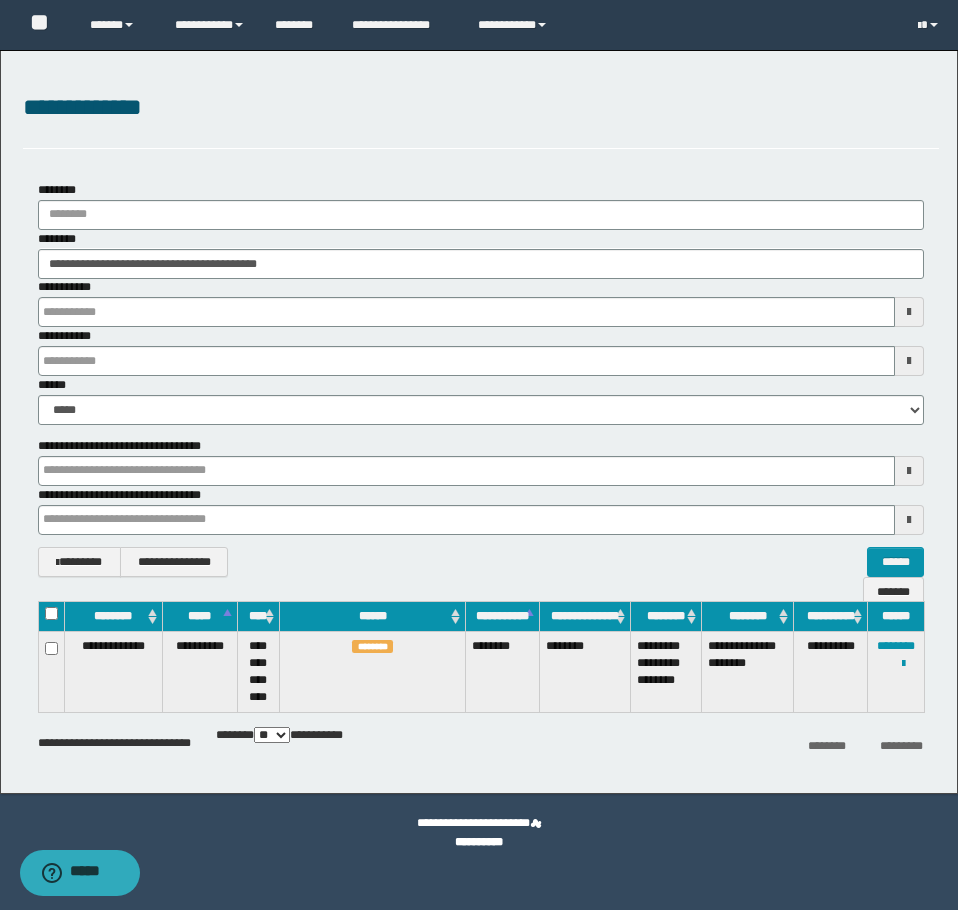 type 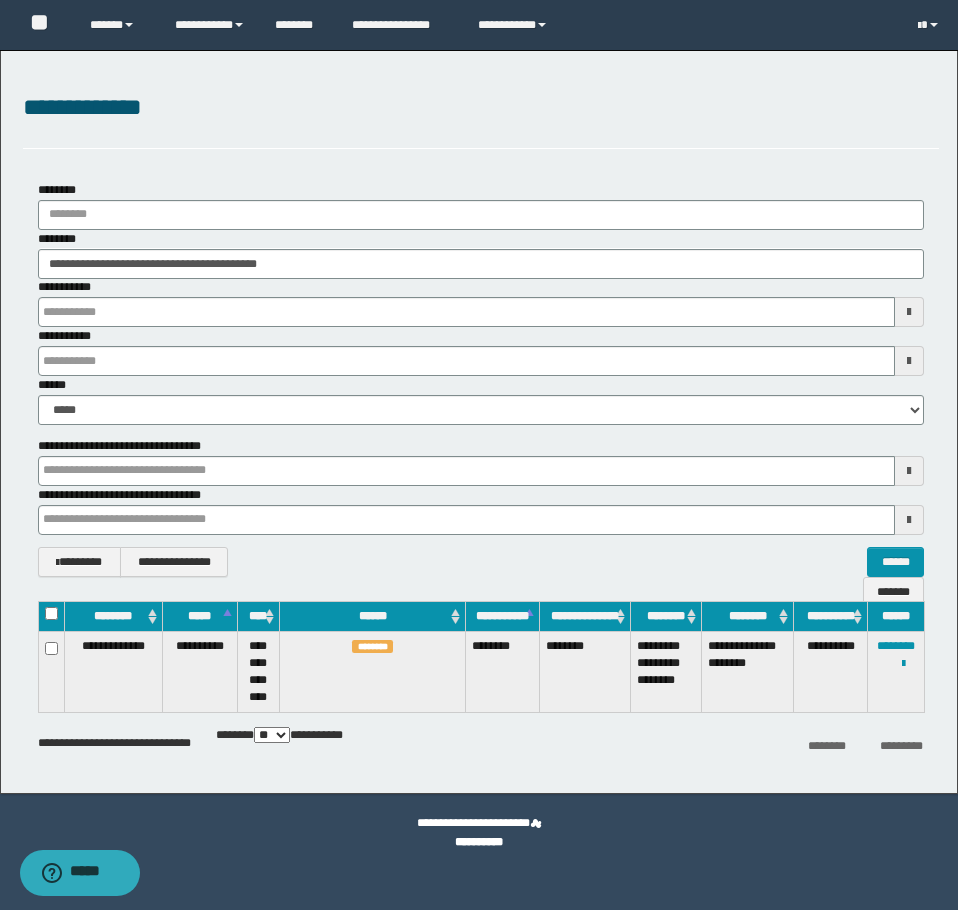 type 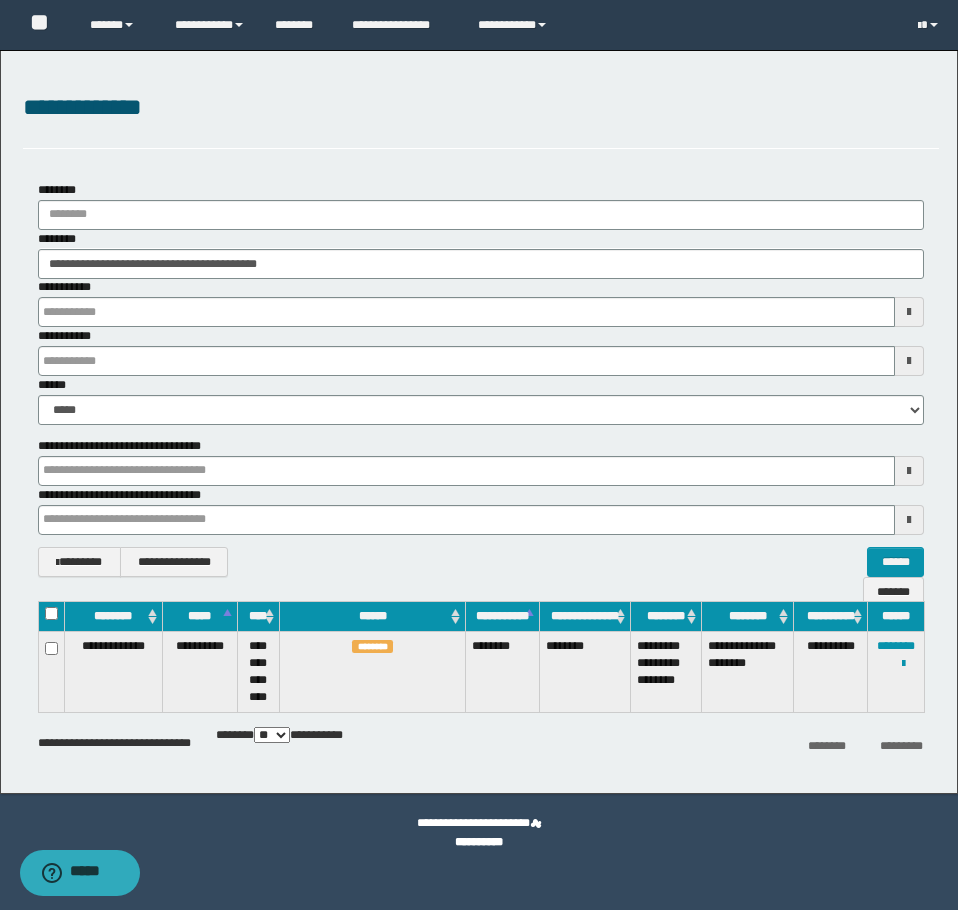 type 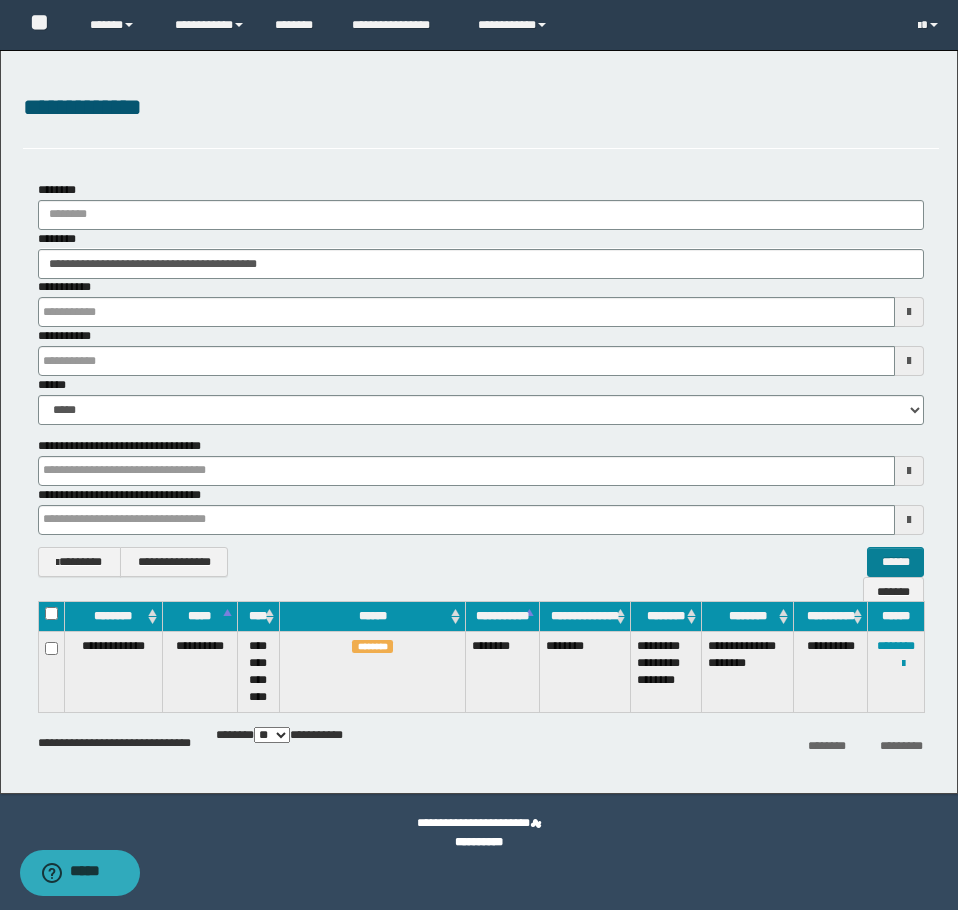 type 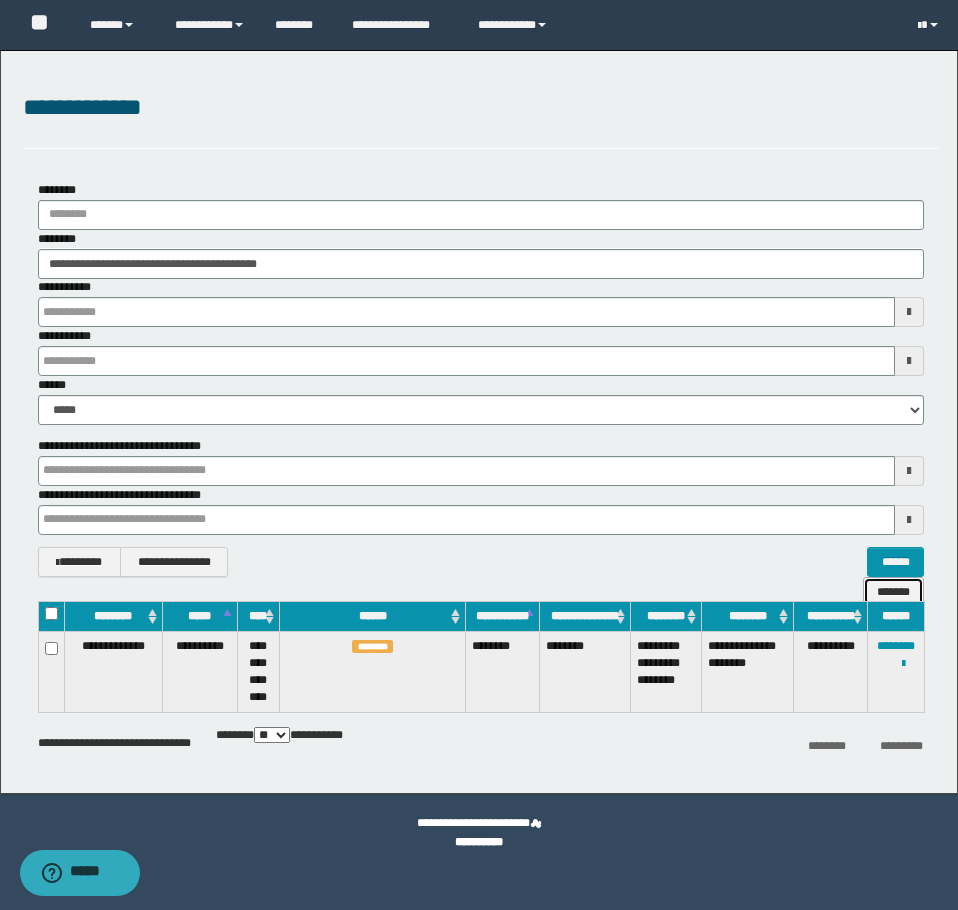 click on "*******" at bounding box center [893, 592] 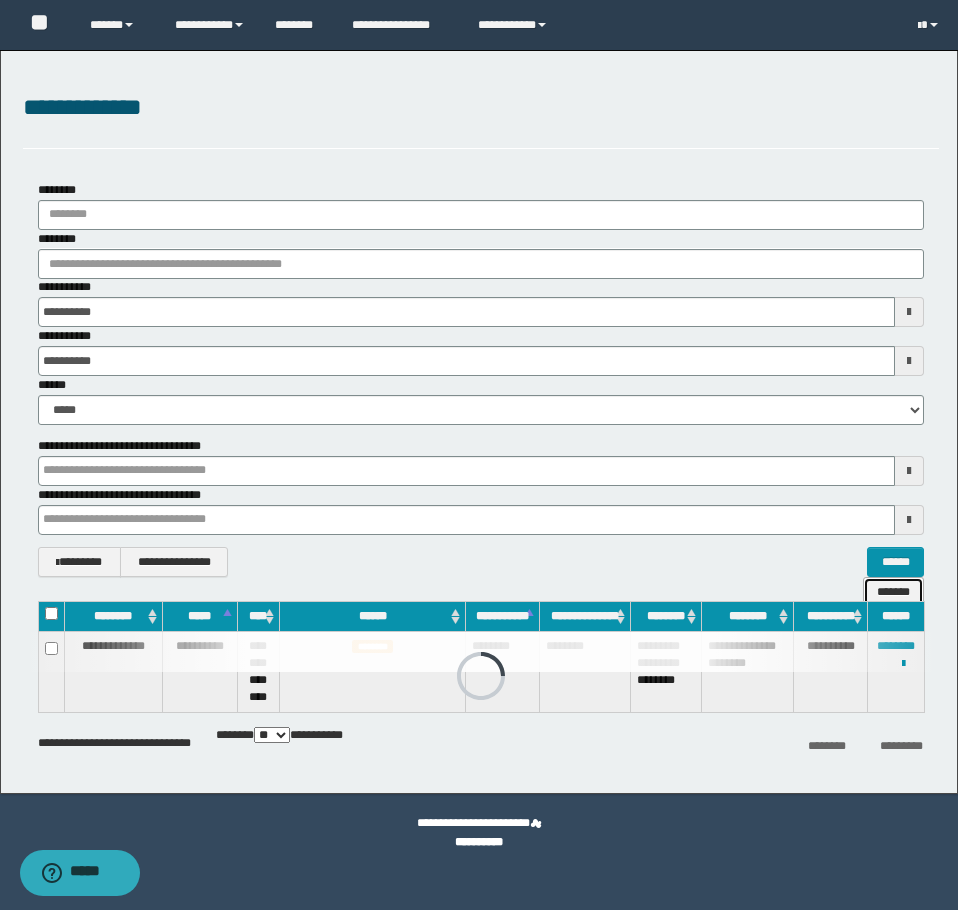 type 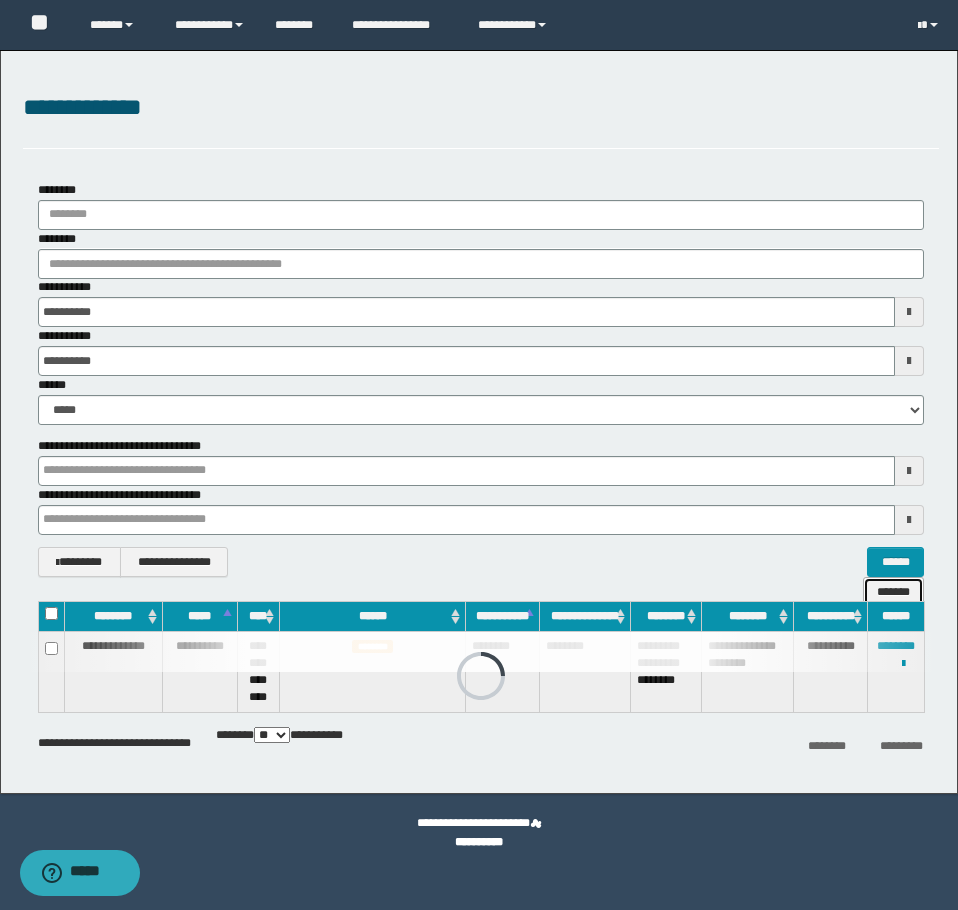 type 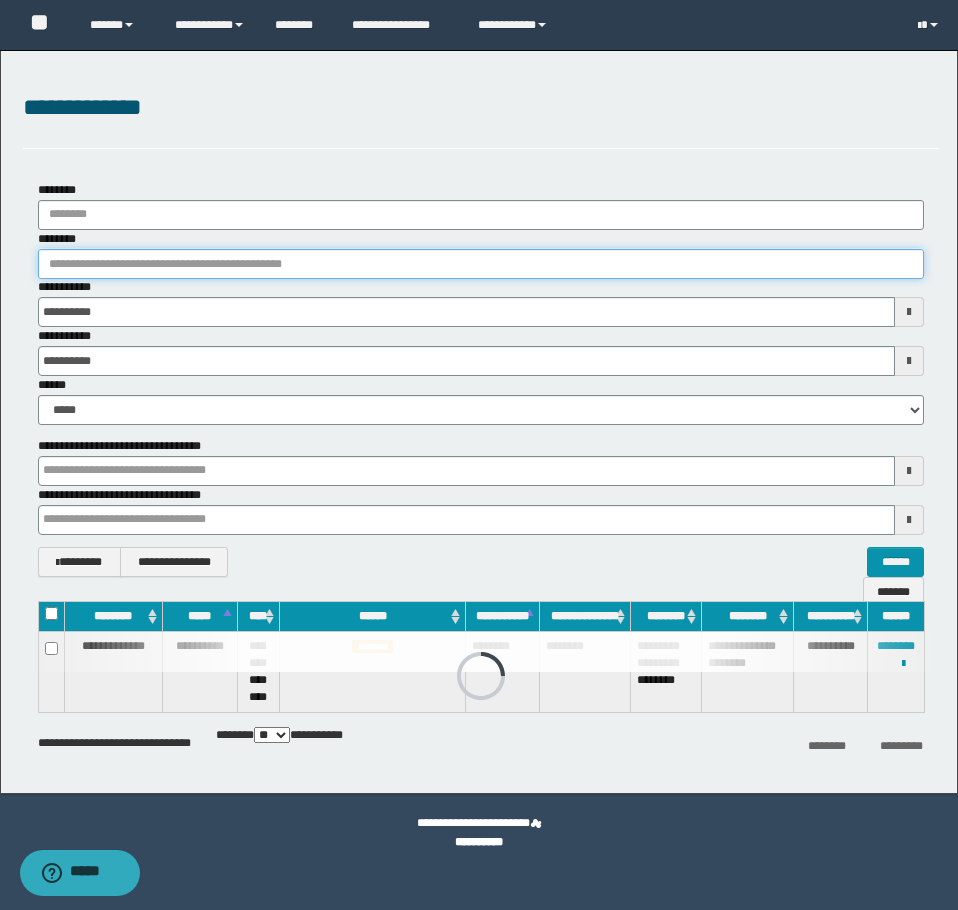 click on "********" at bounding box center (481, 264) 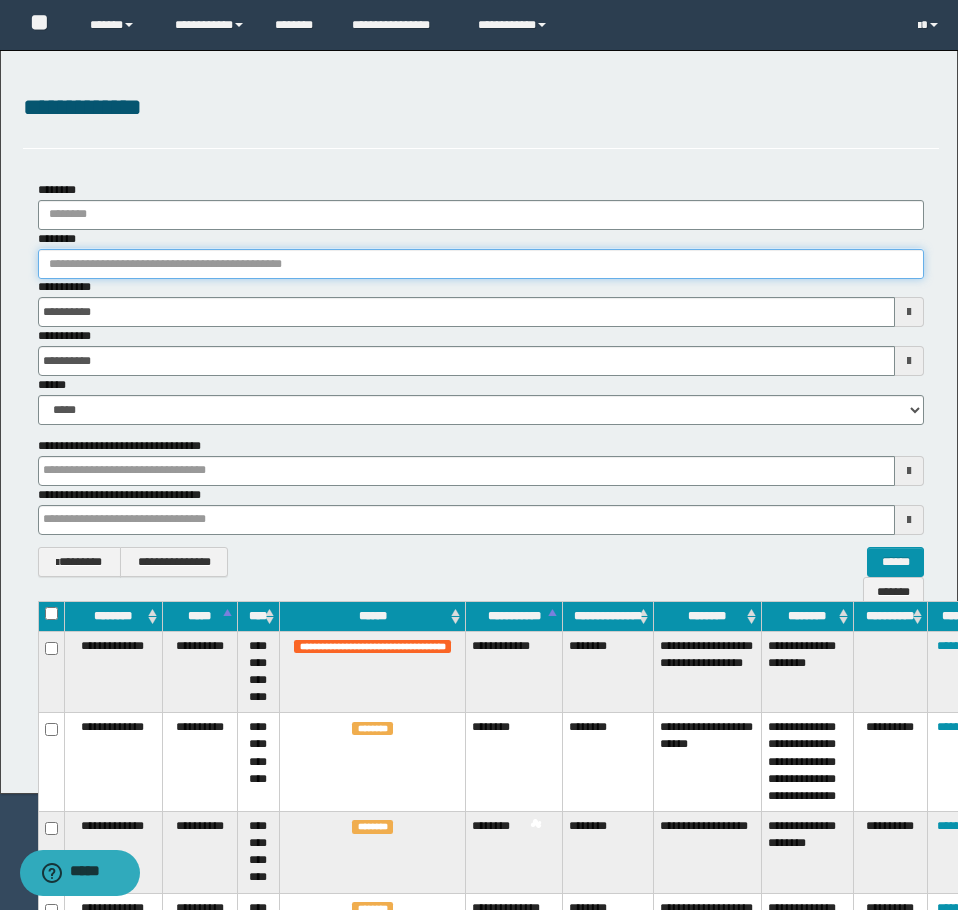 paste on "********" 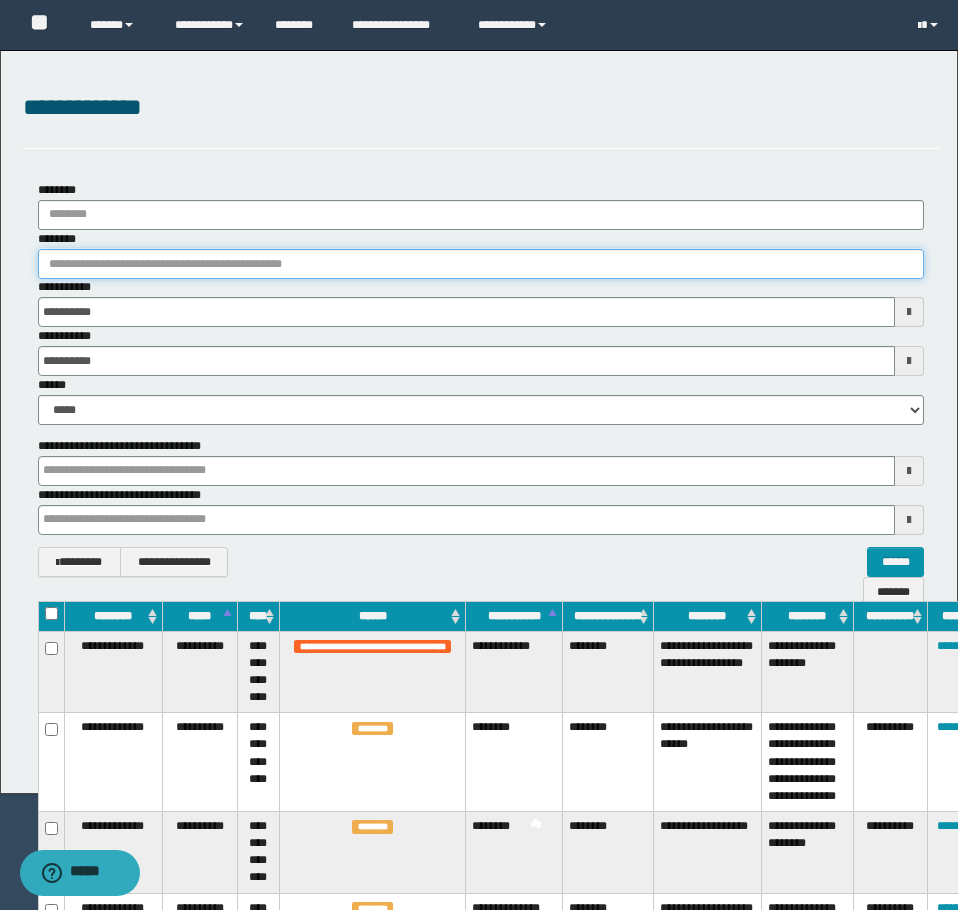 type on "********" 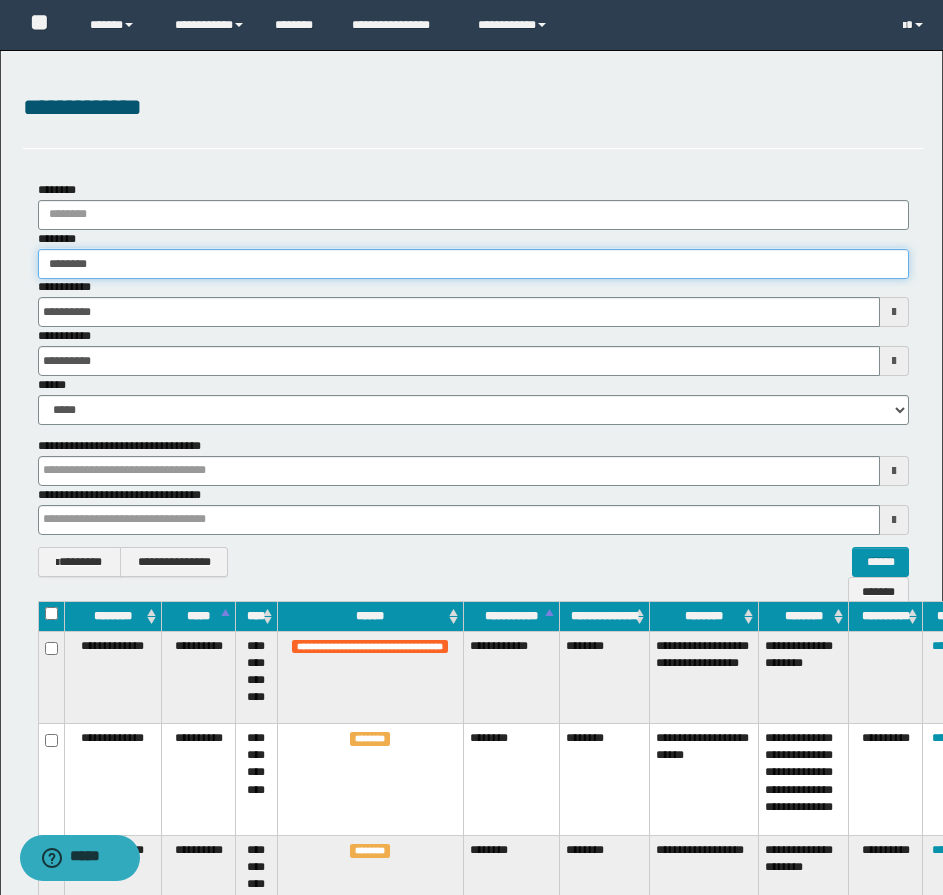 type 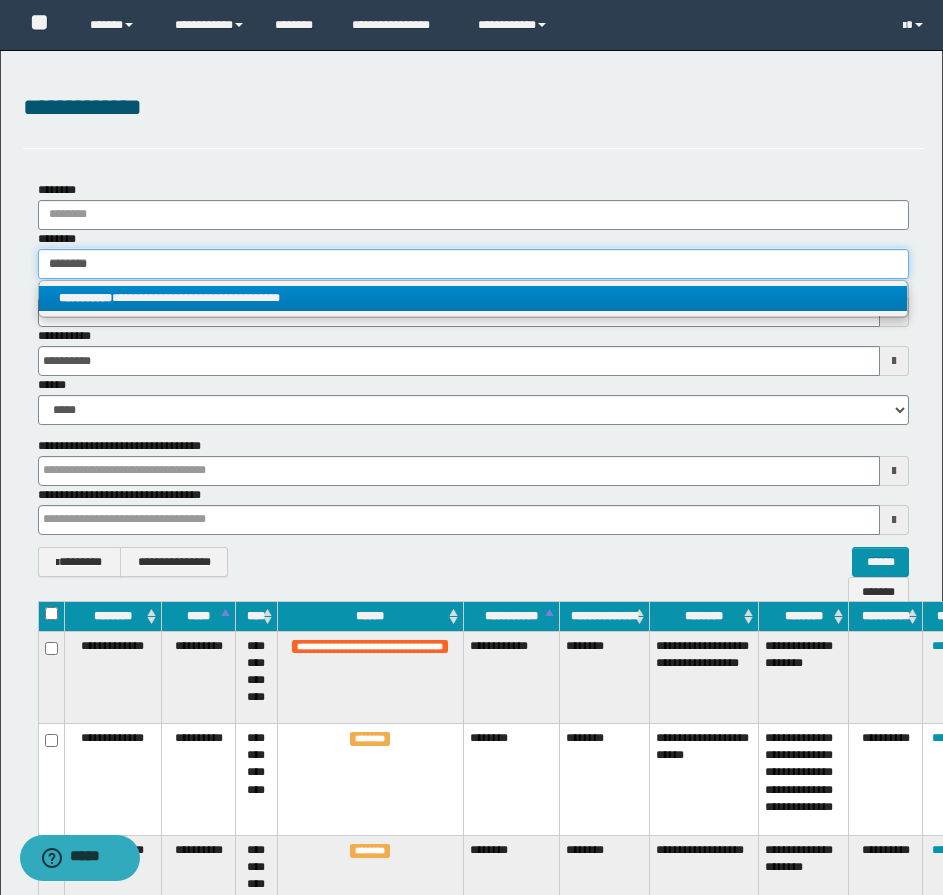 type on "********" 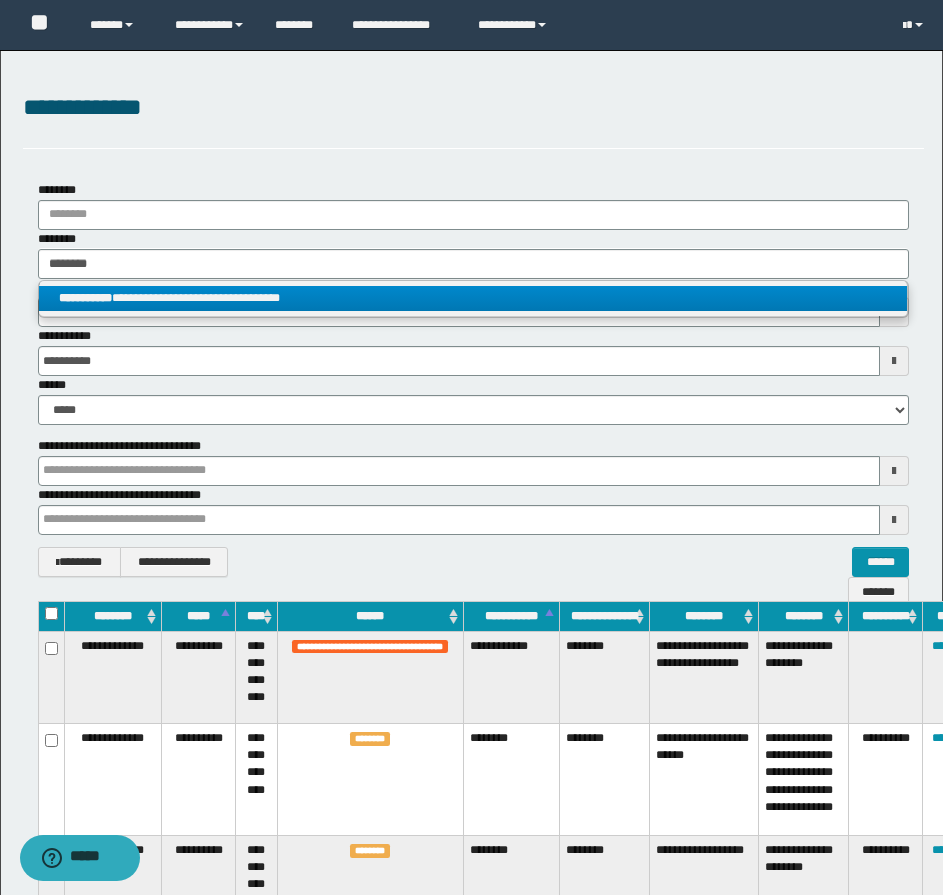 click on "**********" at bounding box center (473, 298) 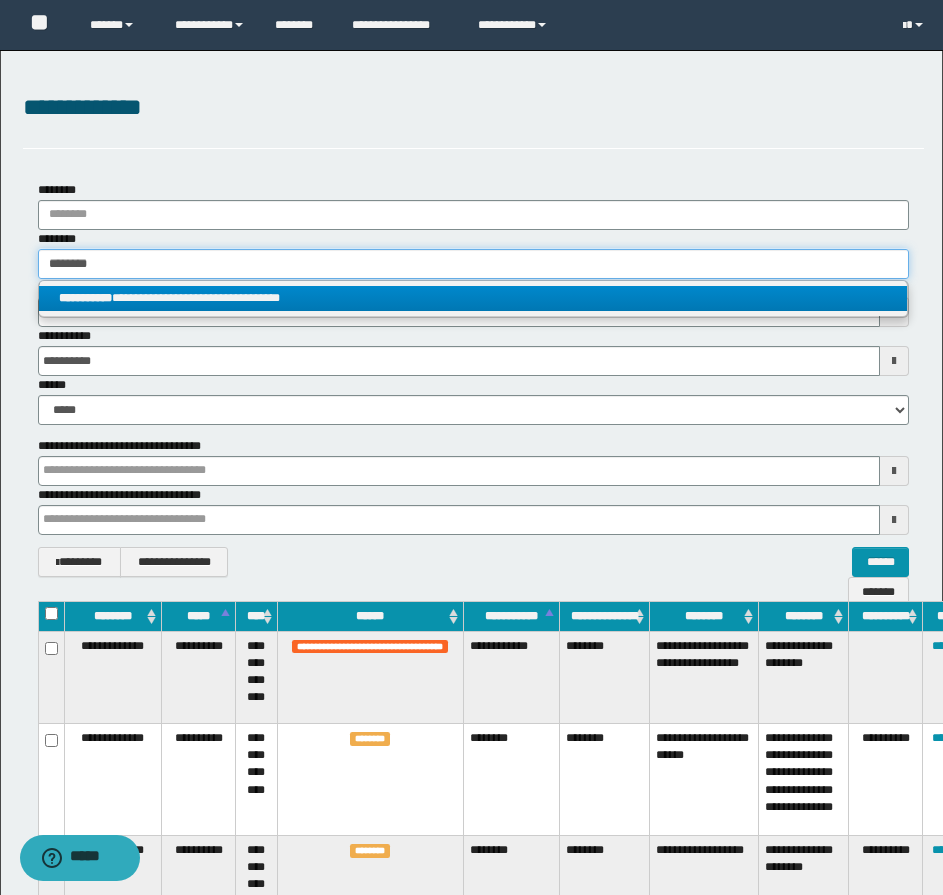 type 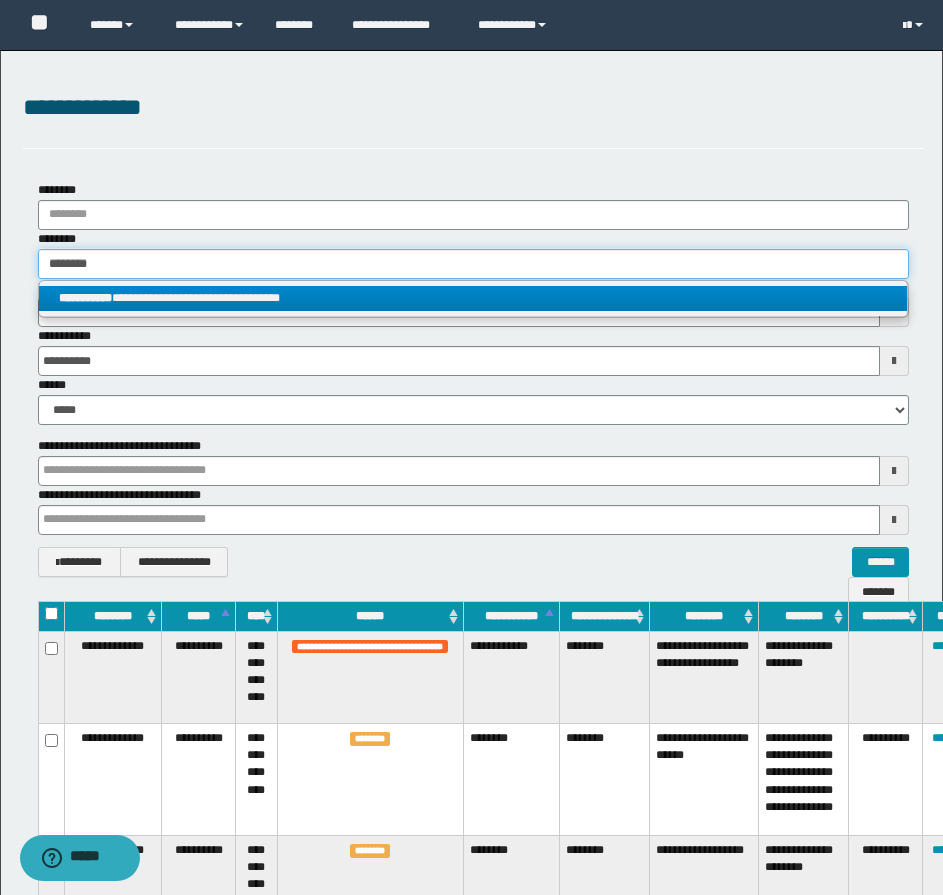 type 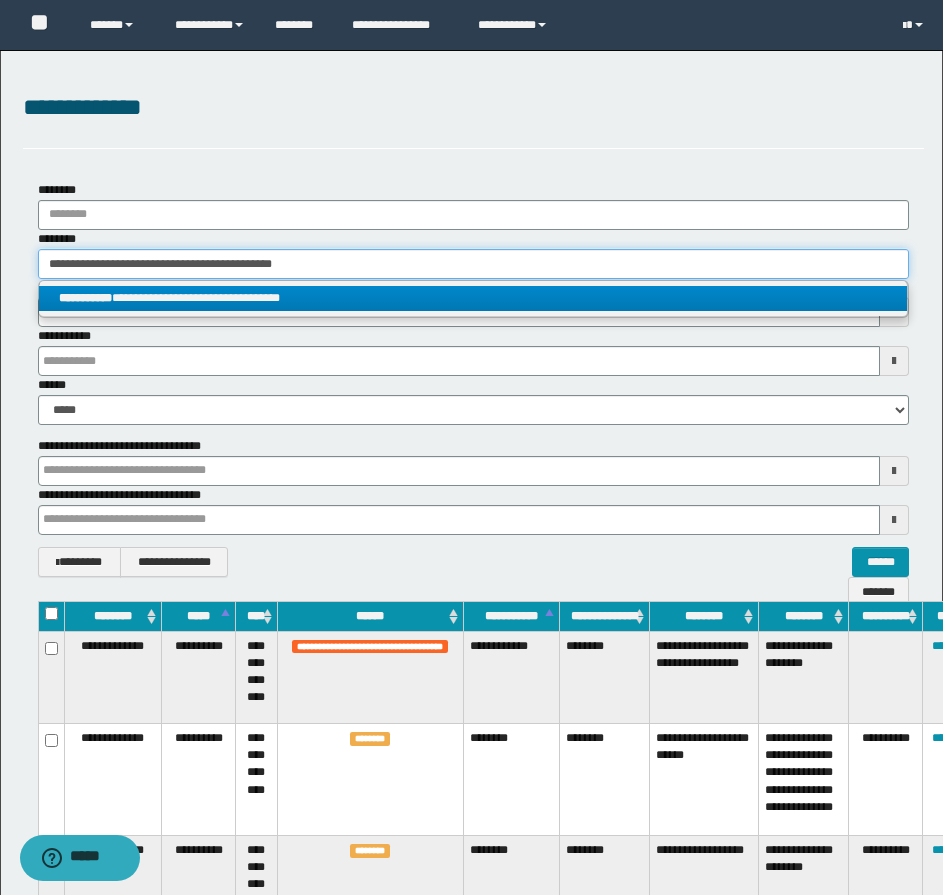 type 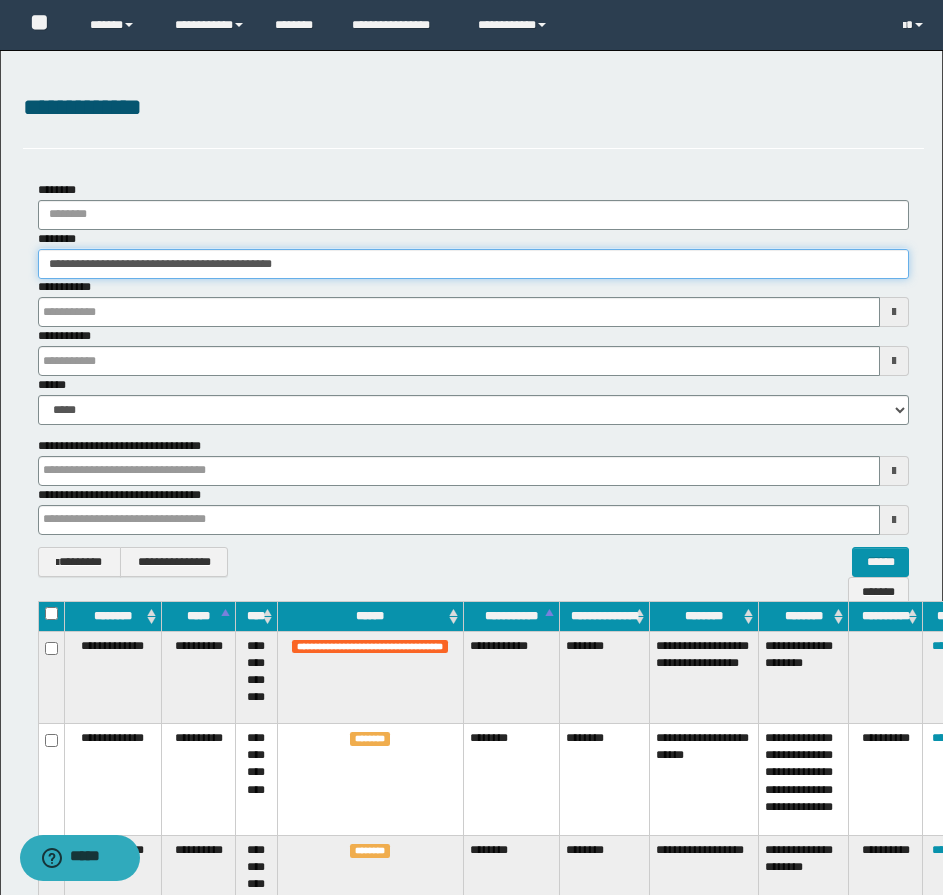 type 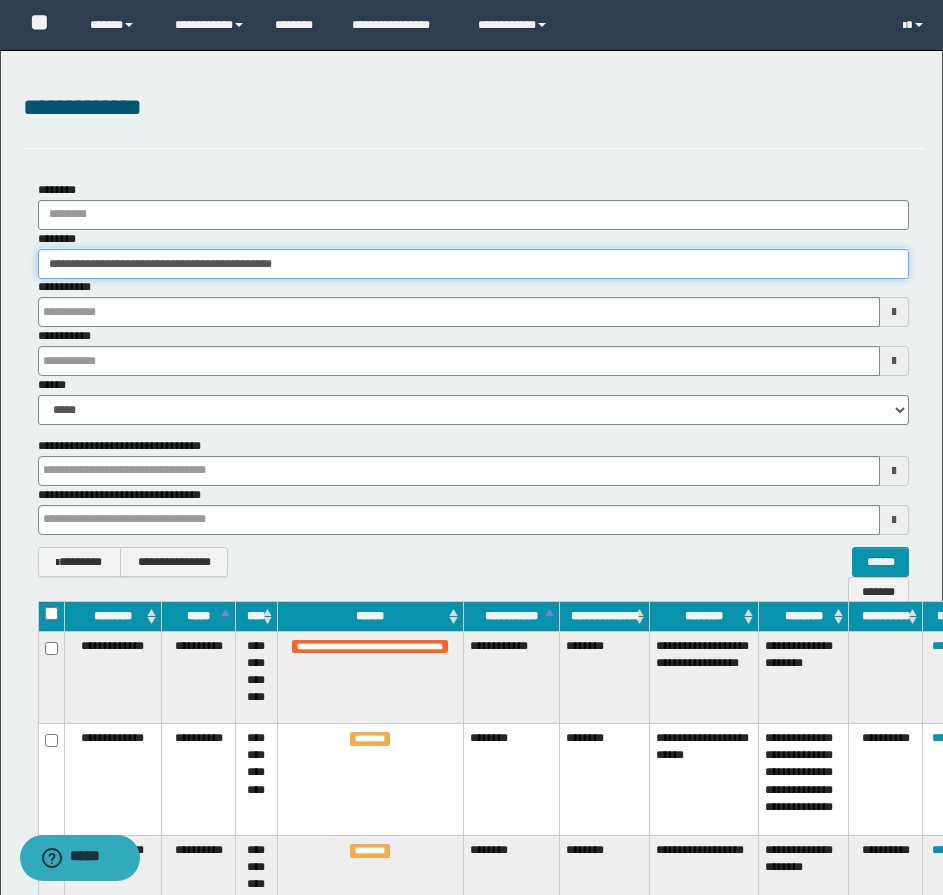 type 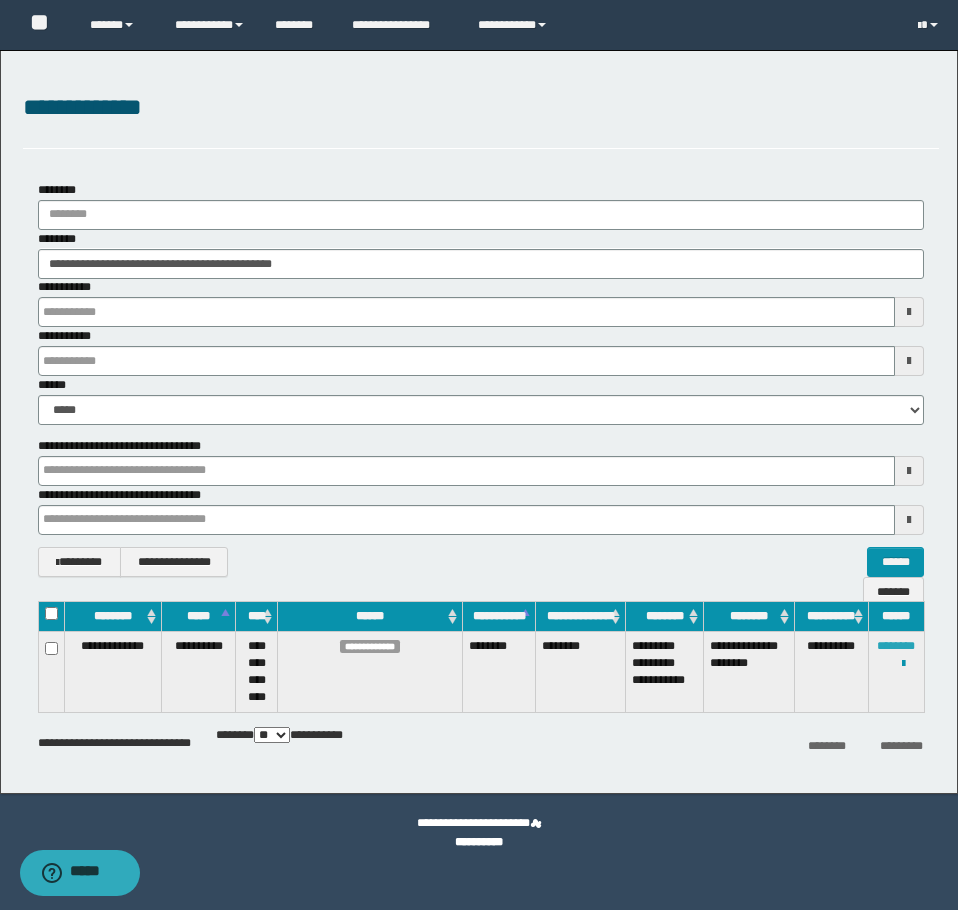 click on "********" at bounding box center [896, 646] 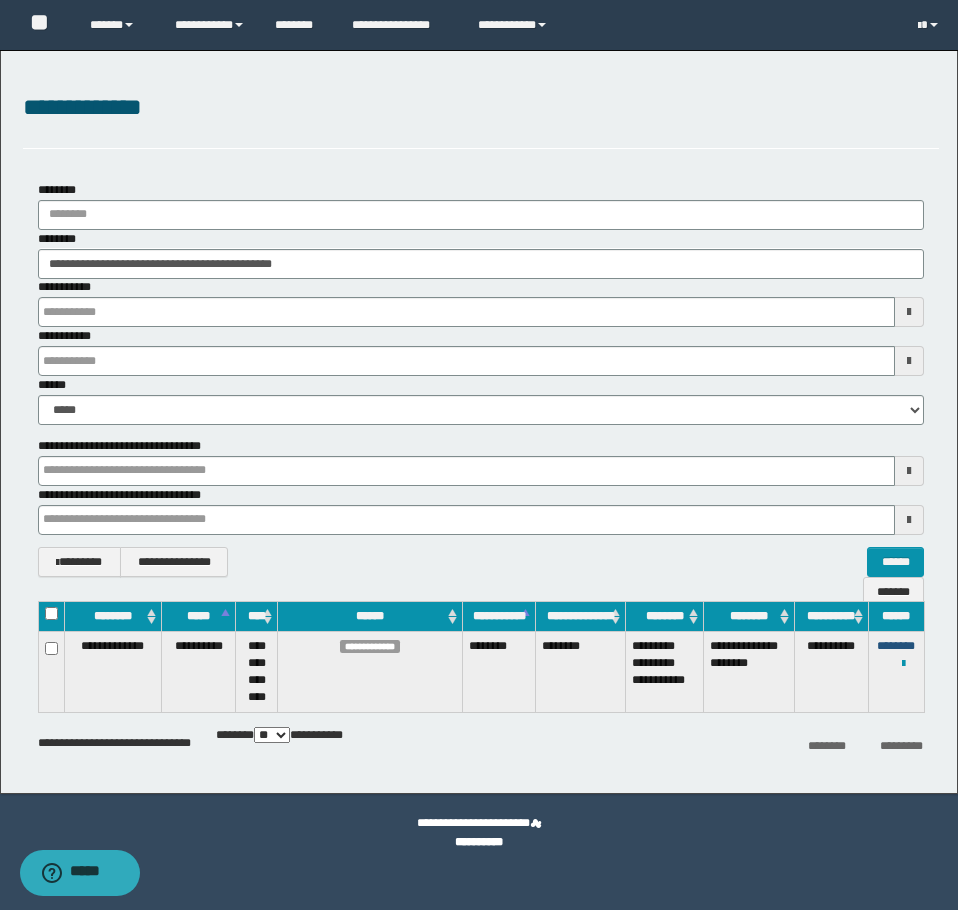 type 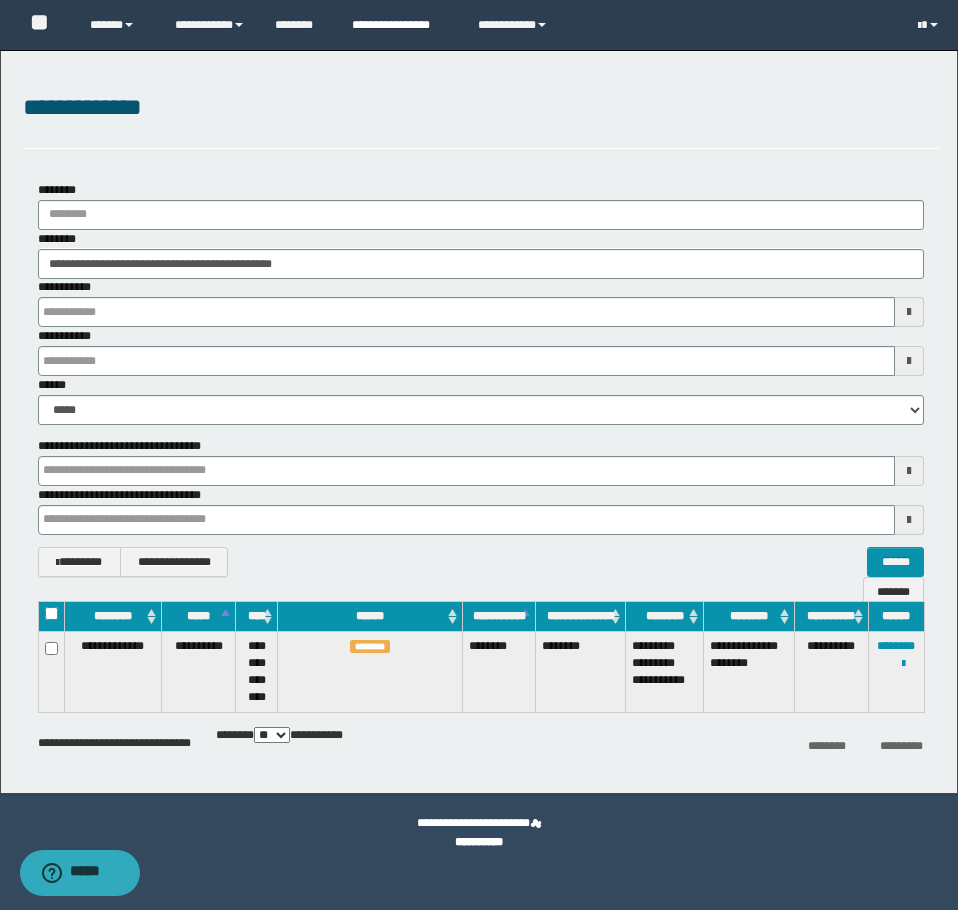 type 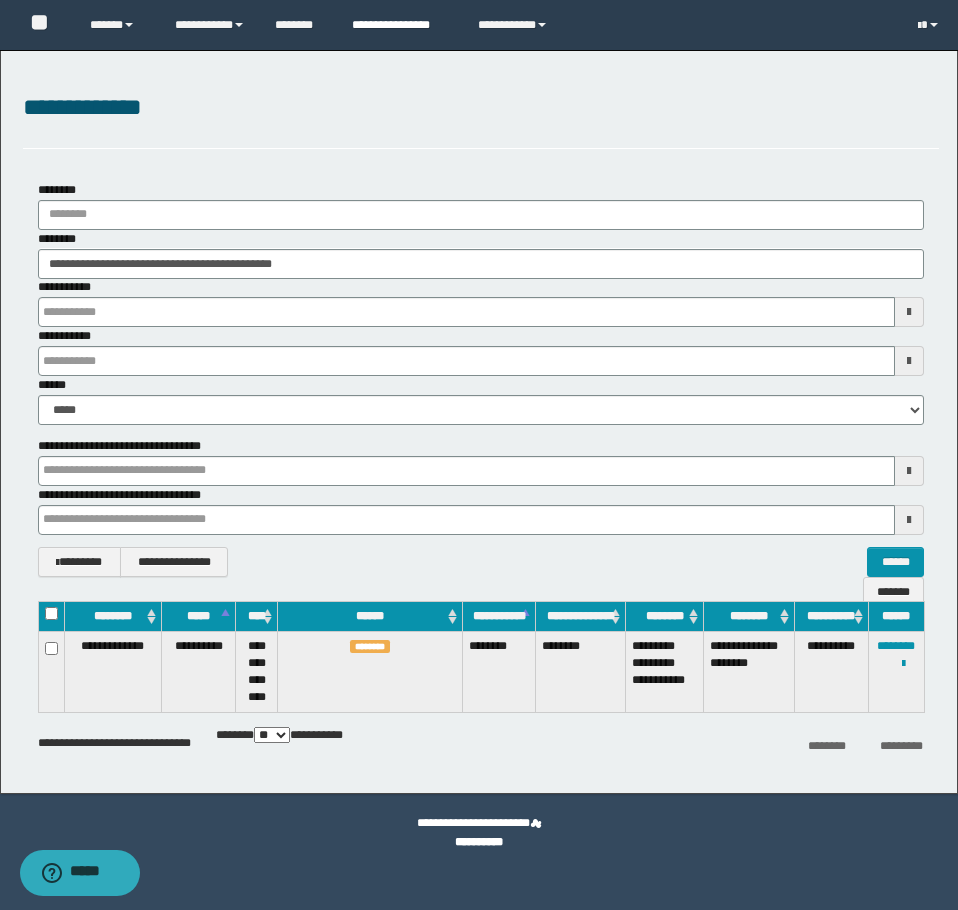 type 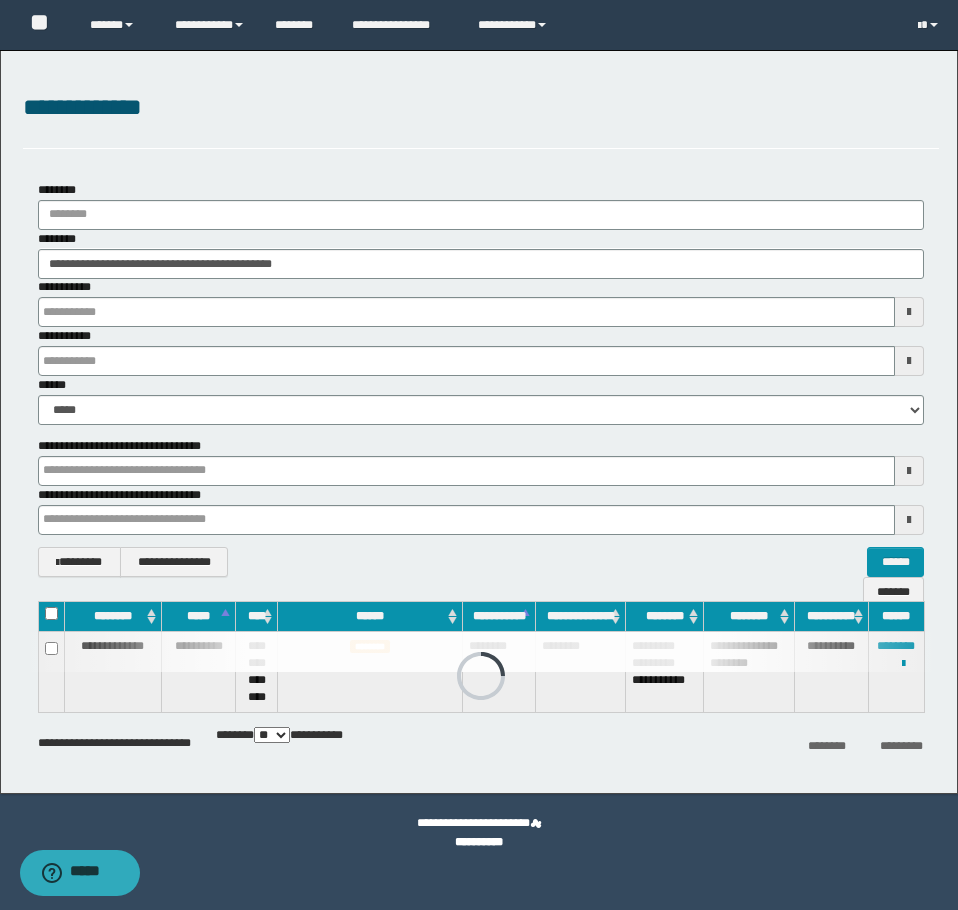 type 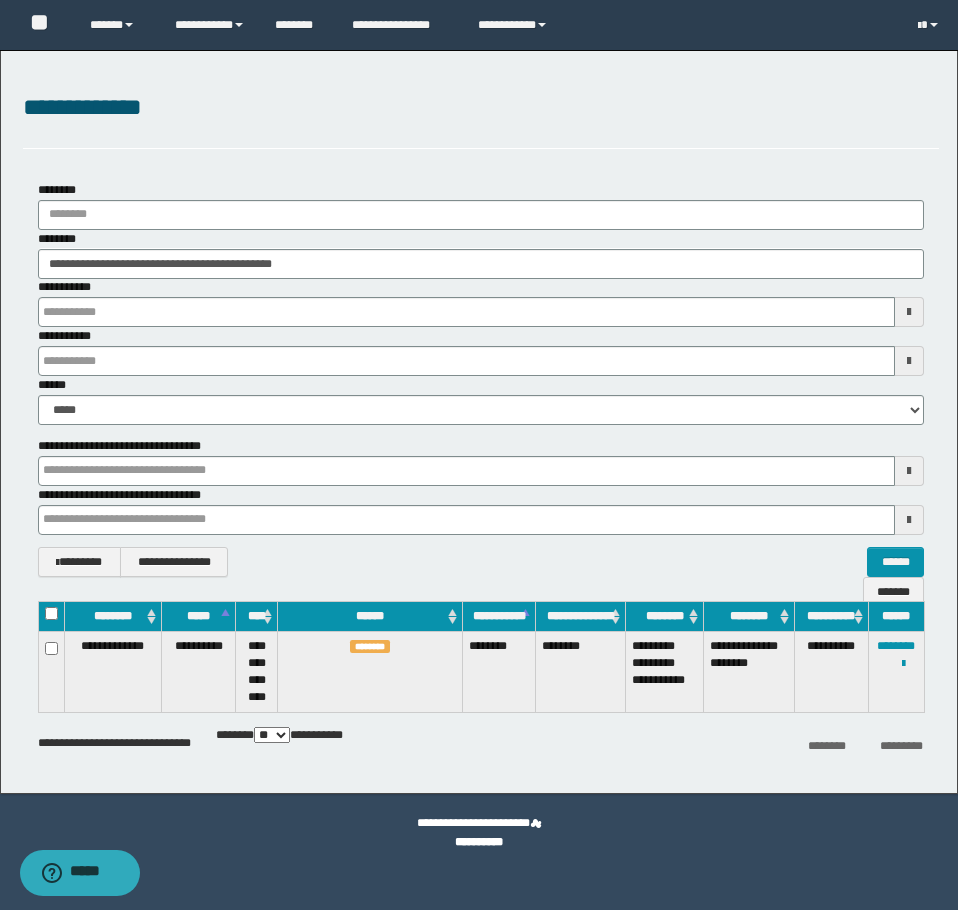 type 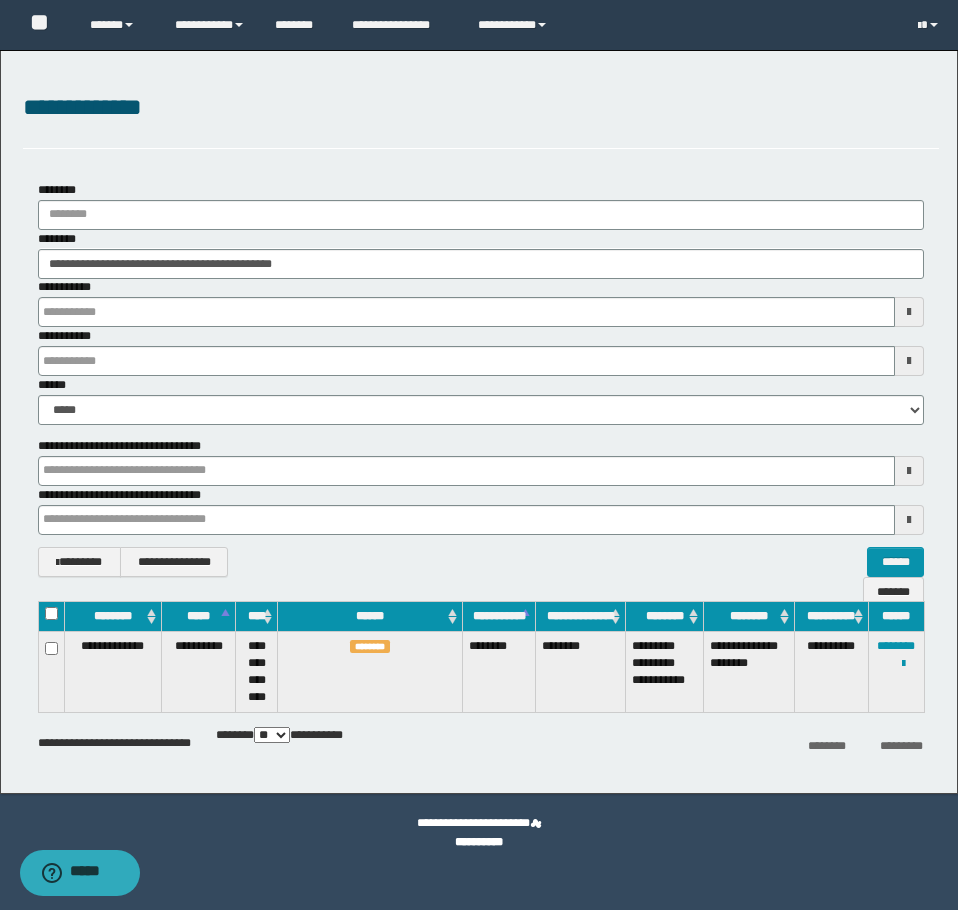 type 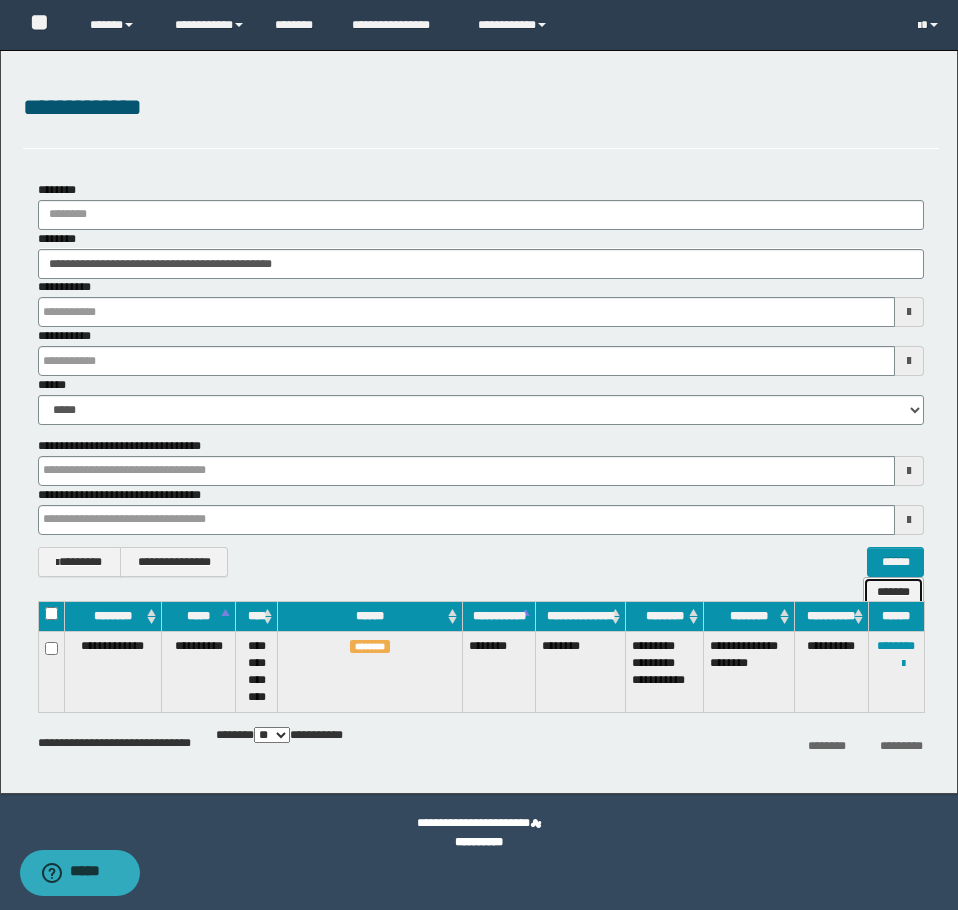 click on "*******" at bounding box center [893, 592] 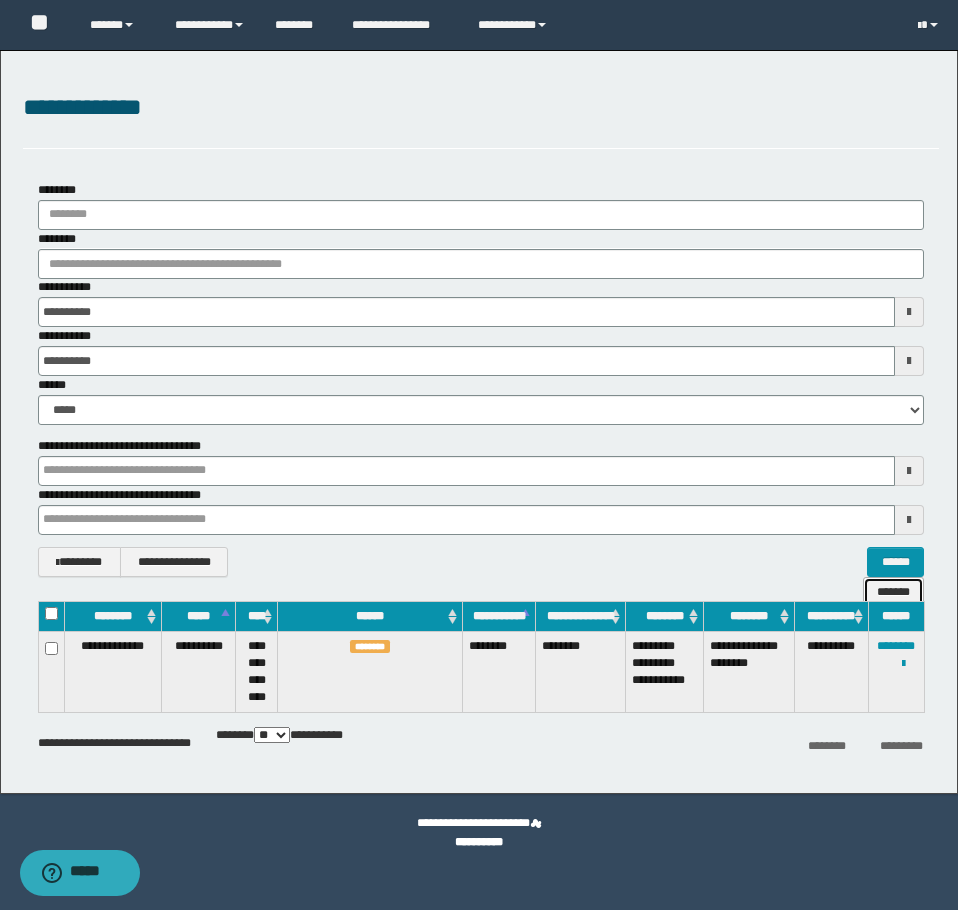 type 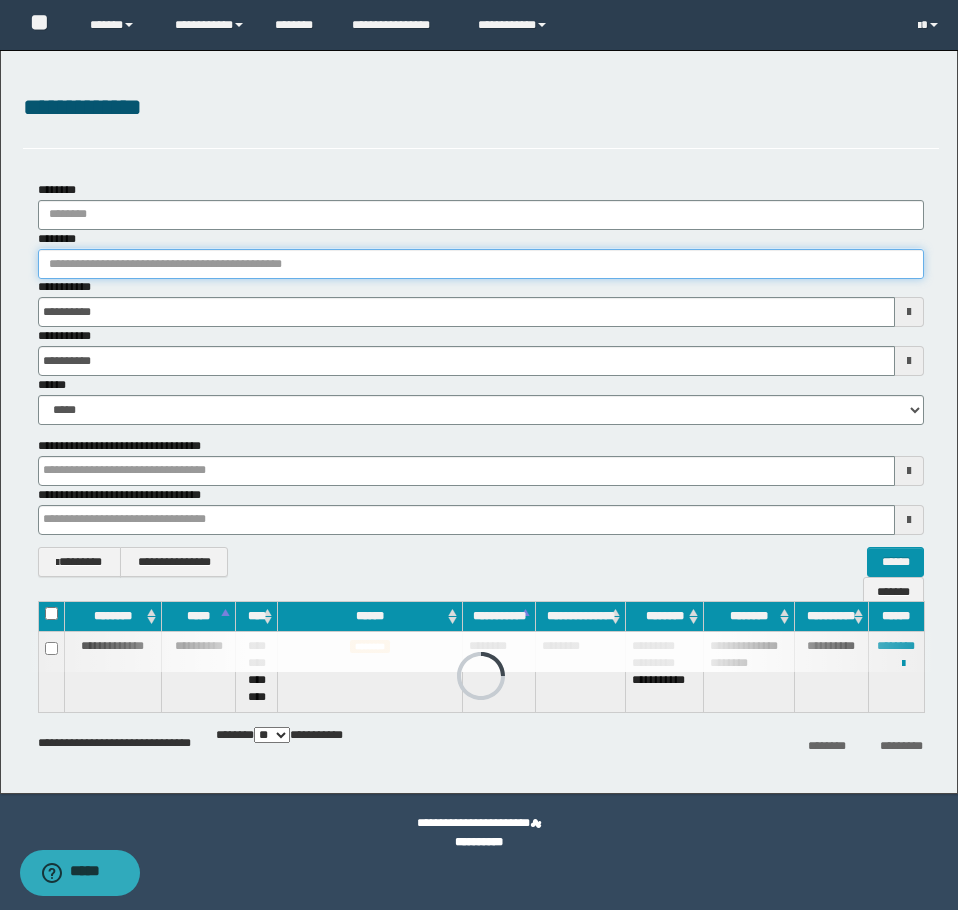 click on "********" at bounding box center (481, 264) 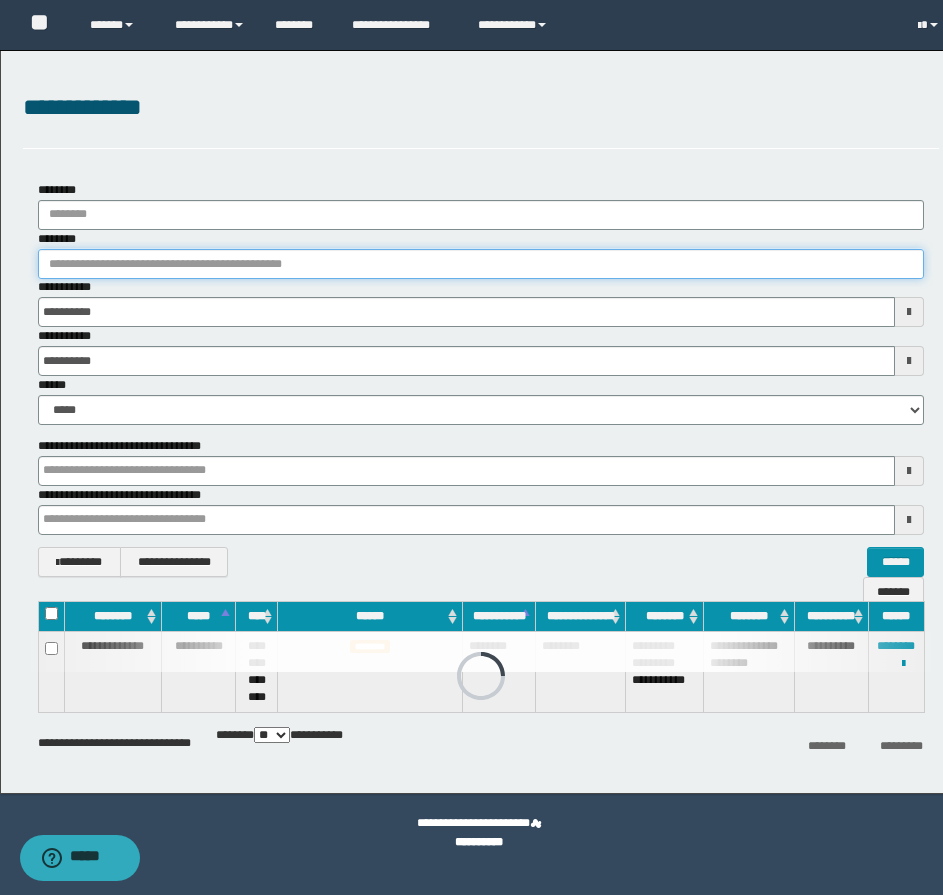 paste on "********" 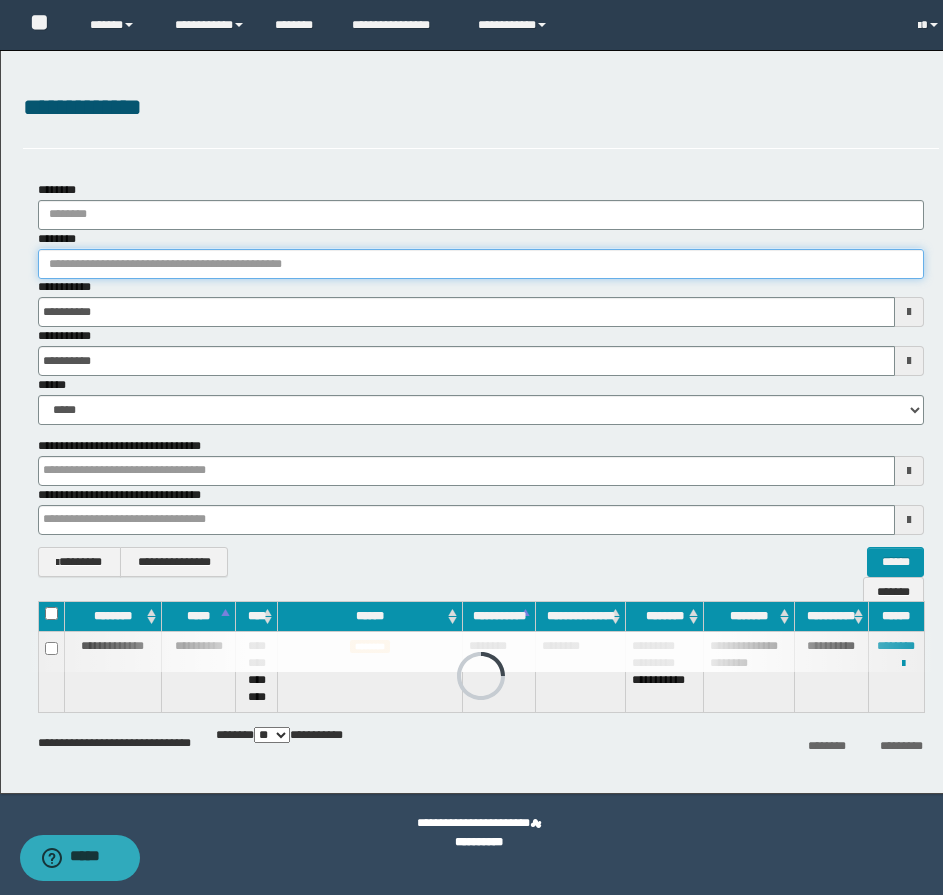 type on "********" 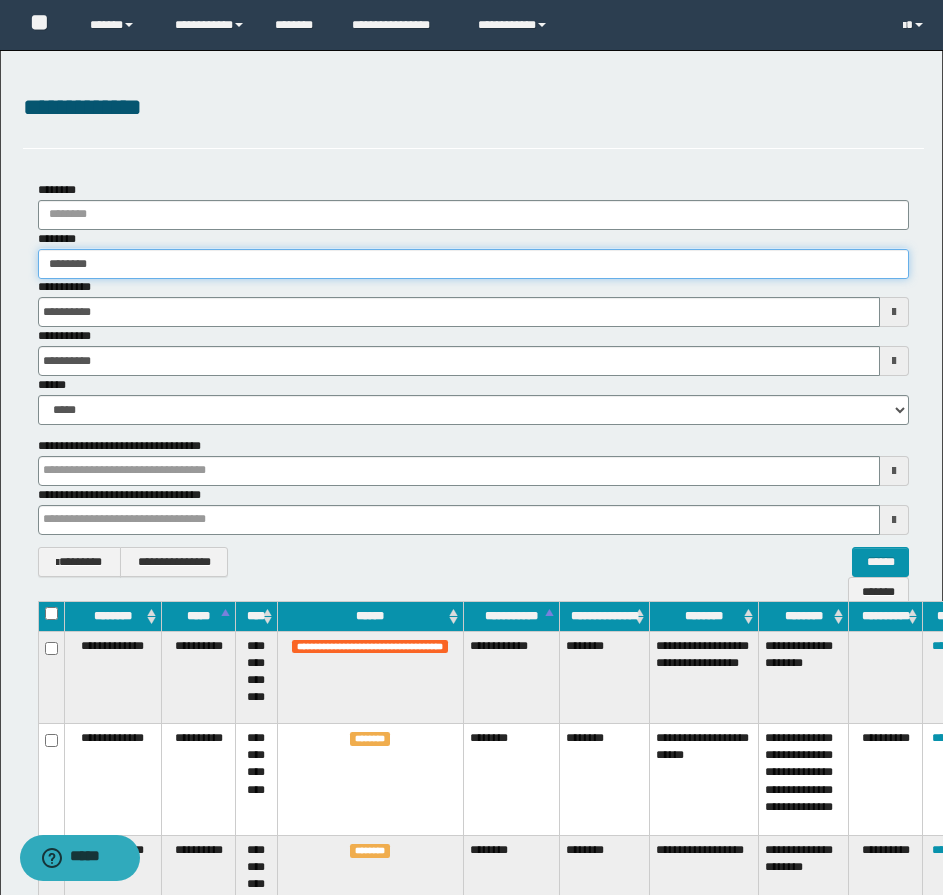 type 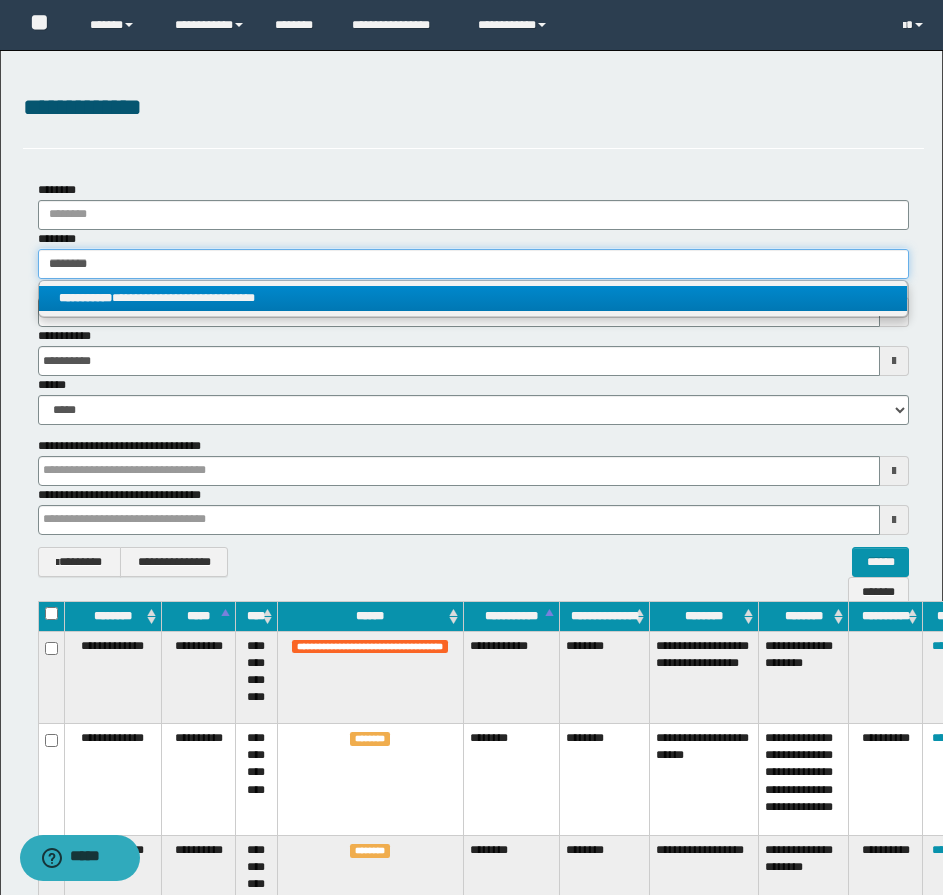 type on "********" 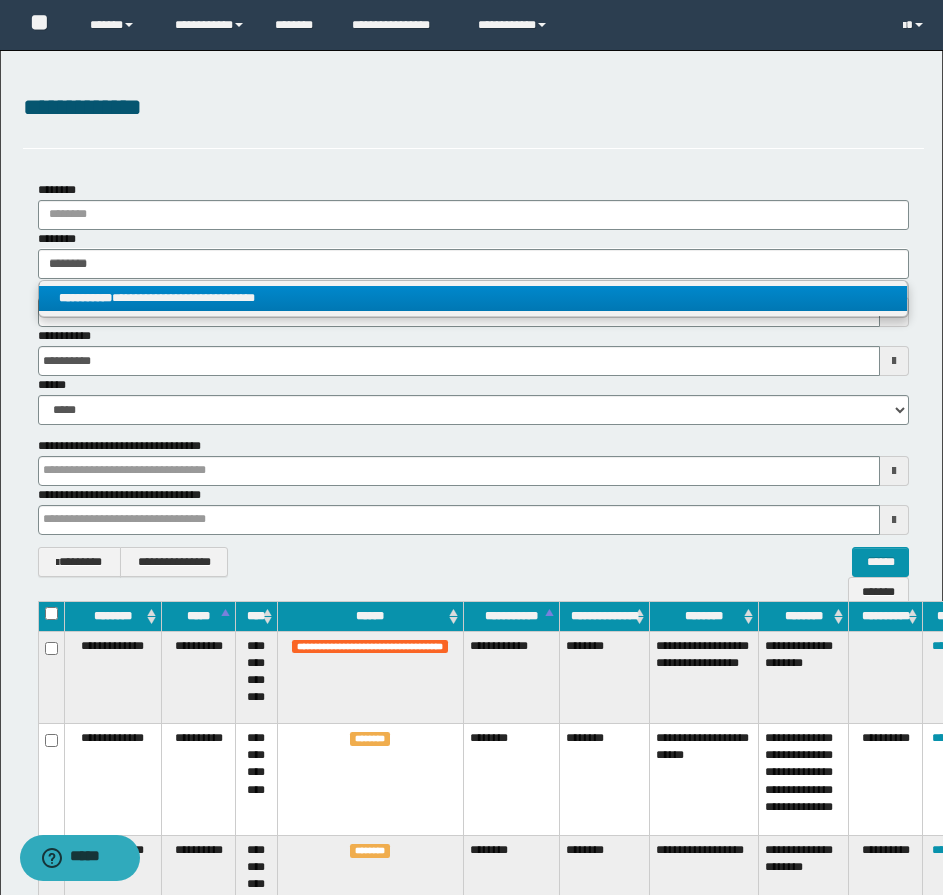 click on "**********" at bounding box center (473, 298) 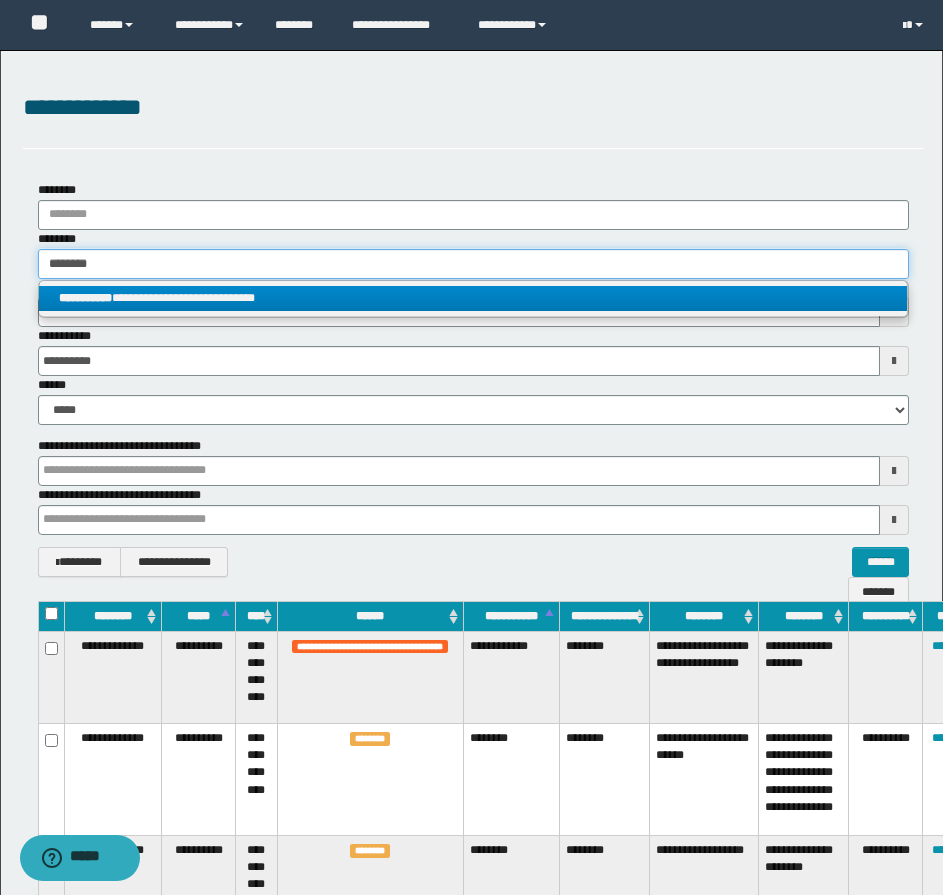type 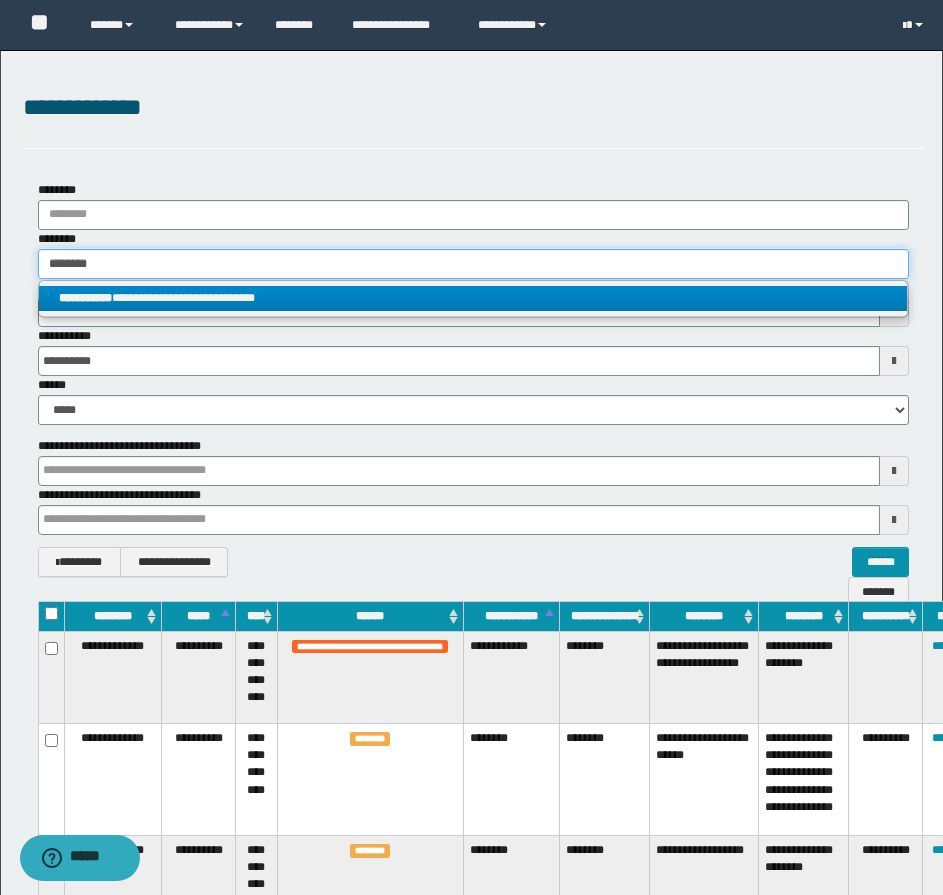 type 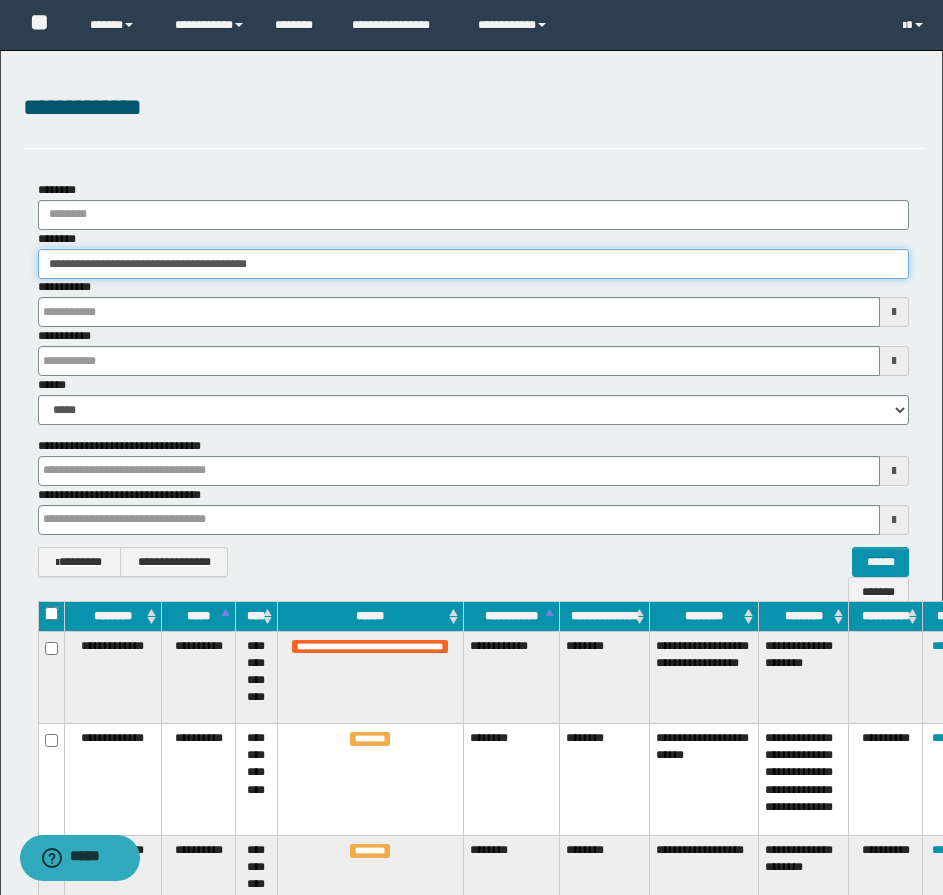 type 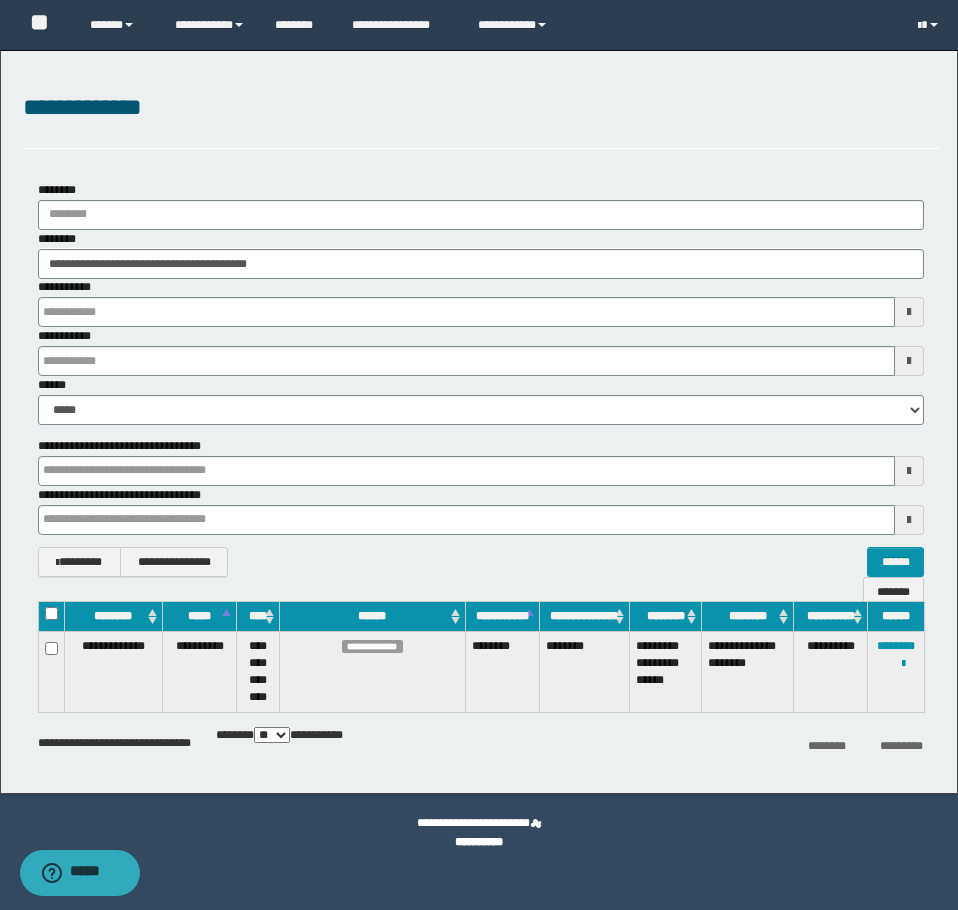 type 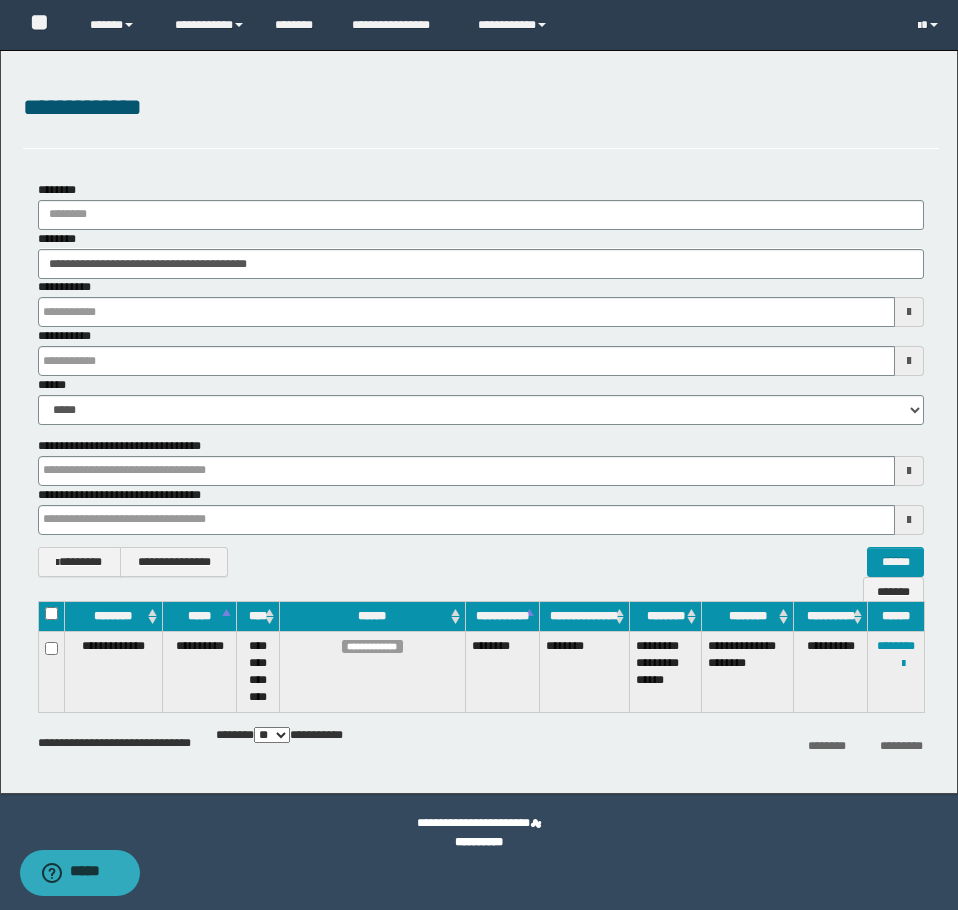 type 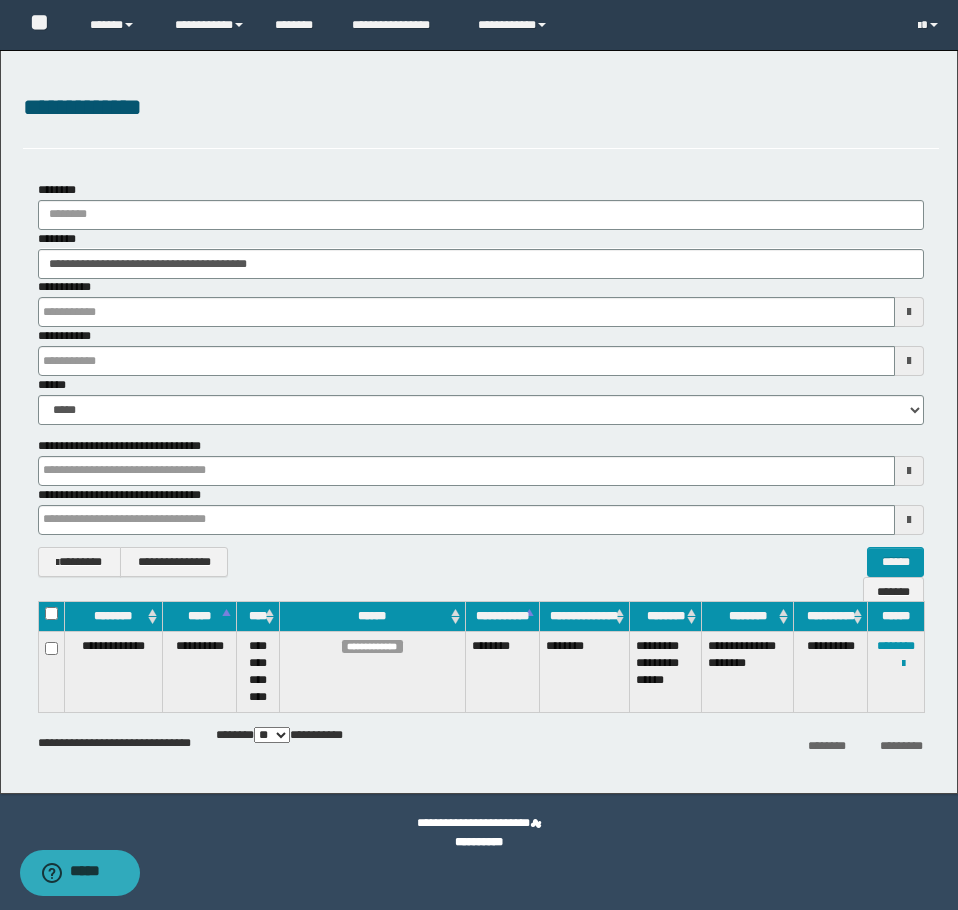 type 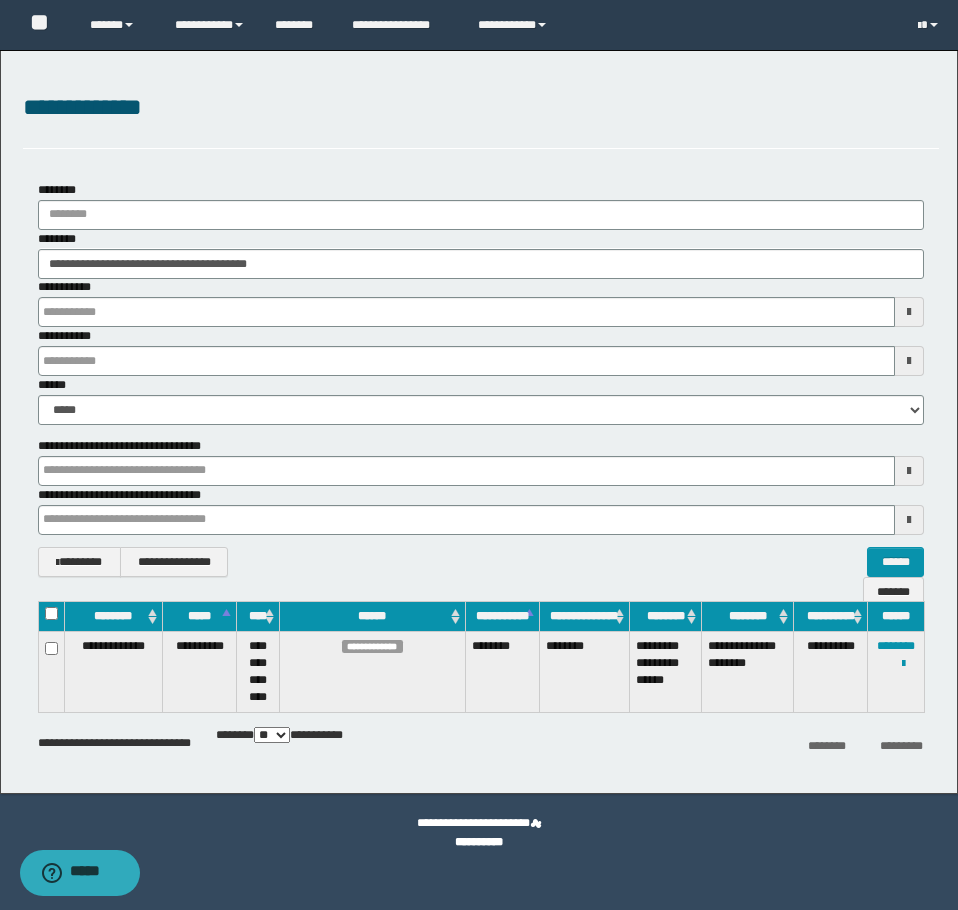 type 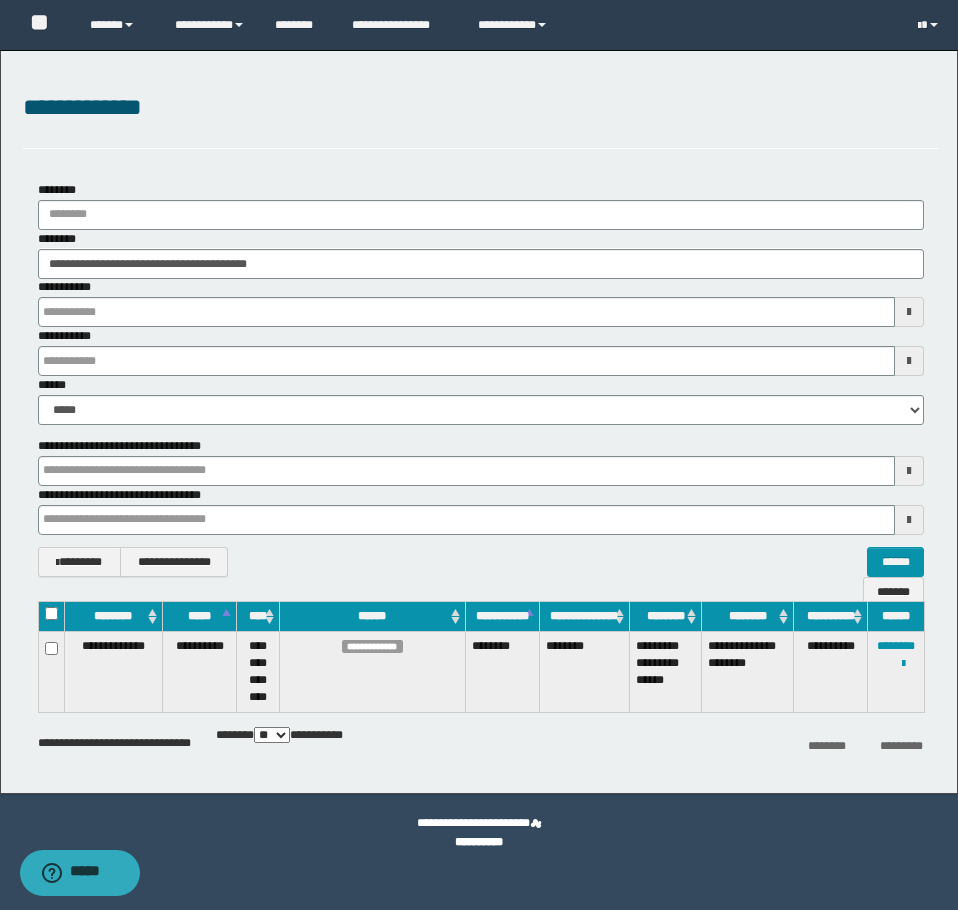type 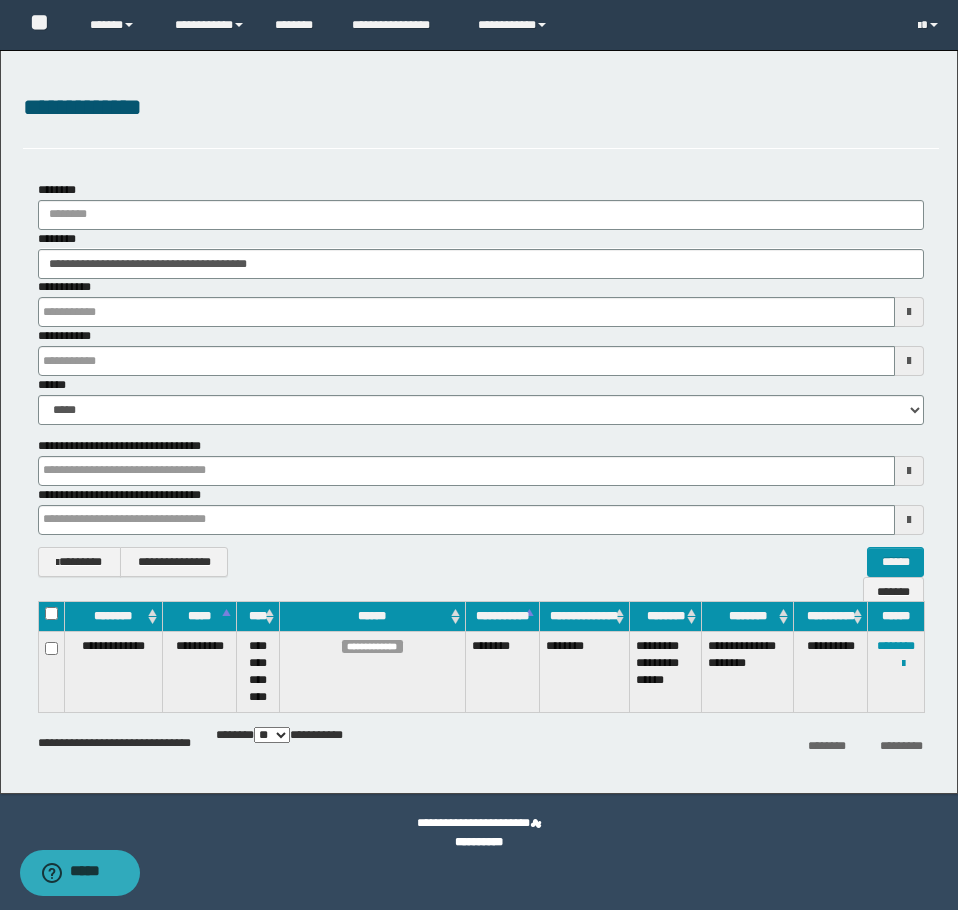 type 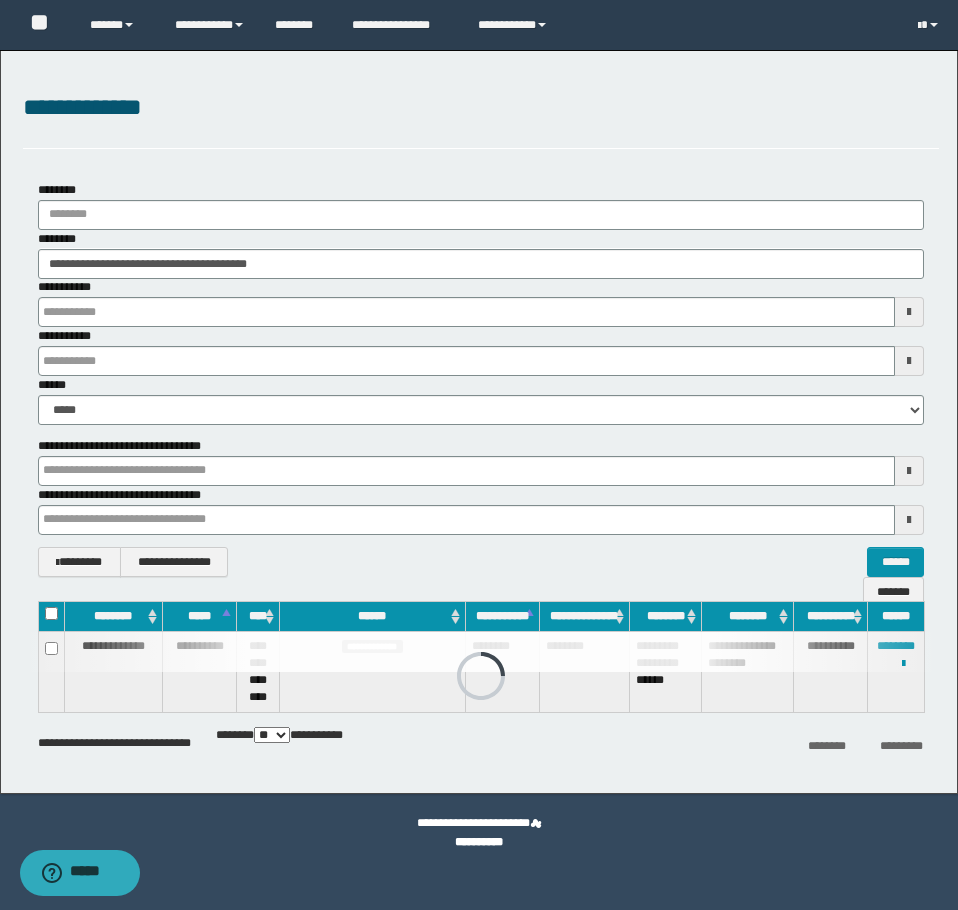 click at bounding box center [481, 652] 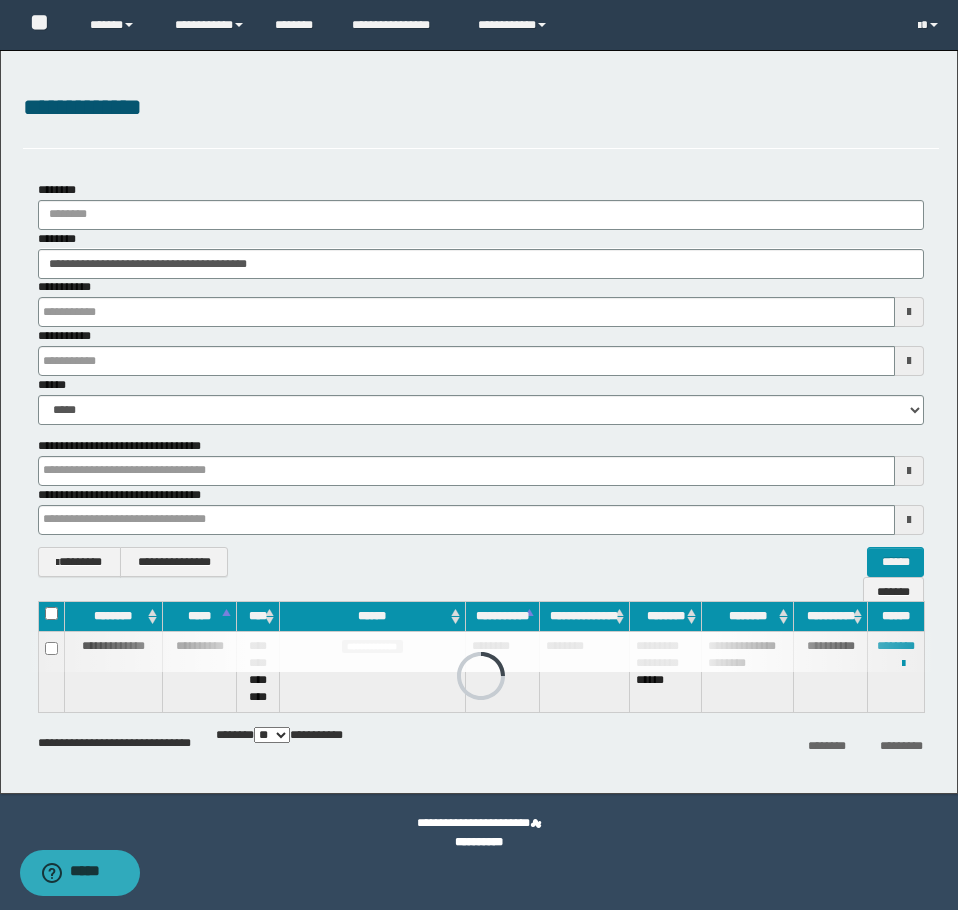 type 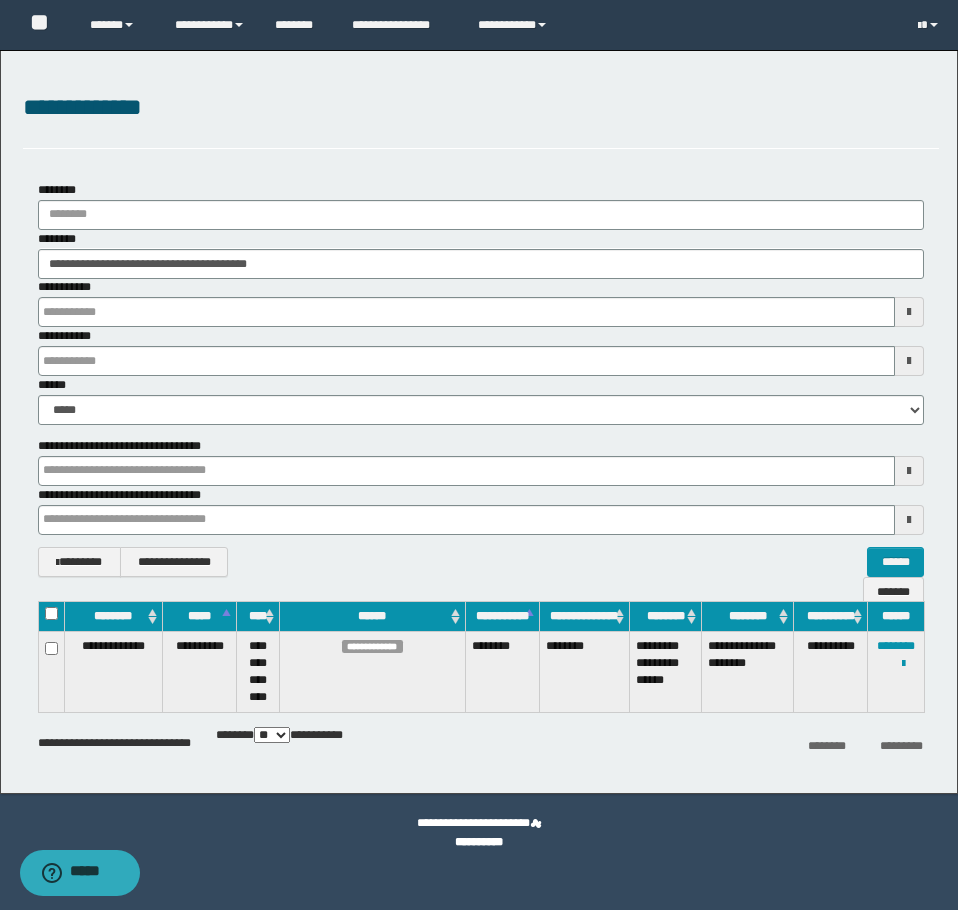 type 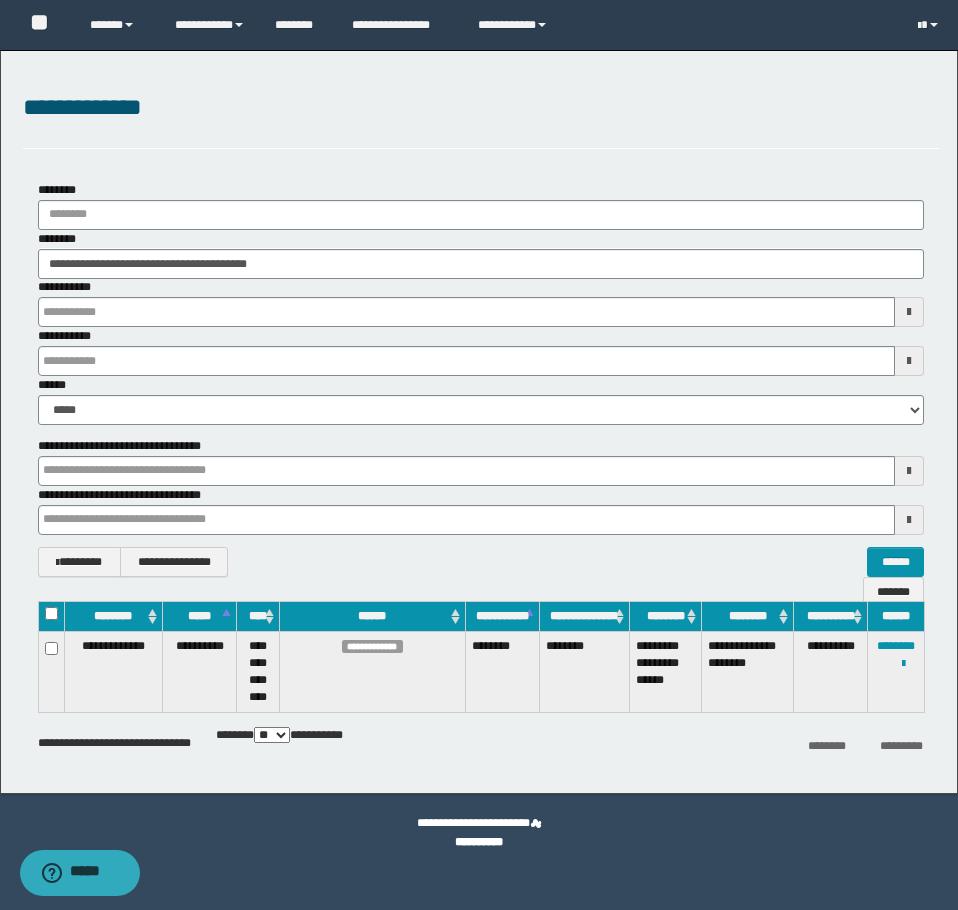 type 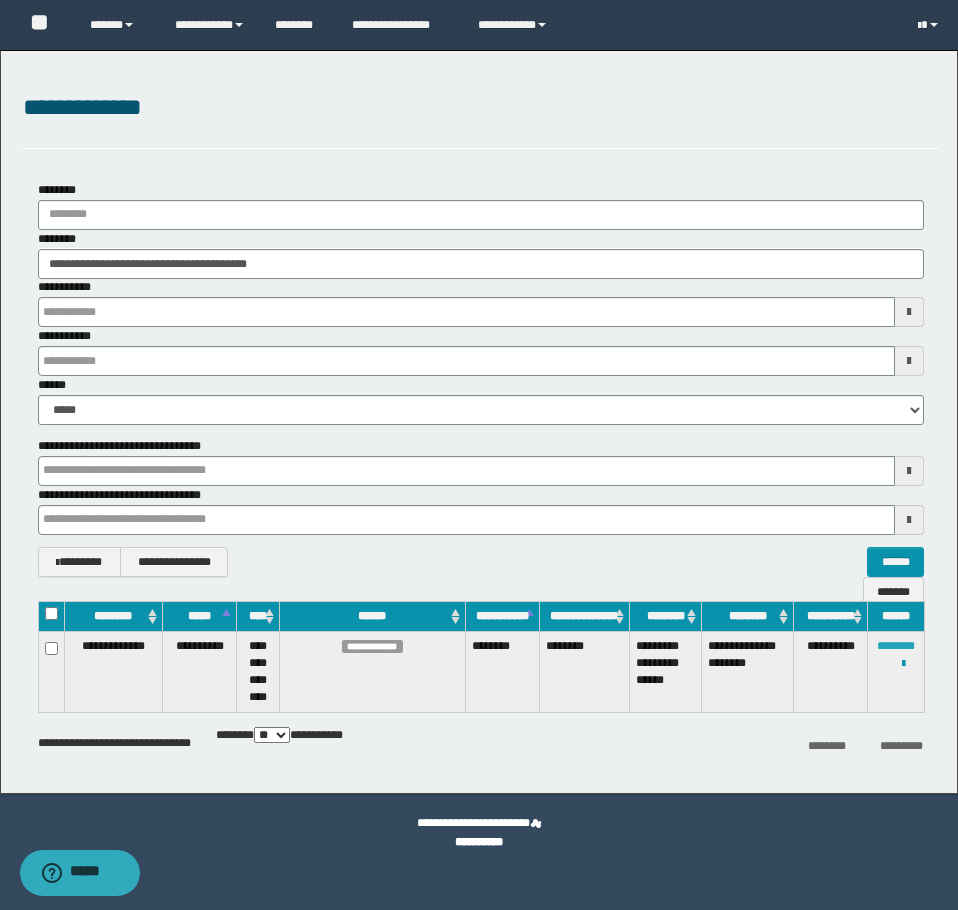 click on "********" at bounding box center [896, 646] 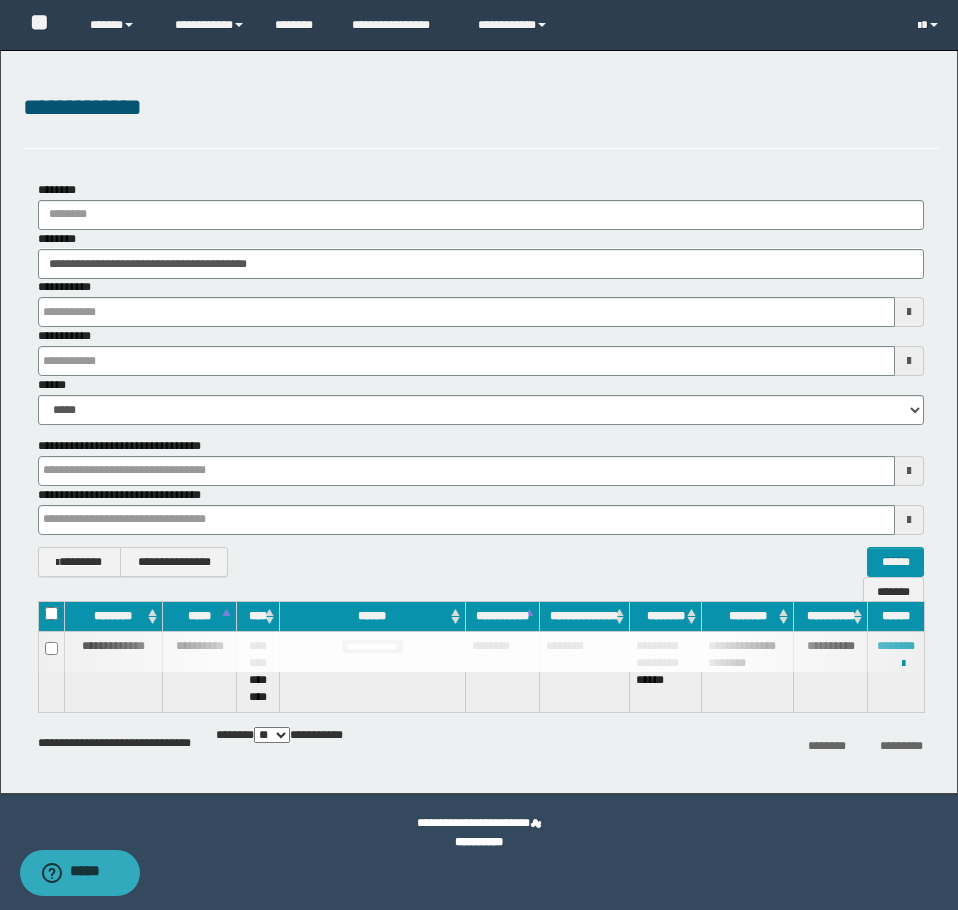 type 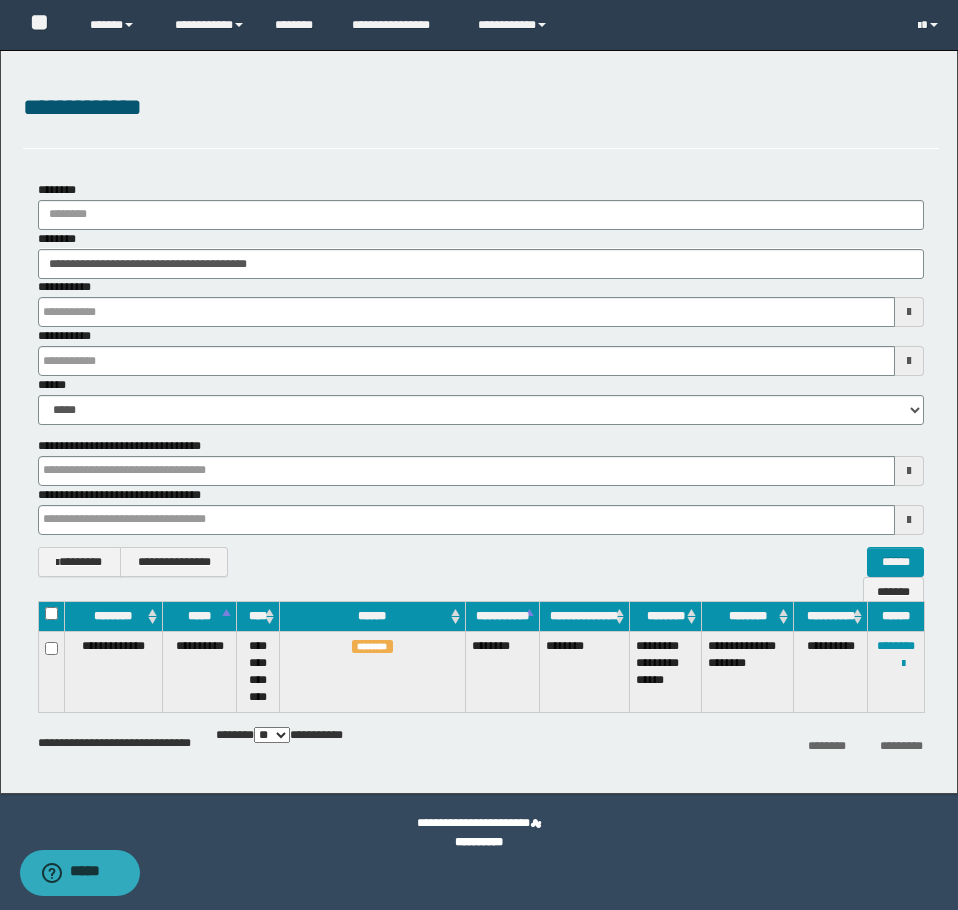 type 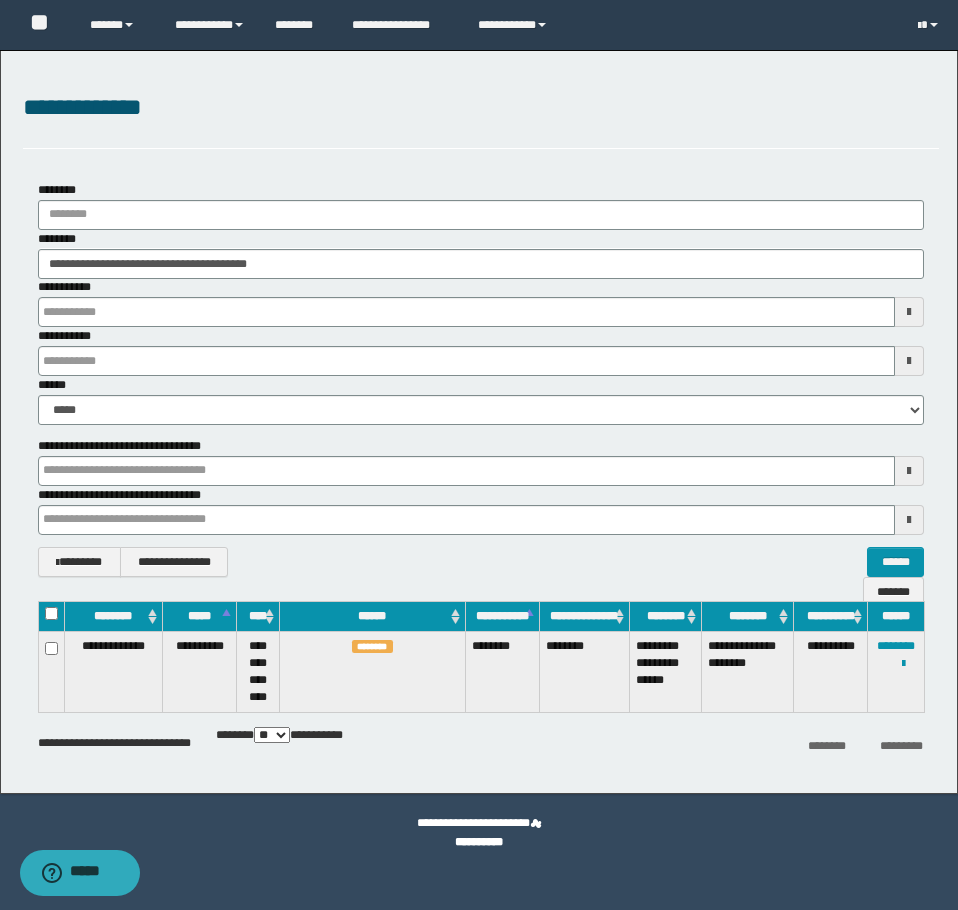 type 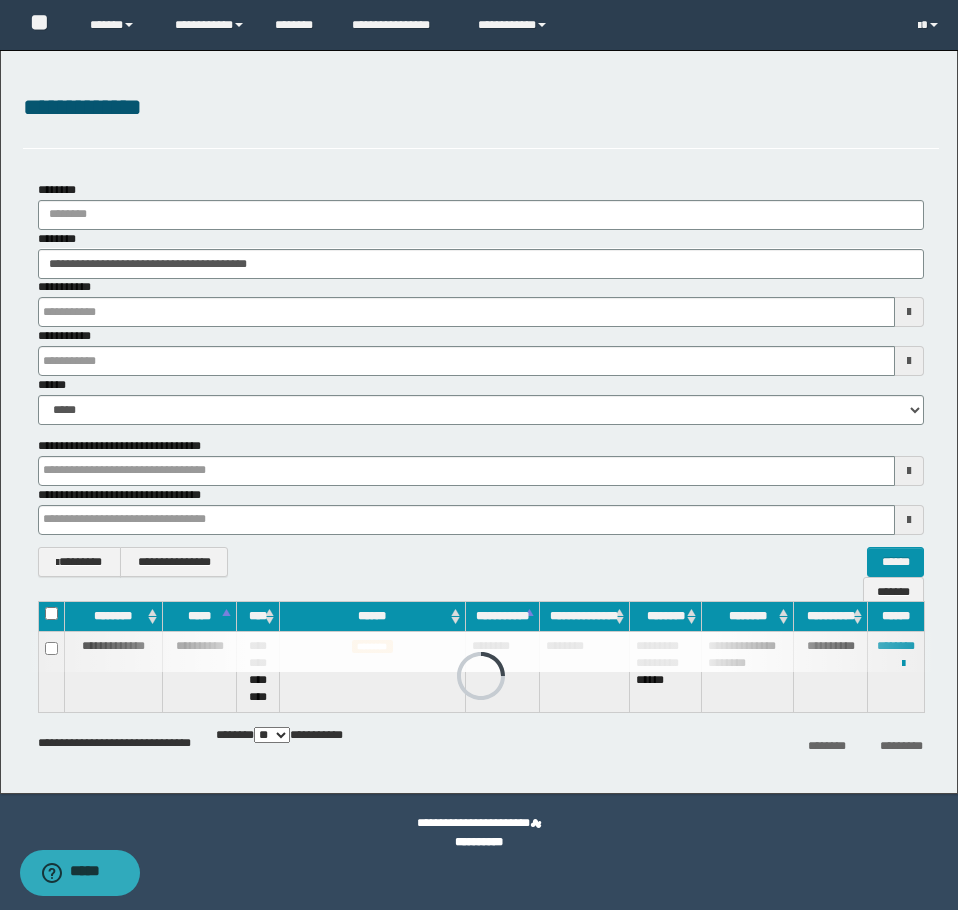 type 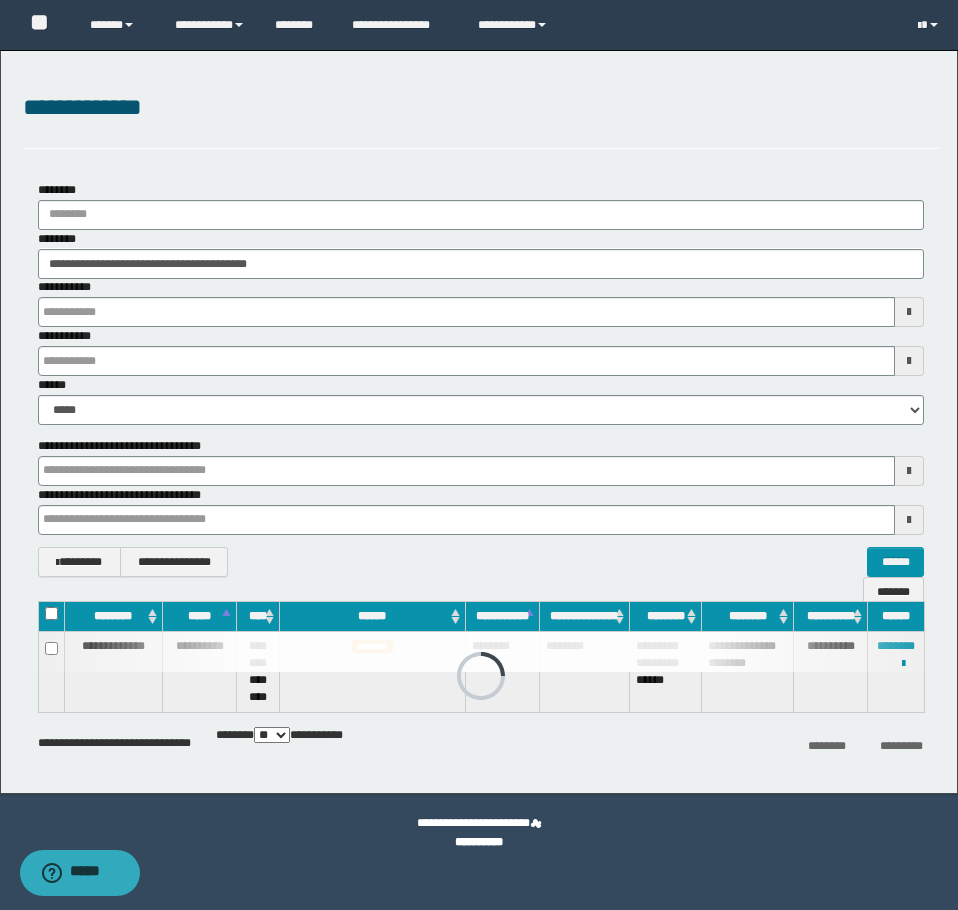 type 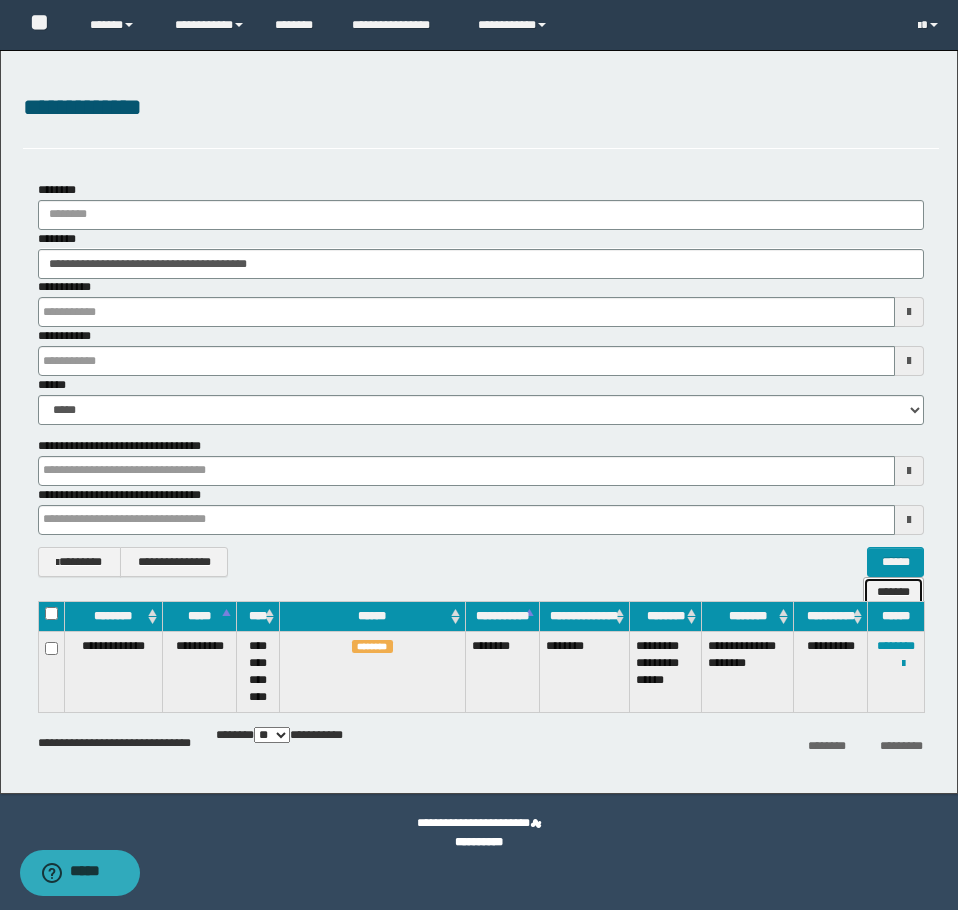 click on "*******" at bounding box center (893, 592) 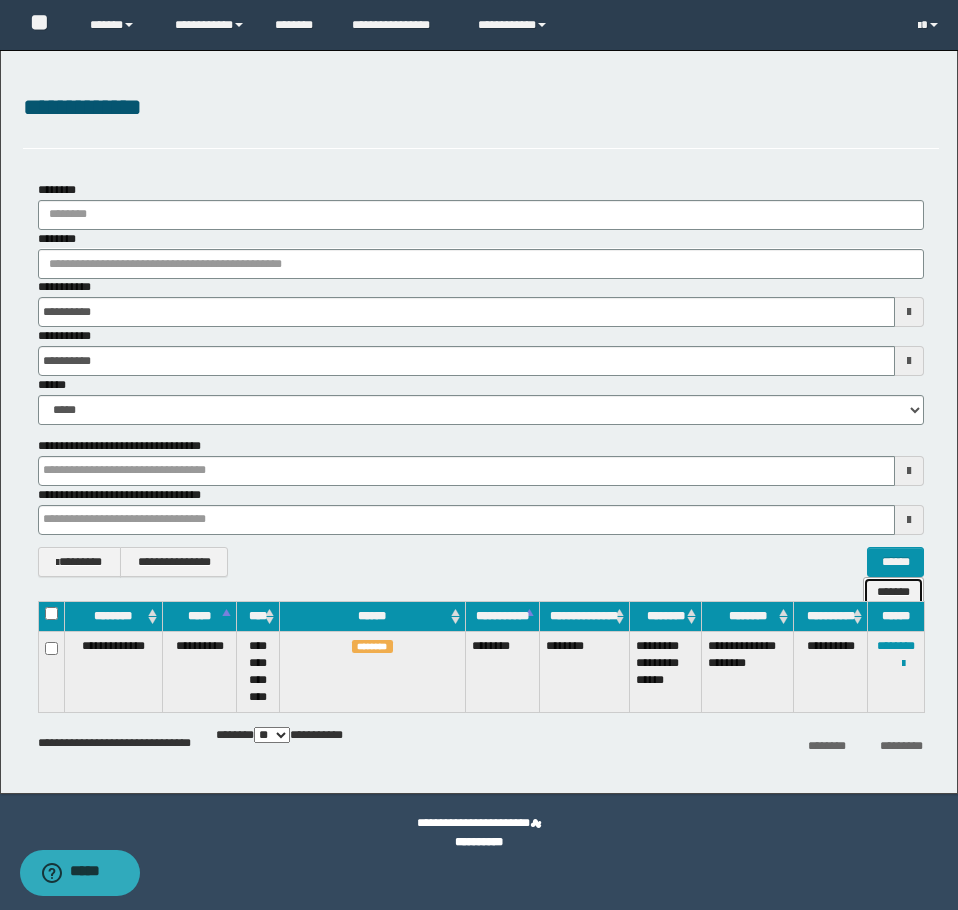 type 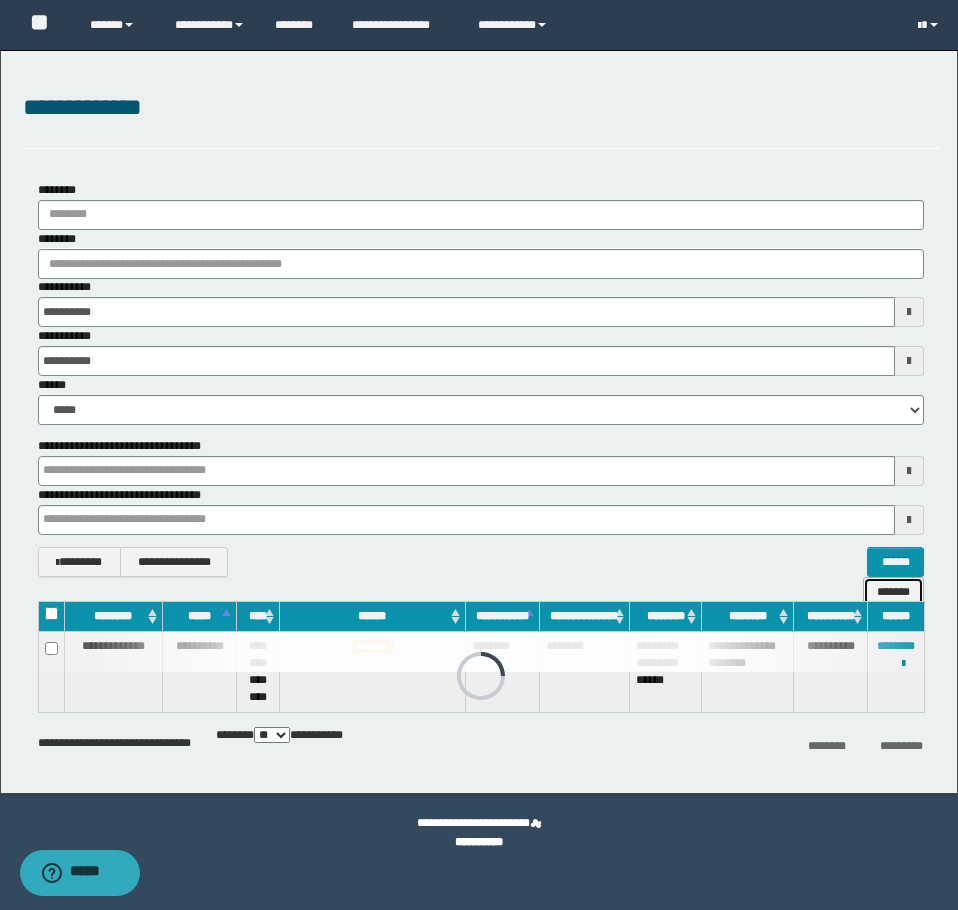 type 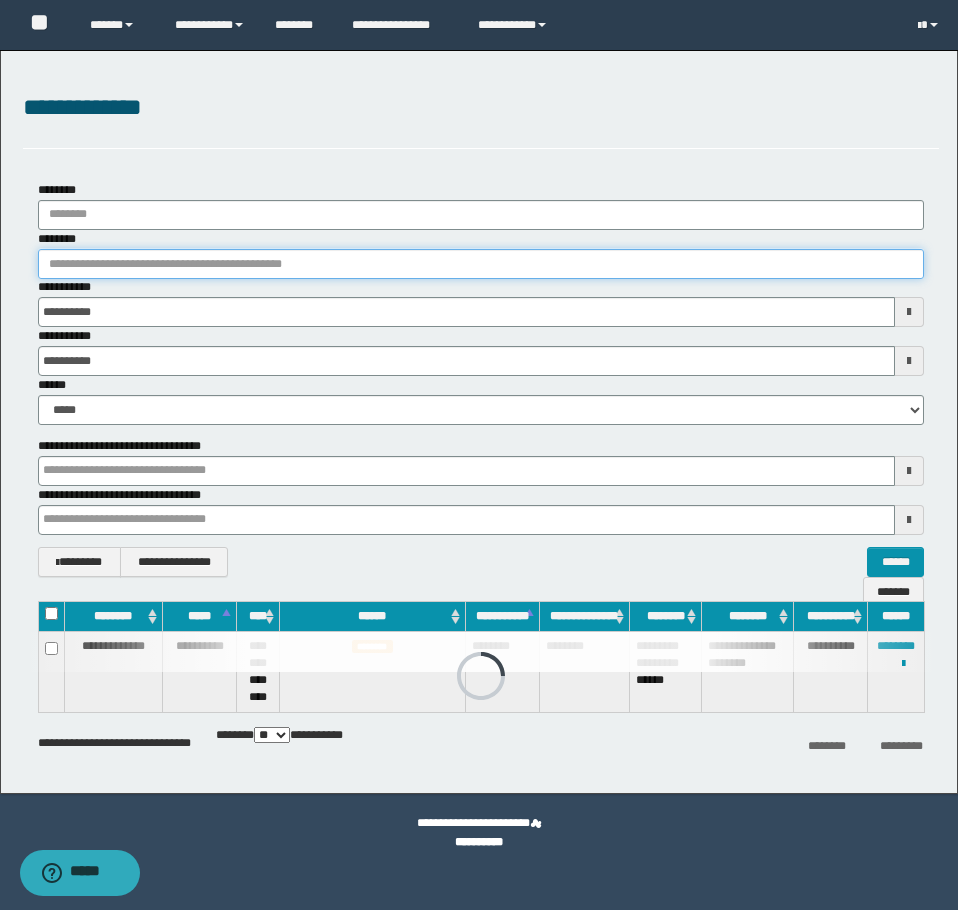 click on "********" at bounding box center (481, 264) 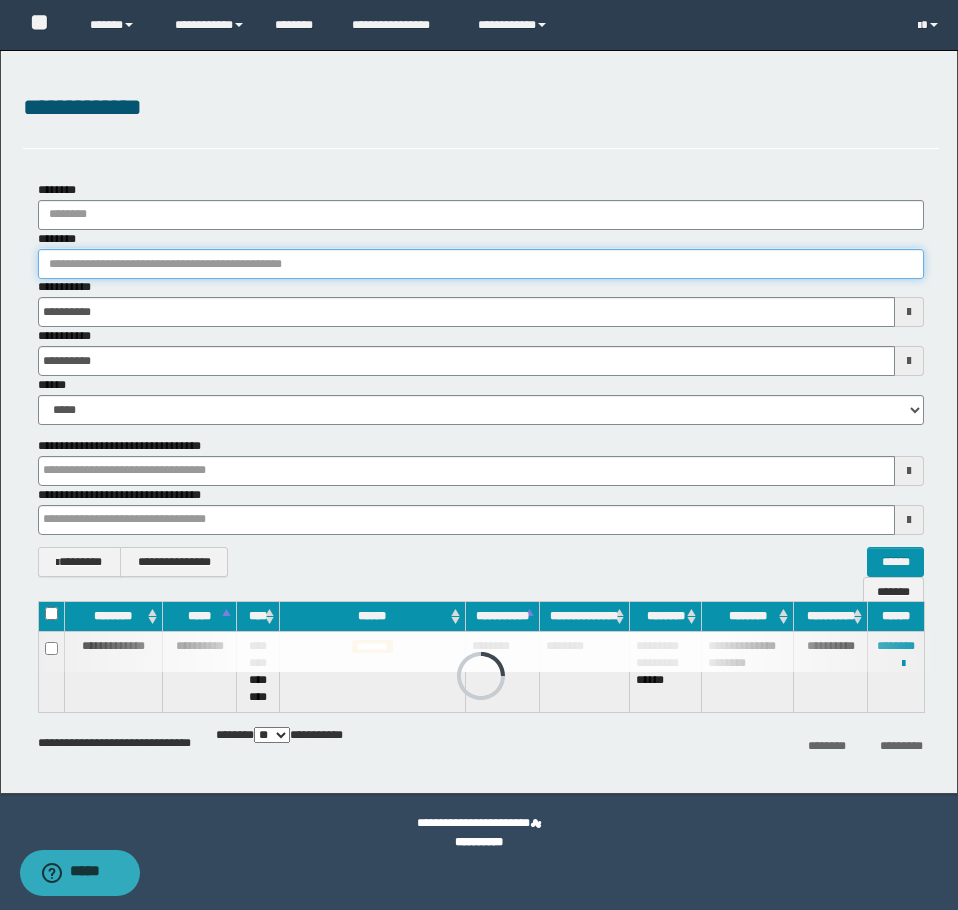 paste on "********" 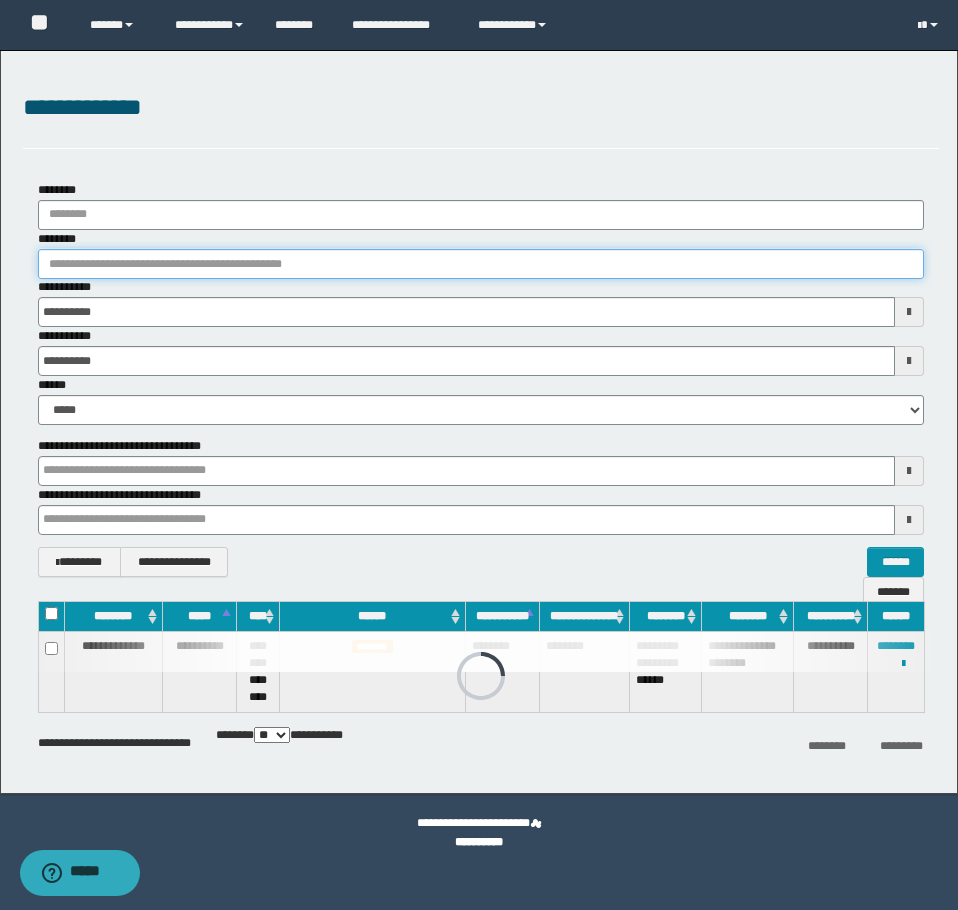 type on "********" 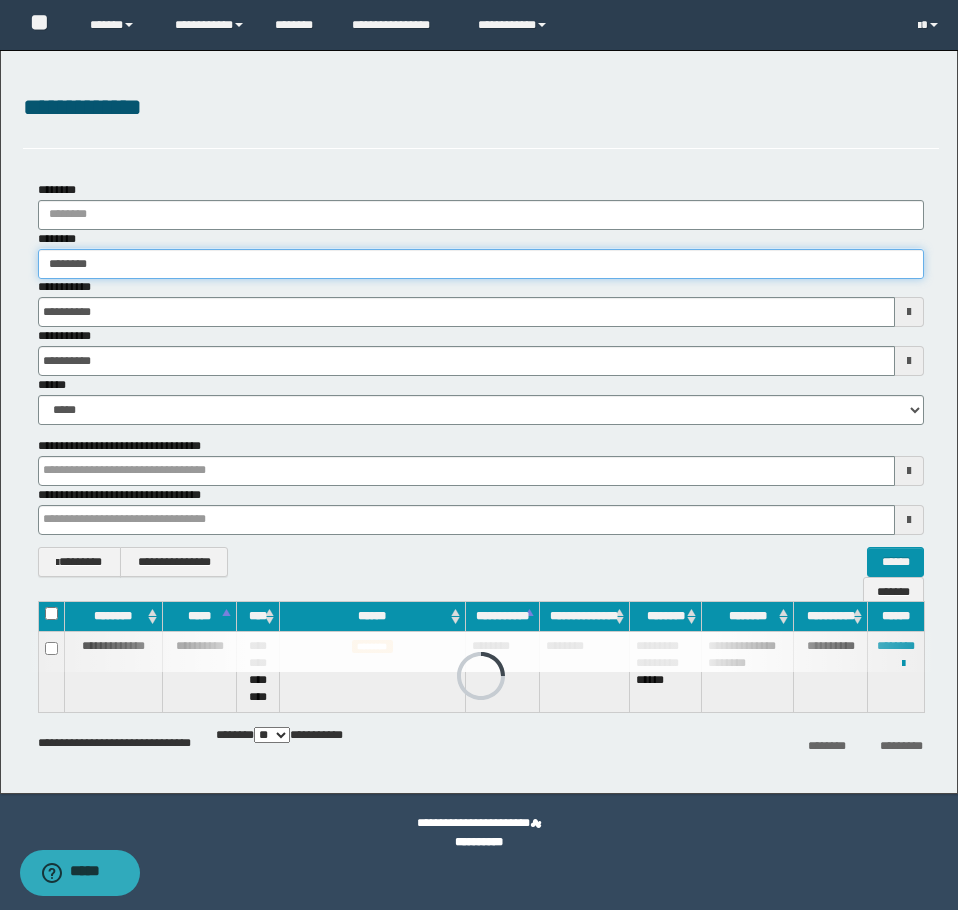 type 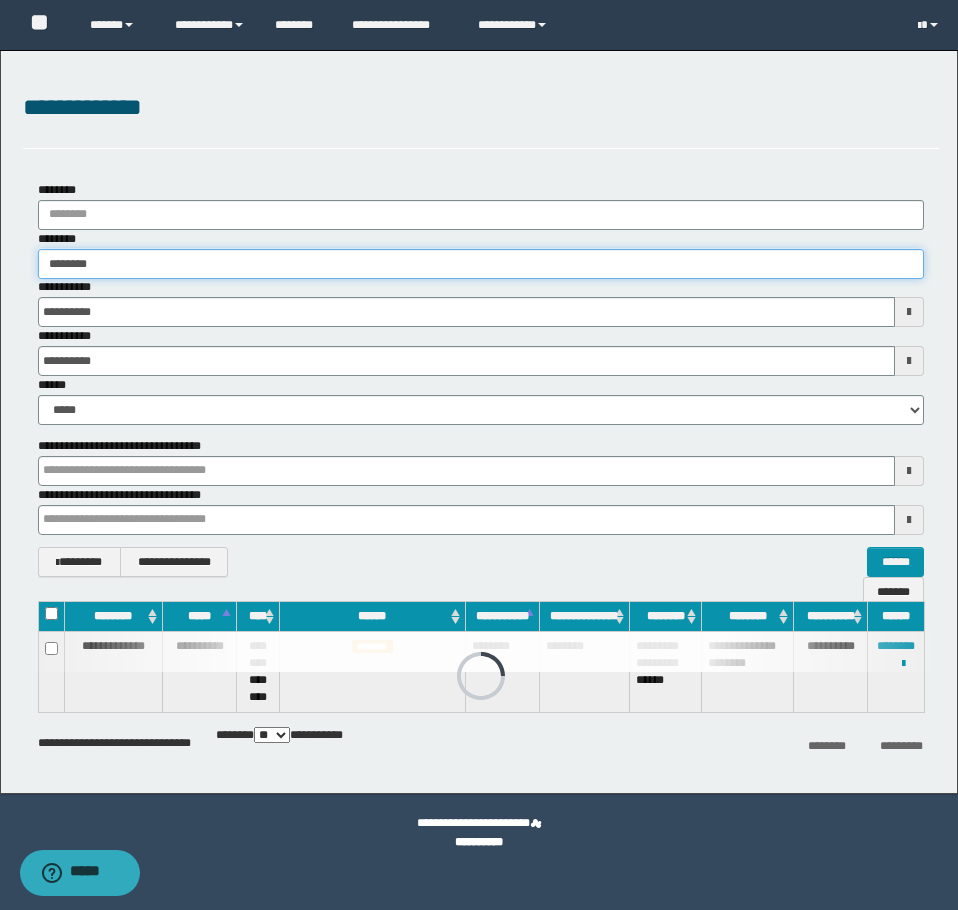 type 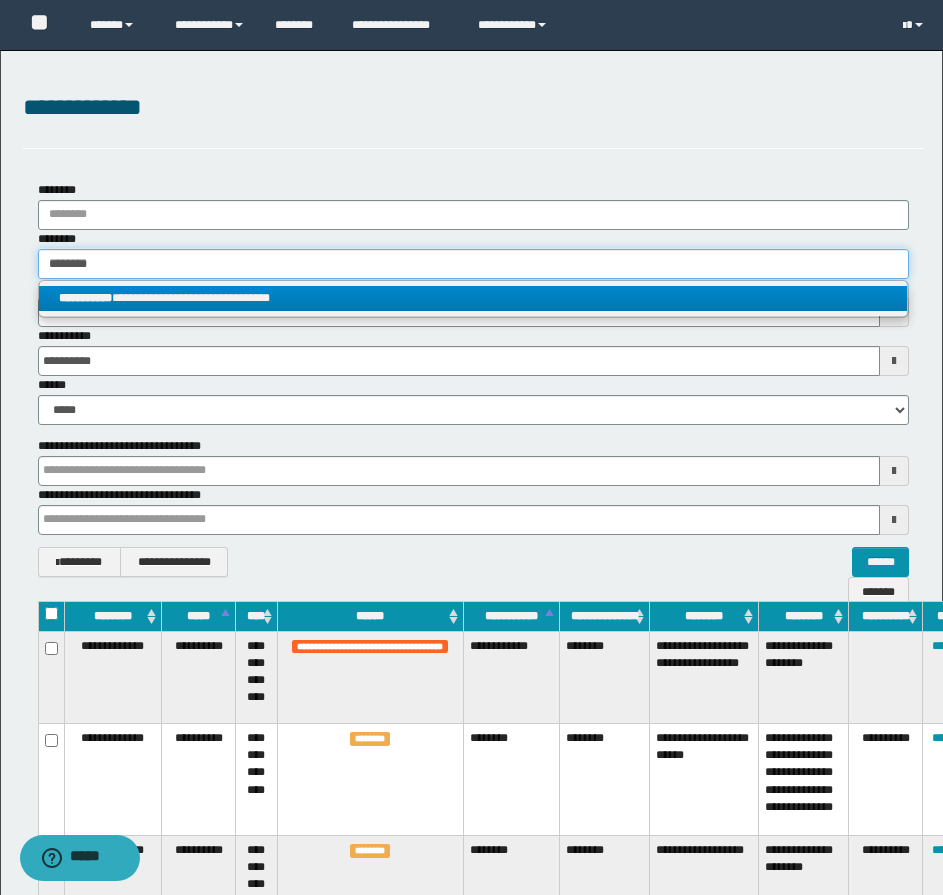 type on "********" 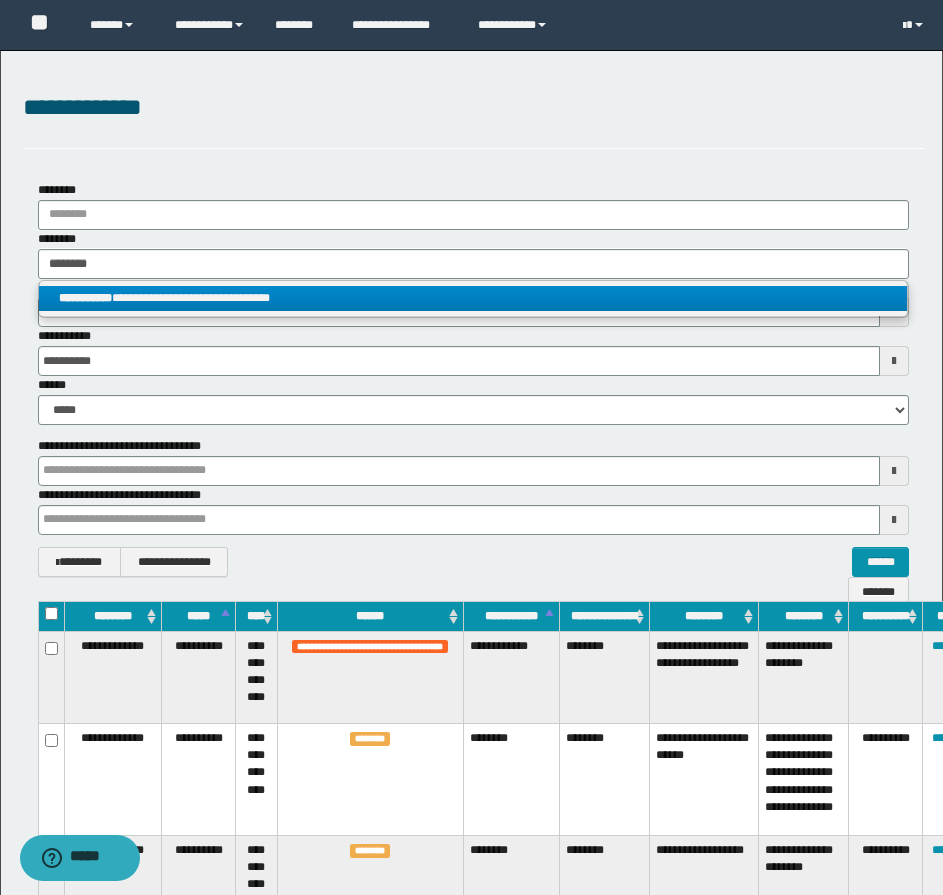 click on "**********" at bounding box center [473, 298] 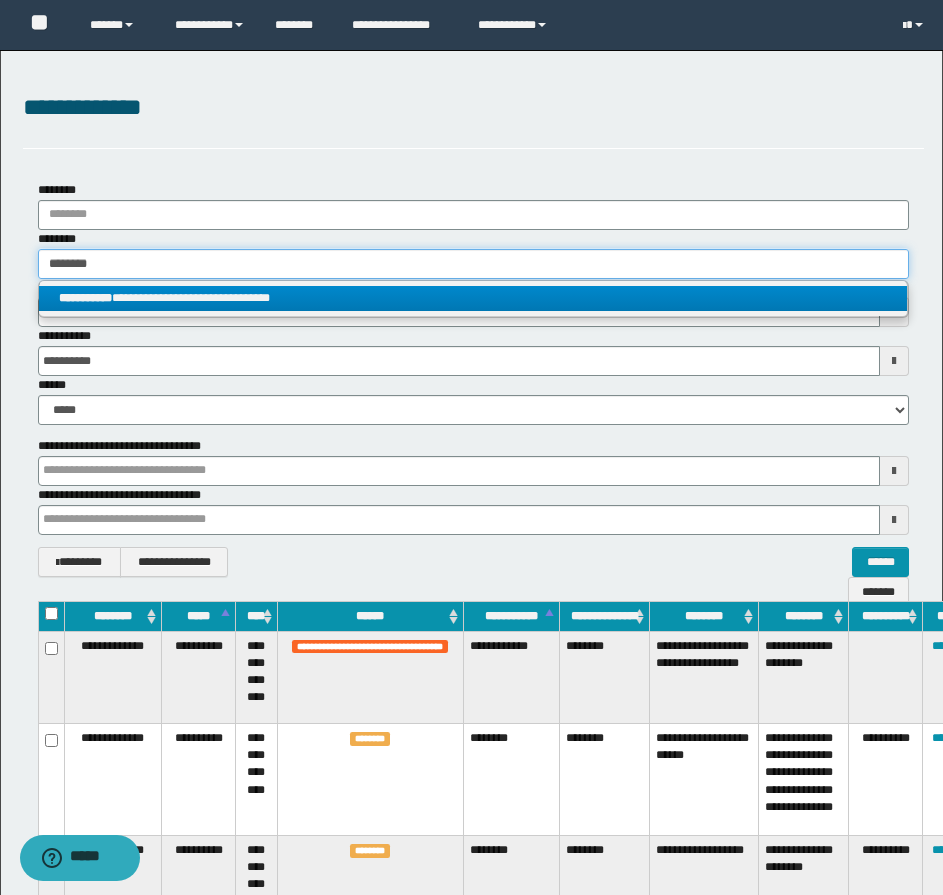 type 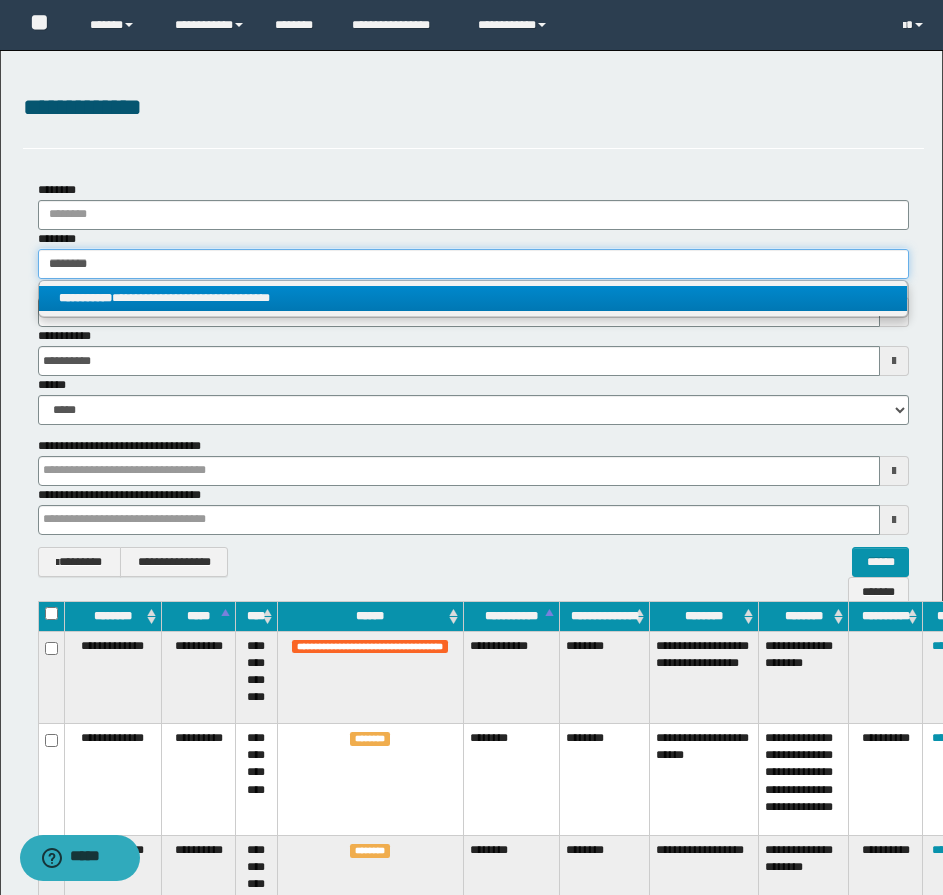 type 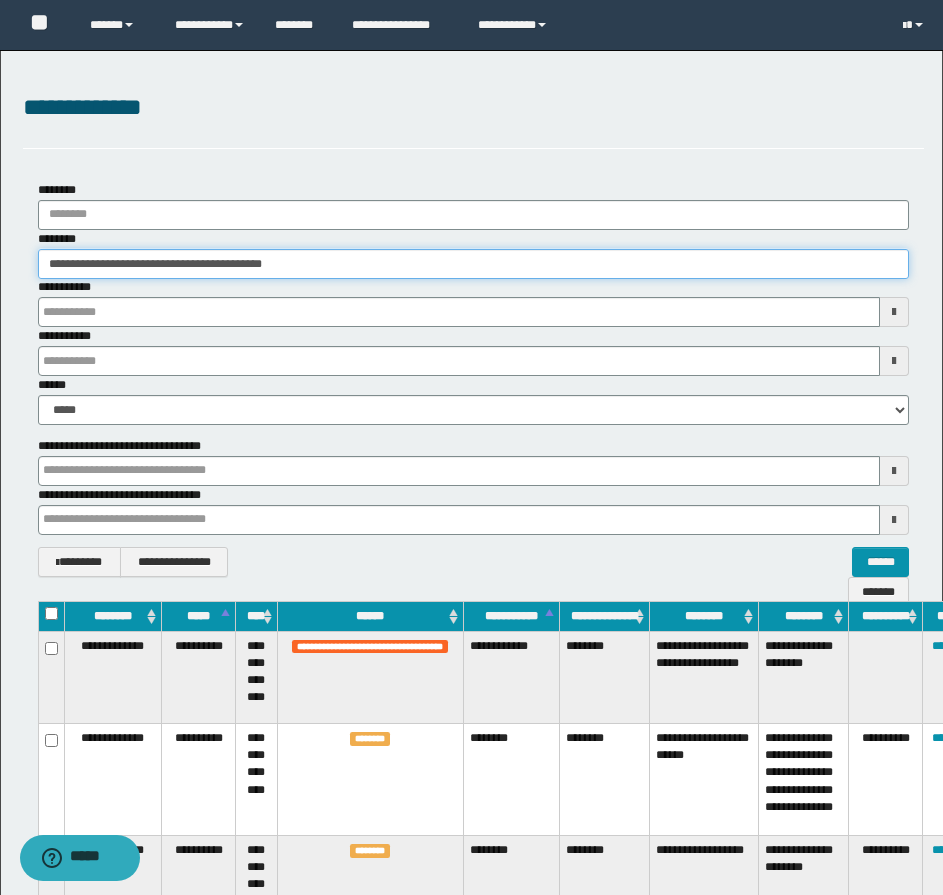 type 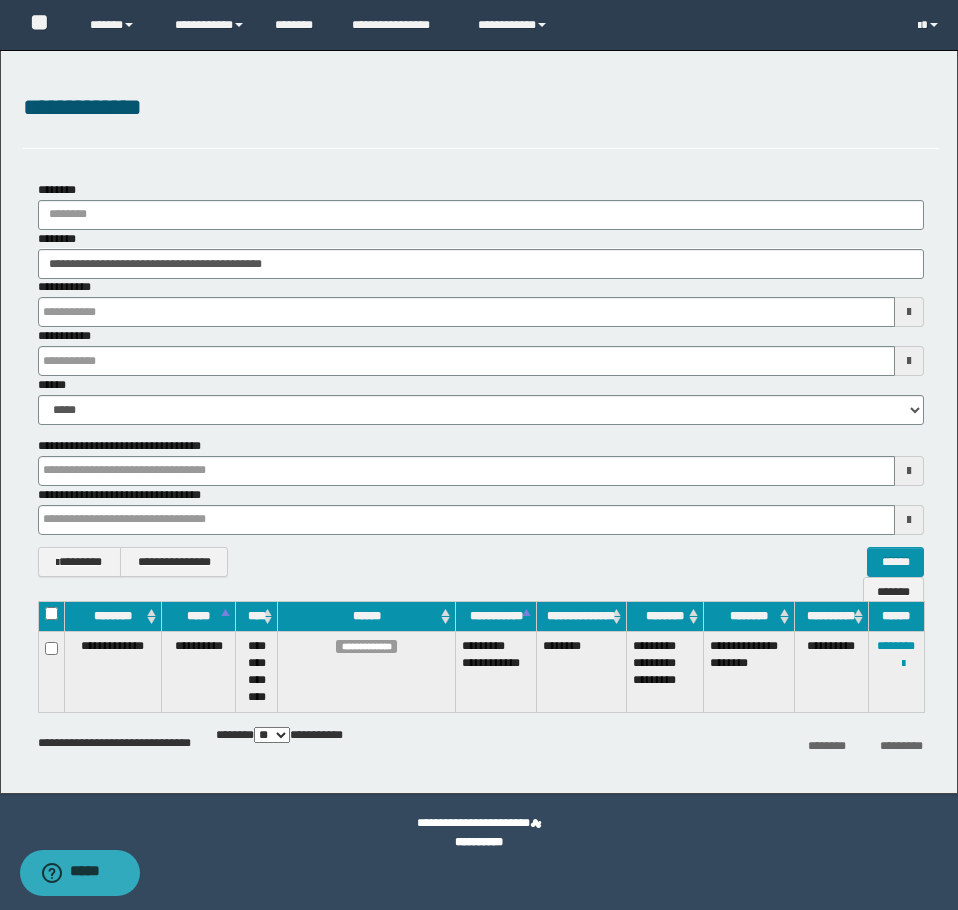 type 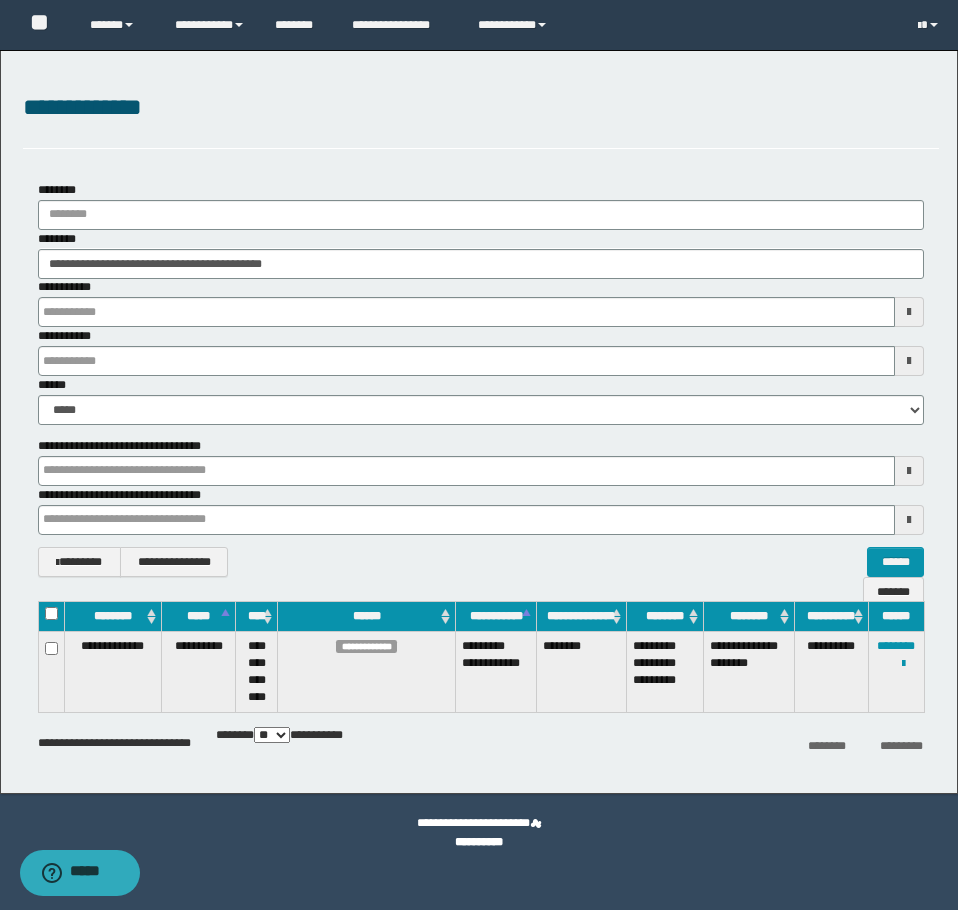 type 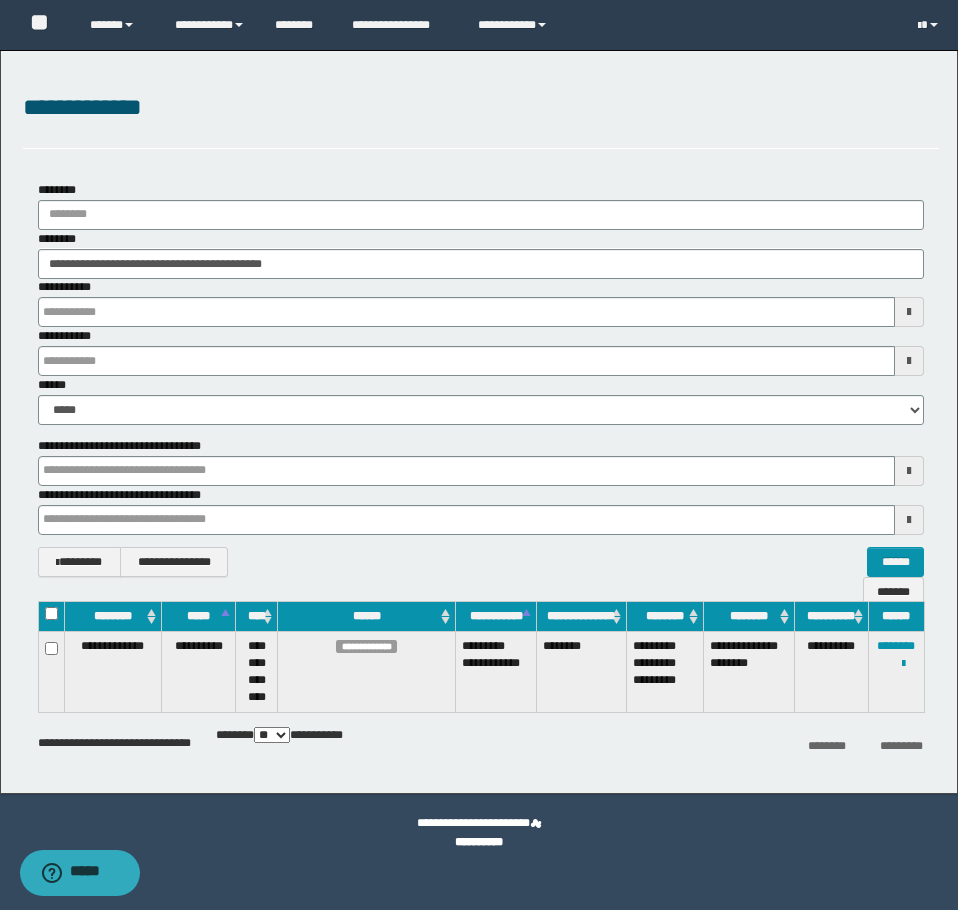 type 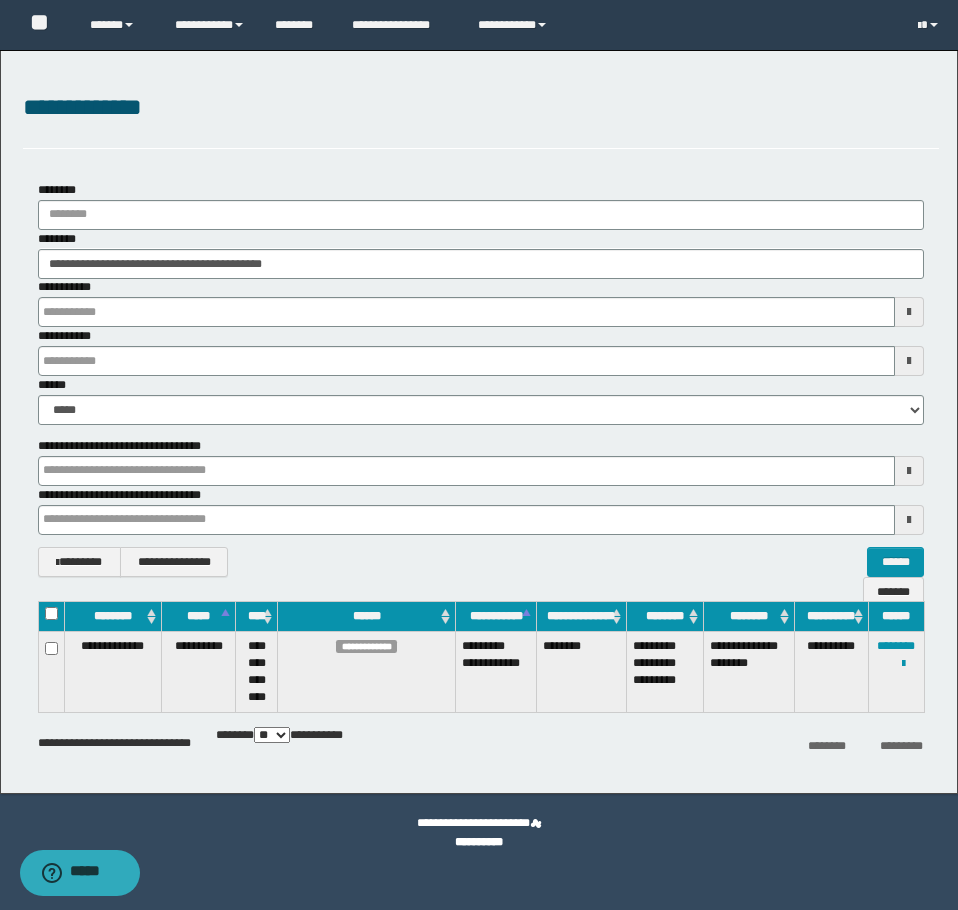 type 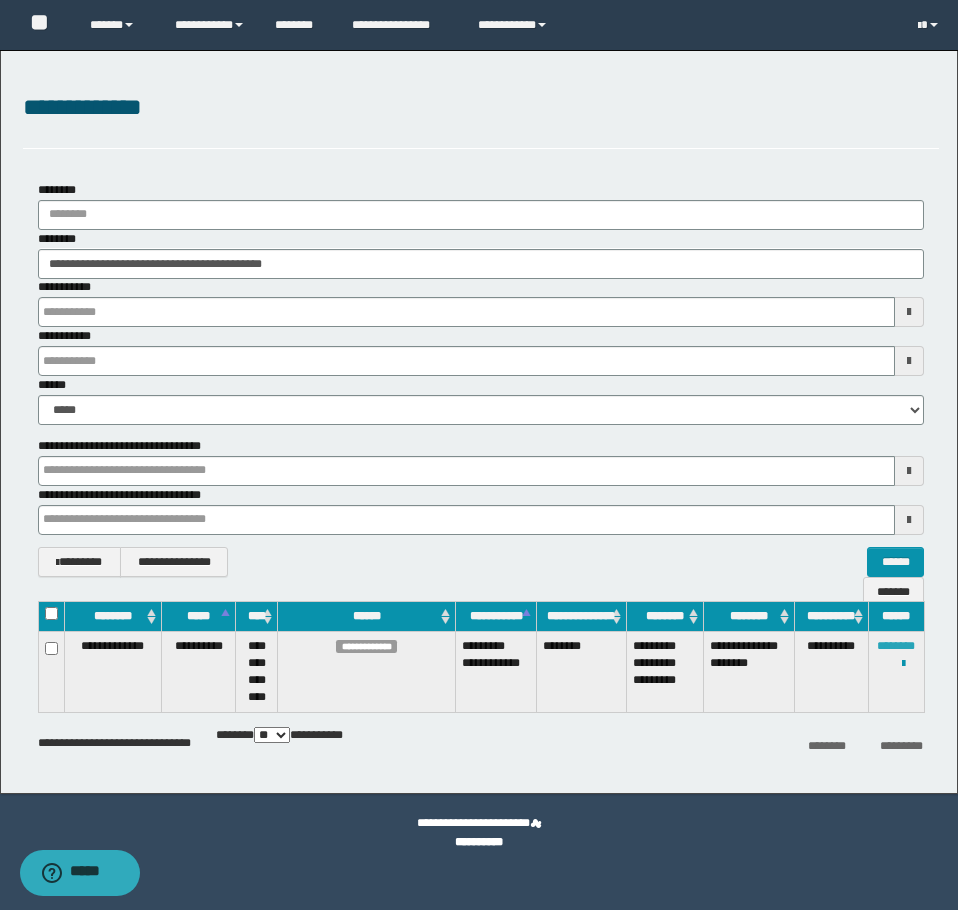 click on "********" at bounding box center [896, 646] 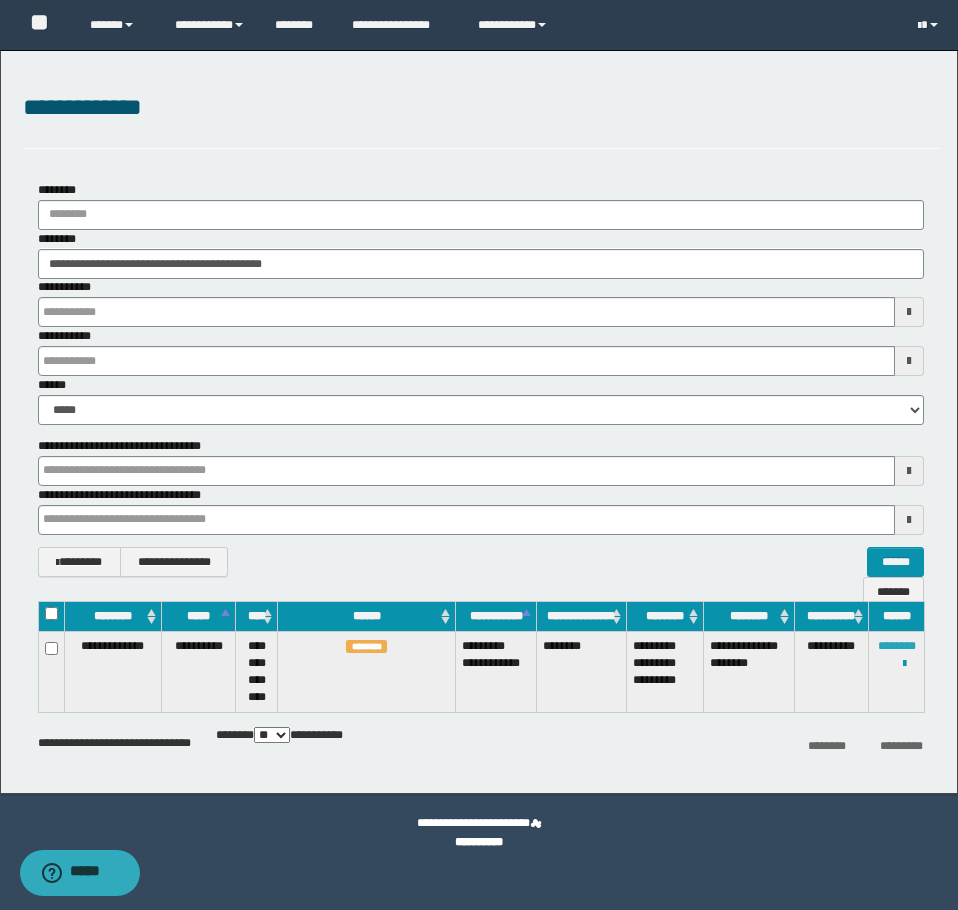 click on "********" at bounding box center (897, 646) 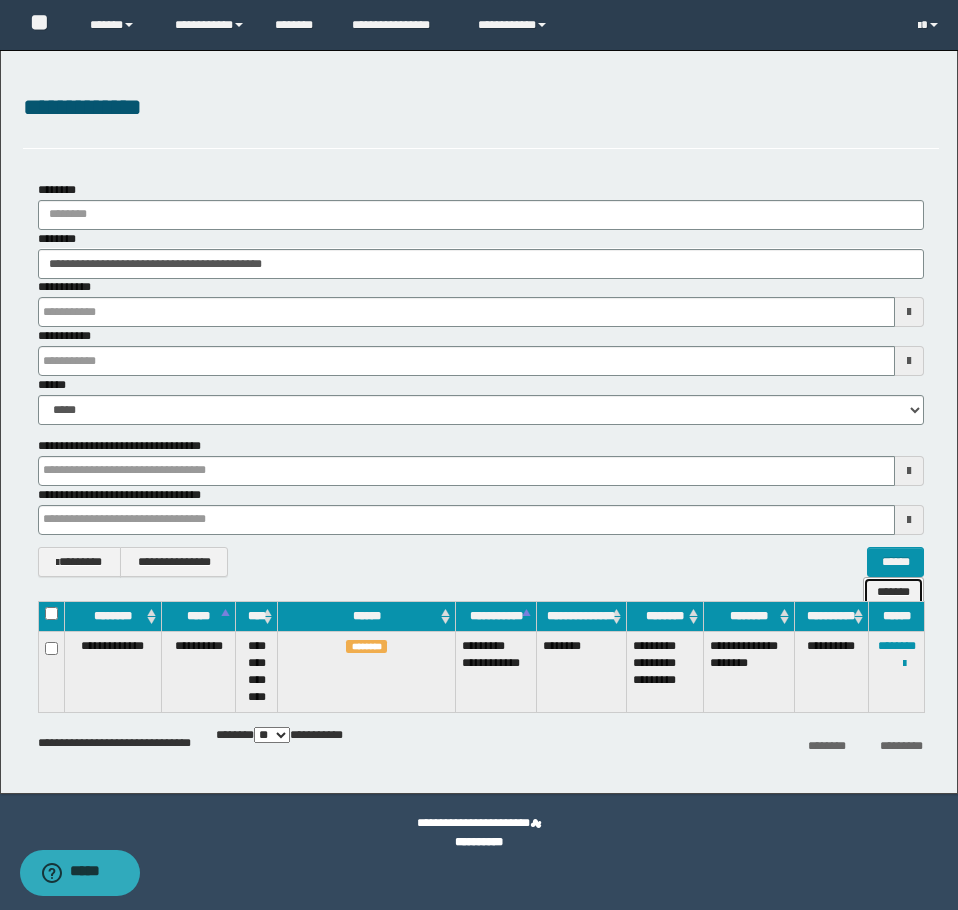 click on "*******" at bounding box center [893, 592] 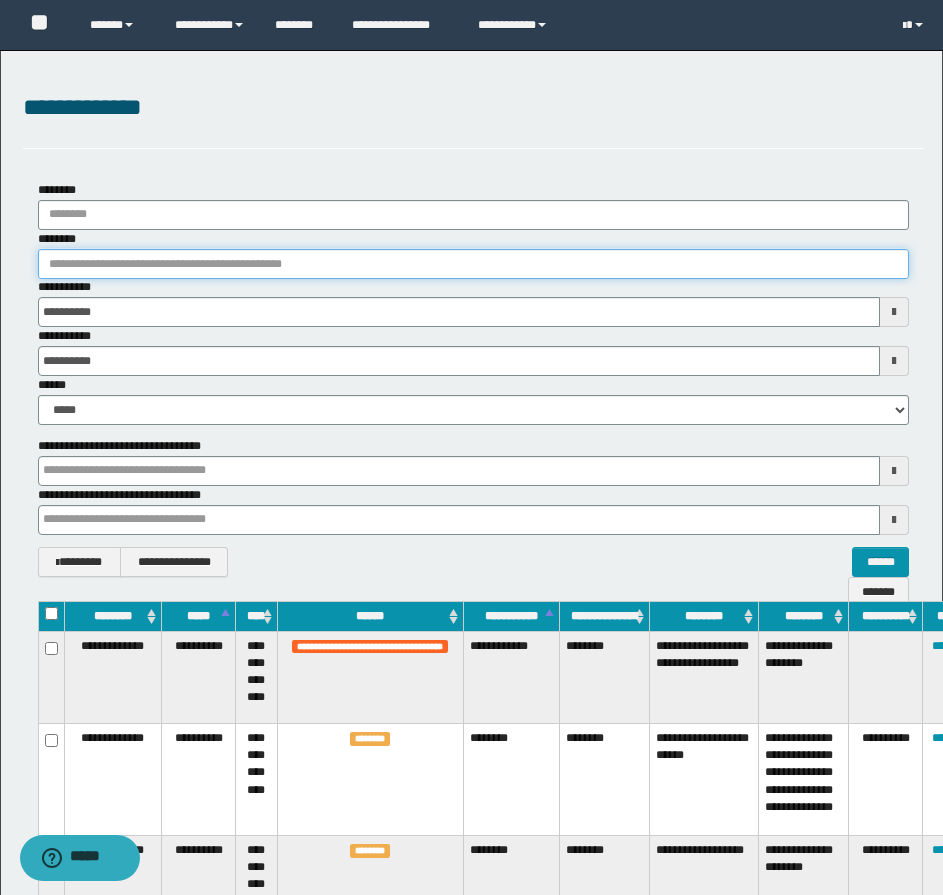 click on "********" at bounding box center [473, 264] 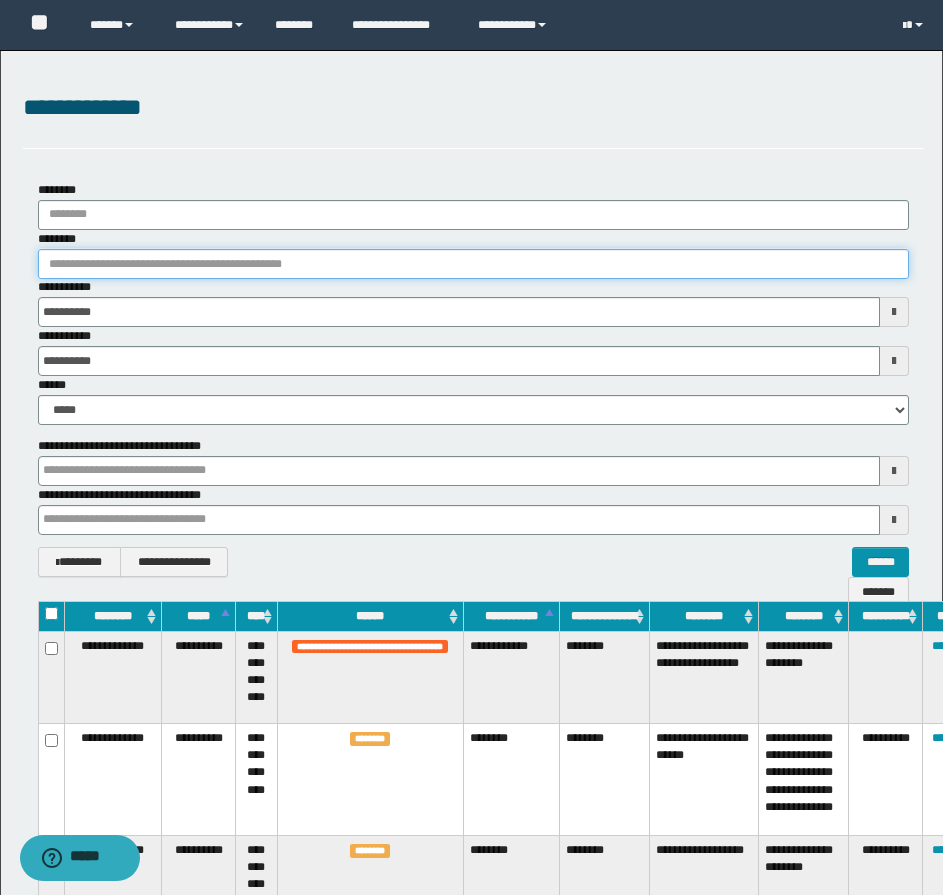 paste on "********" 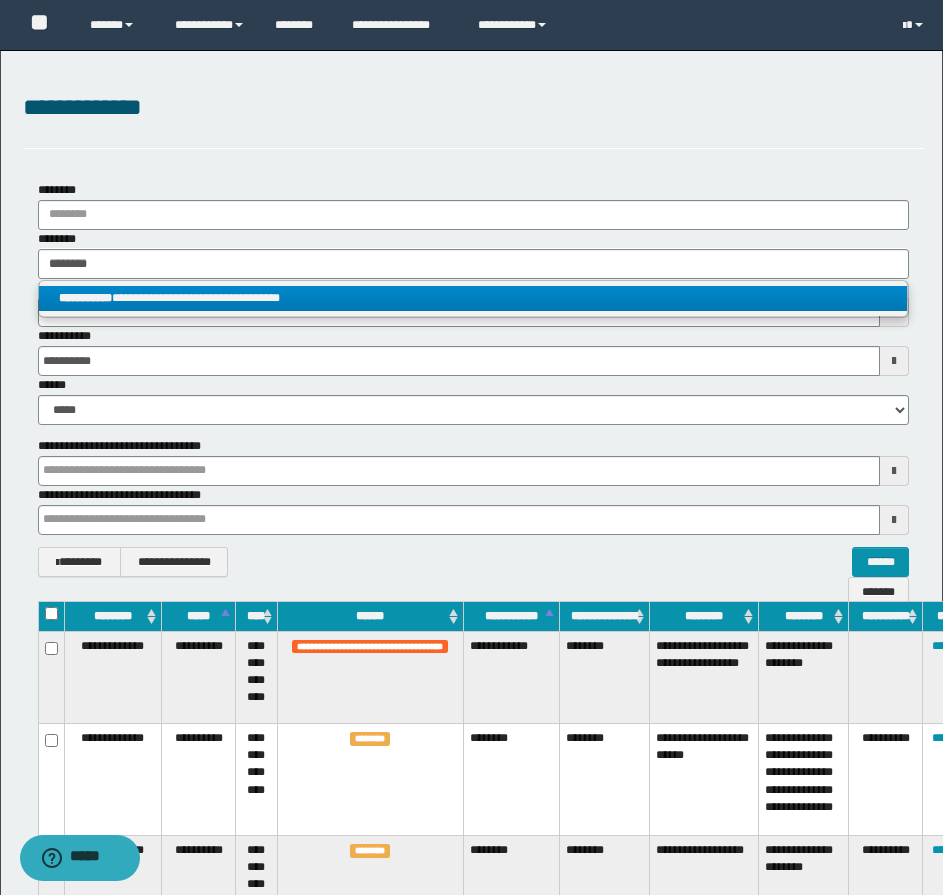 click on "**********" at bounding box center [473, 298] 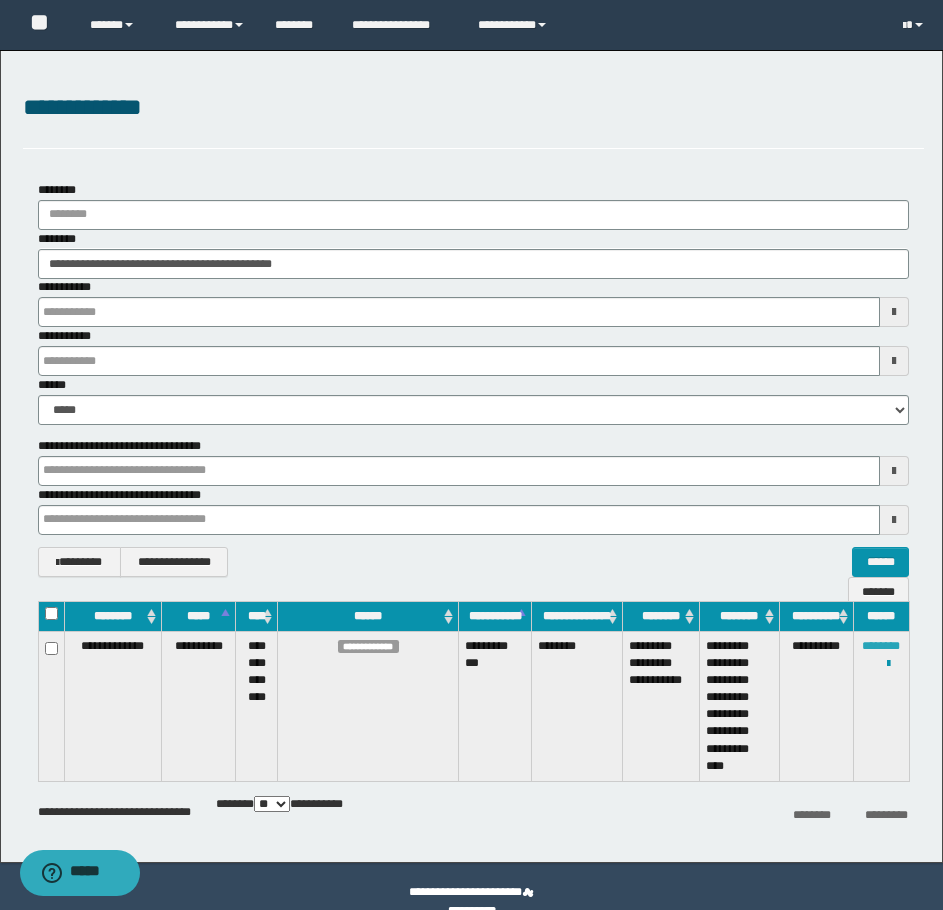 click on "********" at bounding box center [881, 646] 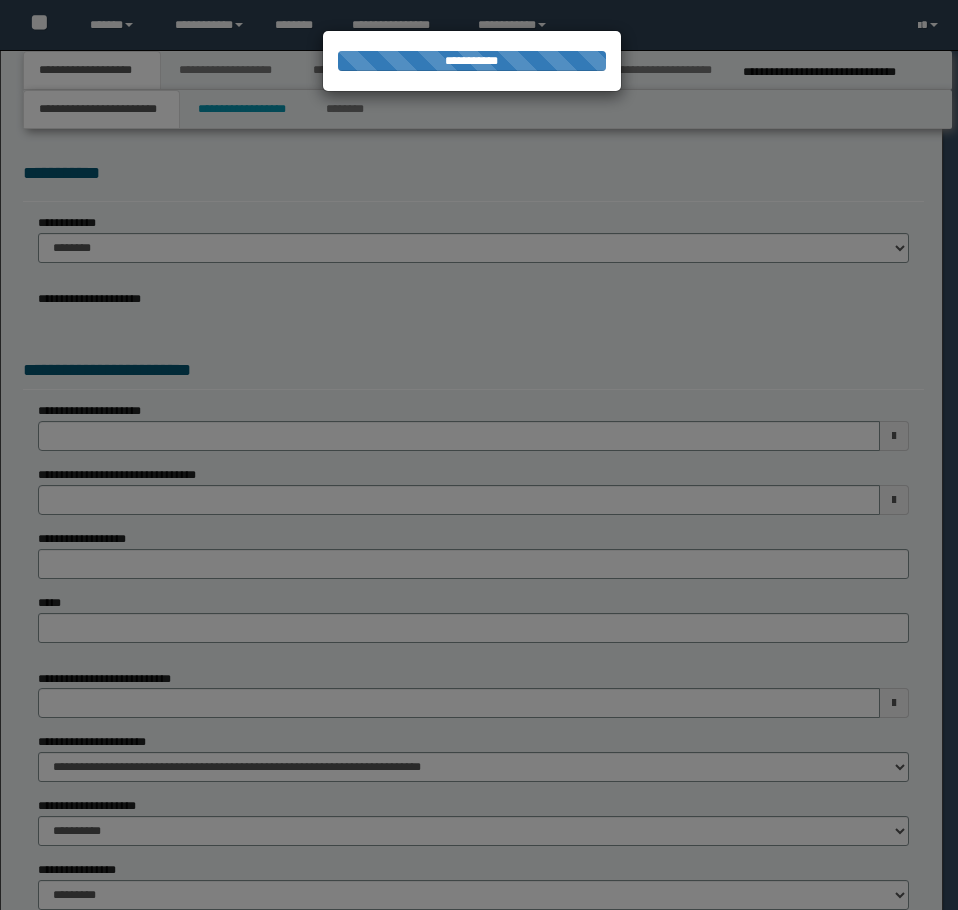 scroll, scrollTop: 0, scrollLeft: 0, axis: both 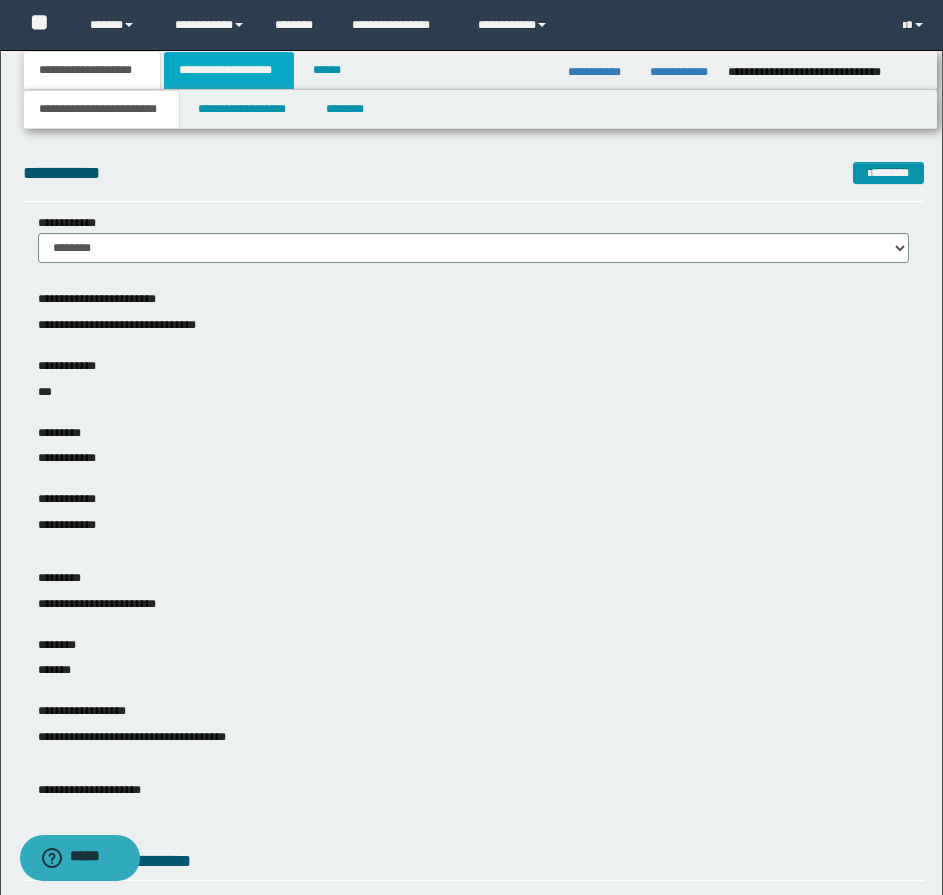 click on "**********" at bounding box center (229, 70) 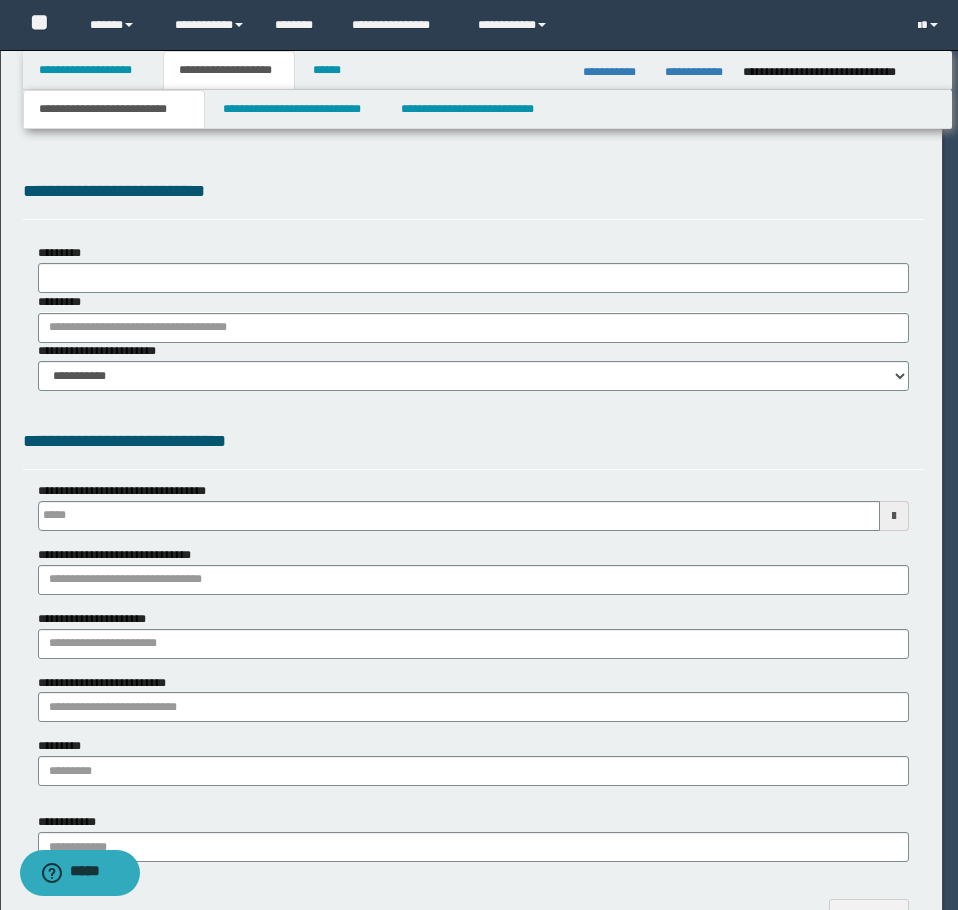 type 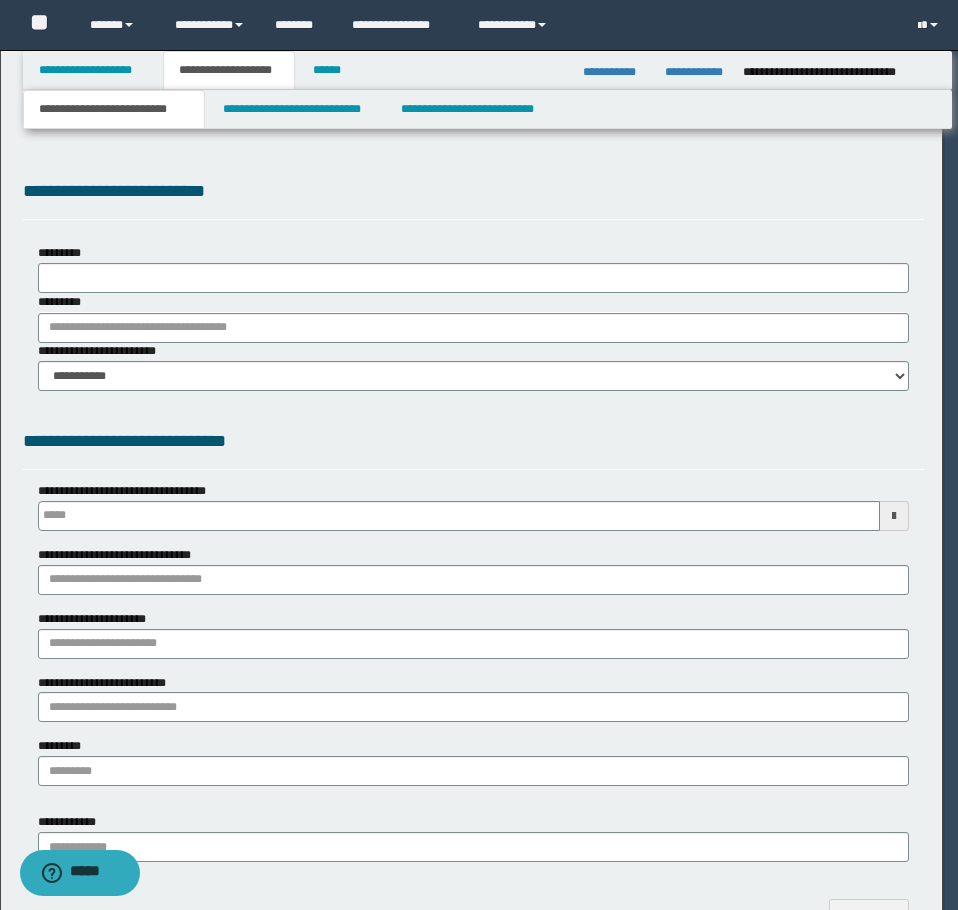 type on "**********" 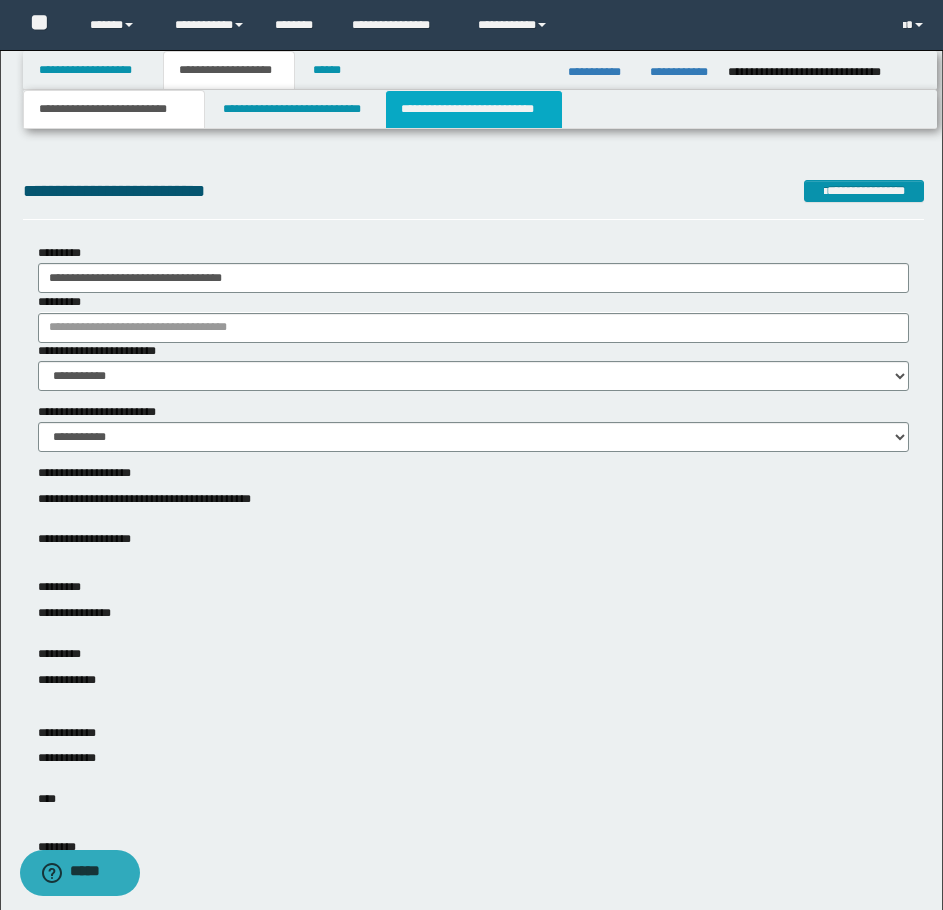 click on "**********" at bounding box center (474, 109) 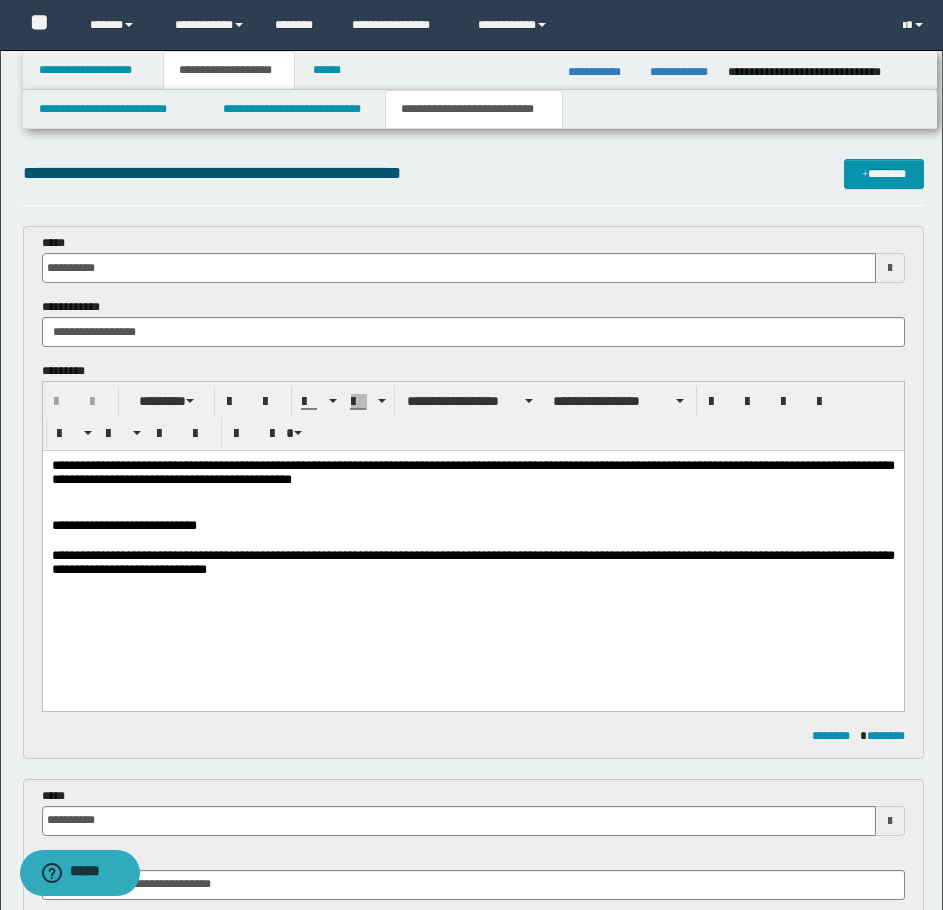 scroll, scrollTop: 0, scrollLeft: 0, axis: both 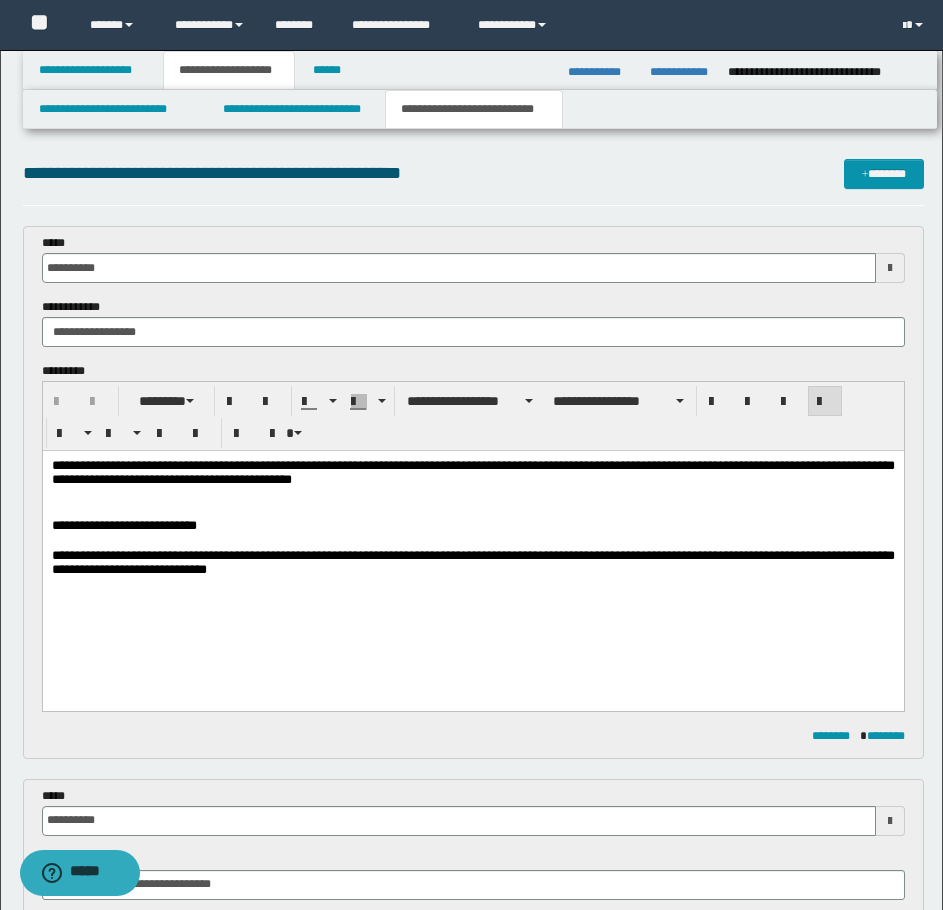 type 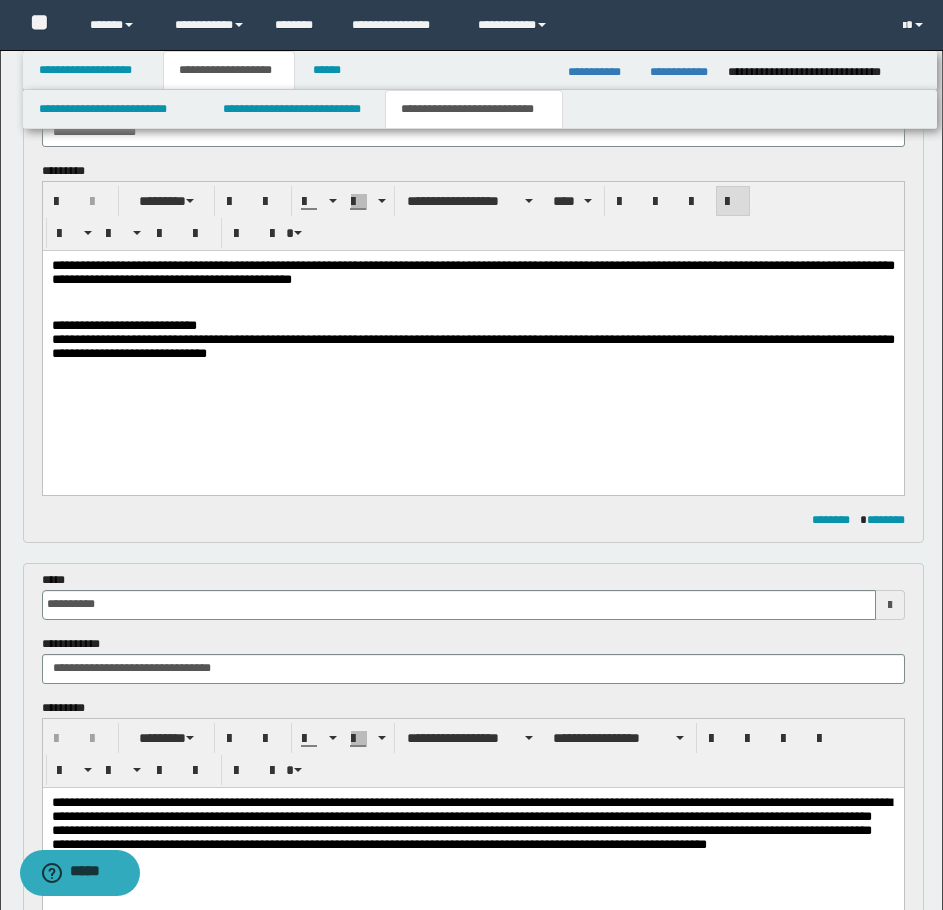 scroll, scrollTop: 300, scrollLeft: 0, axis: vertical 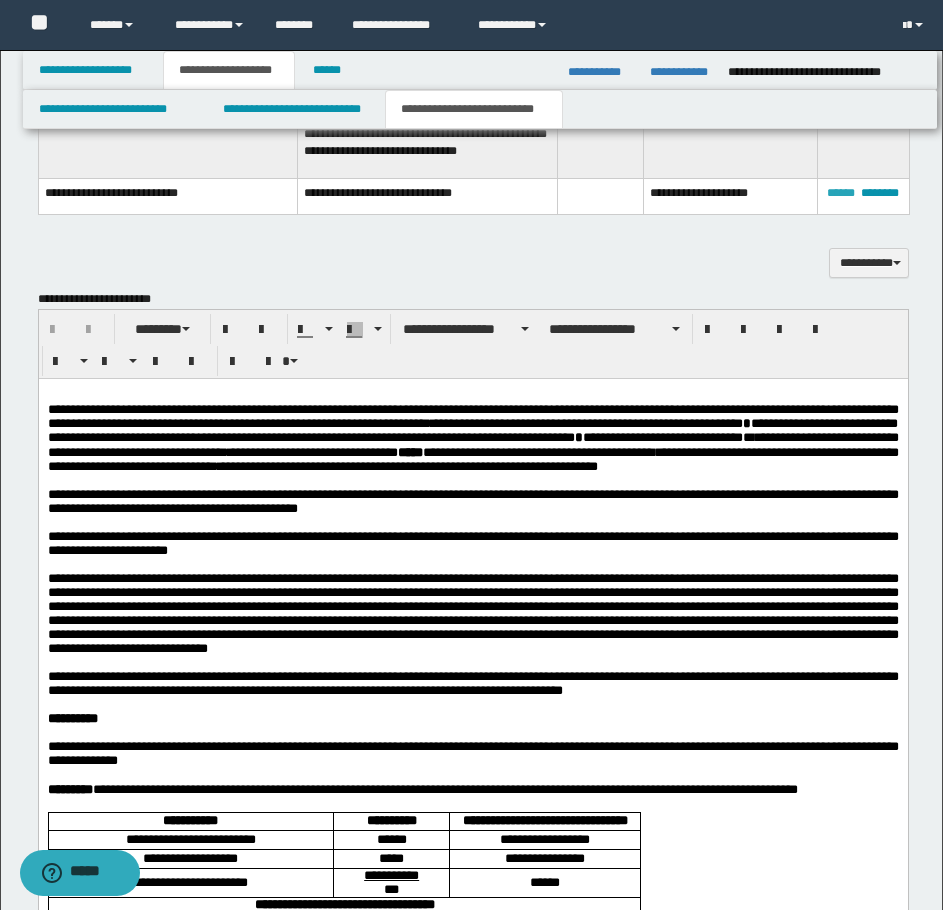 click on "******" at bounding box center (841, 193) 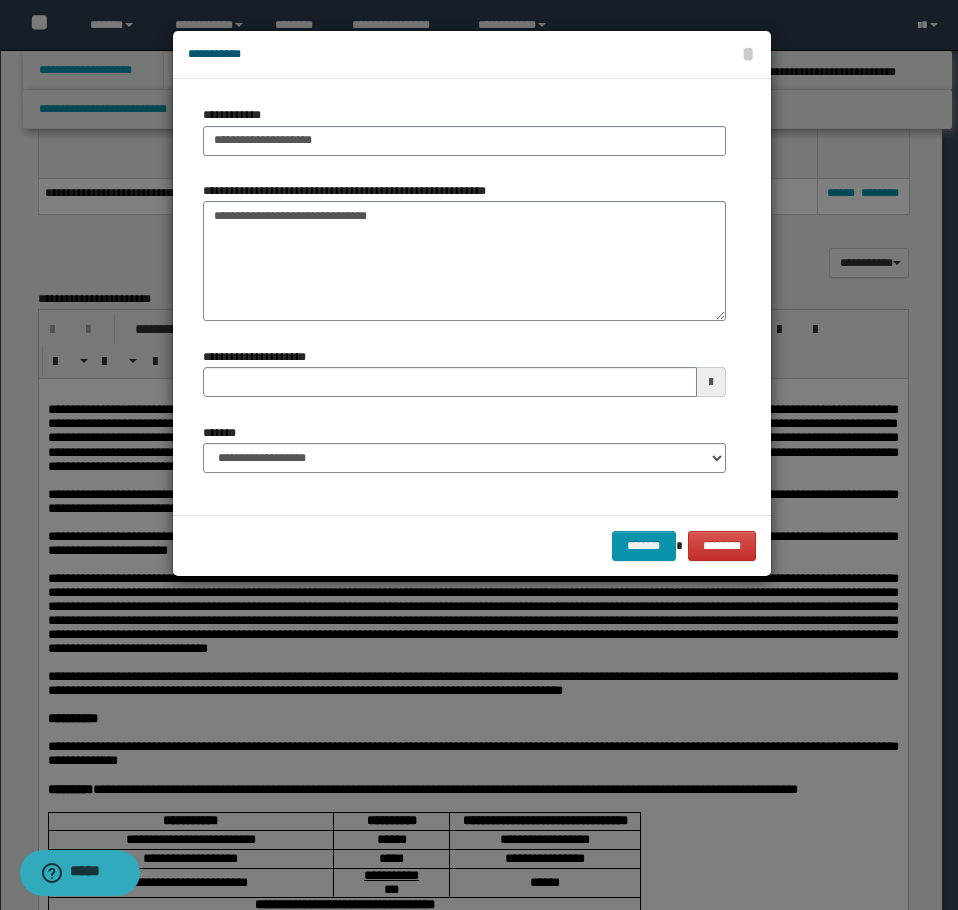 type 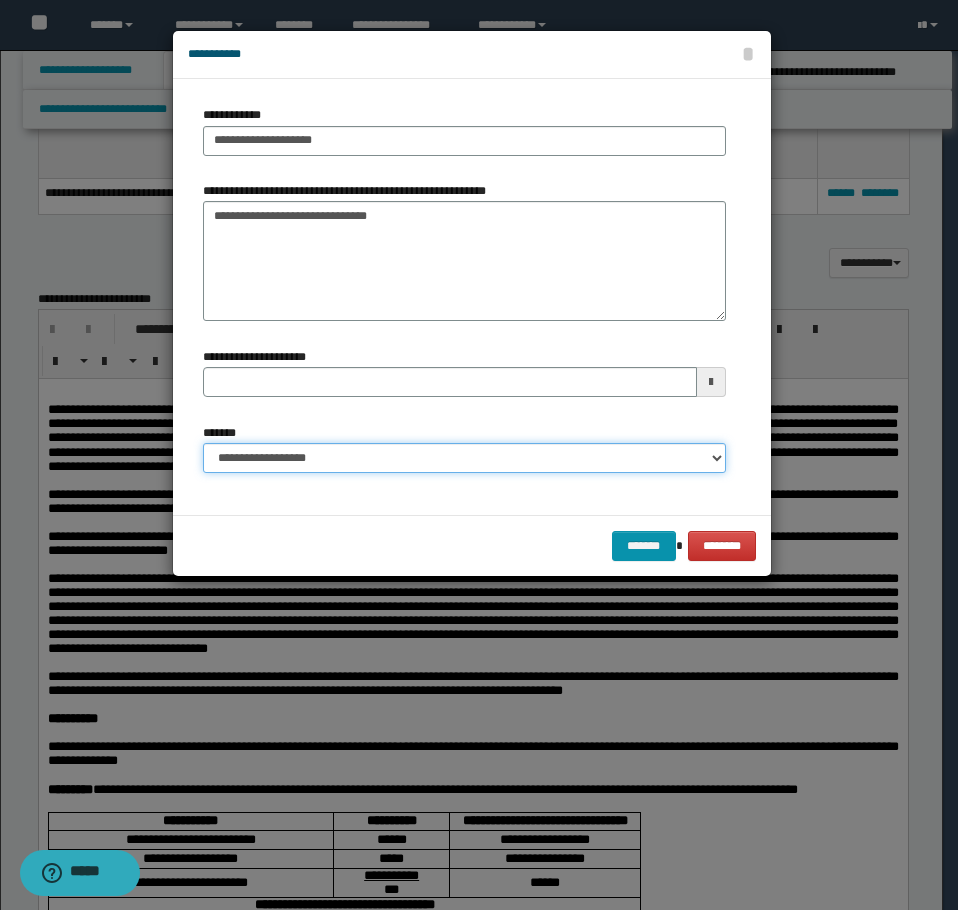 click on "**********" at bounding box center [464, 458] 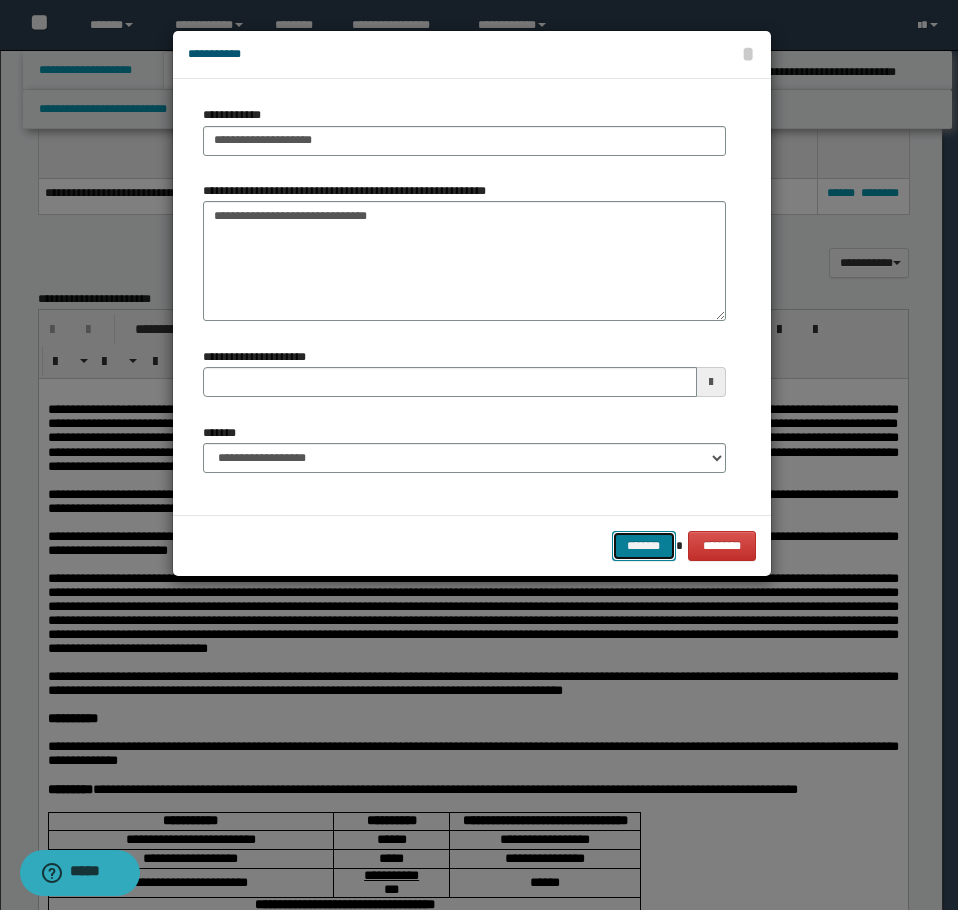 click on "*******" at bounding box center [644, 546] 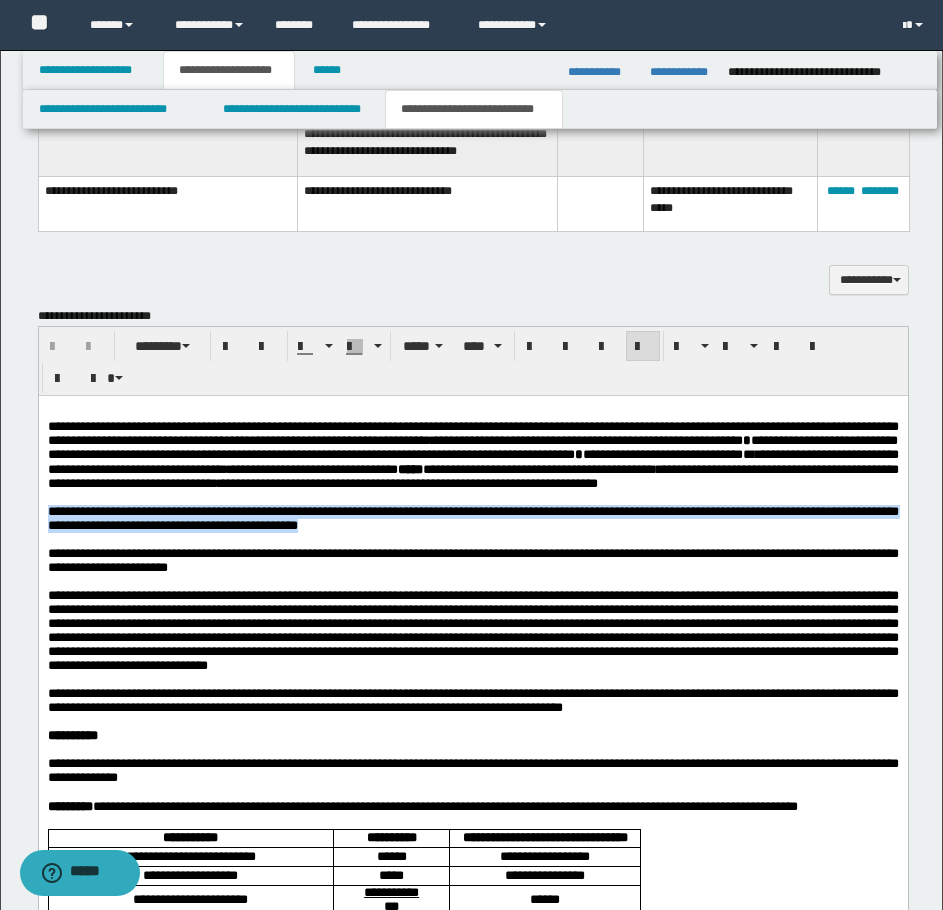 drag, startPoint x: 48, startPoint y: 538, endPoint x: 536, endPoint y: 555, distance: 488.29602 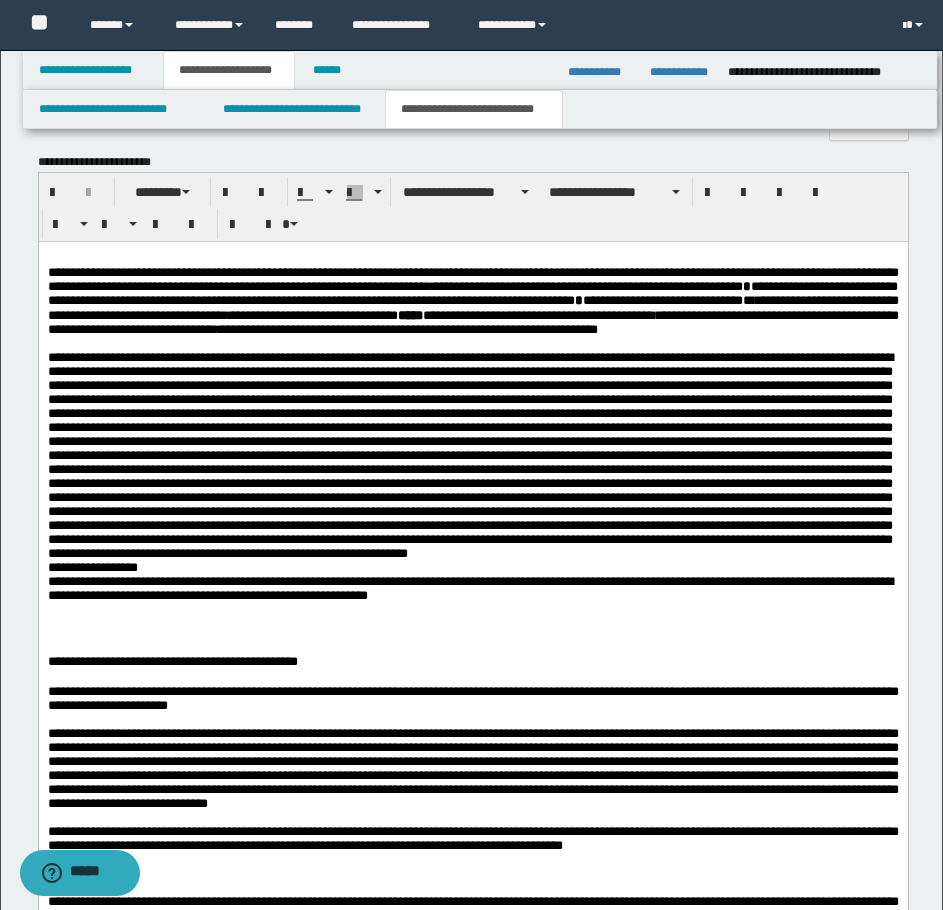 scroll, scrollTop: 1464, scrollLeft: 0, axis: vertical 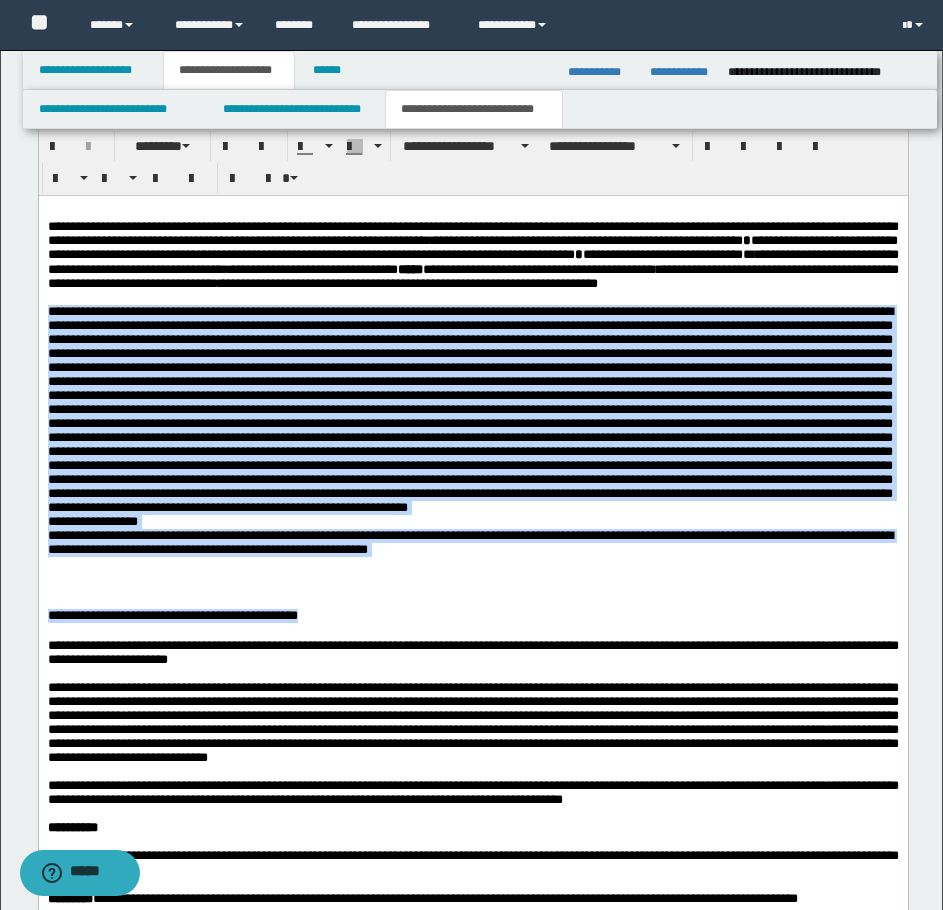 drag, startPoint x: 47, startPoint y: 336, endPoint x: 357, endPoint y: 641, distance: 434.88504 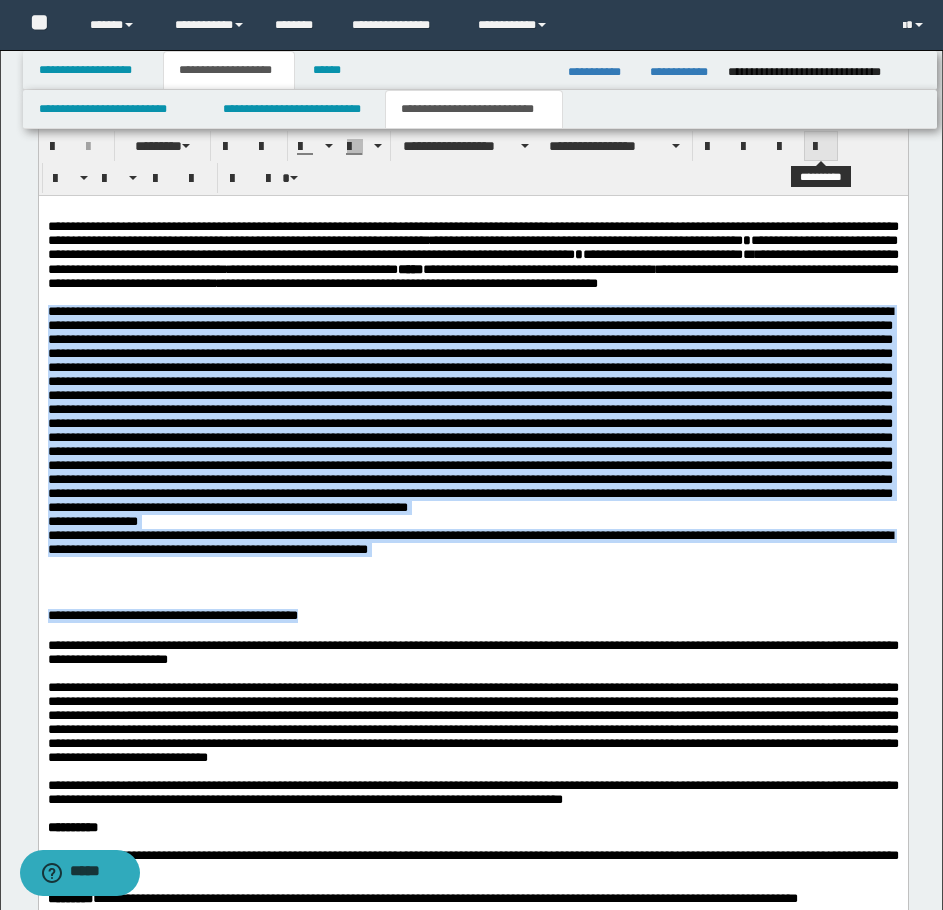 click at bounding box center [821, 147] 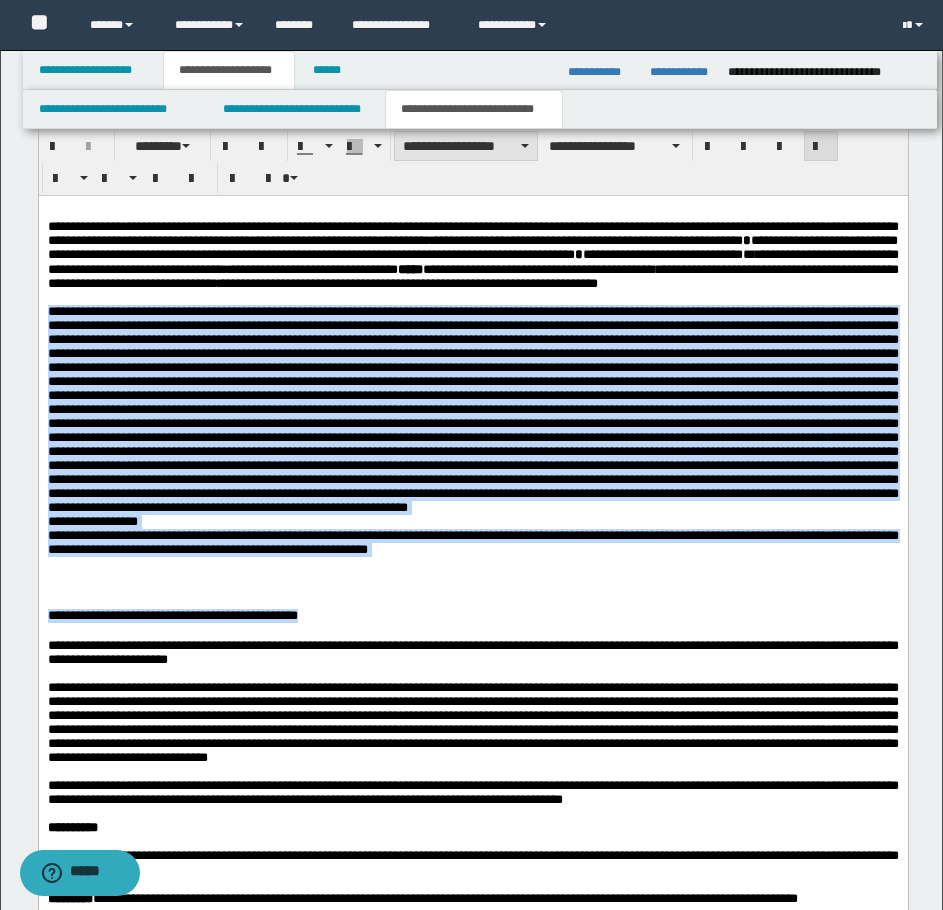 click on "**********" at bounding box center (466, 146) 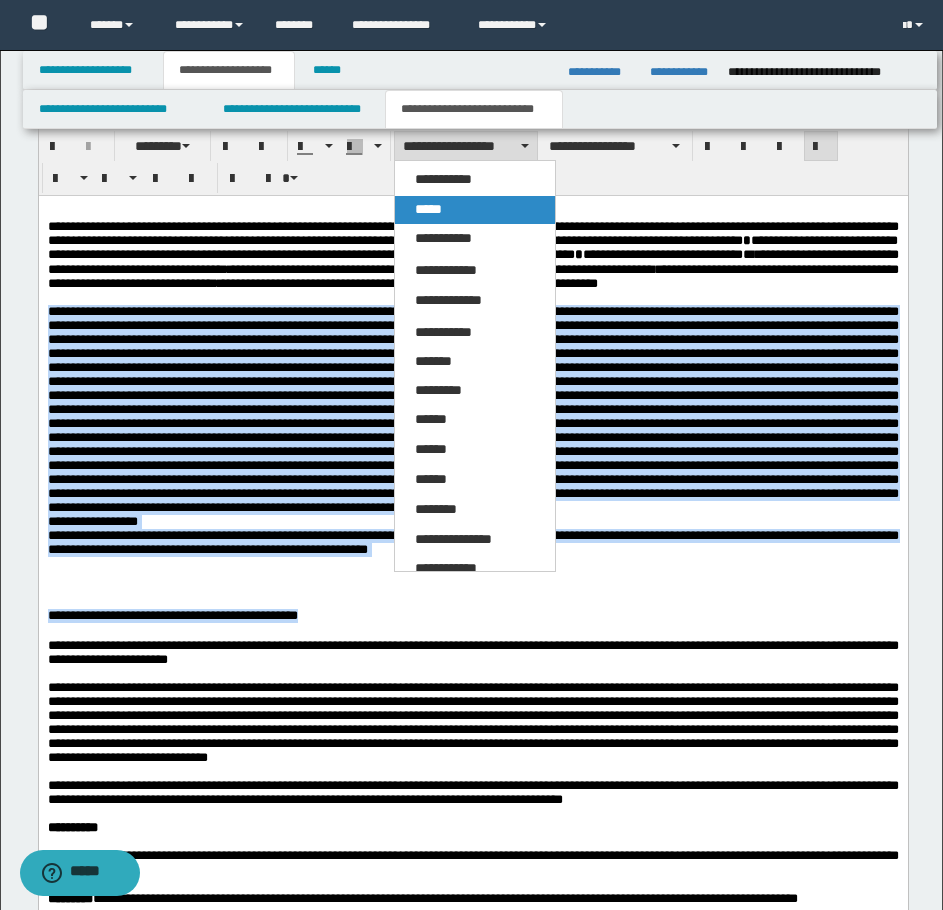drag, startPoint x: 438, startPoint y: 216, endPoint x: 396, endPoint y: 46, distance: 175.11139 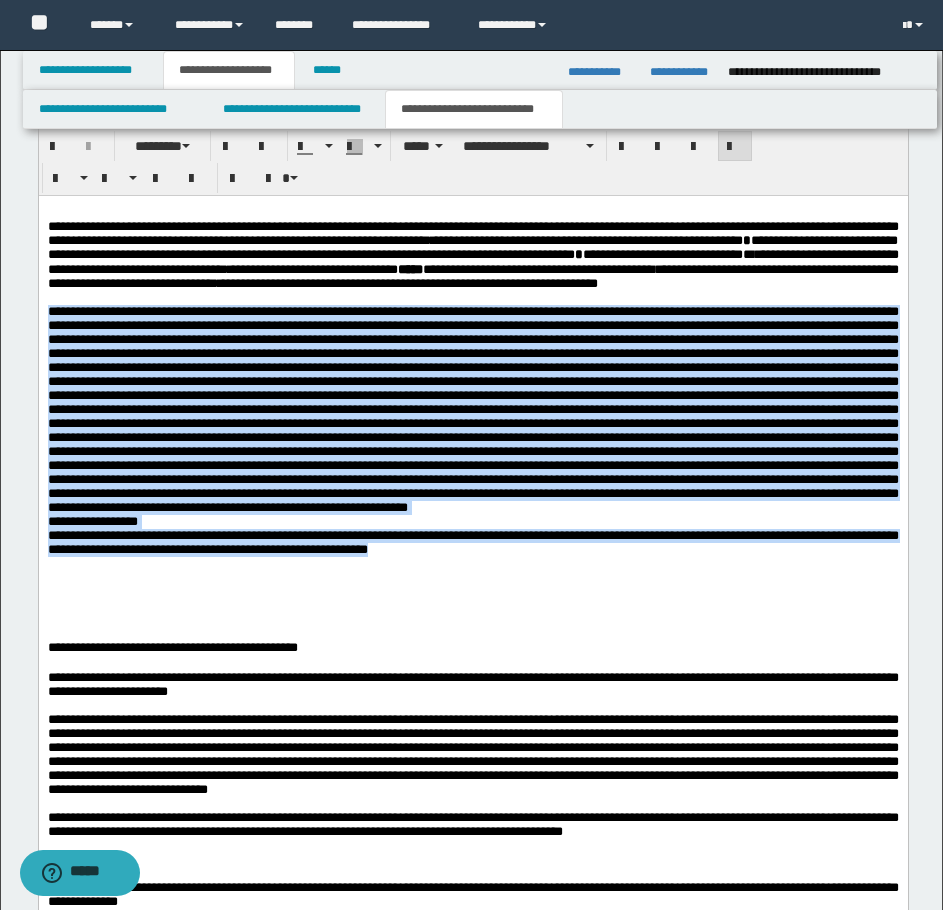 click at bounding box center (472, 409) 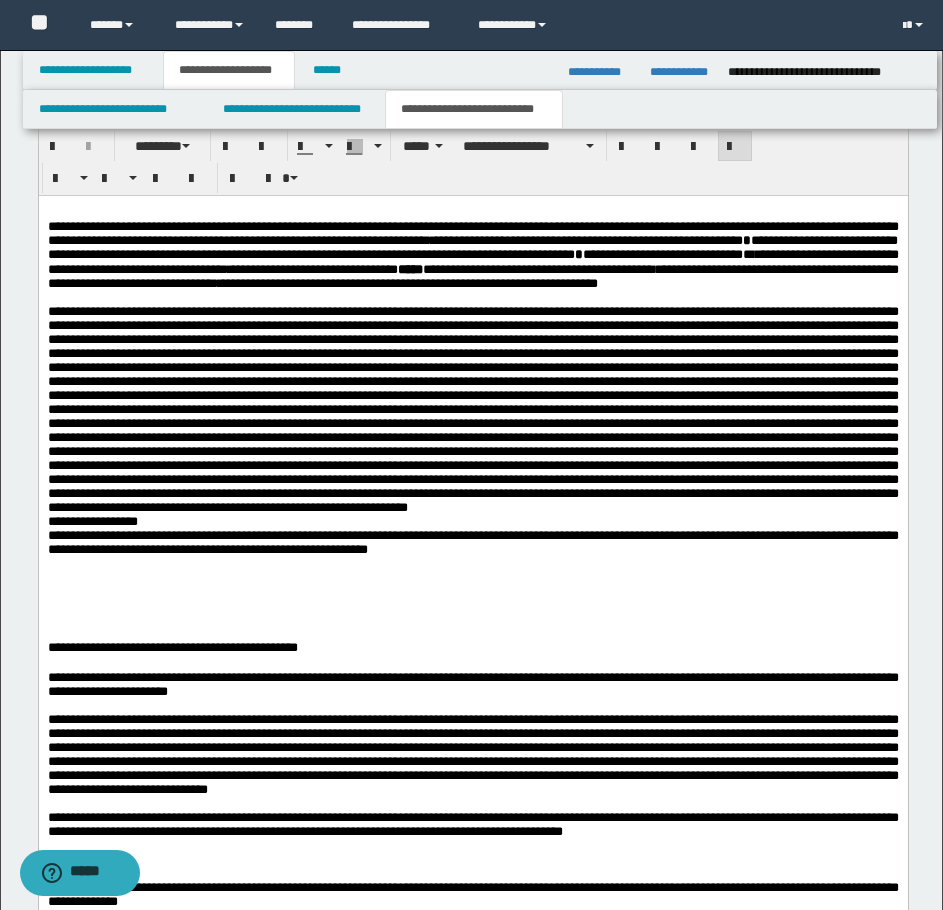 click at bounding box center [472, 409] 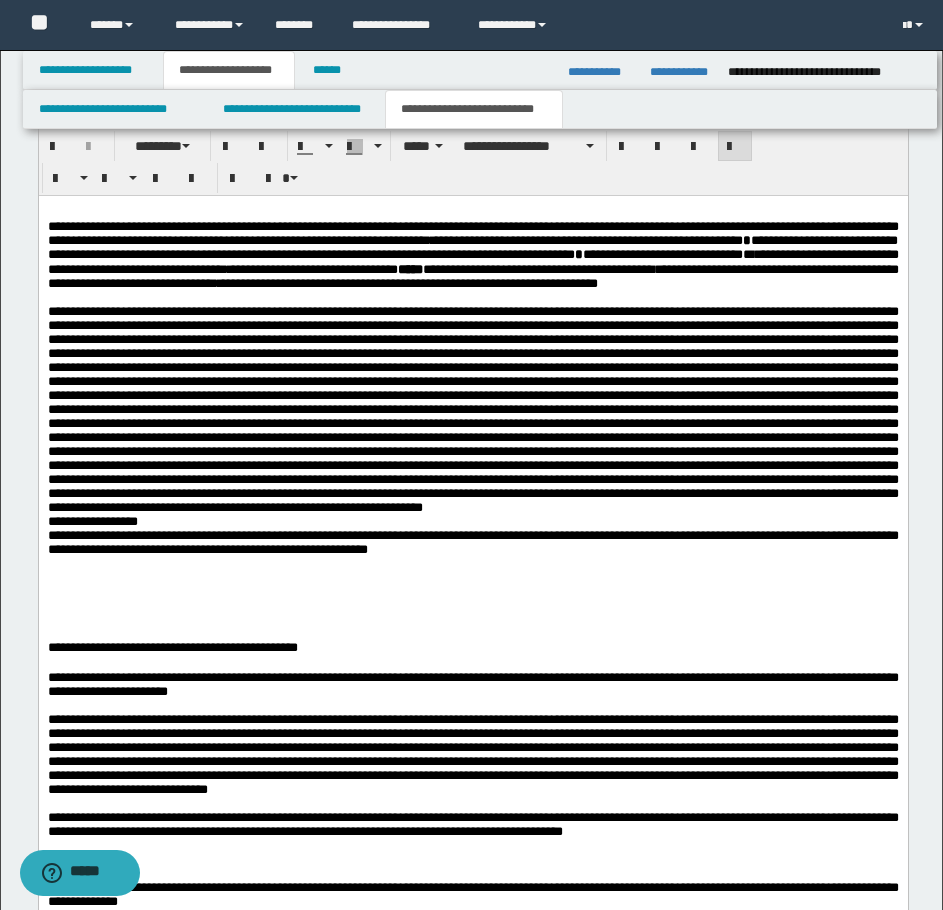 click at bounding box center [472, 409] 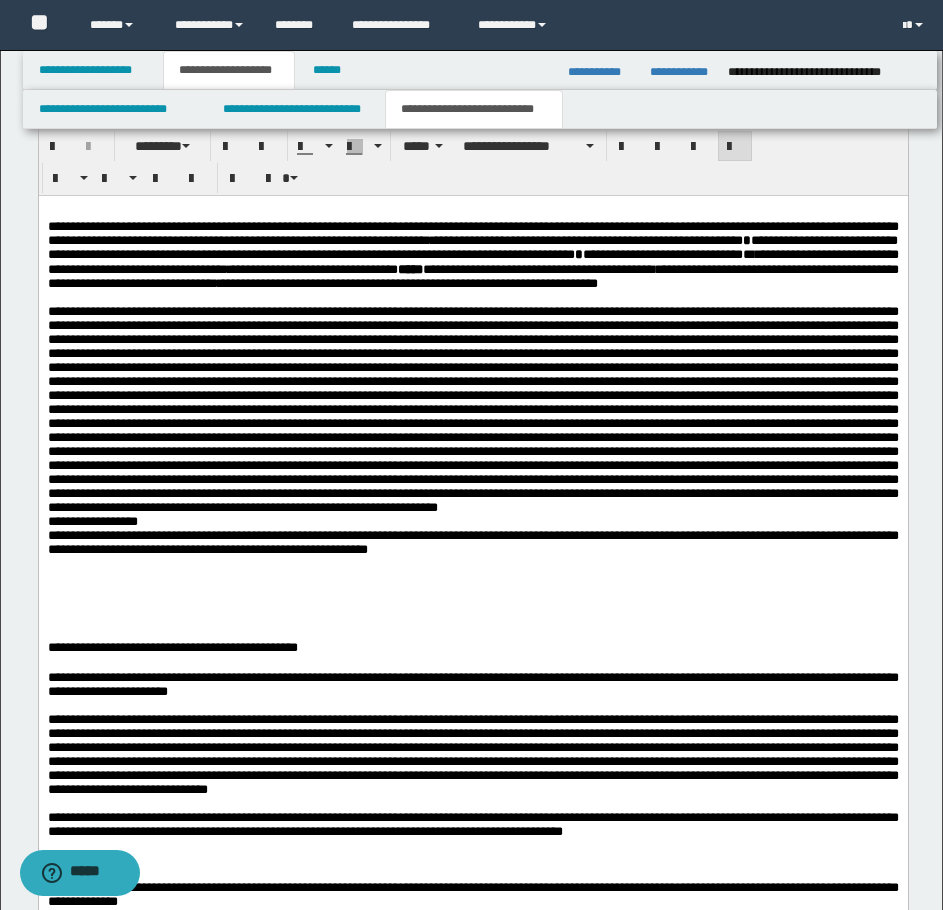 click at bounding box center [472, 409] 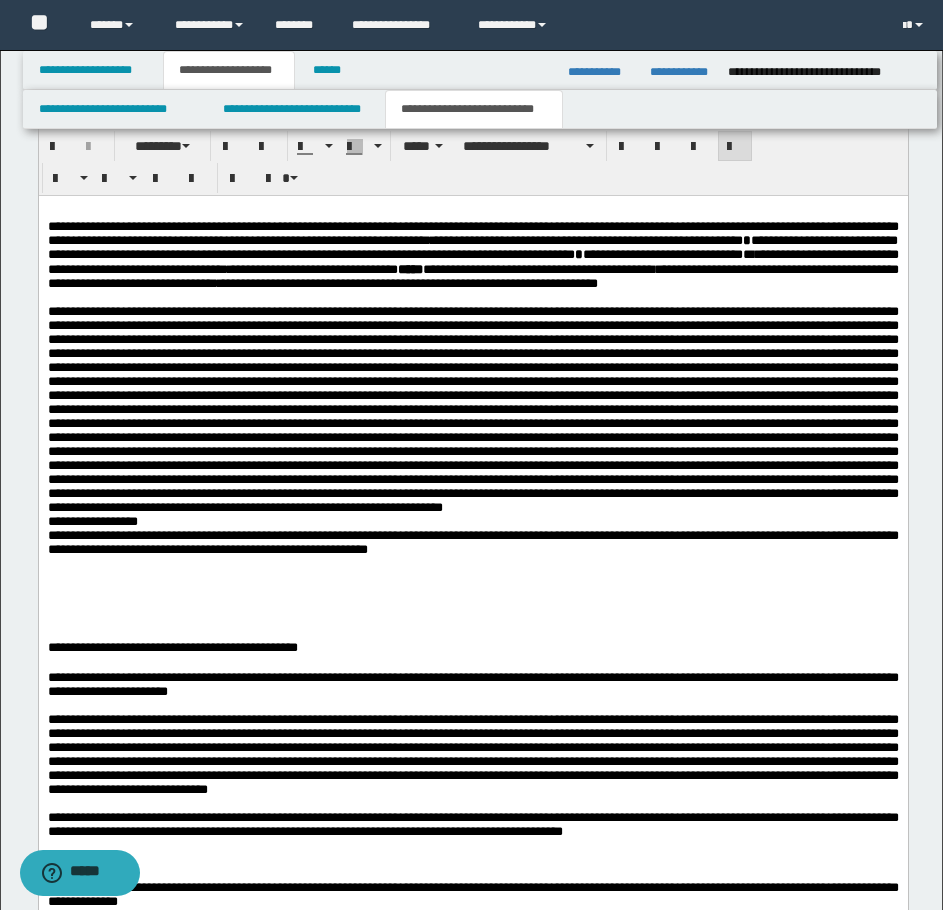 click at bounding box center [472, 409] 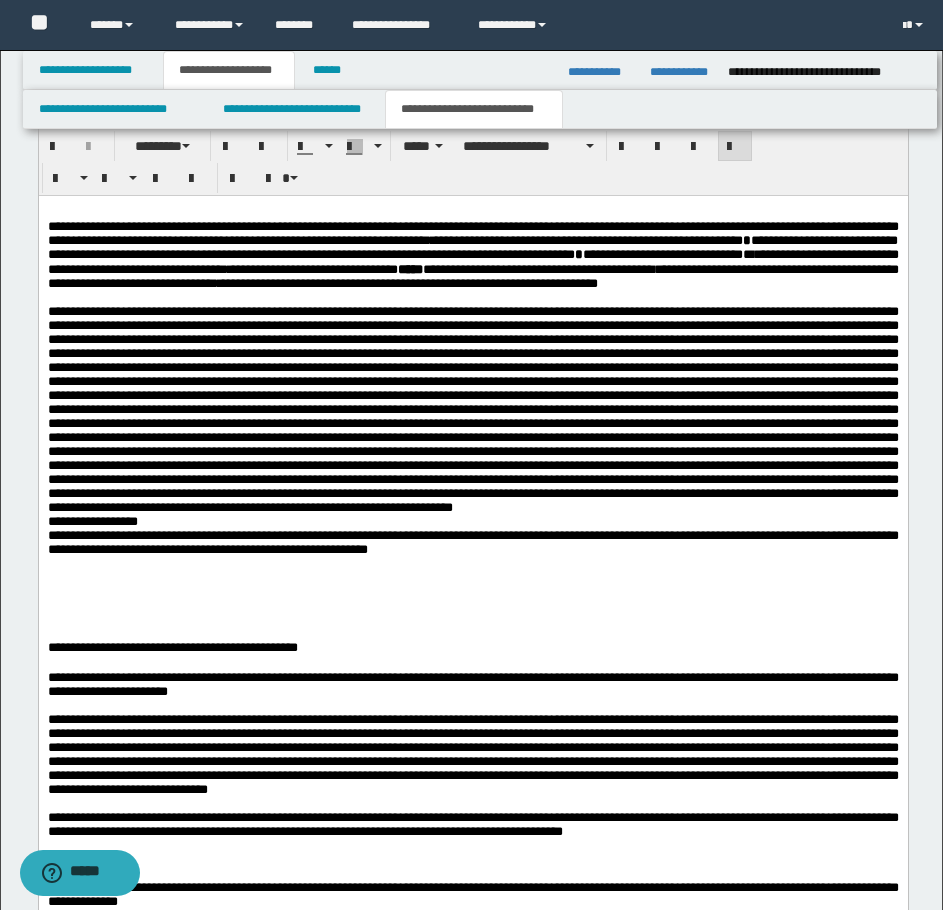 click at bounding box center [472, 409] 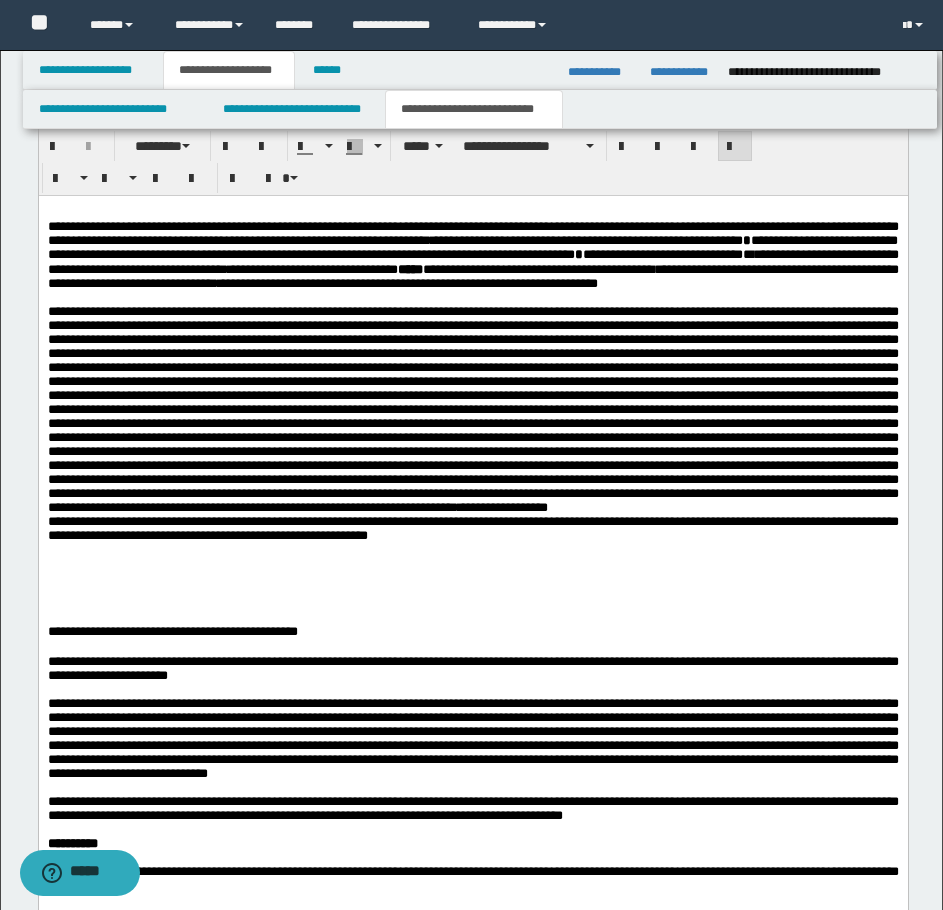 click on "**********" at bounding box center (472, 465) 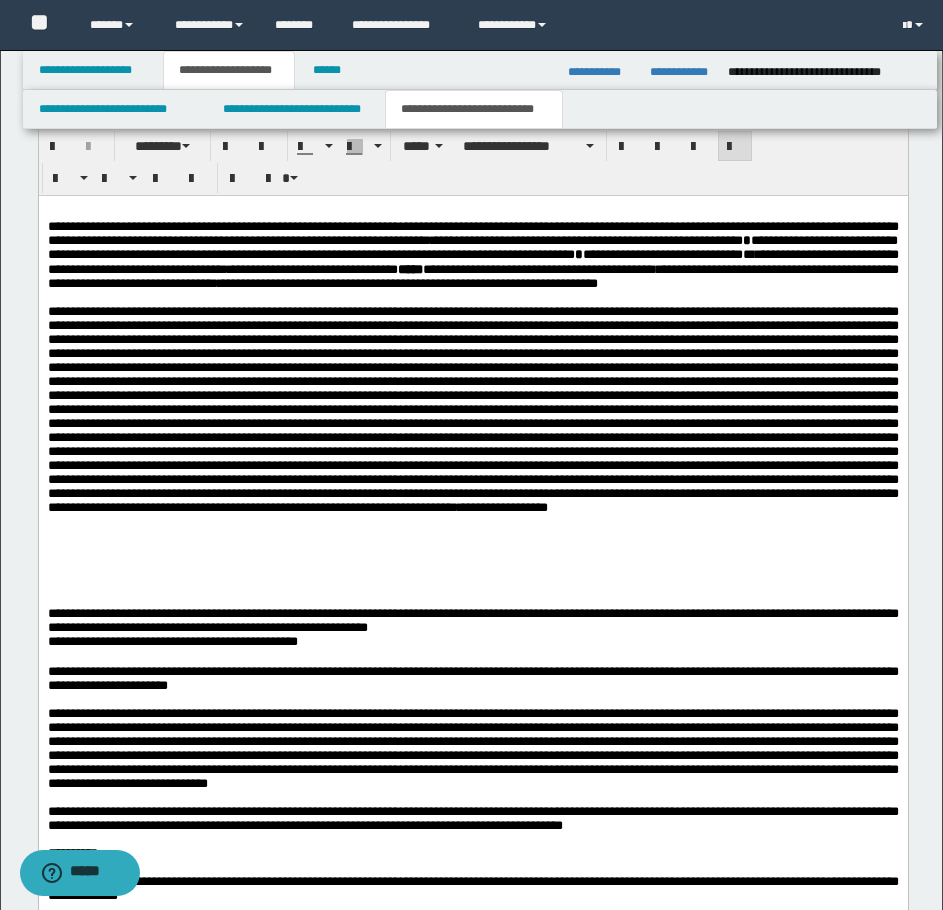 click on "**********" at bounding box center (172, 641) 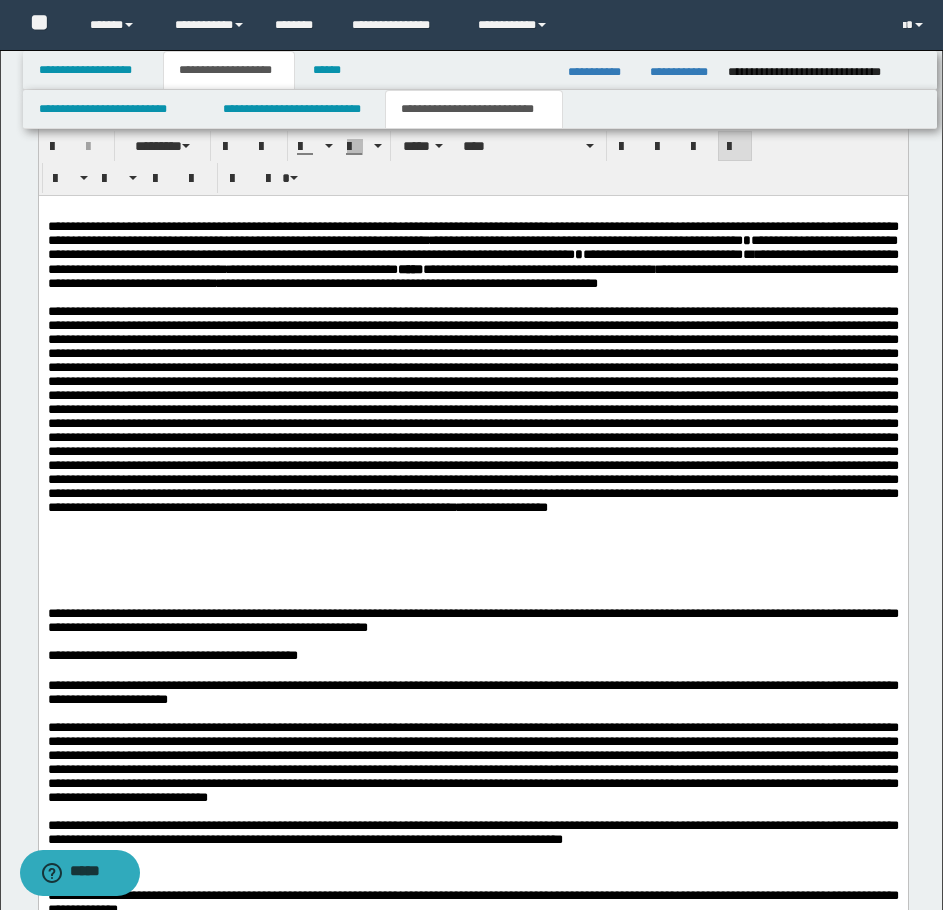 click on "**********" at bounding box center (407, 283) 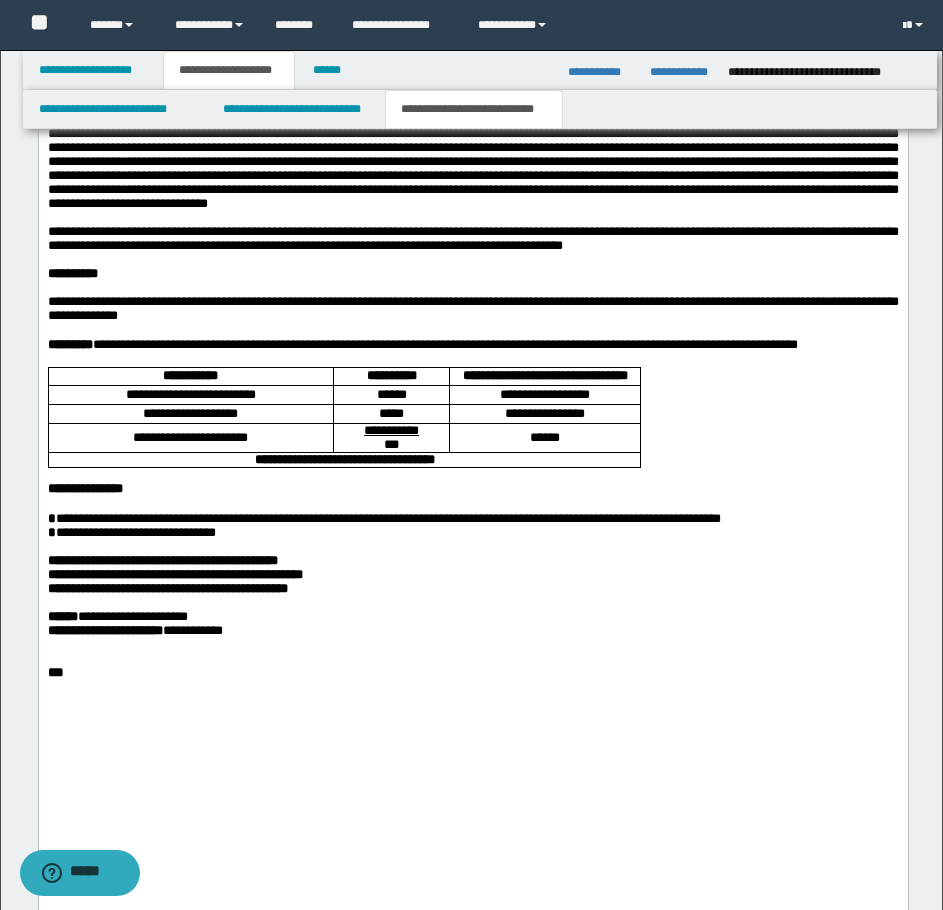 scroll, scrollTop: 2164, scrollLeft: 0, axis: vertical 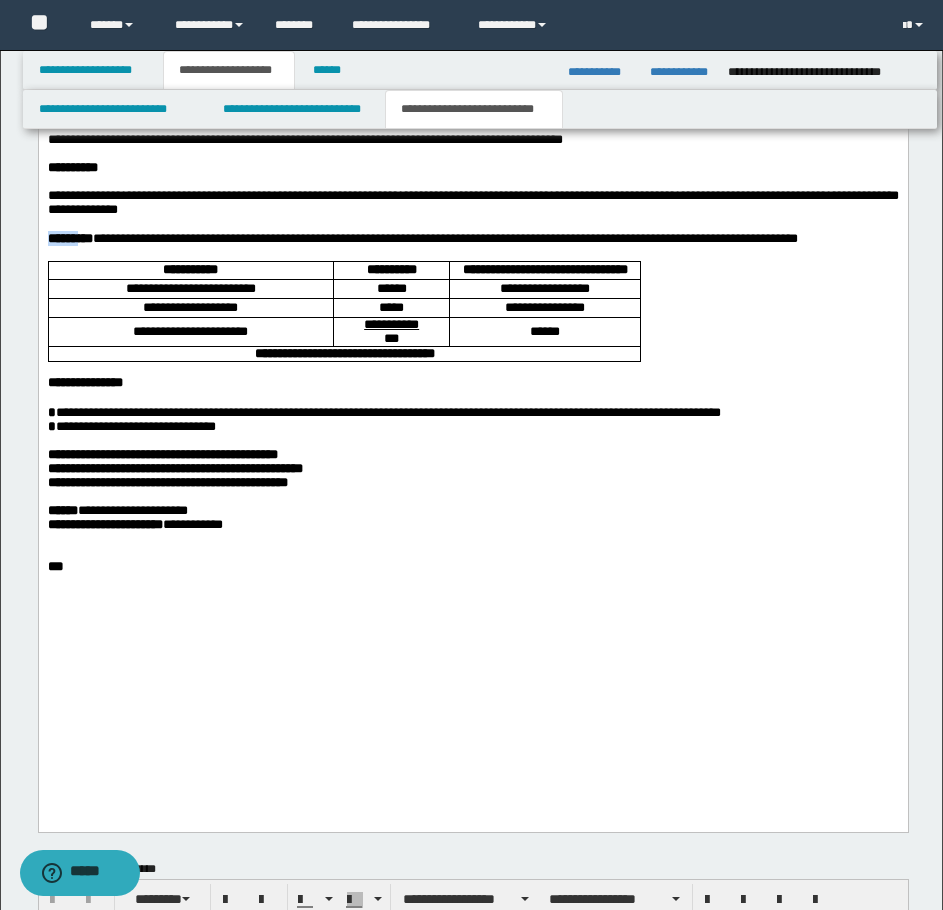 drag, startPoint x: 100, startPoint y: 324, endPoint x: 50, endPoint y: 324, distance: 50 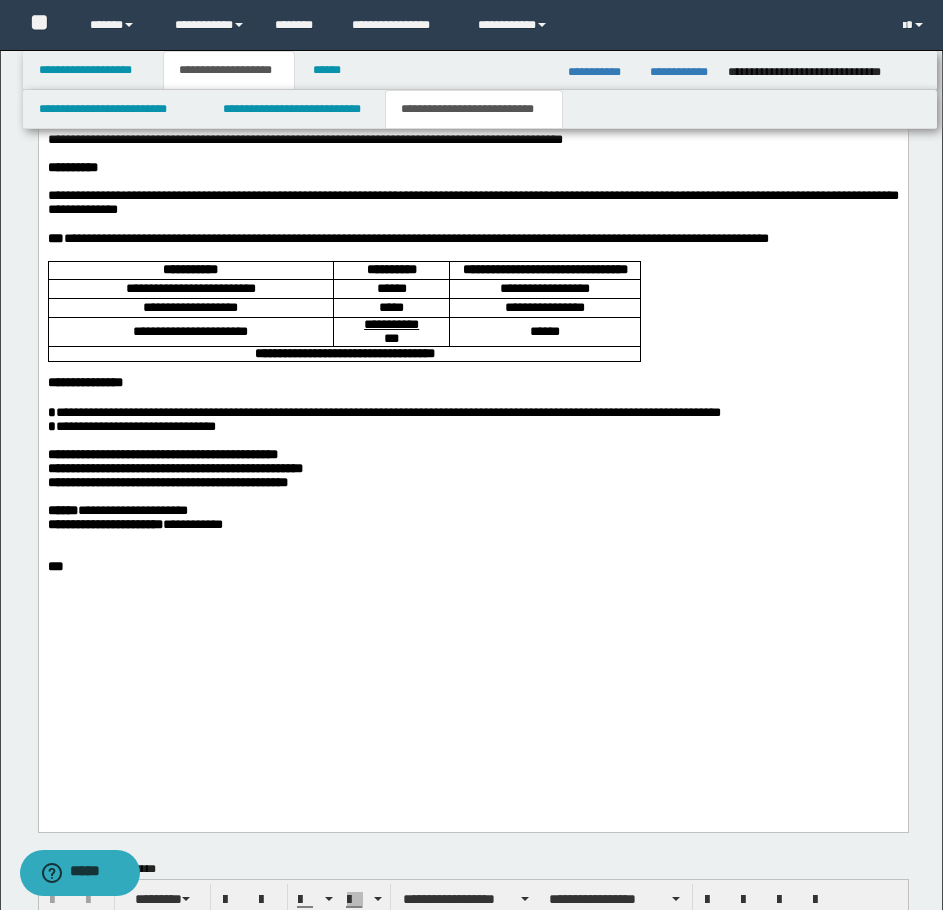 click on "***" at bounding box center (55, 239) 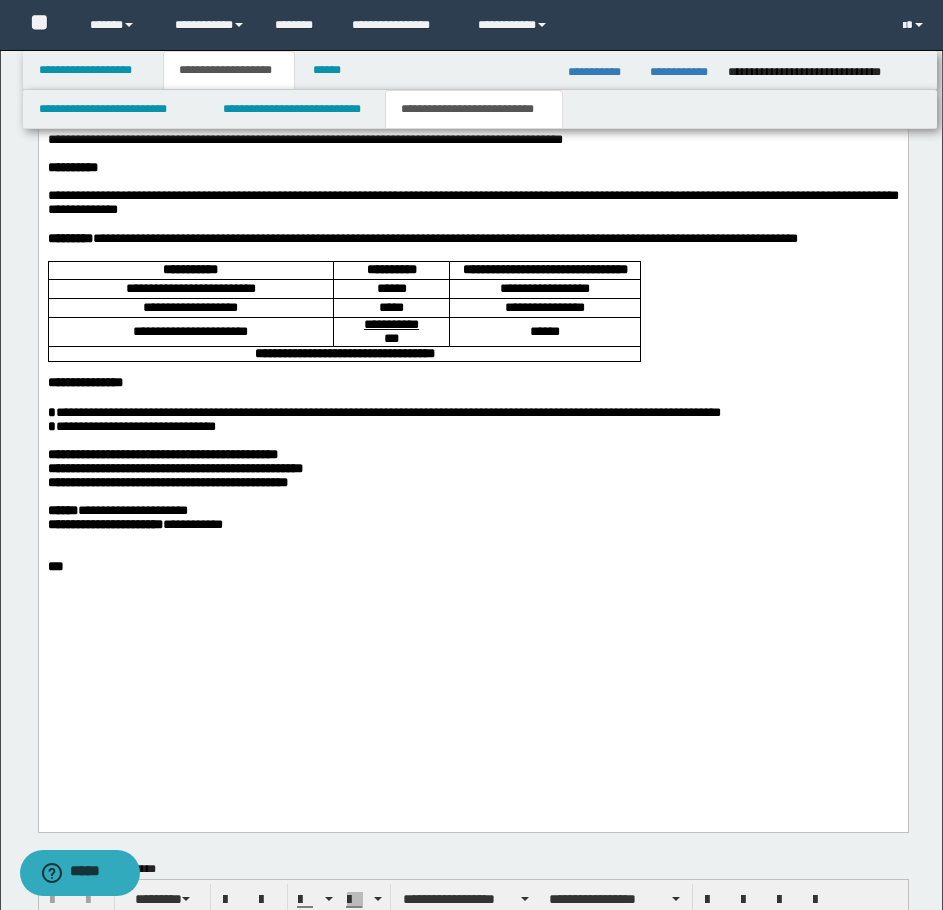 click on "*" at bounding box center (51, 427) 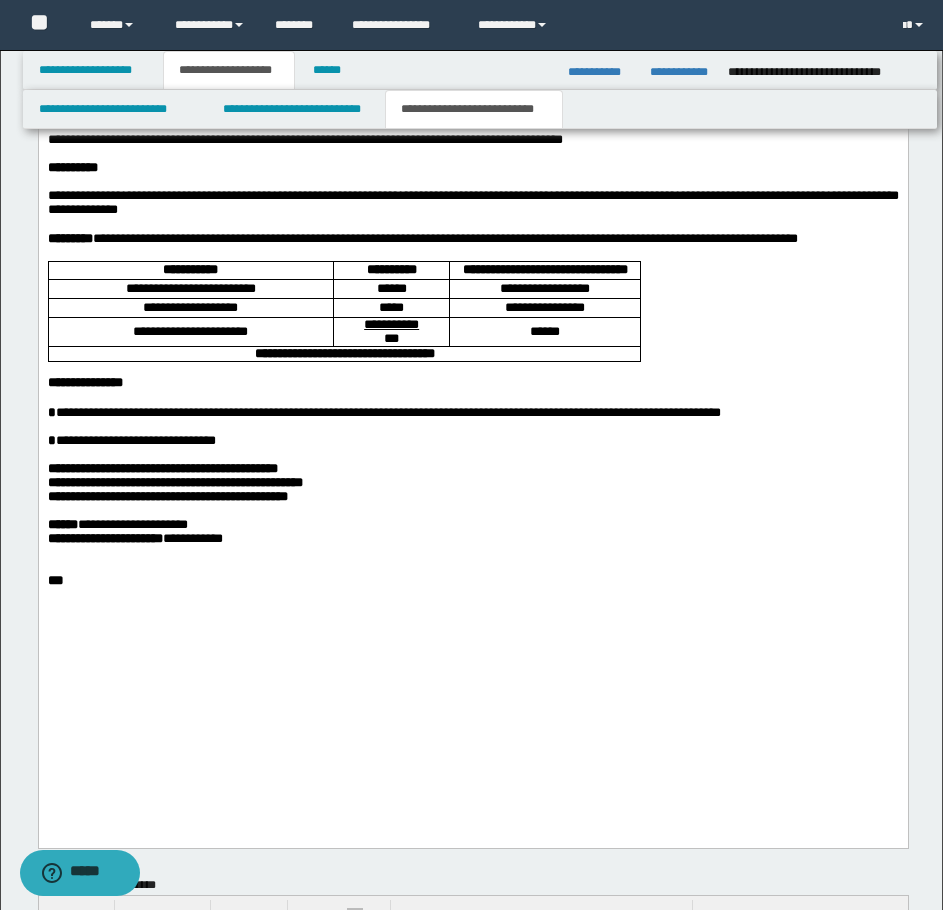 click on "**********" at bounding box center [472, 526] 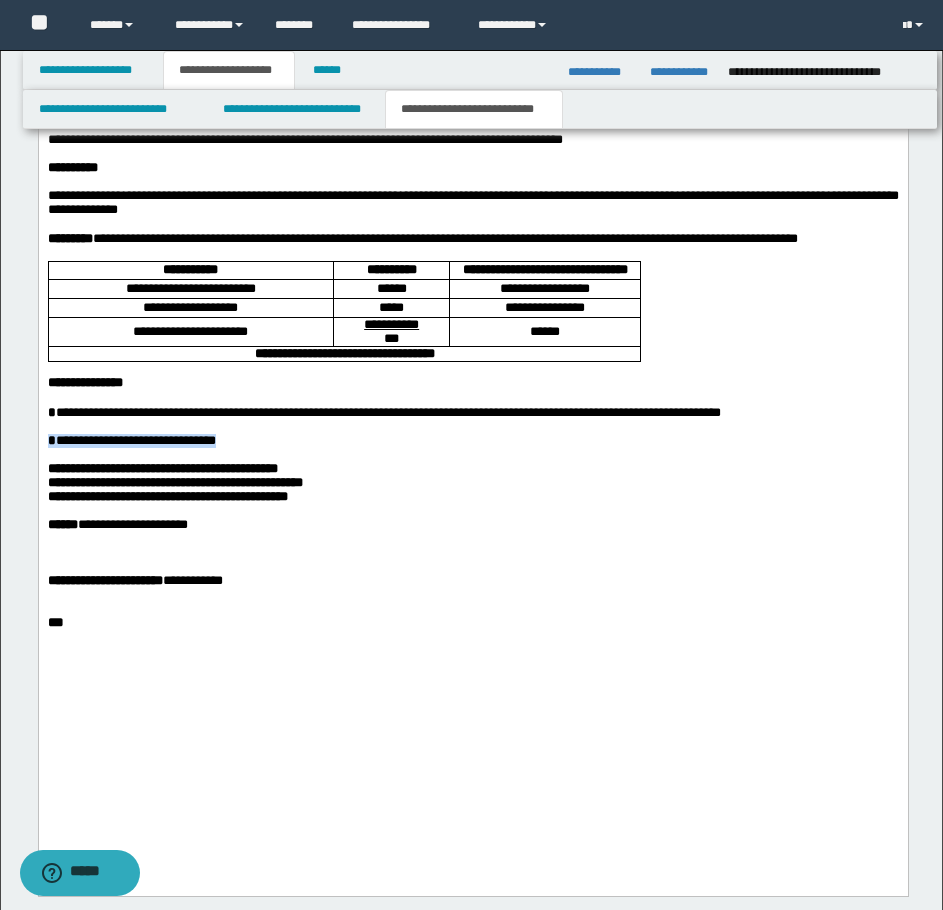 drag, startPoint x: 46, startPoint y: 572, endPoint x: 254, endPoint y: 570, distance: 208.00961 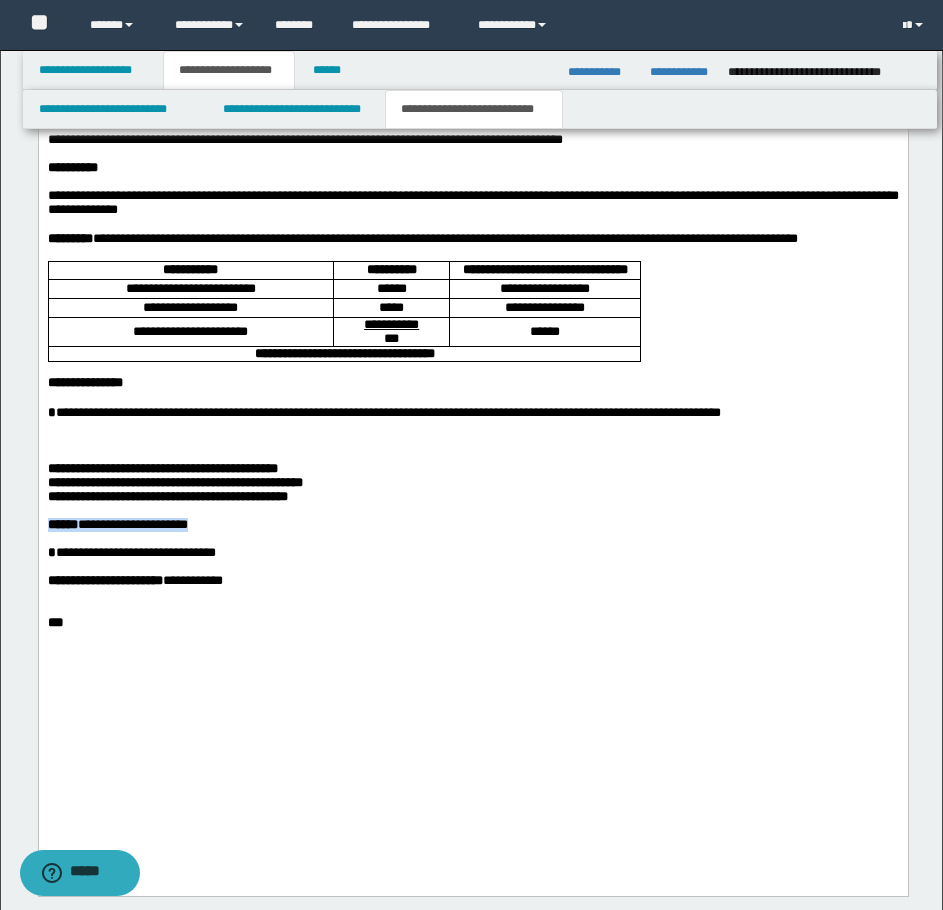 drag, startPoint x: 51, startPoint y: 665, endPoint x: 219, endPoint y: 670, distance: 168.07439 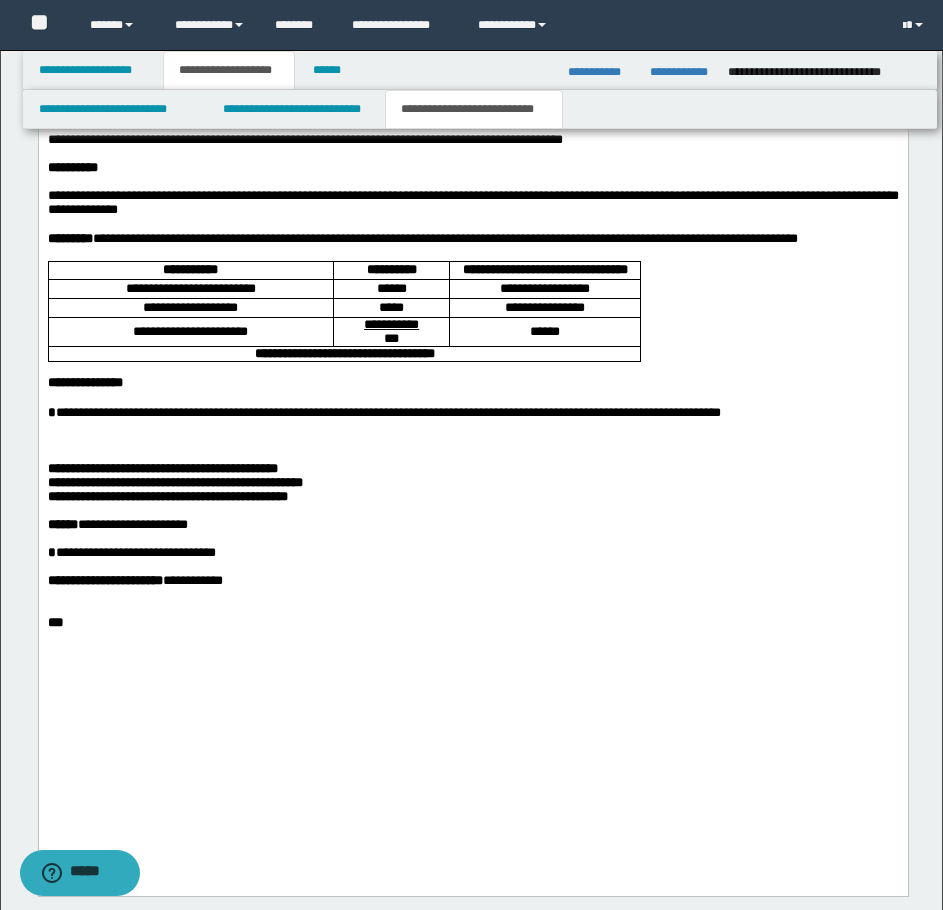 click on "**********" at bounding box center [472, 554] 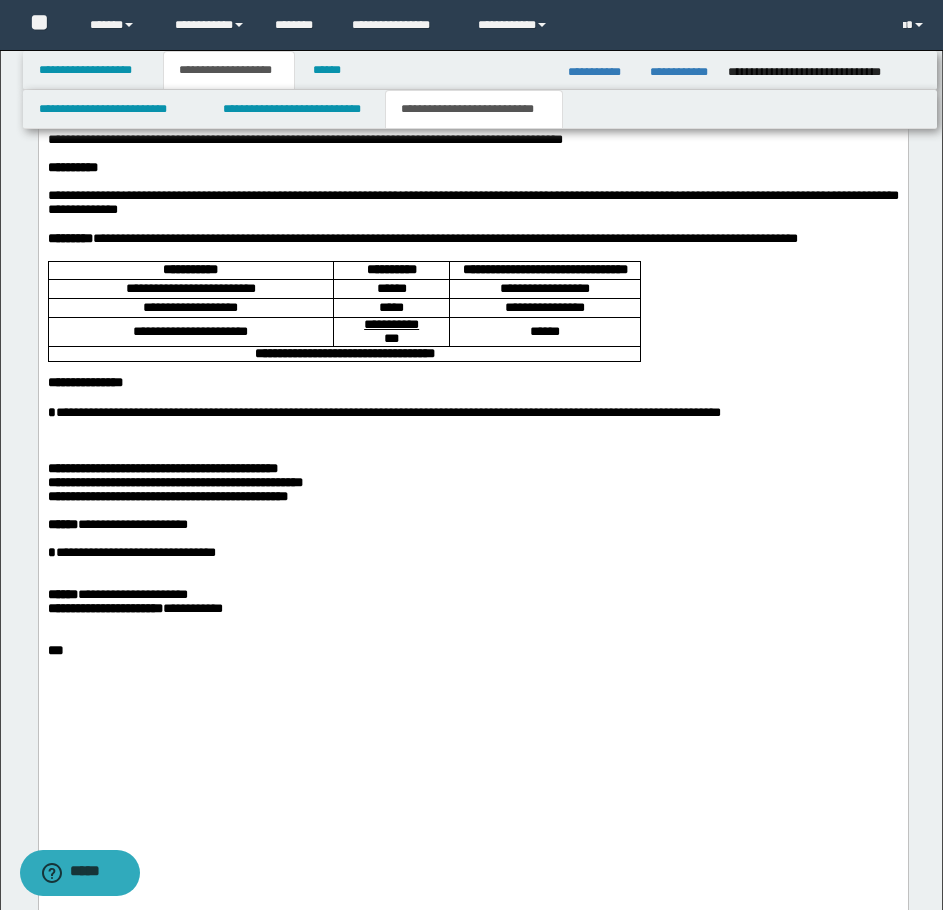 click at bounding box center (472, 442) 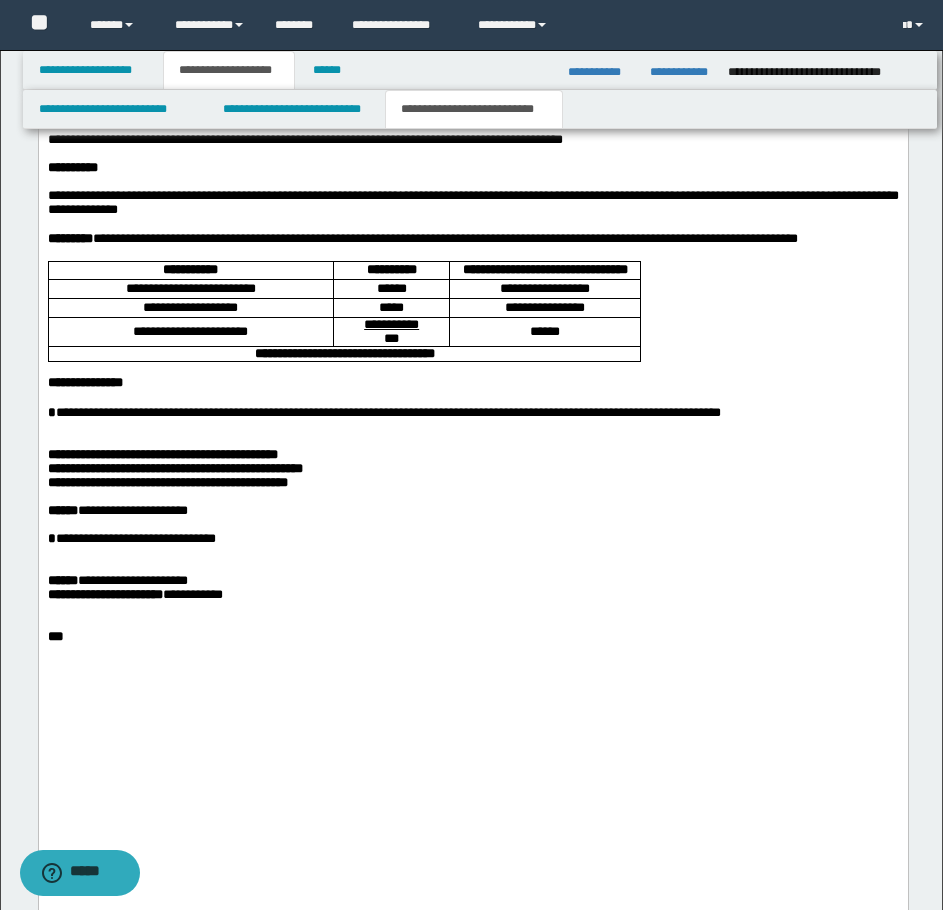 click on "**********" at bounding box center [472, 100] 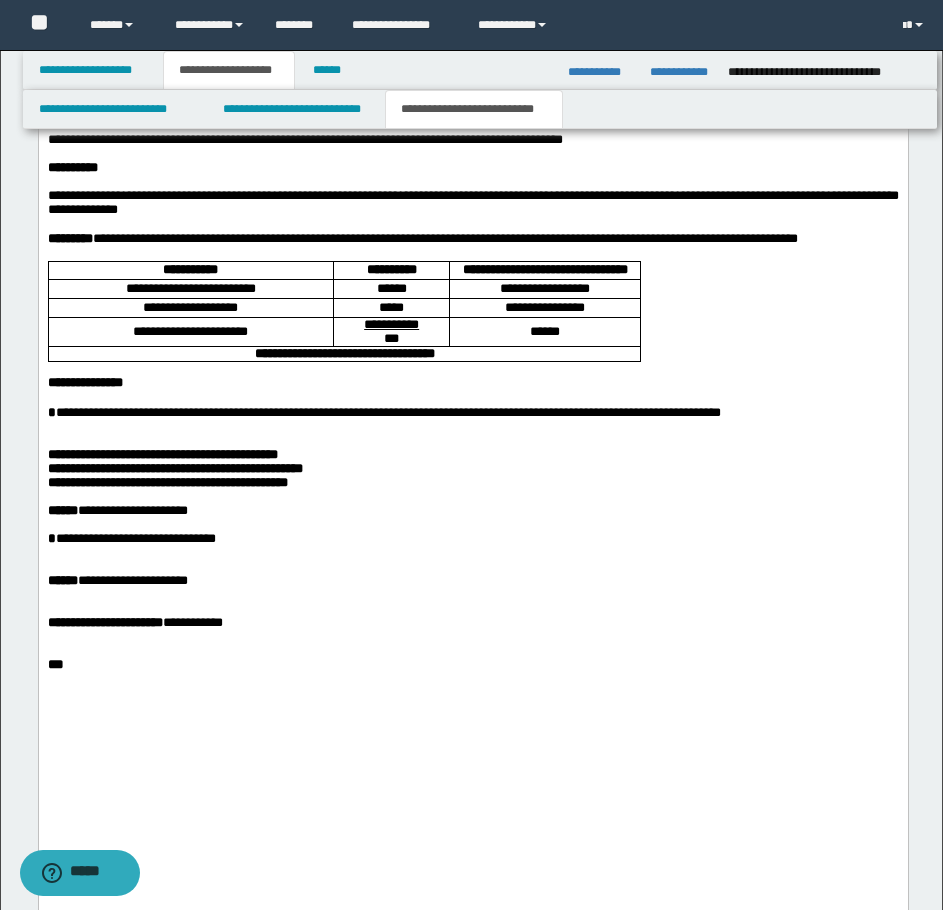click on "**********" at bounding box center [132, 581] 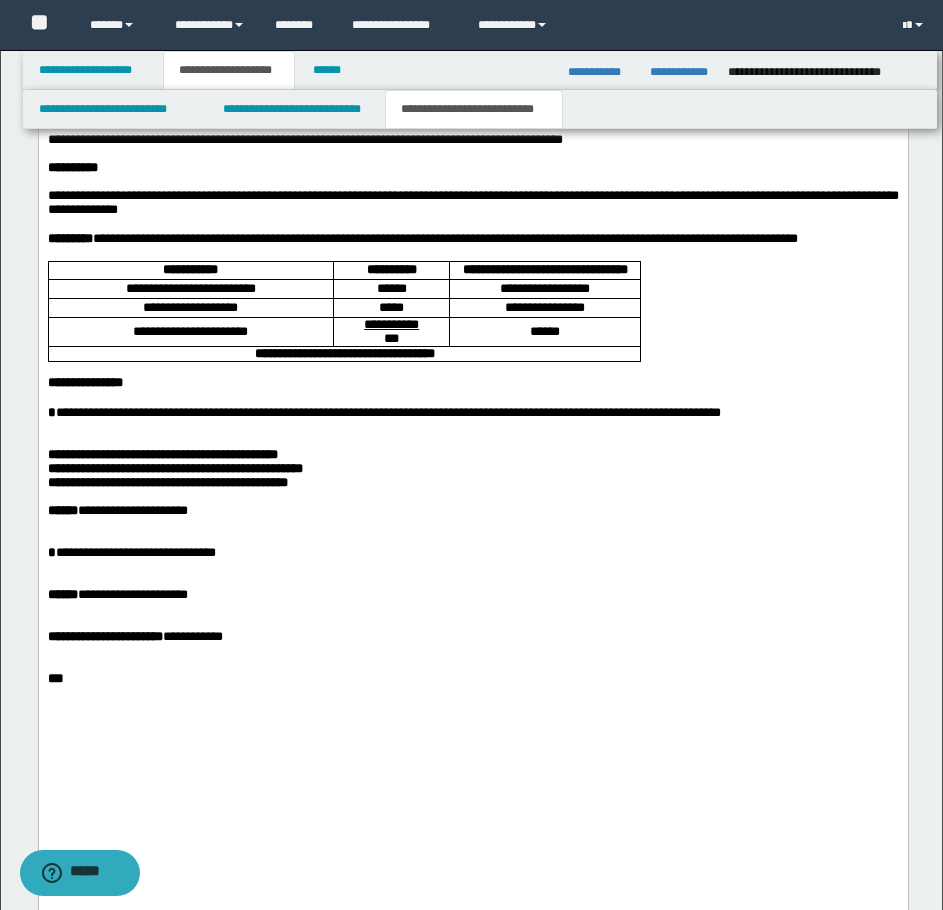 click at bounding box center (472, 582) 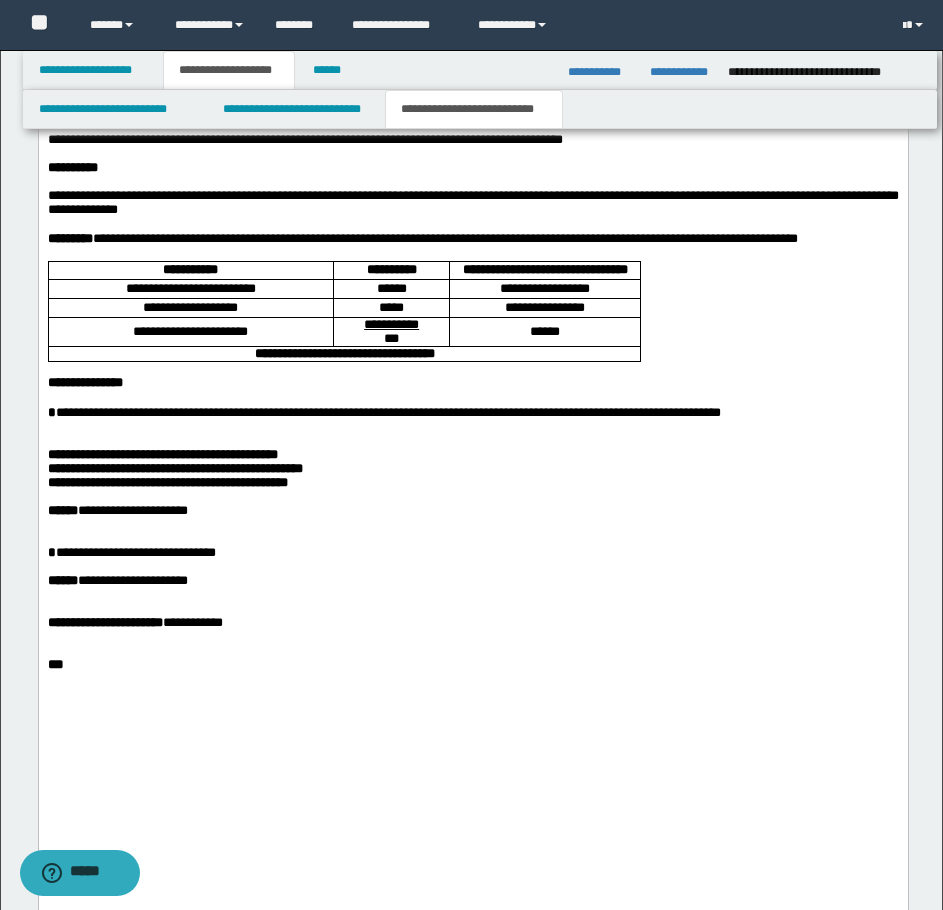 click on "**********" at bounding box center [132, 581] 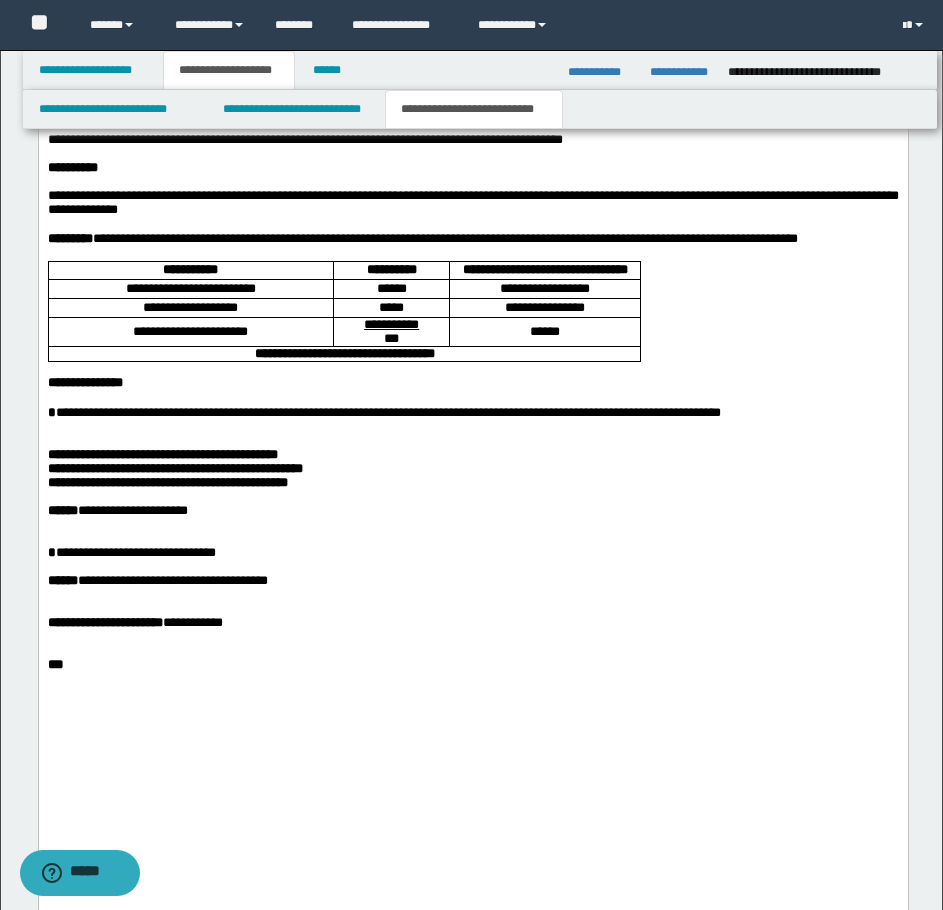 click on "**********" at bounding box center (472, 624) 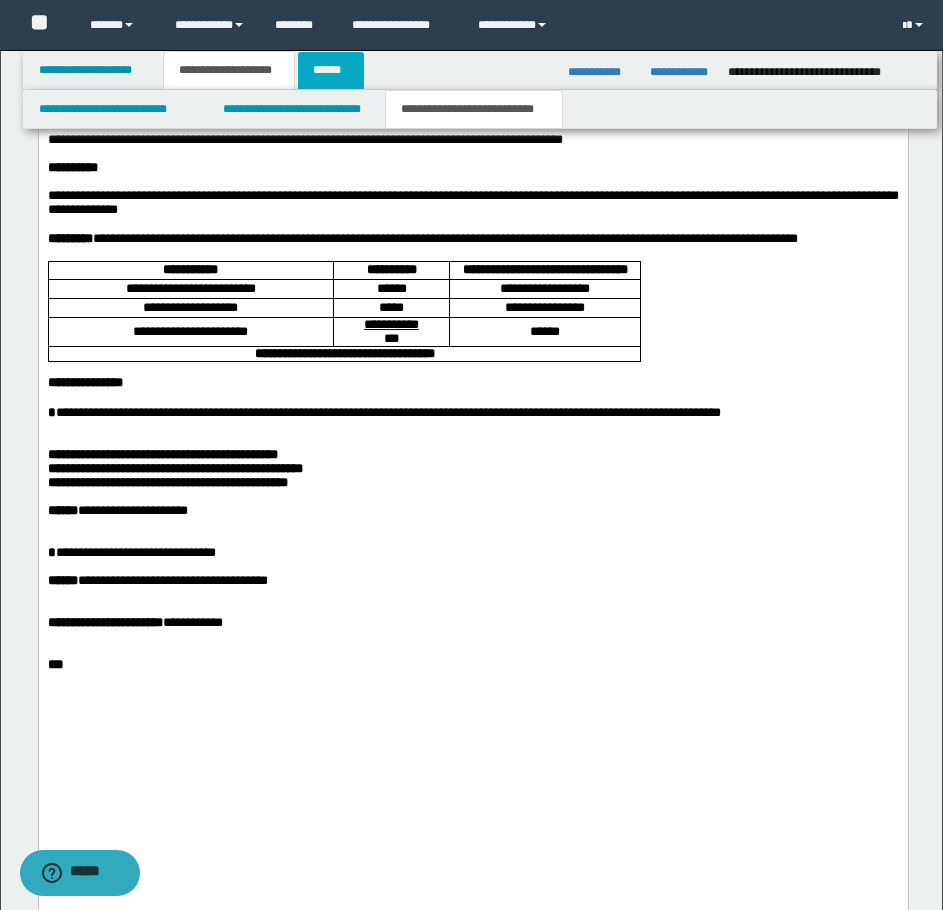 click on "******" at bounding box center (331, 70) 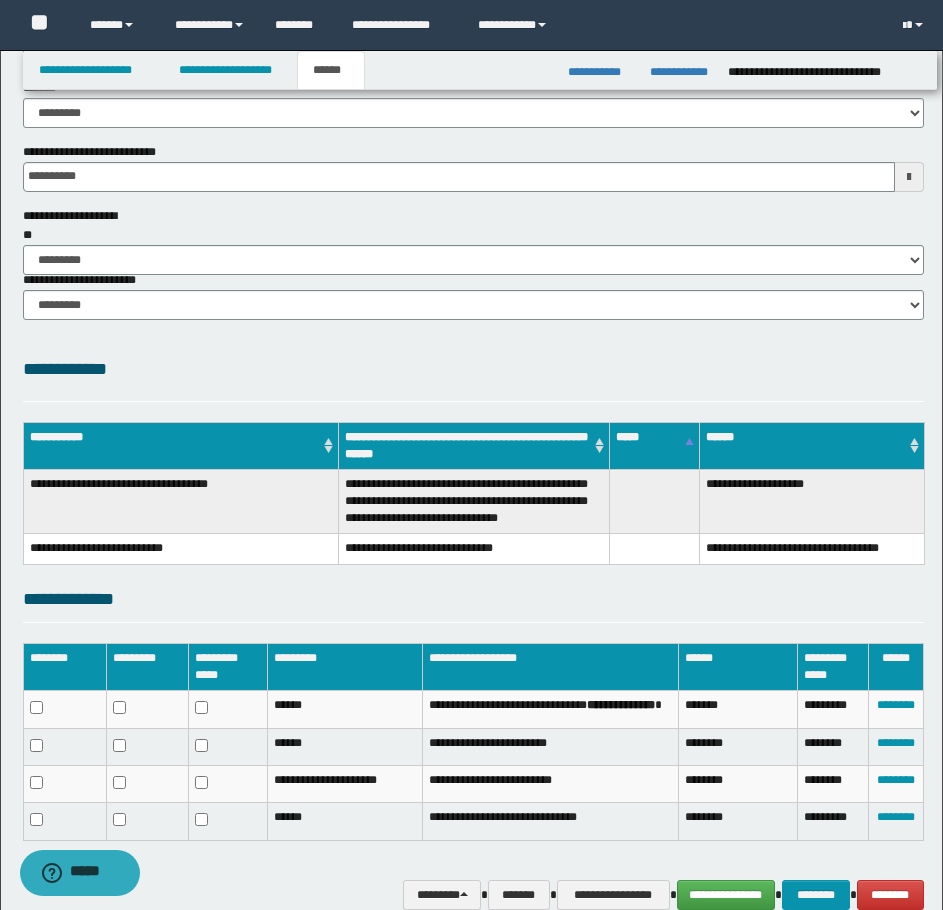 scroll, scrollTop: 200, scrollLeft: 0, axis: vertical 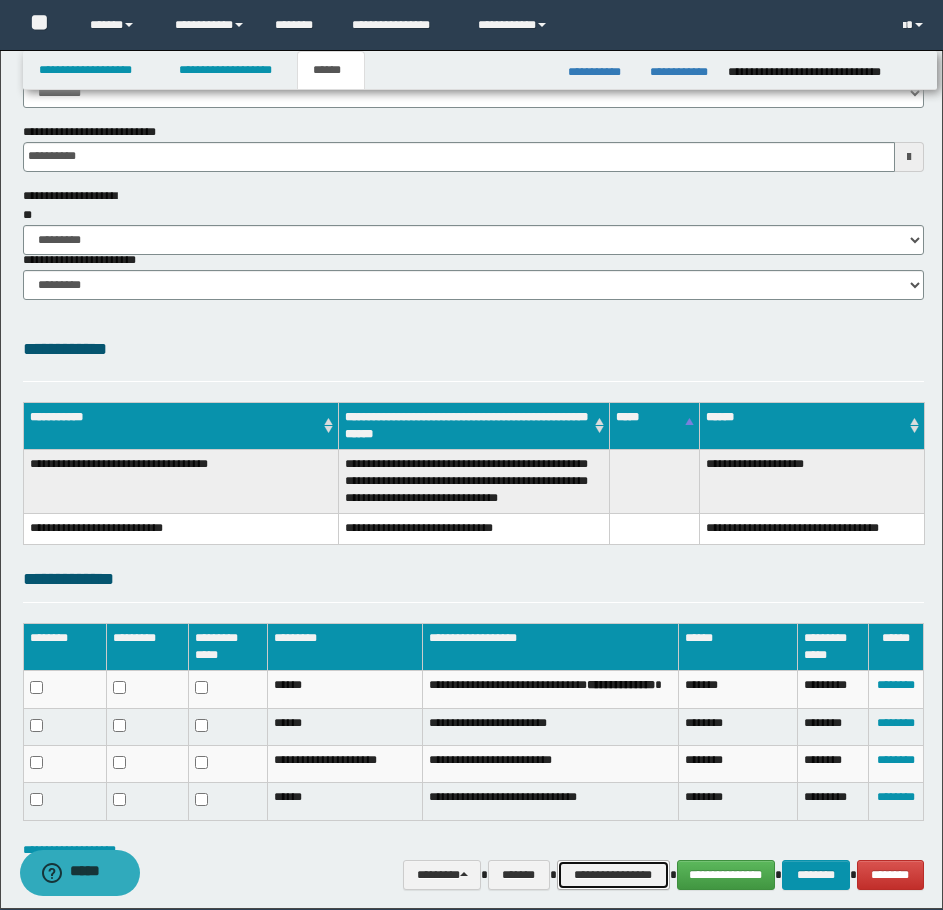 click on "**********" at bounding box center [613, 875] 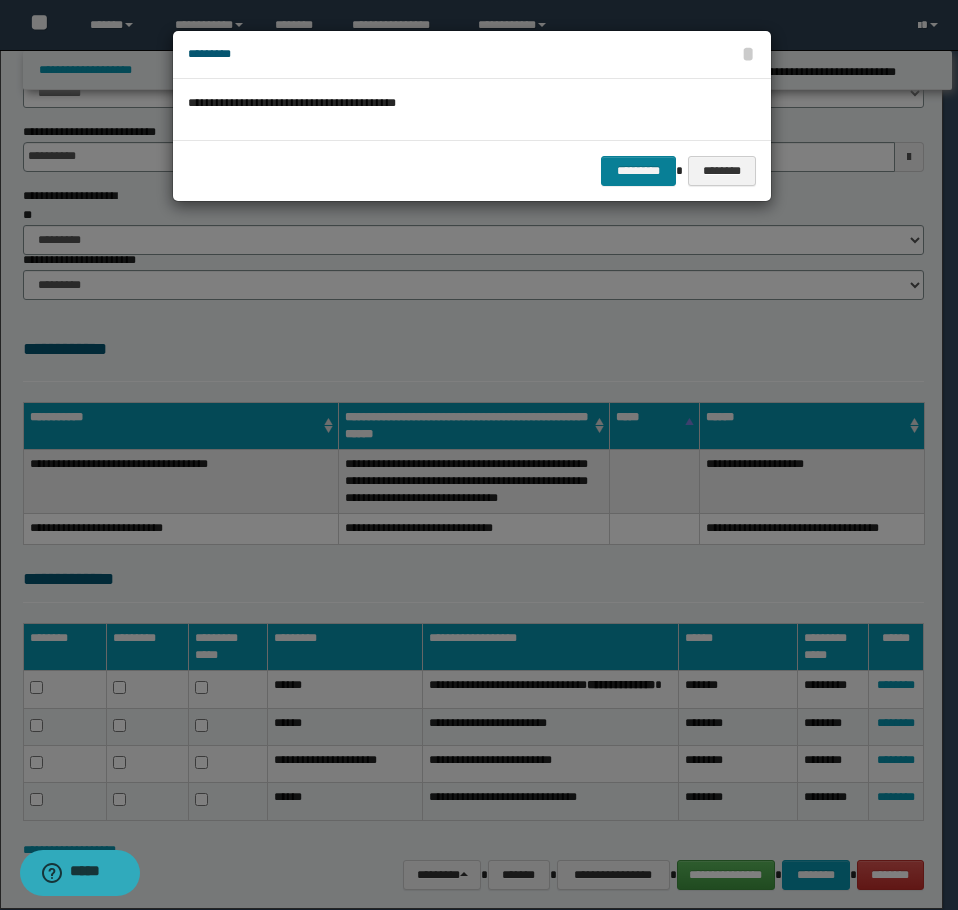 drag, startPoint x: 612, startPoint y: 152, endPoint x: 620, endPoint y: 167, distance: 17 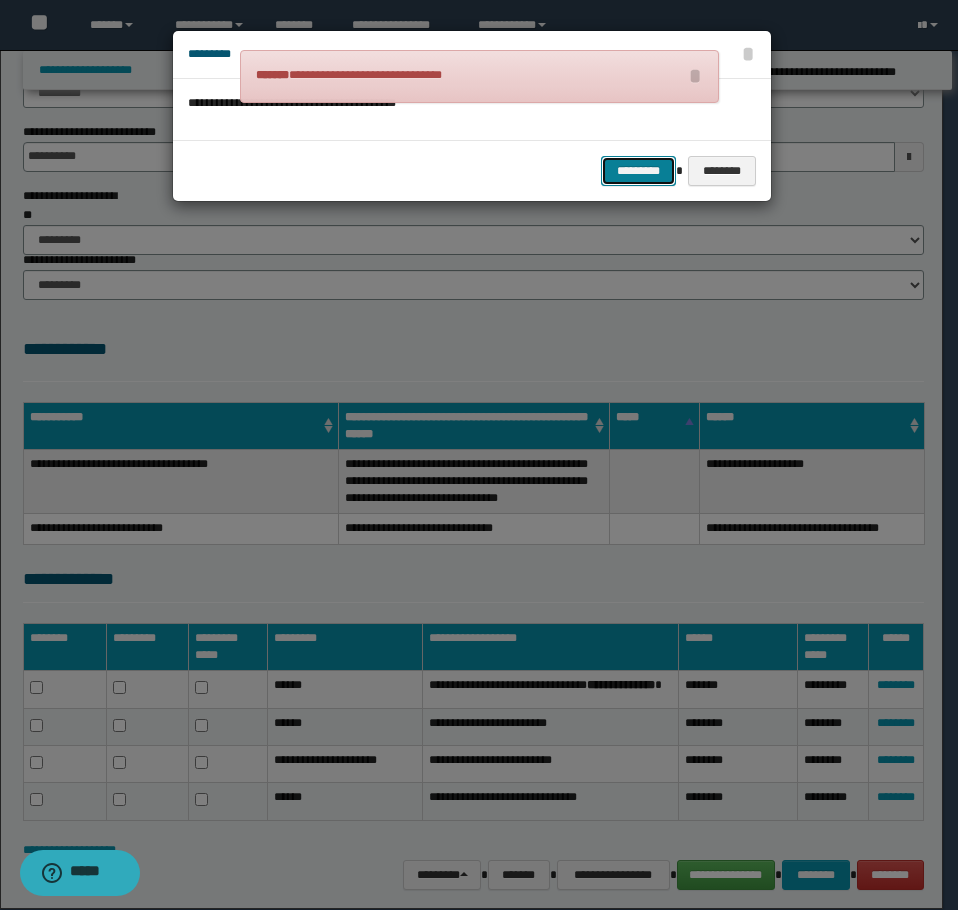click on "*********" at bounding box center (638, 171) 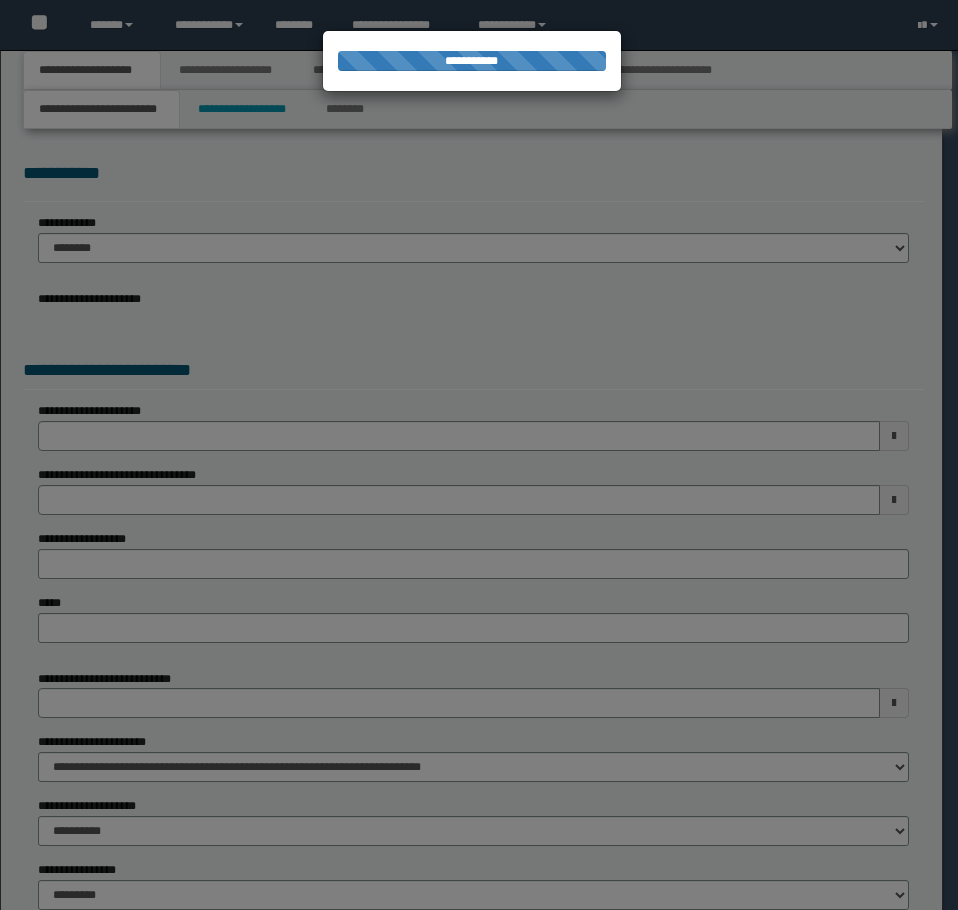 scroll, scrollTop: 0, scrollLeft: 0, axis: both 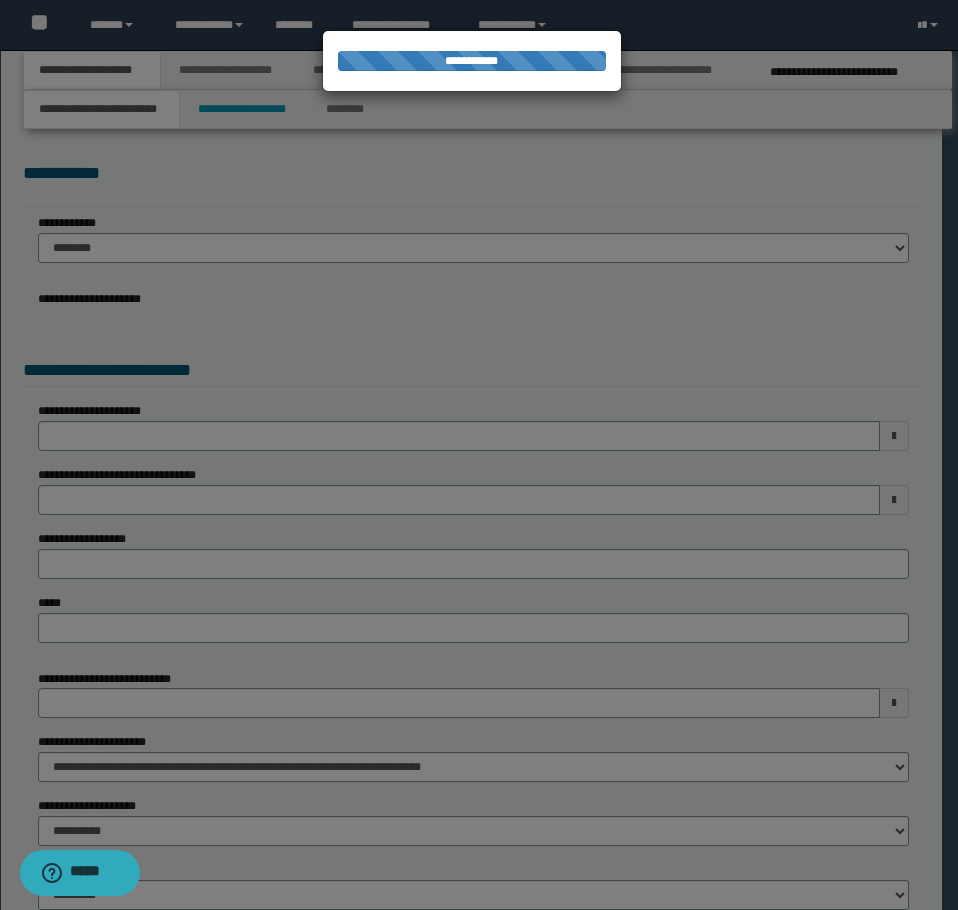 select on "*" 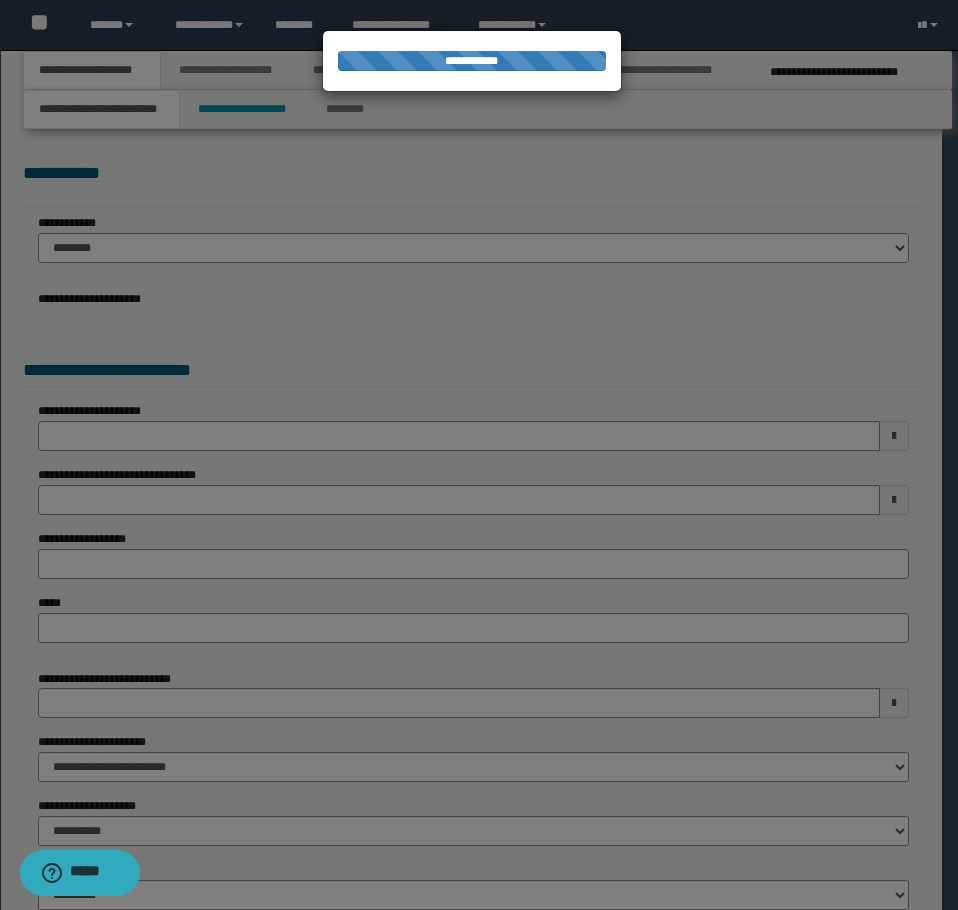 type on "**********" 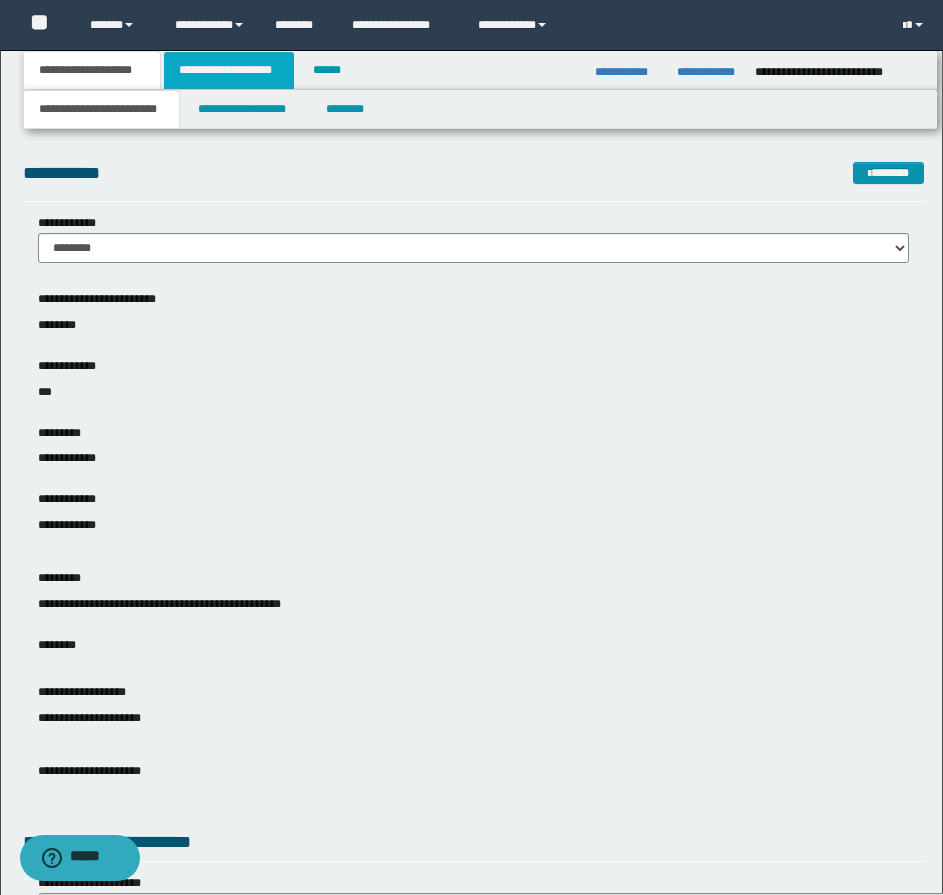 click on "**********" at bounding box center [229, 70] 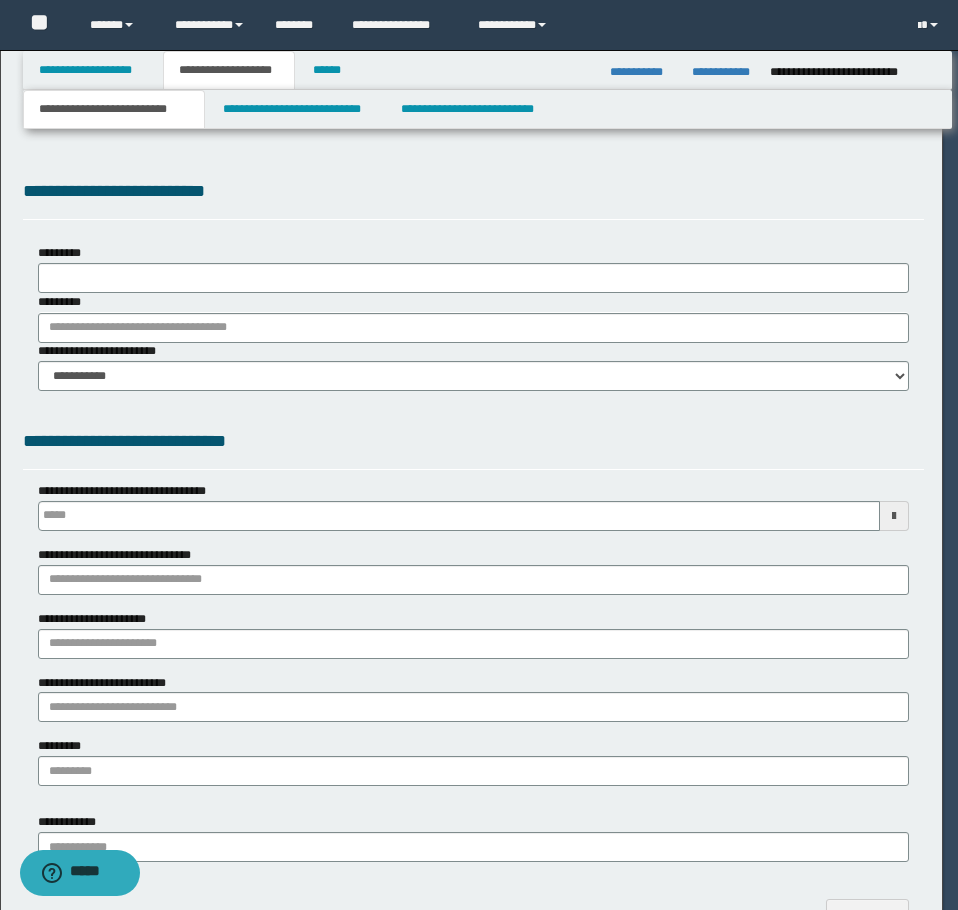 type on "**********" 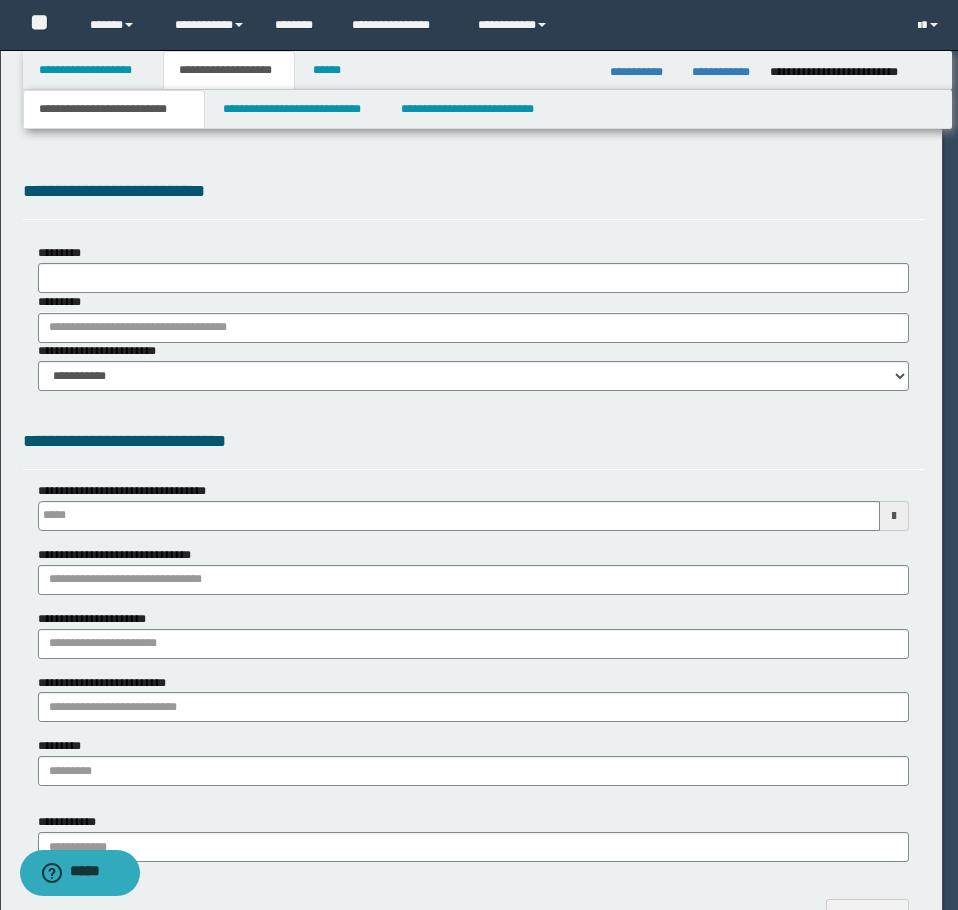 type on "**********" 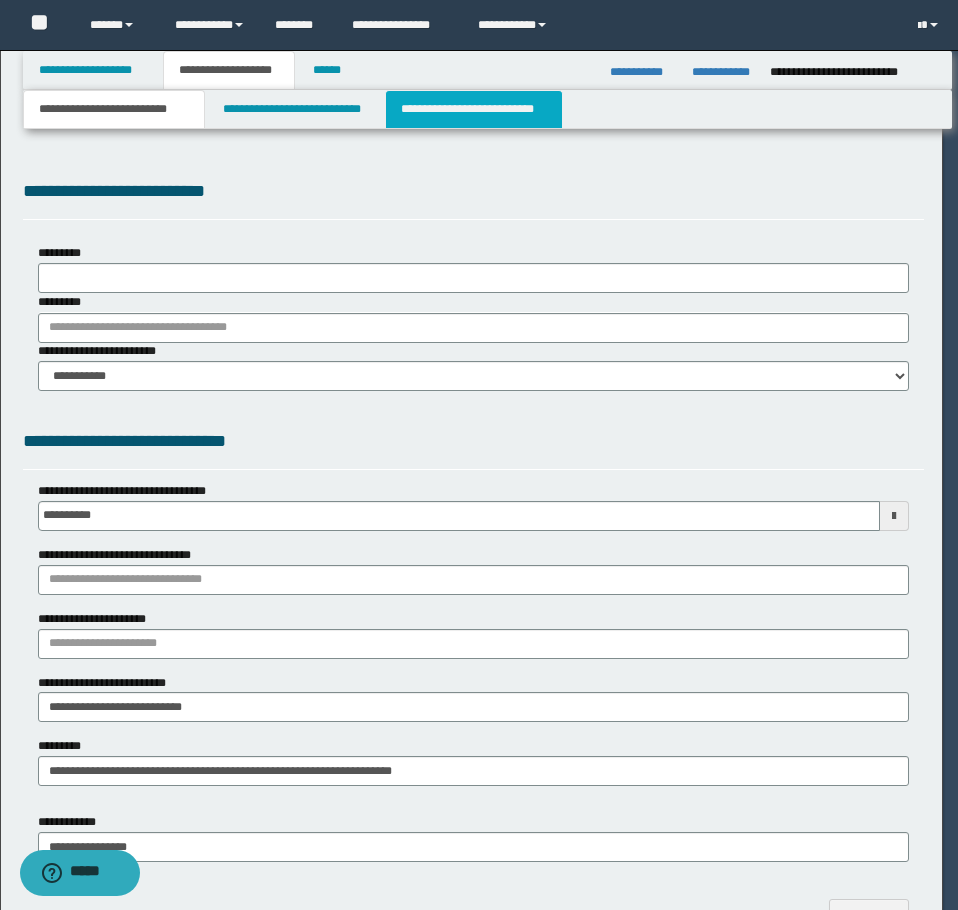 scroll, scrollTop: 0, scrollLeft: 0, axis: both 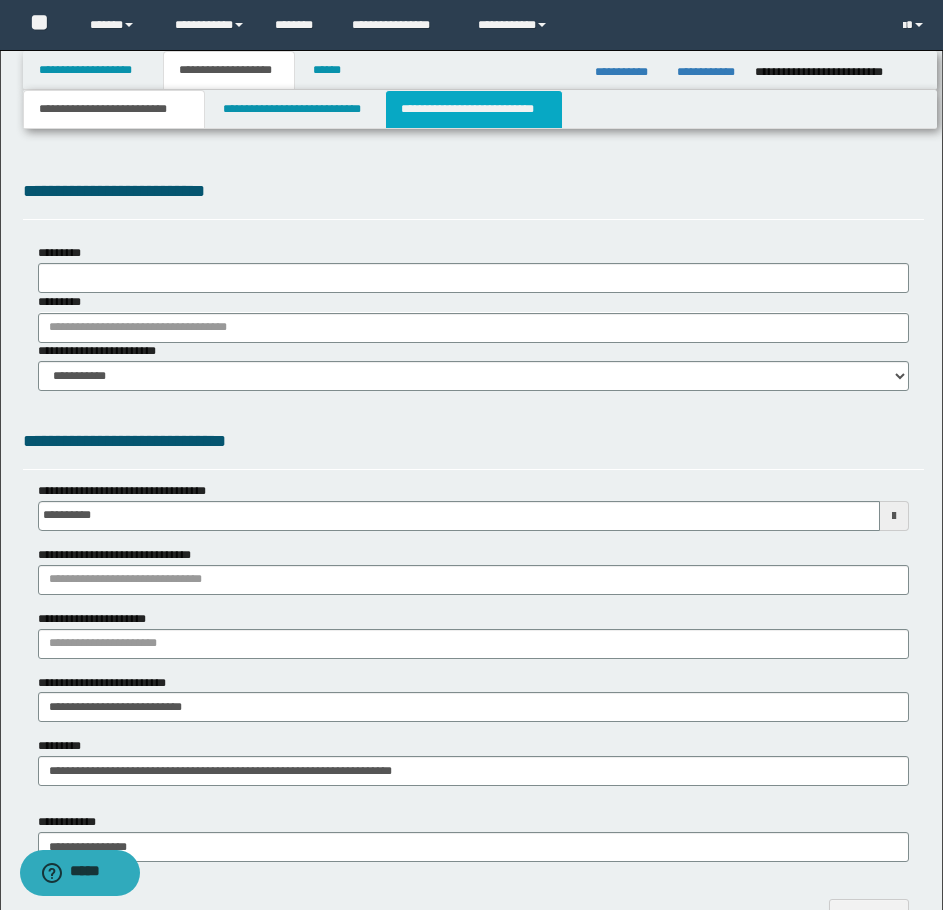 type on "**********" 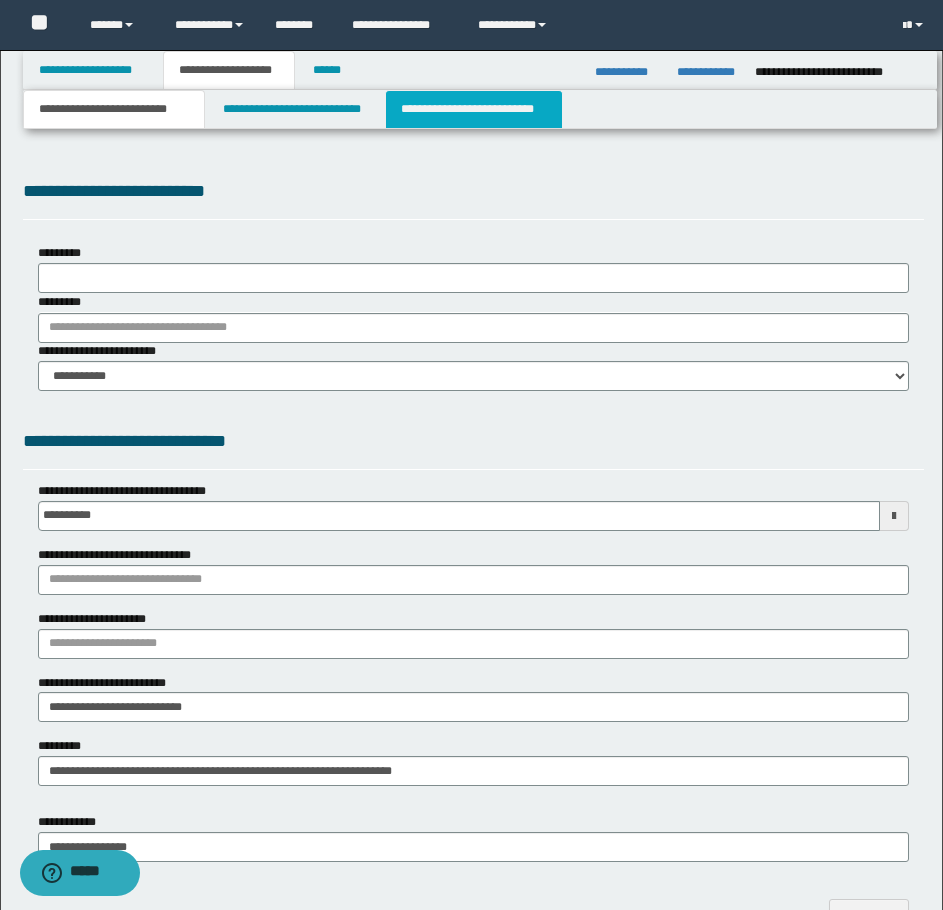 select on "*" 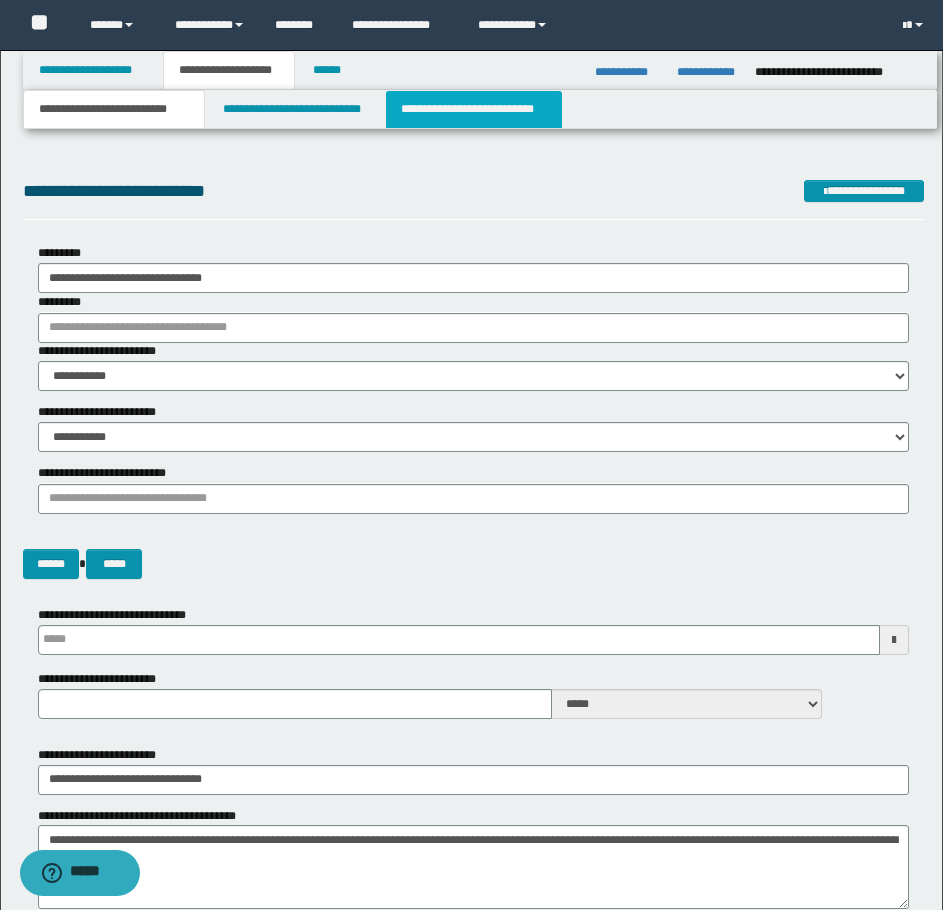 click on "**********" at bounding box center (474, 109) 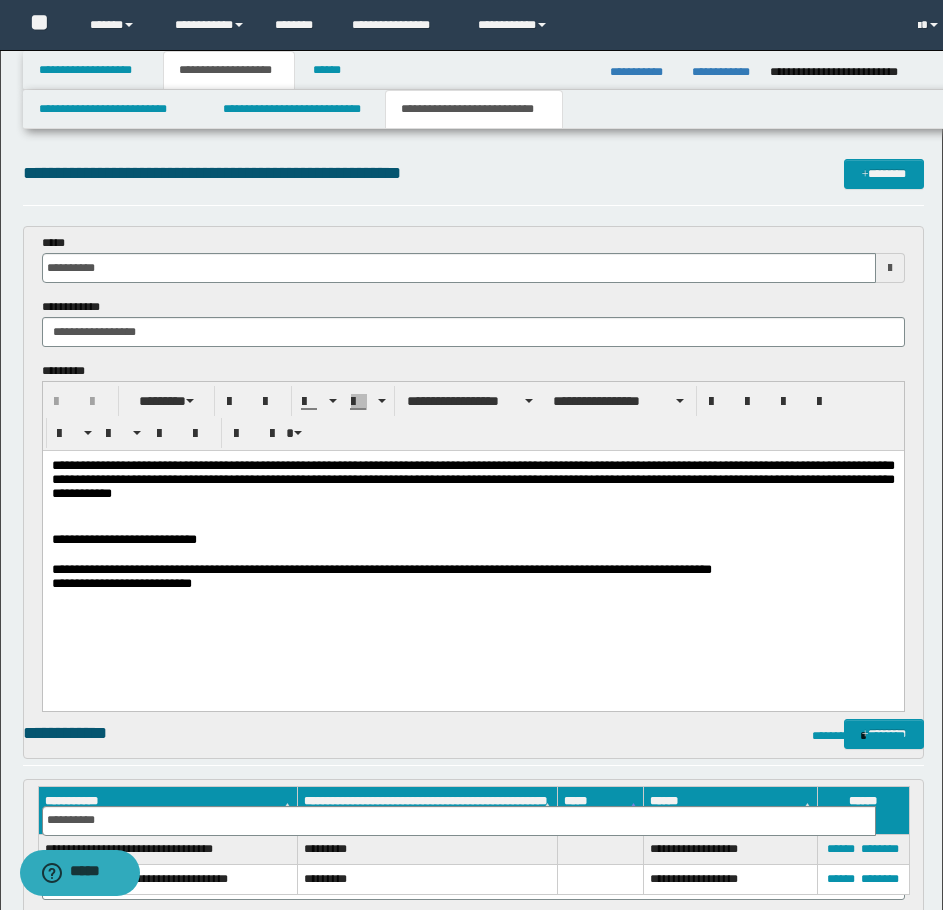 scroll, scrollTop: 0, scrollLeft: 0, axis: both 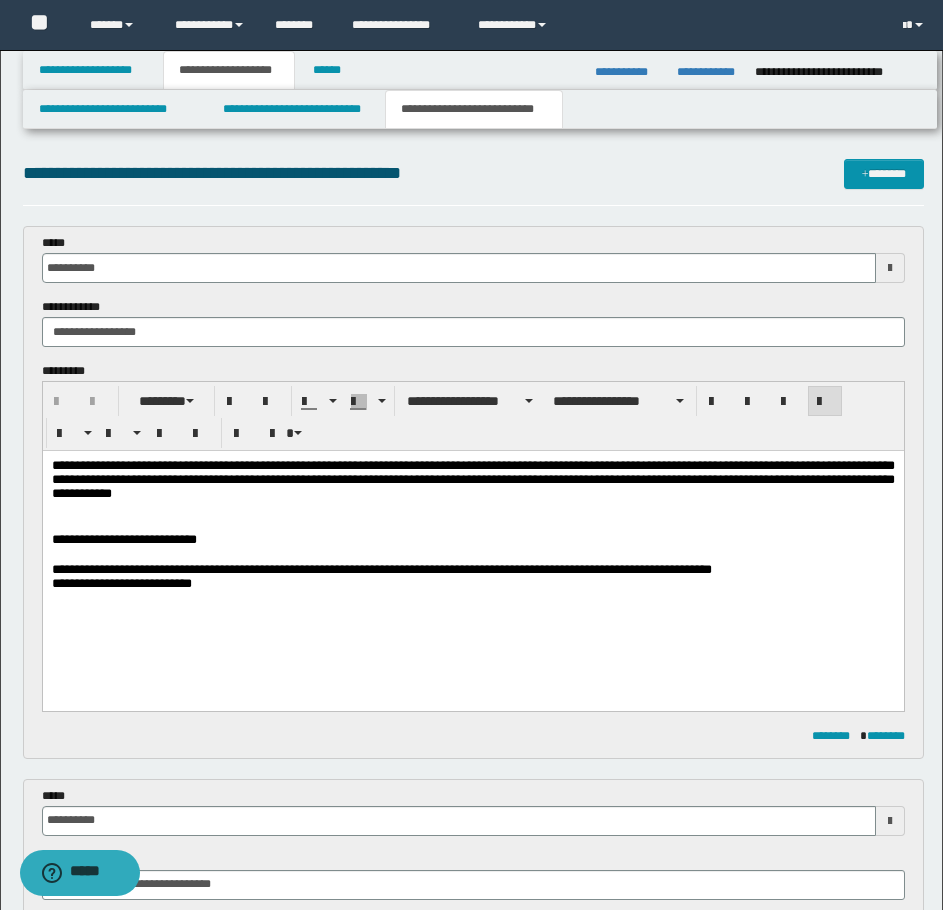click at bounding box center [472, 555] 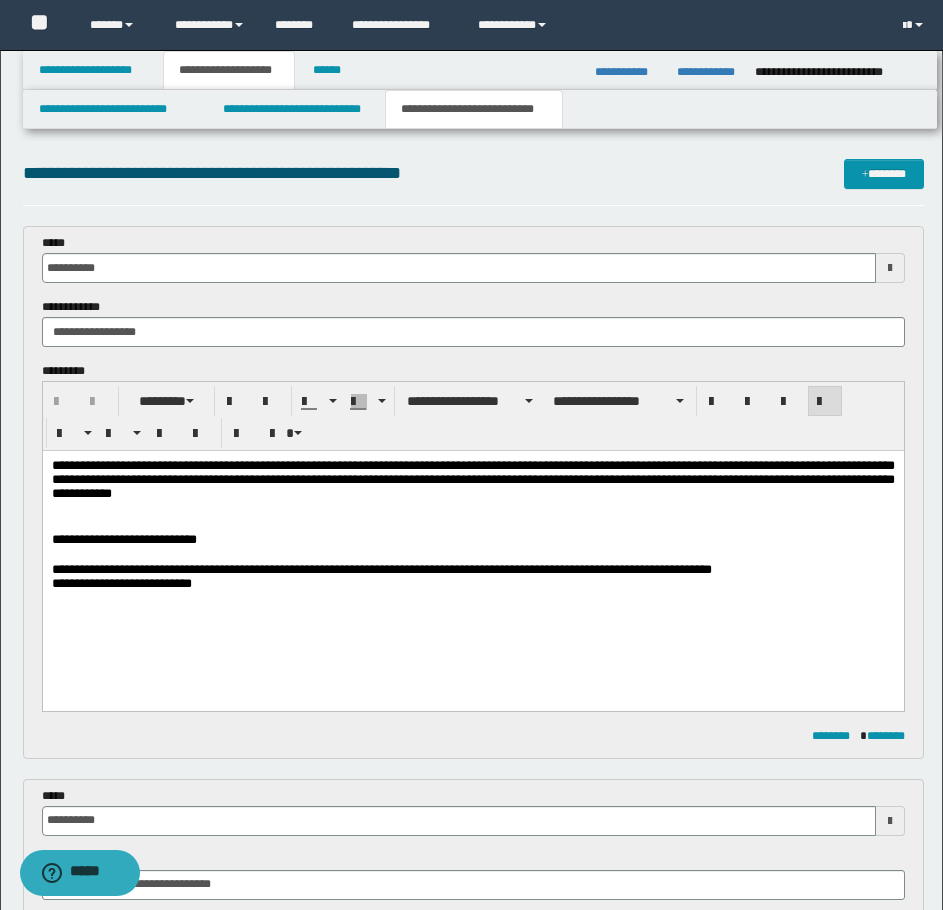 type 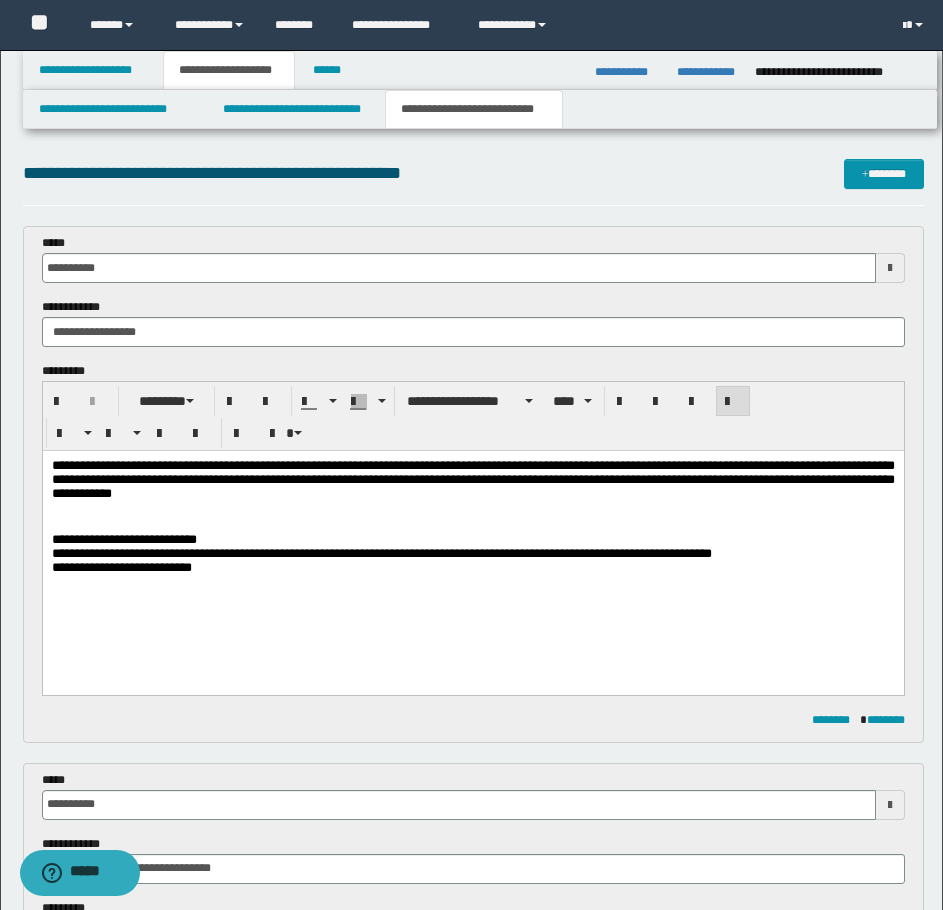 click on "**********" at bounding box center (472, 479) 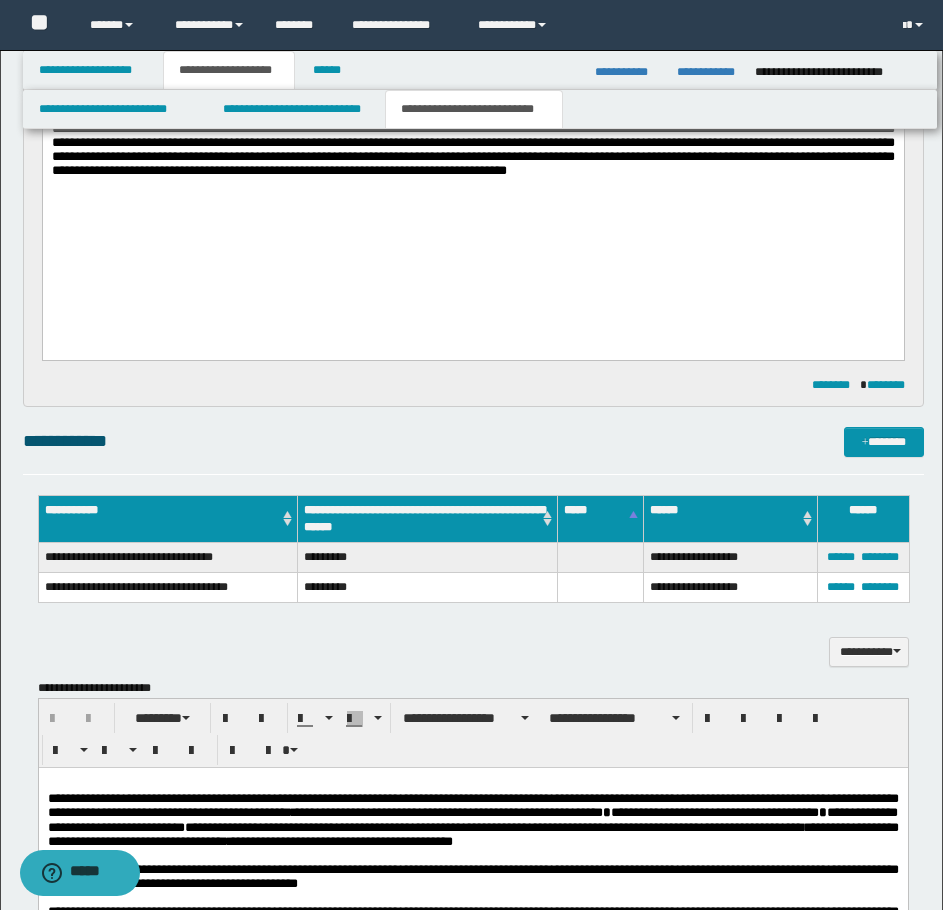 scroll, scrollTop: 900, scrollLeft: 0, axis: vertical 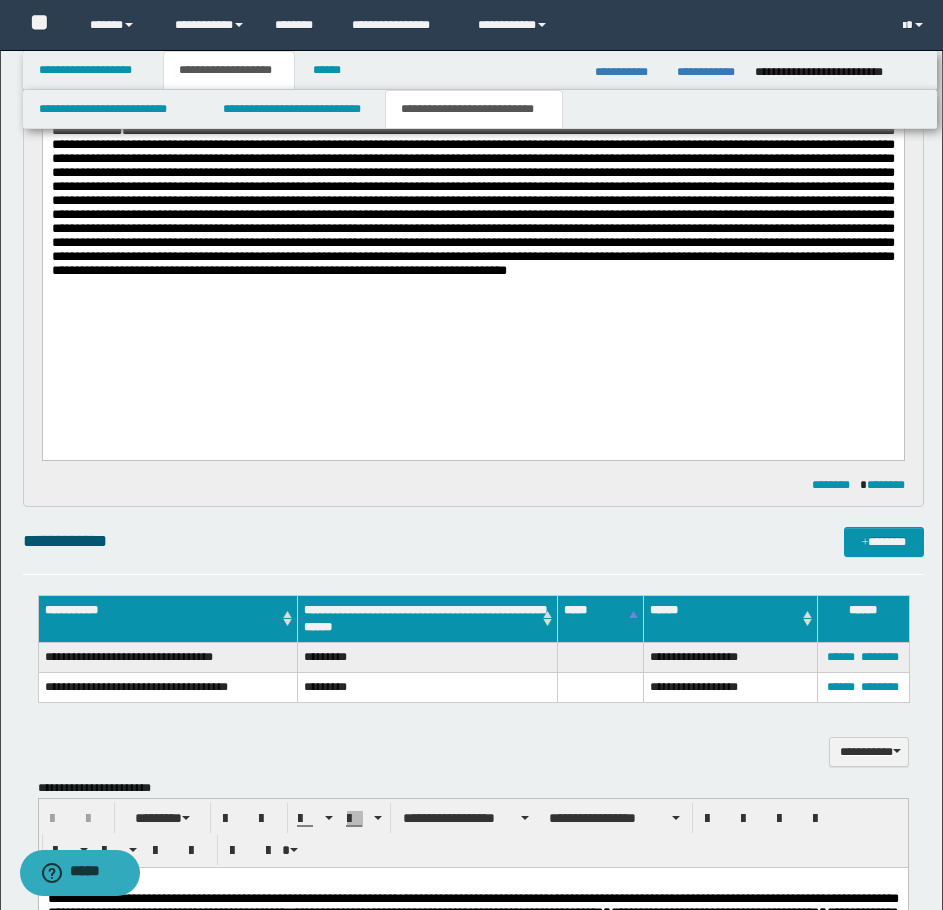click on "**********" at bounding box center (472, 211) 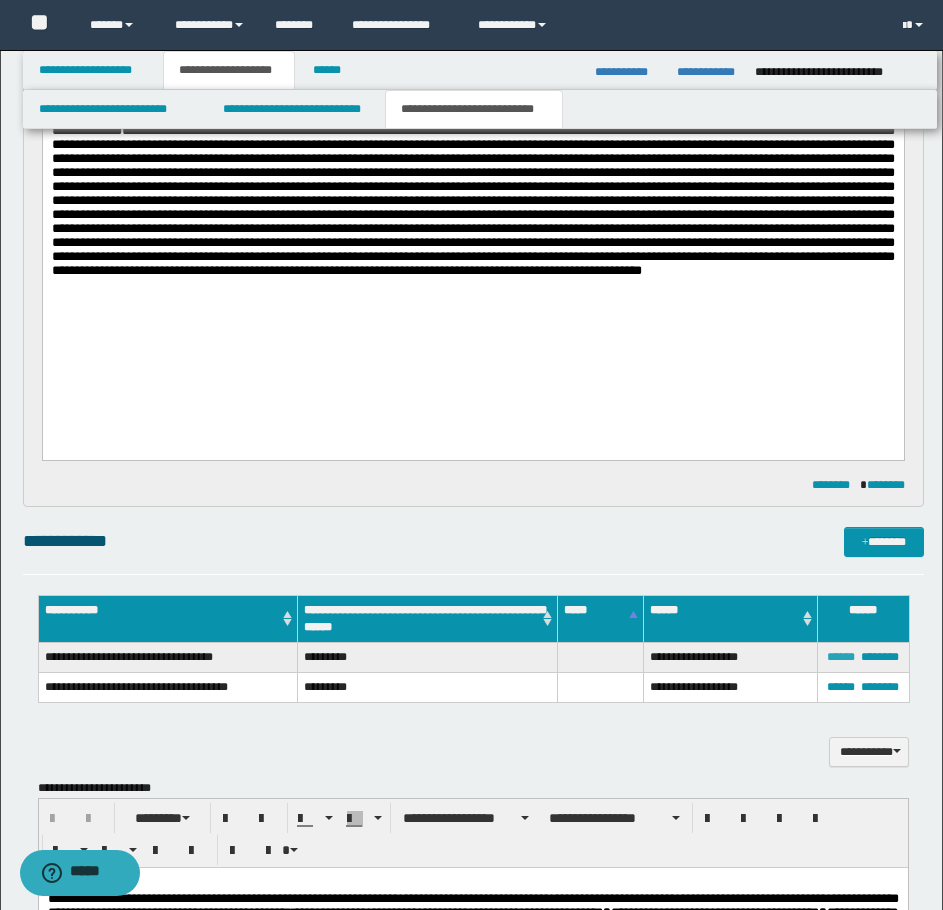 click on "******" at bounding box center (841, 657) 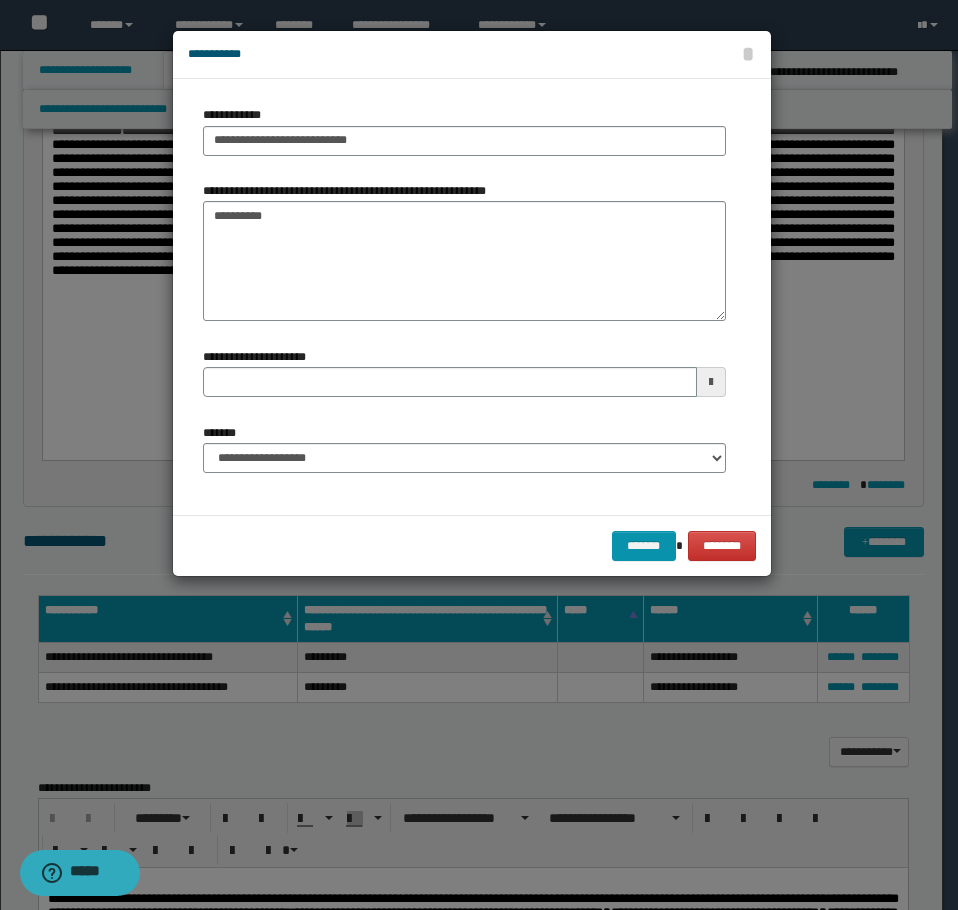 type 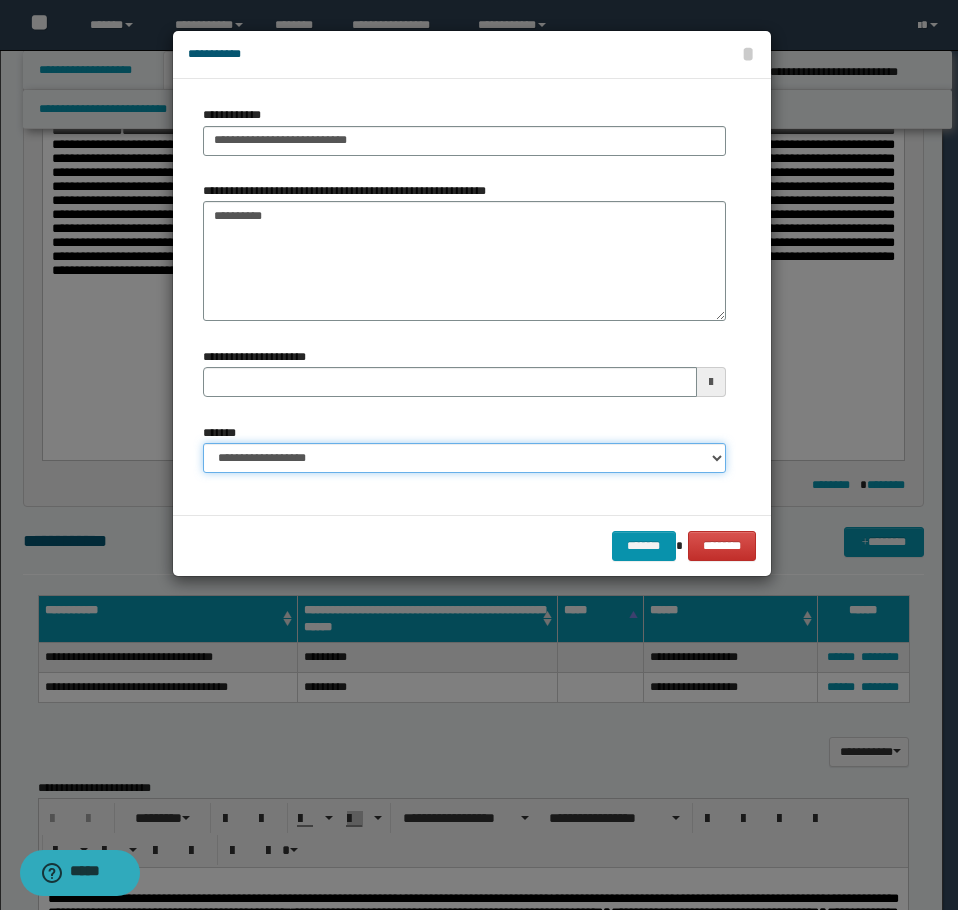 click on "**********" at bounding box center [464, 458] 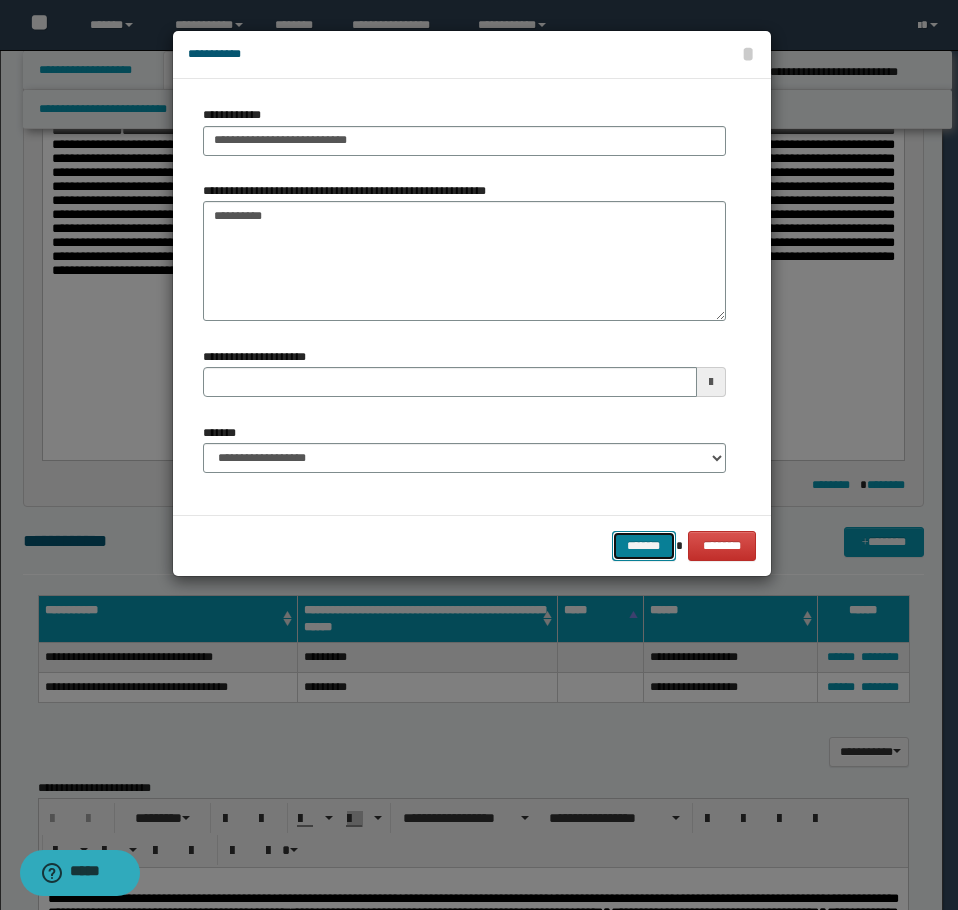 click on "*******" at bounding box center (644, 546) 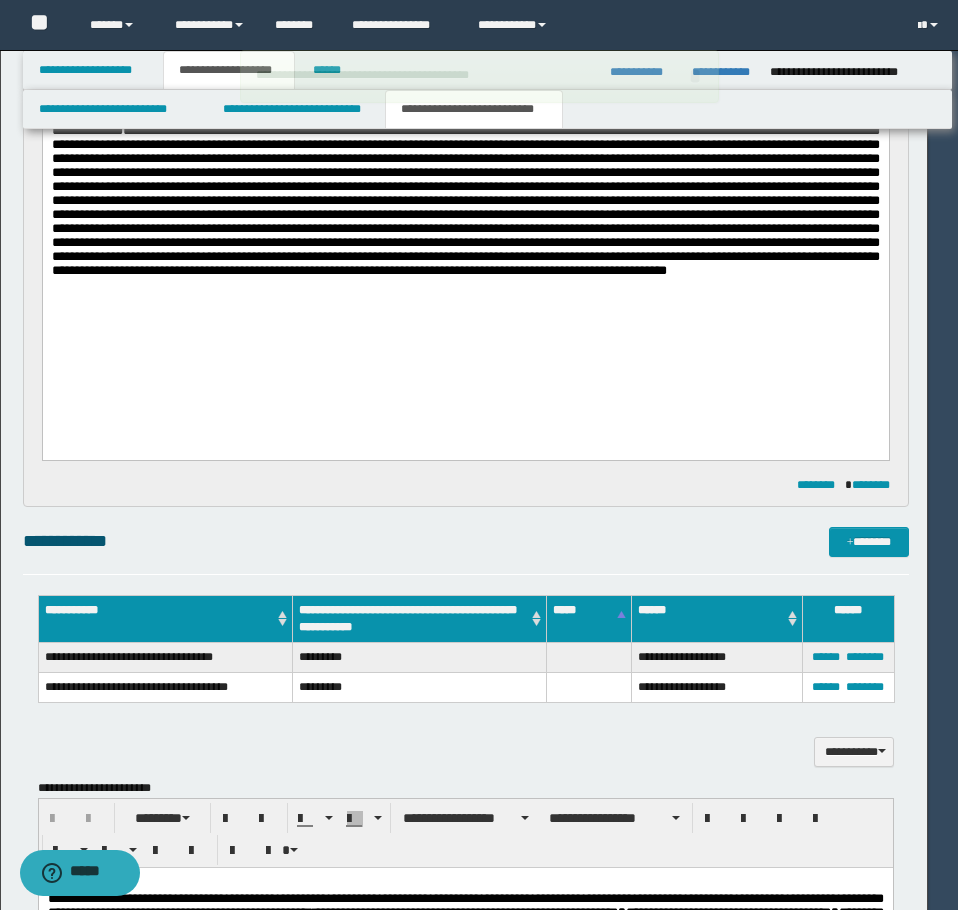 type 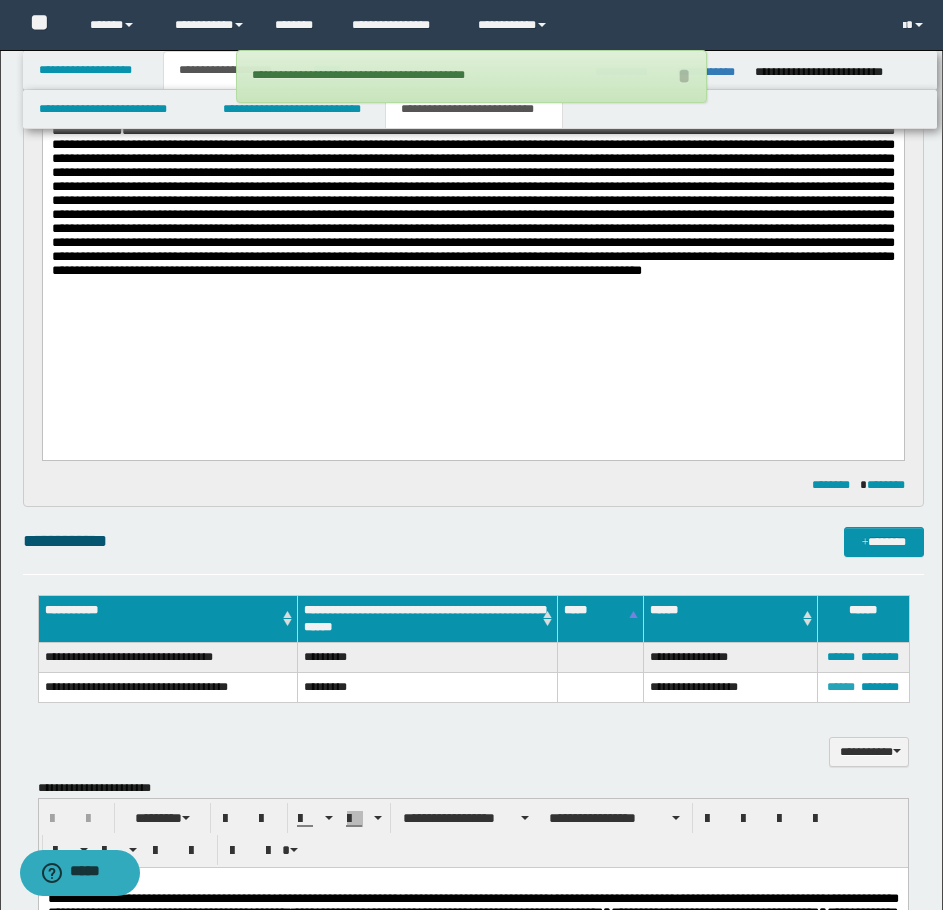 click on "******" at bounding box center (841, 687) 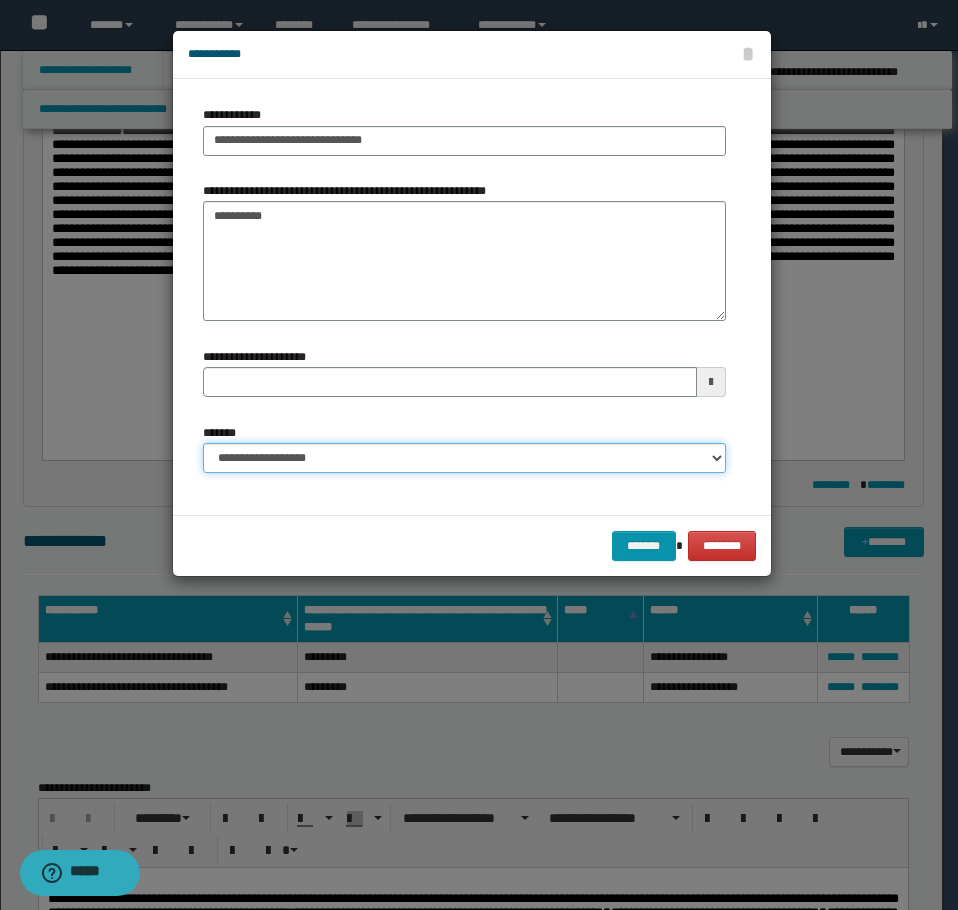 click on "**********" at bounding box center (464, 458) 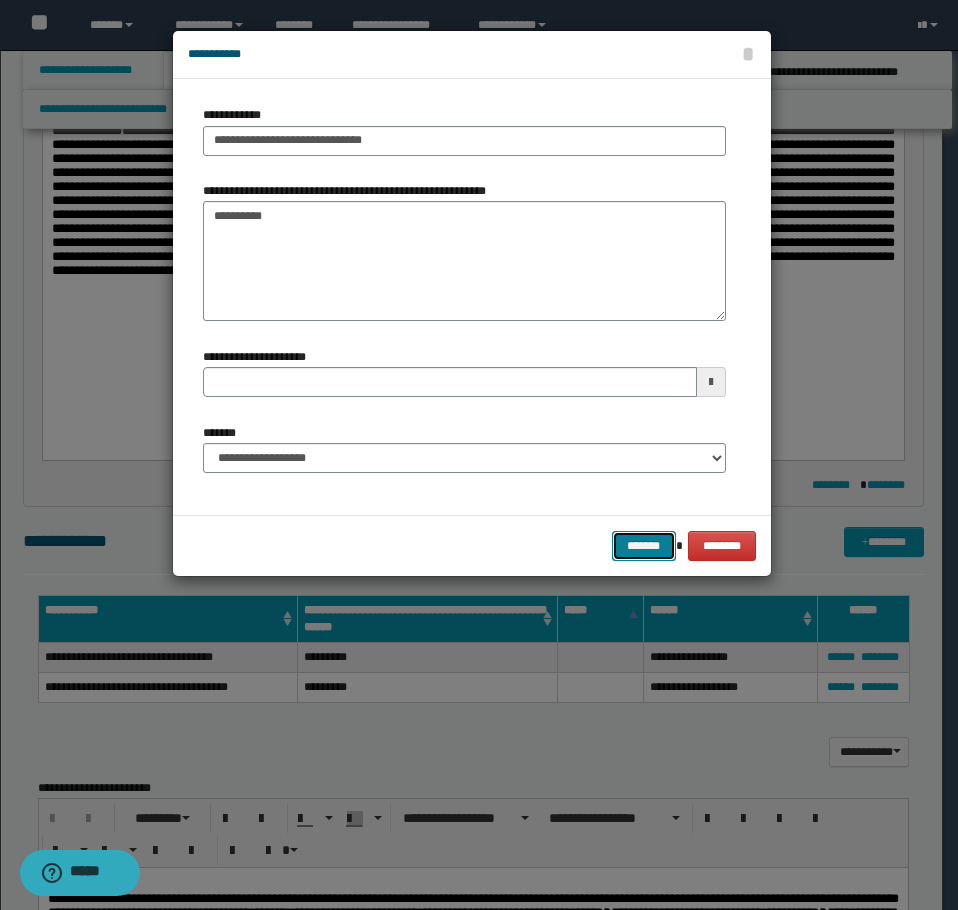 click on "*******" at bounding box center [644, 546] 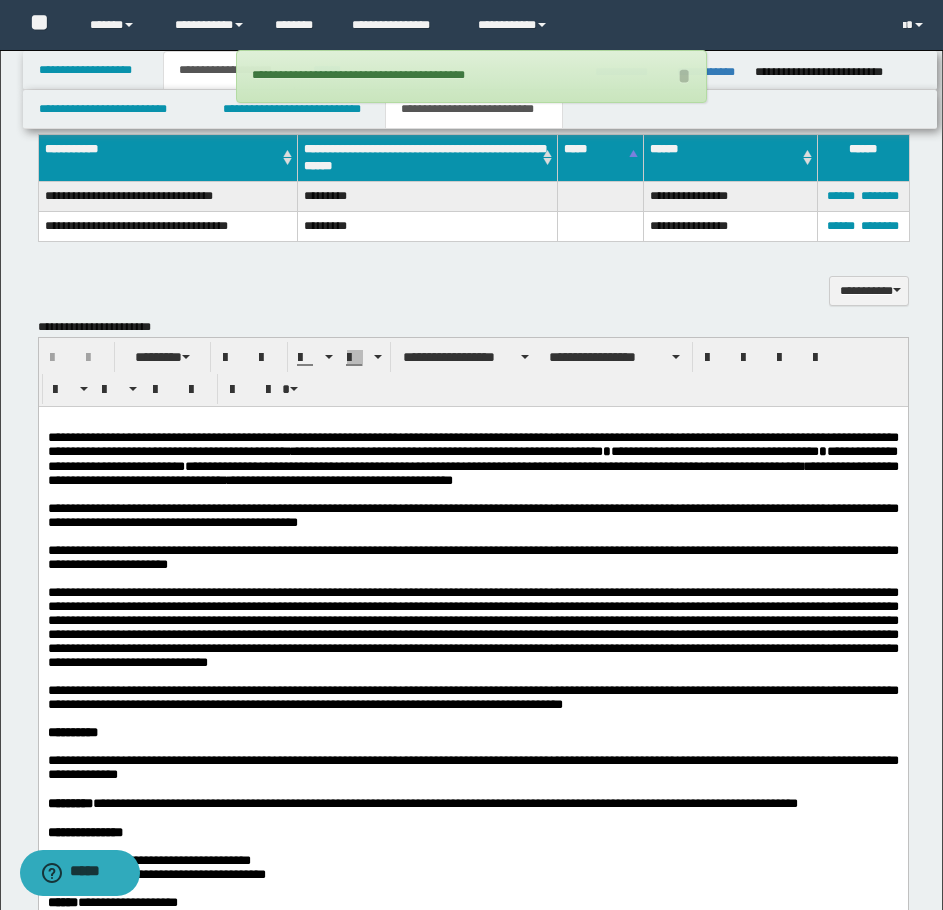 scroll, scrollTop: 1400, scrollLeft: 0, axis: vertical 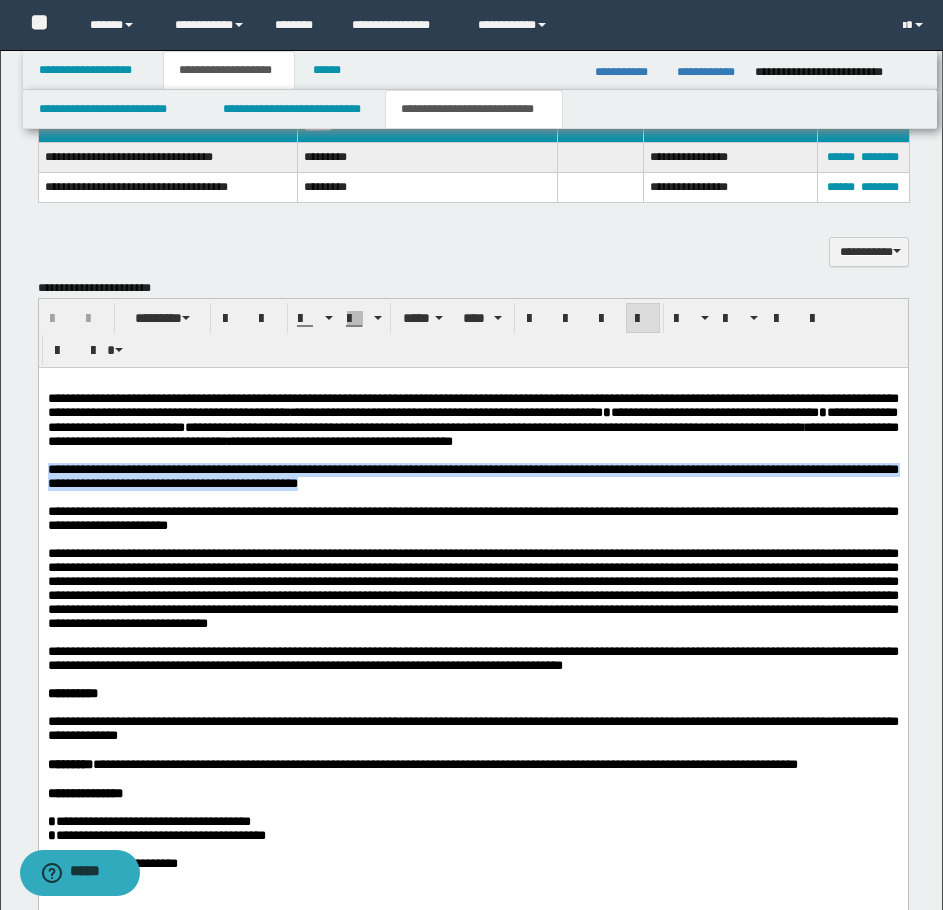 drag, startPoint x: 47, startPoint y: 498, endPoint x: 526, endPoint y: 514, distance: 479.26715 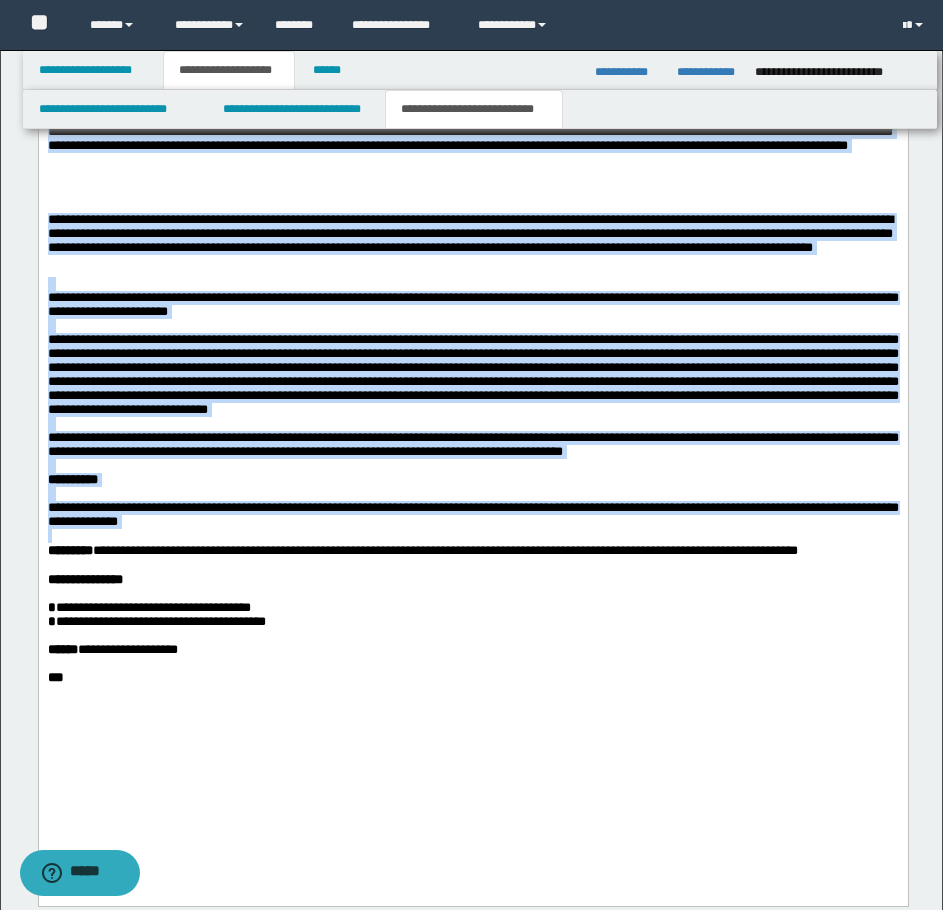 scroll, scrollTop: 2033, scrollLeft: 0, axis: vertical 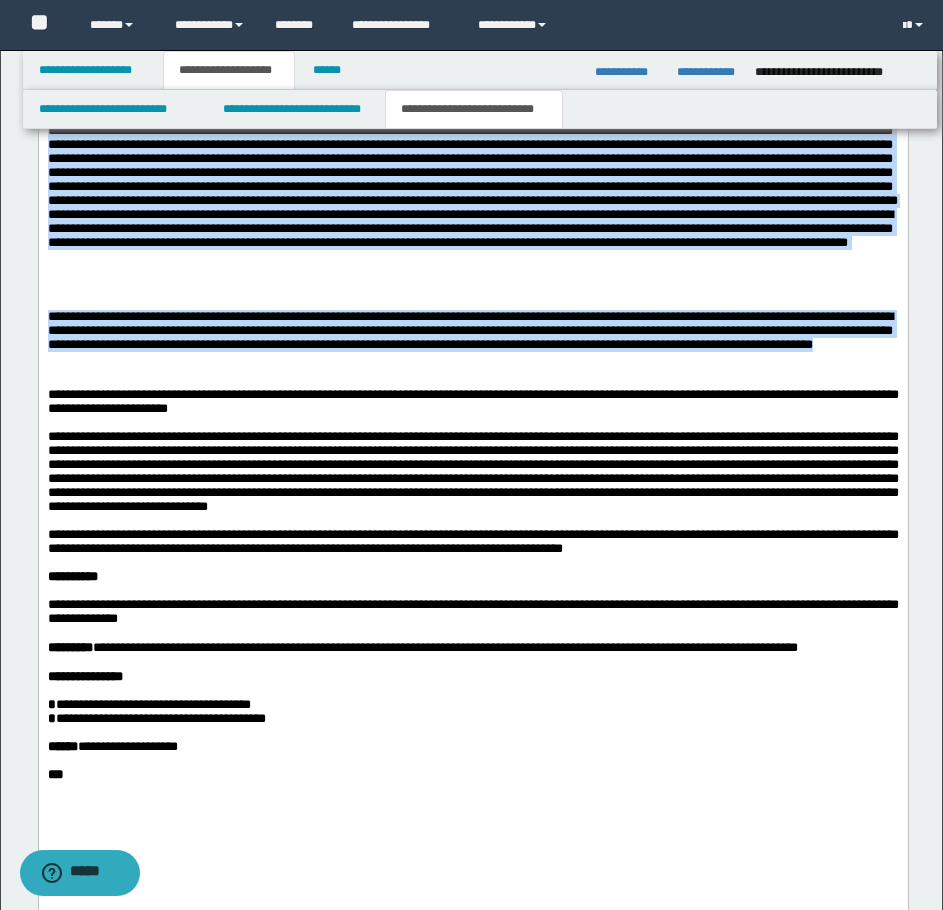drag, startPoint x: 46, startPoint y: -138, endPoint x: 385, endPoint y: 392, distance: 629.14307 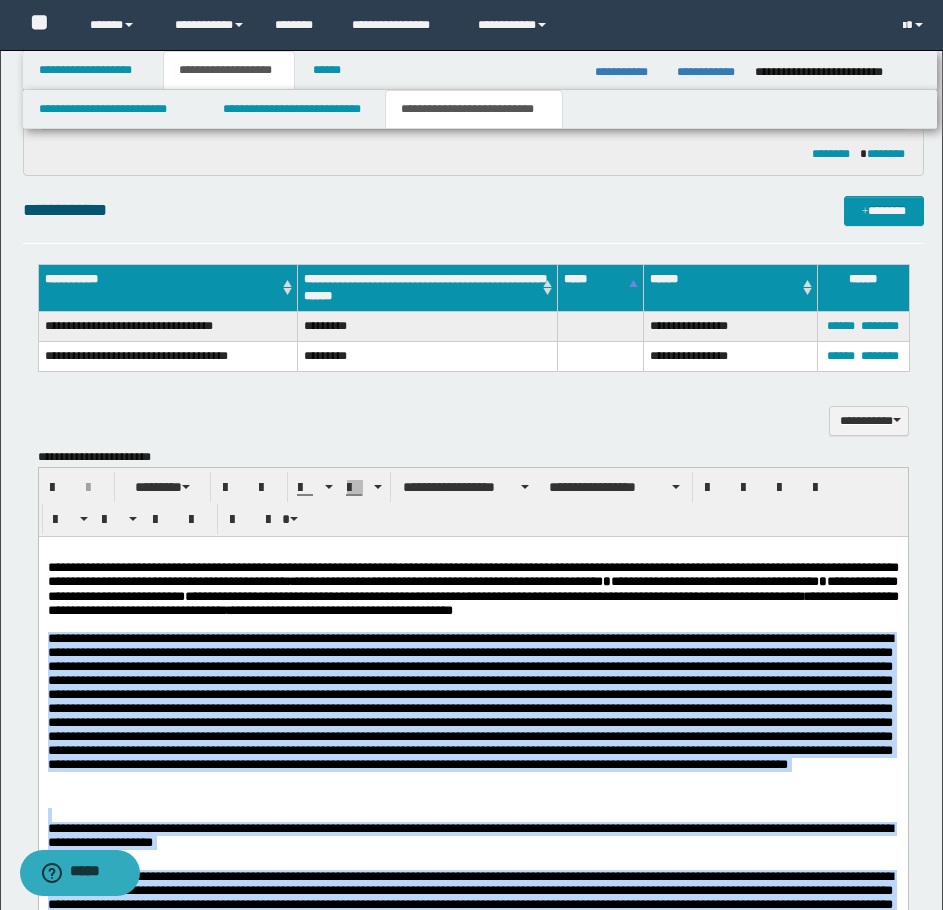 scroll, scrollTop: 1233, scrollLeft: 0, axis: vertical 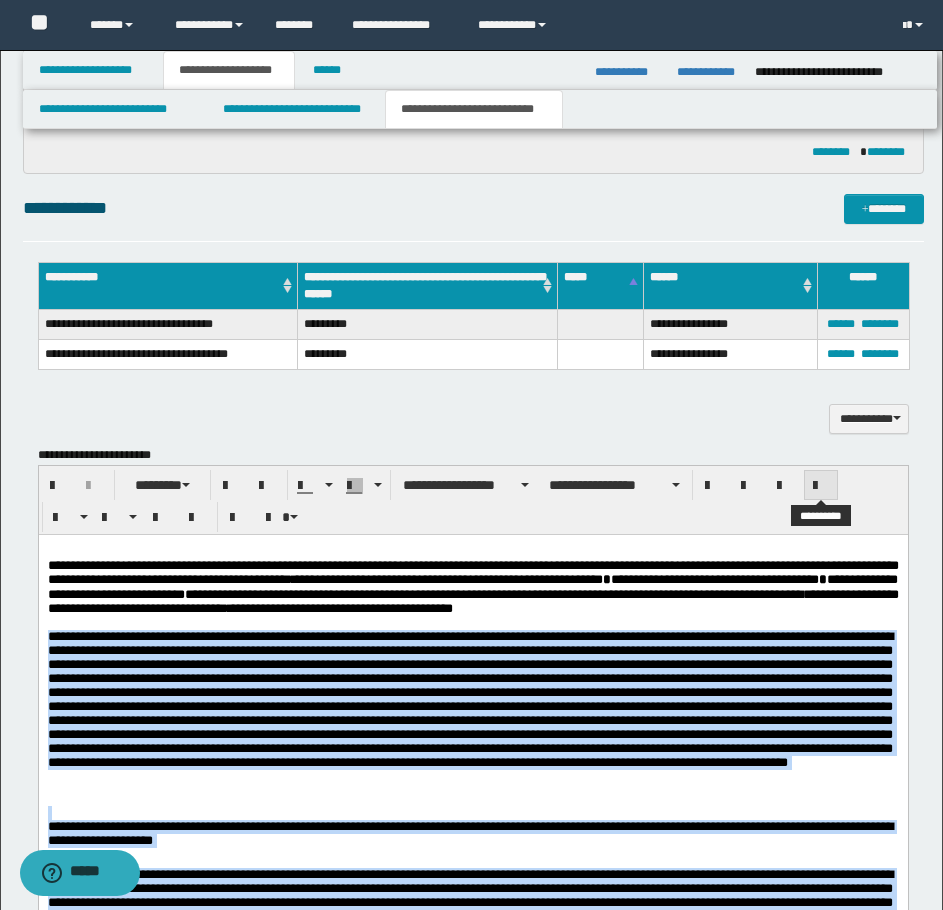 click at bounding box center (821, 486) 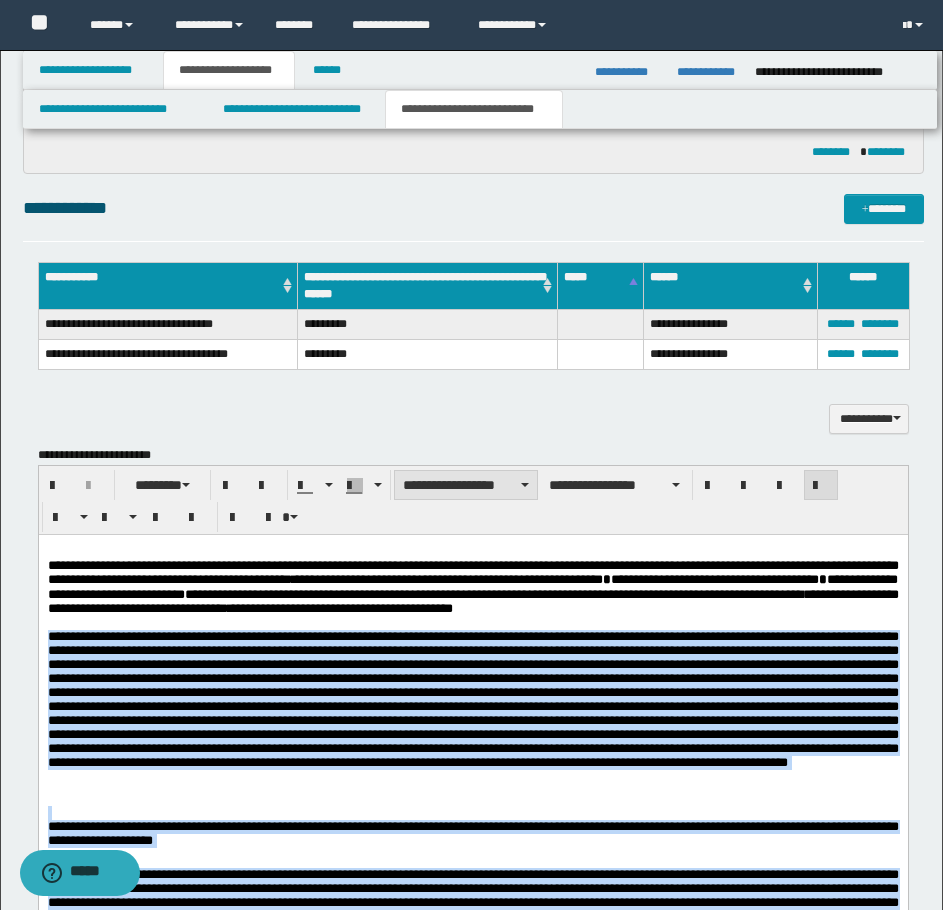 click on "**********" at bounding box center [466, 485] 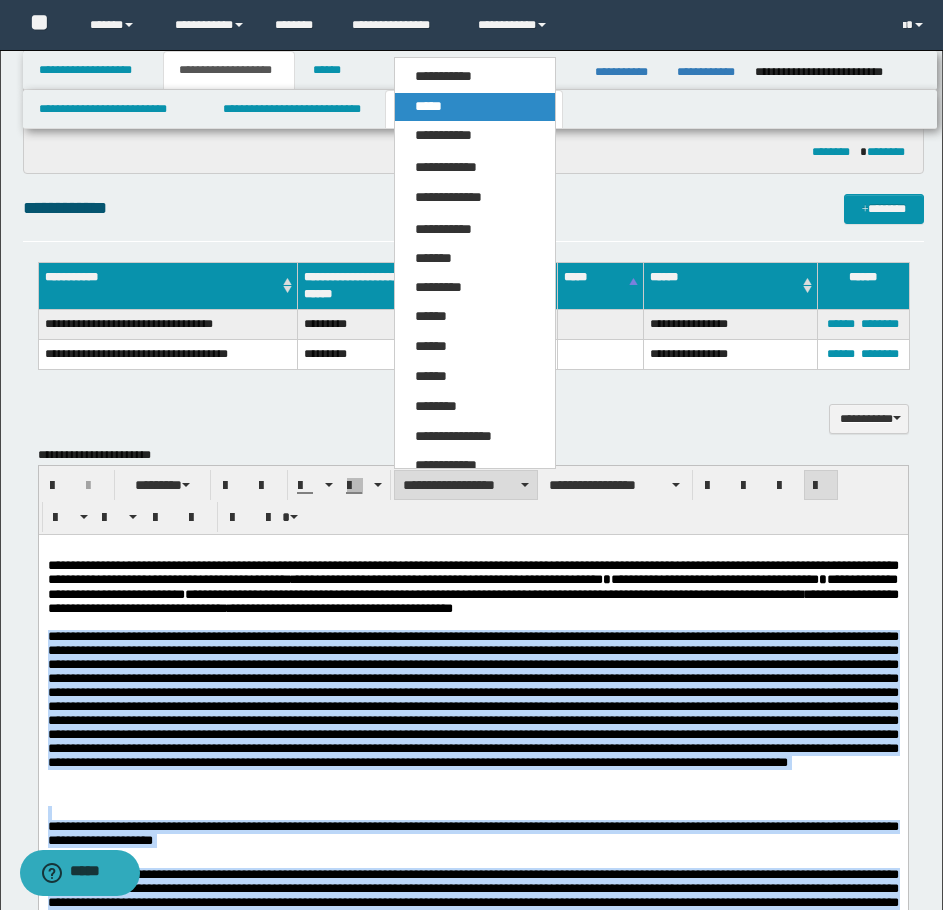 click on "*****" at bounding box center [475, 107] 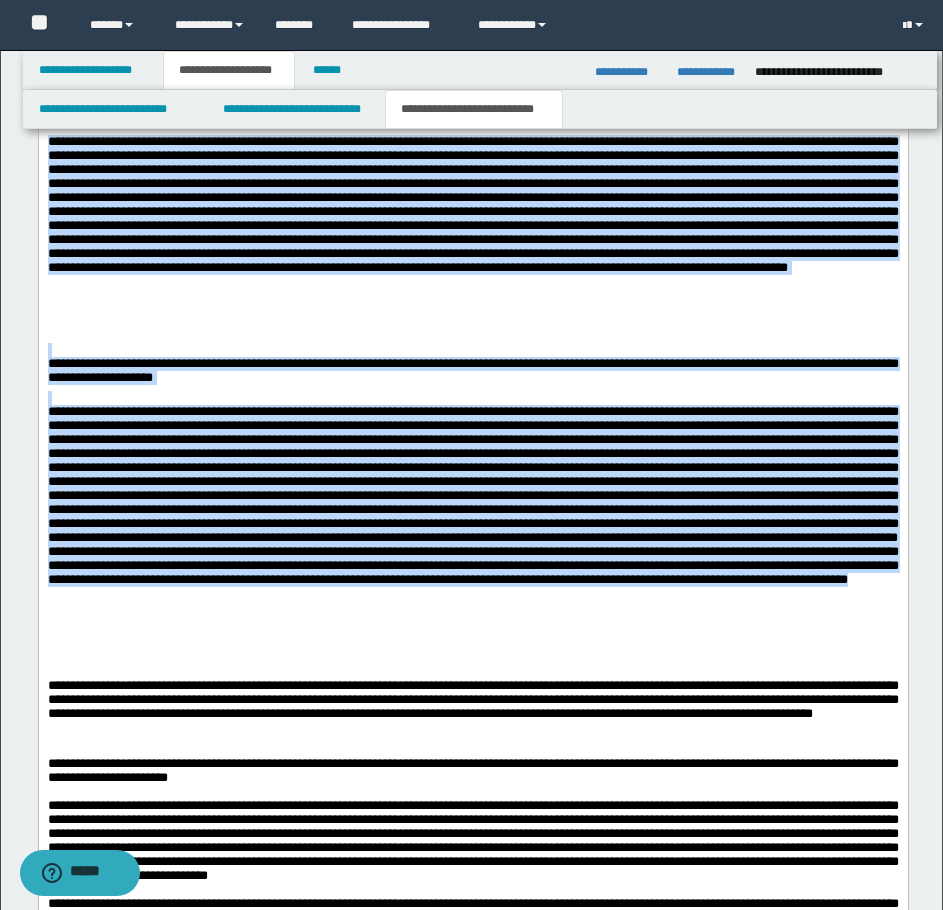 scroll, scrollTop: 1733, scrollLeft: 0, axis: vertical 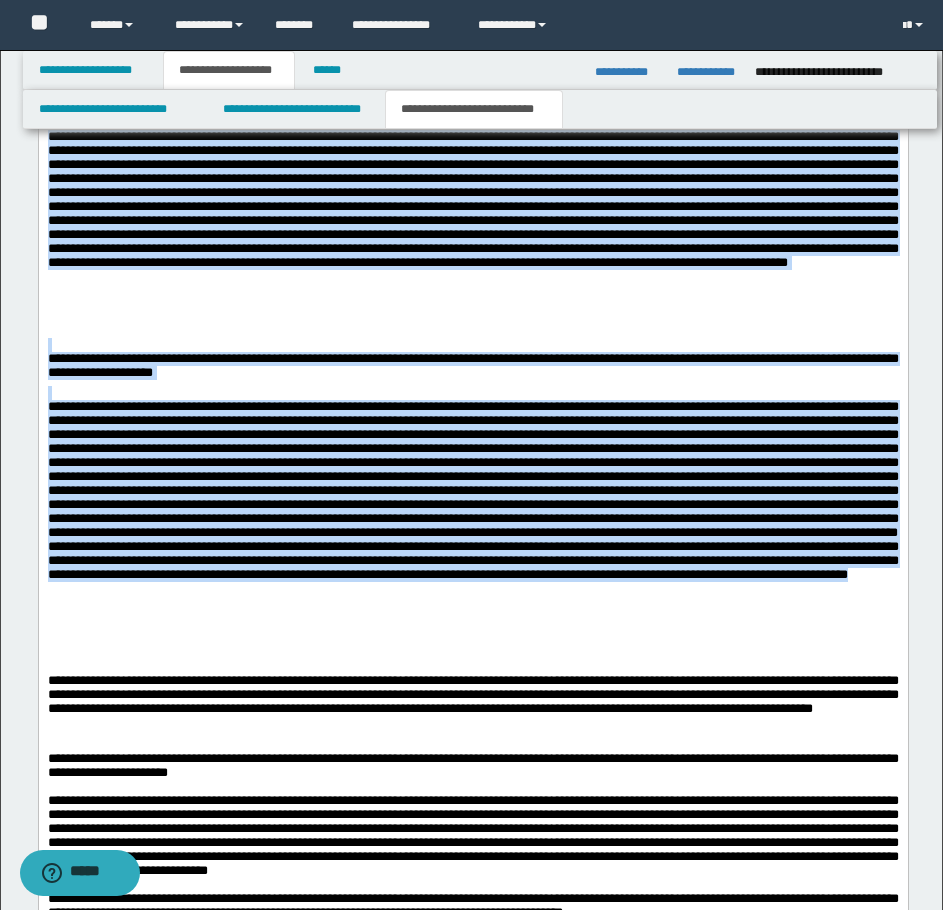 click on "**********" at bounding box center (472, 364) 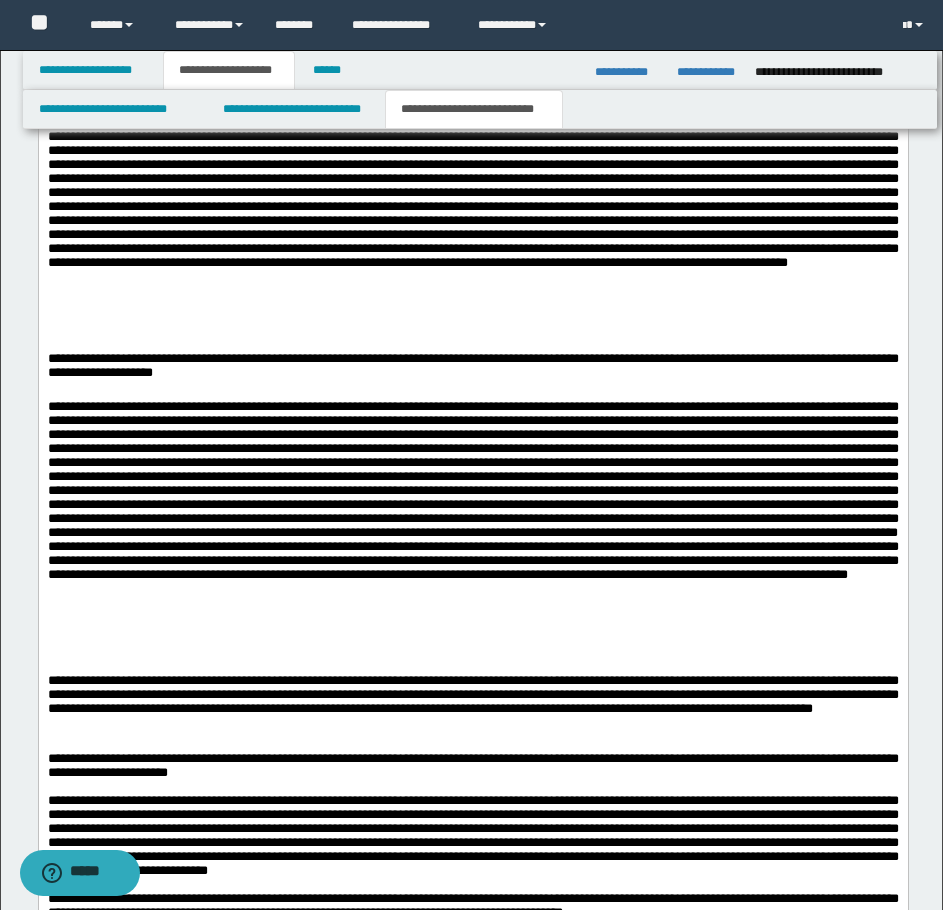 click on "**********" at bounding box center (472, 361) 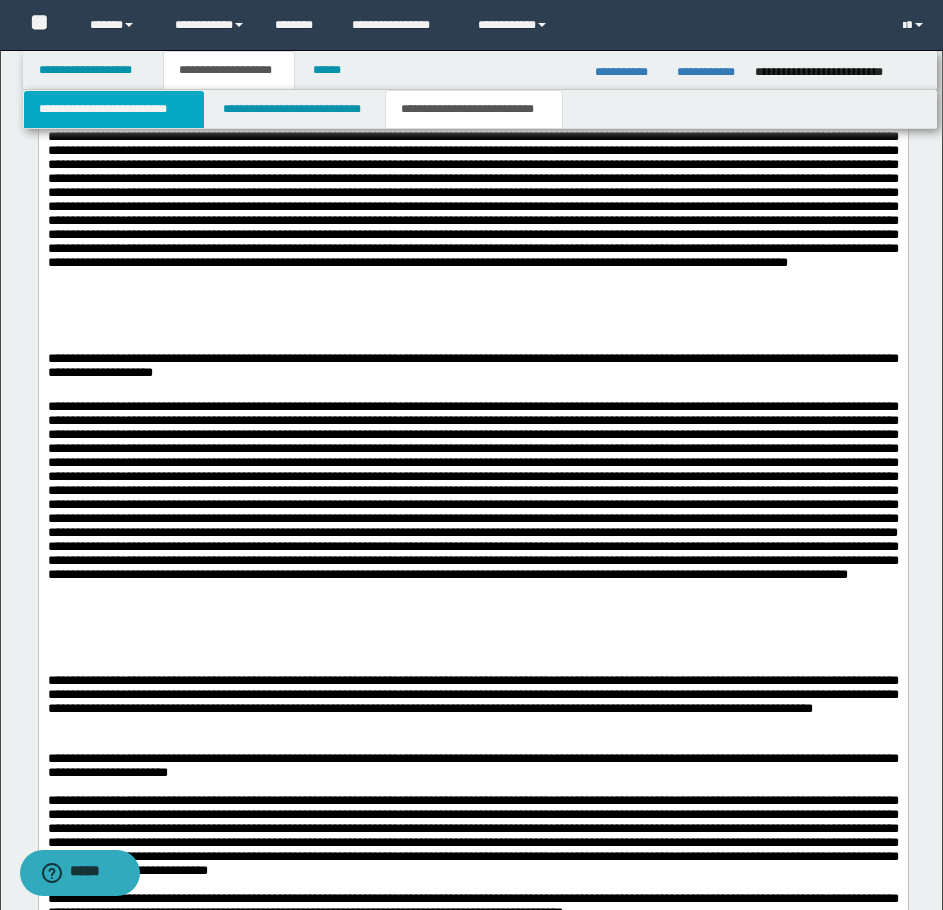 click on "**********" at bounding box center (114, 109) 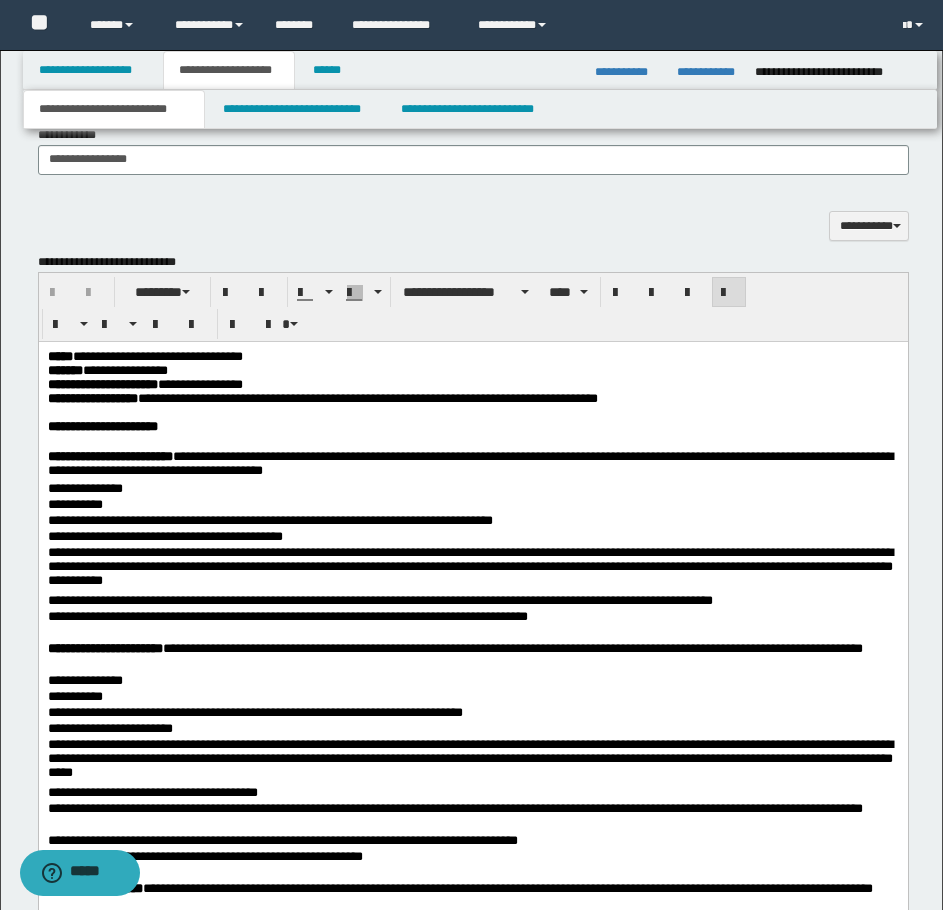 click on "**********" at bounding box center [367, 398] 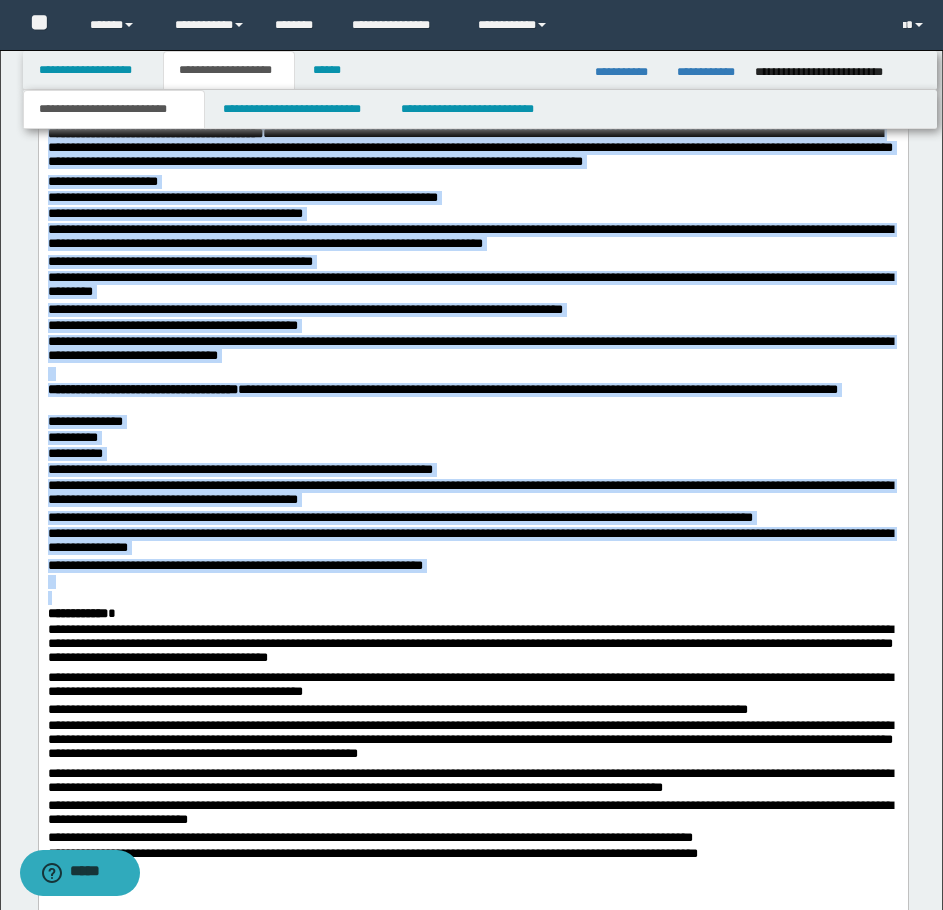 scroll, scrollTop: 3601, scrollLeft: 0, axis: vertical 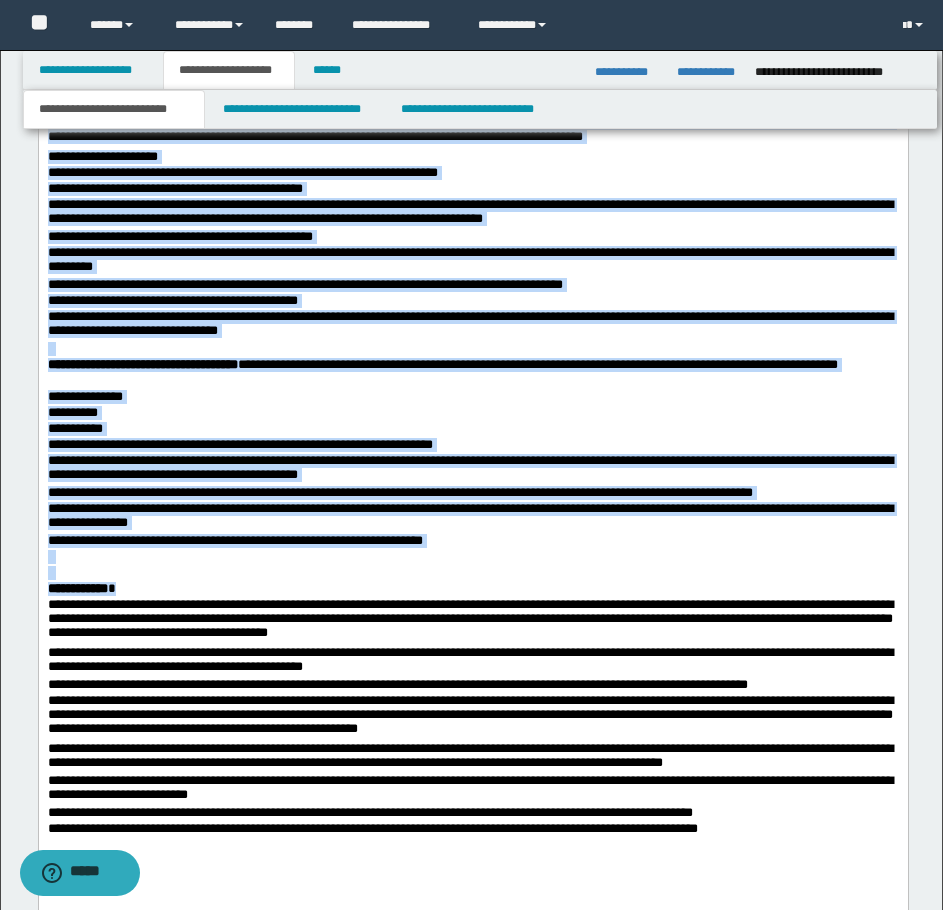 drag, startPoint x: 52, startPoint y: -1398, endPoint x: 359, endPoint y: 597, distance: 2018.4832 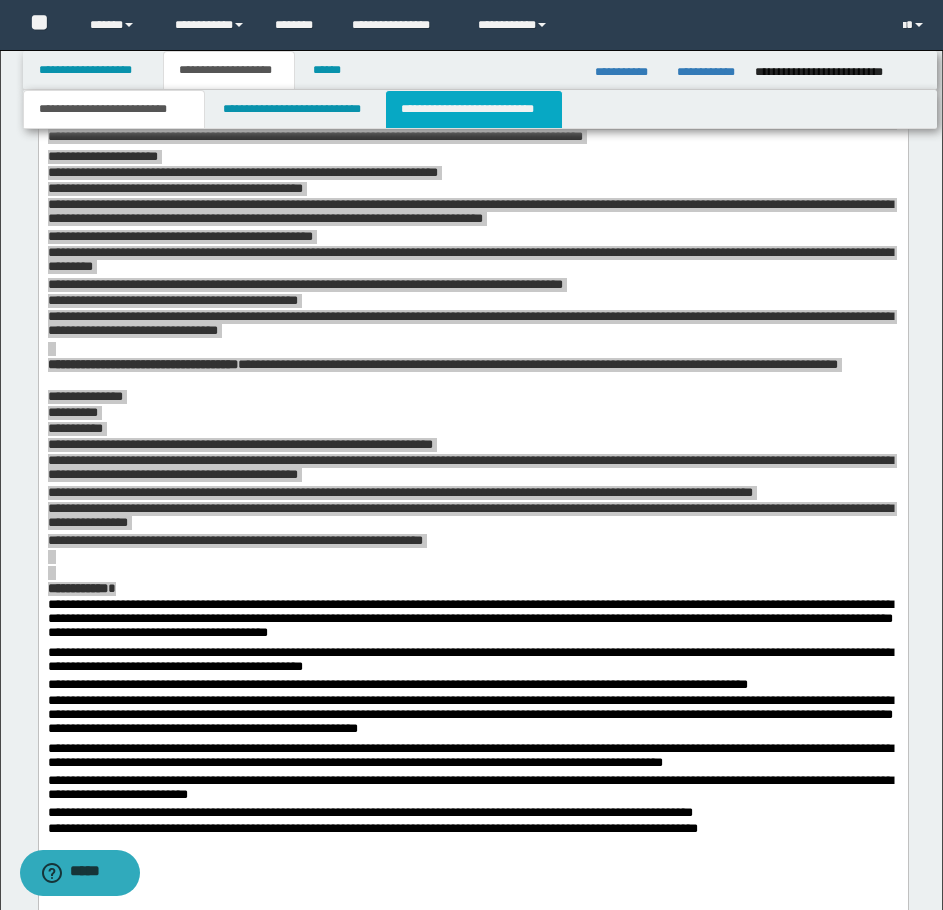 click on "**********" at bounding box center (474, 109) 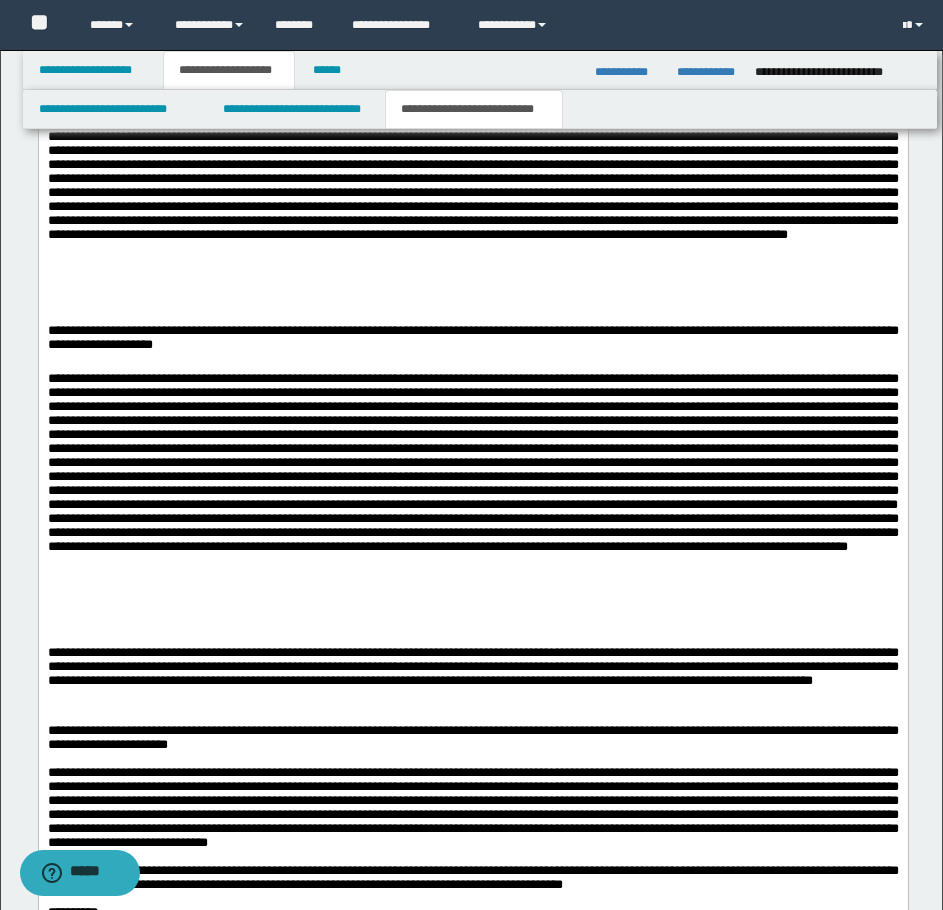scroll, scrollTop: 1664, scrollLeft: 0, axis: vertical 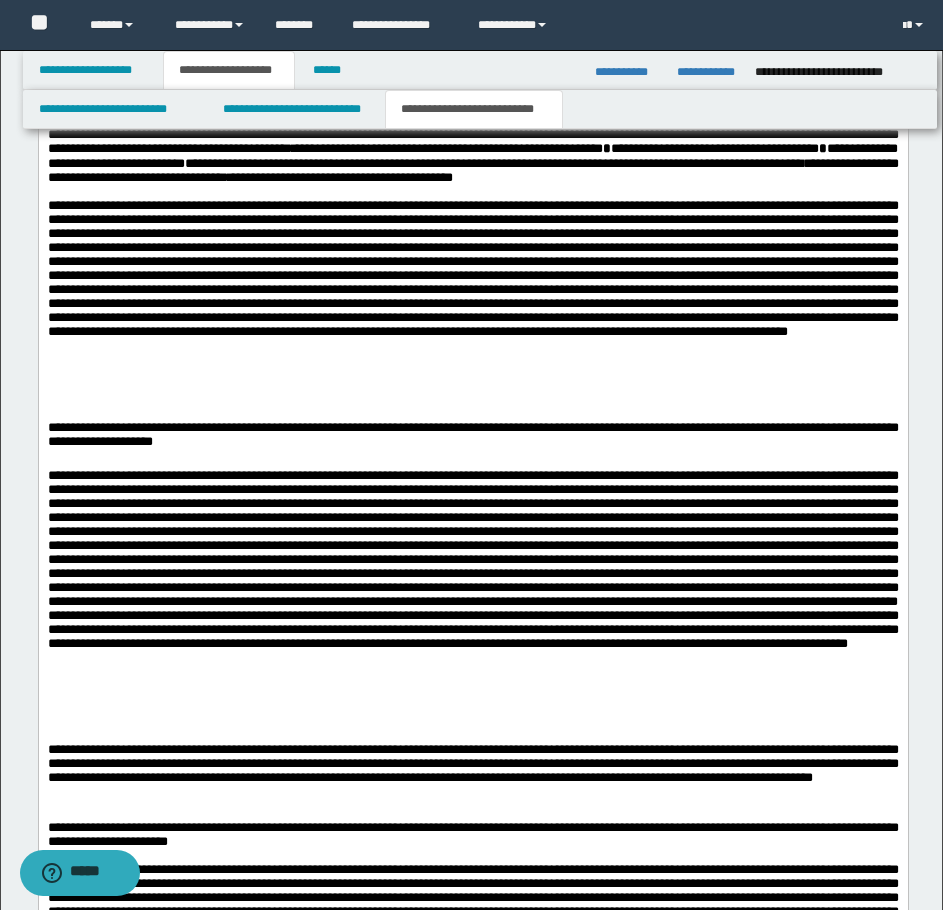 click on "**********" at bounding box center (472, 430) 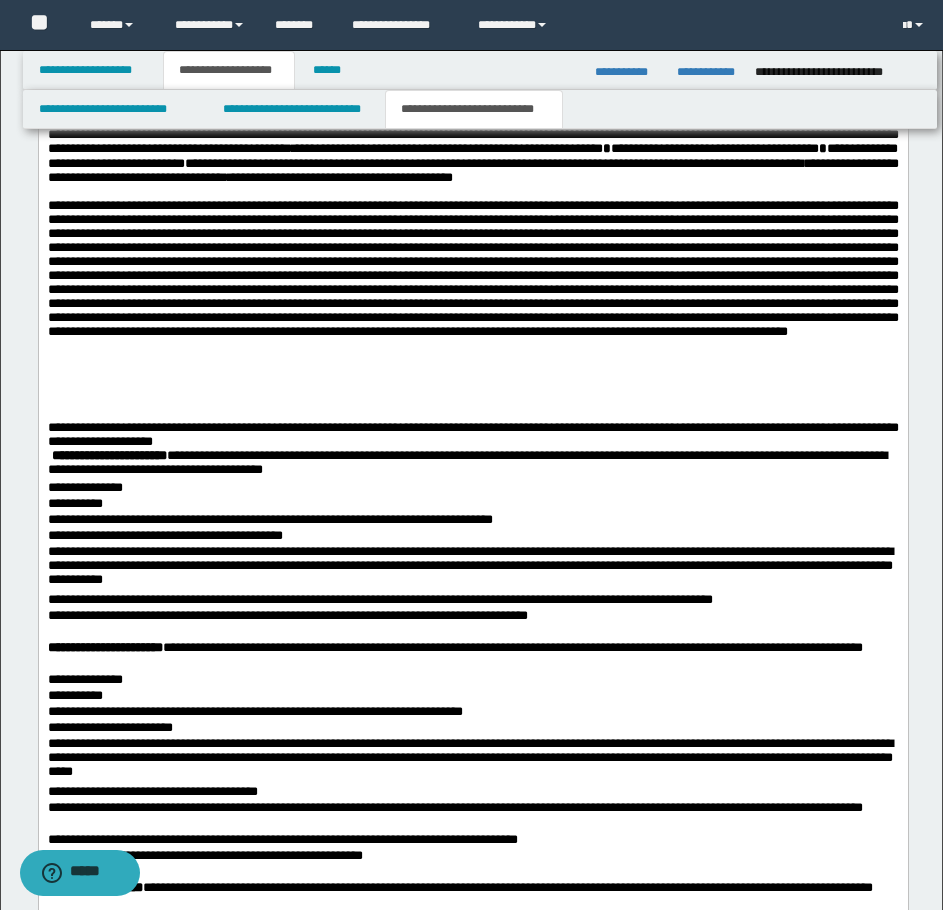 click at bounding box center [472, 267] 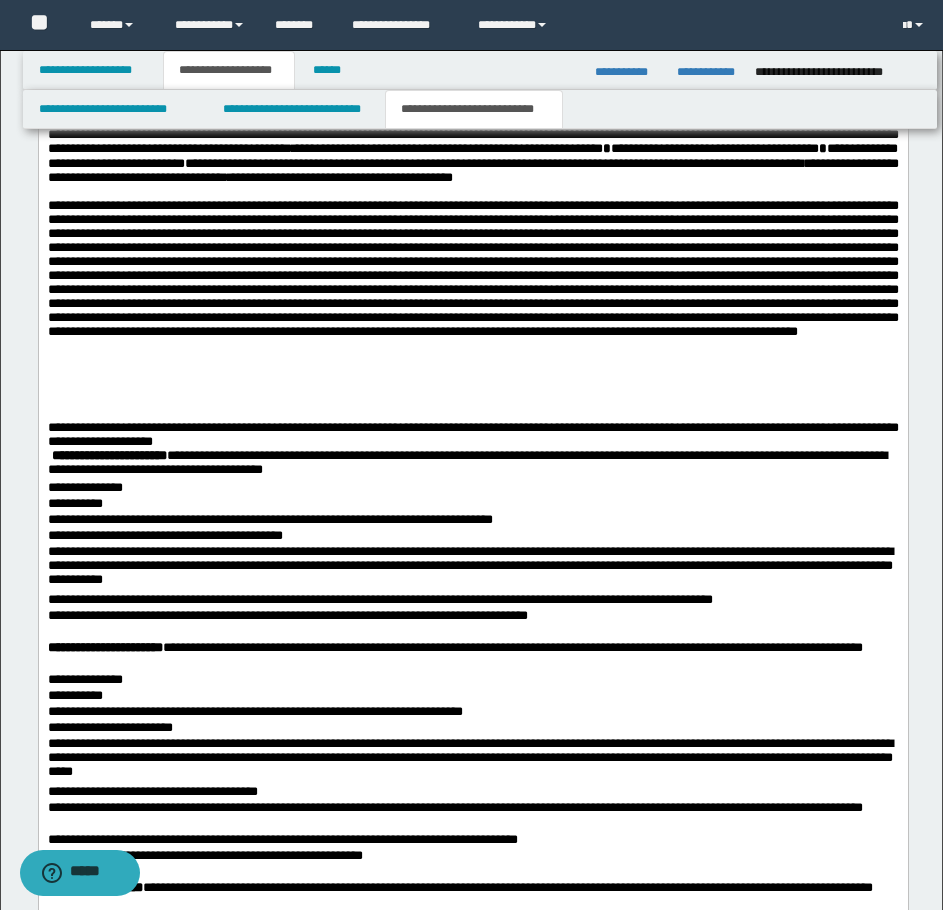 click at bounding box center (472, 267) 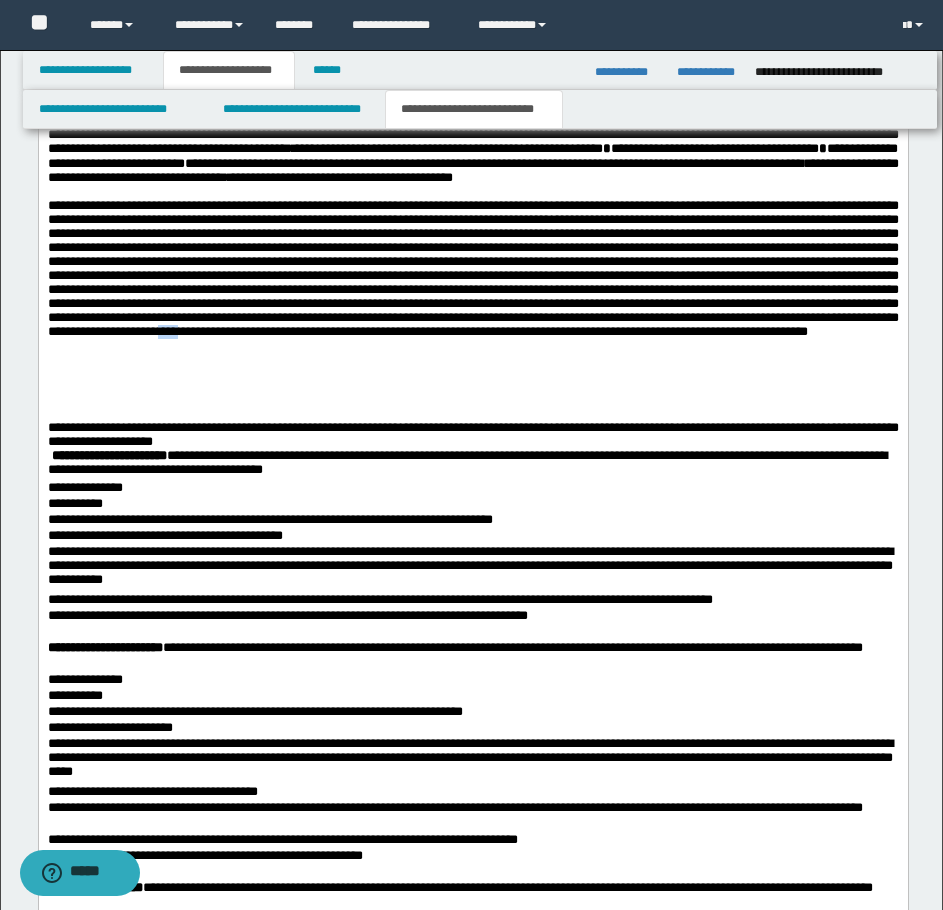 drag, startPoint x: 355, startPoint y: 410, endPoint x: 387, endPoint y: 409, distance: 32.01562 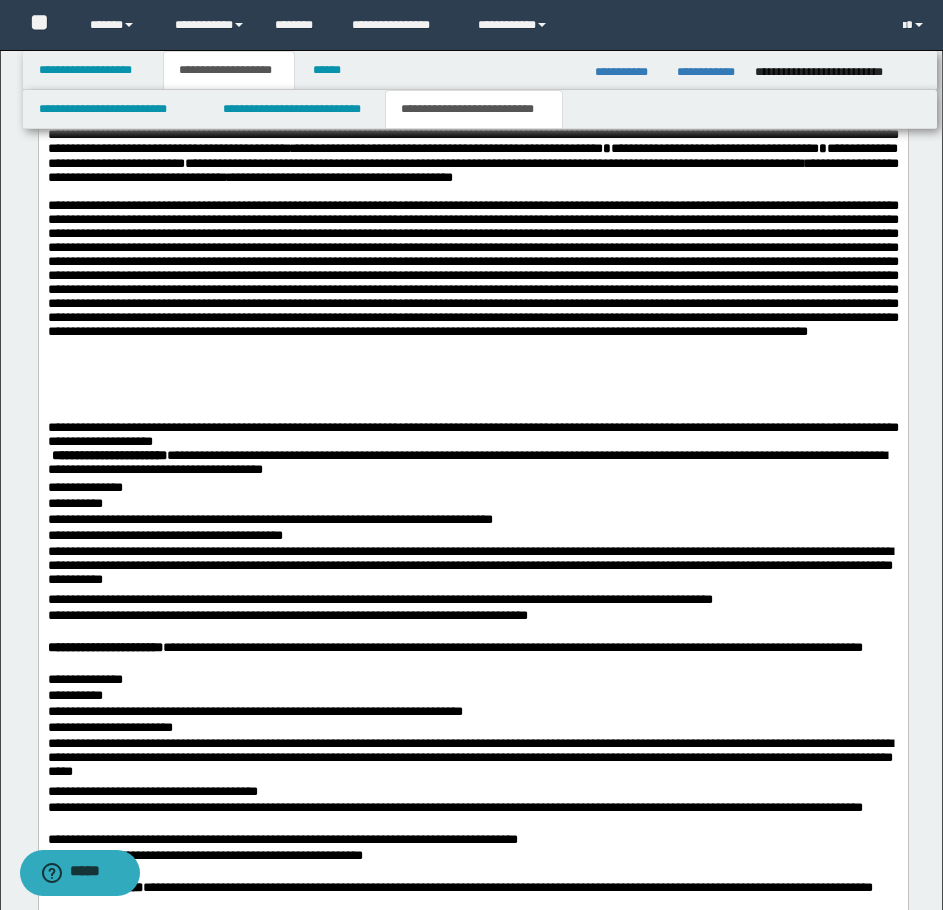 click at bounding box center (472, 302) 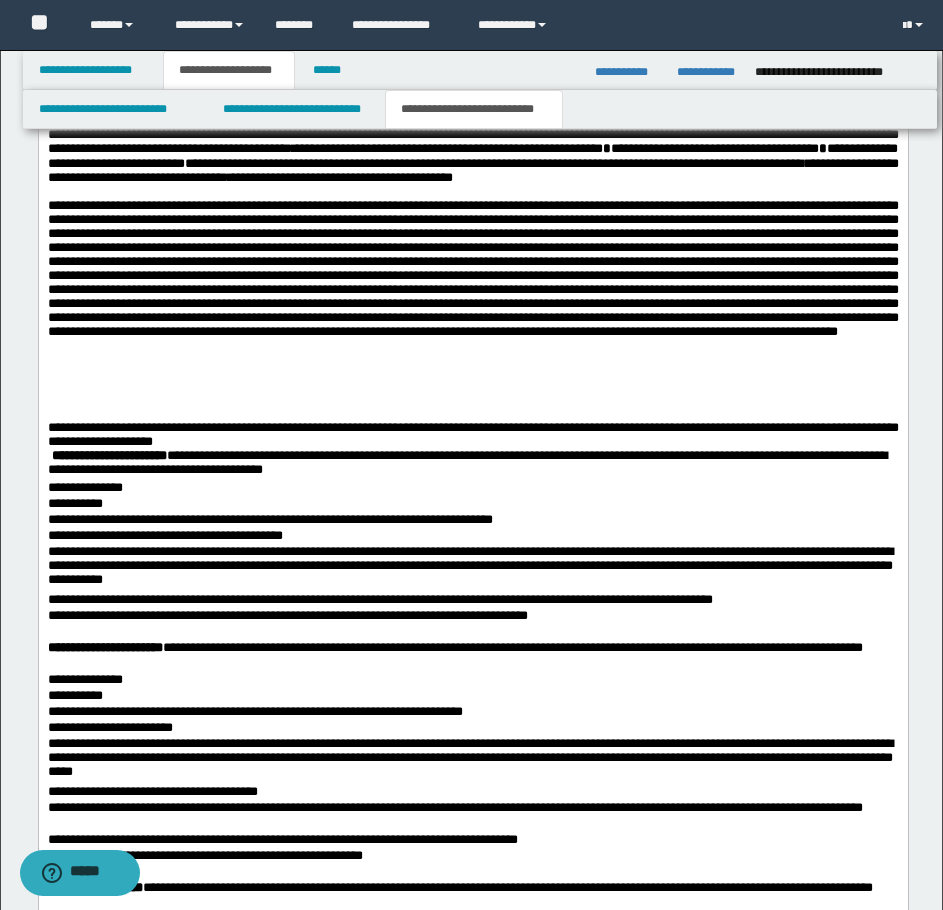 click at bounding box center (472, 267) 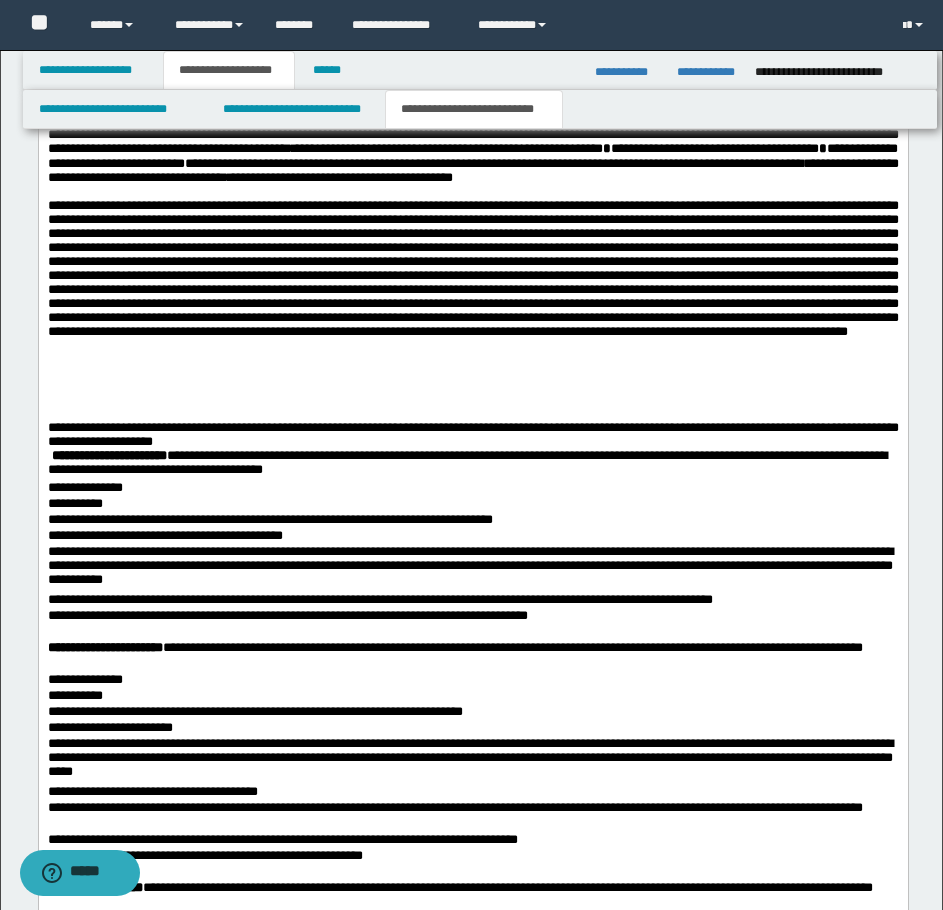 click at bounding box center [472, 267] 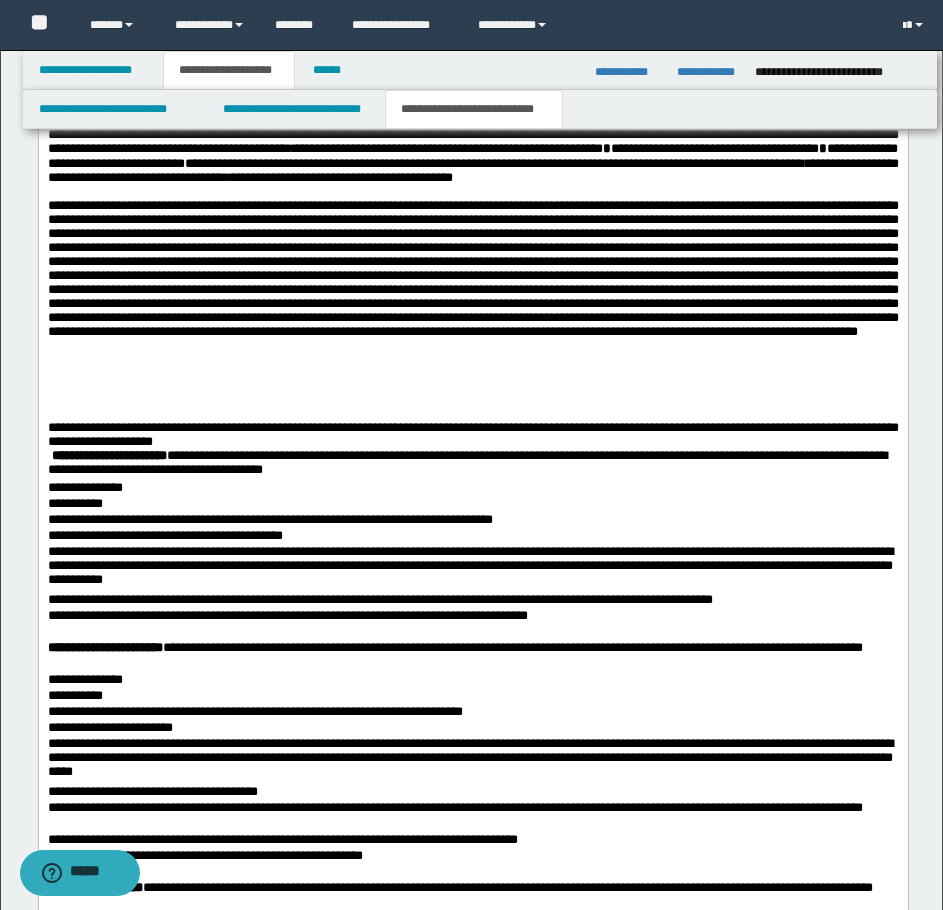 click on "**********" at bounding box center (472, 427) 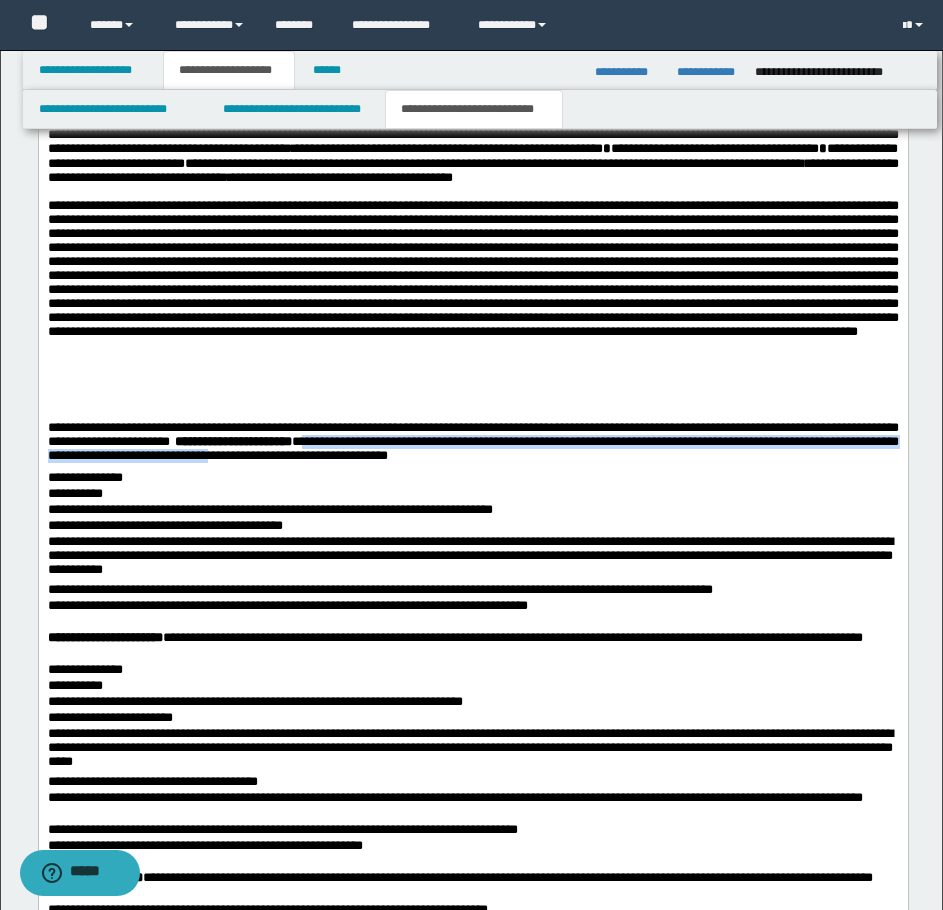drag, startPoint x: 509, startPoint y: 475, endPoint x: 471, endPoint y: 488, distance: 40.16217 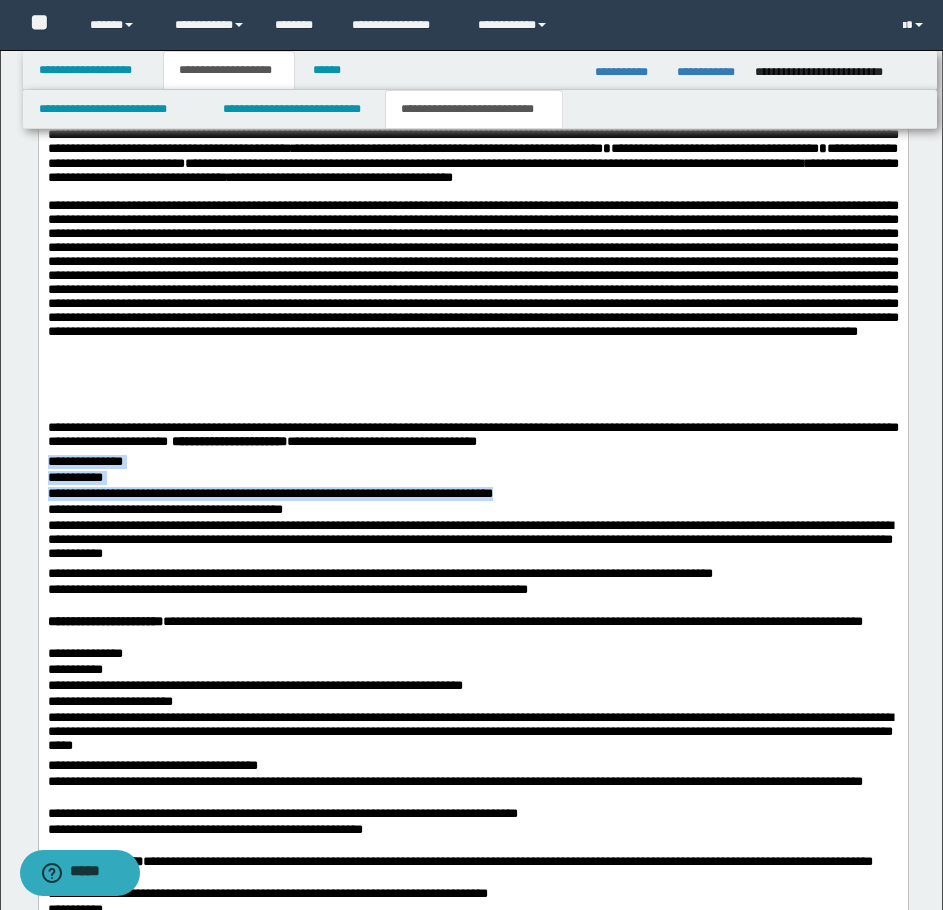 drag, startPoint x: 49, startPoint y: 488, endPoint x: 528, endPoint y: 523, distance: 480.277 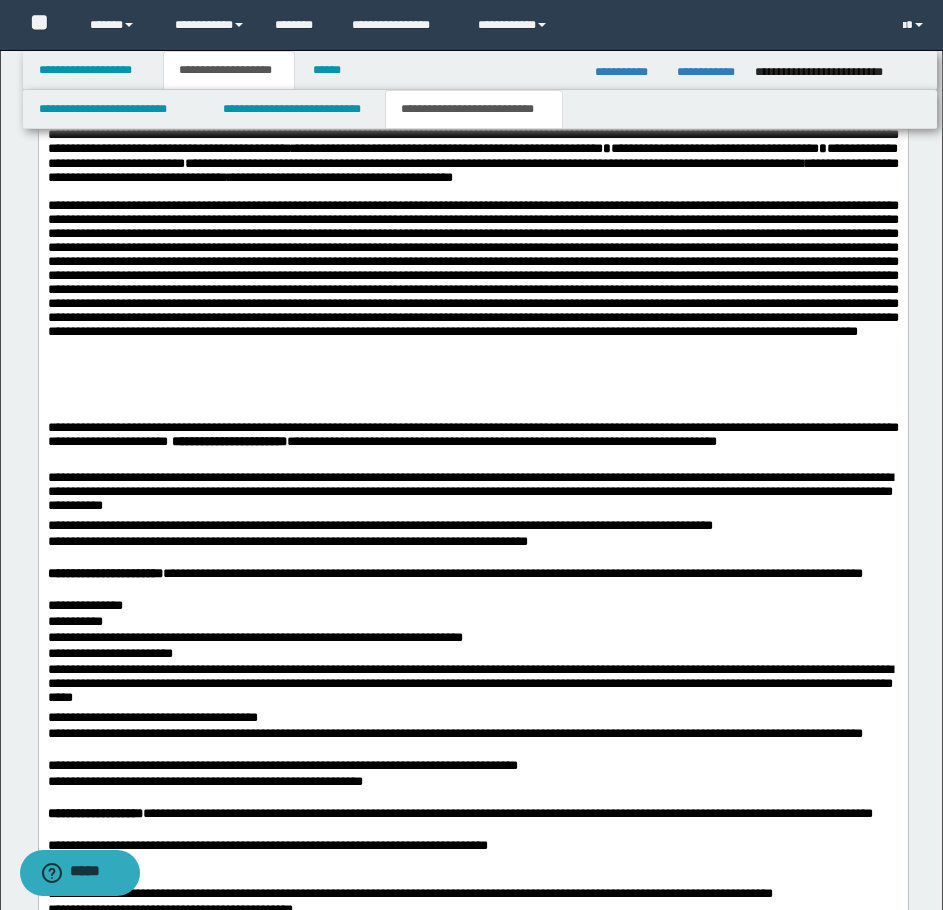 click on "**********" at bounding box center [472, 438] 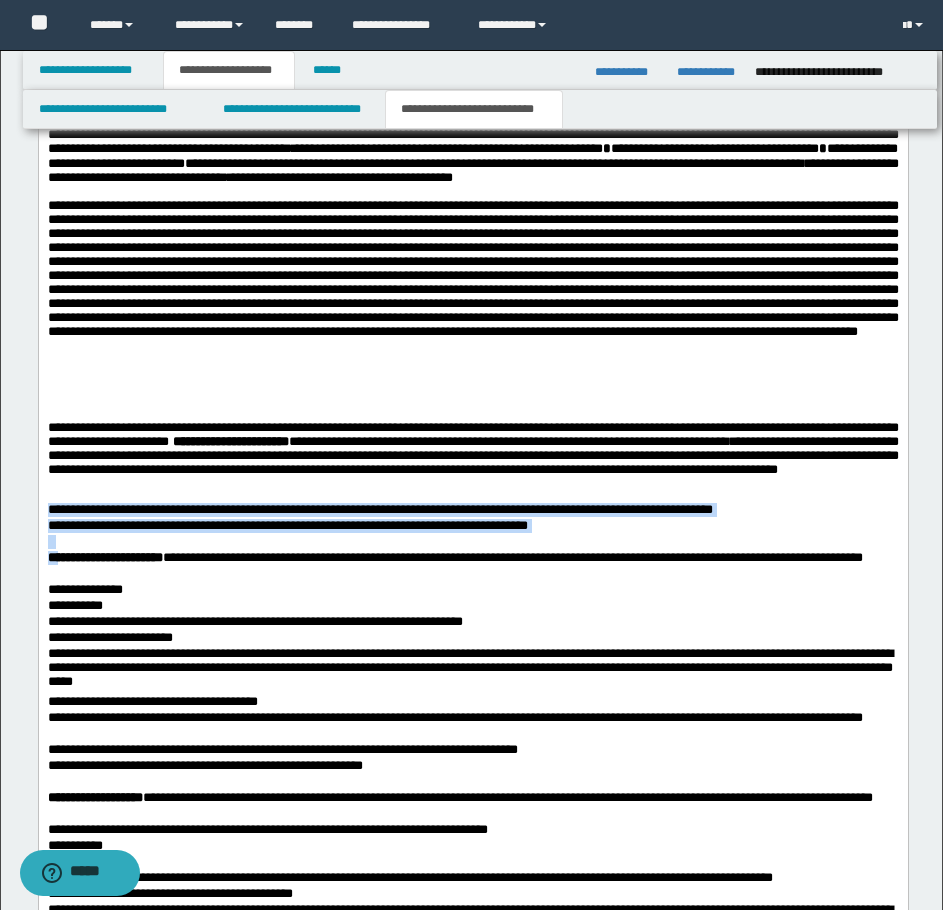 drag, startPoint x: 47, startPoint y: 536, endPoint x: 55, endPoint y: 583, distance: 47.67599 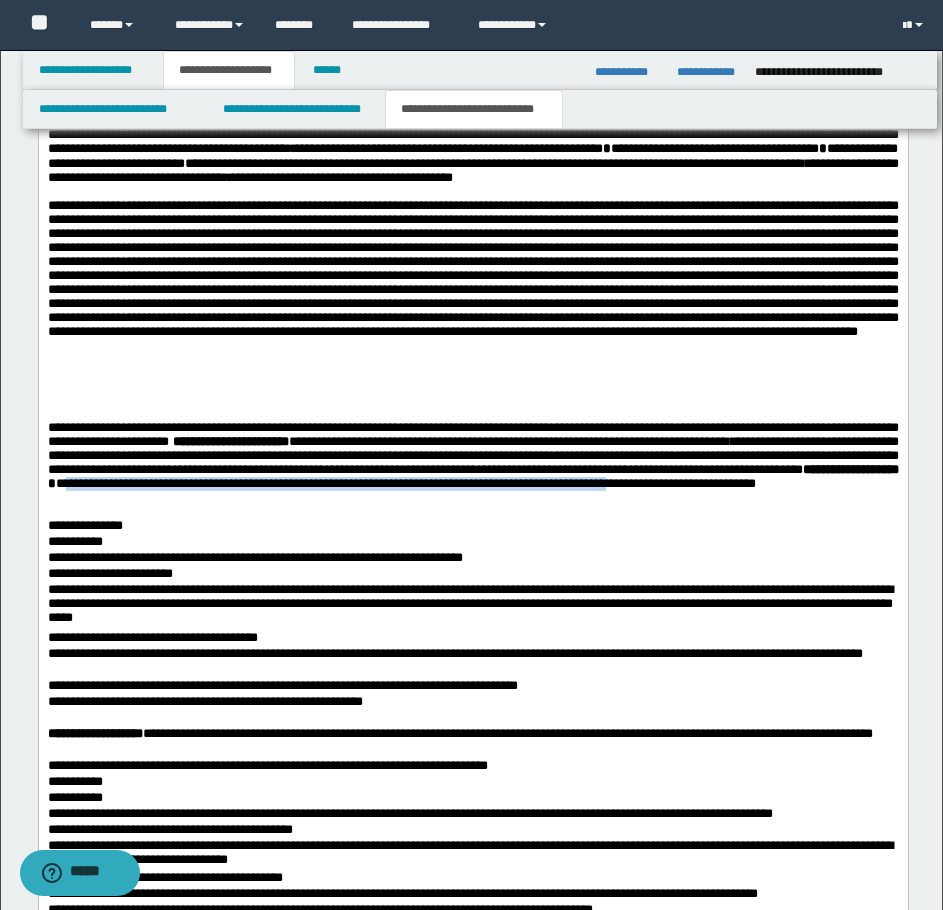 drag, startPoint x: 542, startPoint y: 523, endPoint x: 270, endPoint y: 539, distance: 272.47018 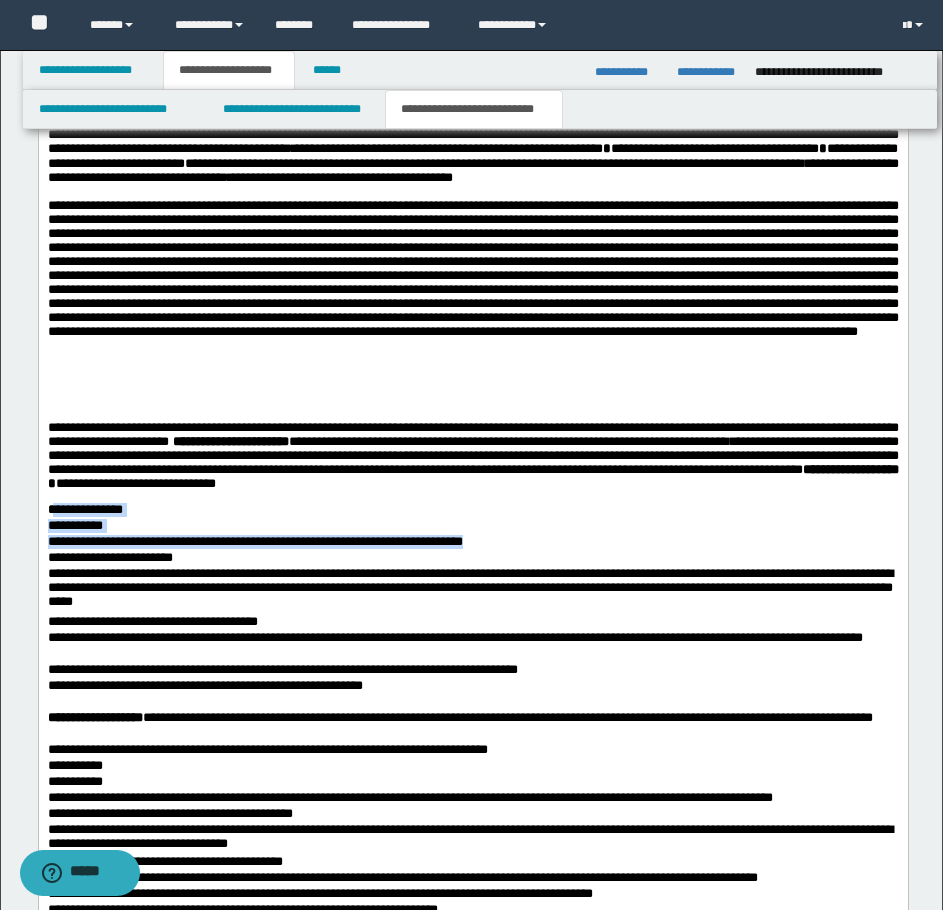 drag, startPoint x: 52, startPoint y: 535, endPoint x: 494, endPoint y: 570, distance: 443.38358 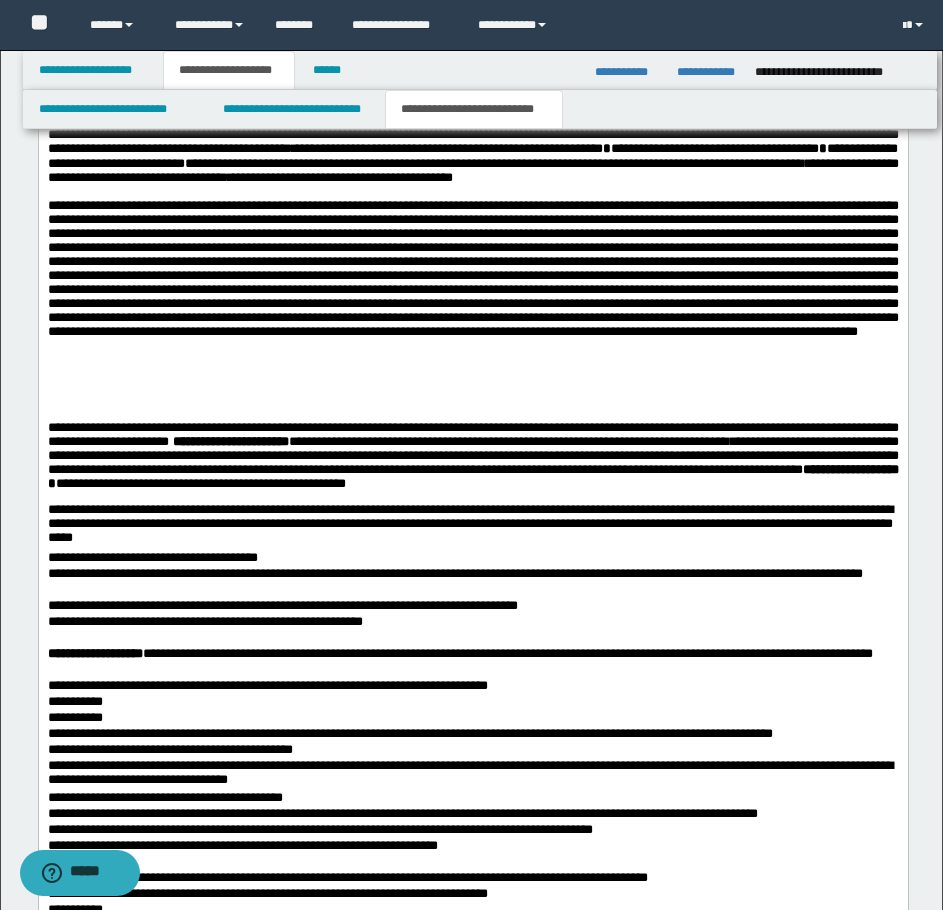 click on "**********" at bounding box center [472, 526] 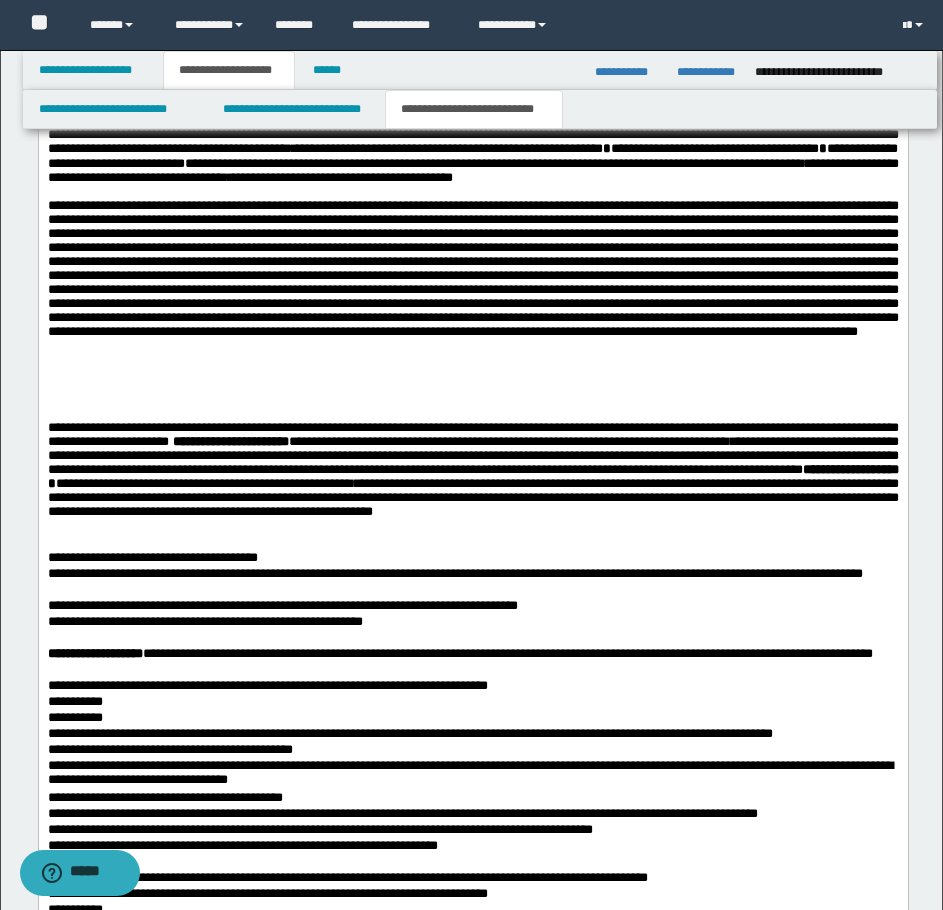 click on "**********" at bounding box center (472, 478) 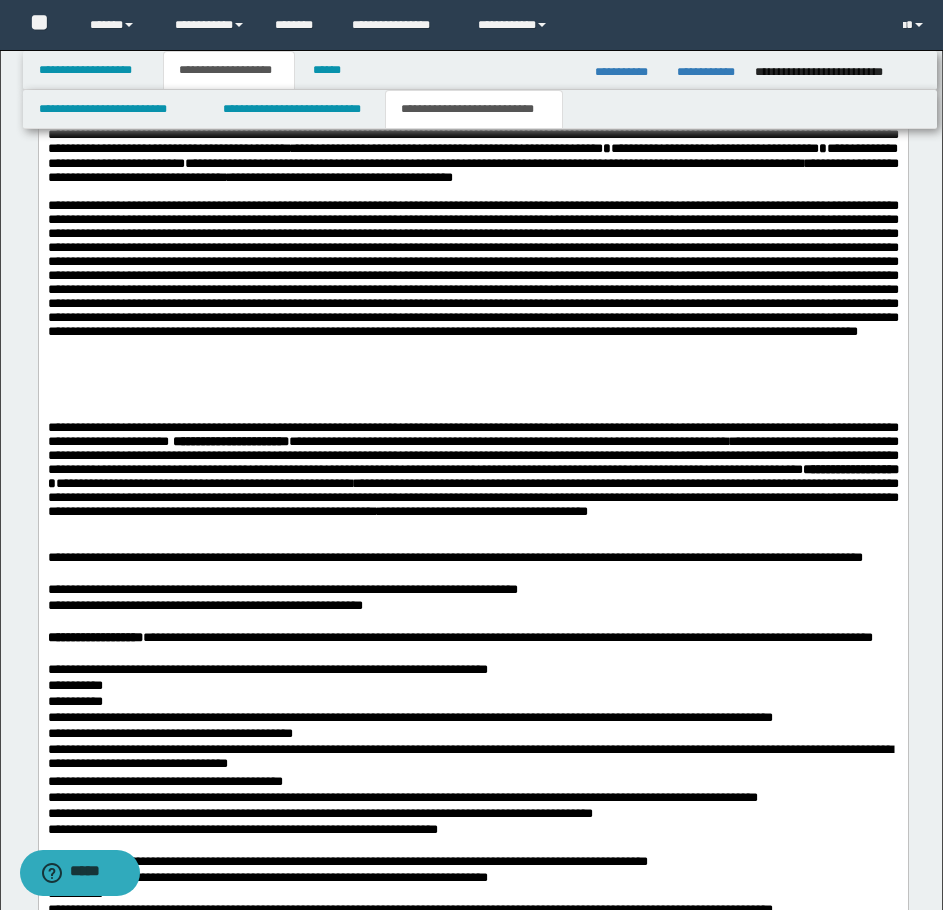 click on "**********" at bounding box center [472, 478] 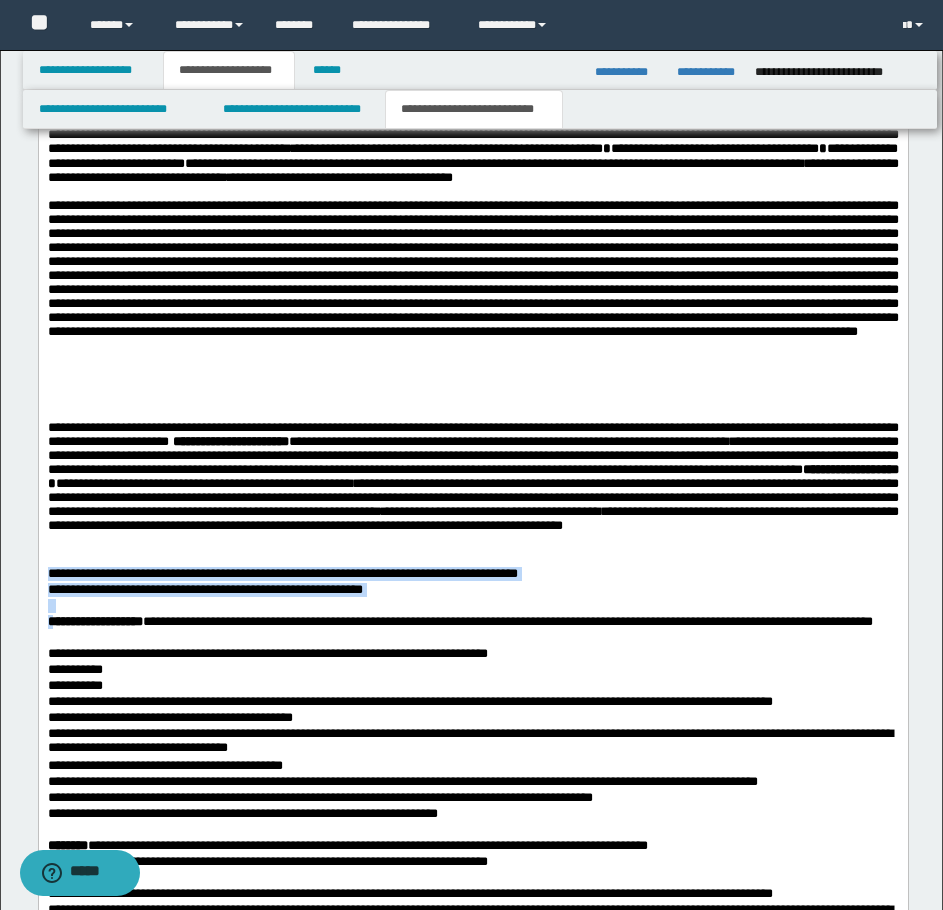 drag, startPoint x: 47, startPoint y: 598, endPoint x: 53, endPoint y: 639, distance: 41.4367 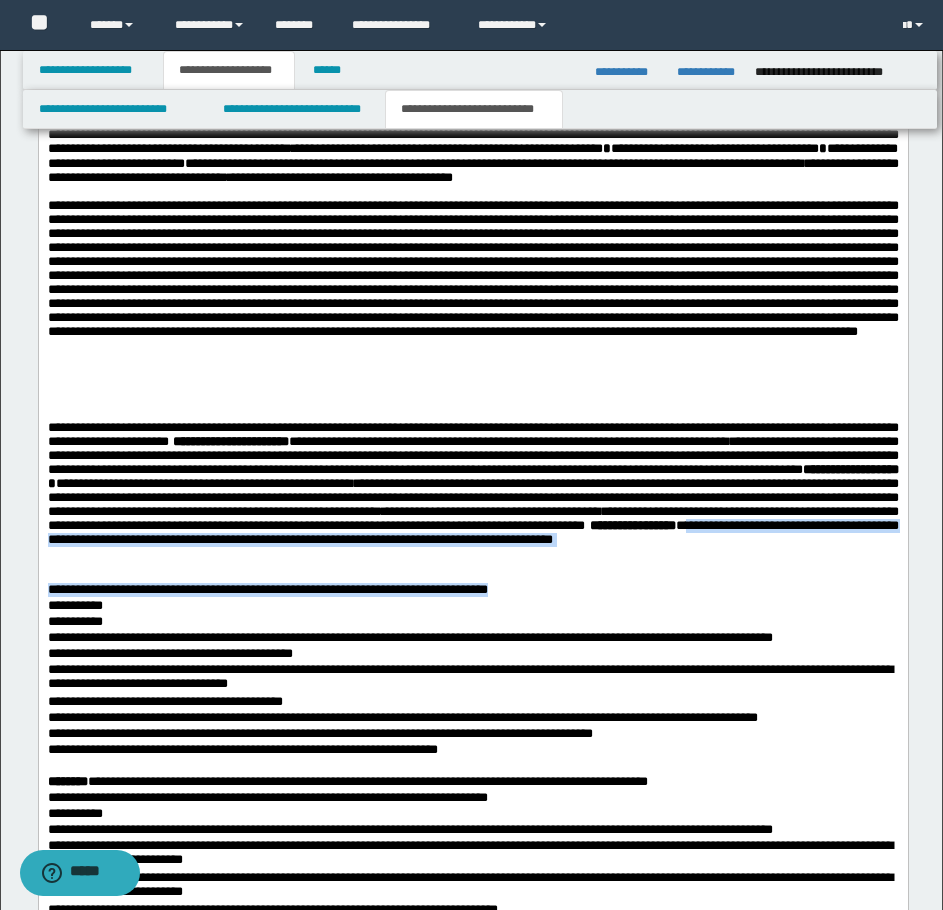 drag, startPoint x: 672, startPoint y: 588, endPoint x: 660, endPoint y: 620, distance: 34.176014 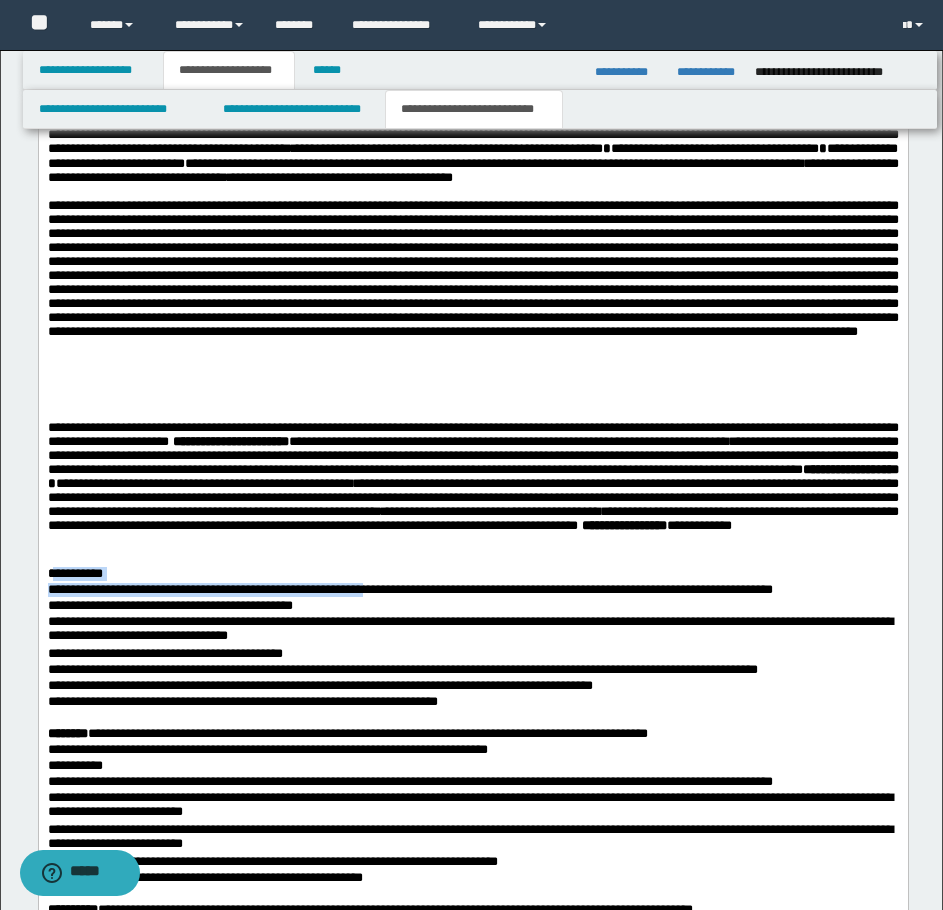 drag, startPoint x: 53, startPoint y: 603, endPoint x: 376, endPoint y: 622, distance: 323.55835 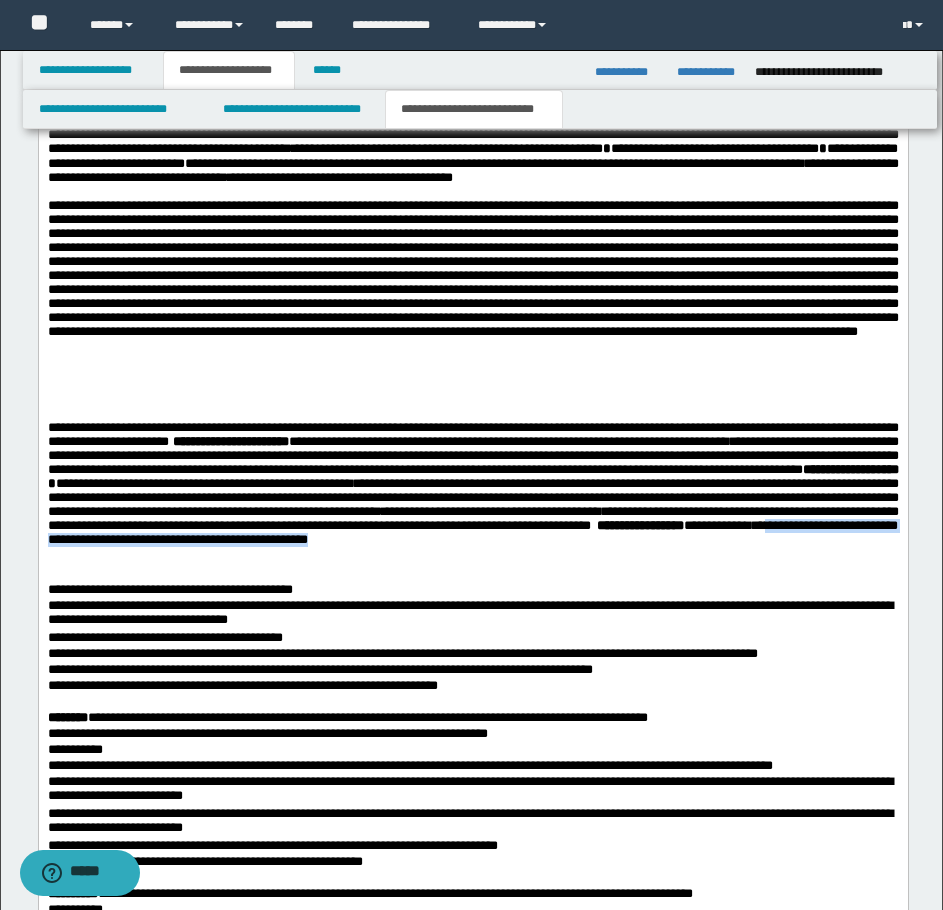 drag, startPoint x: 785, startPoint y: 586, endPoint x: 422, endPoint y: 605, distance: 363.49692 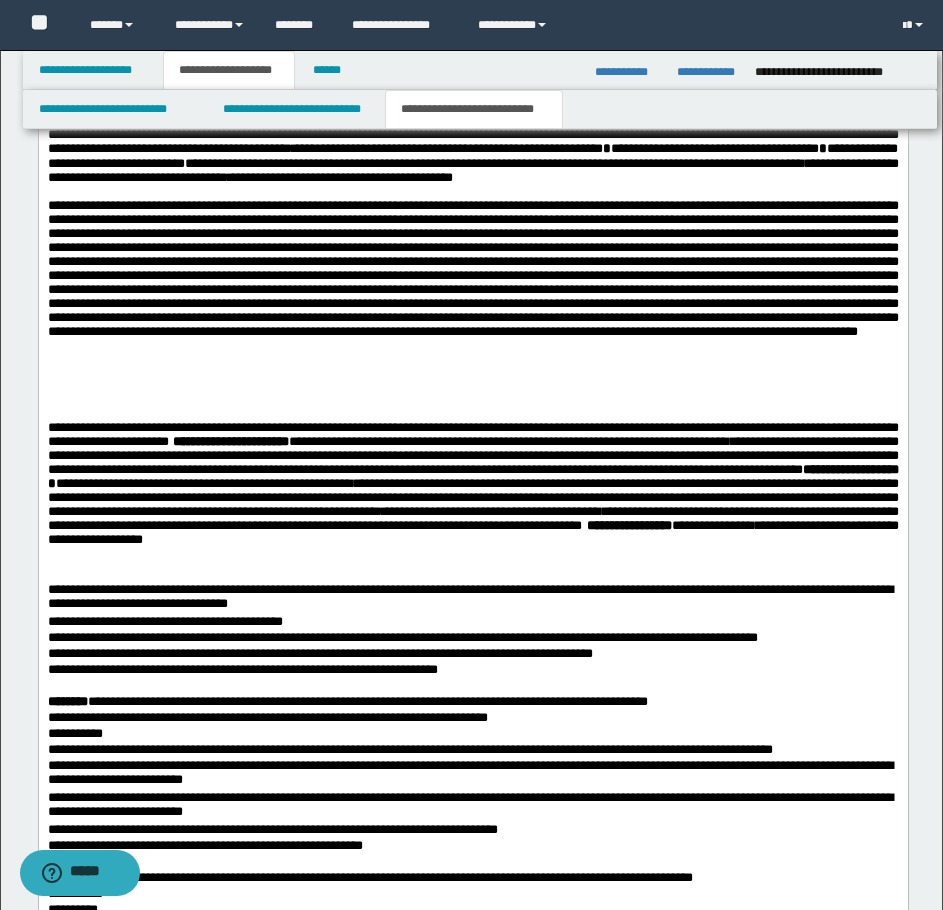 click on "**********" at bounding box center (472, 494) 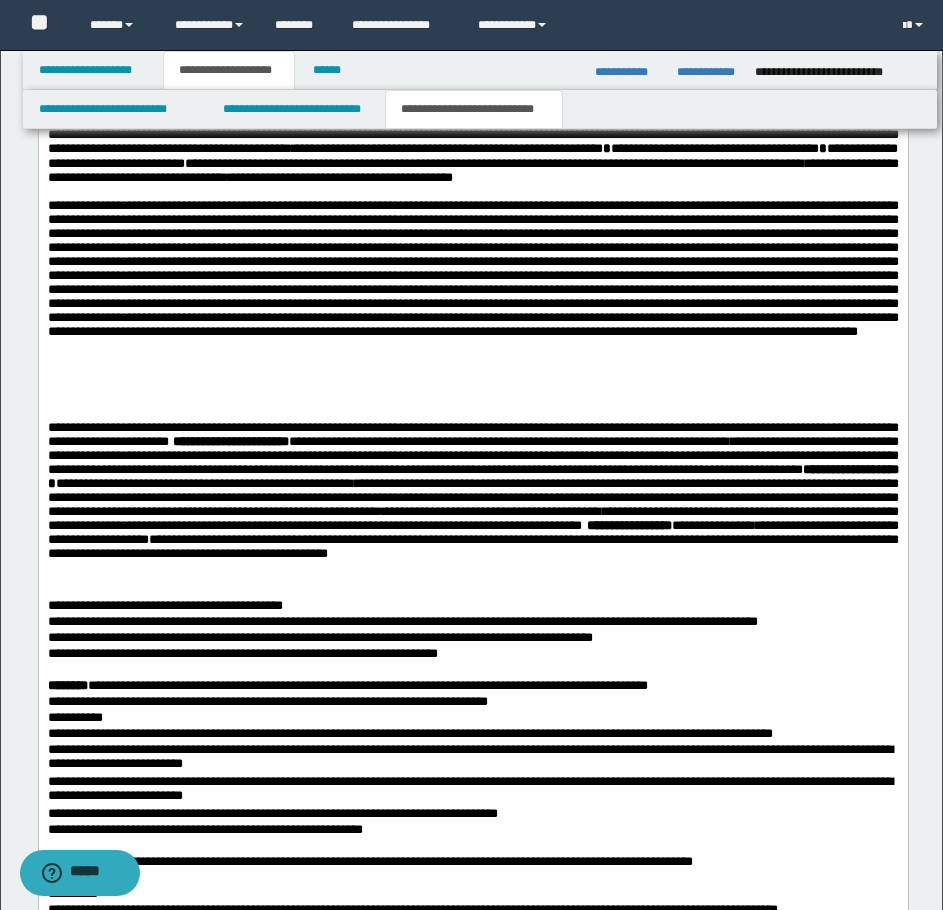 click on "**********" at bounding box center (472, 502) 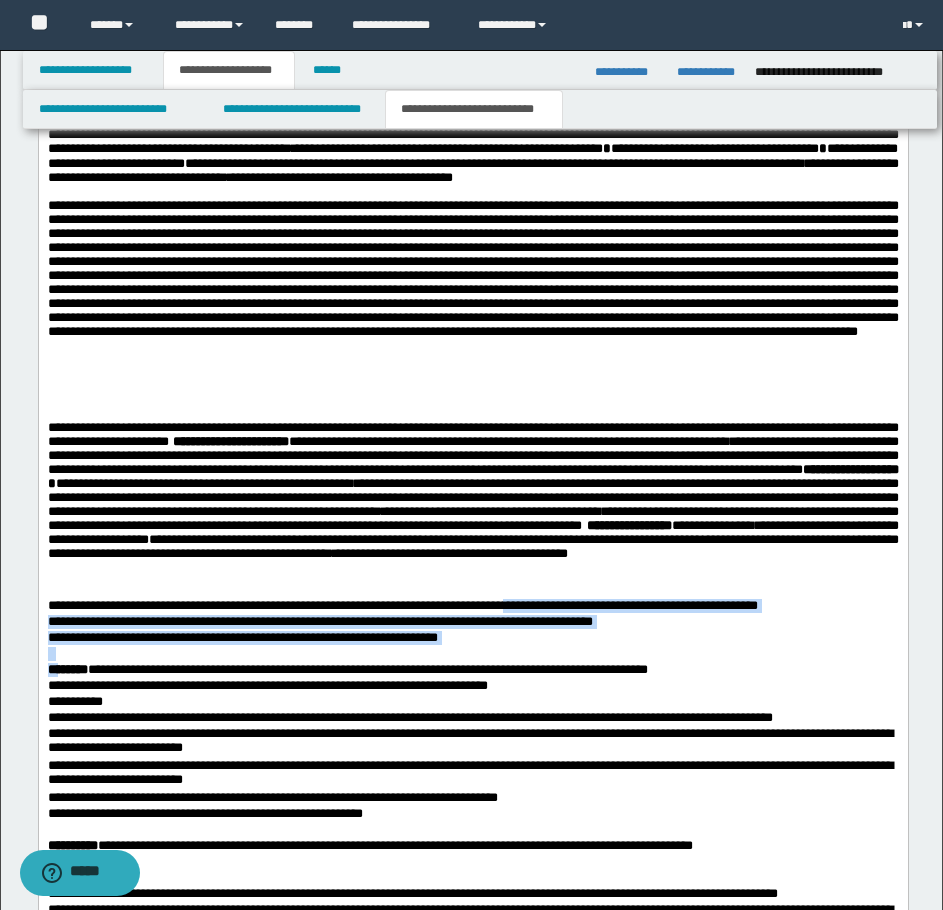 drag, startPoint x: 548, startPoint y: 629, endPoint x: 61, endPoint y: 686, distance: 490.32437 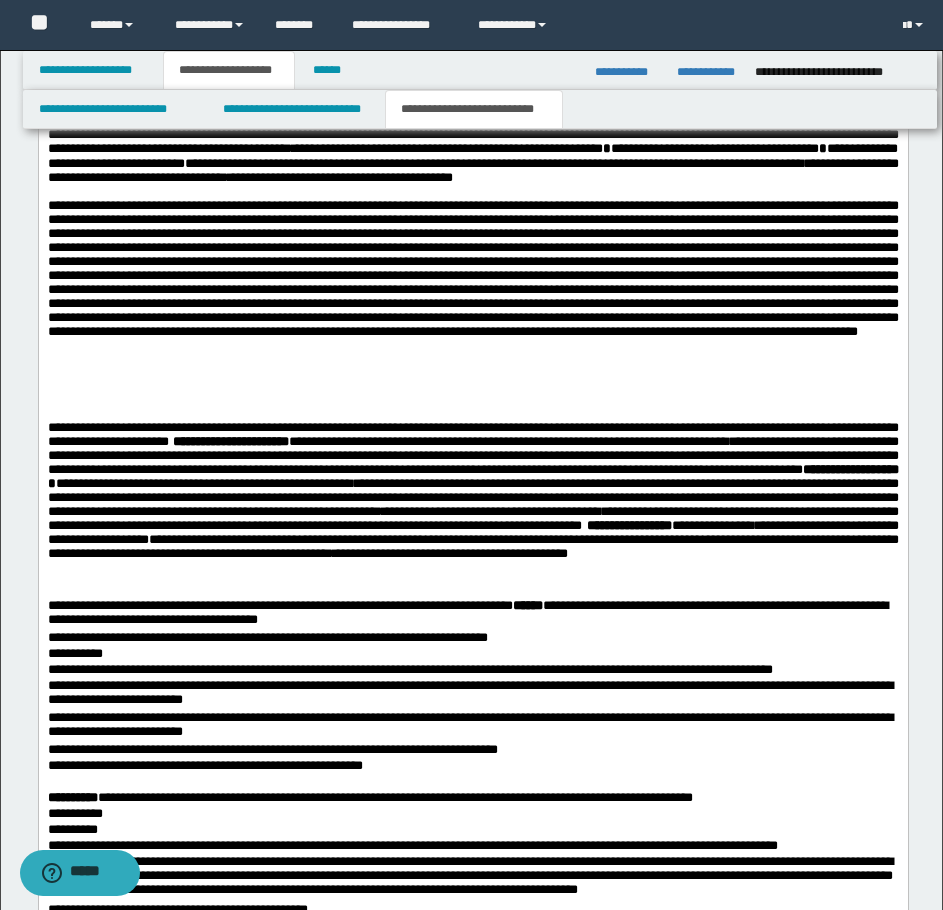 drag, startPoint x: 602, startPoint y: 634, endPoint x: 541, endPoint y: 687, distance: 80.80842 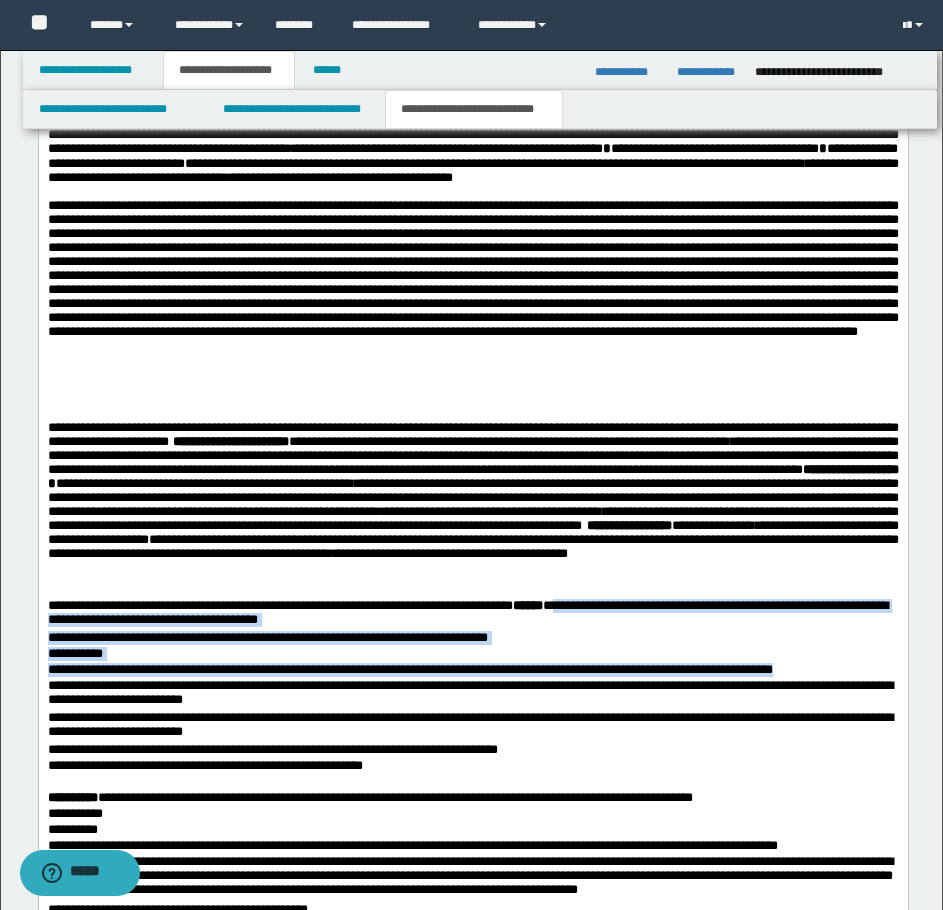 drag, startPoint x: 603, startPoint y: 635, endPoint x: 821, endPoint y: 698, distance: 226.92068 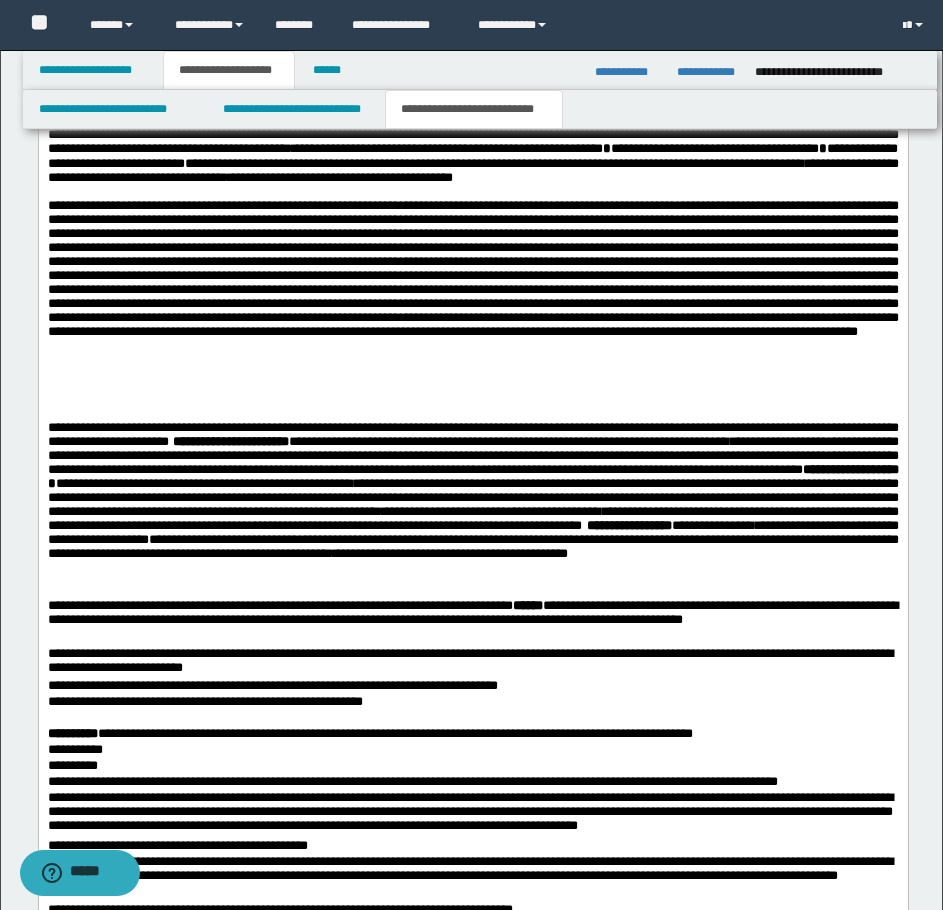 click on "**********" at bounding box center (472, 502) 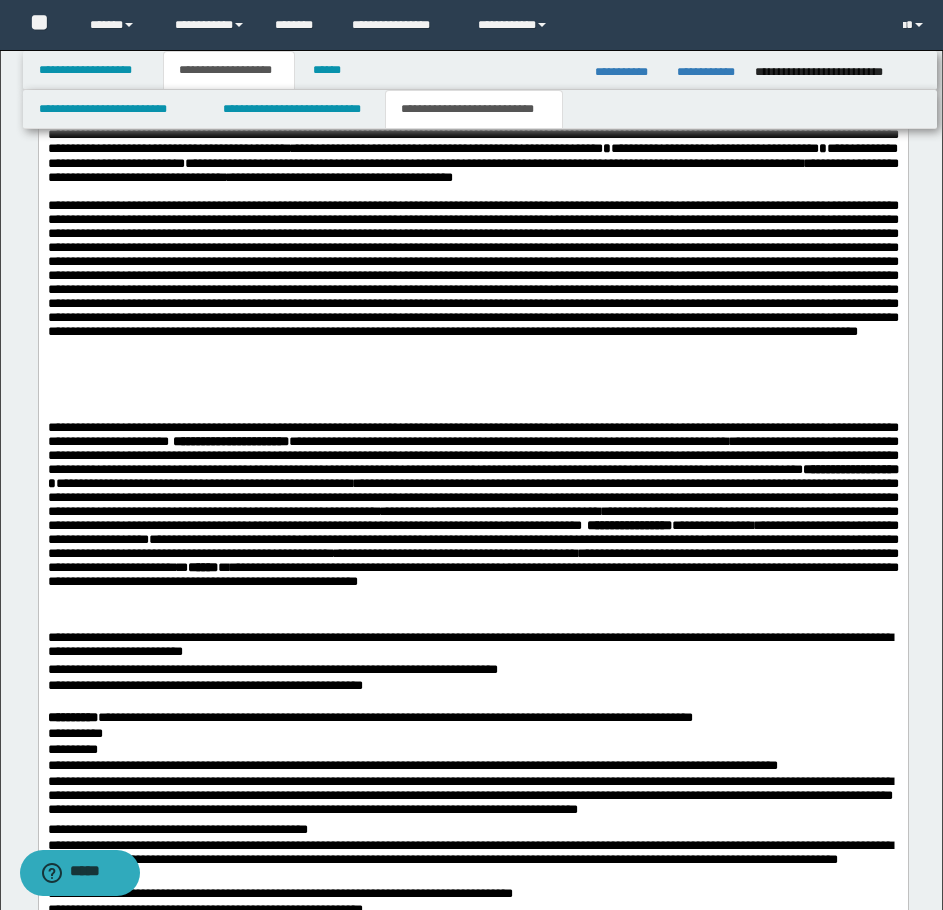 click on "**********" at bounding box center (472, 518) 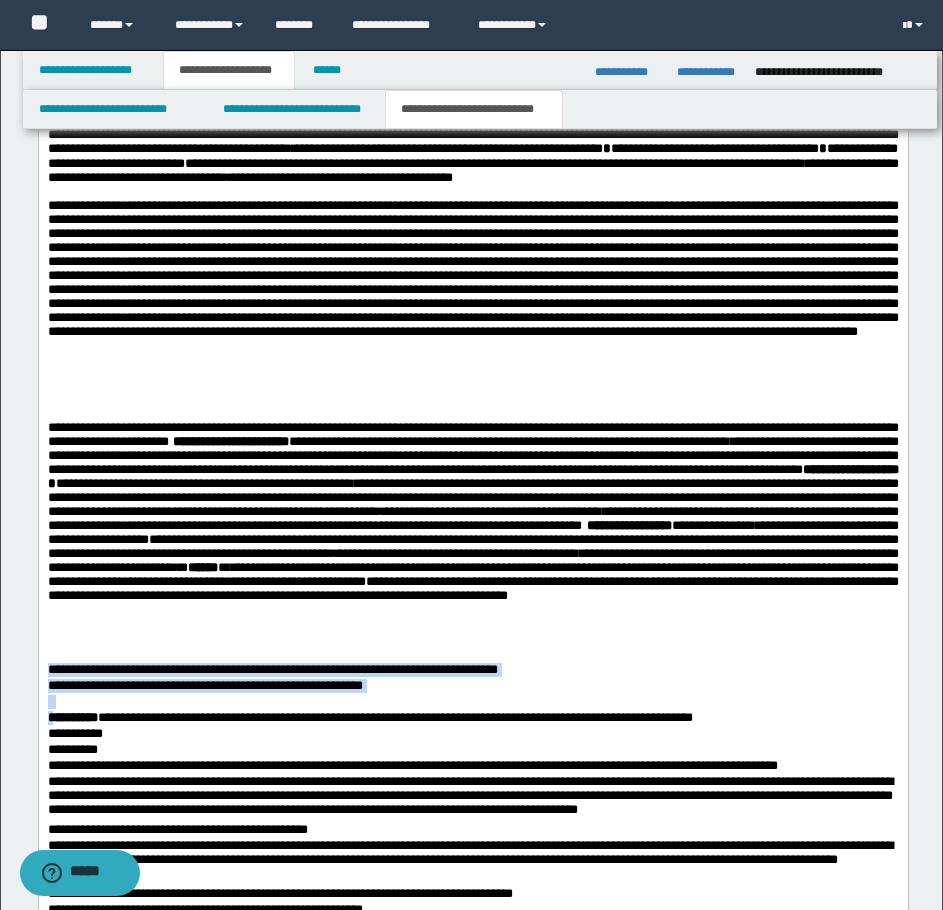 drag, startPoint x: 48, startPoint y: 693, endPoint x: 54, endPoint y: 741, distance: 48.373547 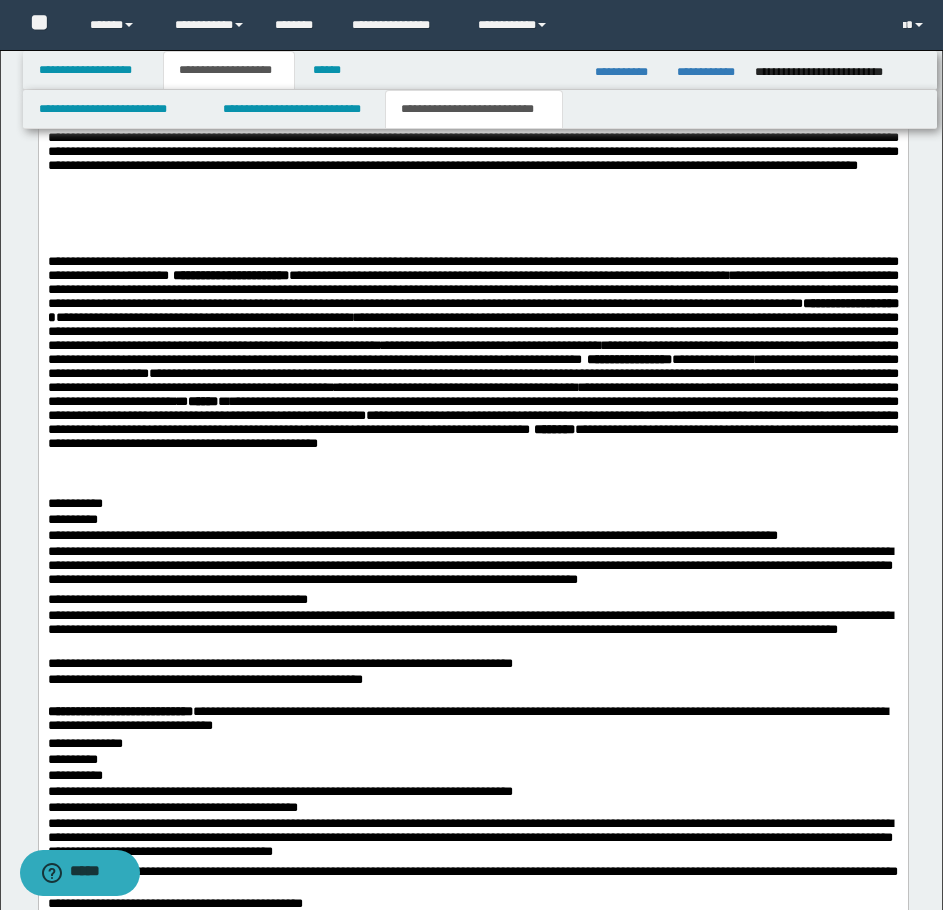 scroll, scrollTop: 1864, scrollLeft: 0, axis: vertical 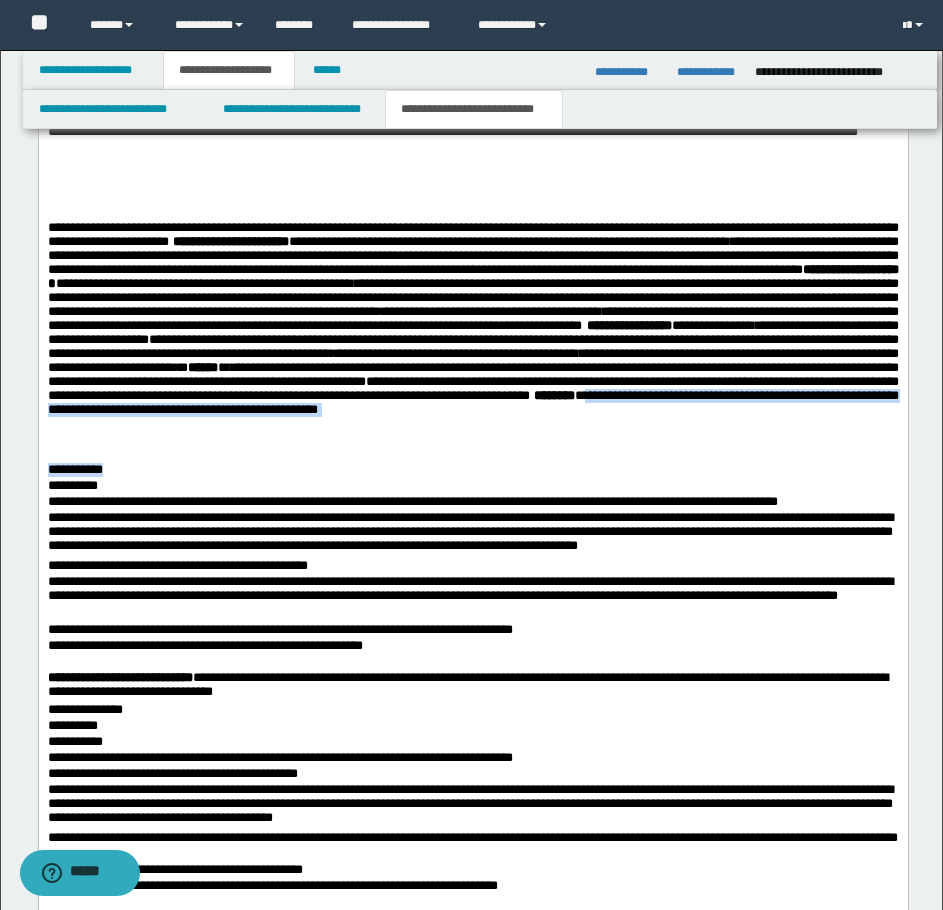 drag, startPoint x: 188, startPoint y: 481, endPoint x: 187, endPoint y: 496, distance: 15.033297 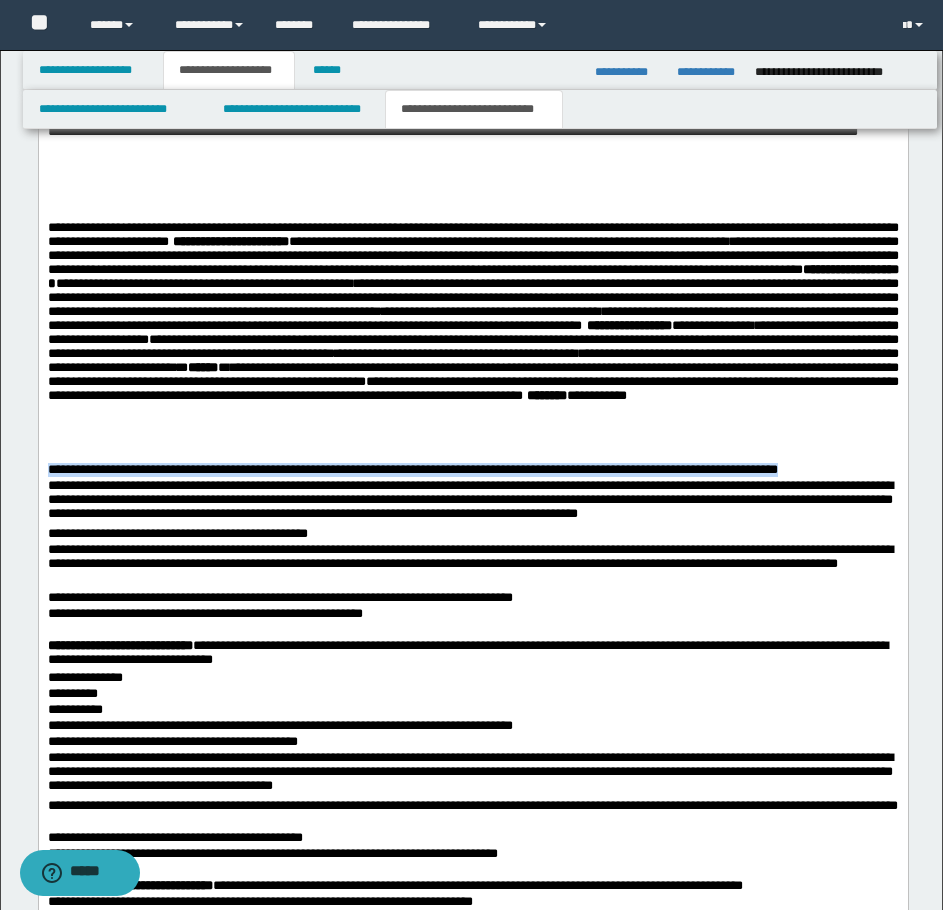 drag, startPoint x: 47, startPoint y: 494, endPoint x: 831, endPoint y: 491, distance: 784.00574 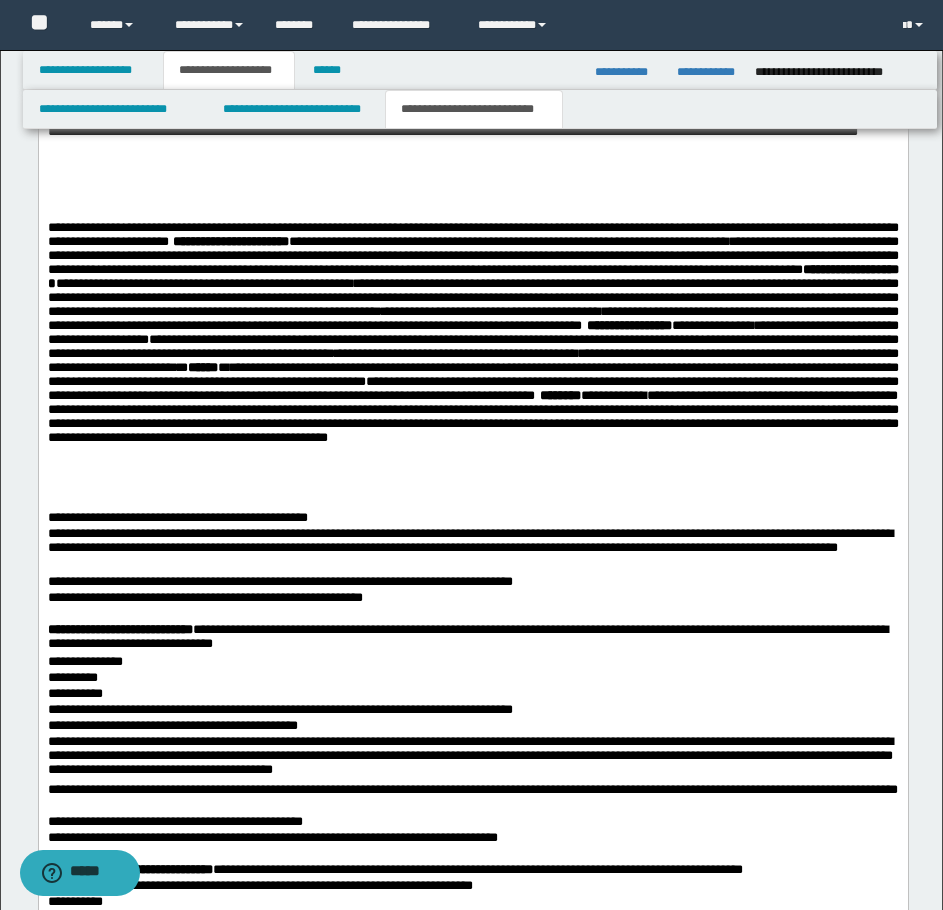 click on "**********" at bounding box center [472, 359] 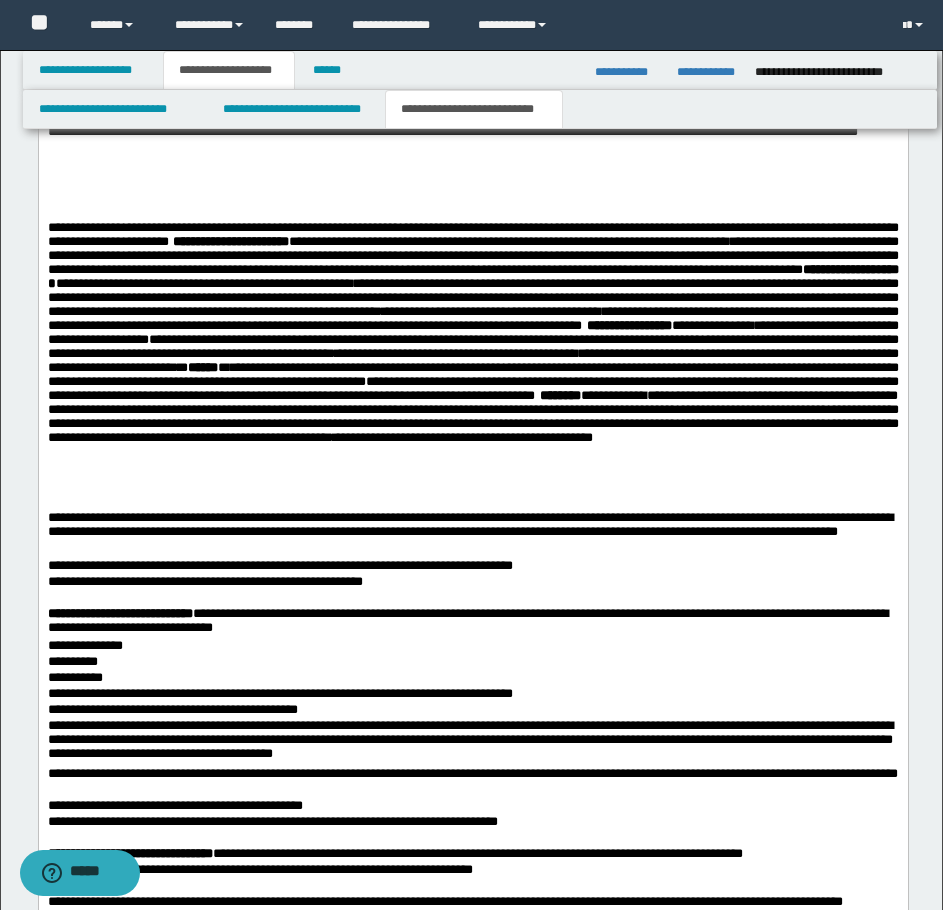 click on "**********" at bounding box center (472, 359) 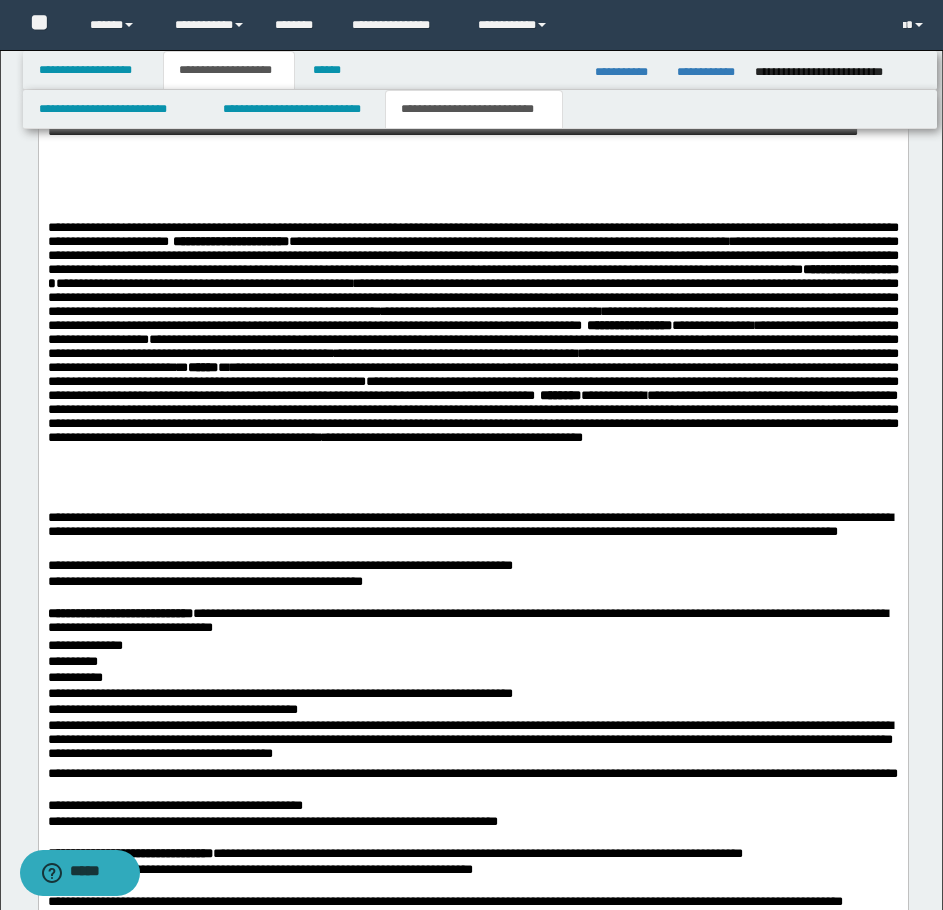 click on "**********" at bounding box center [472, 359] 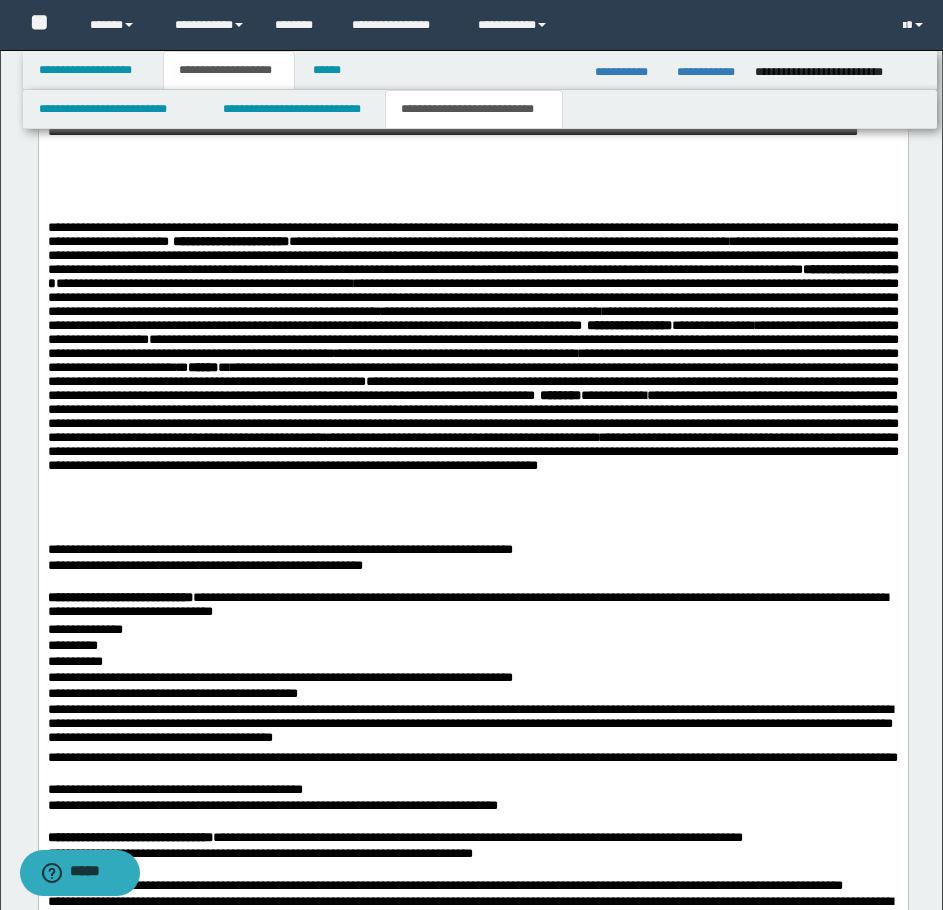 click on "**********" at bounding box center [472, 375] 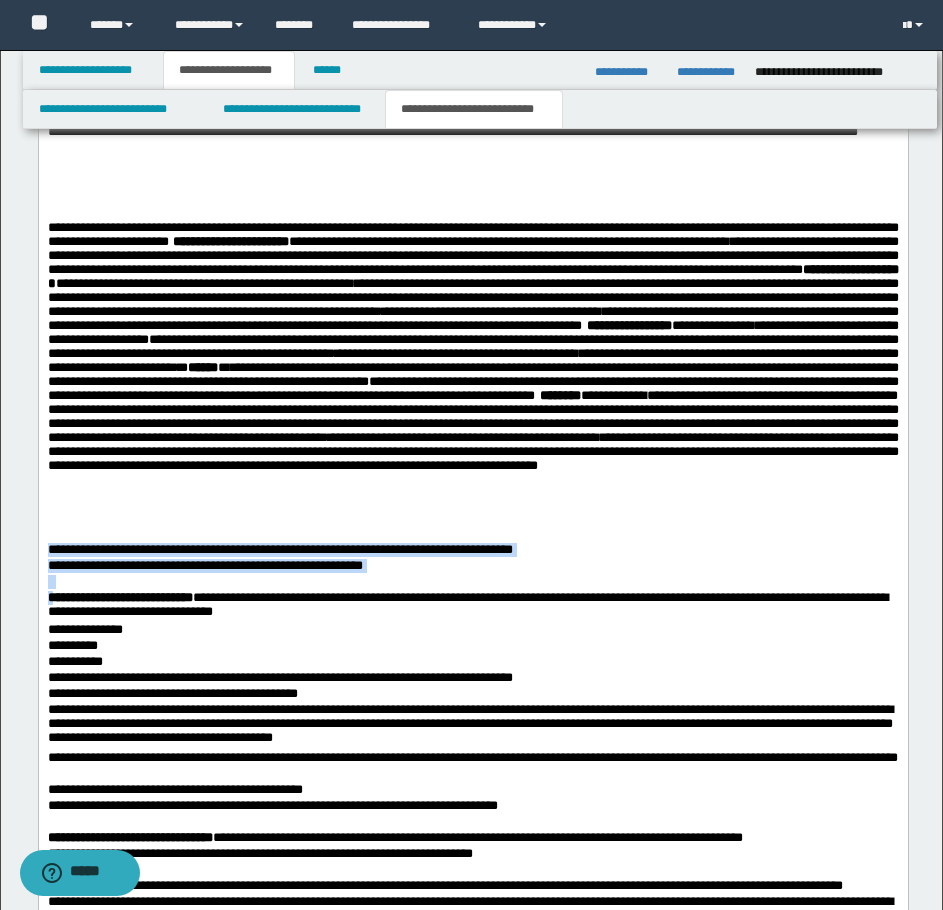 drag, startPoint x: 50, startPoint y: 578, endPoint x: 54, endPoint y: 617, distance: 39.20459 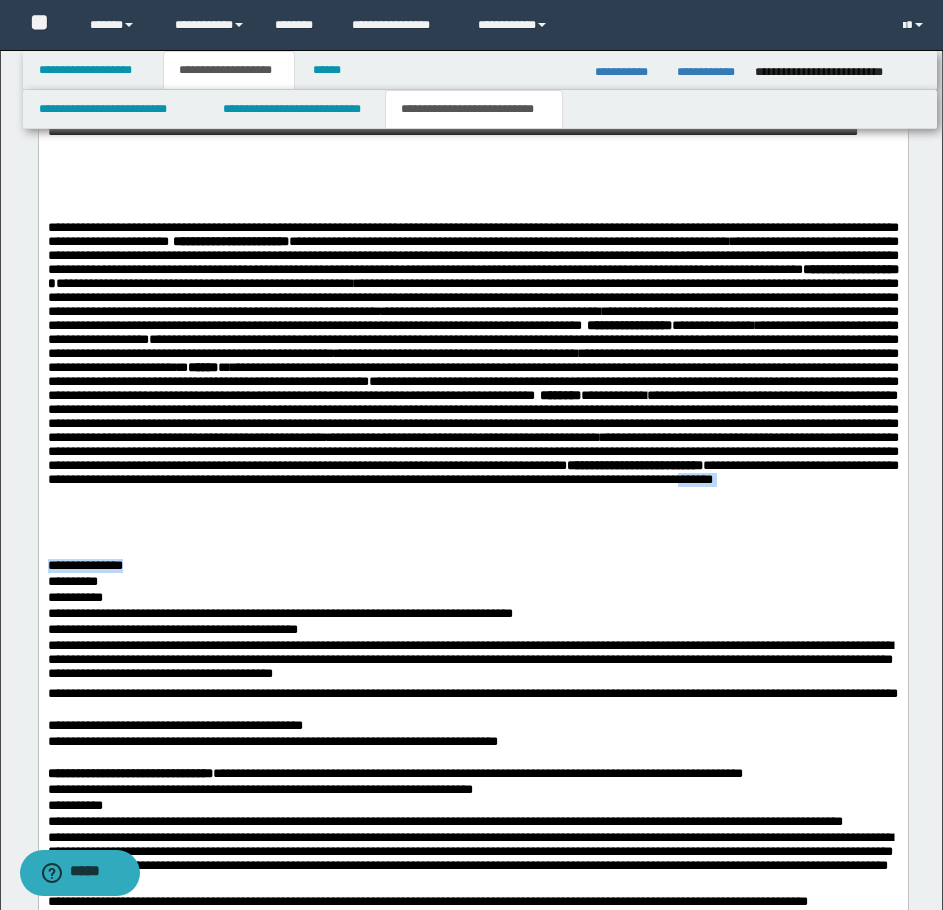 drag, startPoint x: 746, startPoint y: 570, endPoint x: 760, endPoint y: 595, distance: 28.653097 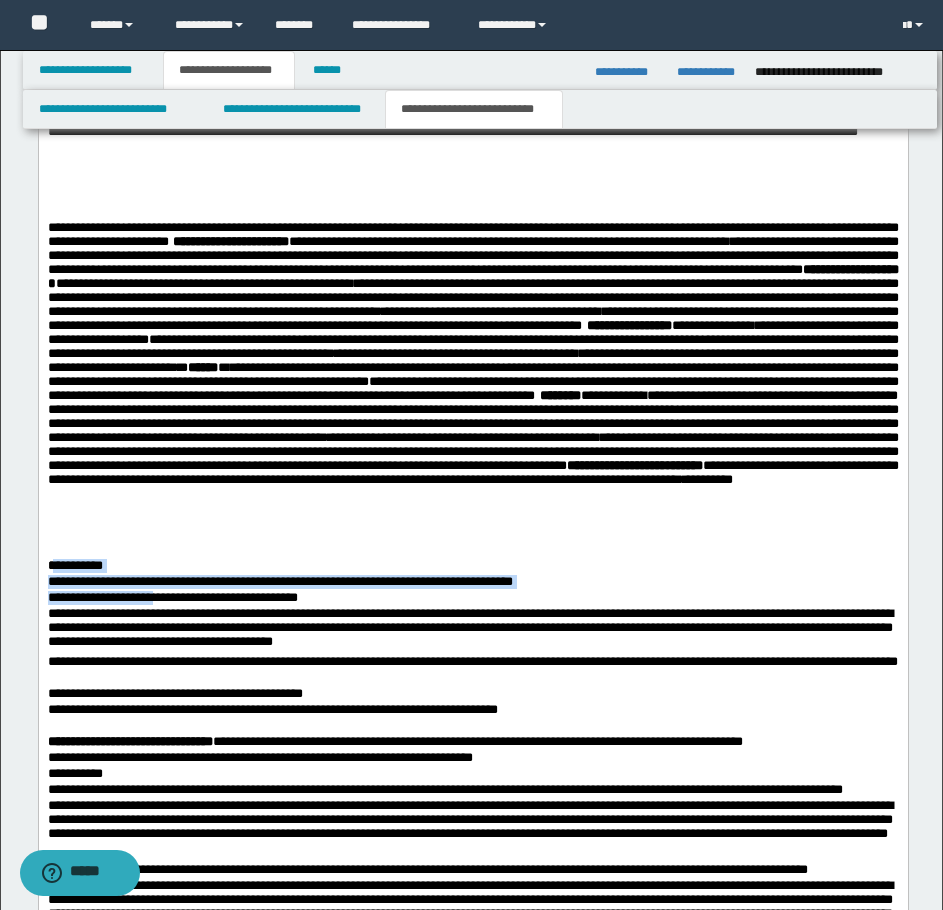 drag, startPoint x: 56, startPoint y: 591, endPoint x: 166, endPoint y: 622, distance: 114.28473 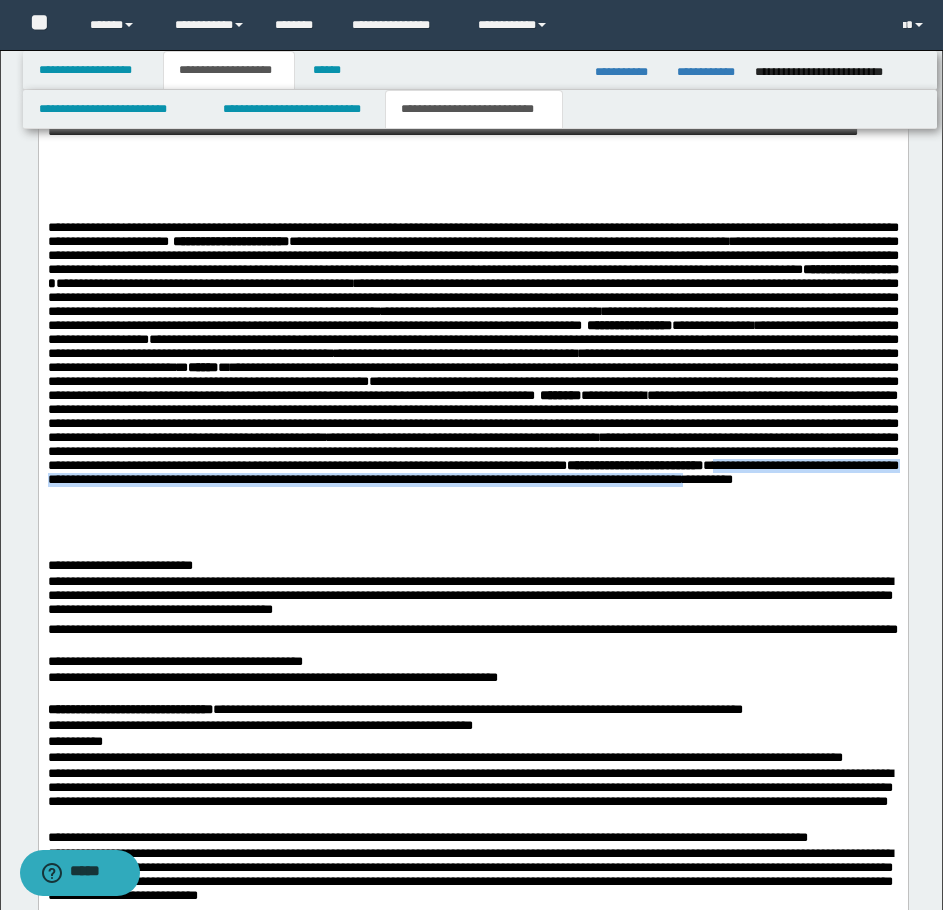 drag, startPoint x: 747, startPoint y: 563, endPoint x: 751, endPoint y: 577, distance: 14.56022 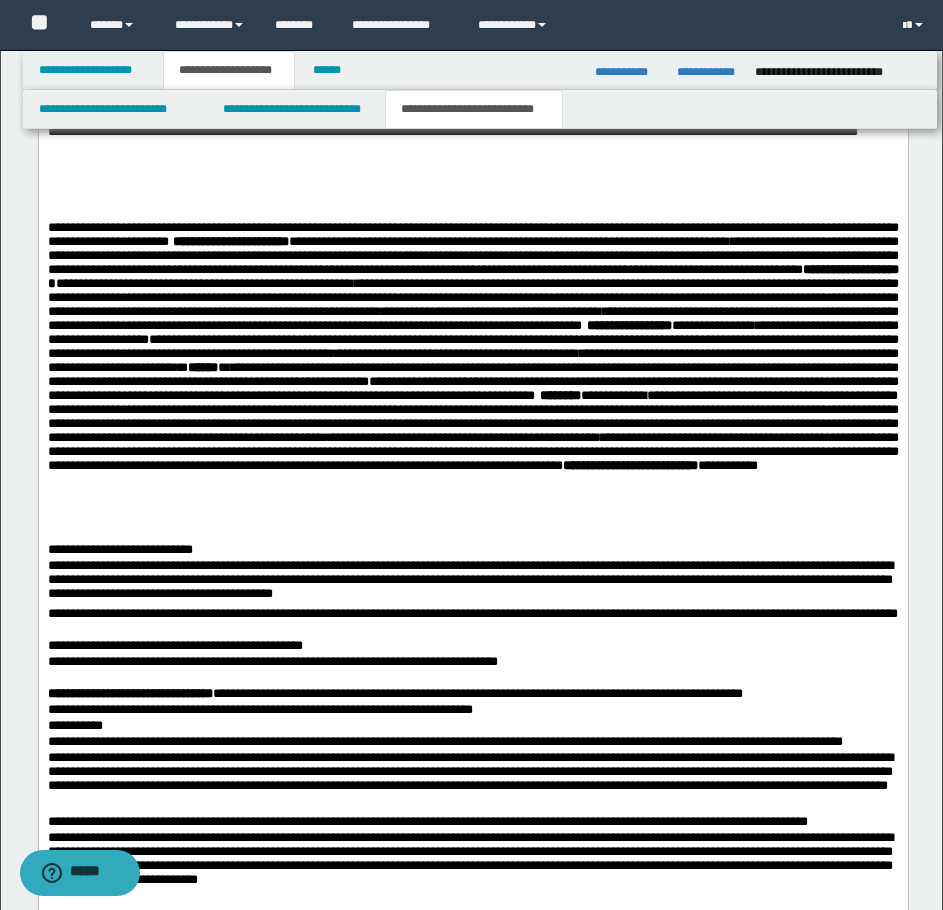 click on "**********" at bounding box center [472, 375] 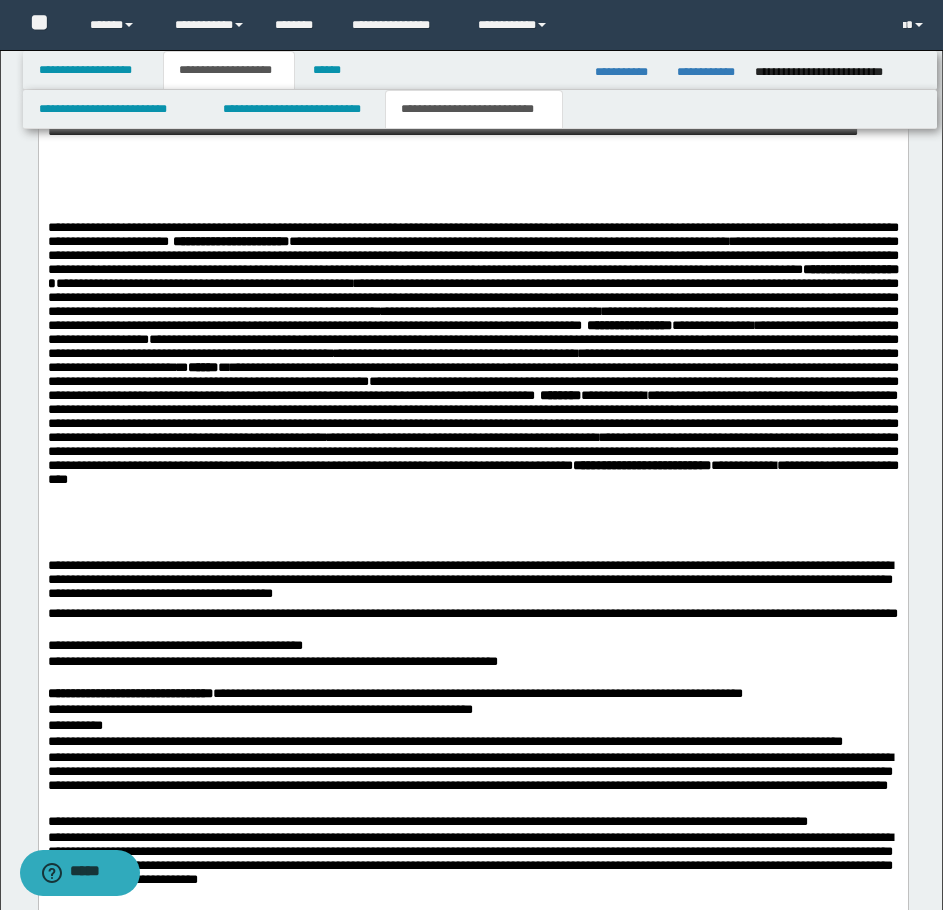 click on "**********" at bounding box center [472, 383] 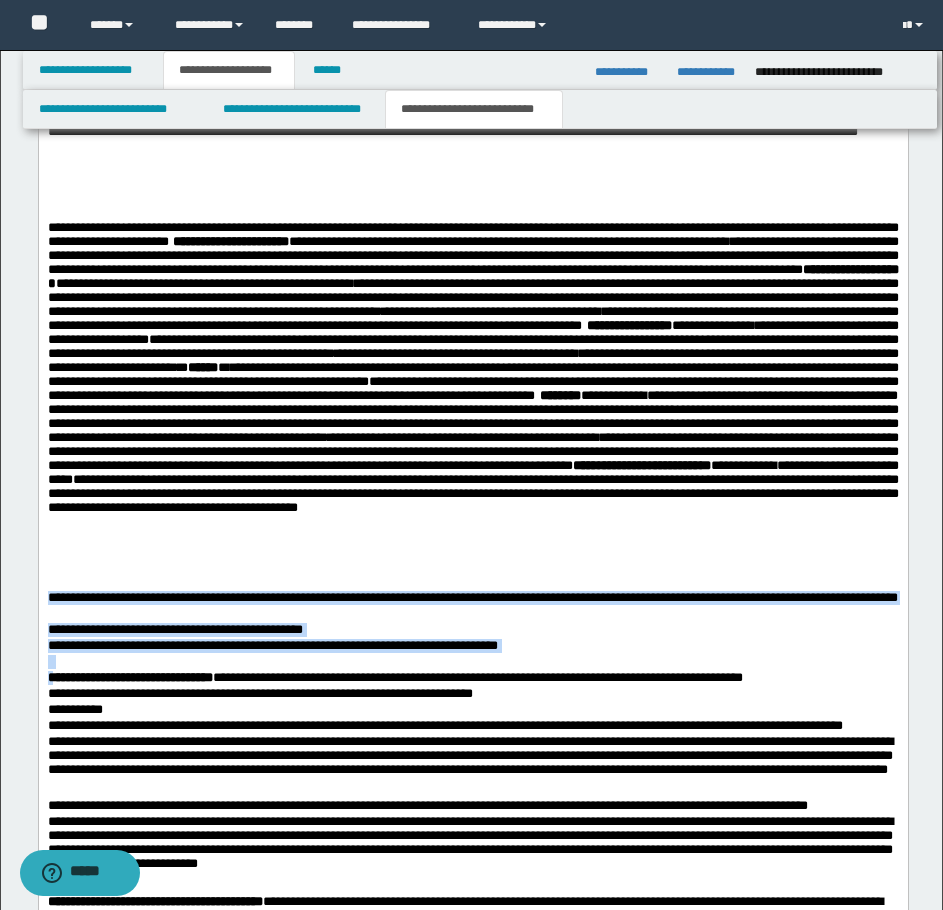 drag, startPoint x: 48, startPoint y: 624, endPoint x: 53, endPoint y: 703, distance: 79.15807 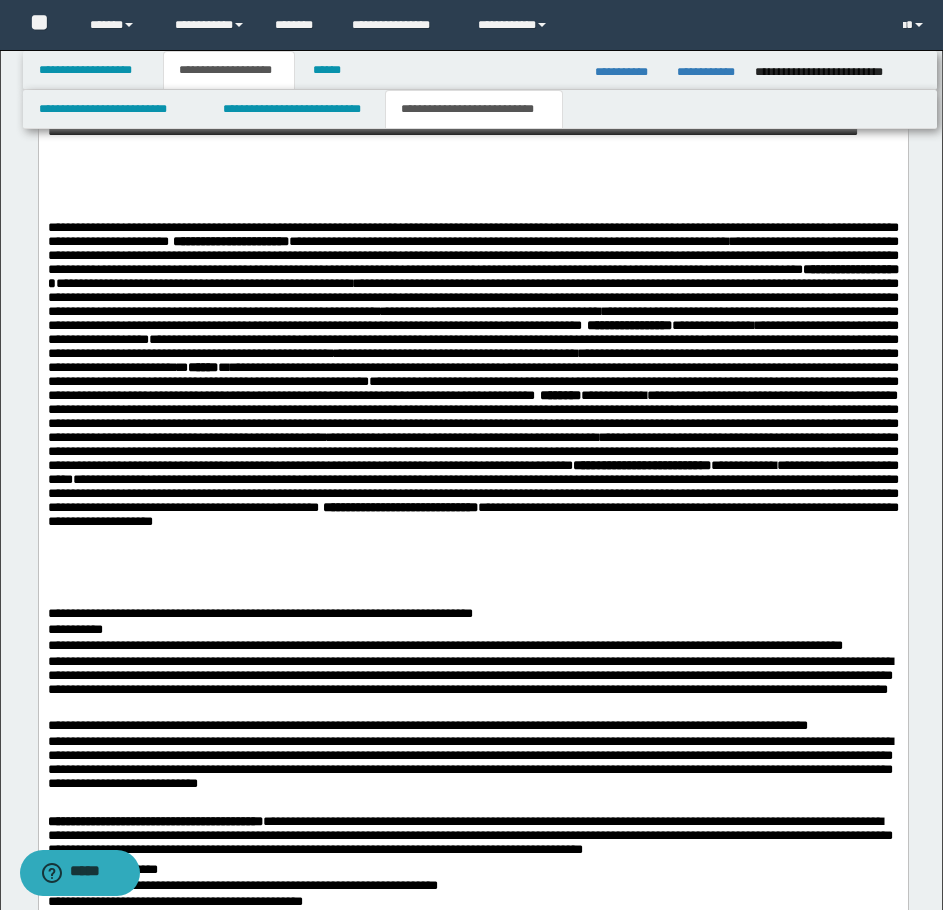click on "**********" at bounding box center [472, 615] 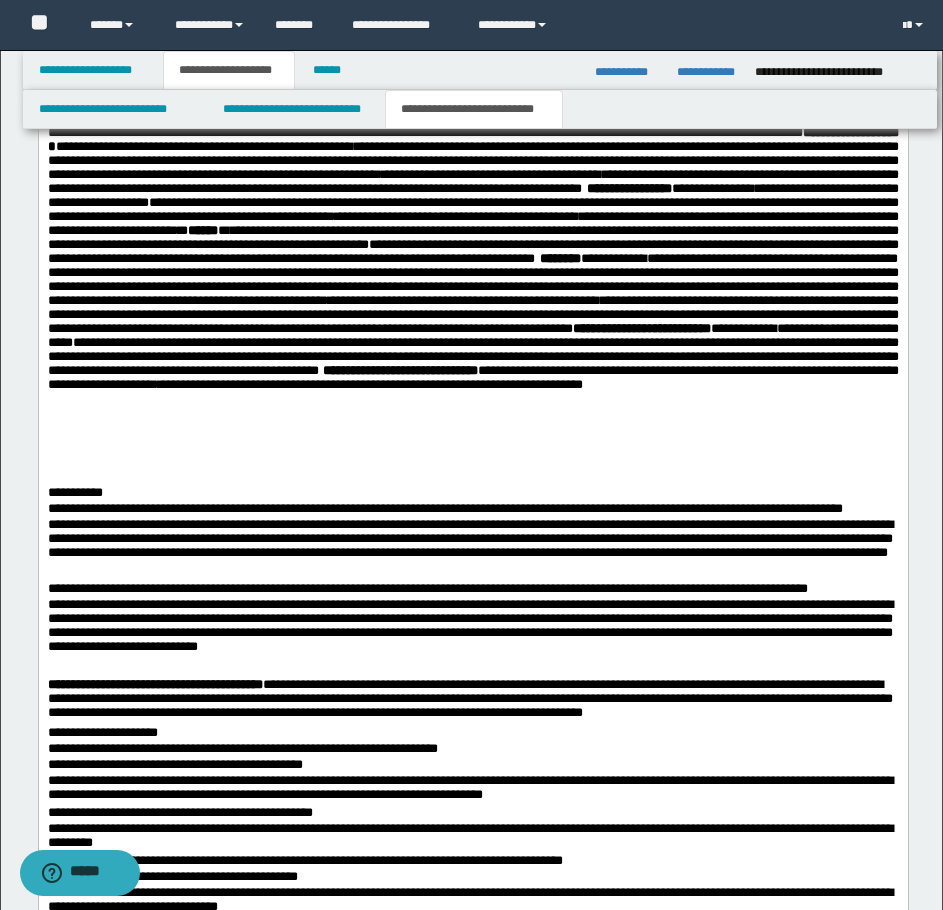 scroll, scrollTop: 2064, scrollLeft: 0, axis: vertical 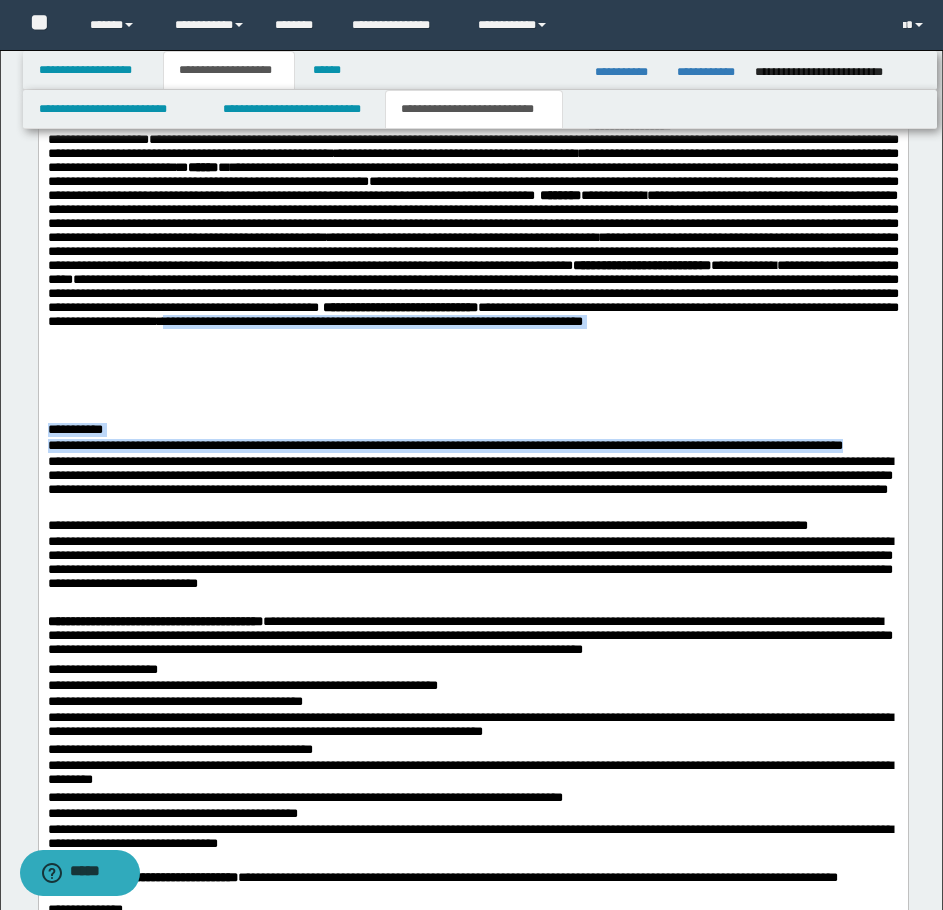 drag, startPoint x: 535, startPoint y: 427, endPoint x: 899, endPoint y: 468, distance: 366.3018 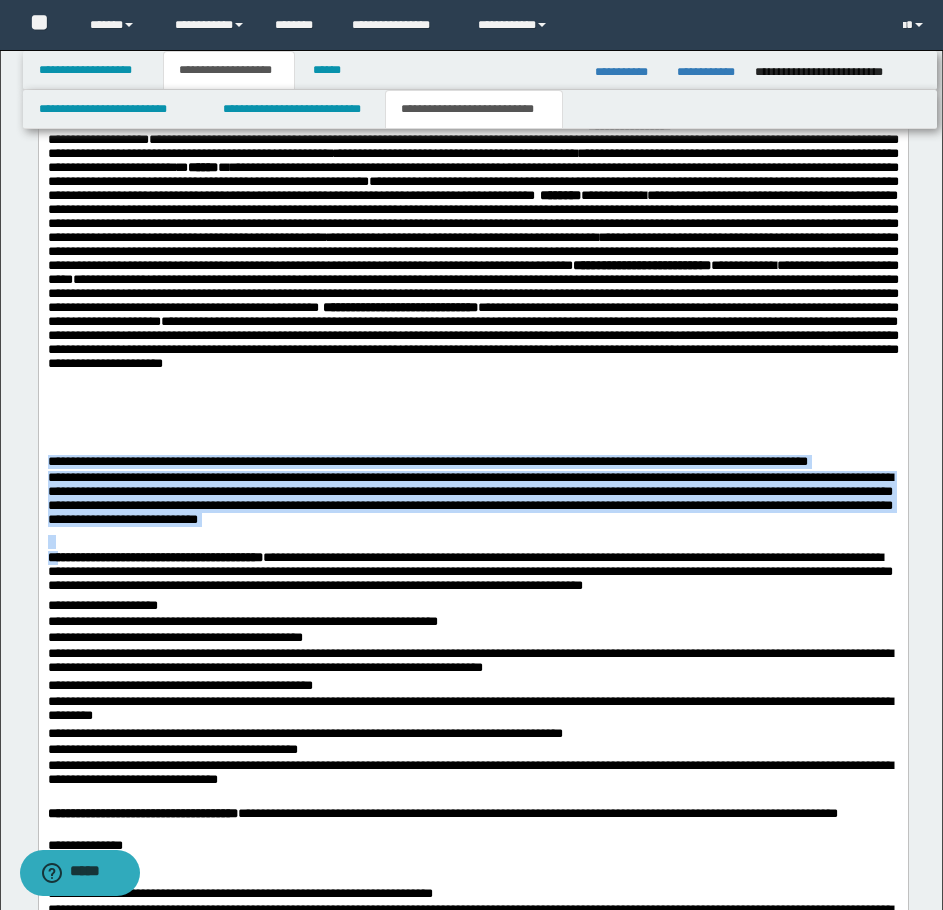 drag, startPoint x: 48, startPoint y: 489, endPoint x: 58, endPoint y: 581, distance: 92.541885 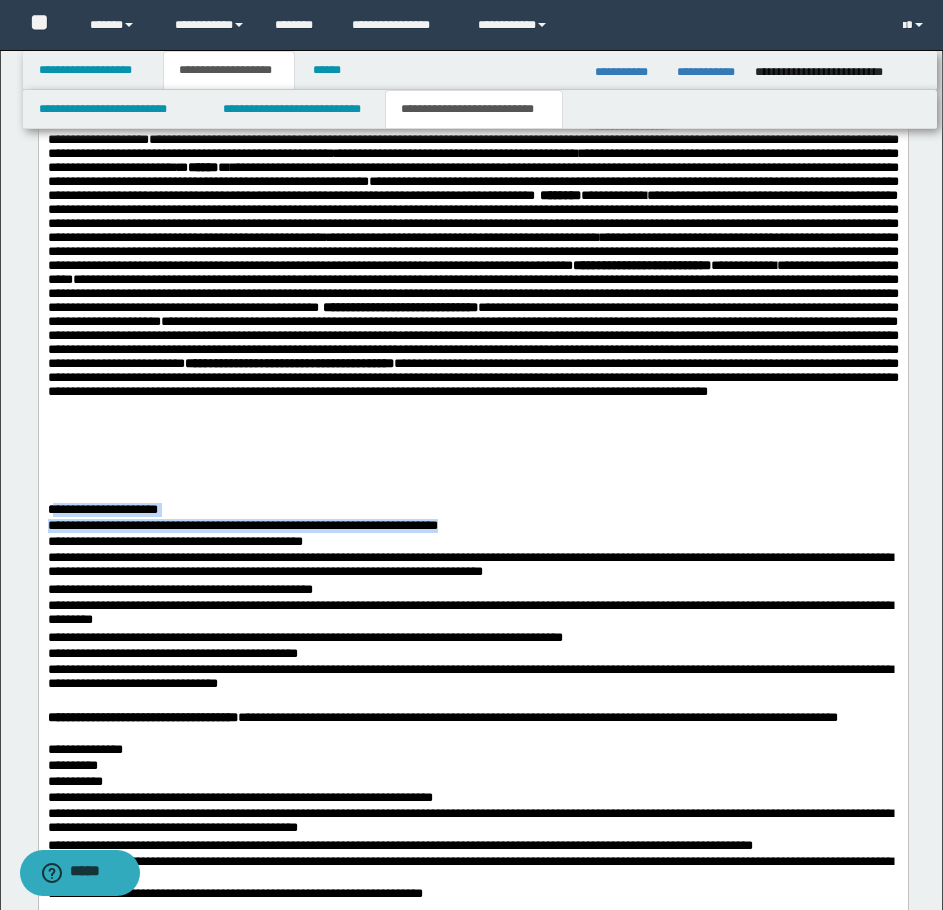drag, startPoint x: 51, startPoint y: 534, endPoint x: 504, endPoint y: 556, distance: 453.5339 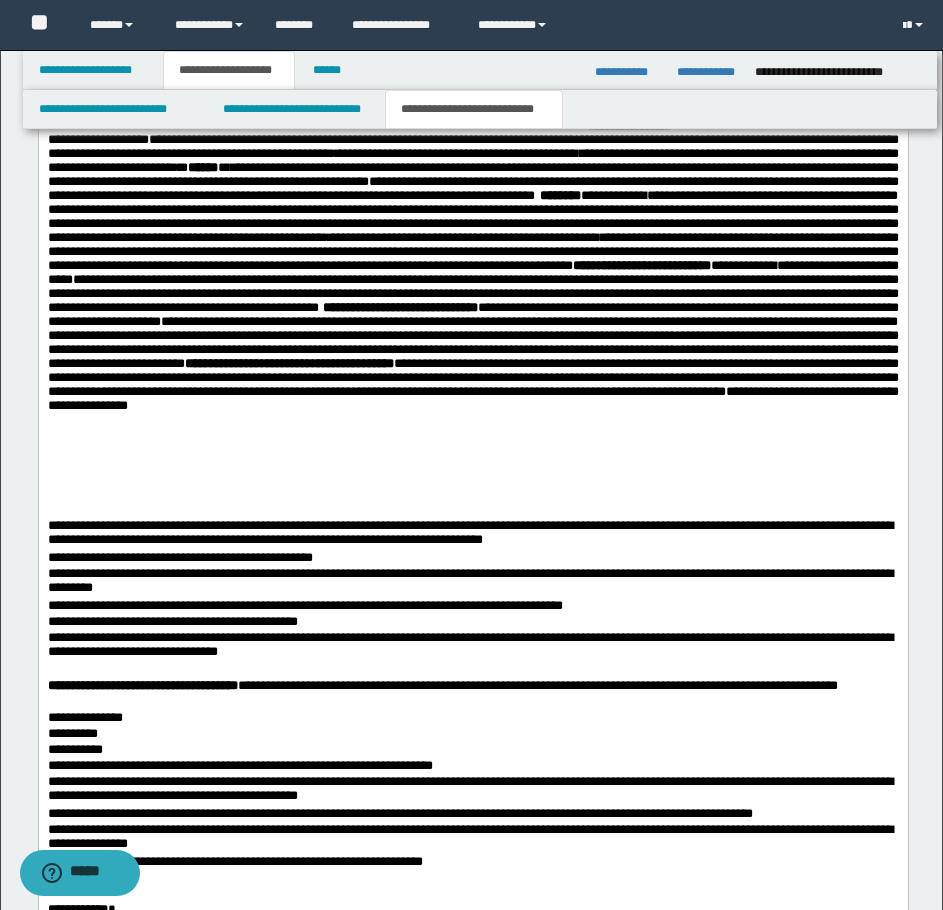 click on "**********" at bounding box center [472, 263] 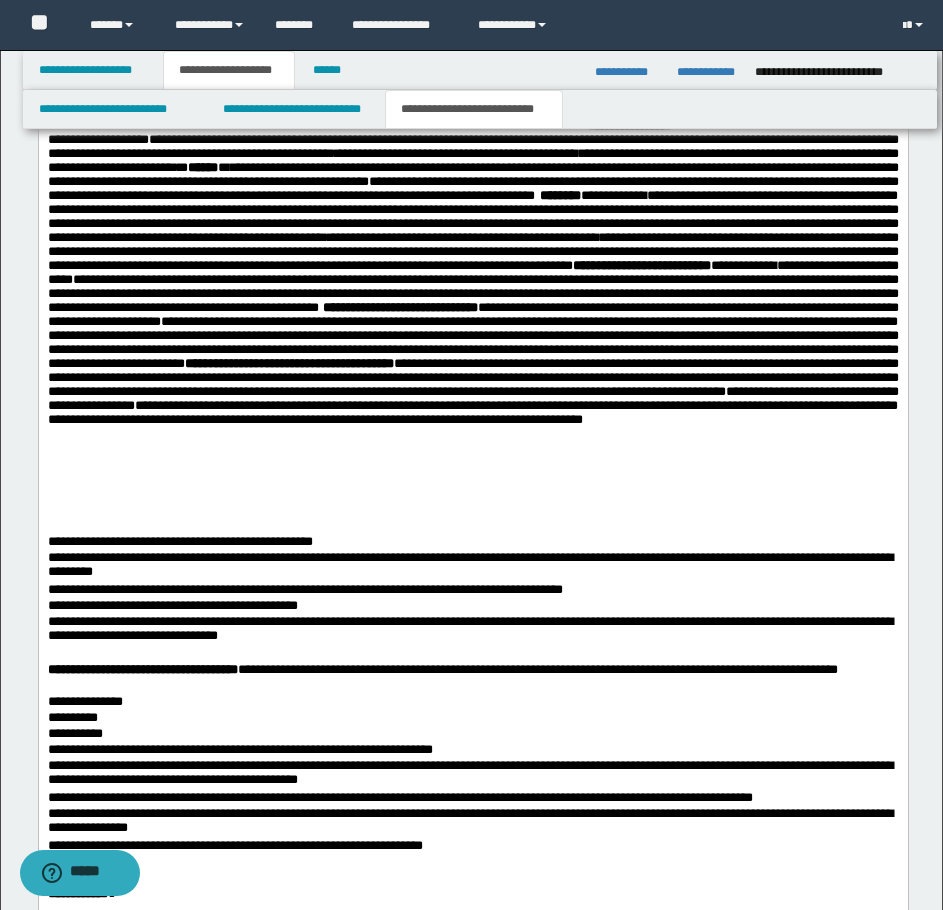 click on "**********" at bounding box center [472, 543] 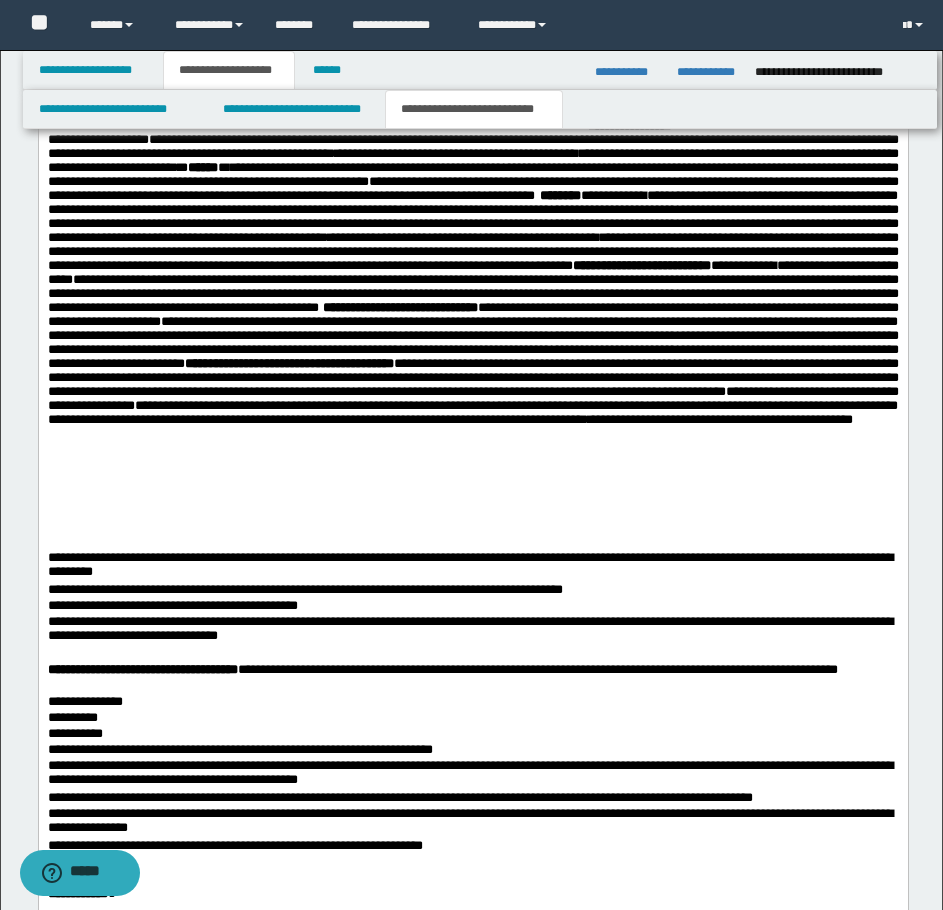 click on "**********" at bounding box center (472, 279) 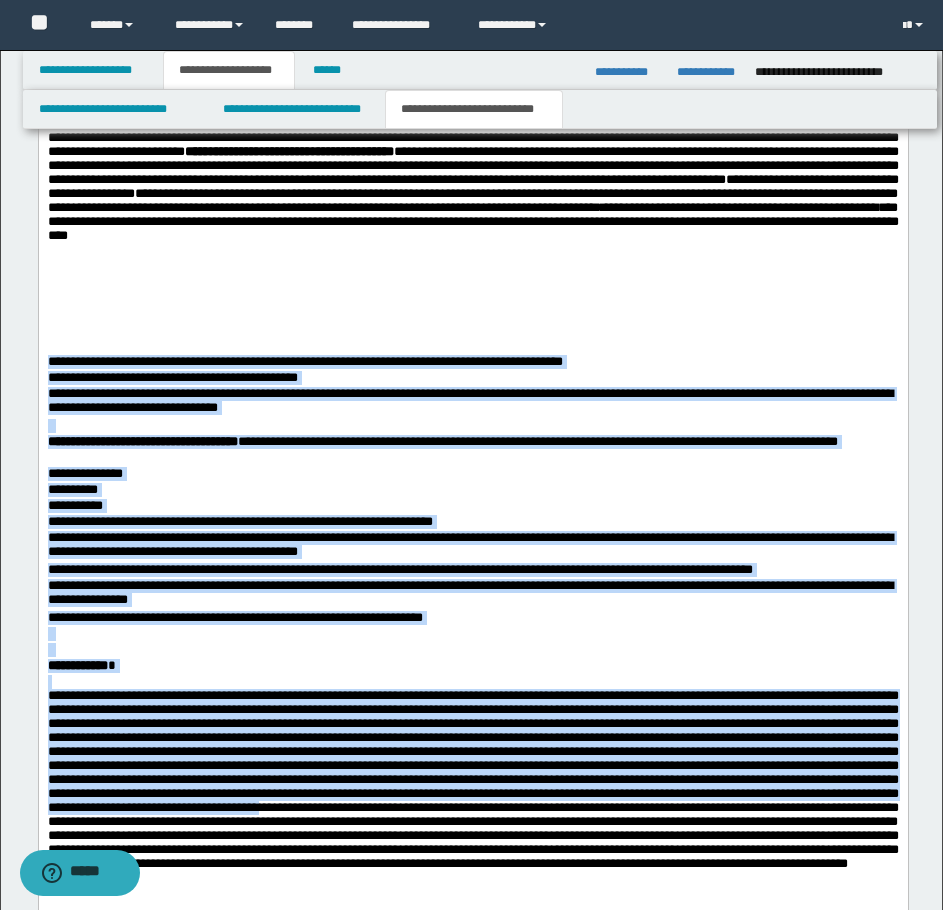 scroll, scrollTop: 2286, scrollLeft: 0, axis: vertical 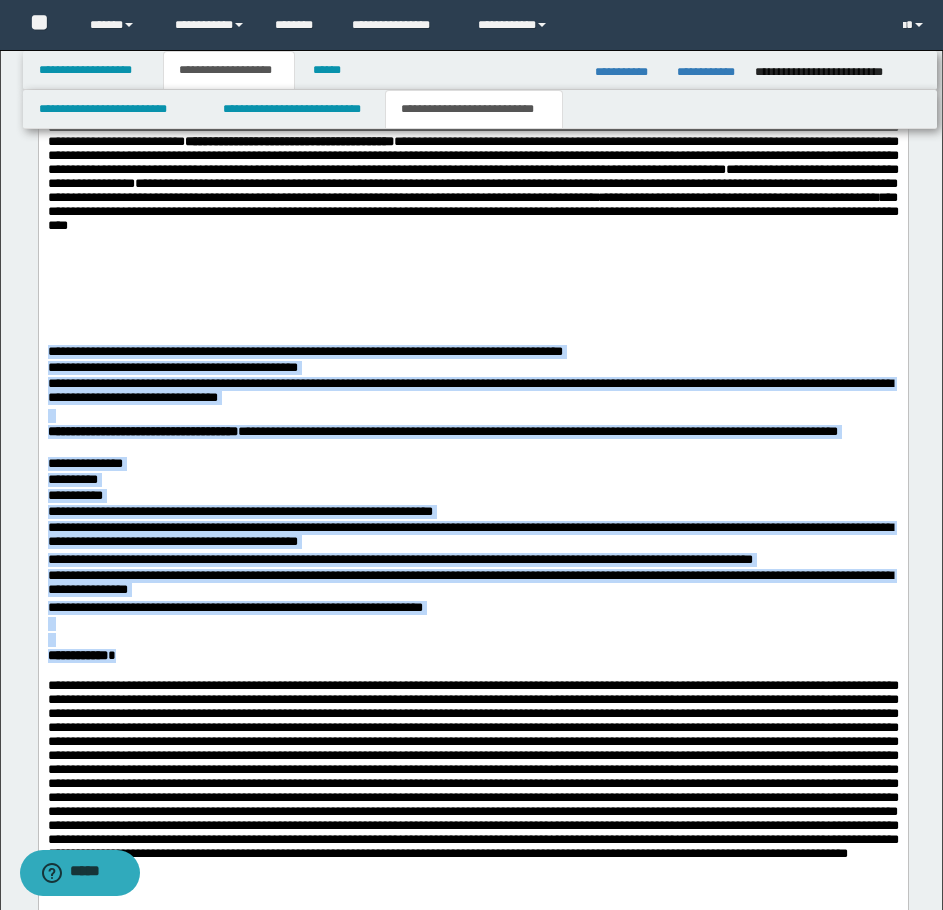 drag, startPoint x: 49, startPoint y: 378, endPoint x: 204, endPoint y: 678, distance: 337.67587 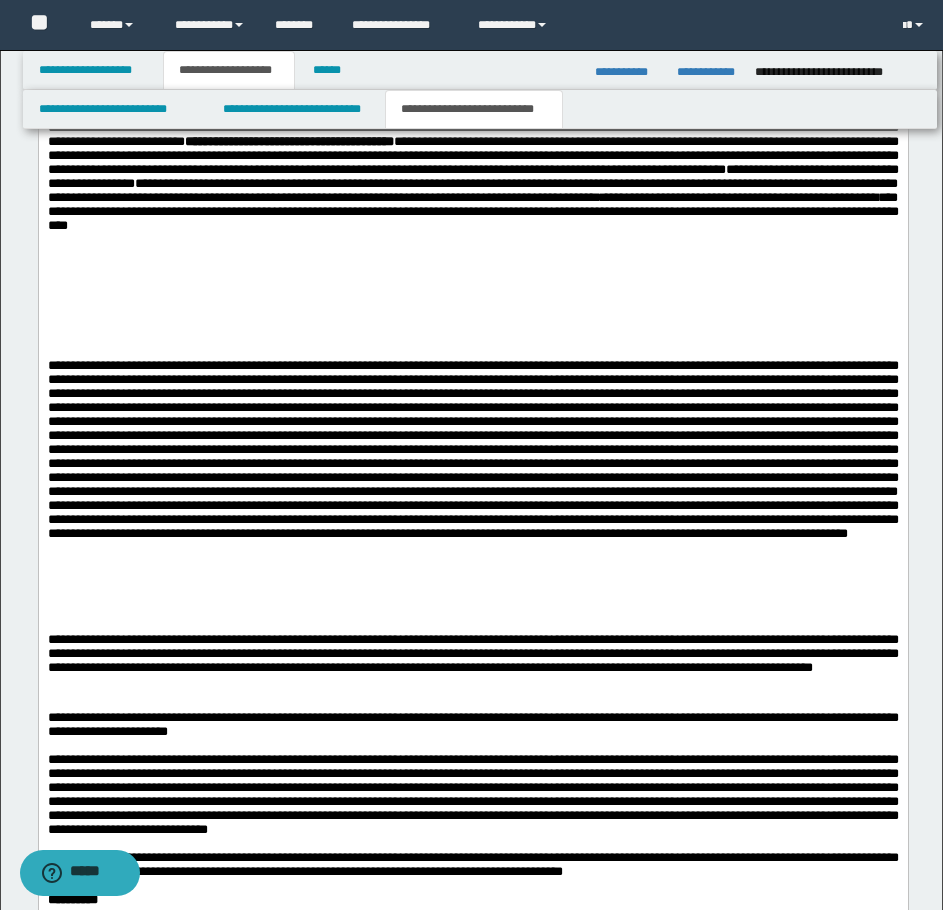 click on "**********" at bounding box center [472, 489] 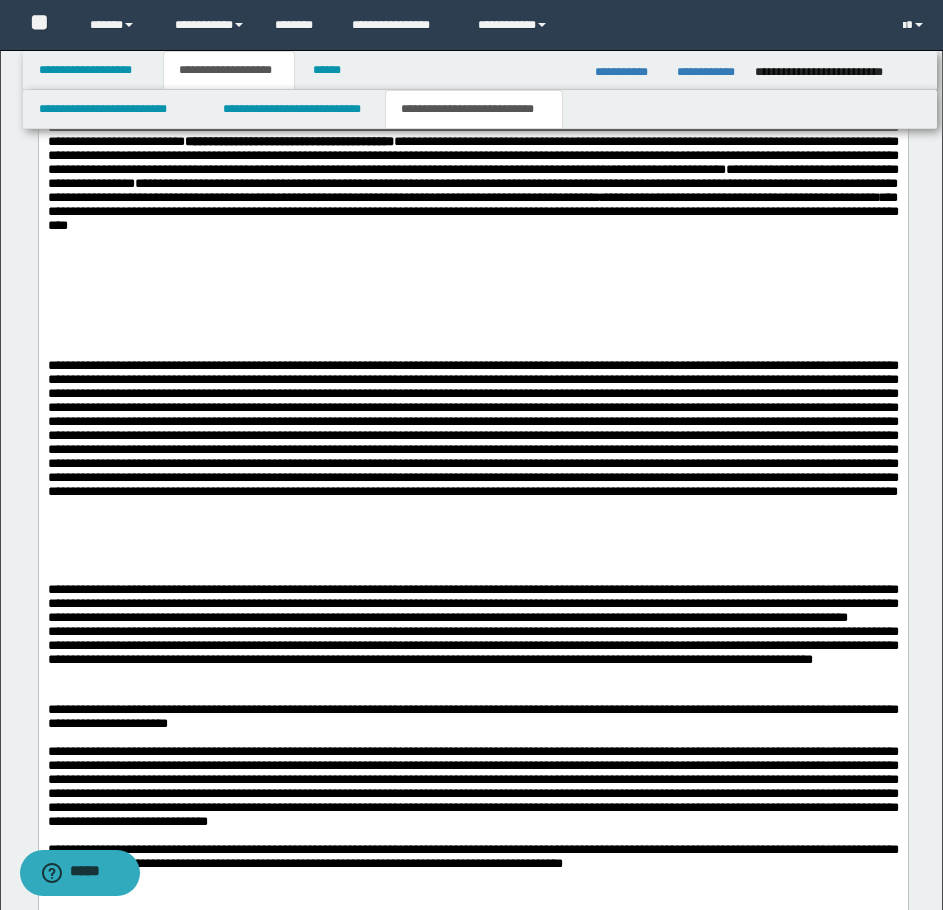 click on "**********" at bounding box center (472, 603) 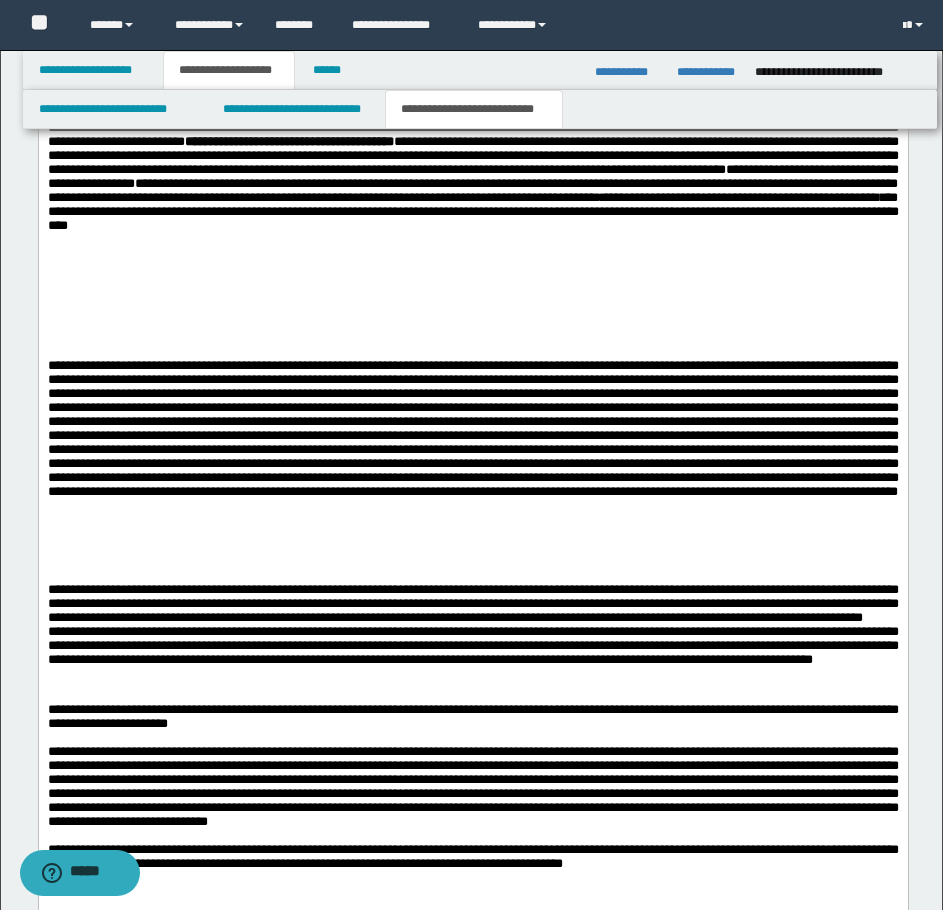 click on "**********" at bounding box center (472, 597) 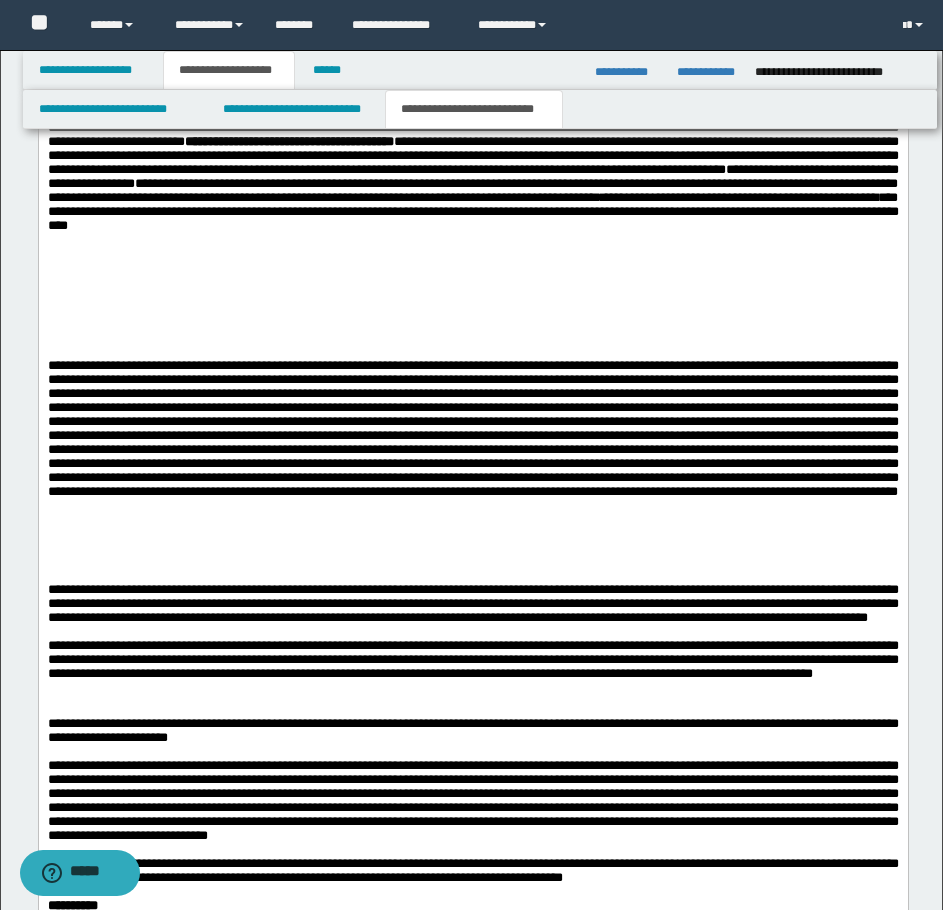 click on "**********" at bounding box center [472, 659] 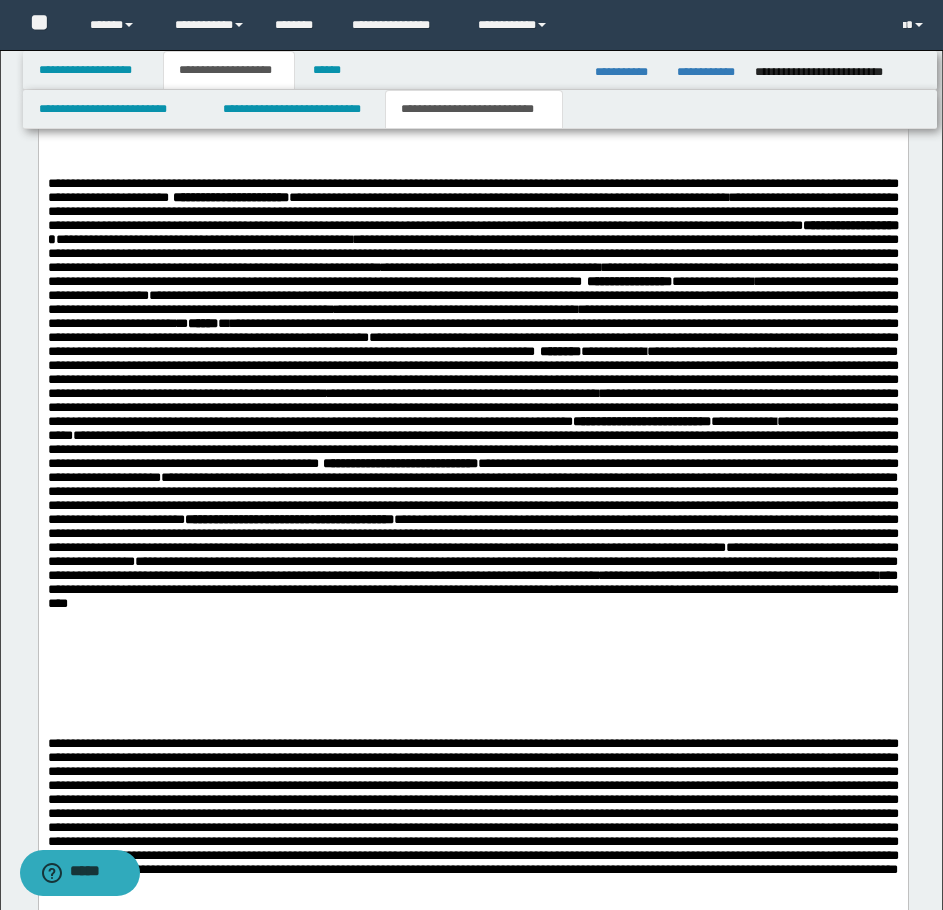 scroll, scrollTop: 1886, scrollLeft: 0, axis: vertical 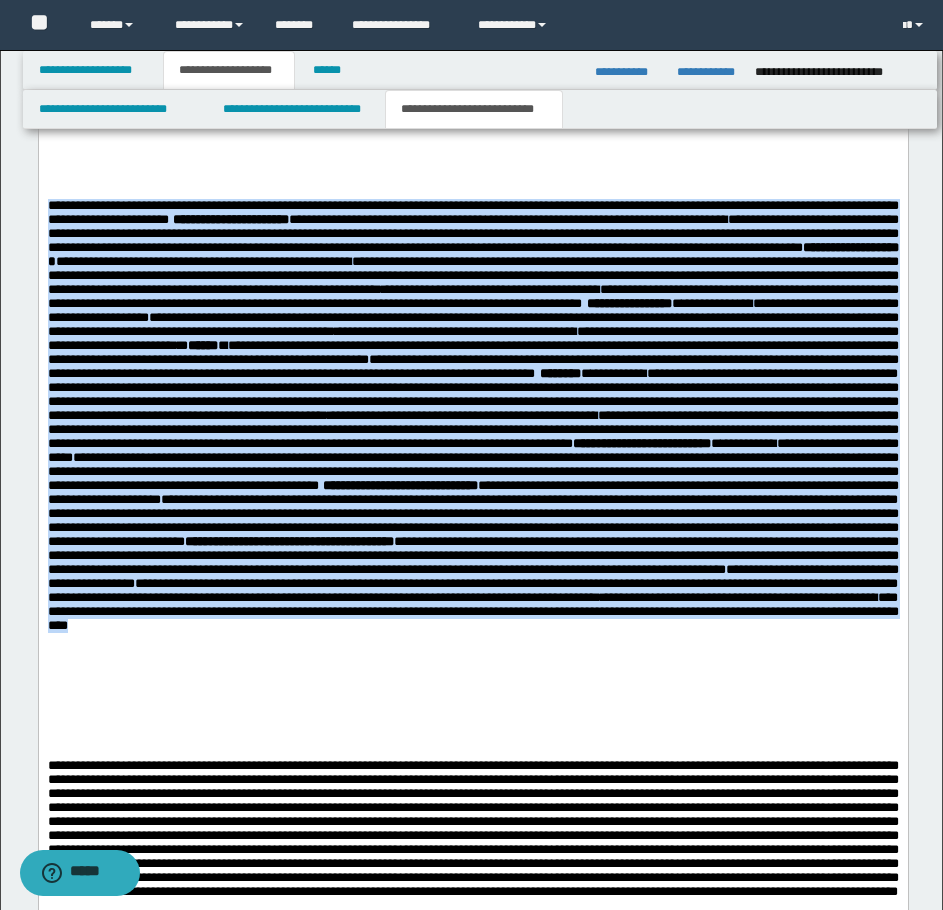 drag, startPoint x: 45, startPoint y: 233, endPoint x: 445, endPoint y: 763, distance: 664.003 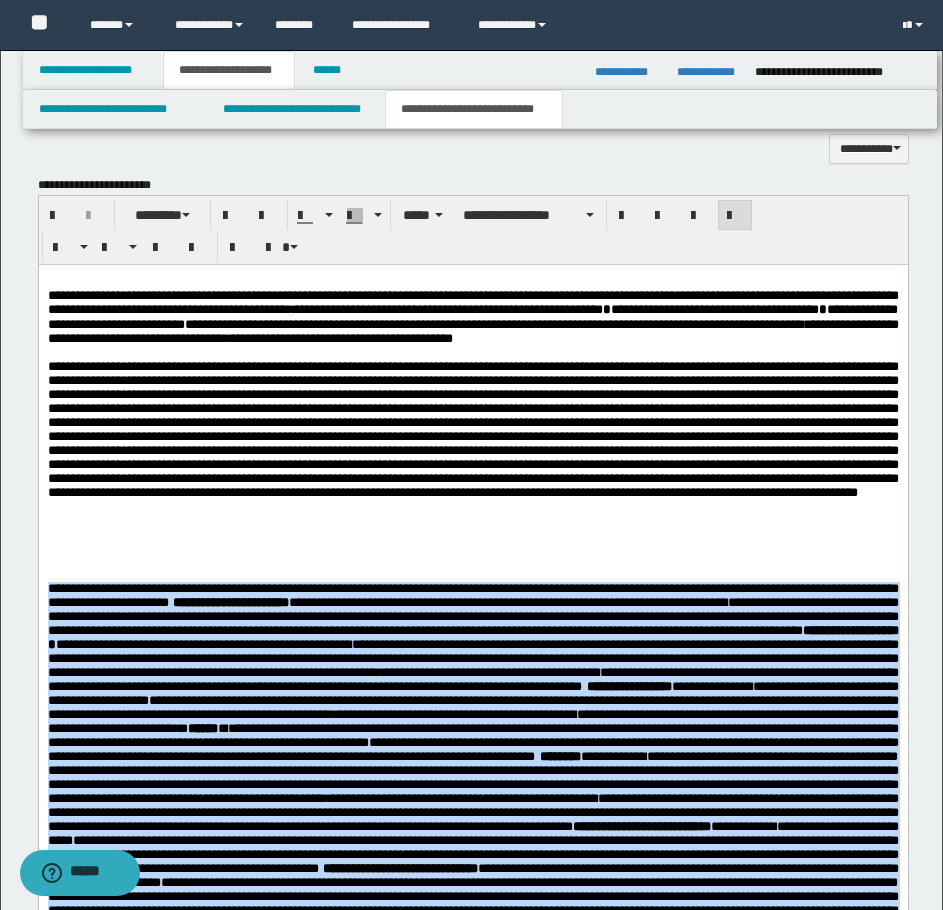 scroll, scrollTop: 1486, scrollLeft: 0, axis: vertical 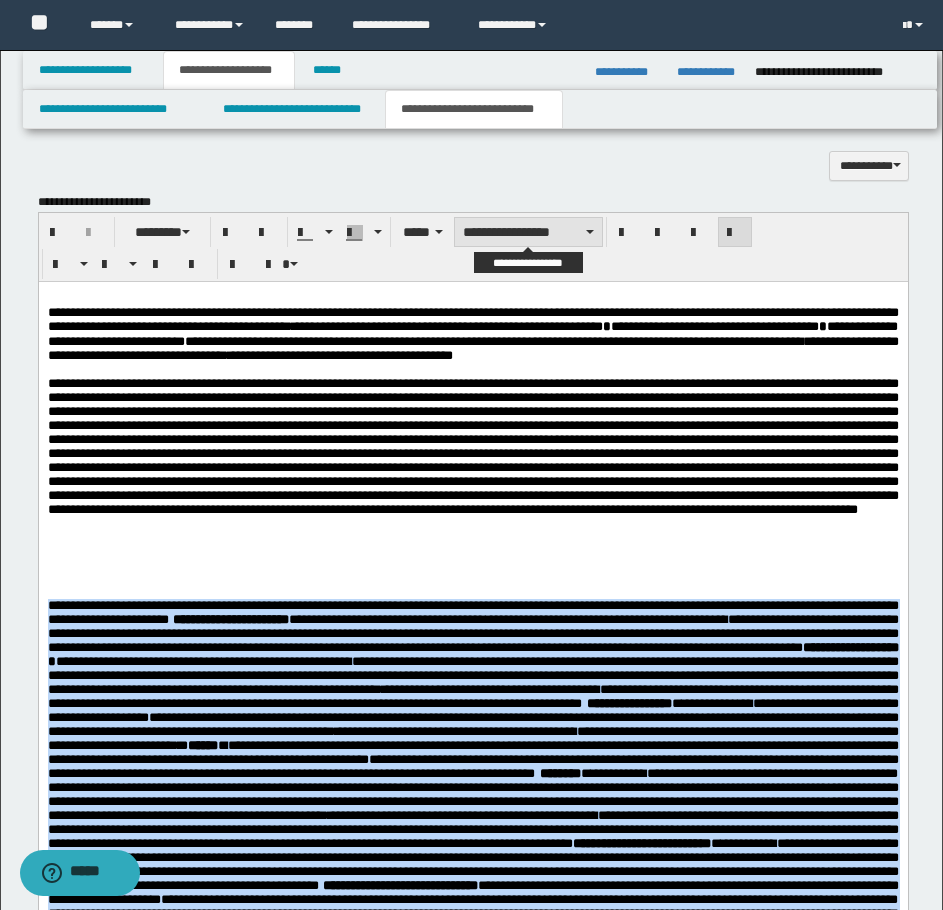 click on "**********" at bounding box center [528, 232] 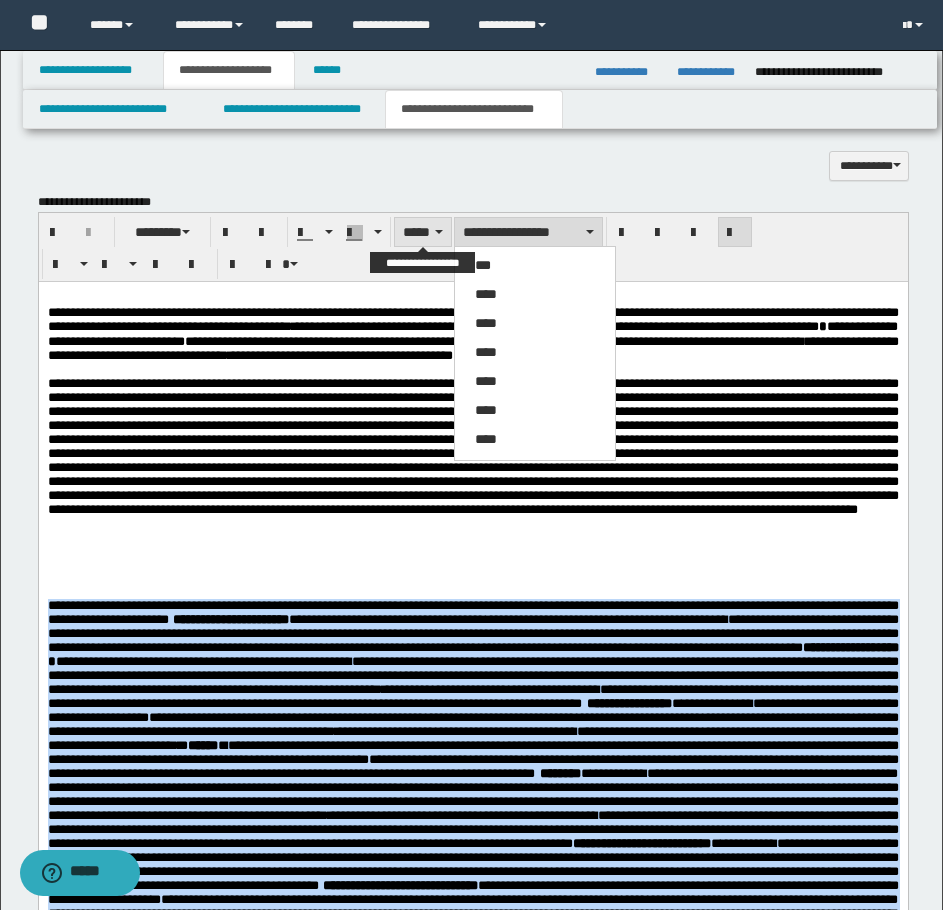 click on "*****" at bounding box center [423, 232] 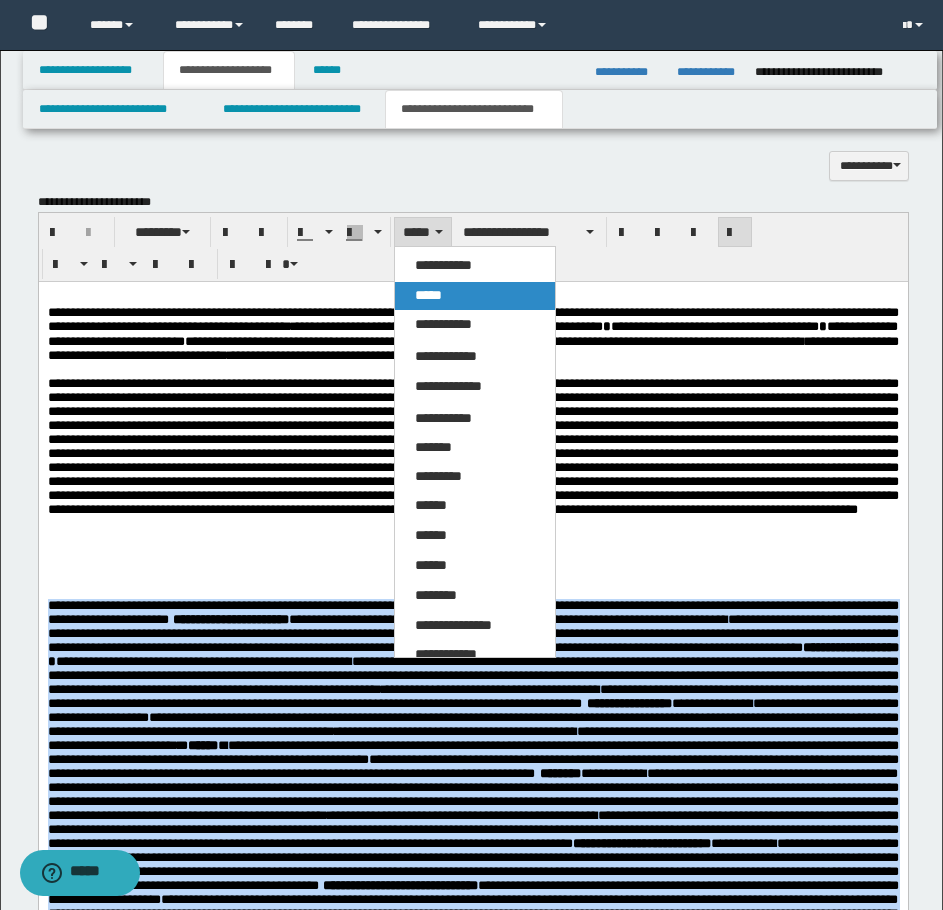 click on "*****" at bounding box center [475, 296] 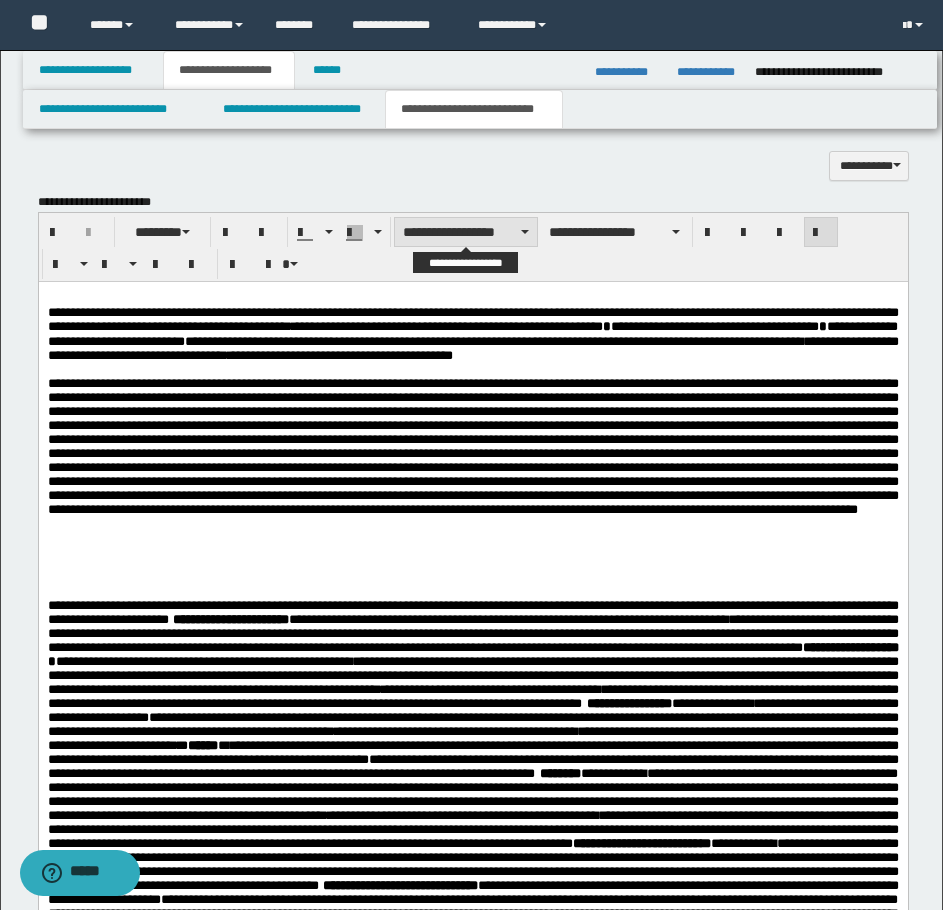 click on "**********" at bounding box center (466, 232) 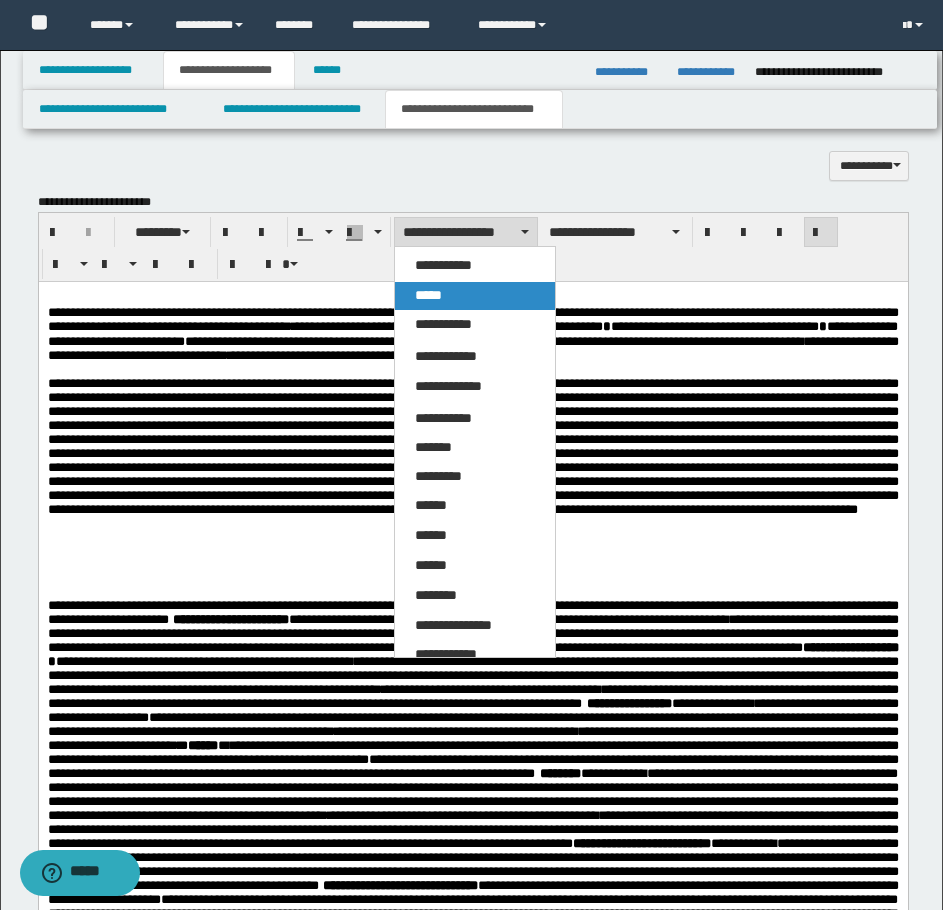 click on "*****" at bounding box center (428, 295) 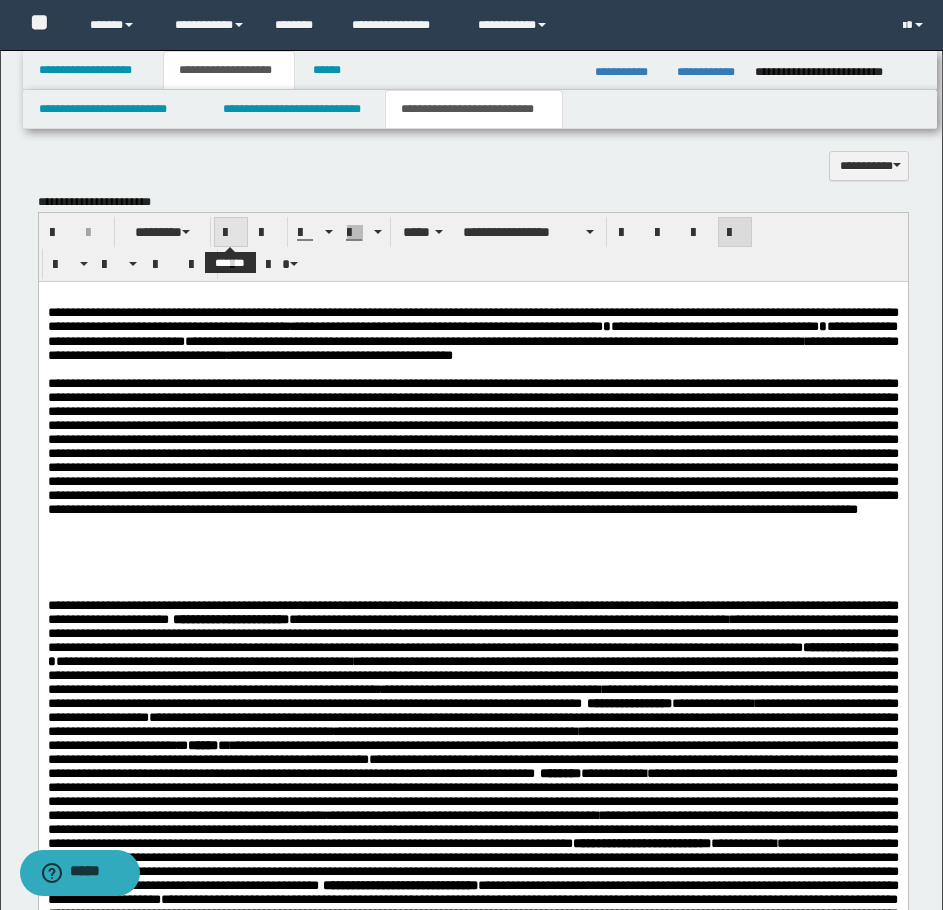 click at bounding box center (231, 233) 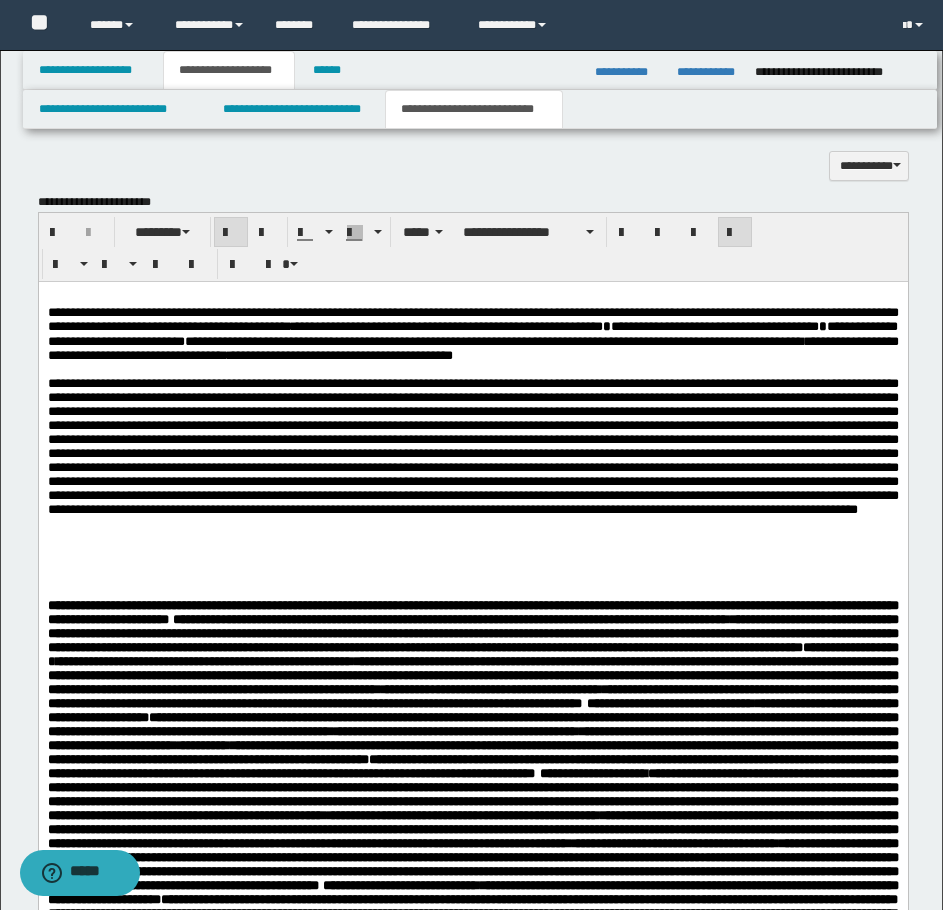 click at bounding box center [231, 233] 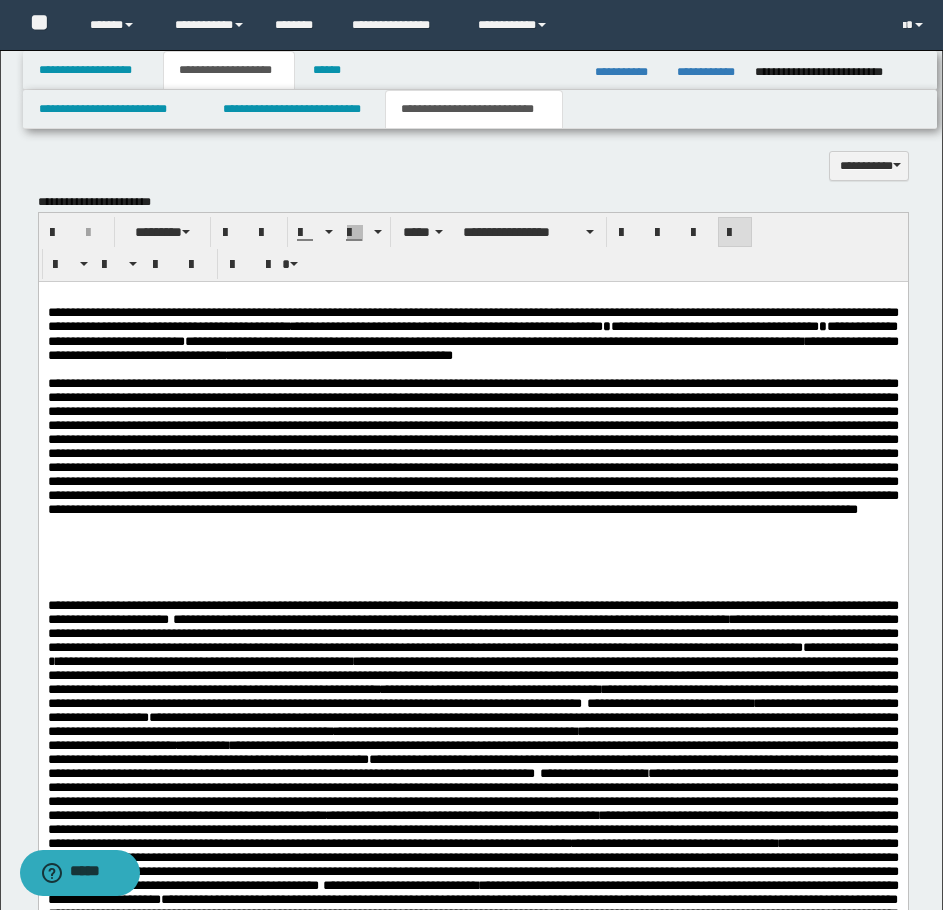 click on "**********" at bounding box center [472, 814] 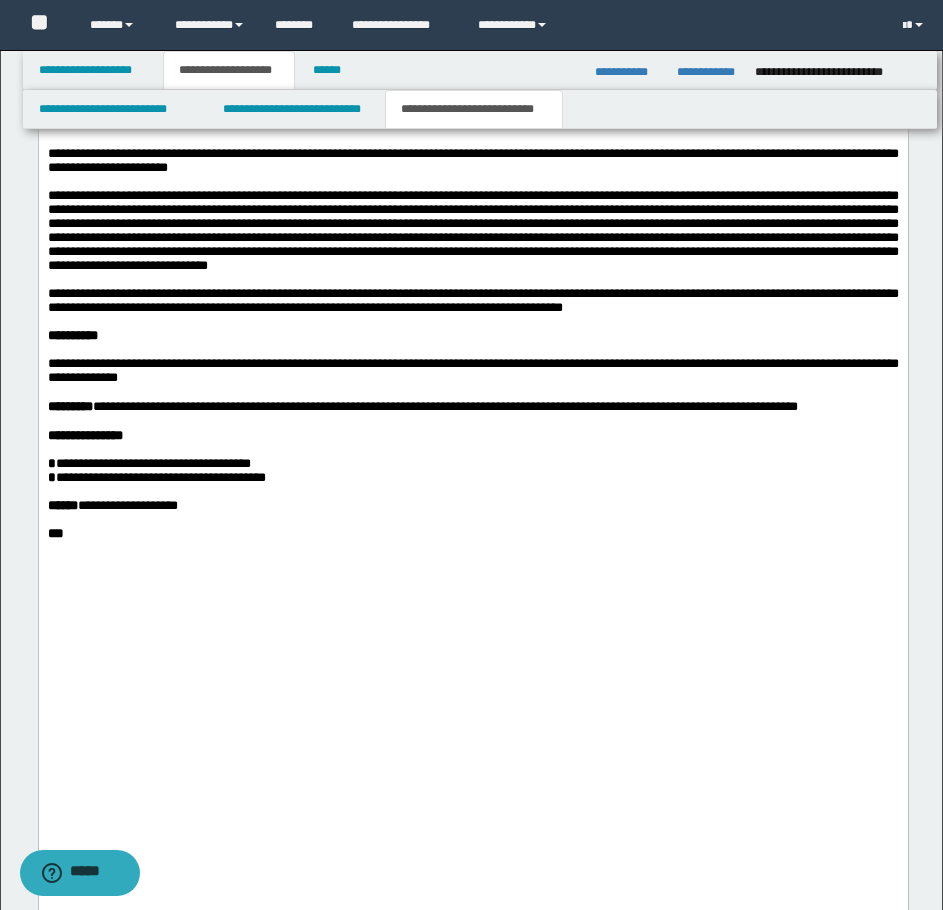 scroll, scrollTop: 2786, scrollLeft: 0, axis: vertical 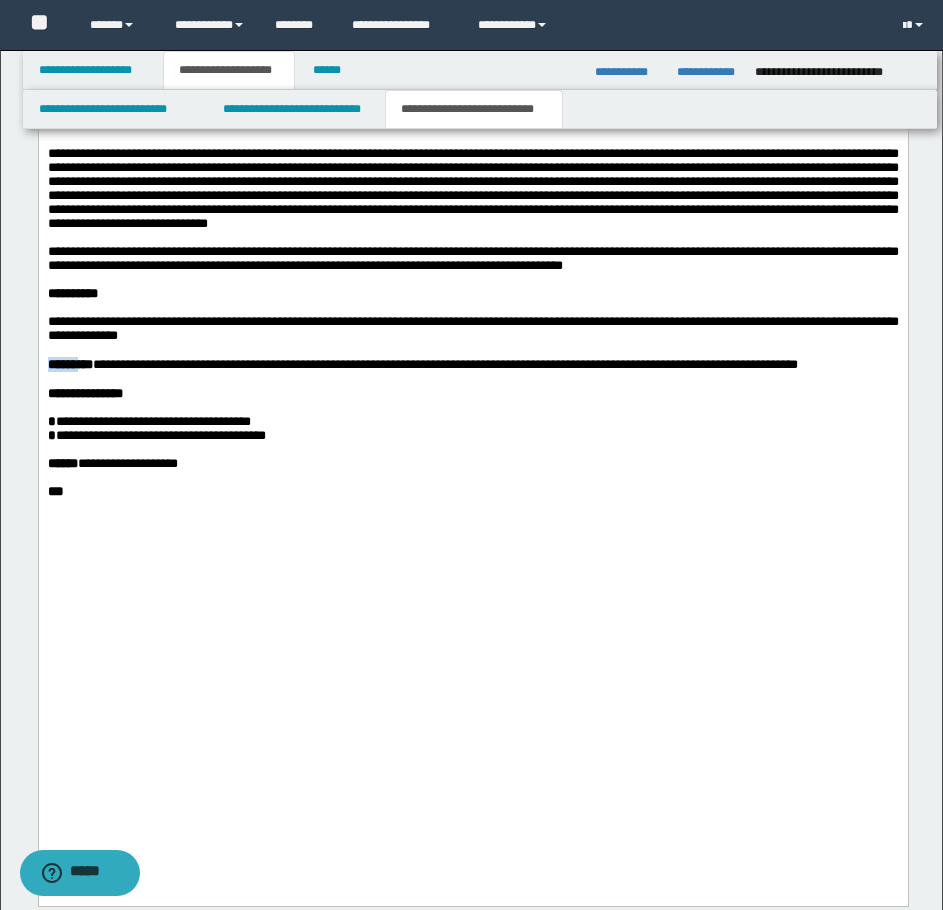 drag, startPoint x: 99, startPoint y: 628, endPoint x: 49, endPoint y: 622, distance: 50.358715 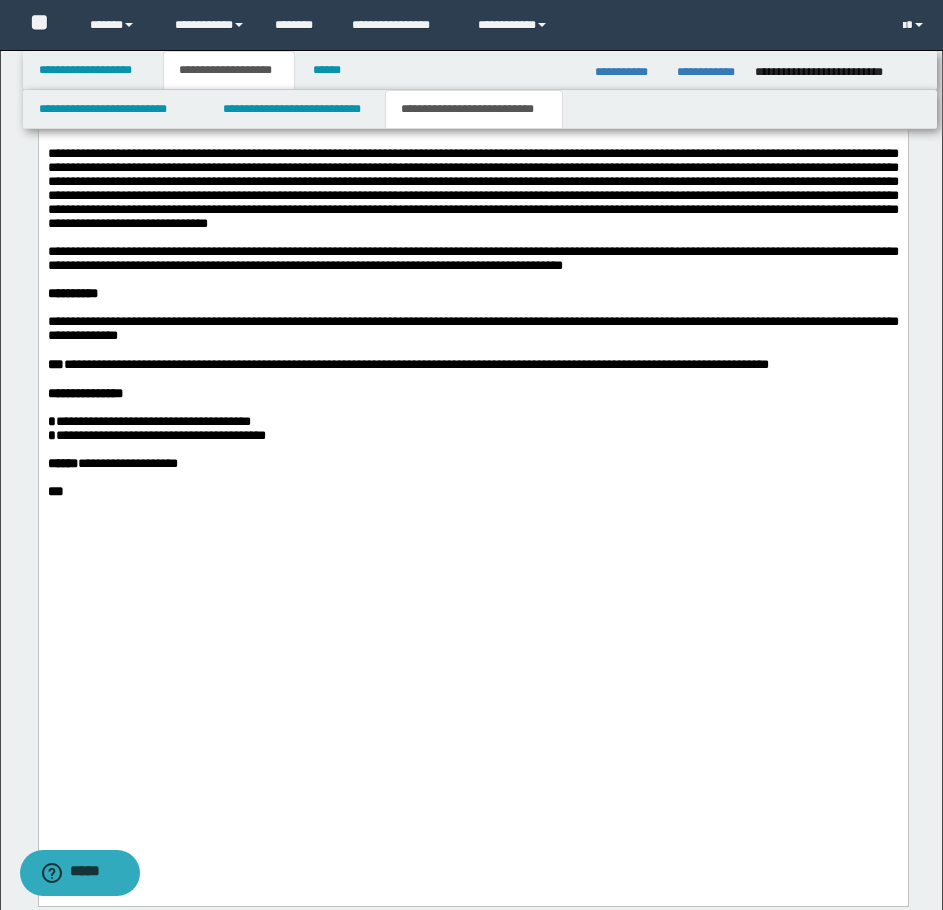 click on "***" at bounding box center [55, 364] 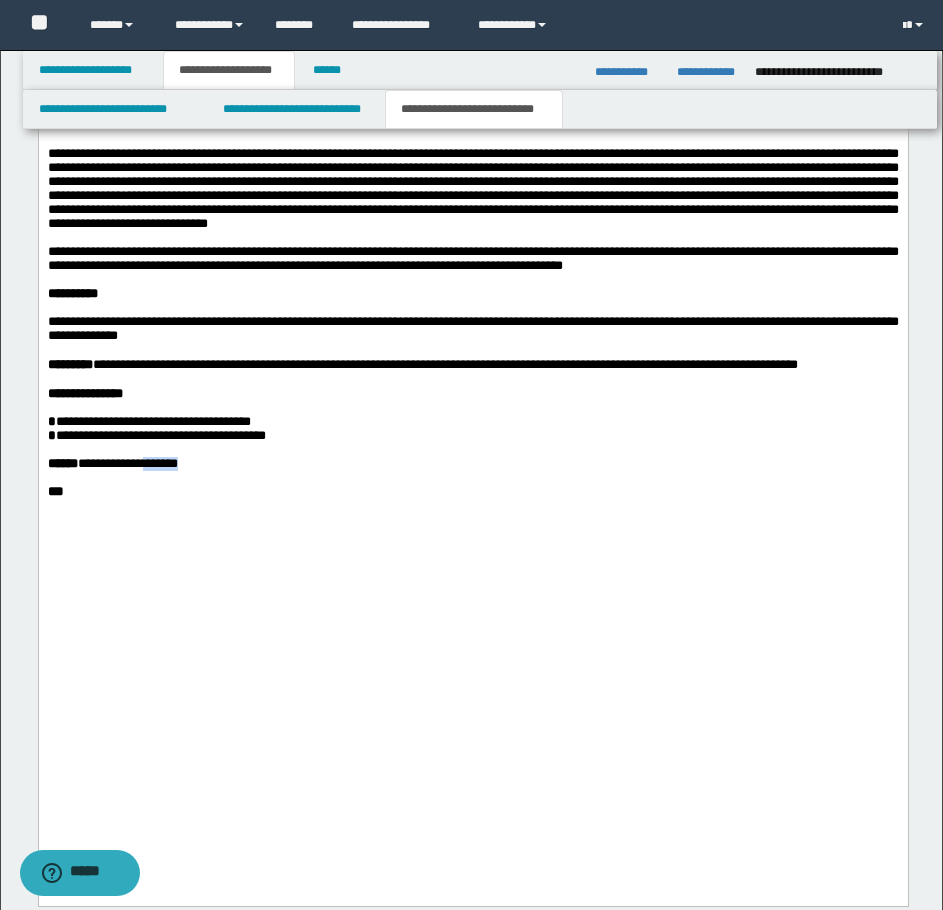 drag, startPoint x: 174, startPoint y: 760, endPoint x: 265, endPoint y: 759, distance: 91.00549 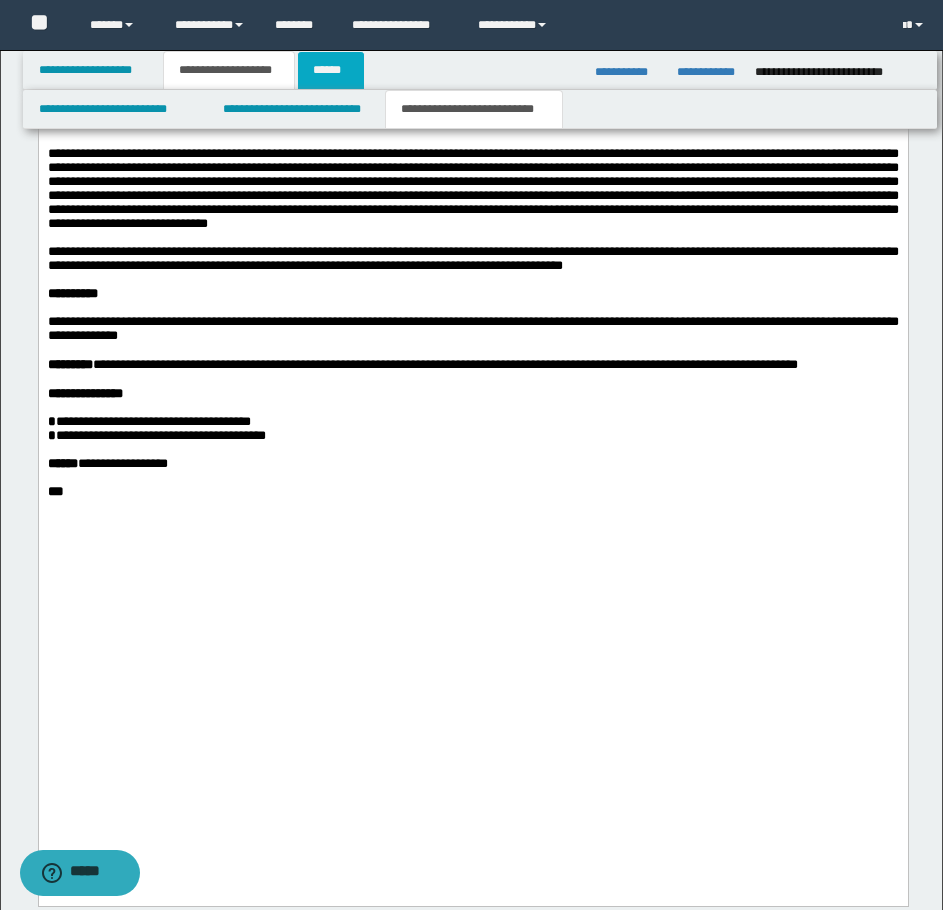 click on "******" at bounding box center [331, 70] 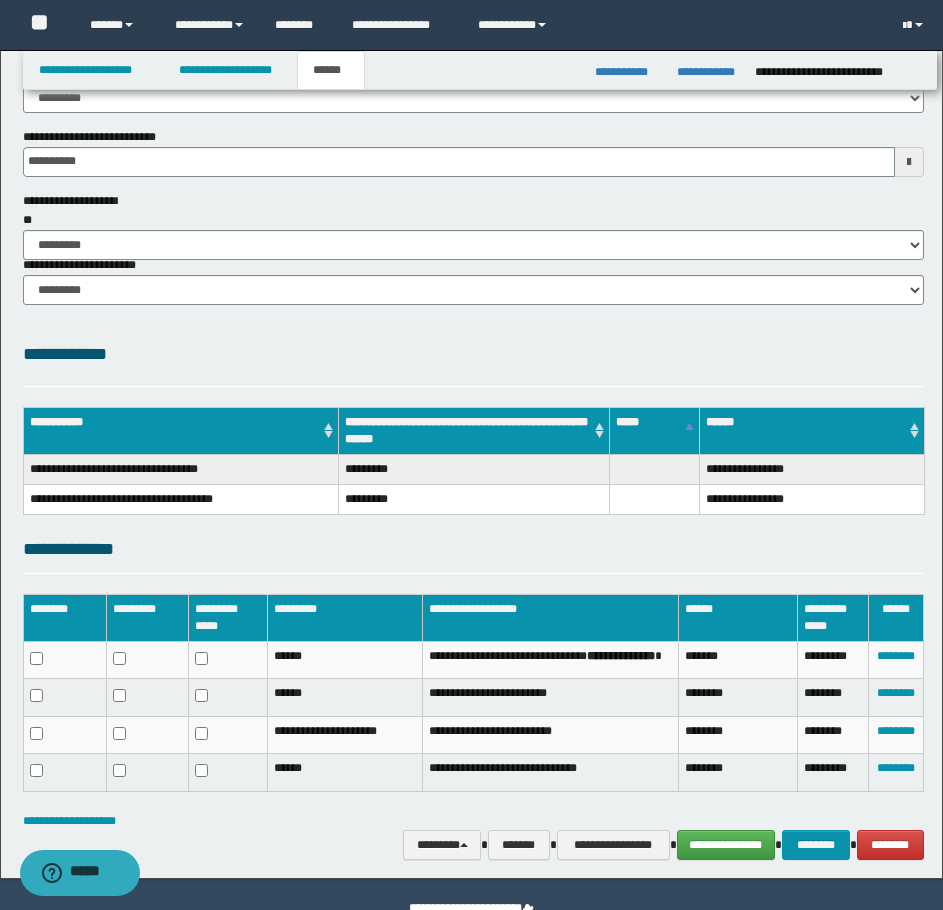 scroll, scrollTop: 200, scrollLeft: 0, axis: vertical 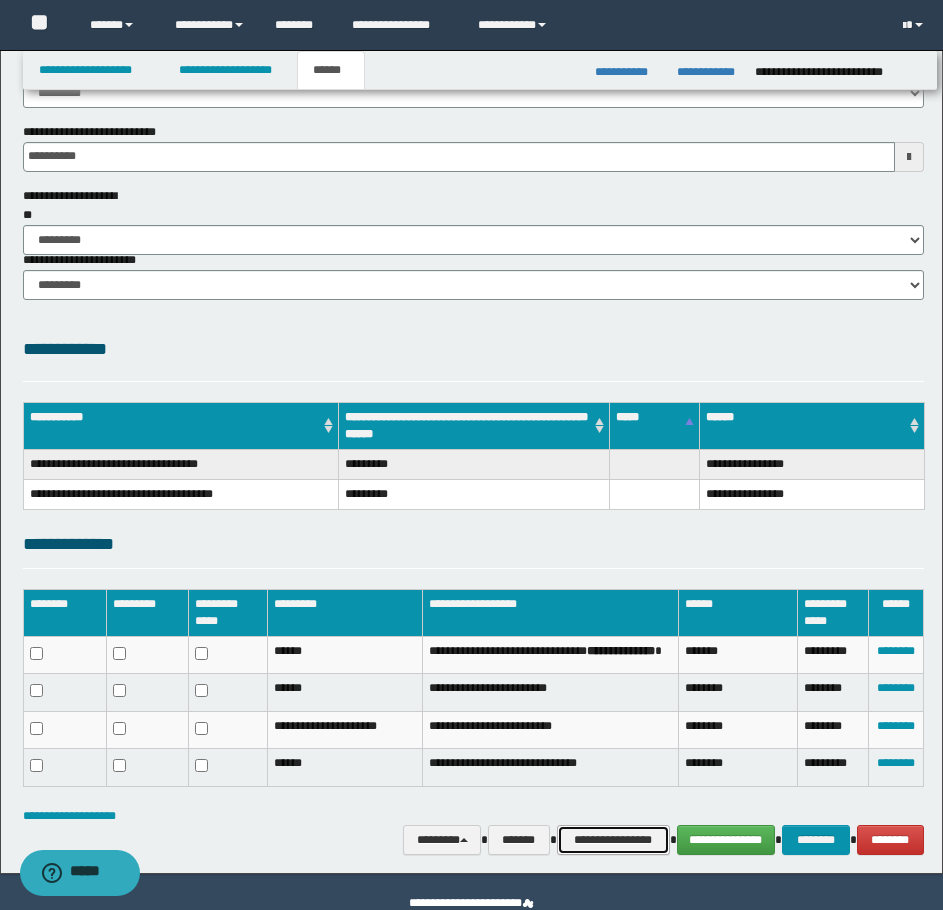 click on "**********" at bounding box center [613, 840] 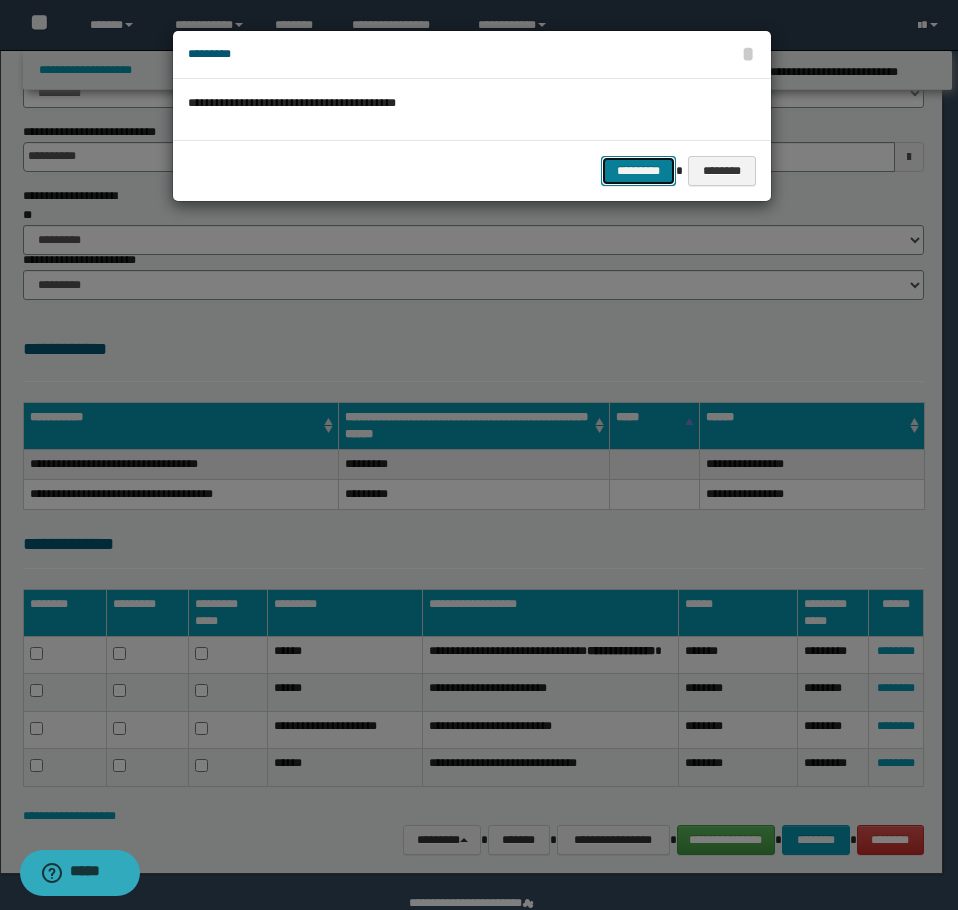 click on "*********" at bounding box center (638, 171) 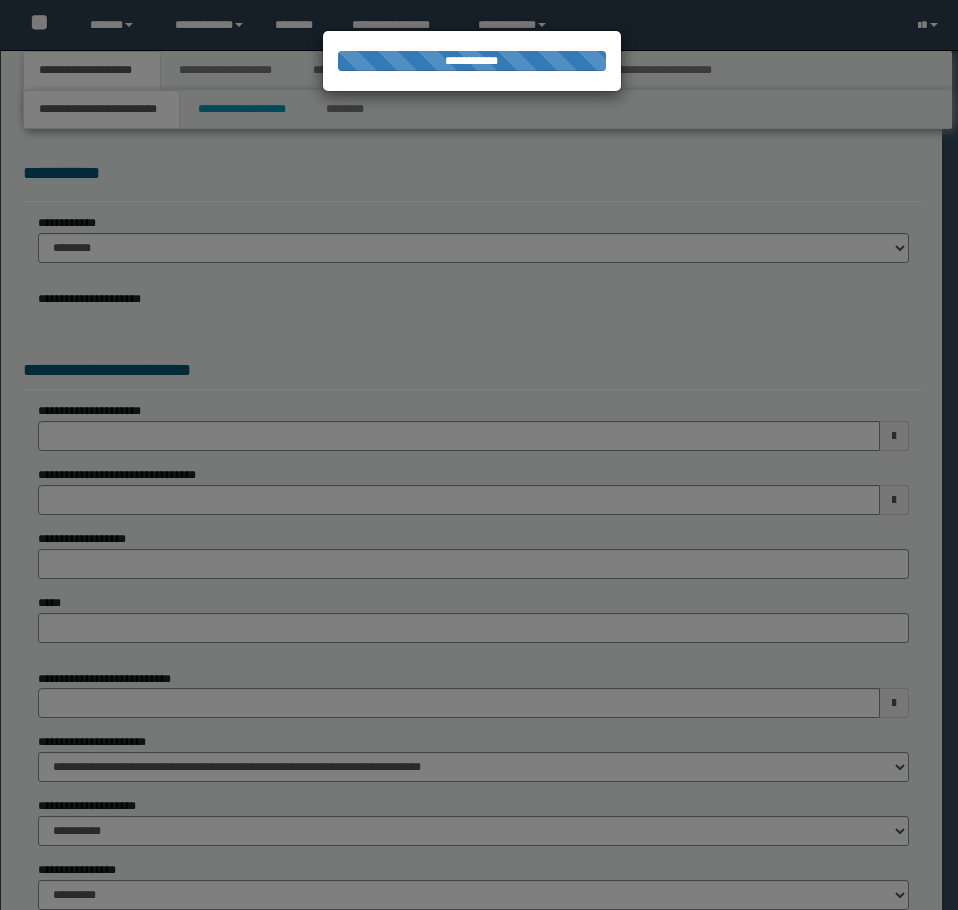 scroll, scrollTop: 0, scrollLeft: 0, axis: both 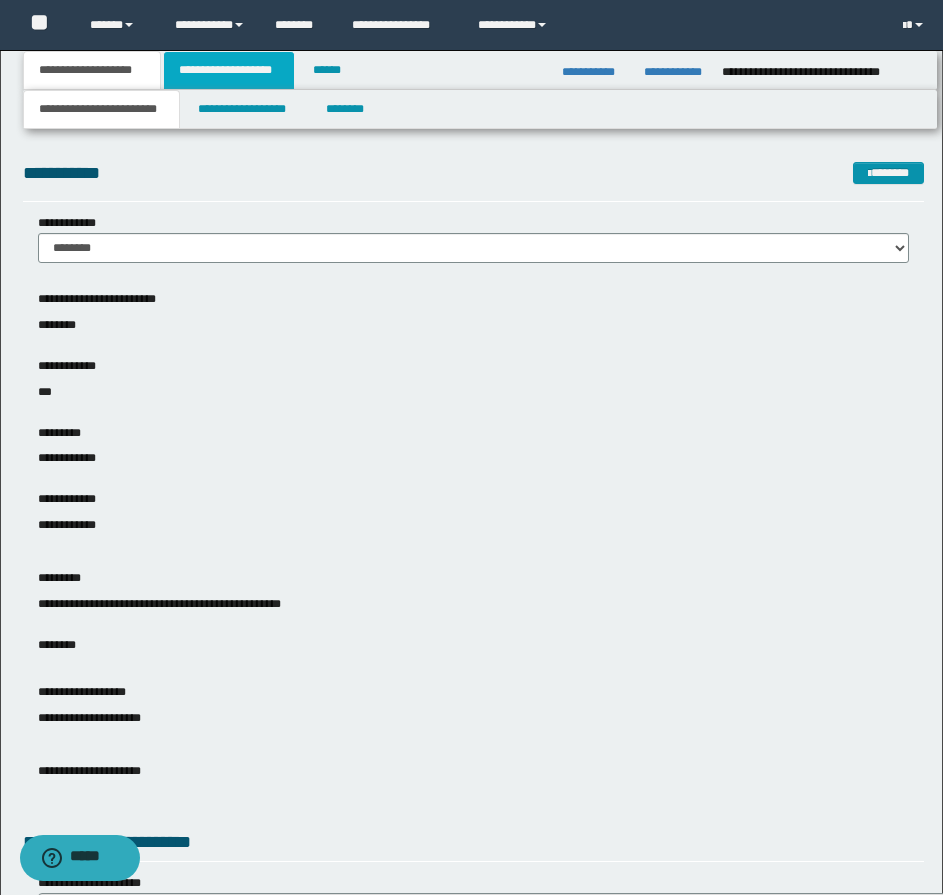 click on "**********" at bounding box center (229, 70) 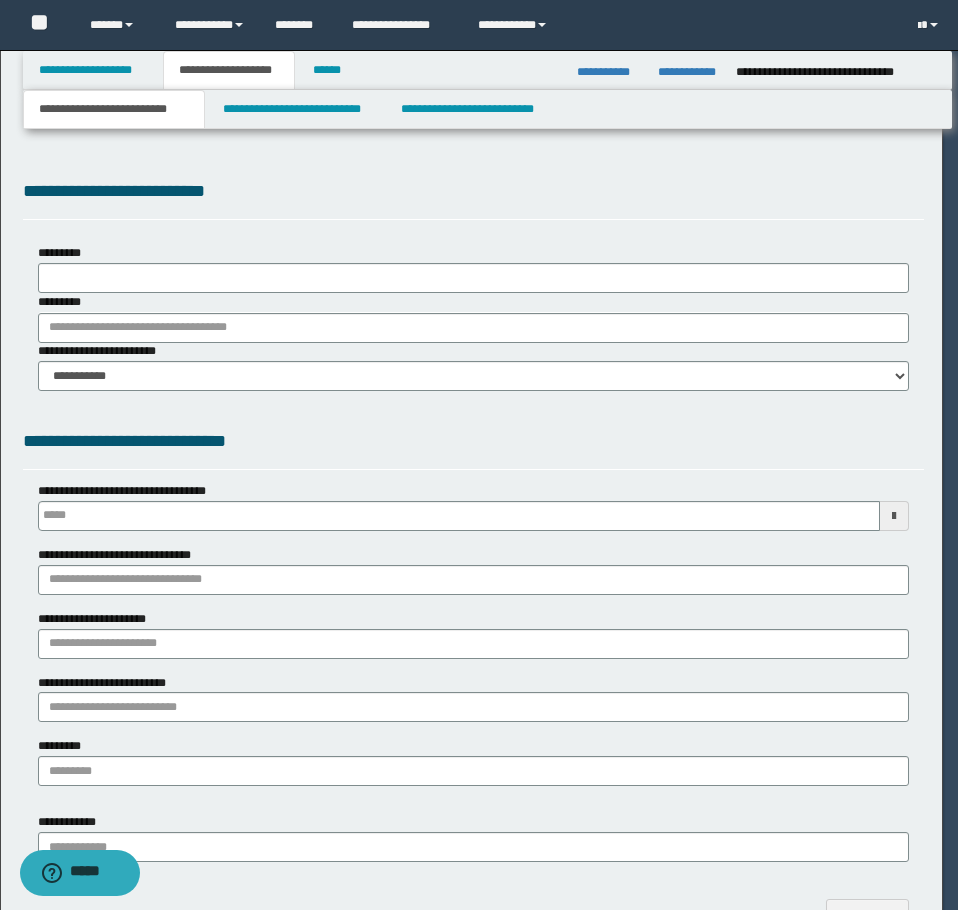 type 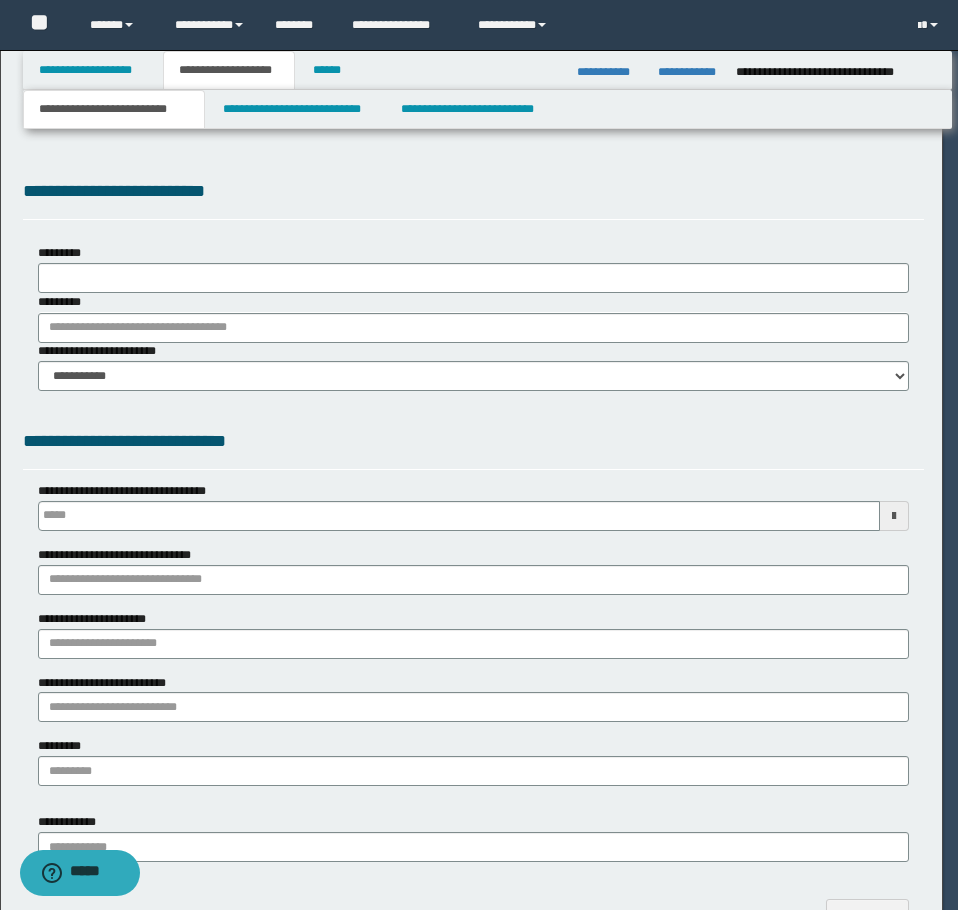 type on "**********" 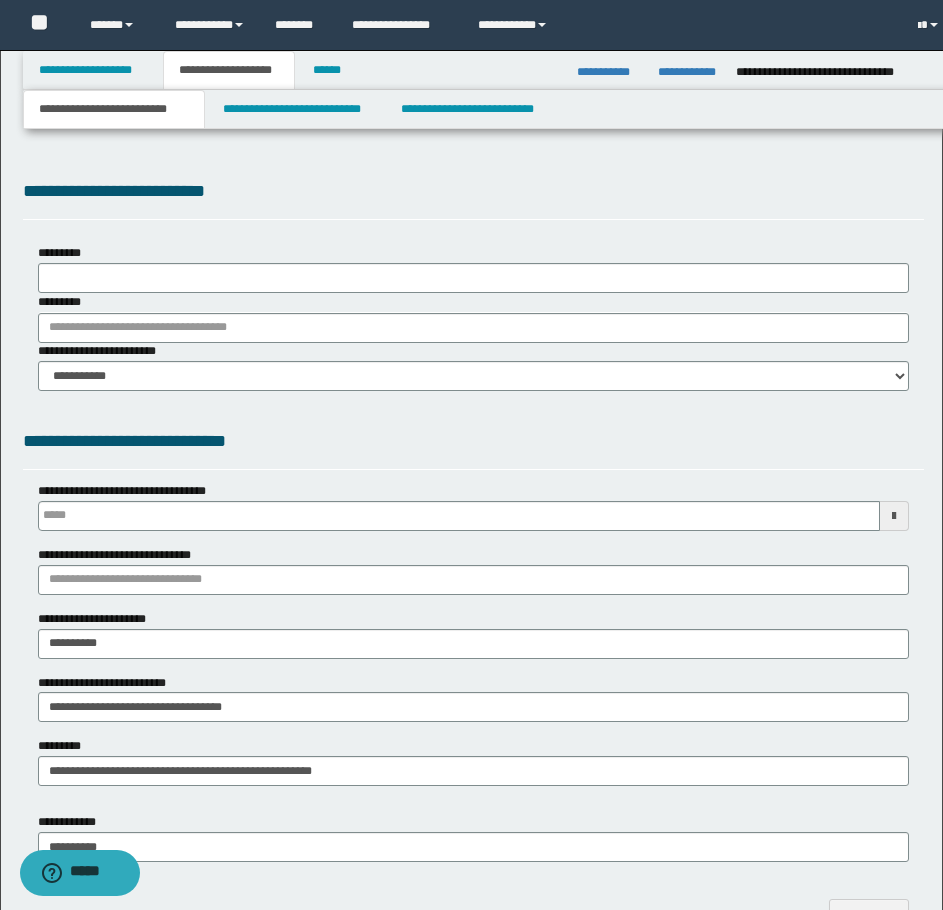 scroll, scrollTop: 0, scrollLeft: 0, axis: both 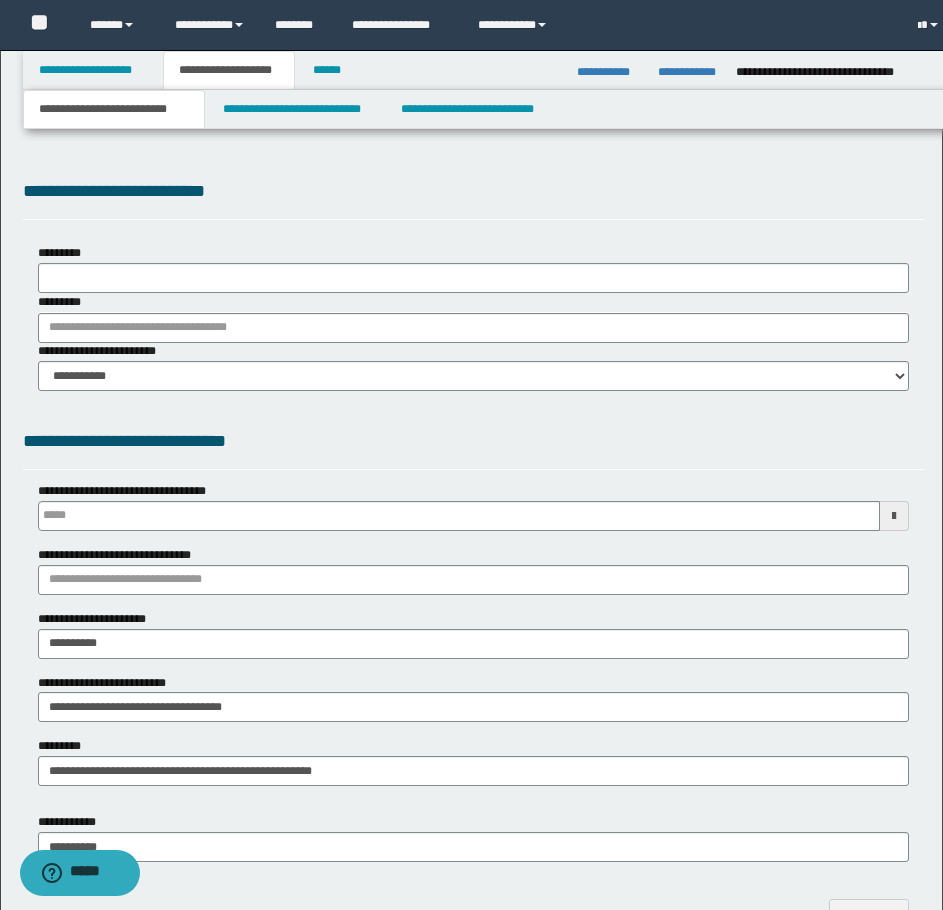 type on "**********" 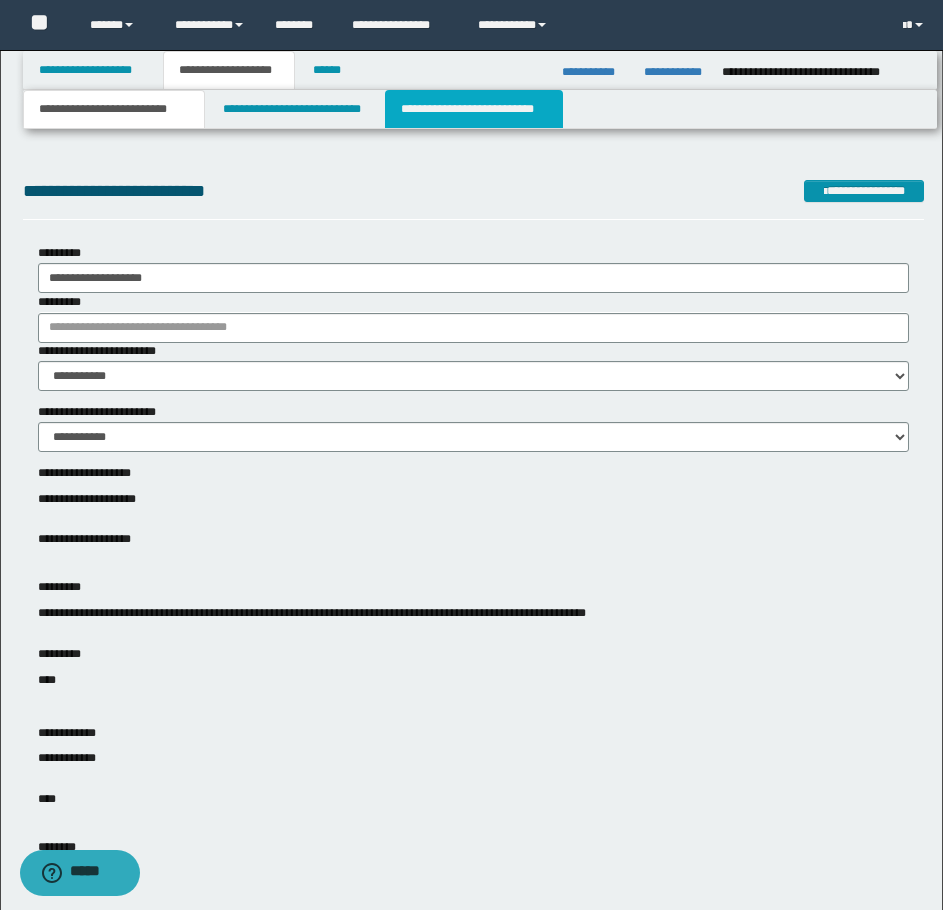 click on "**********" at bounding box center (474, 109) 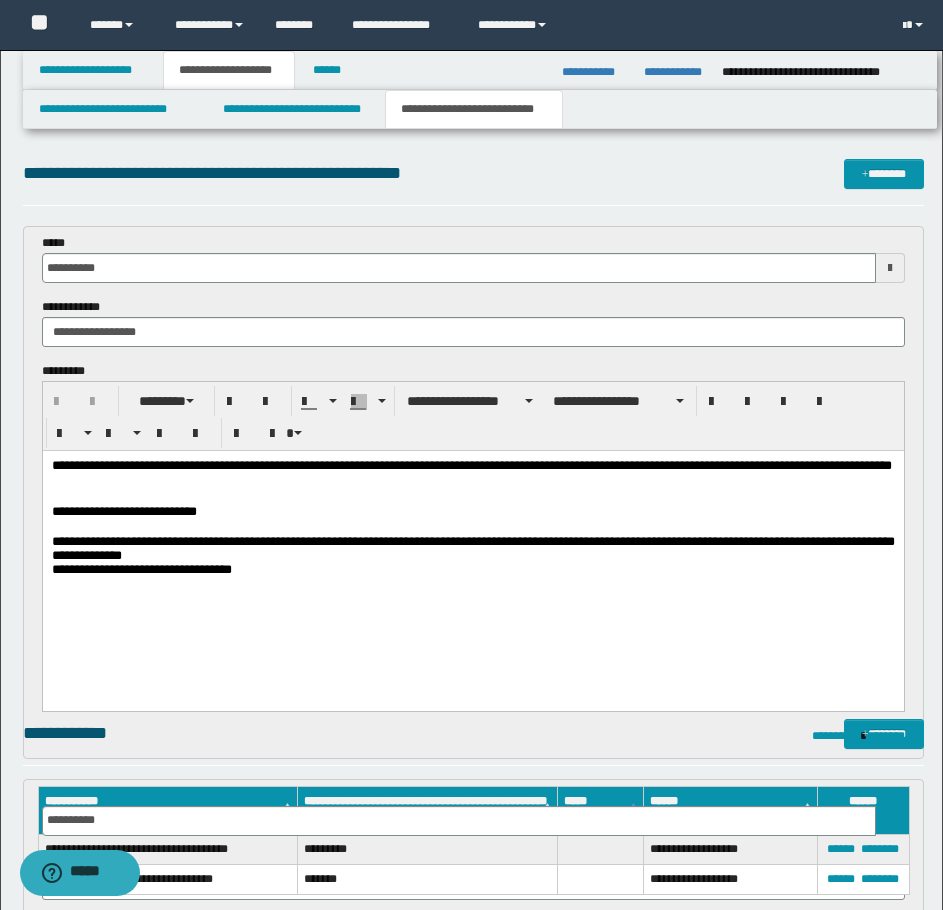 scroll, scrollTop: 0, scrollLeft: 0, axis: both 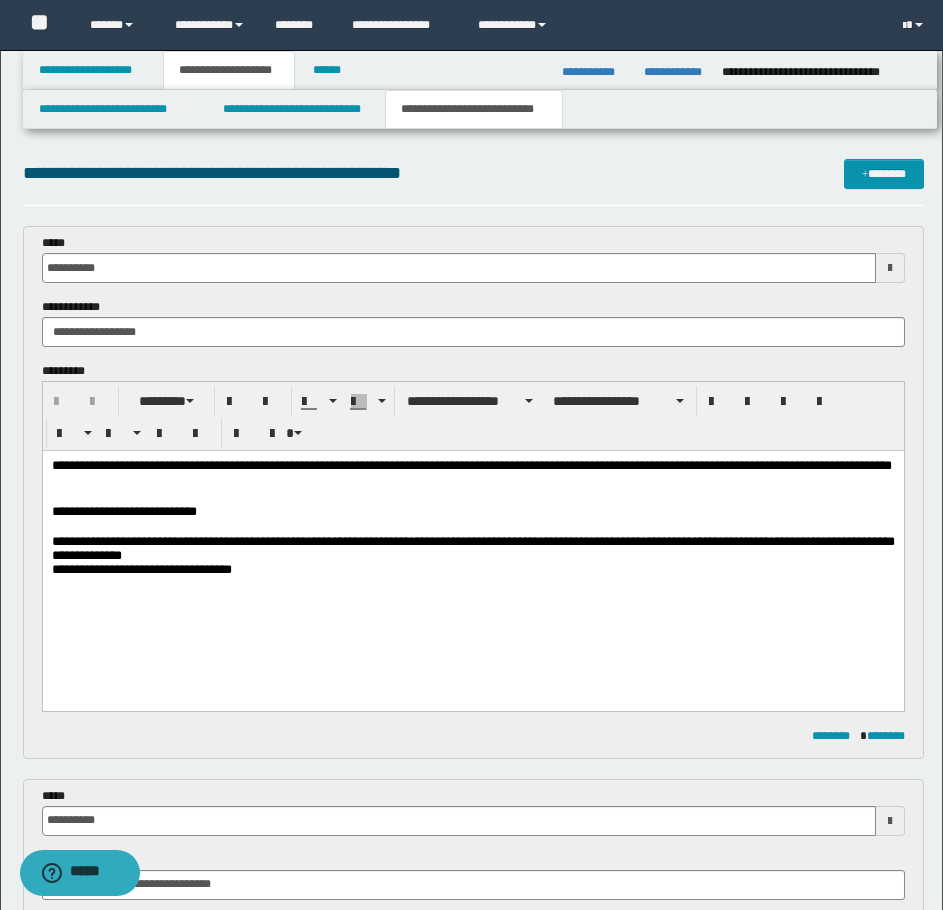 click at bounding box center [472, 527] 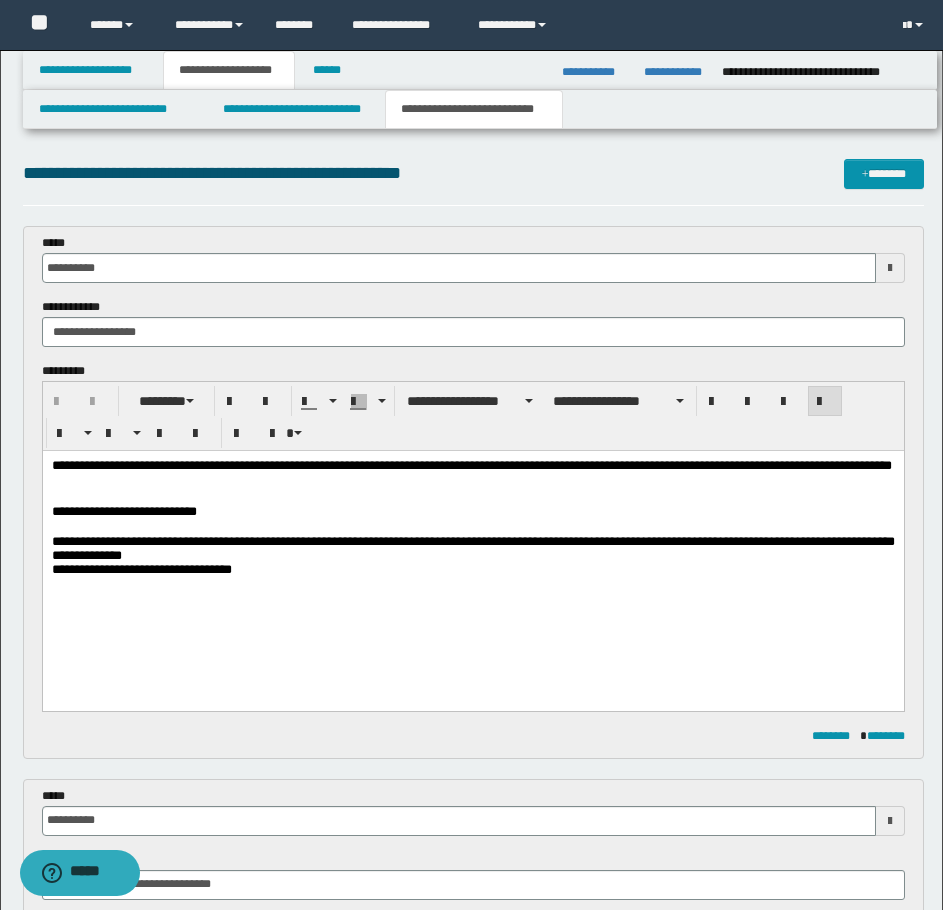 type 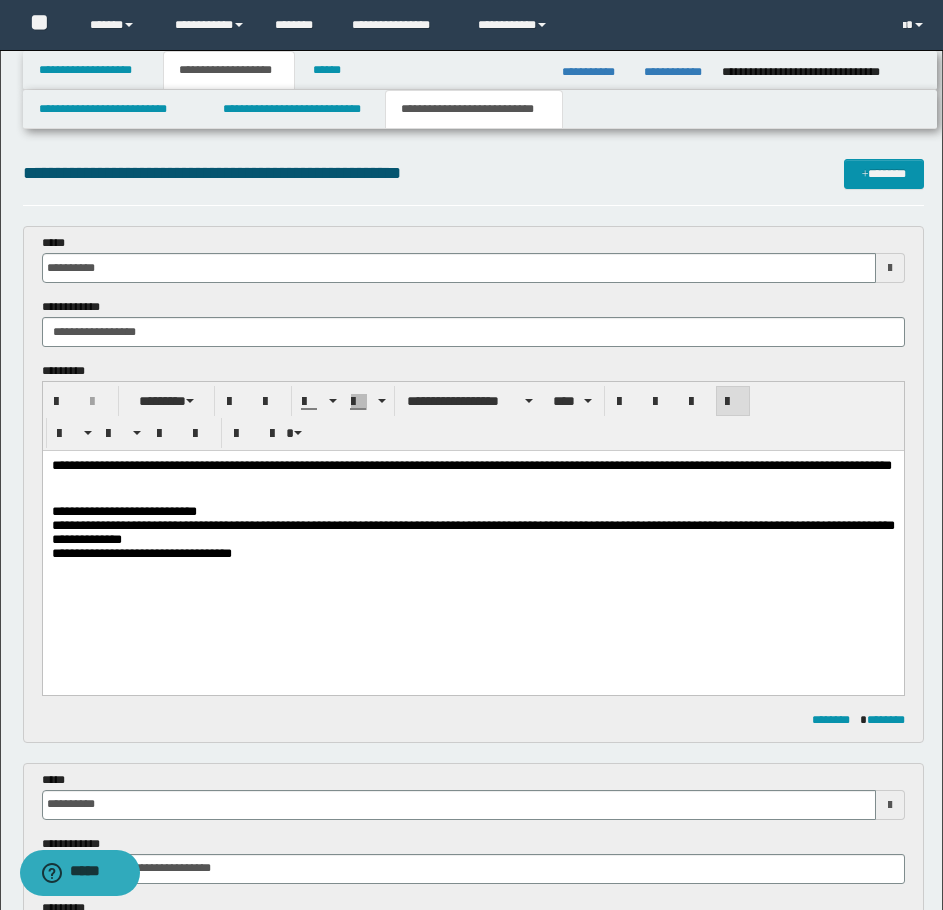 drag, startPoint x: 803, startPoint y: 546, endPoint x: 622, endPoint y: 647, distance: 207.27277 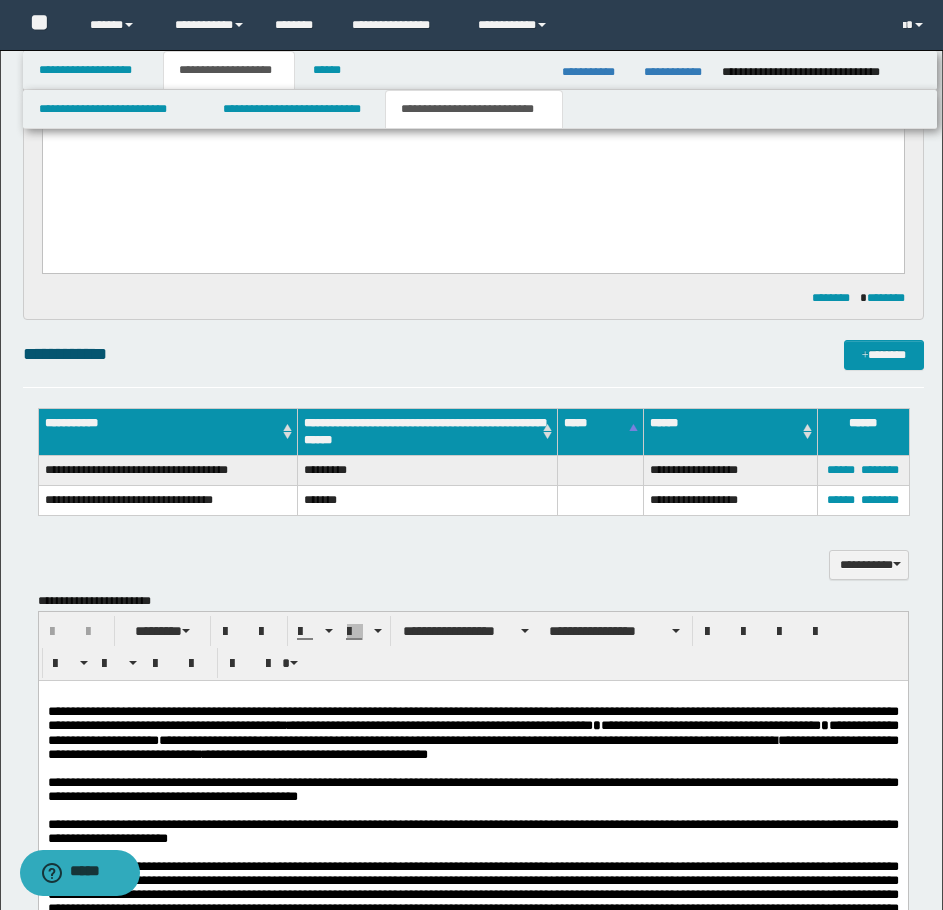 scroll, scrollTop: 1000, scrollLeft: 0, axis: vertical 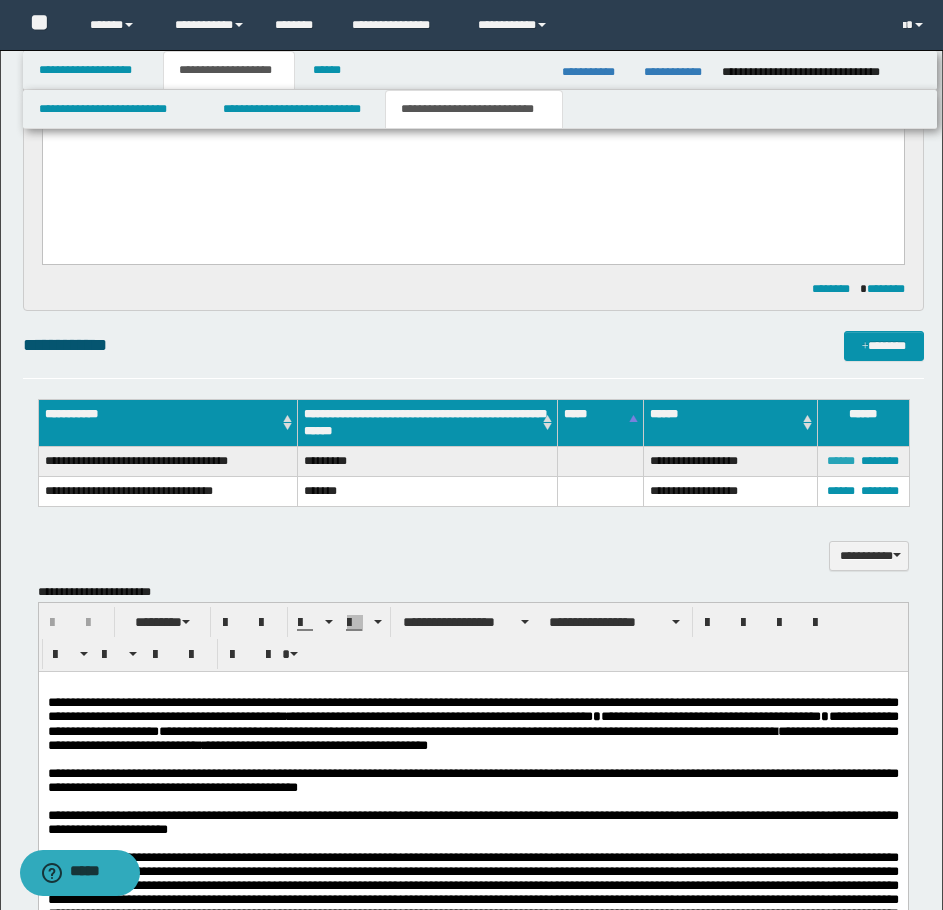 click on "******" at bounding box center (841, 461) 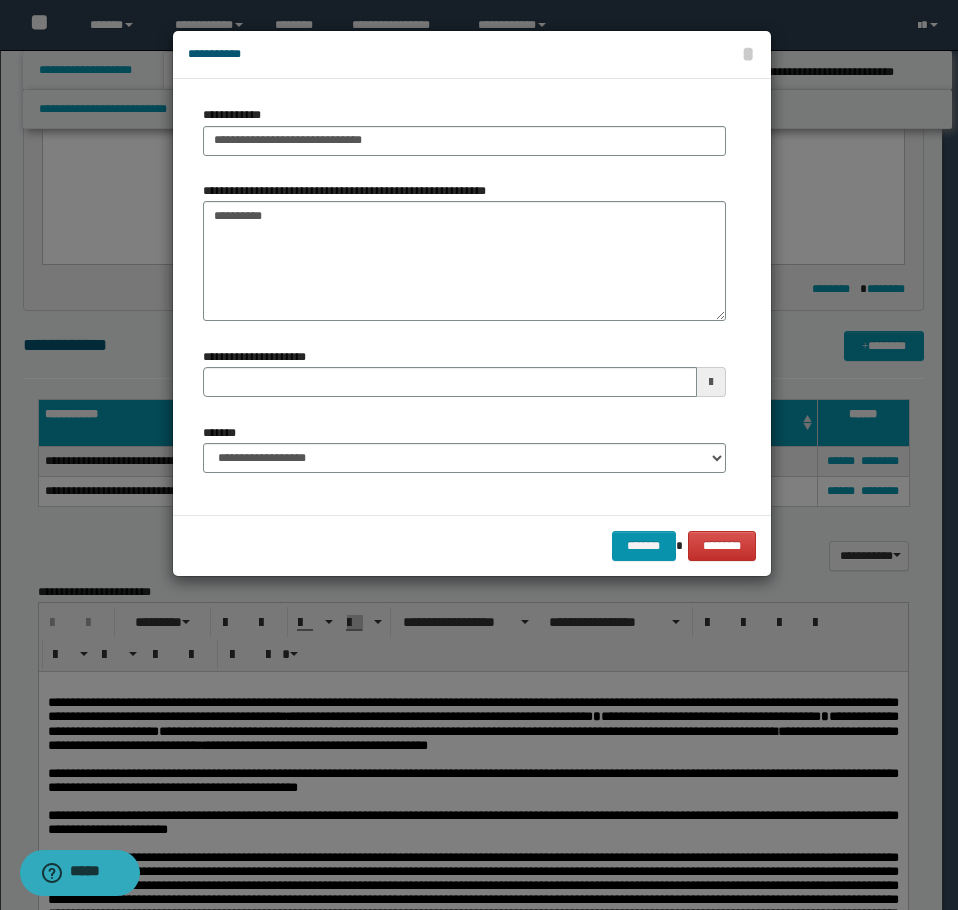 type 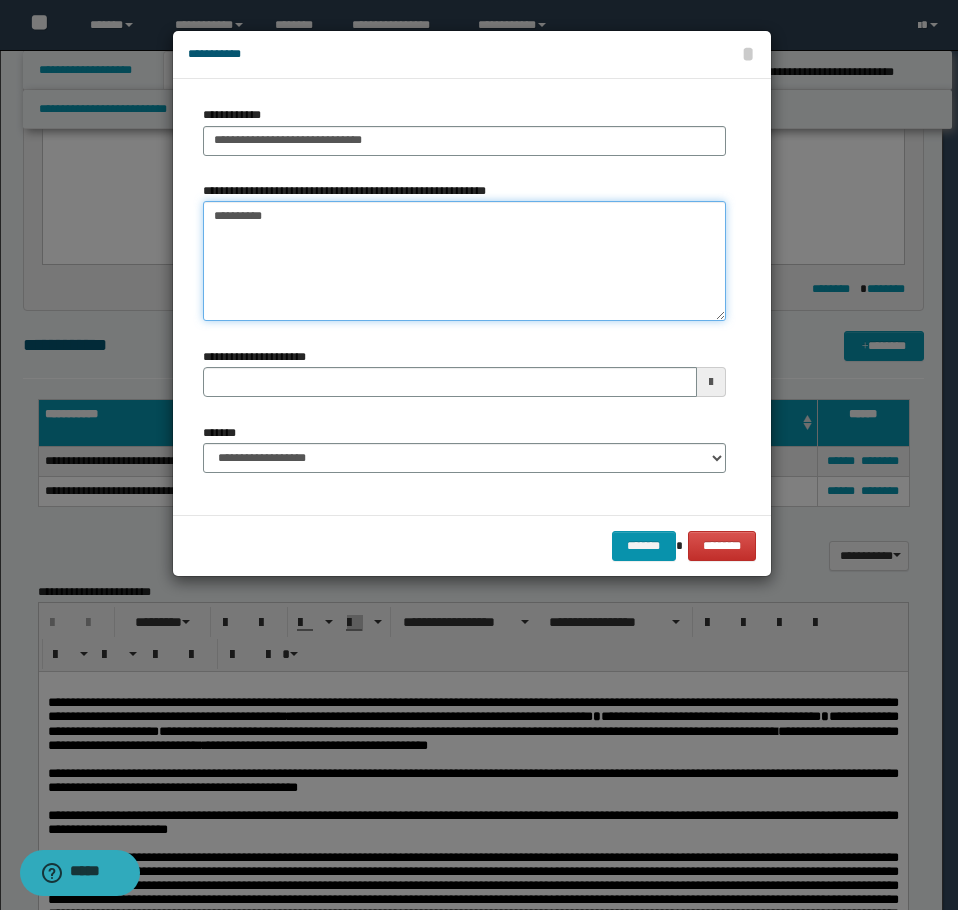 drag, startPoint x: 282, startPoint y: 222, endPoint x: 189, endPoint y: 208, distance: 94.04786 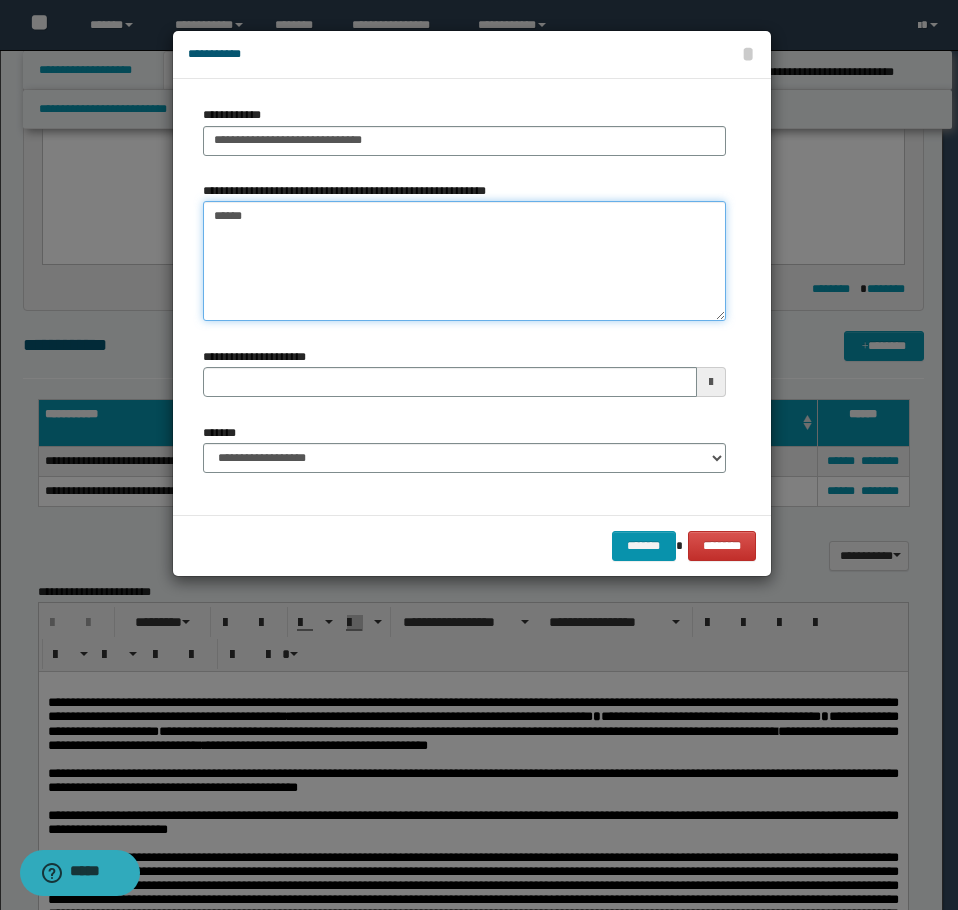 type on "*******" 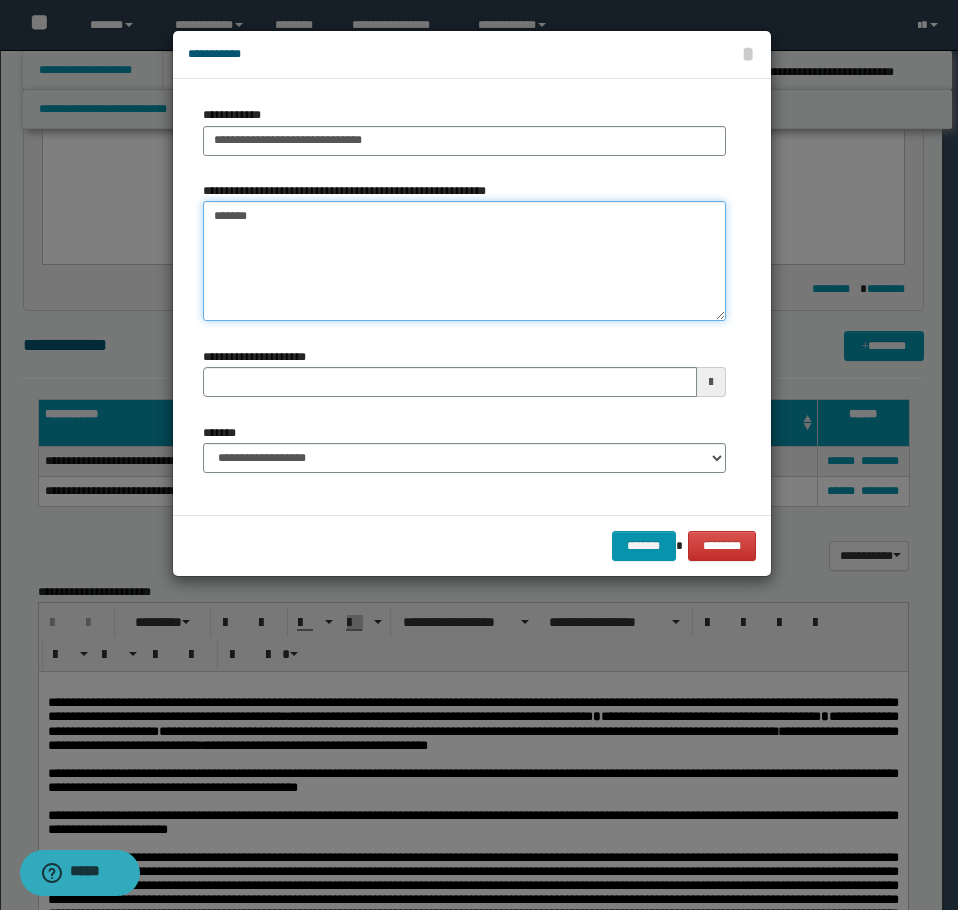 type 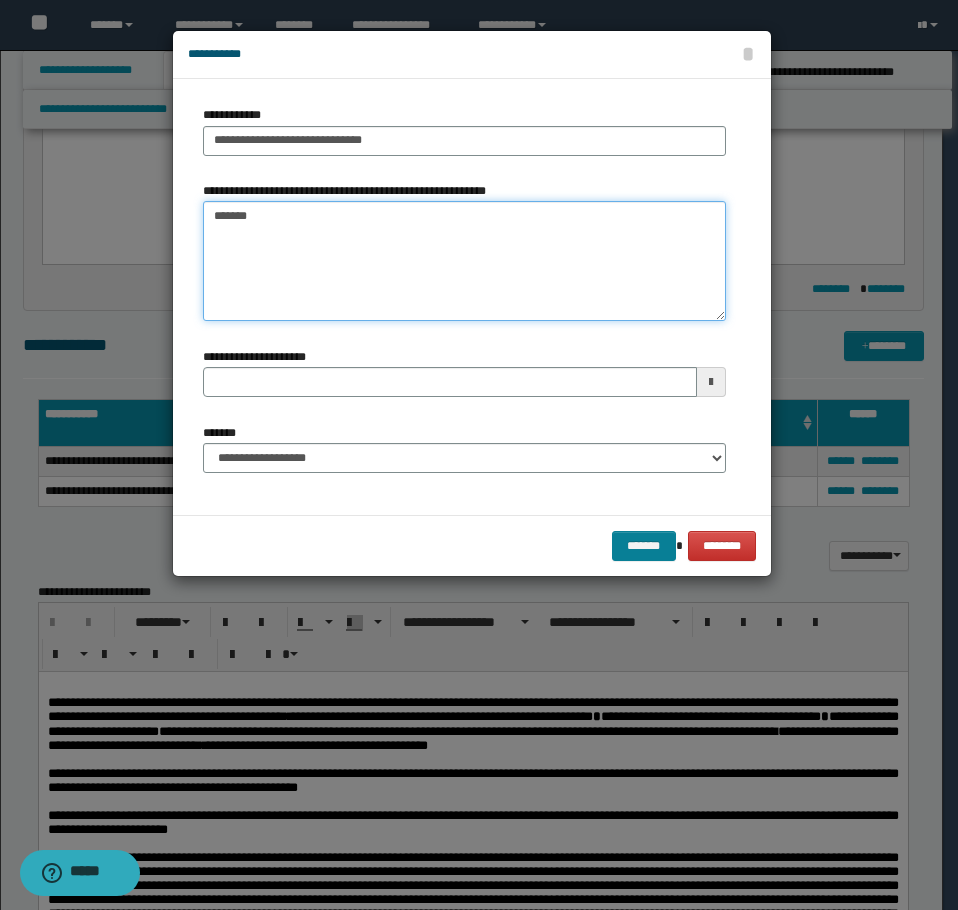 type on "*******" 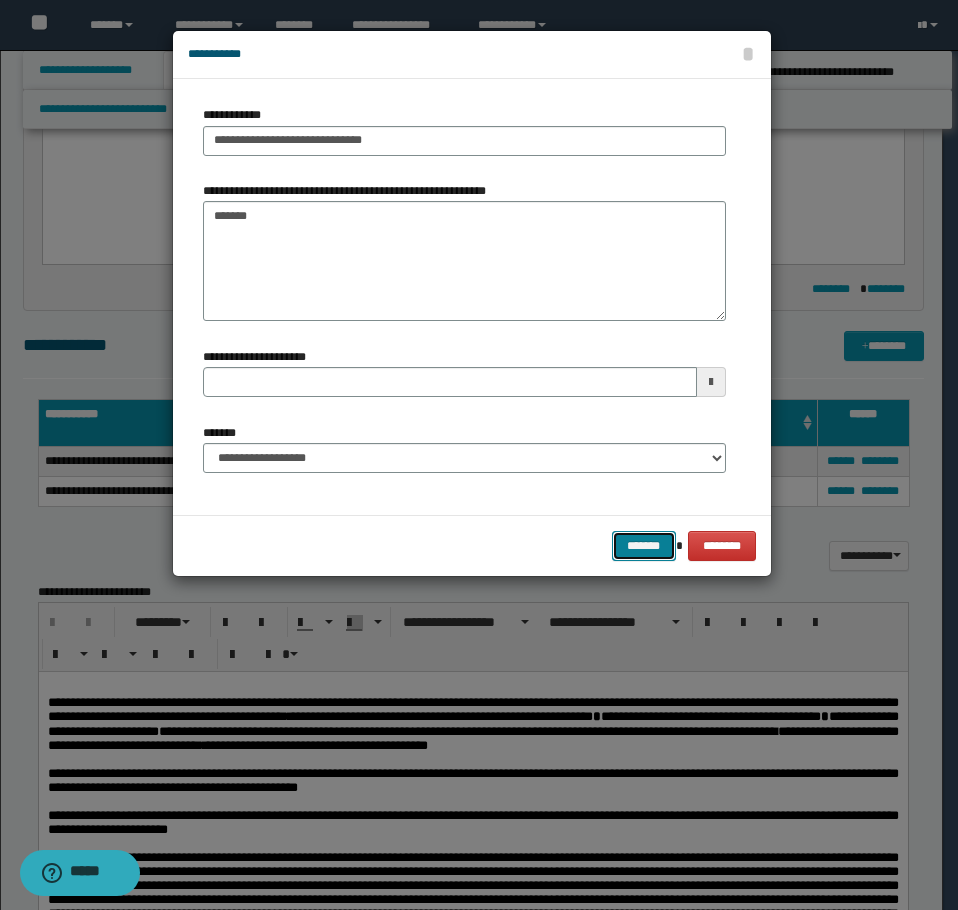 click on "*******" at bounding box center [644, 546] 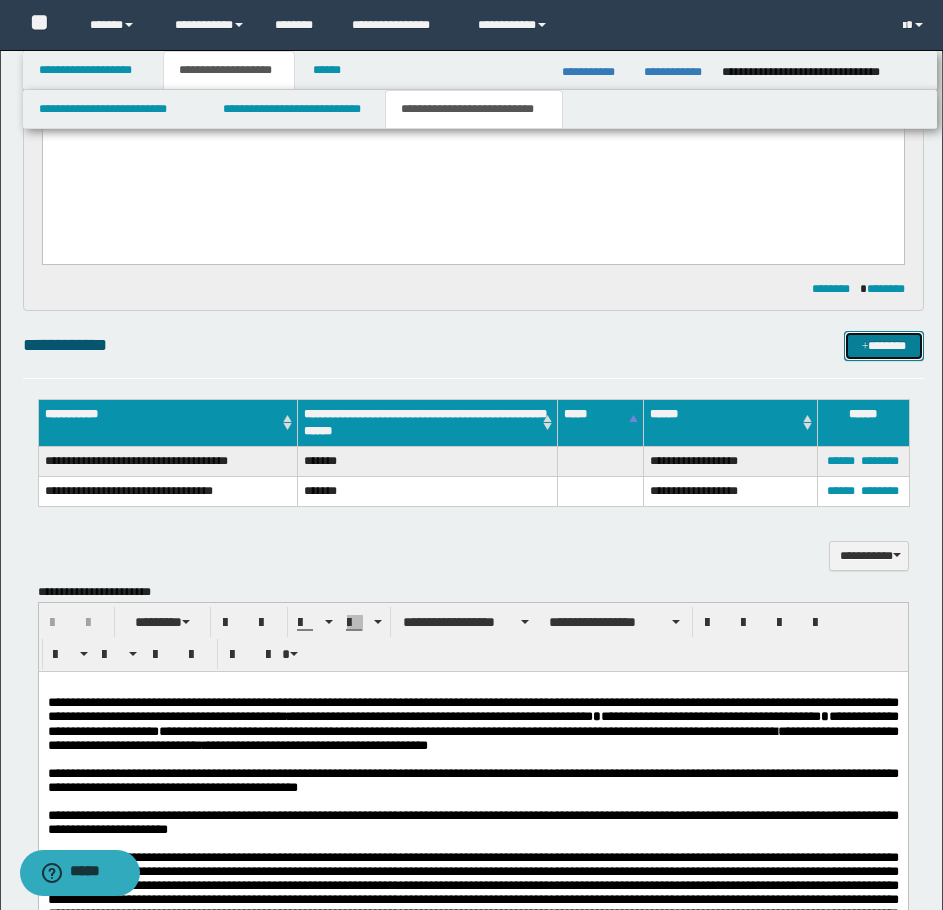 click on "*******" at bounding box center (884, 346) 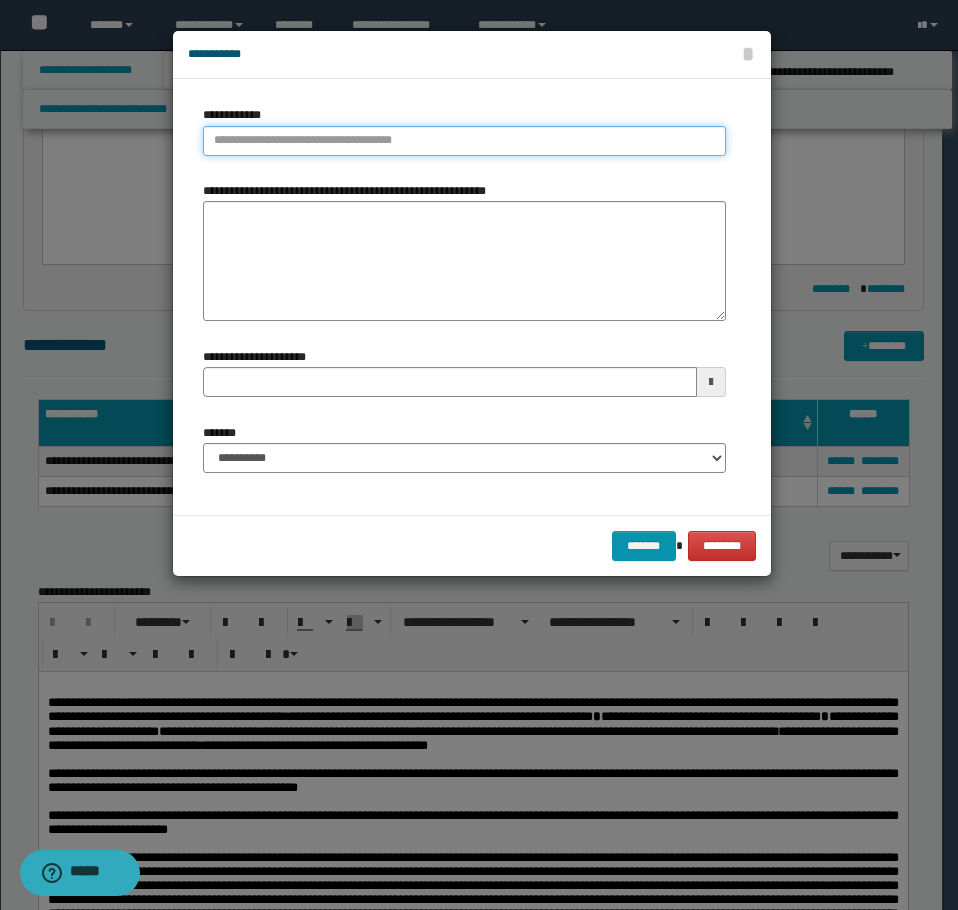 type on "**********" 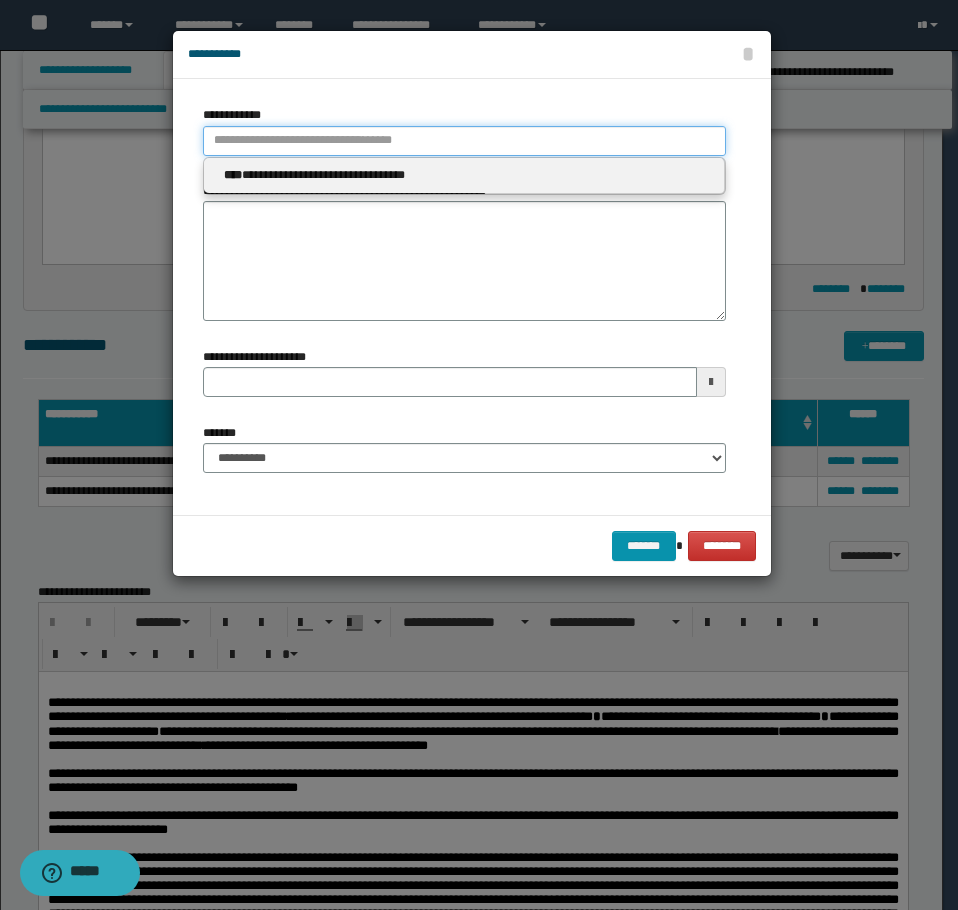 click on "**********" at bounding box center [464, 141] 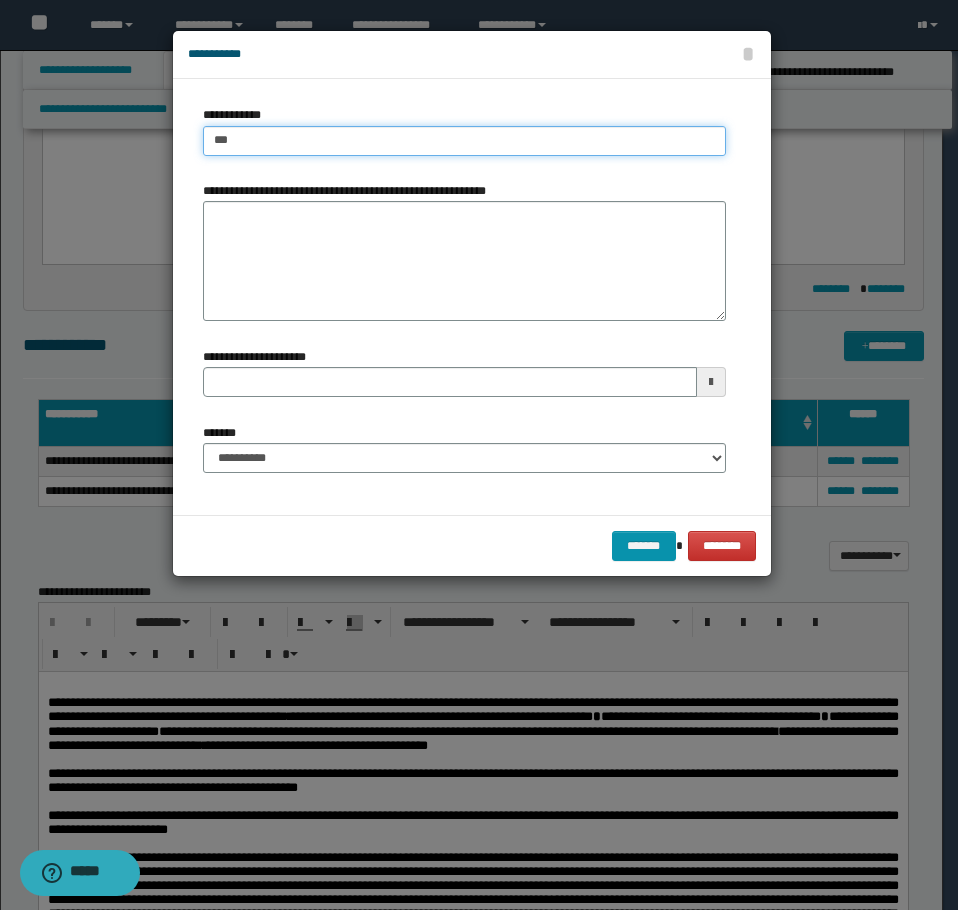 type on "****" 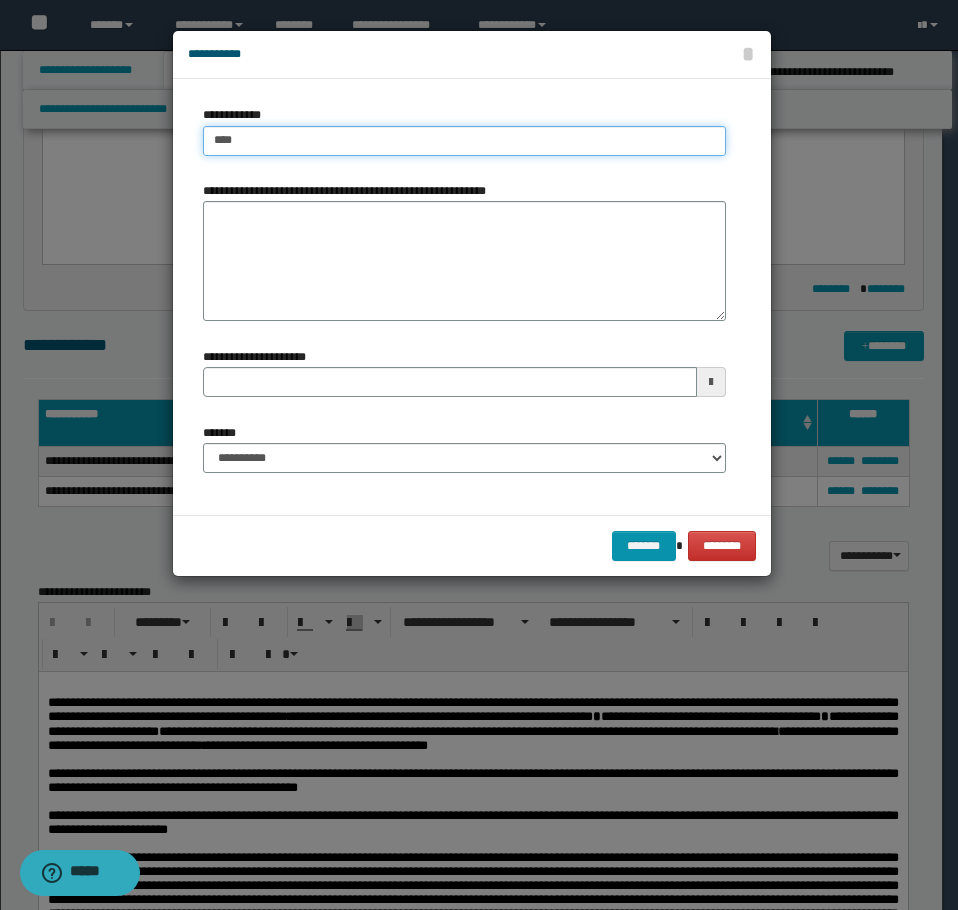 type on "****" 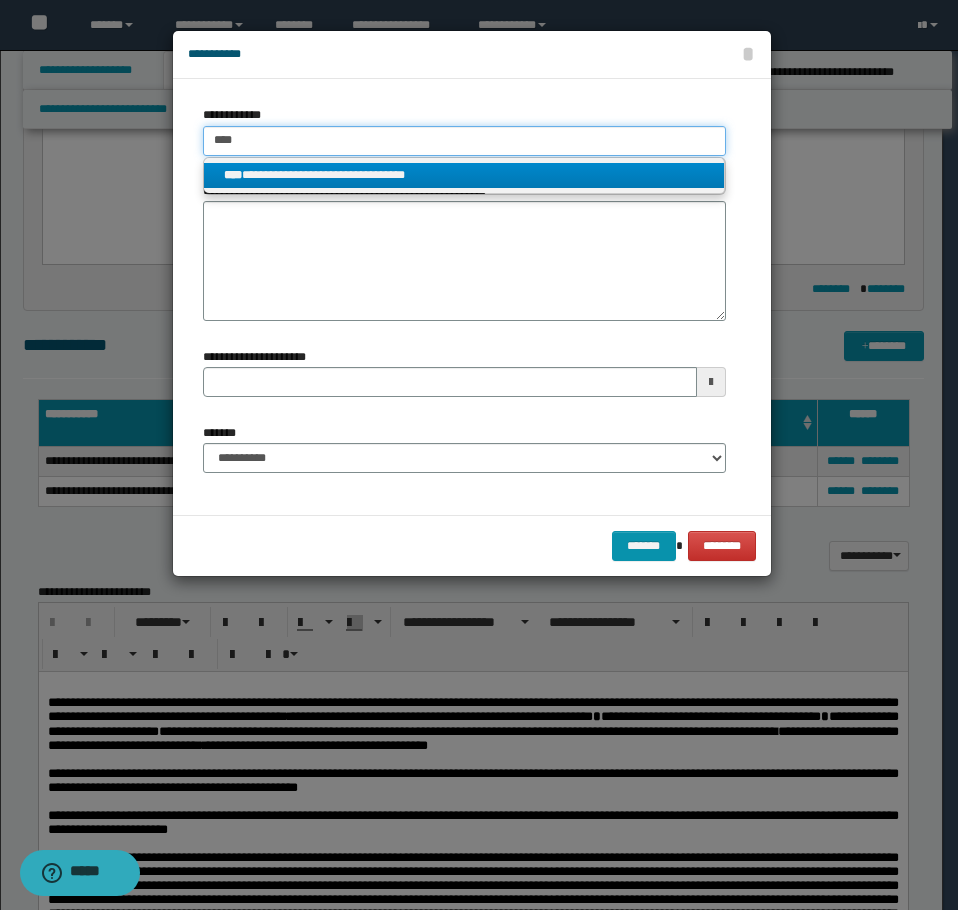 type on "****" 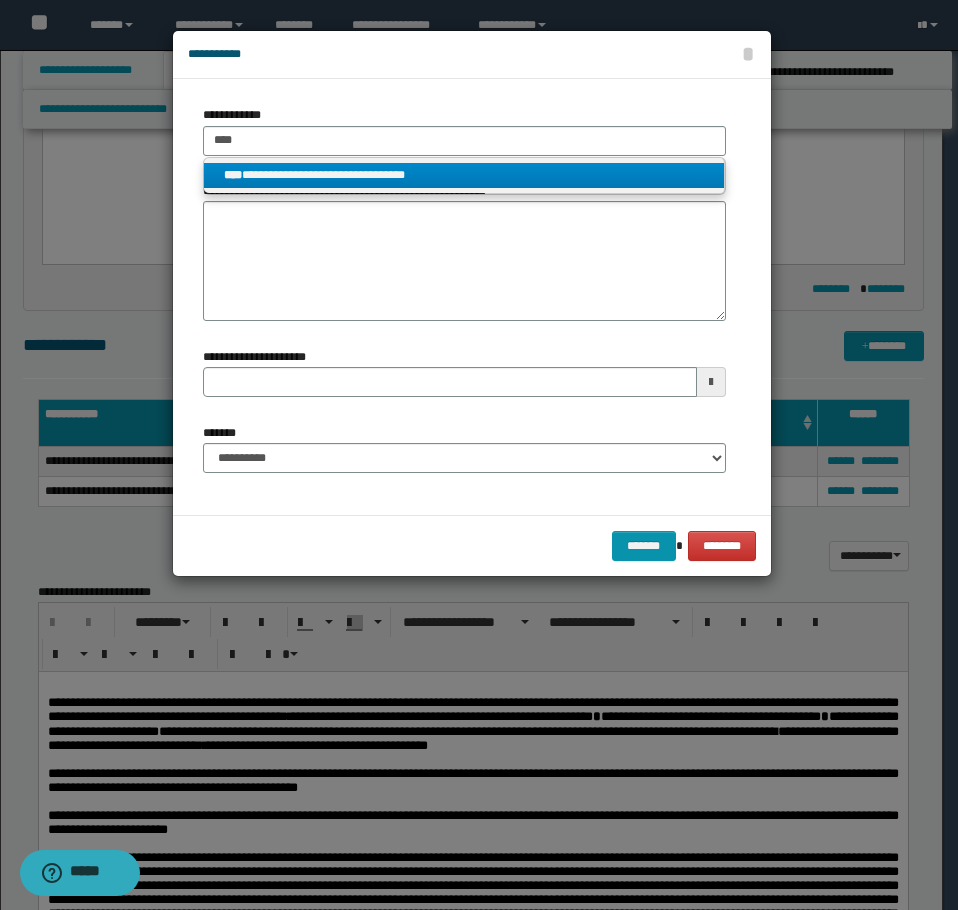 click on "**********" at bounding box center [464, 175] 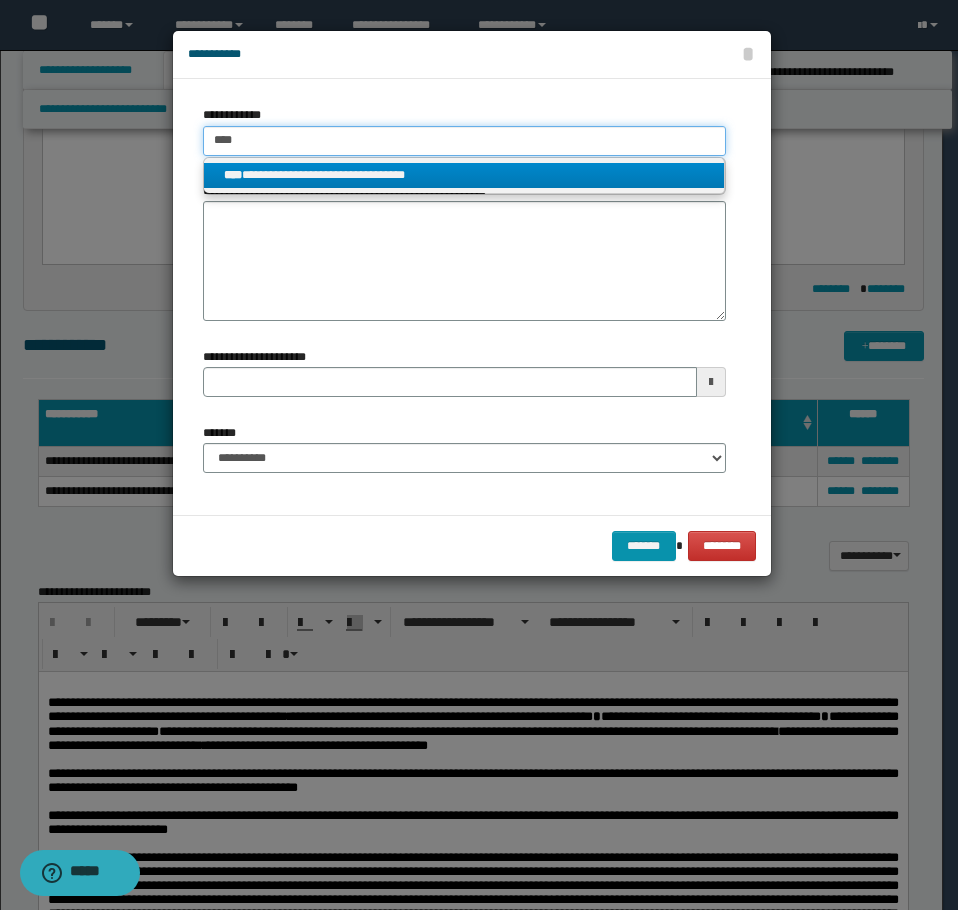 type 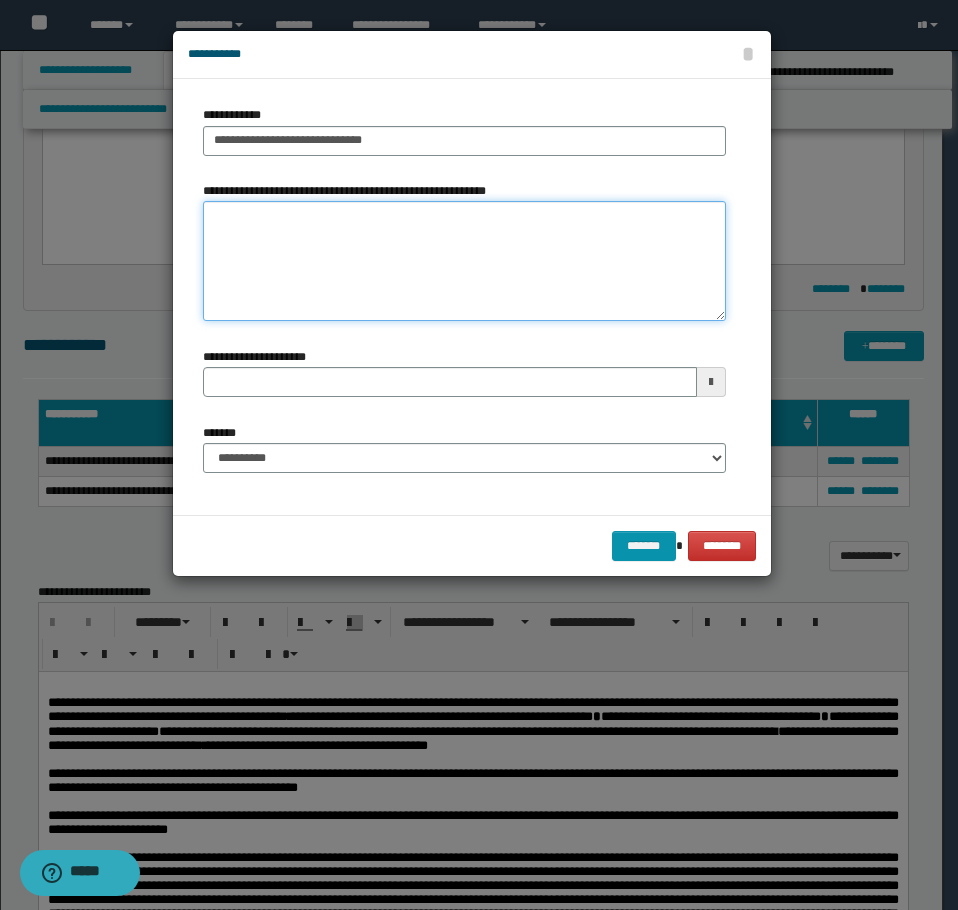 click on "**********" at bounding box center [464, 261] 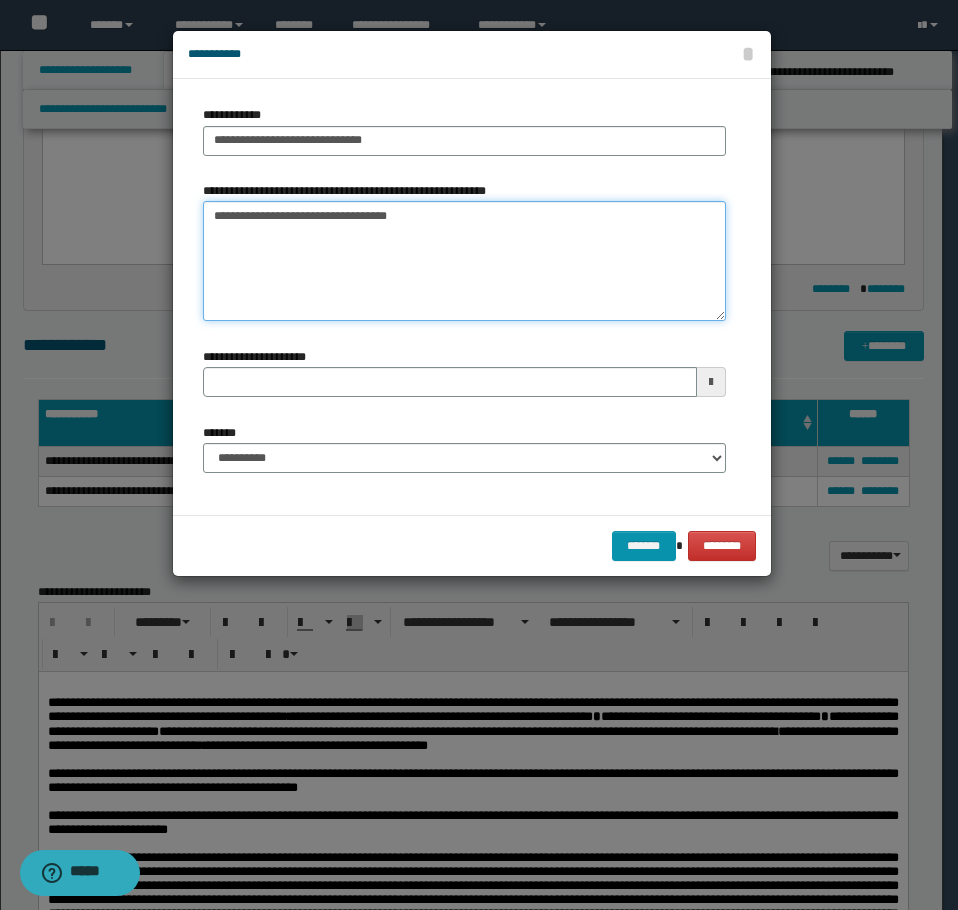 type on "**********" 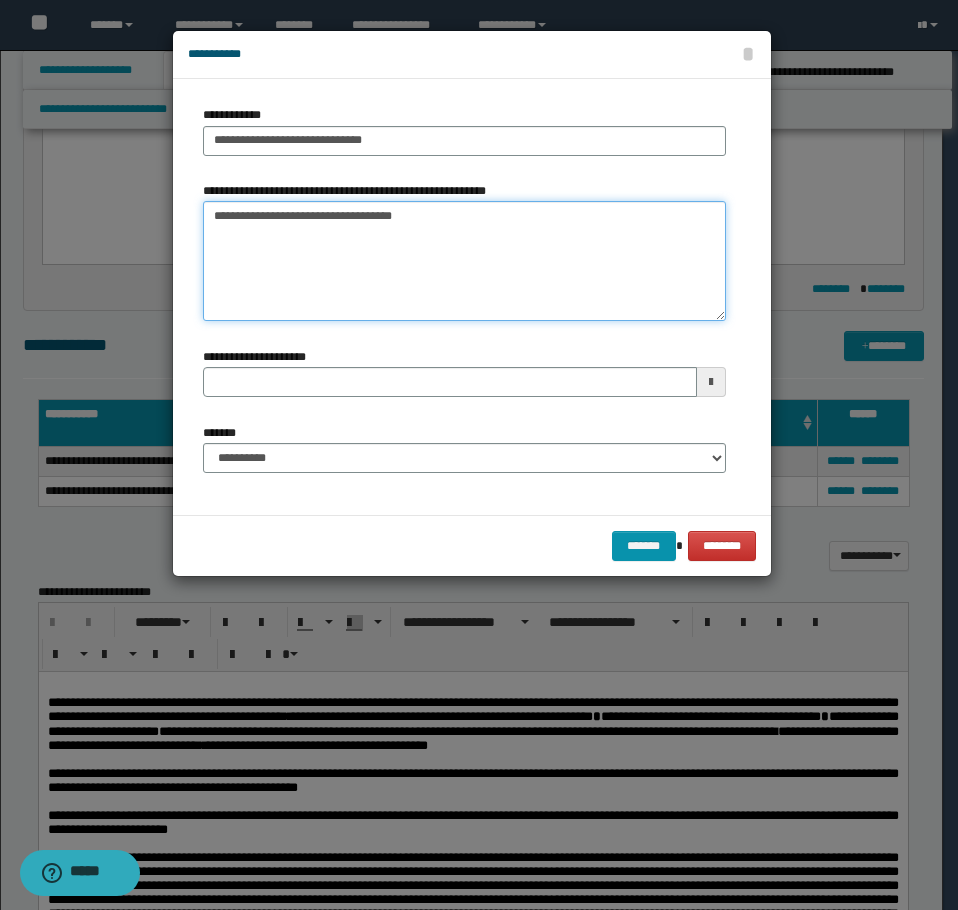 type 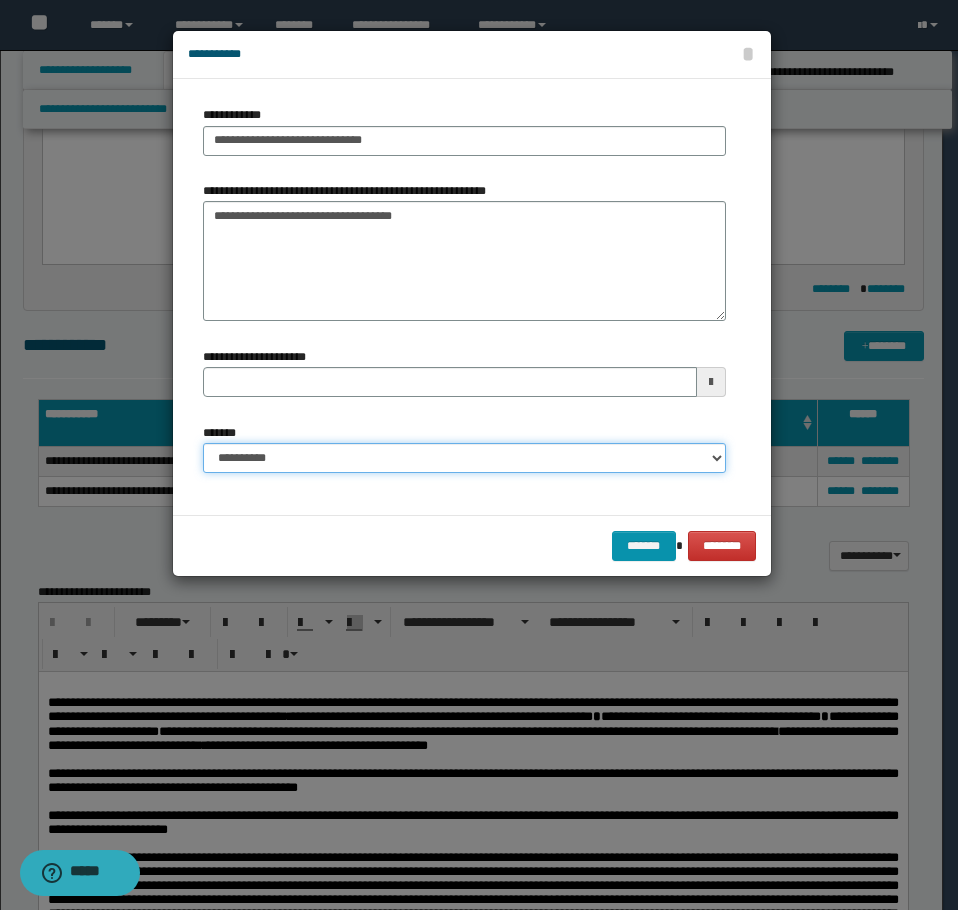 click on "**********" at bounding box center [464, 458] 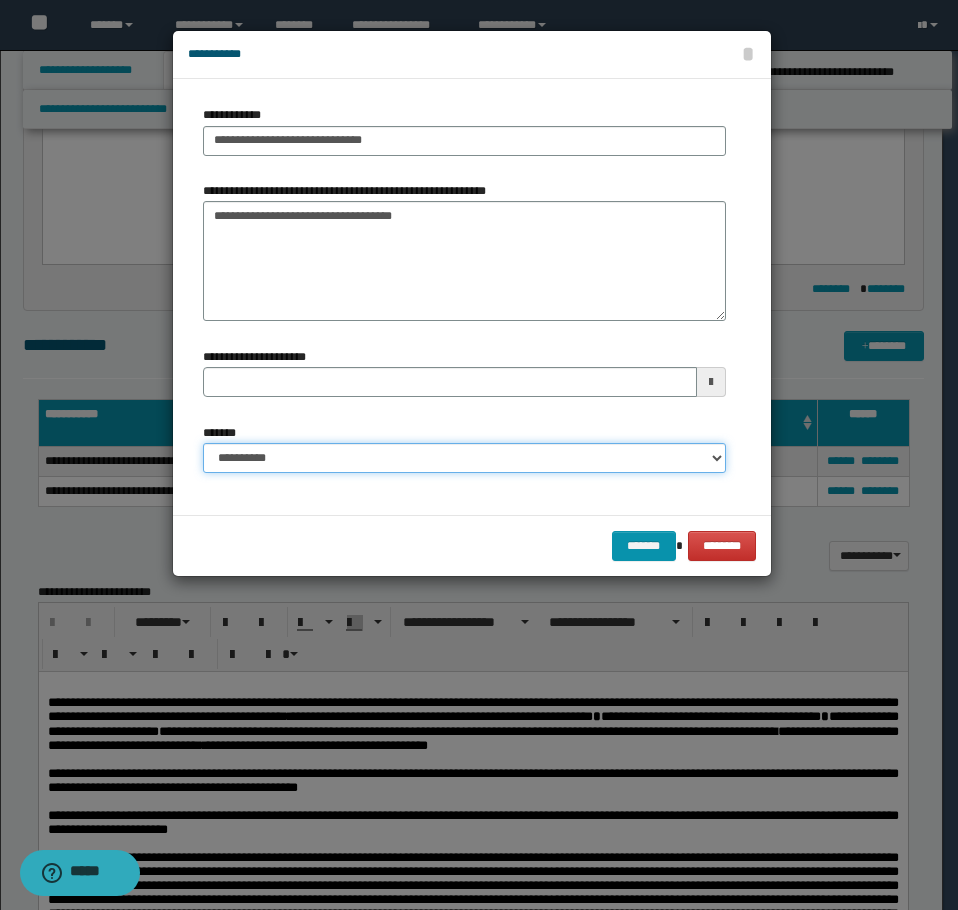 select on "*" 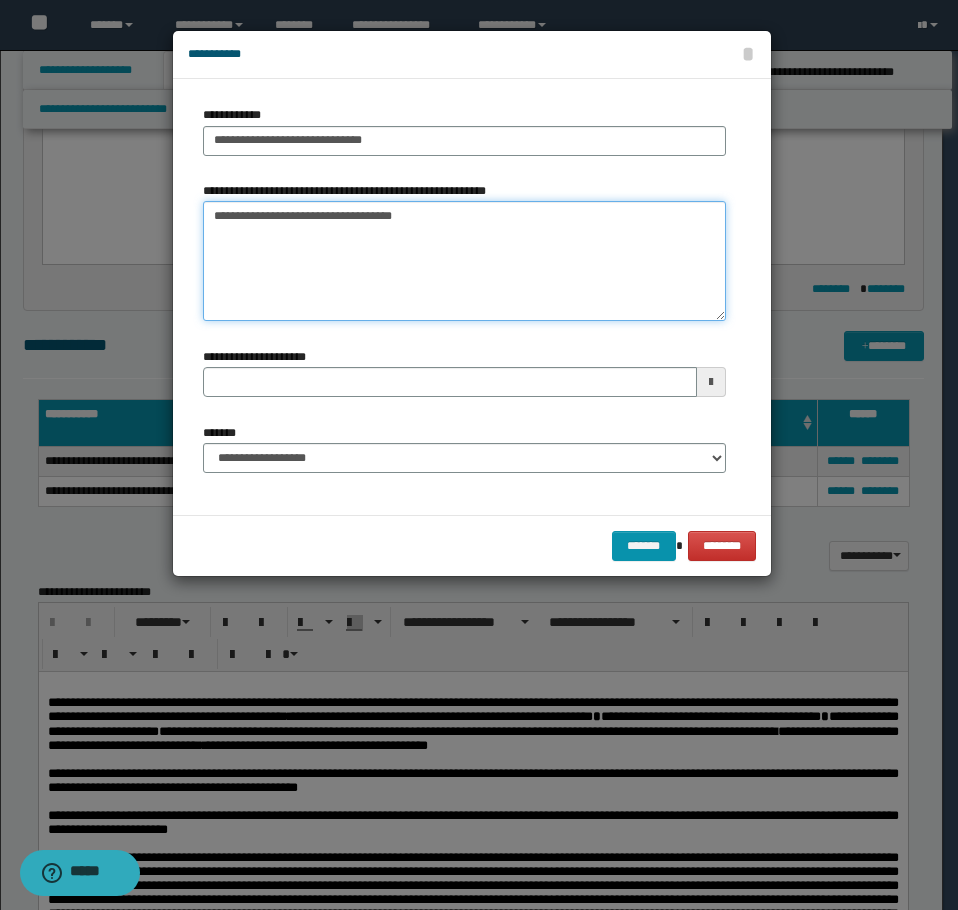 type on "**********" 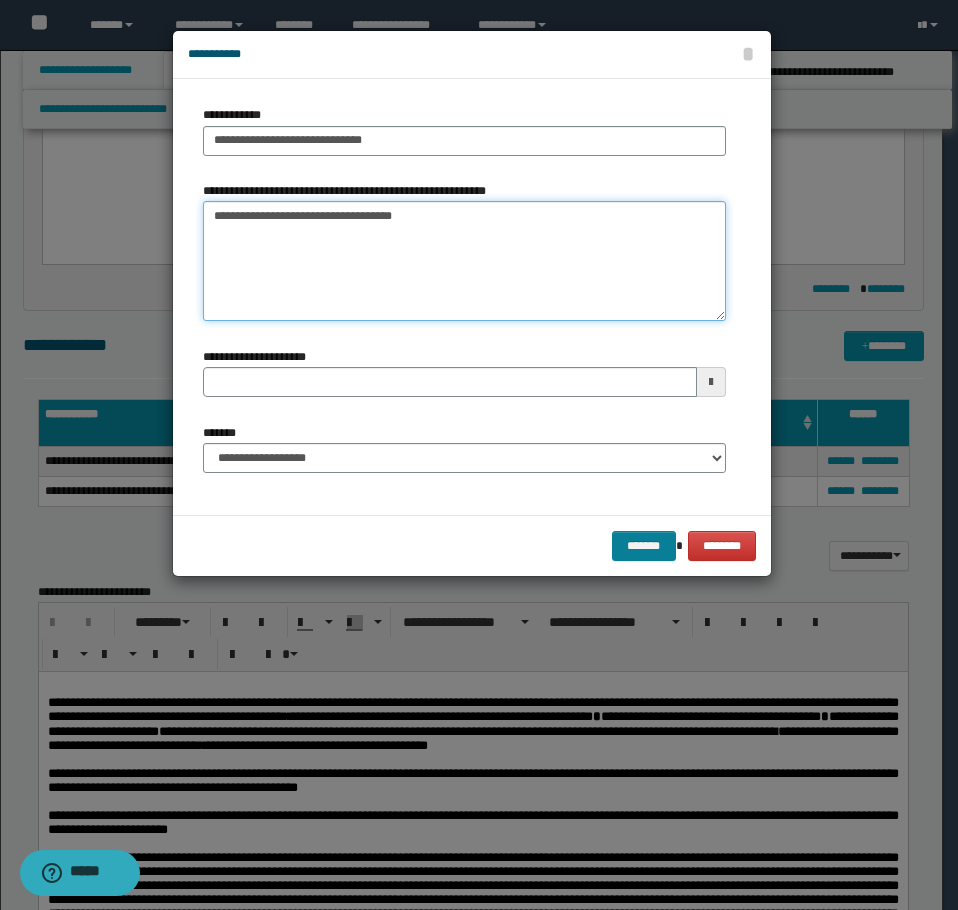 type on "**********" 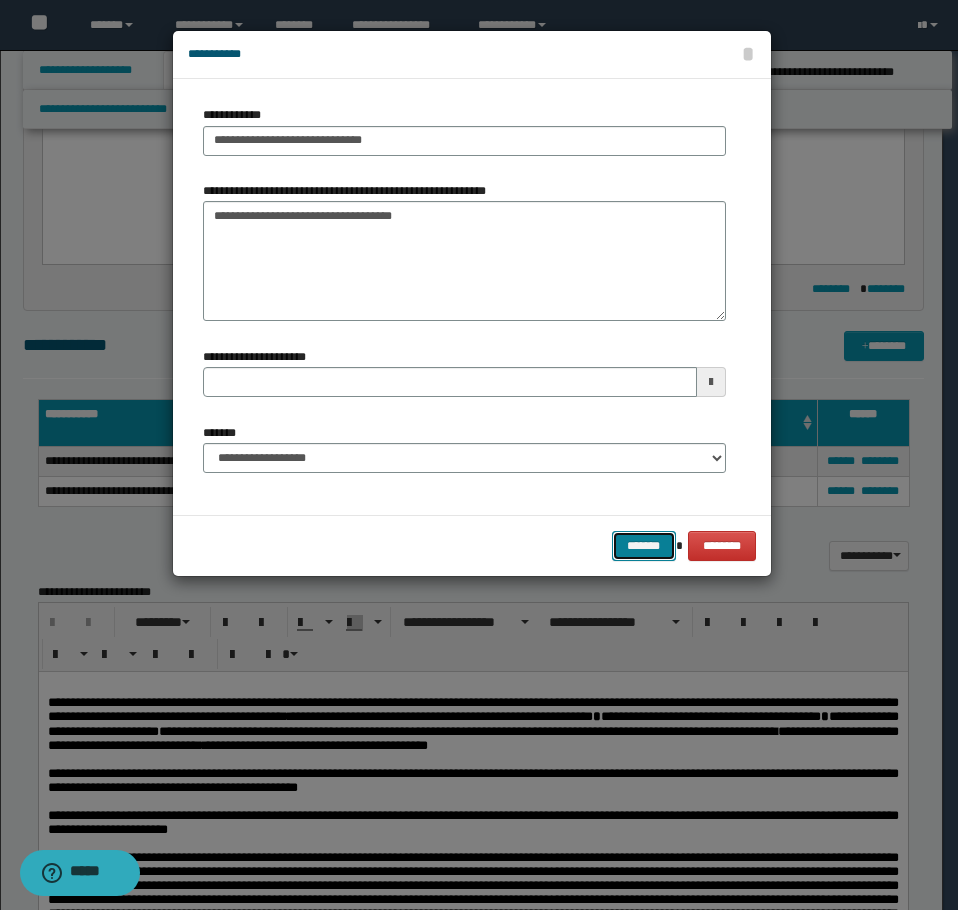 click on "*******" at bounding box center (644, 546) 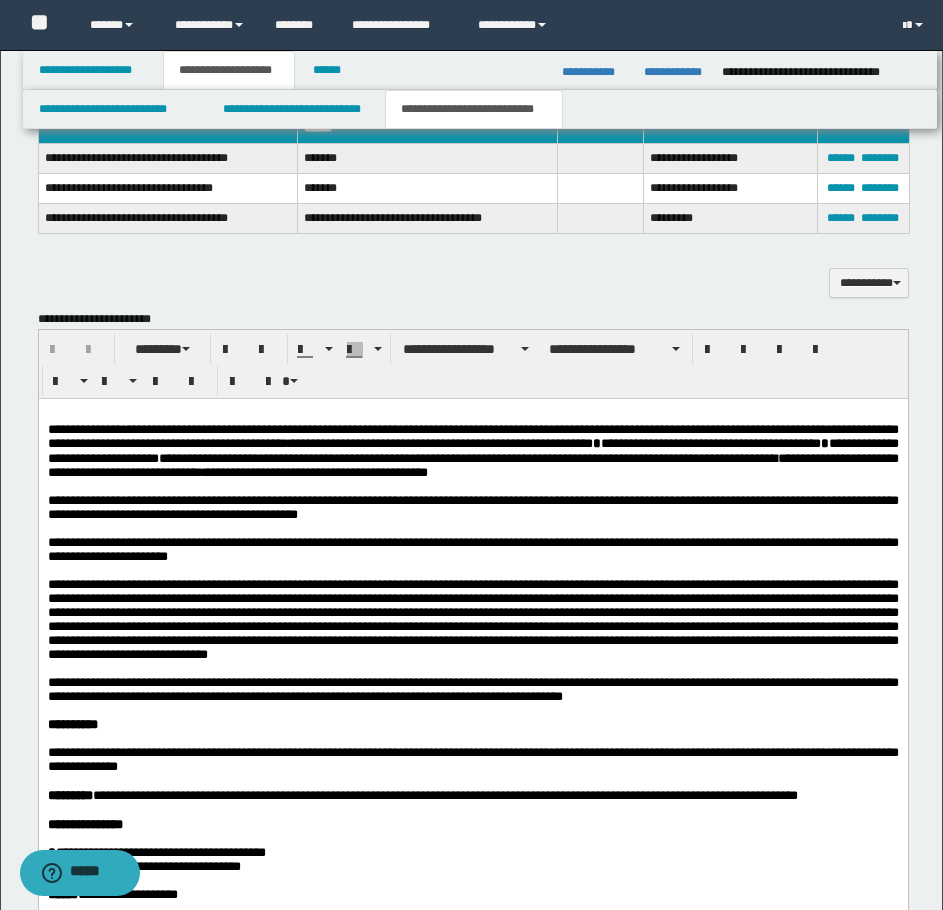 scroll, scrollTop: 1400, scrollLeft: 0, axis: vertical 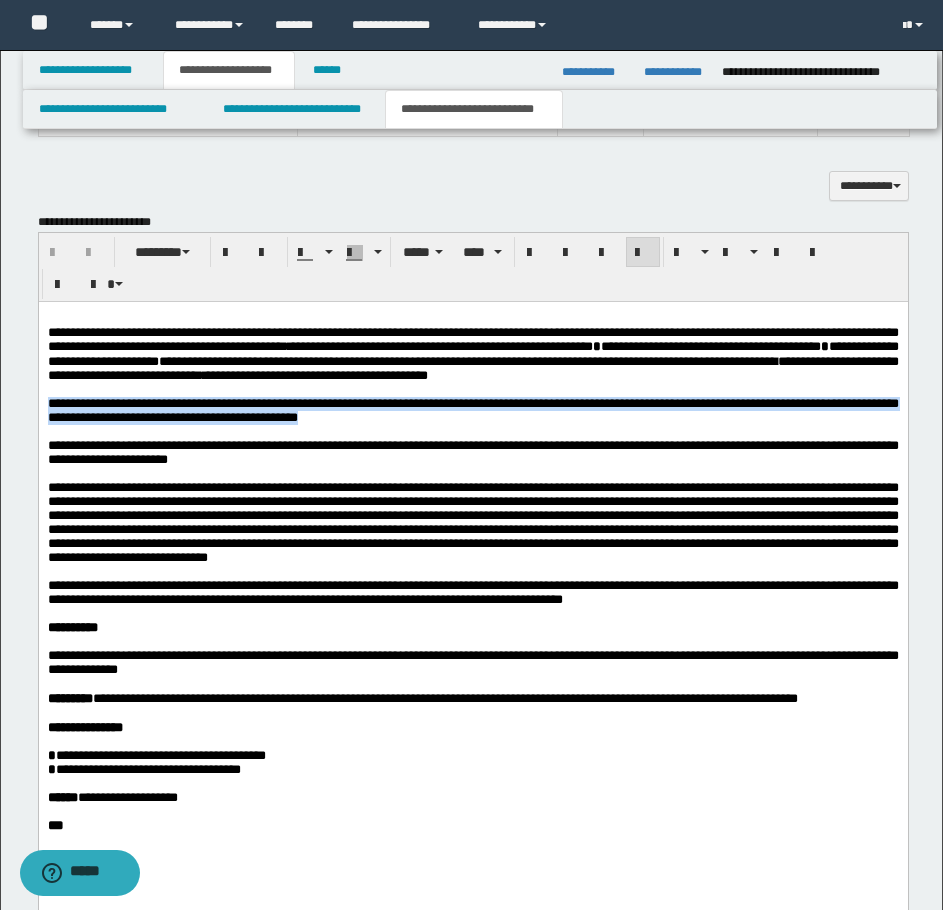drag, startPoint x: 47, startPoint y: 427, endPoint x: 531, endPoint y: 448, distance: 484.45535 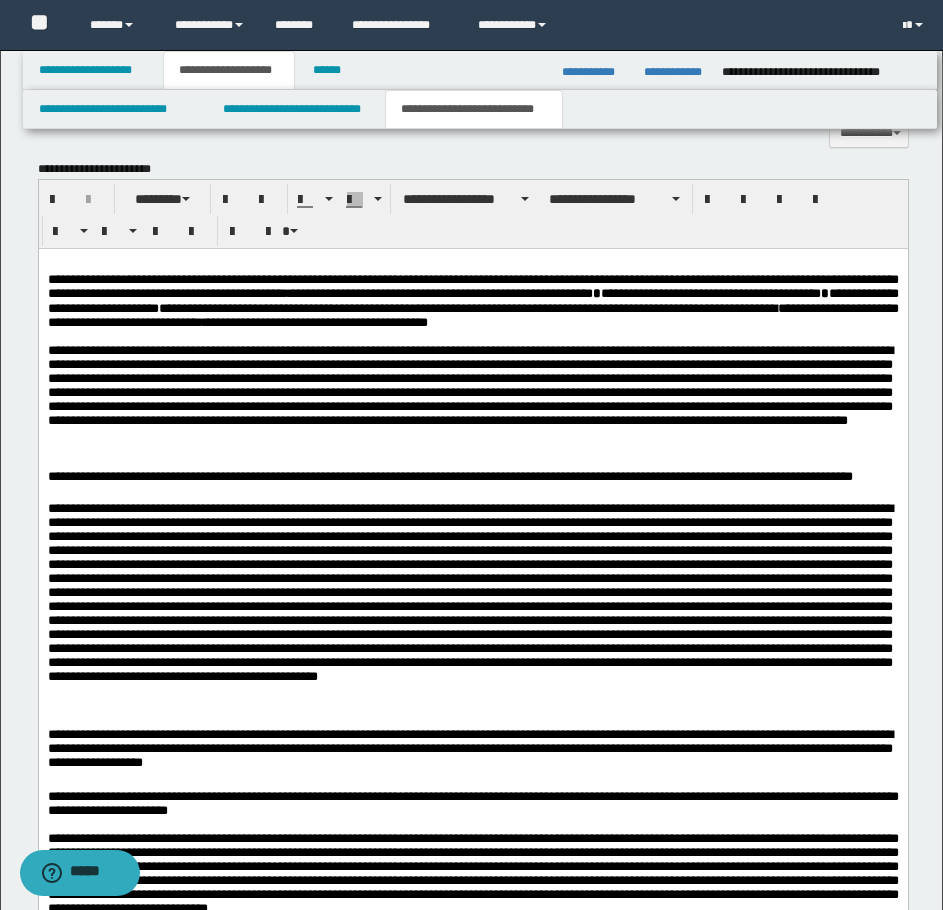 scroll, scrollTop: 1500, scrollLeft: 0, axis: vertical 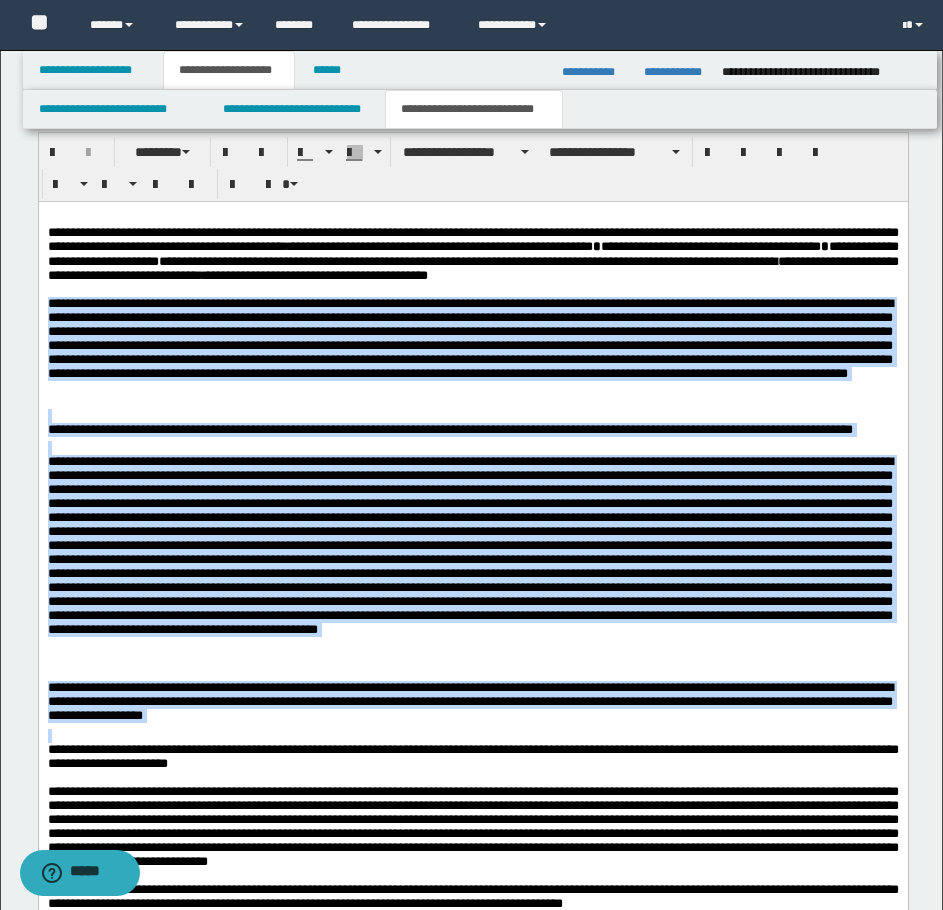 drag, startPoint x: 45, startPoint y: 329, endPoint x: 352, endPoint y: 752, distance: 522.6643 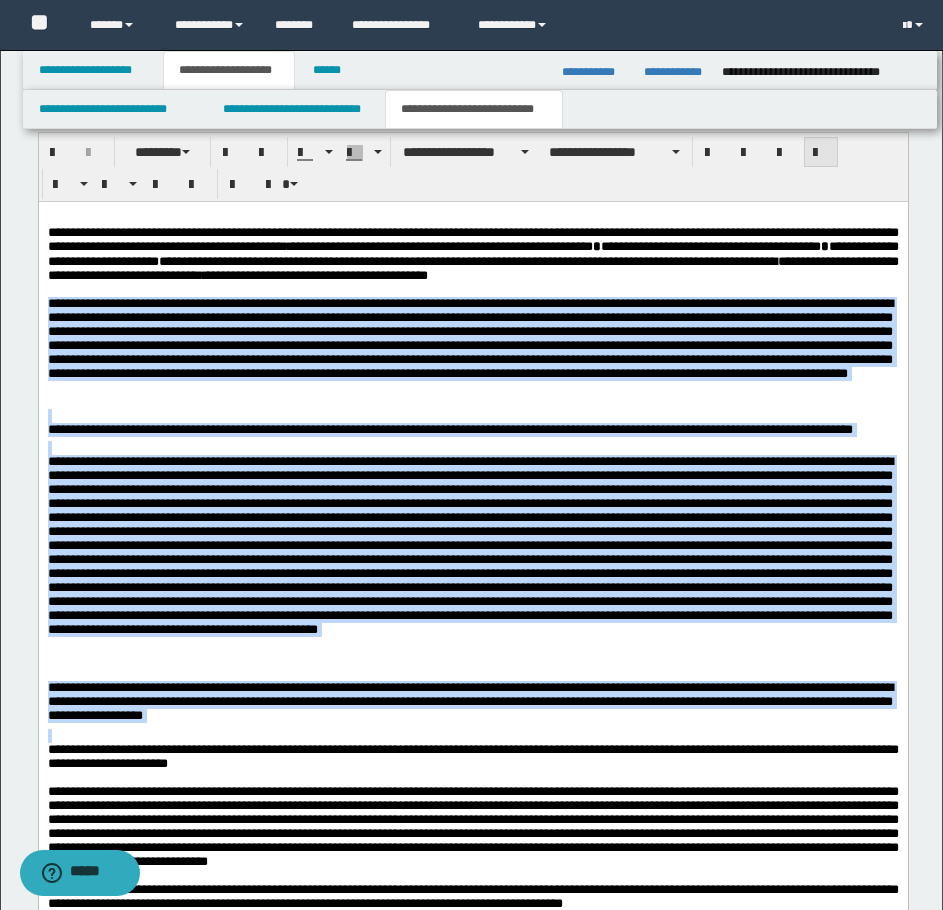 click at bounding box center (821, 153) 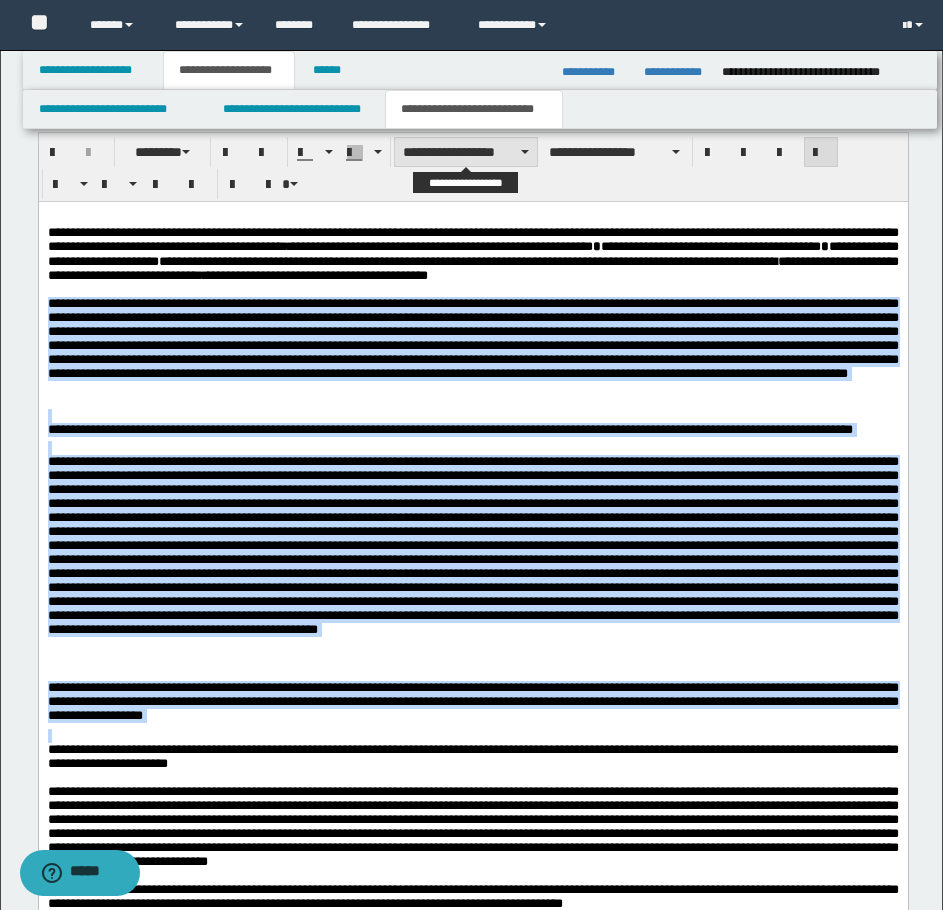 click on "**********" at bounding box center [466, 152] 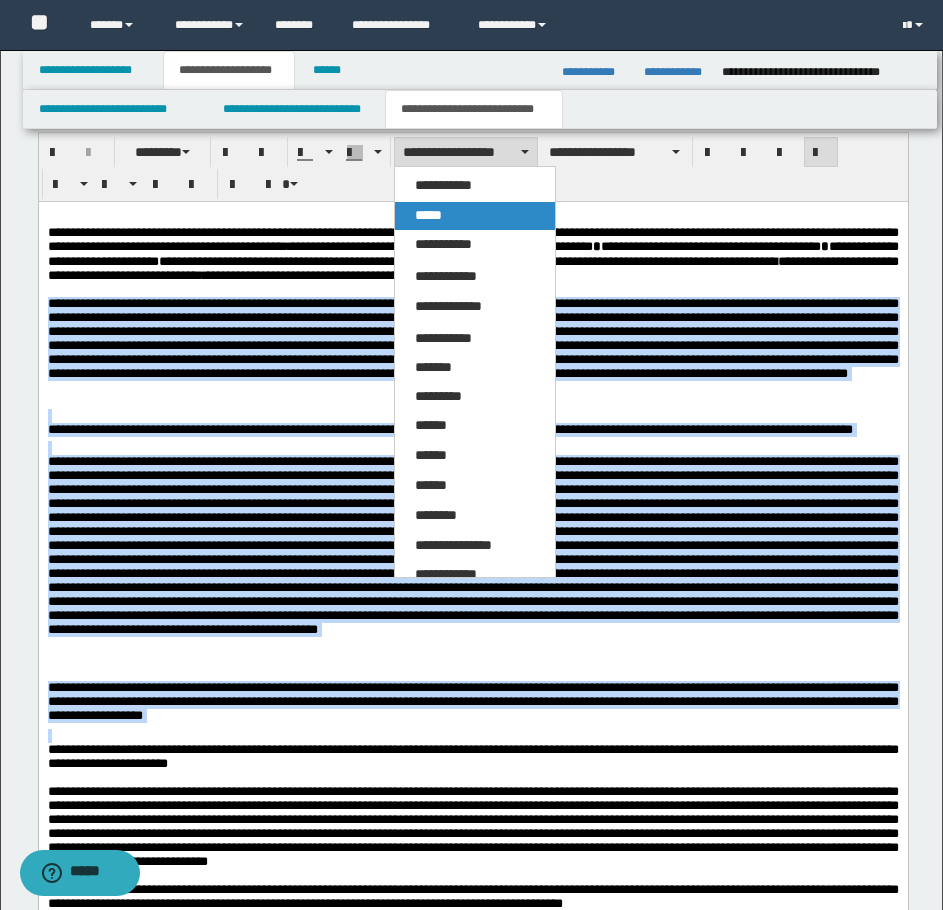 click on "*****" at bounding box center [475, 216] 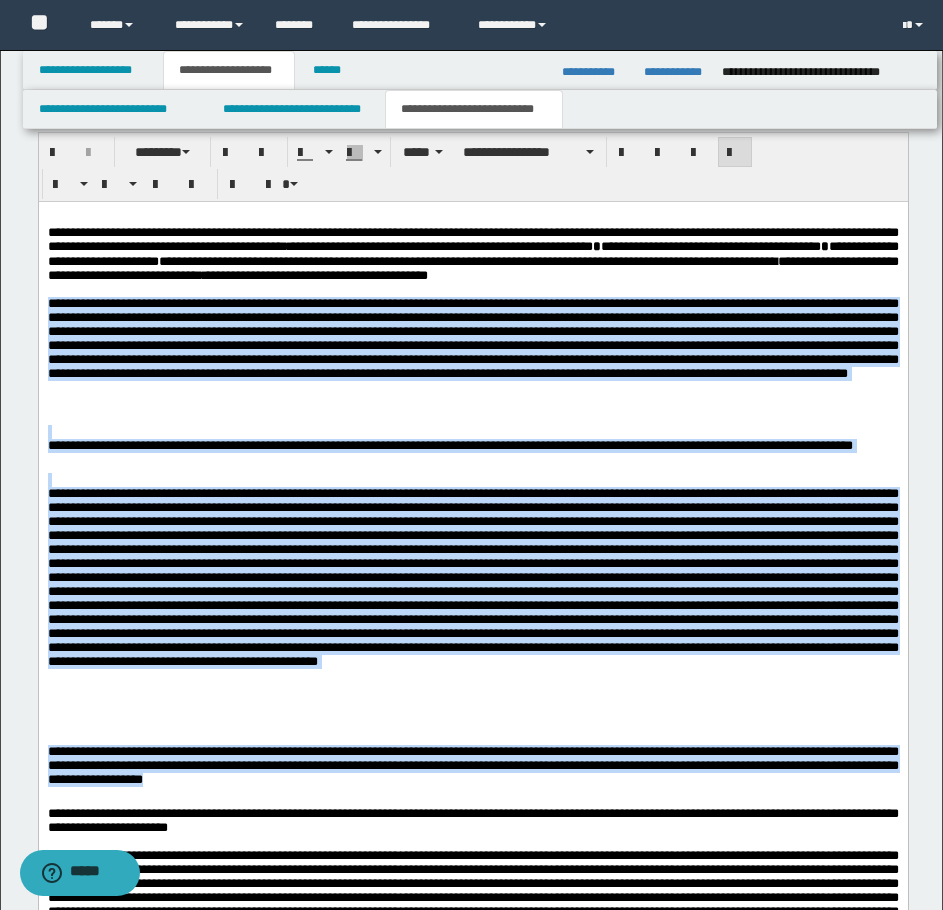 click on "**********" at bounding box center (472, 448) 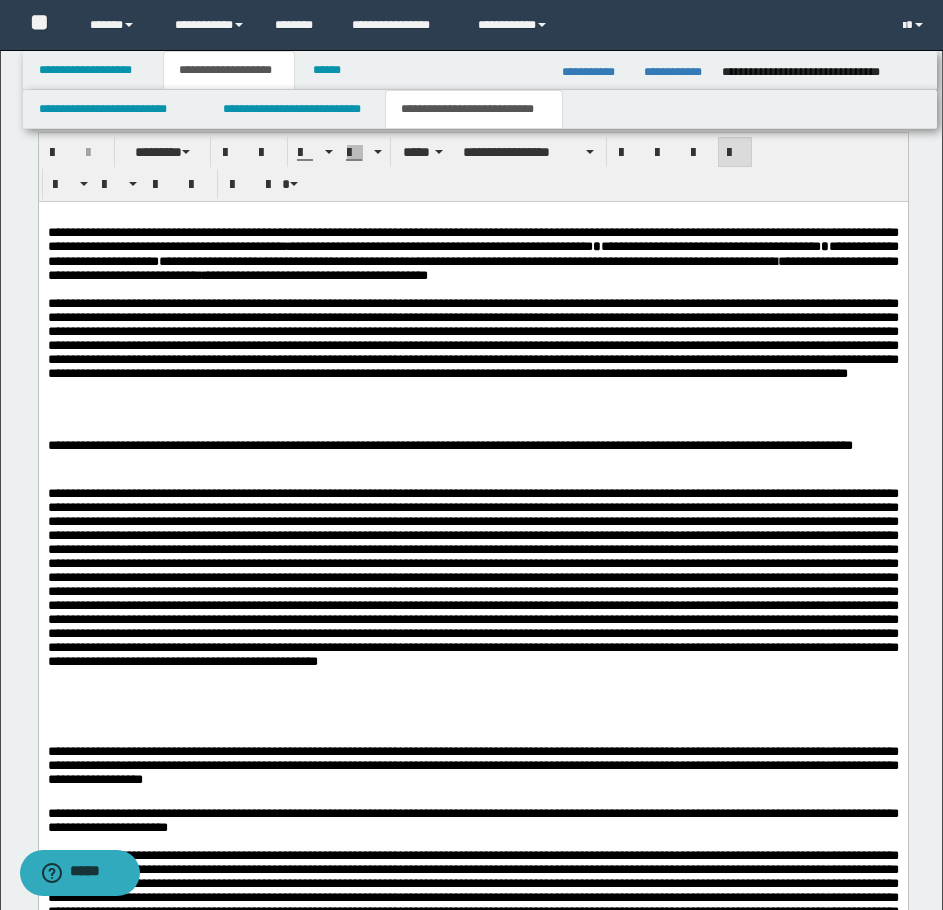drag, startPoint x: 204, startPoint y: 492, endPoint x: 265, endPoint y: 635, distance: 155.46704 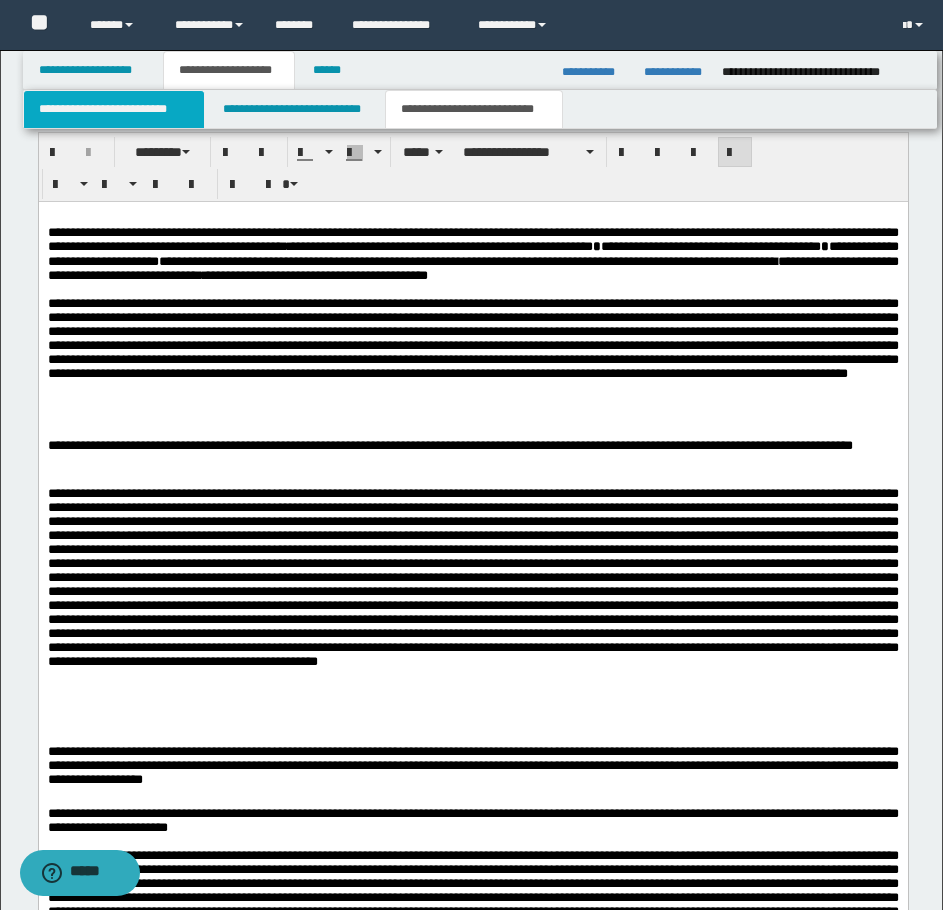 click on "**********" at bounding box center (114, 109) 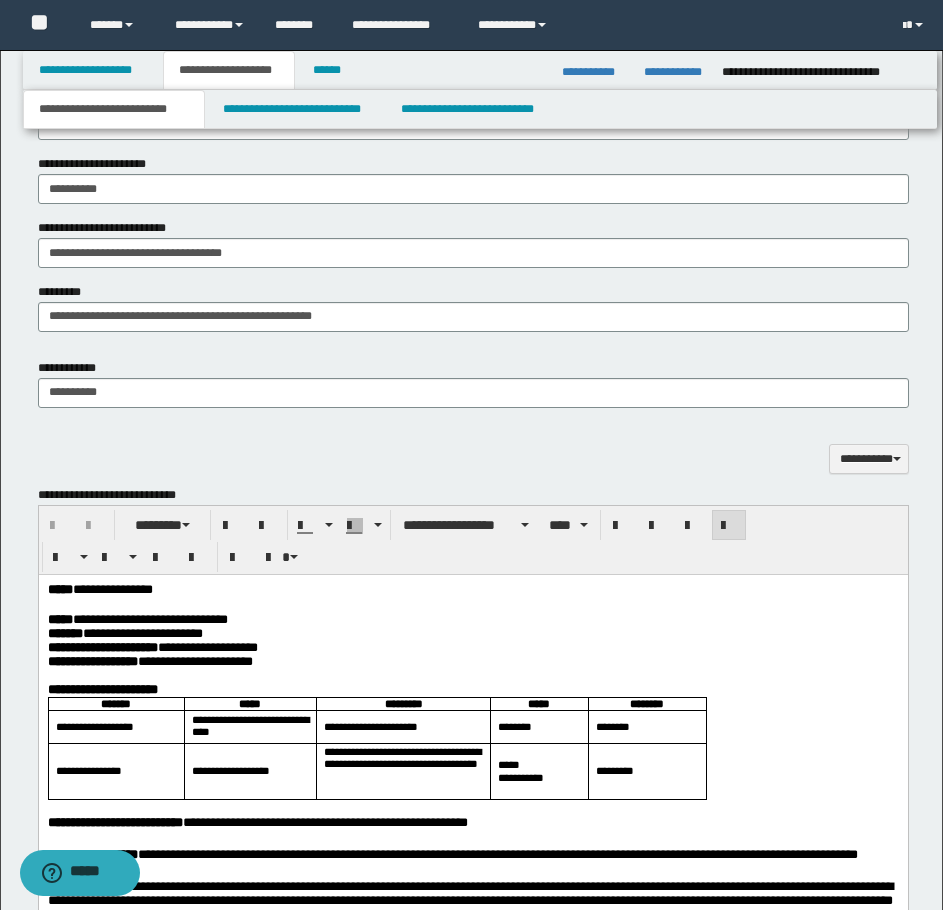 click on "**********" at bounding box center [142, 633] 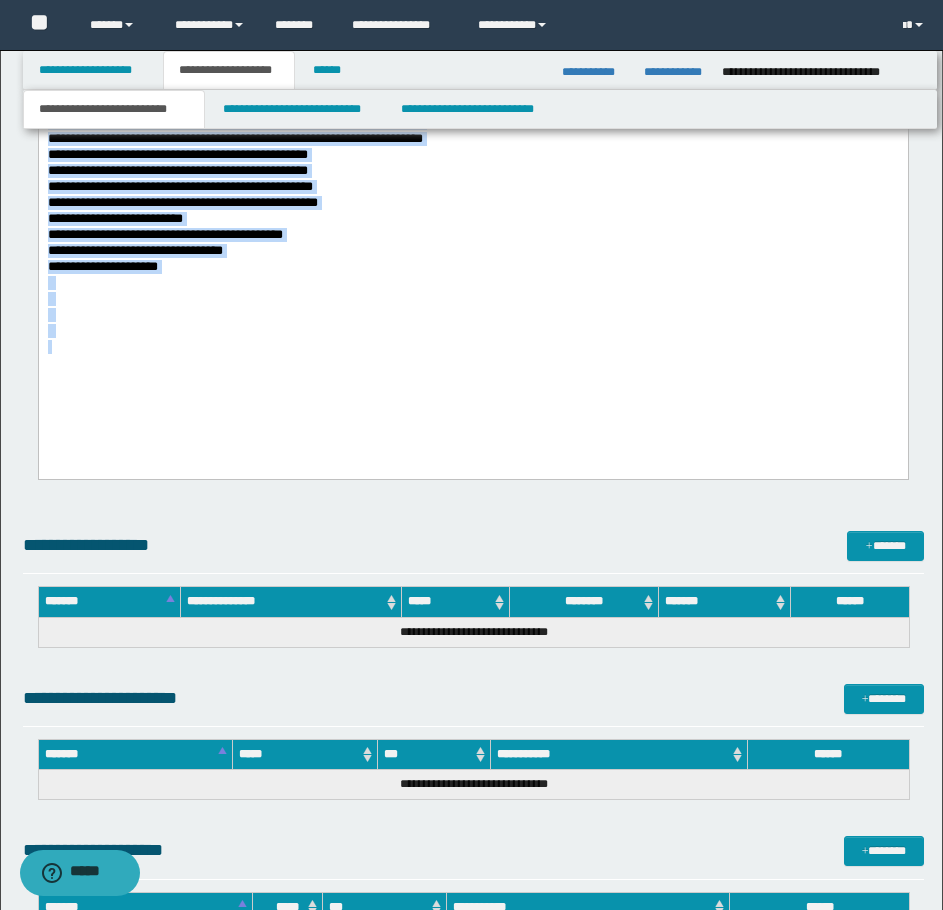 scroll, scrollTop: 5144, scrollLeft: 0, axis: vertical 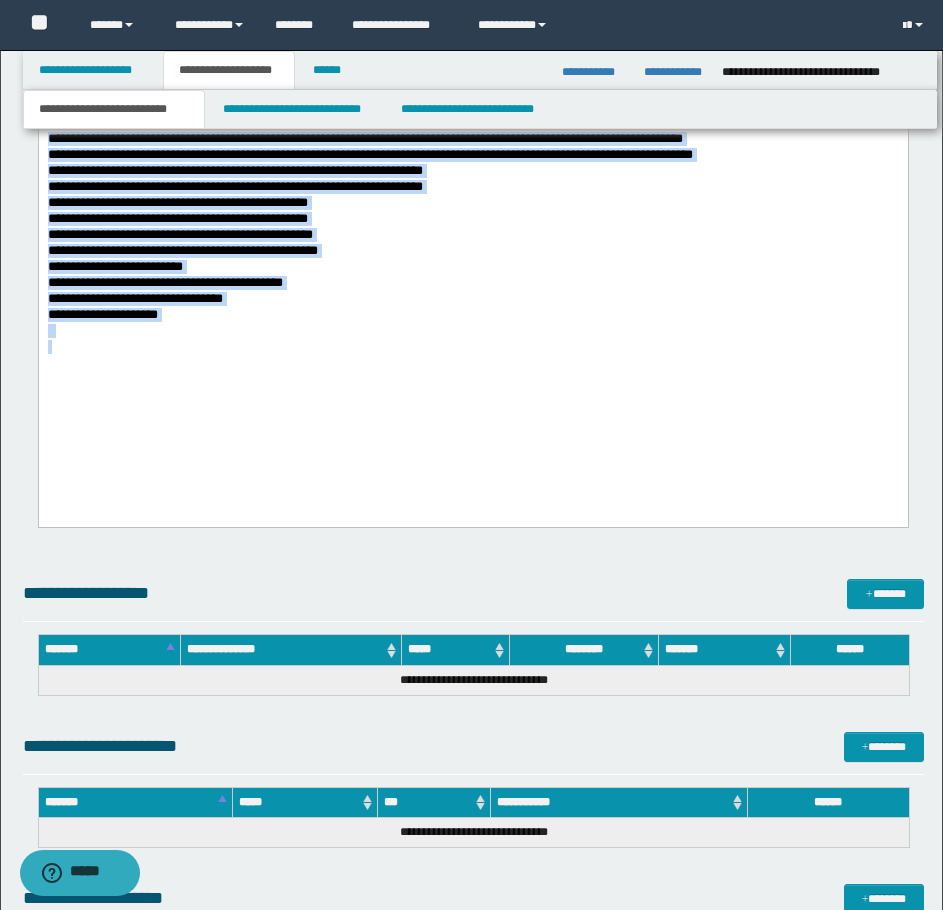 drag, startPoint x: 48, startPoint y: -2780, endPoint x: 312, endPoint y: 365, distance: 3156.061 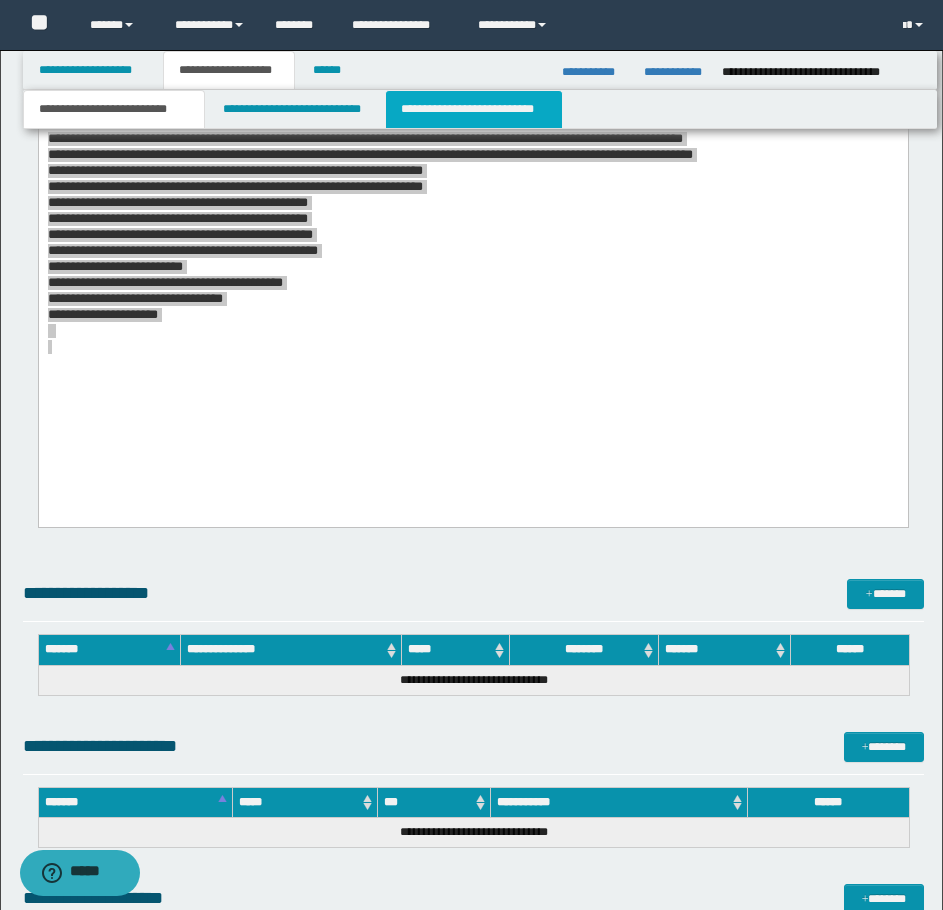click on "**********" at bounding box center [474, 109] 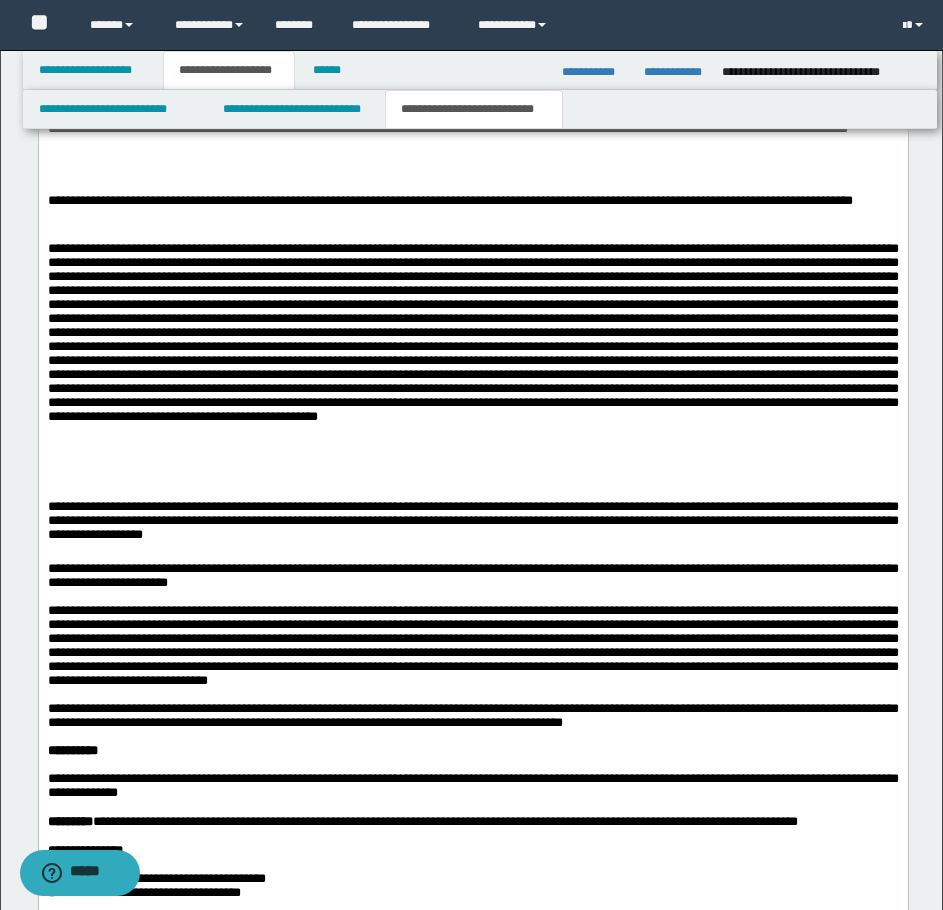 scroll, scrollTop: 1686, scrollLeft: 0, axis: vertical 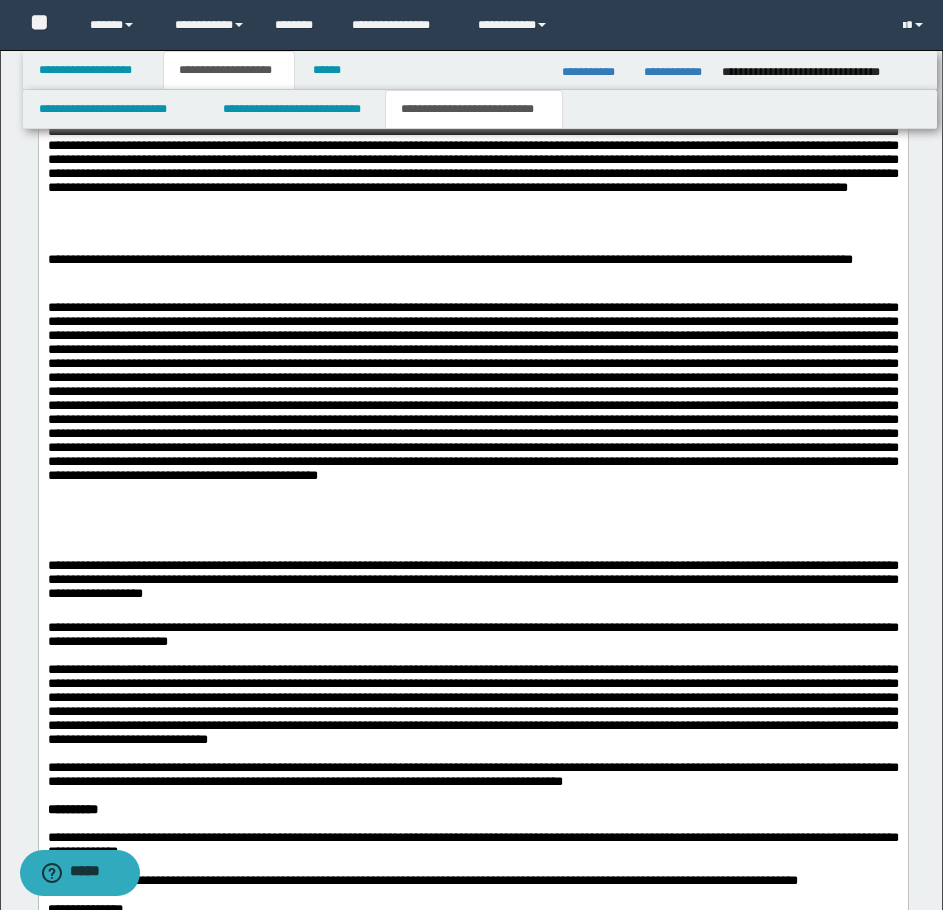 click on "**********" at bounding box center [472, 262] 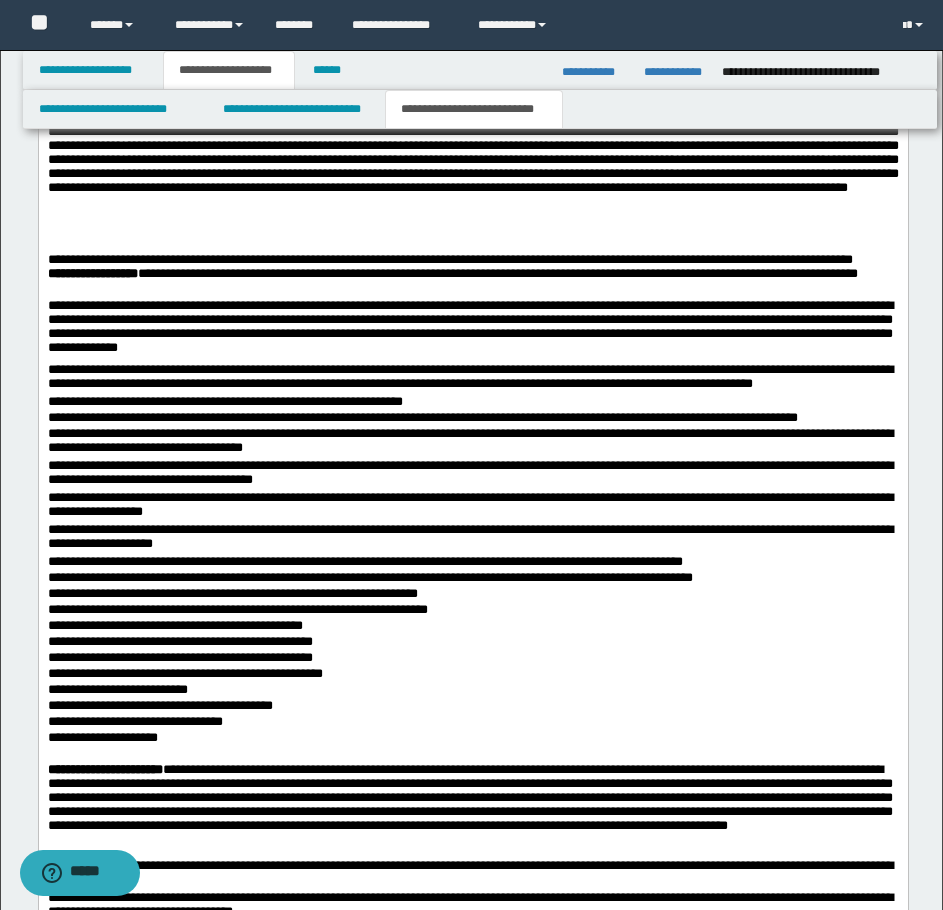 click on "**********" at bounding box center [472, 252] 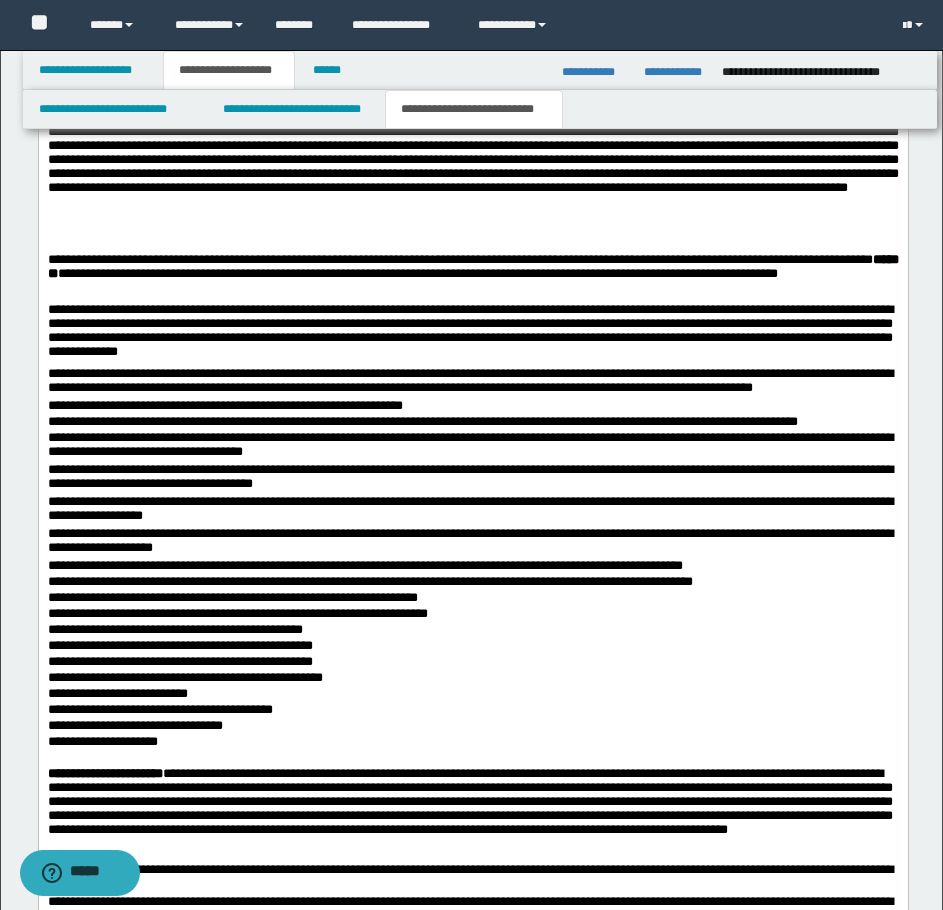 click on "*******" at bounding box center (472, 265) 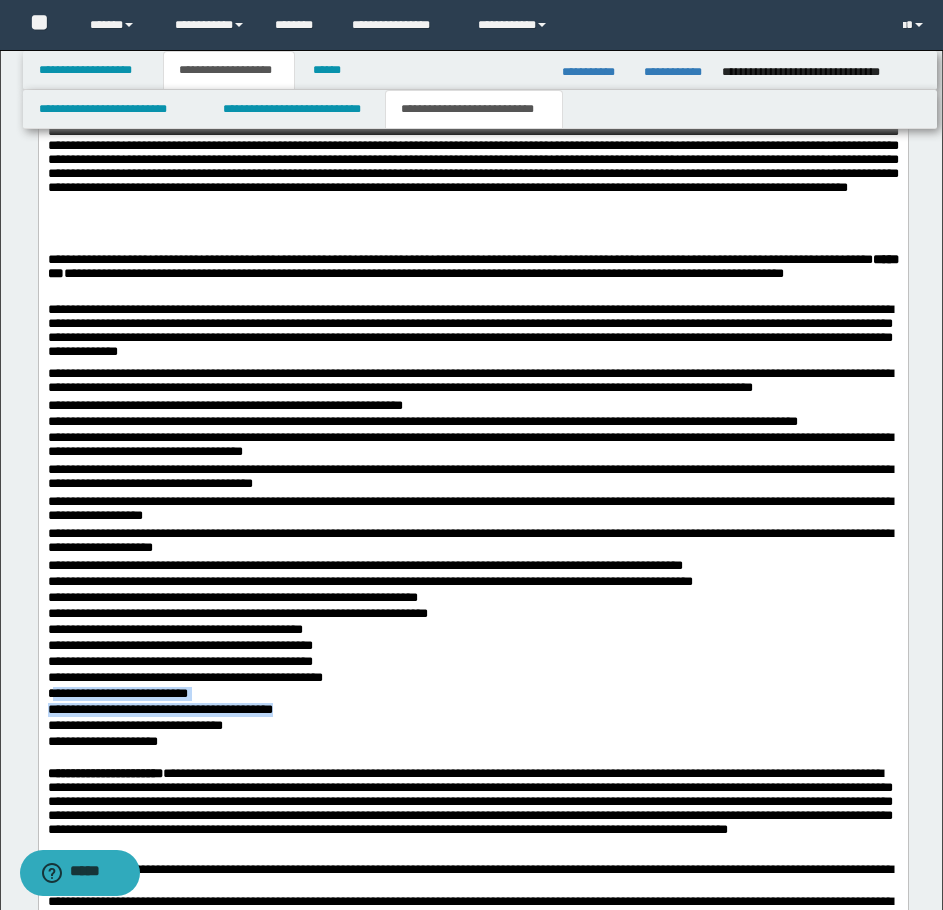 drag, startPoint x: 50, startPoint y: 719, endPoint x: 301, endPoint y: 736, distance: 251.57504 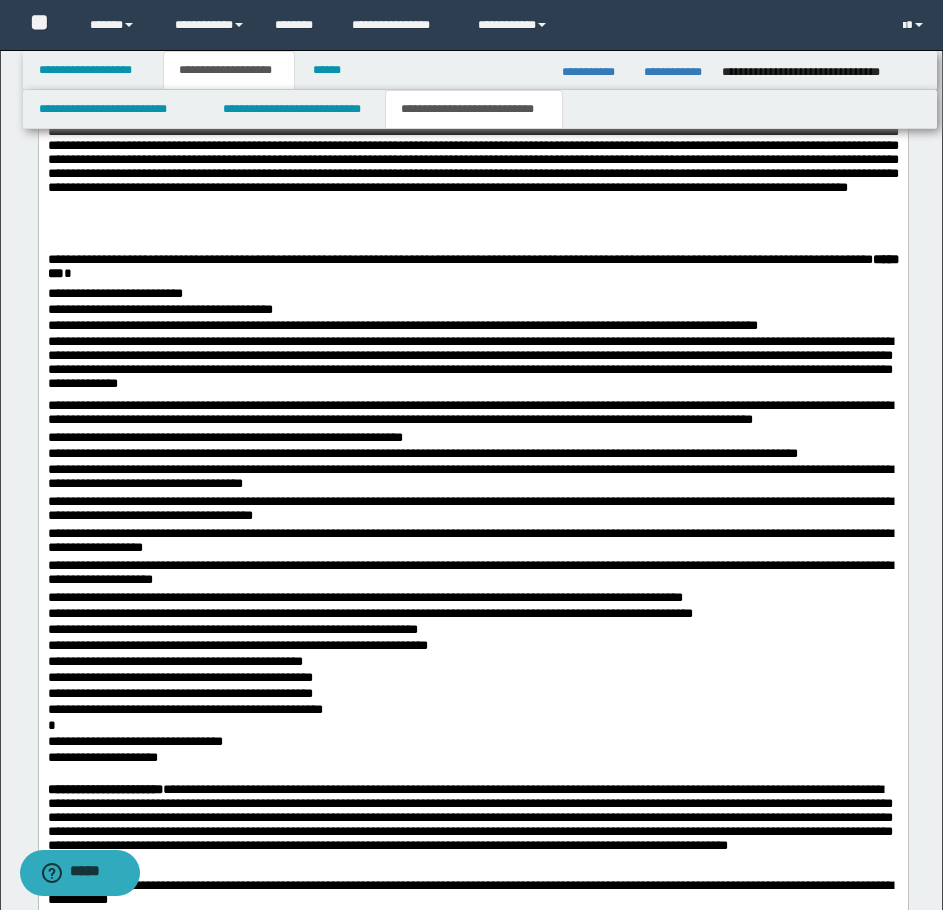 click on "**********" at bounding box center (472, 262) 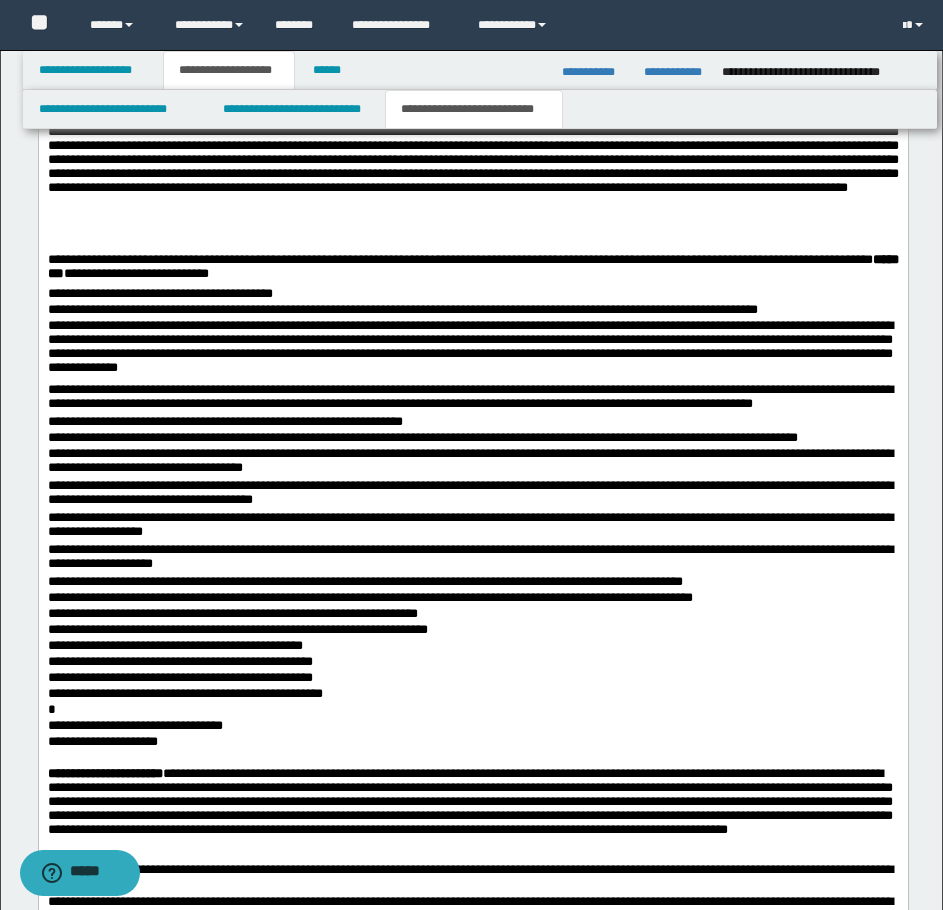 click on "**********" at bounding box center (472, 262) 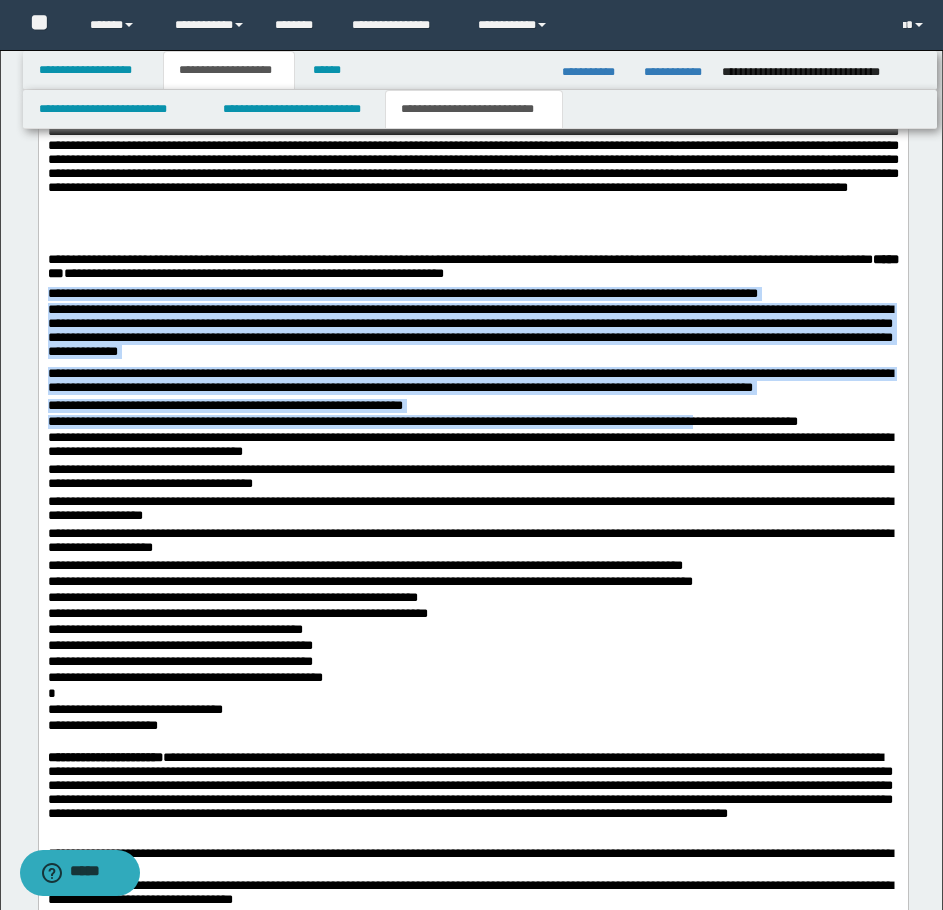 drag, startPoint x: 47, startPoint y: 317, endPoint x: 747, endPoint y: 447, distance: 711.9691 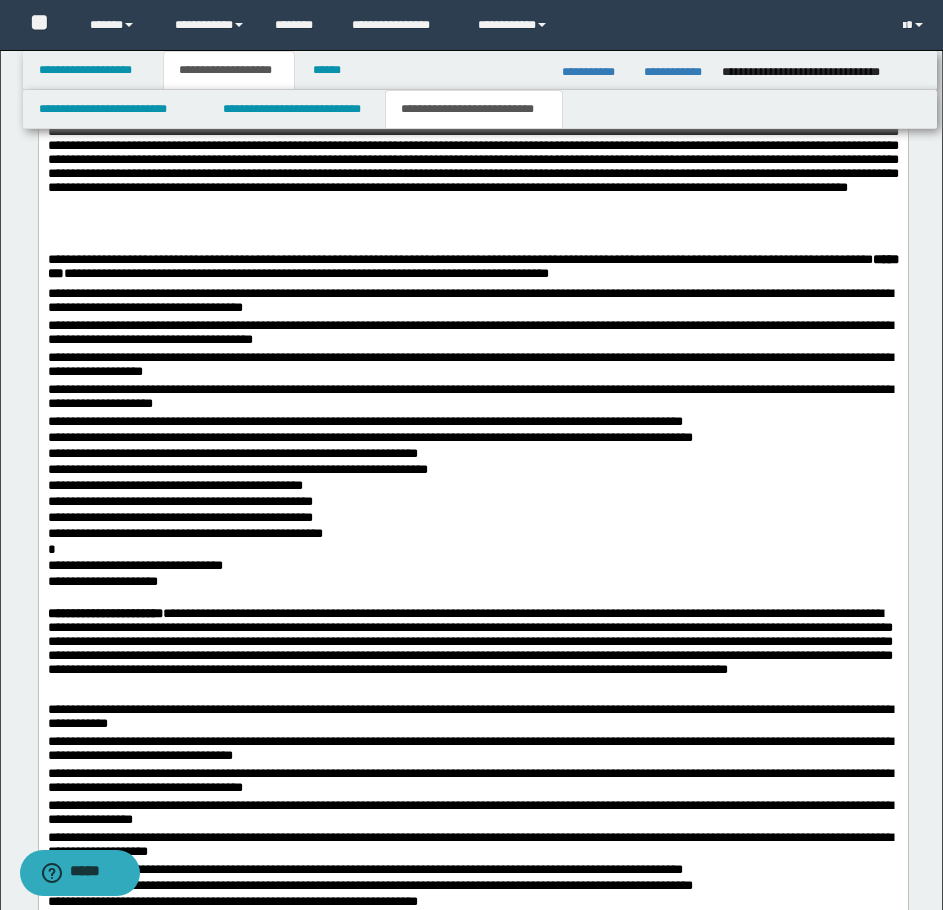 click on "**********" at bounding box center (472, 262) 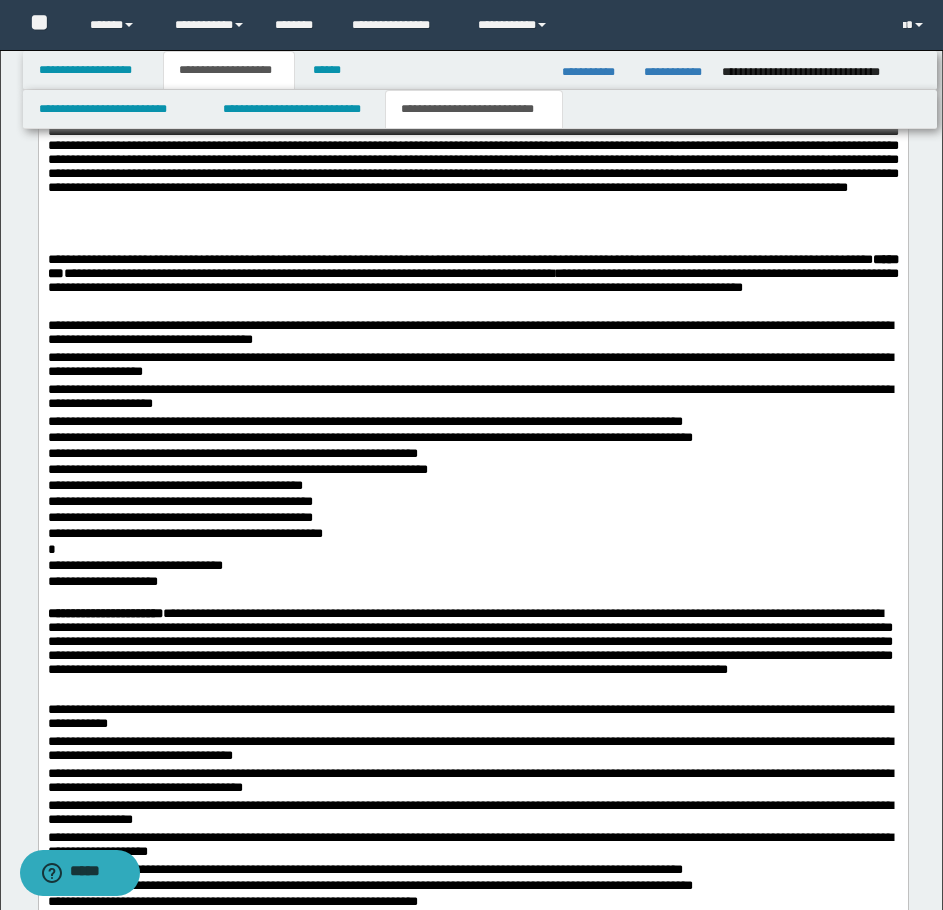 click on "**********" at bounding box center (472, 278) 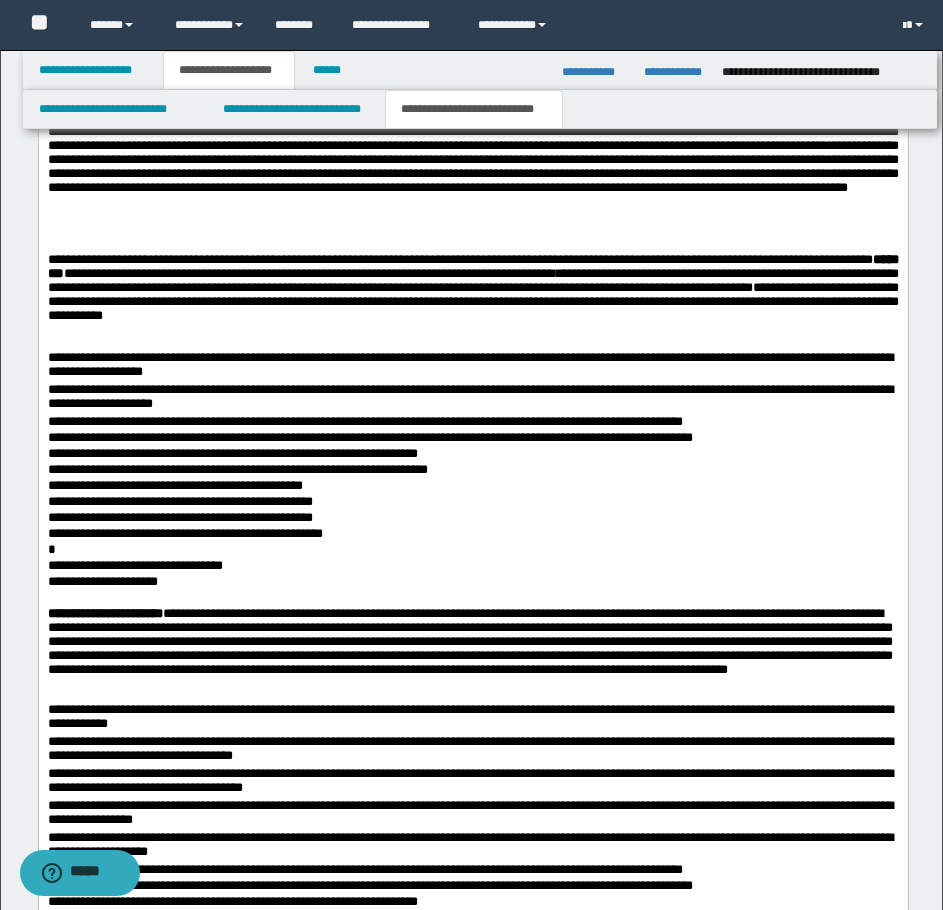click on "**********" at bounding box center (472, 294) 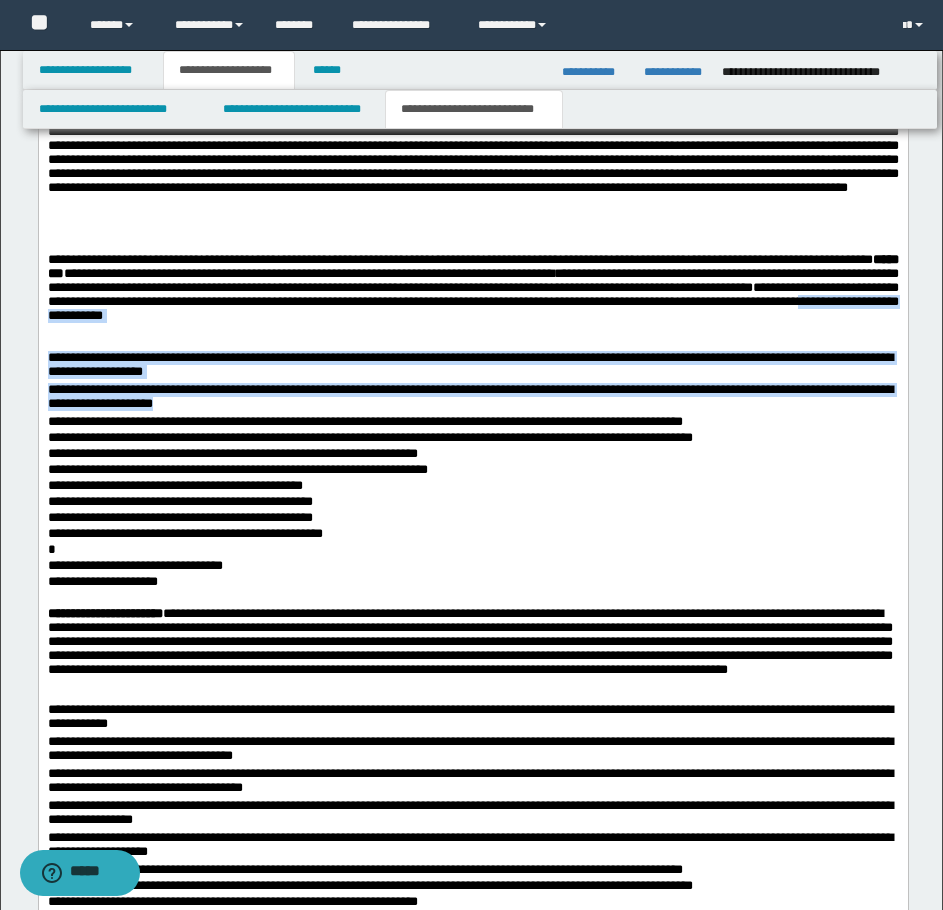 drag, startPoint x: 49, startPoint y: 366, endPoint x: 536, endPoint y: 426, distance: 490.6822 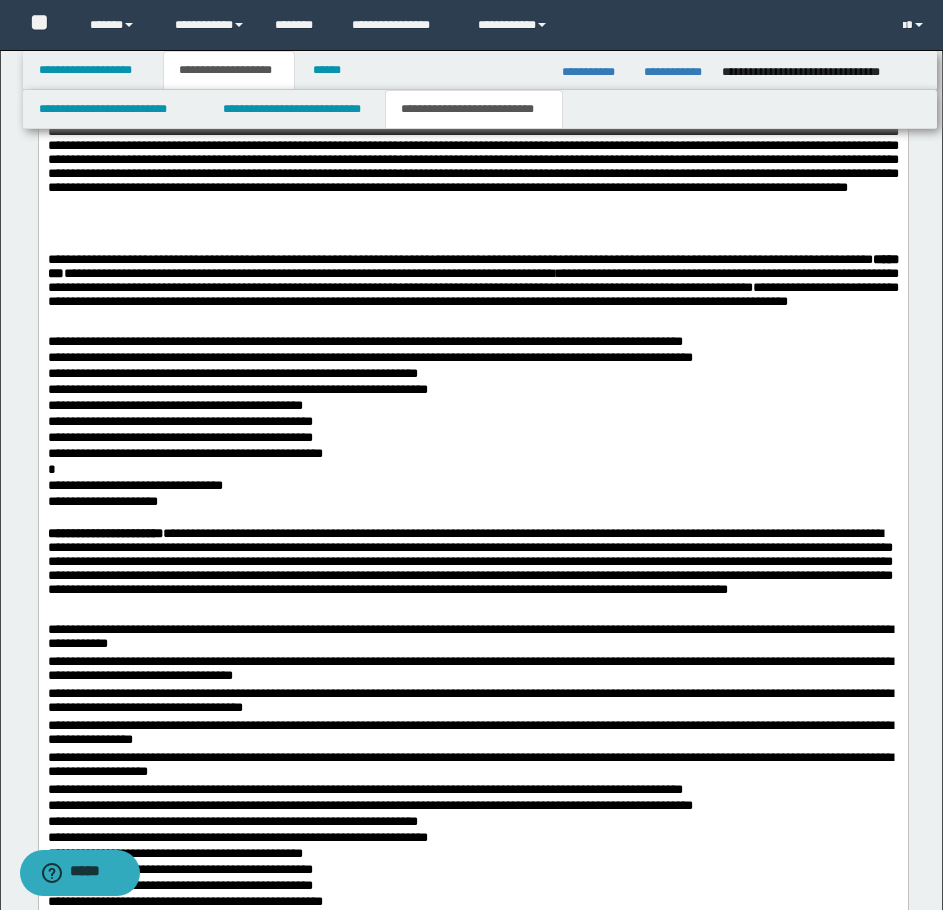 click on "**********" at bounding box center (472, 374) 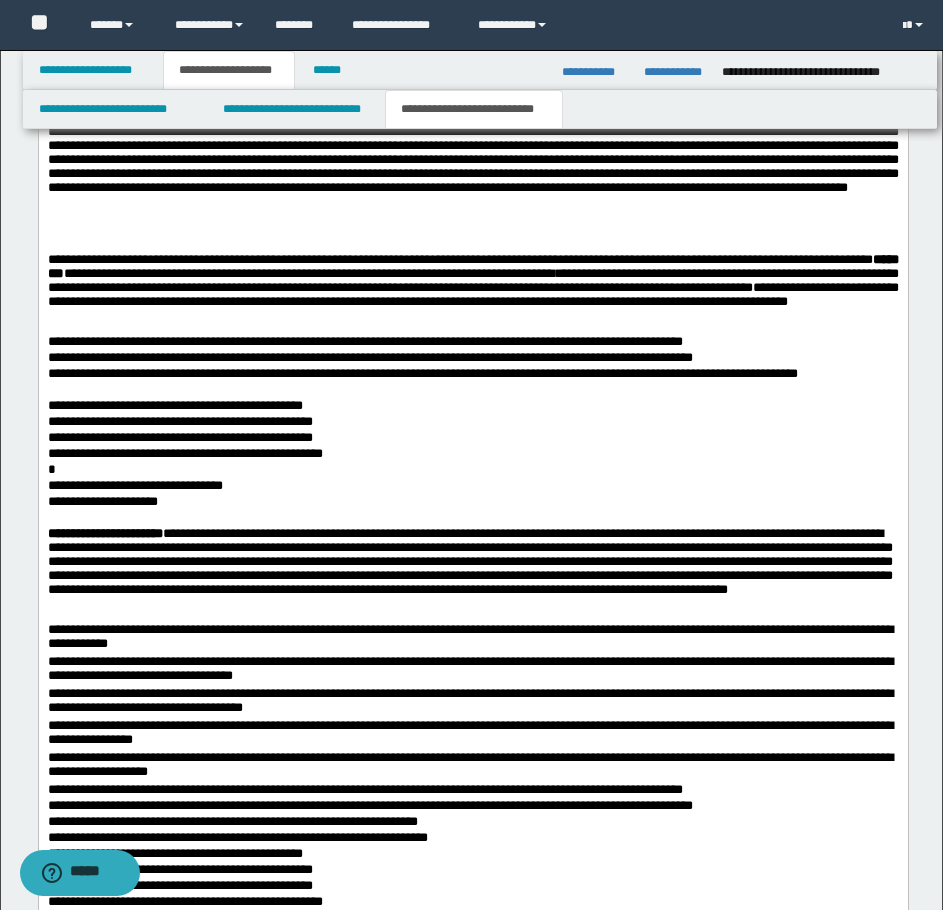 click on "**********" at bounding box center (472, 286) 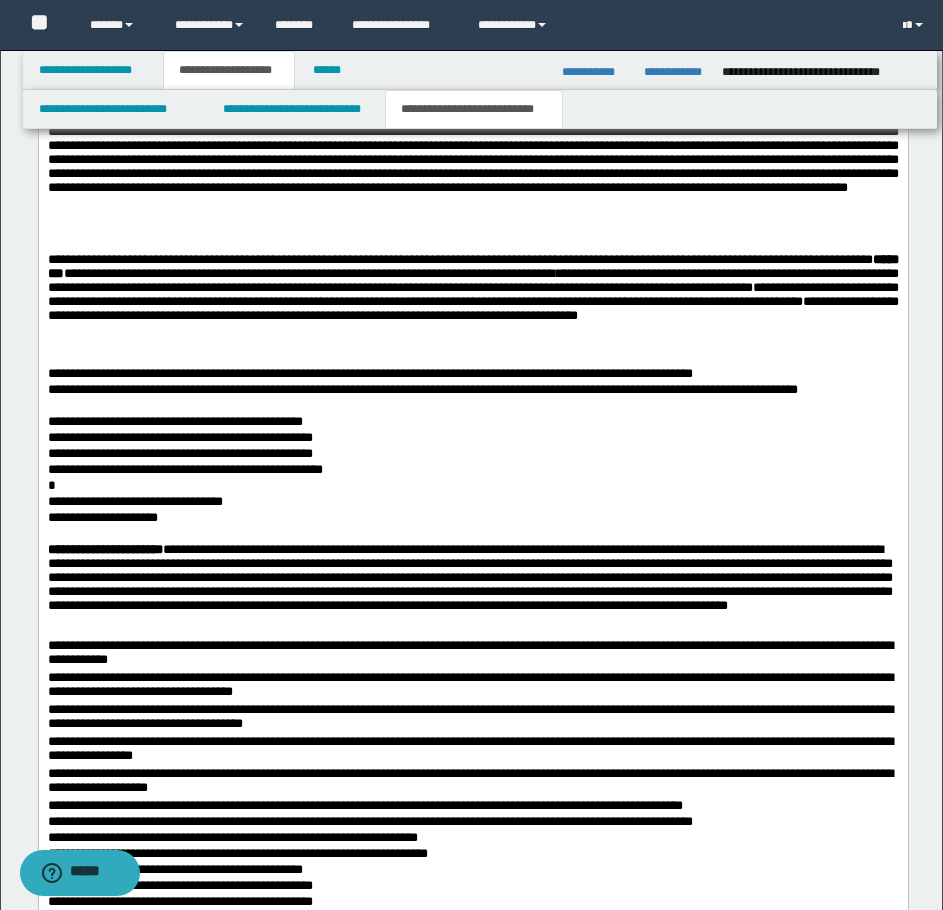 click on "**********" at bounding box center (472, 302) 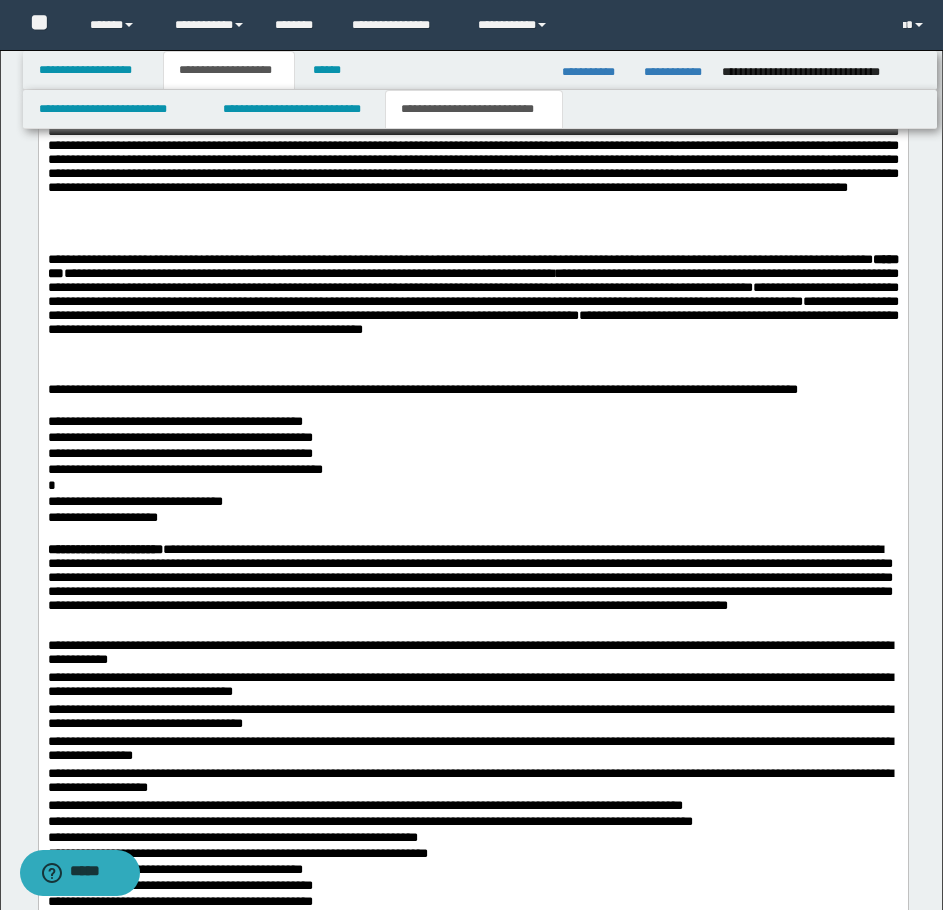 click on "**********" at bounding box center (472, 310) 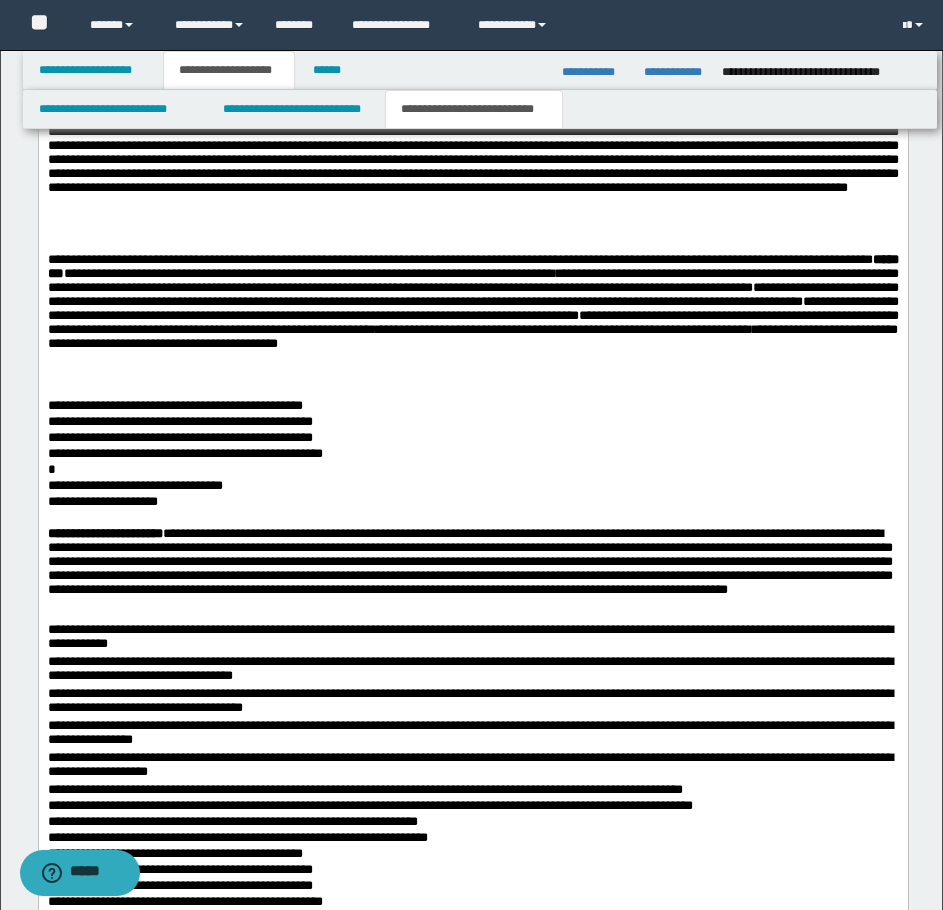 click on "**********" at bounding box center [472, 318] 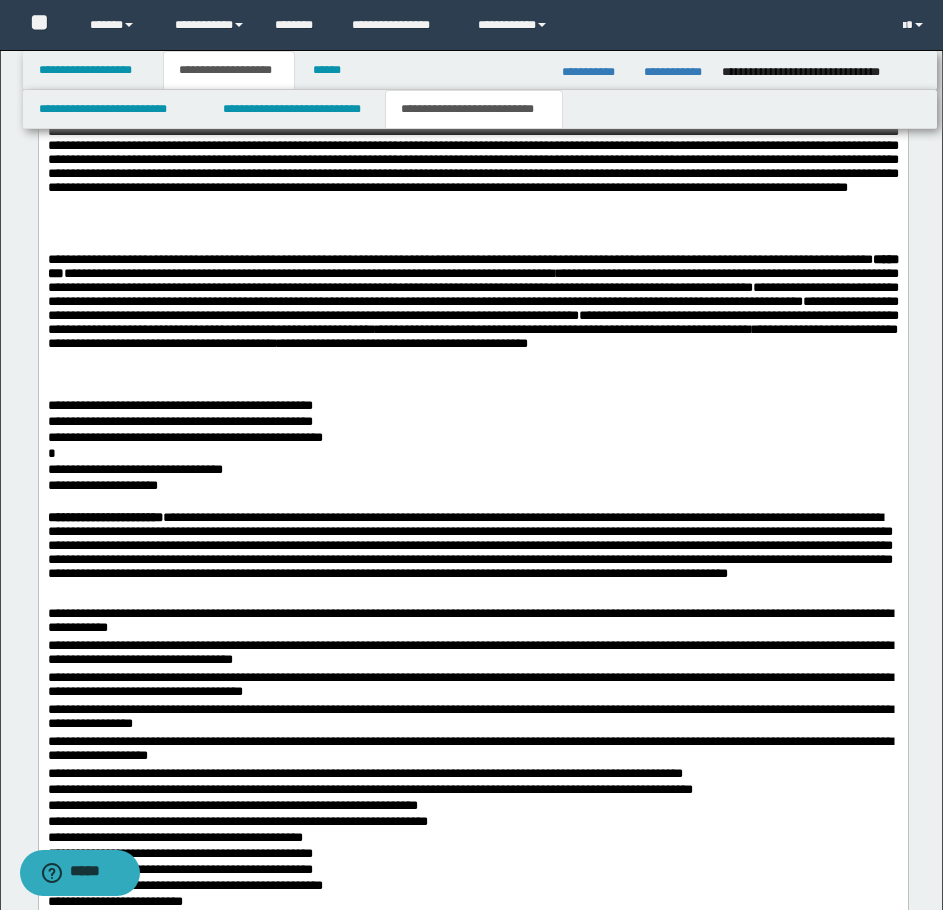 click on "**********" at bounding box center (472, 318) 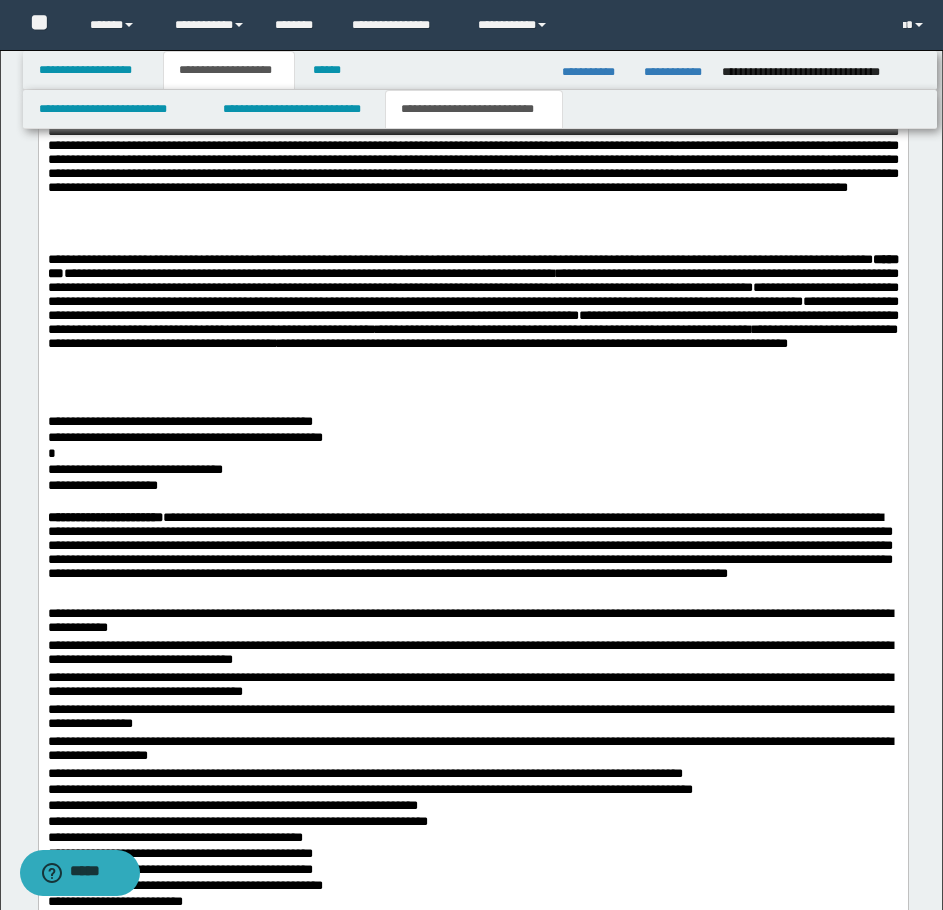 click on "**********" at bounding box center [472, 326] 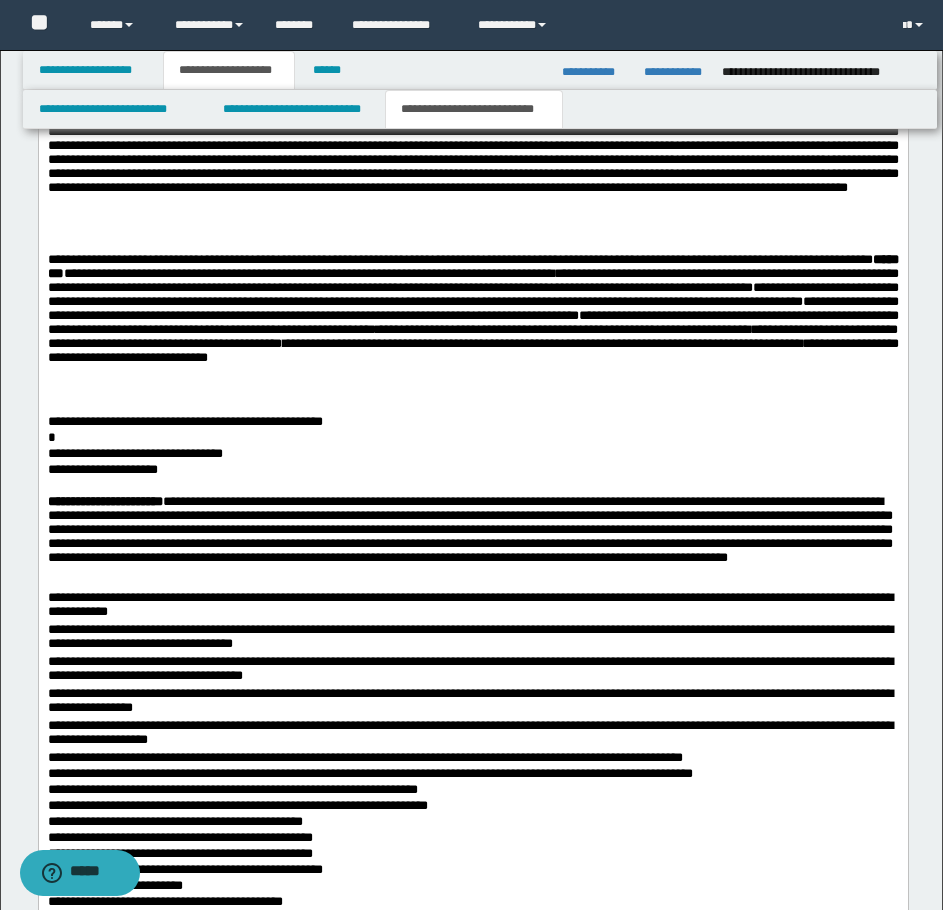 click on "**********" at bounding box center (472, 326) 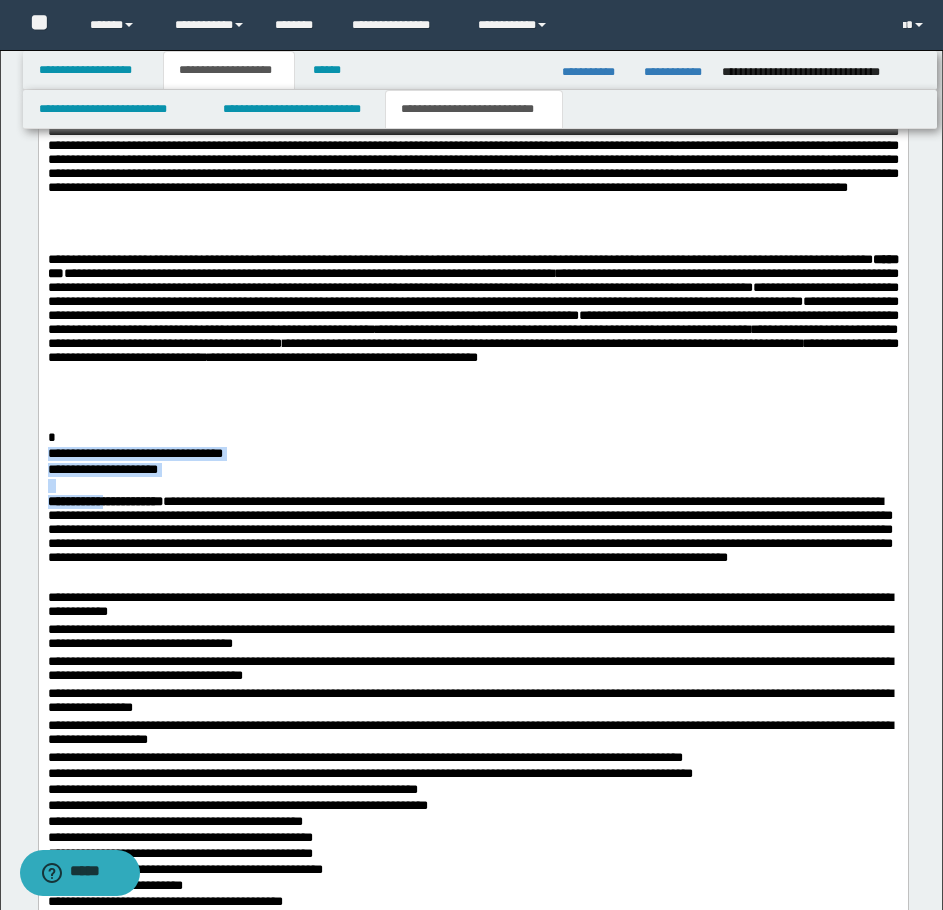 drag, startPoint x: 50, startPoint y: 466, endPoint x: 132, endPoint y: 526, distance: 101.607086 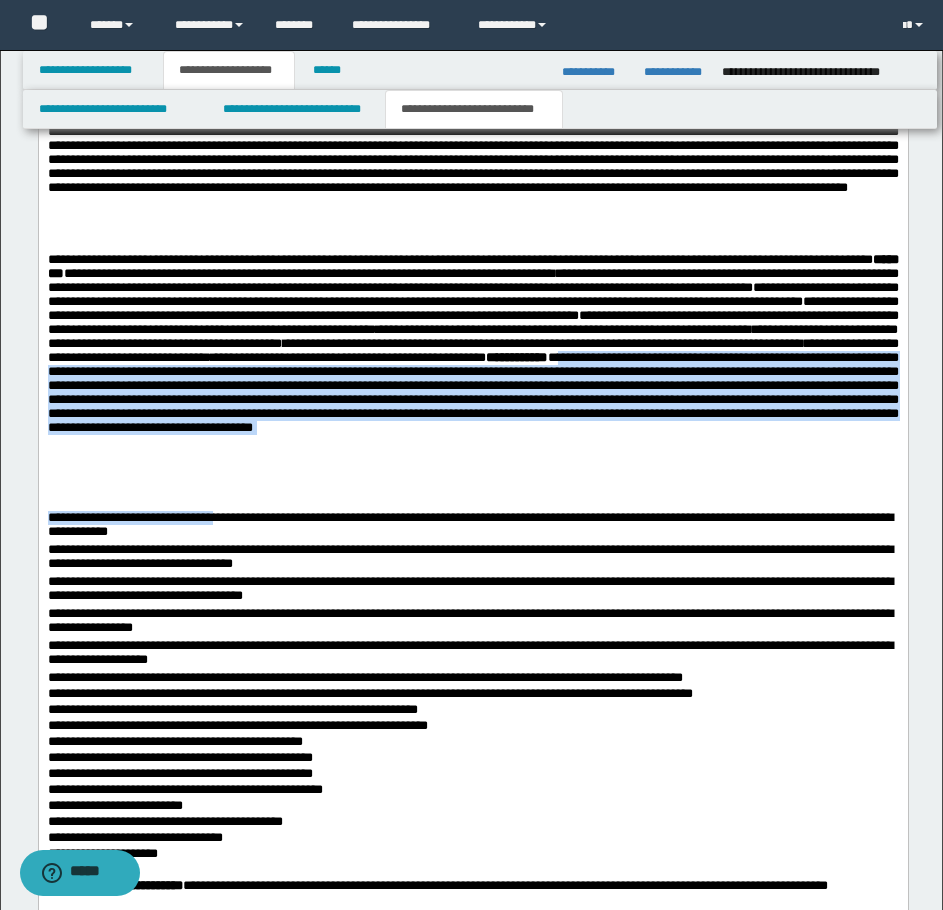 drag, startPoint x: 151, startPoint y: 447, endPoint x: 219, endPoint y: 536, distance: 112.00446 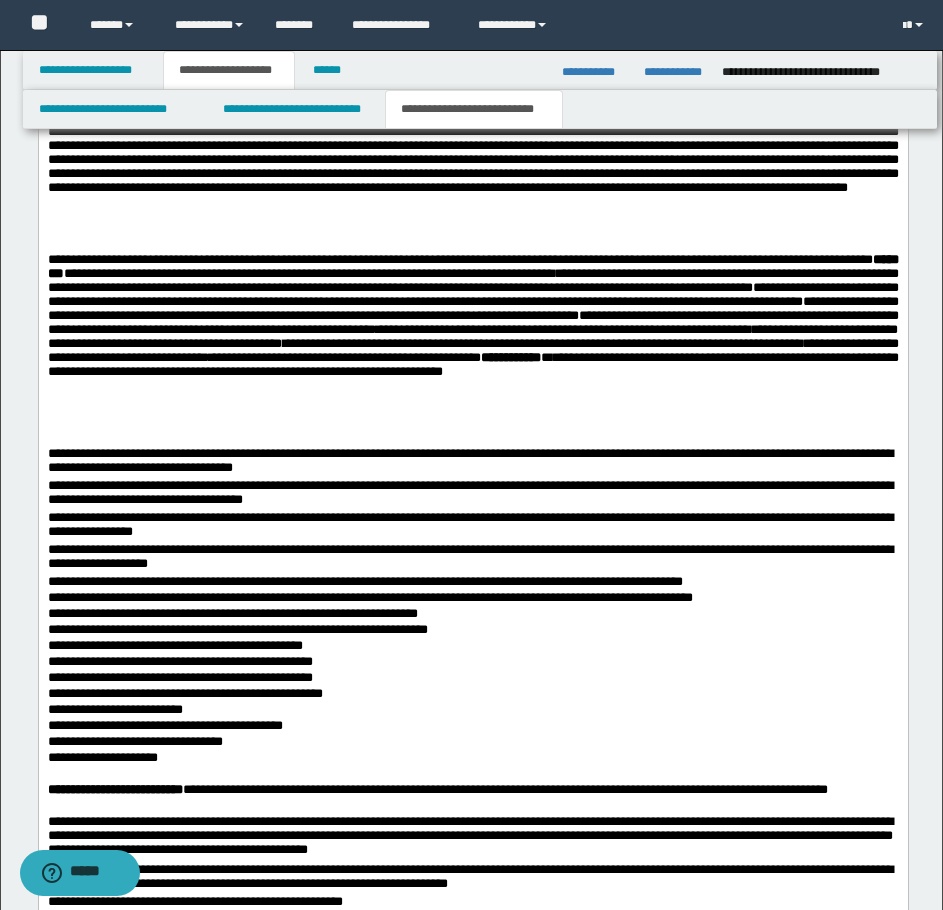 click on "**********" at bounding box center [472, 342] 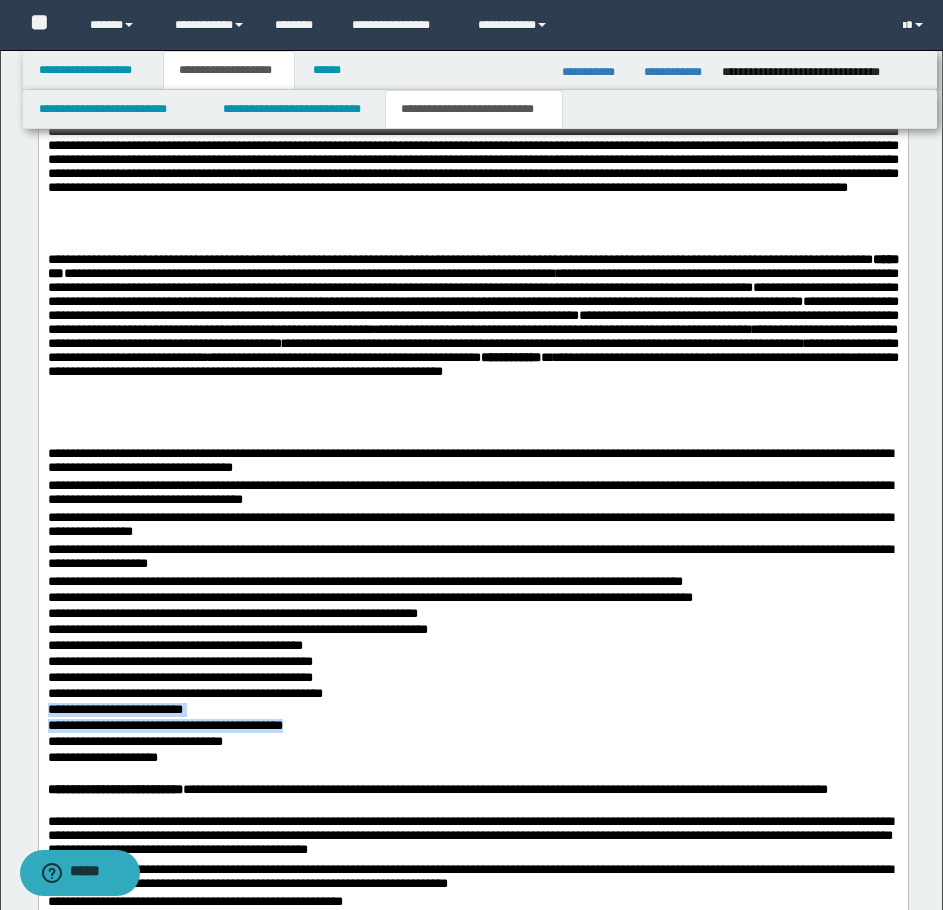 drag, startPoint x: 48, startPoint y: 730, endPoint x: 323, endPoint y: 754, distance: 276.0453 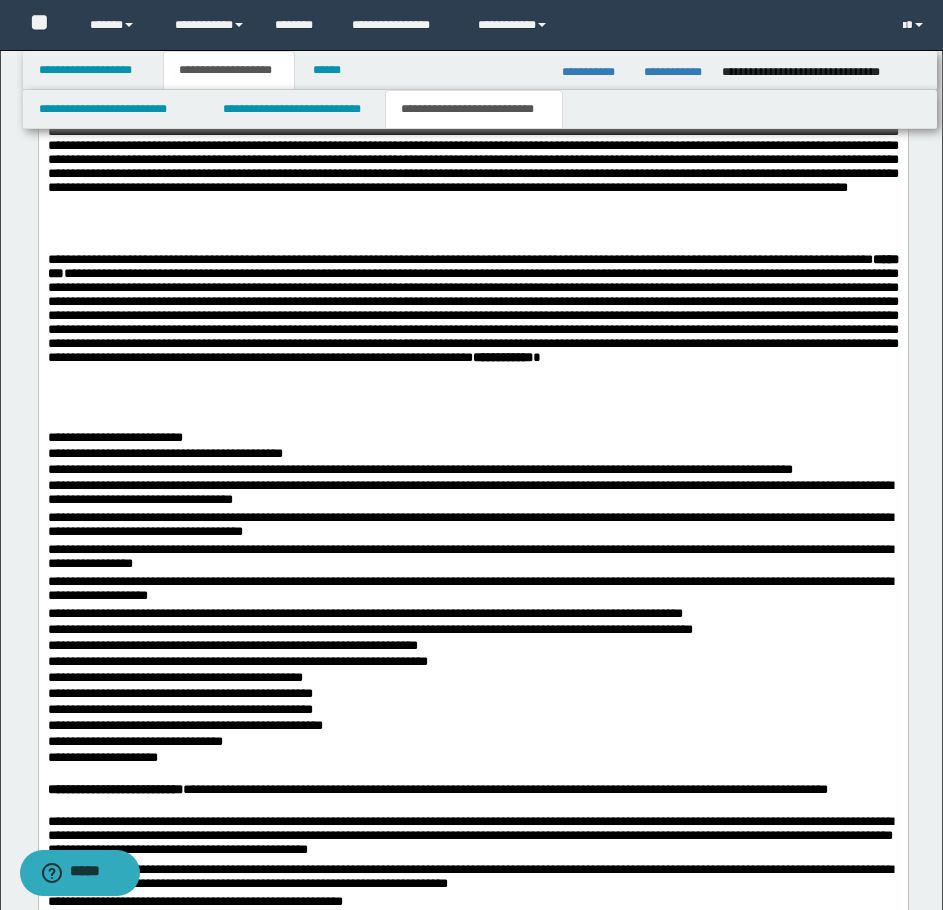 click on "**********" at bounding box center [472, 334] 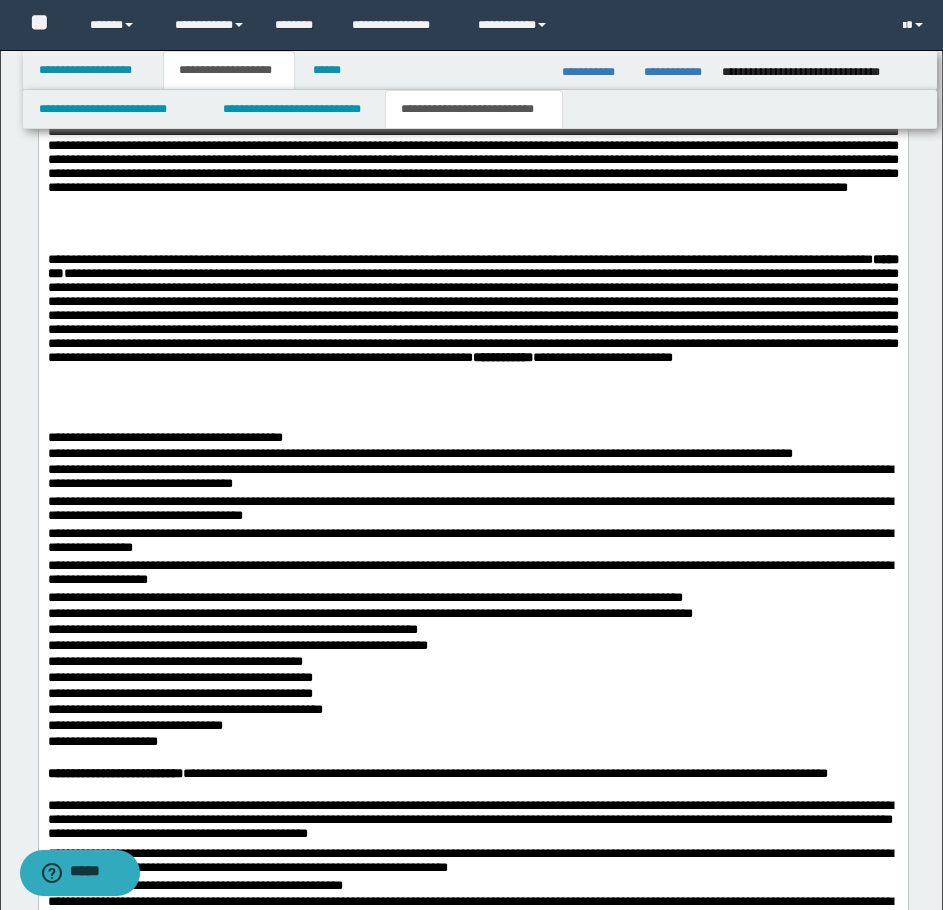 click on "**********" at bounding box center [472, 334] 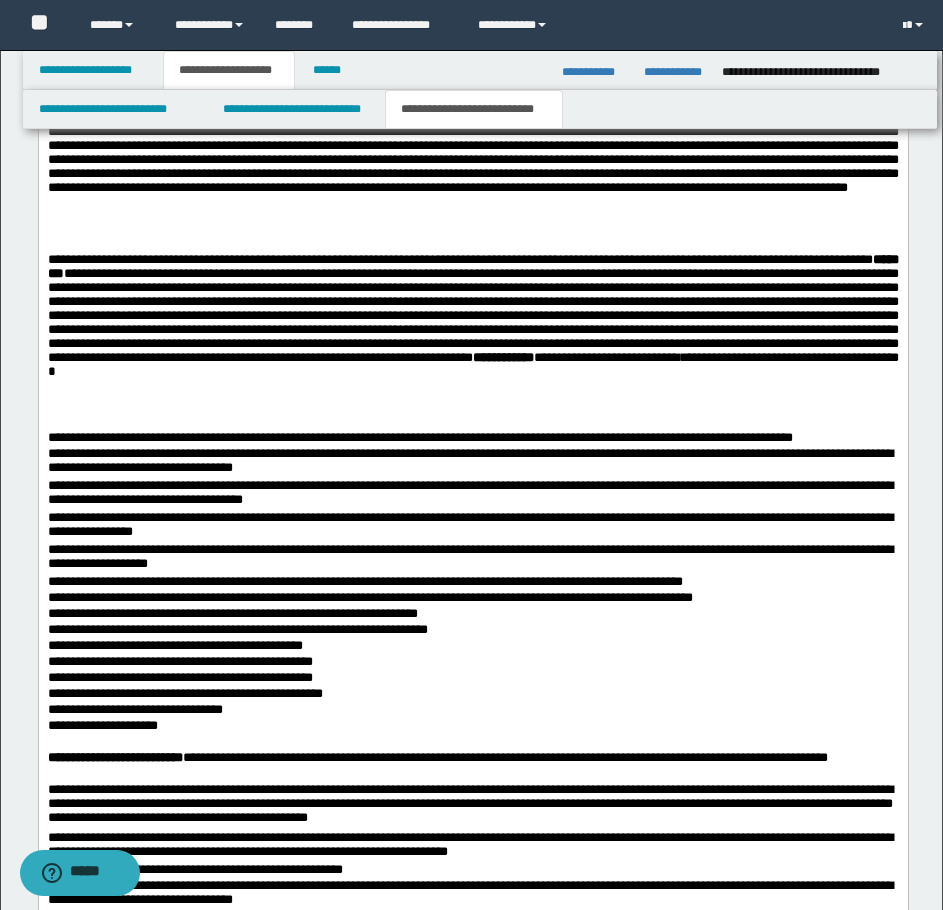 click on "**********" at bounding box center (472, 334) 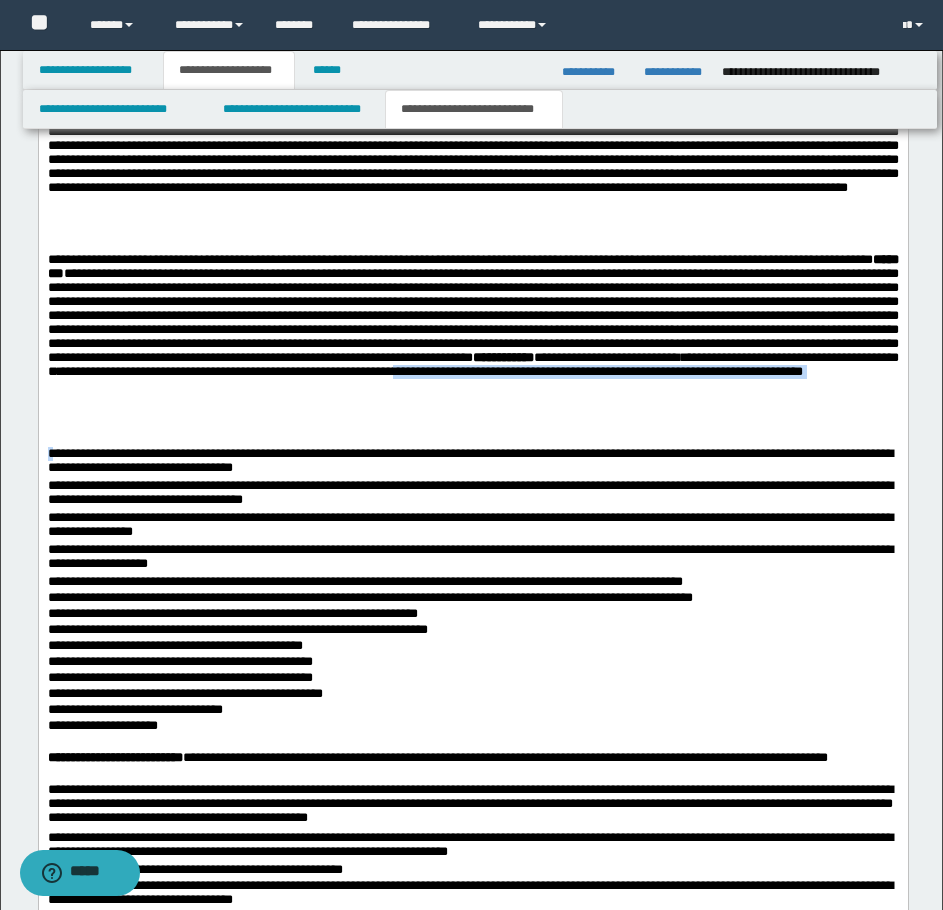 drag, startPoint x: 93, startPoint y: 462, endPoint x: 52, endPoint y: 474, distance: 42.72002 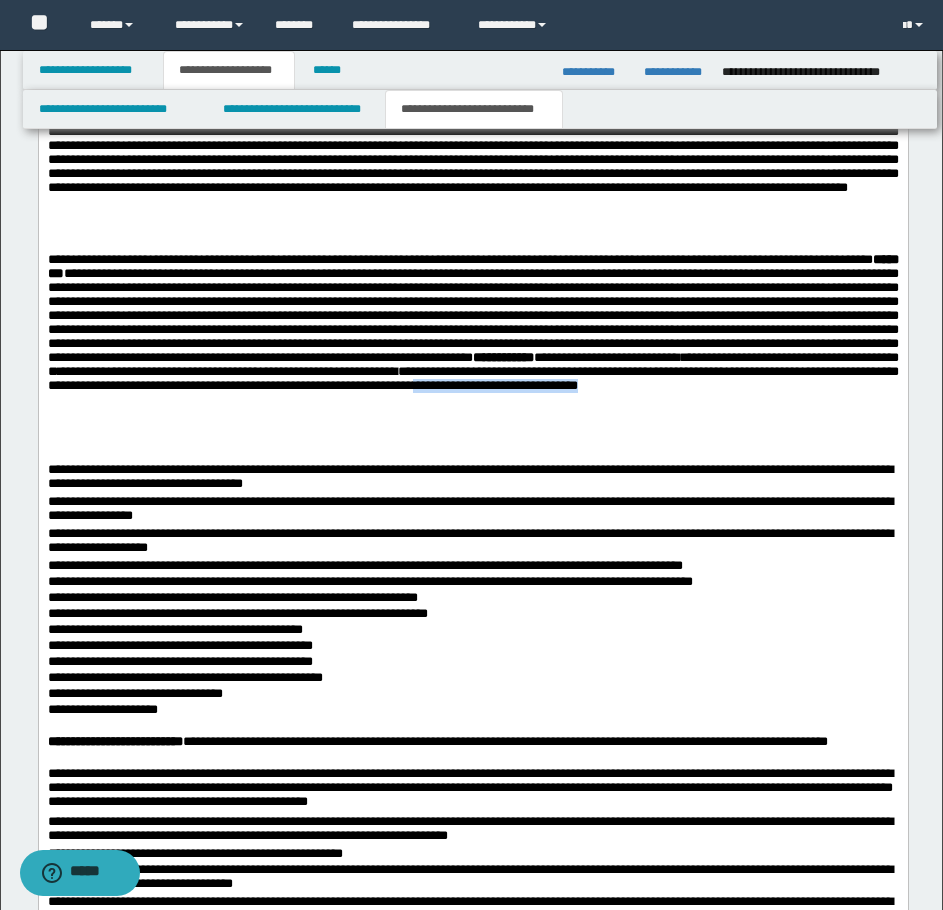 drag, startPoint x: 441, startPoint y: 476, endPoint x: 676, endPoint y: 480, distance: 235.03404 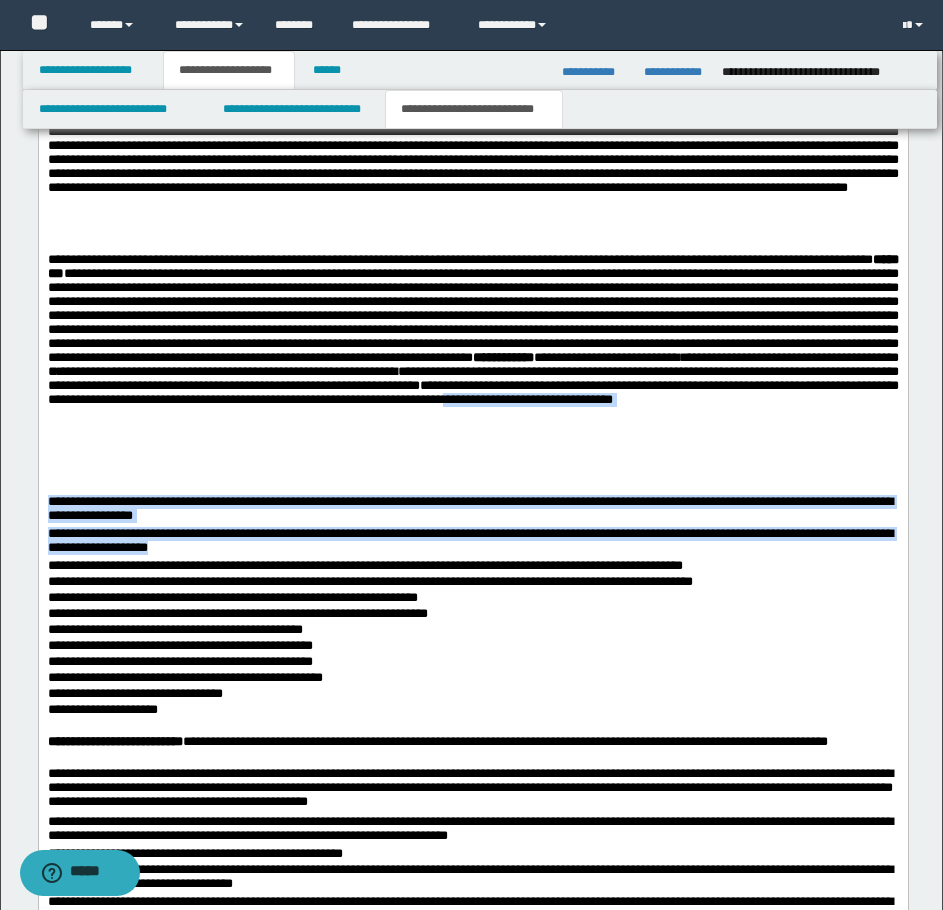 drag, startPoint x: 811, startPoint y: 499, endPoint x: 627, endPoint y: 567, distance: 196.1632 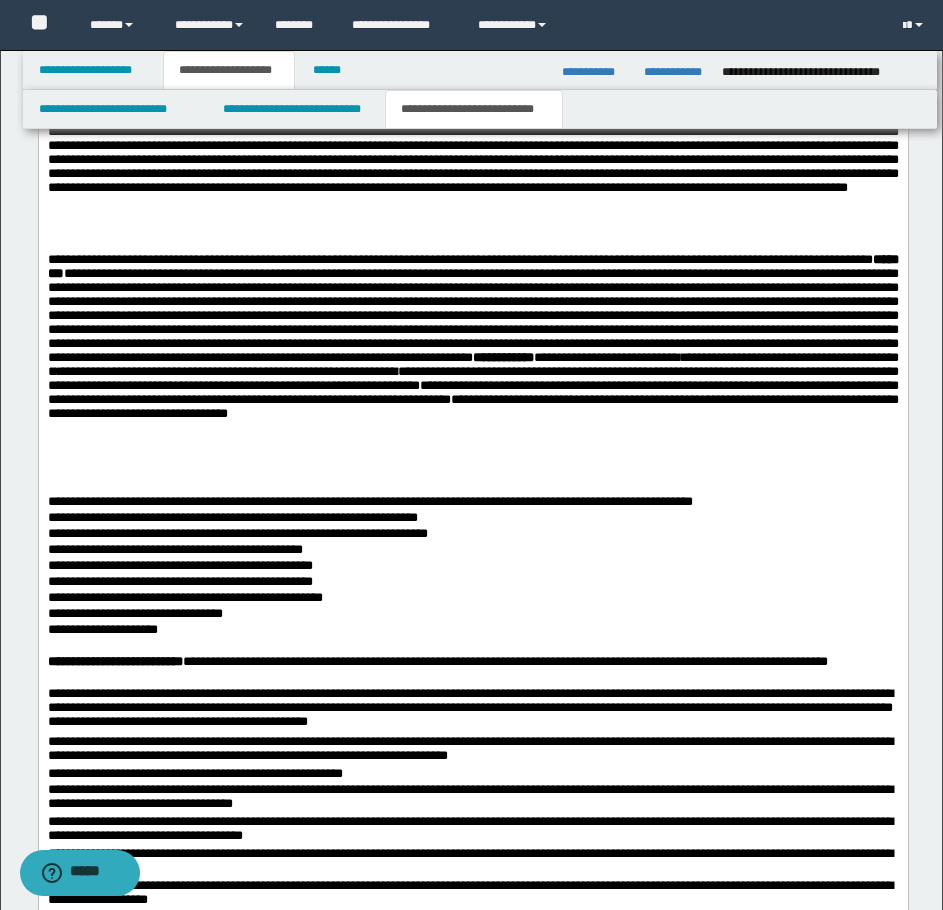 click on "**********" at bounding box center (472, 366) 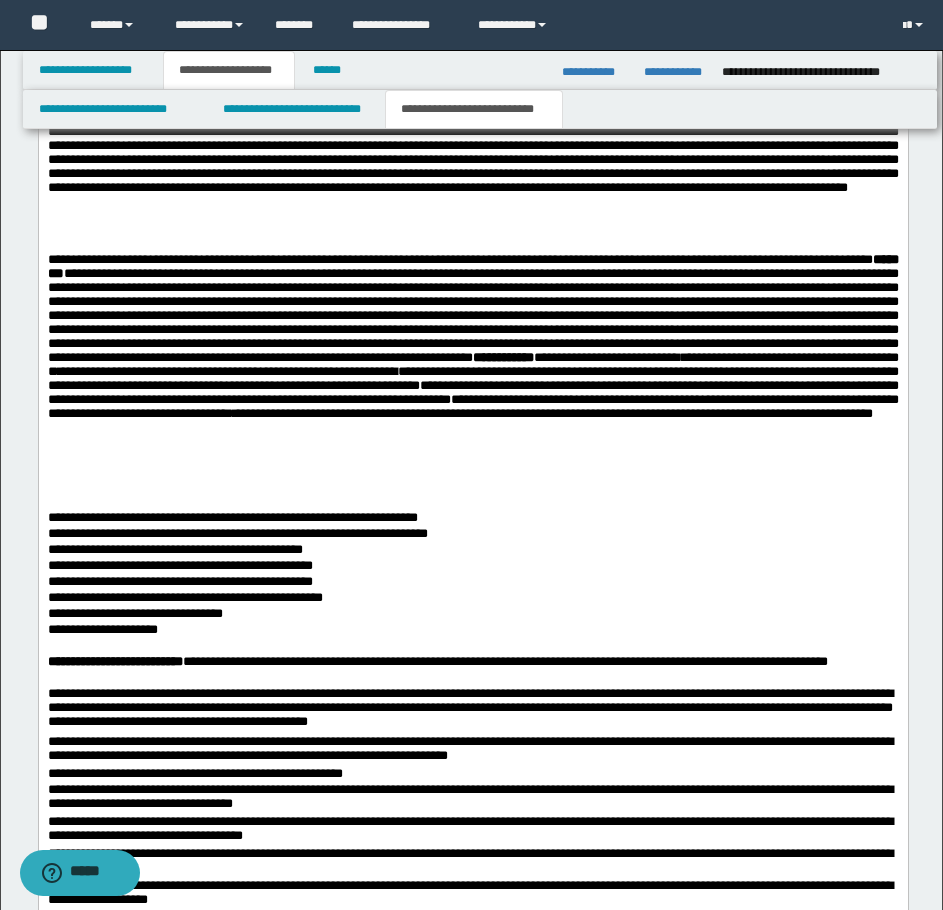 click on "**********" at bounding box center [472, 374] 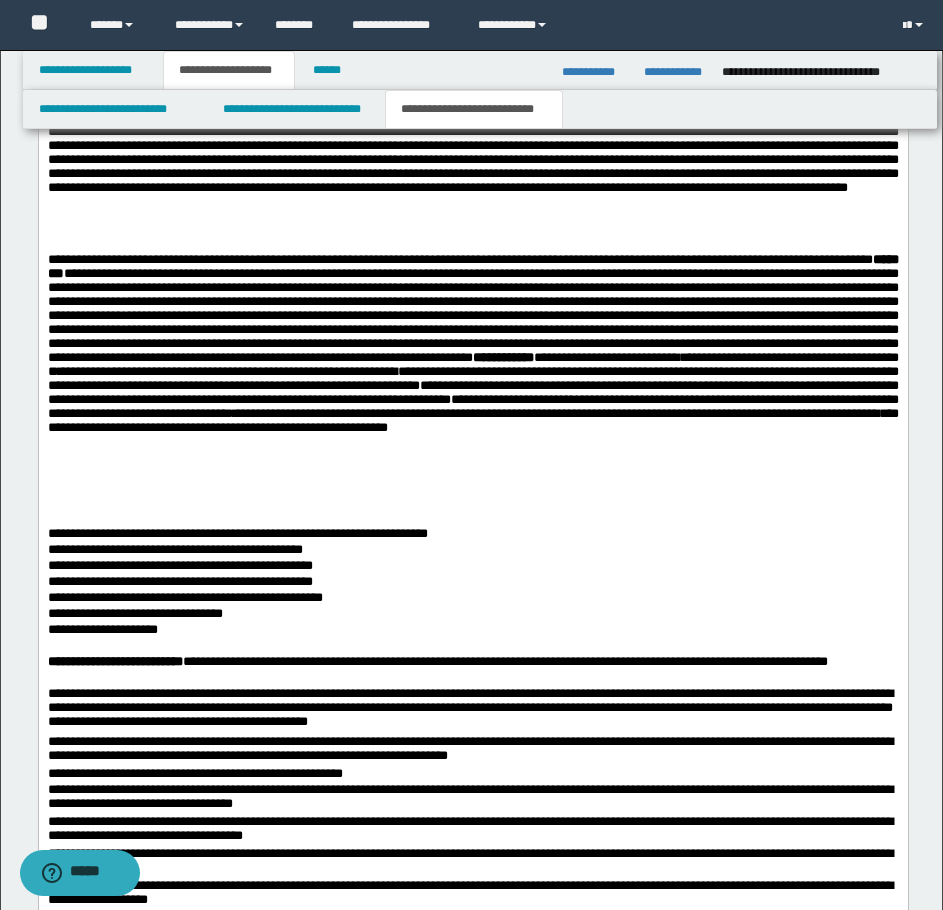 click on "**********" at bounding box center (472, 382) 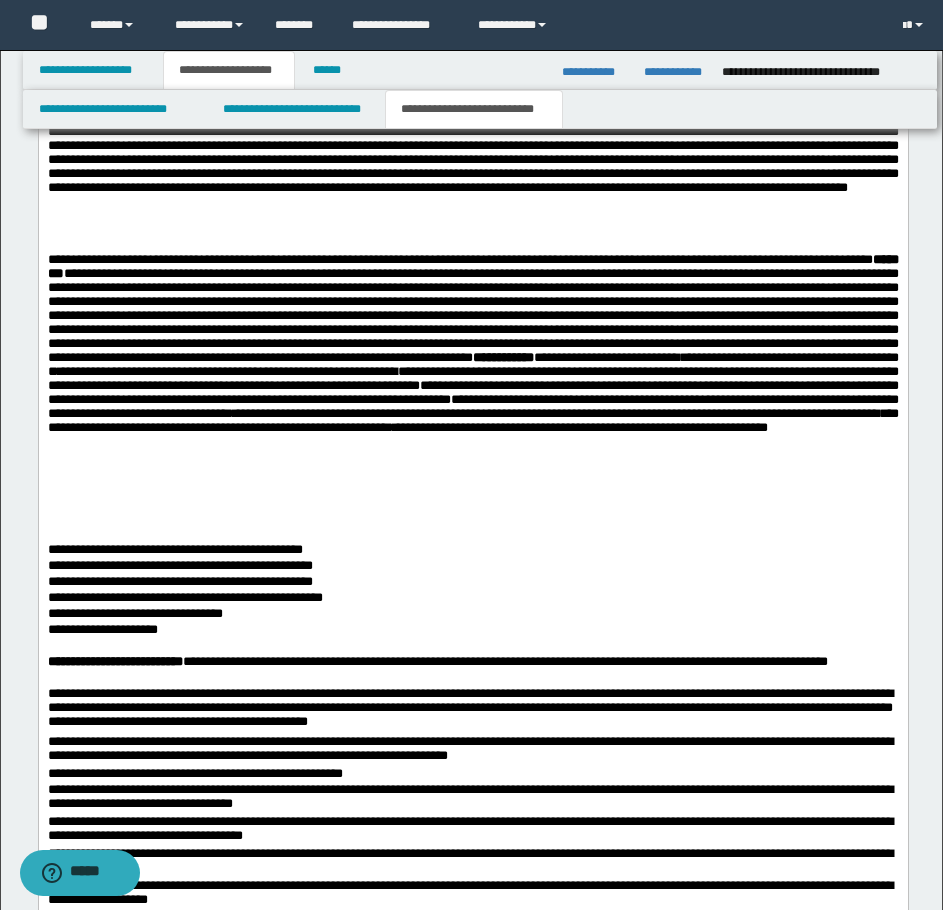 click on "**********" at bounding box center (472, 390) 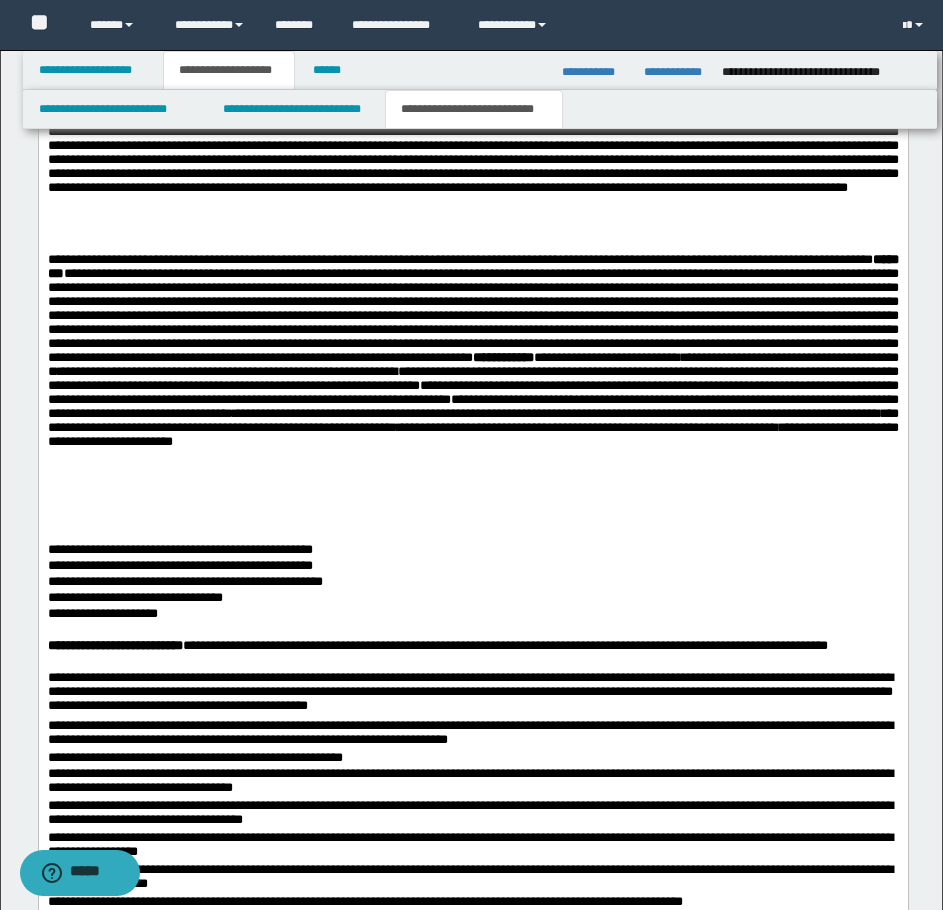 click on "**********" at bounding box center (472, 550) 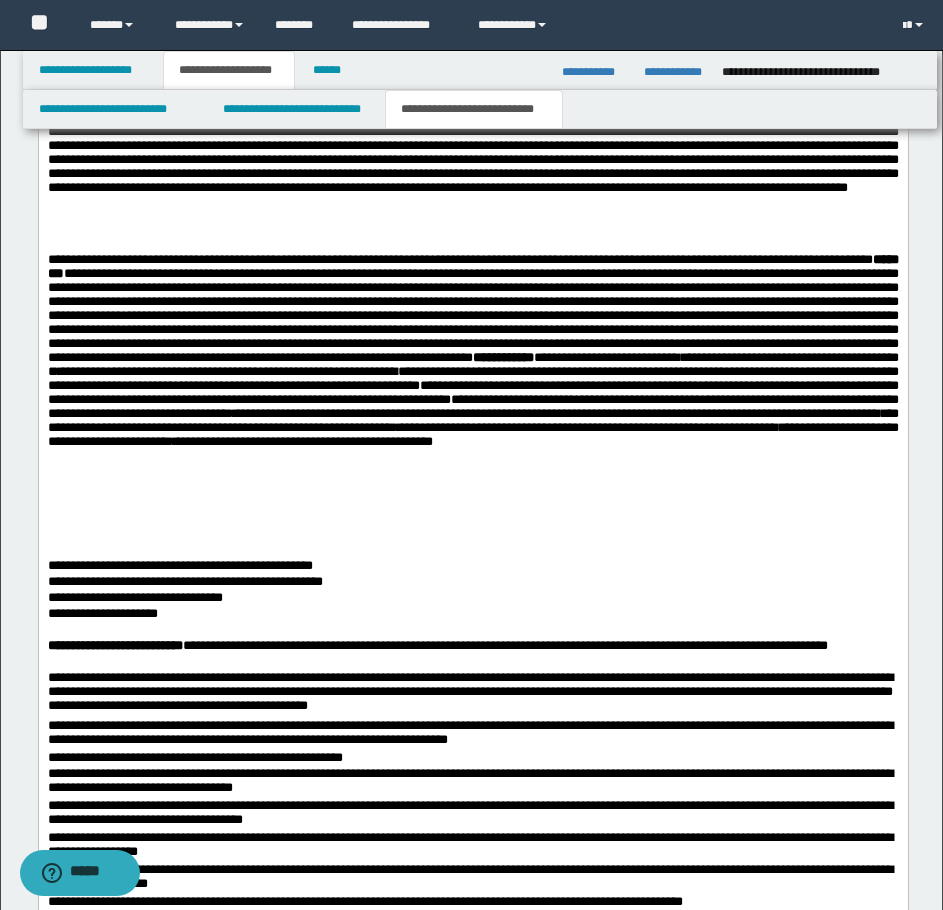click on "**********" at bounding box center [472, 398] 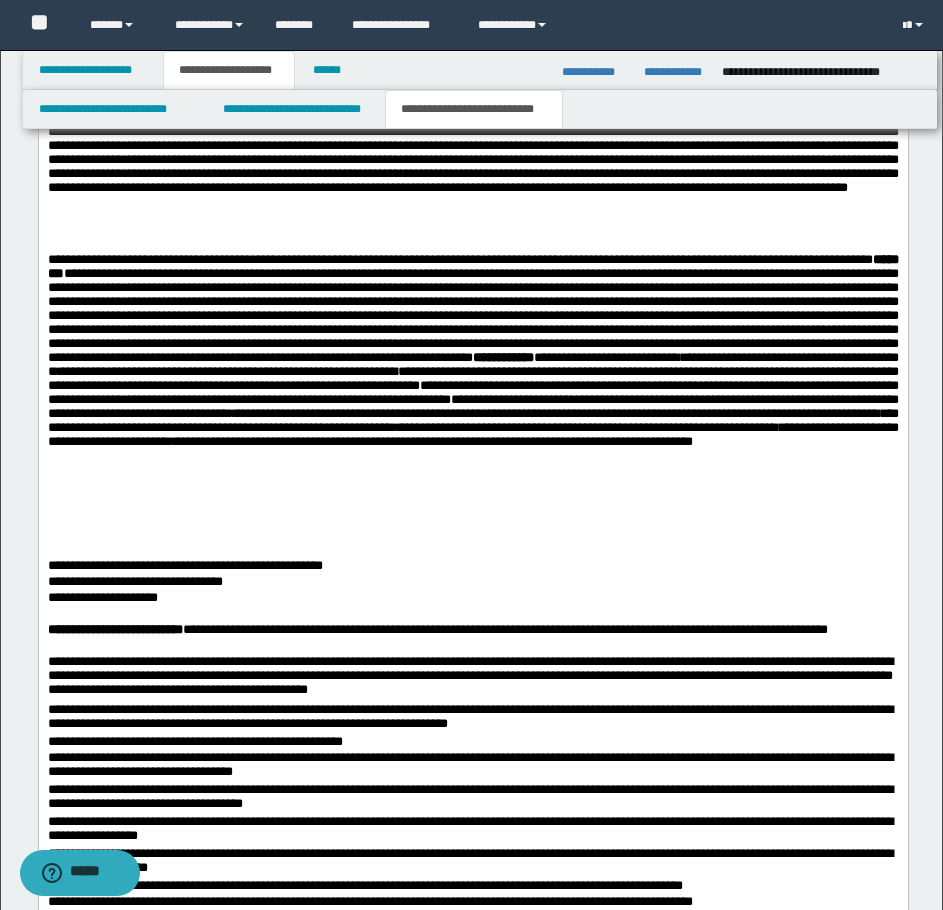 click on "**********" at bounding box center (472, 398) 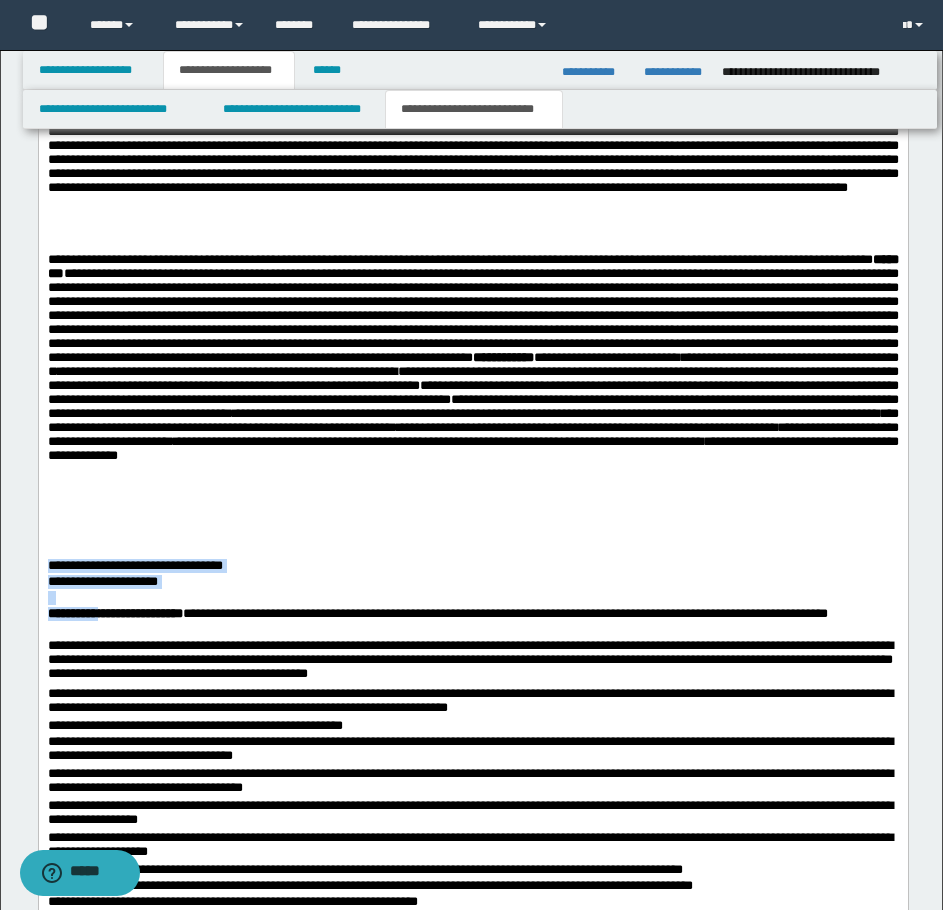 drag, startPoint x: 47, startPoint y: 591, endPoint x: 128, endPoint y: 638, distance: 93.64828 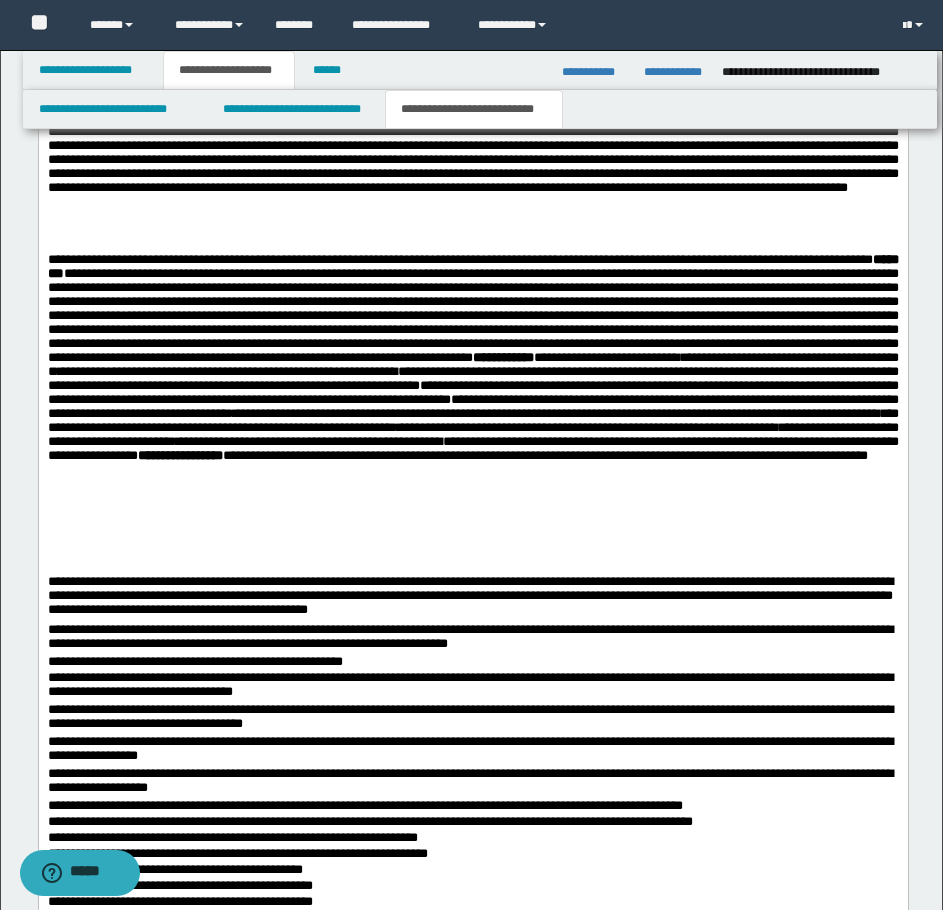 drag, startPoint x: 148, startPoint y: 594, endPoint x: 210, endPoint y: 641, distance: 77.801025 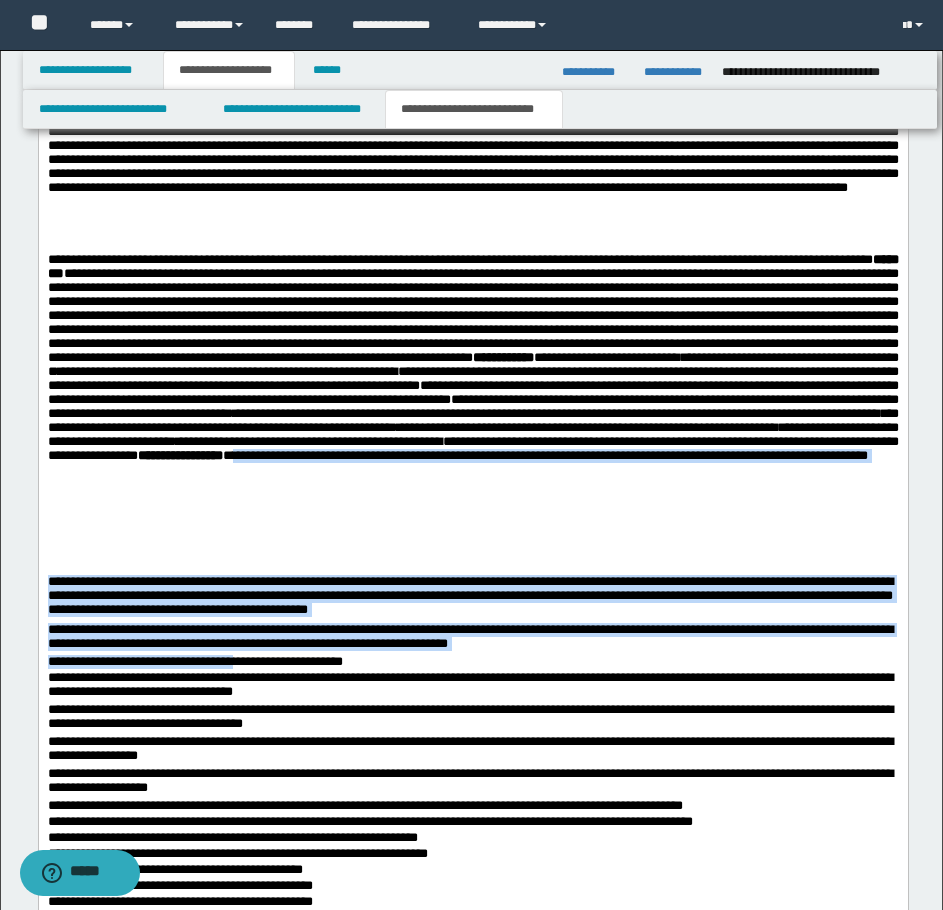 drag, startPoint x: 149, startPoint y: 590, endPoint x: 258, endPoint y: 682, distance: 142.6359 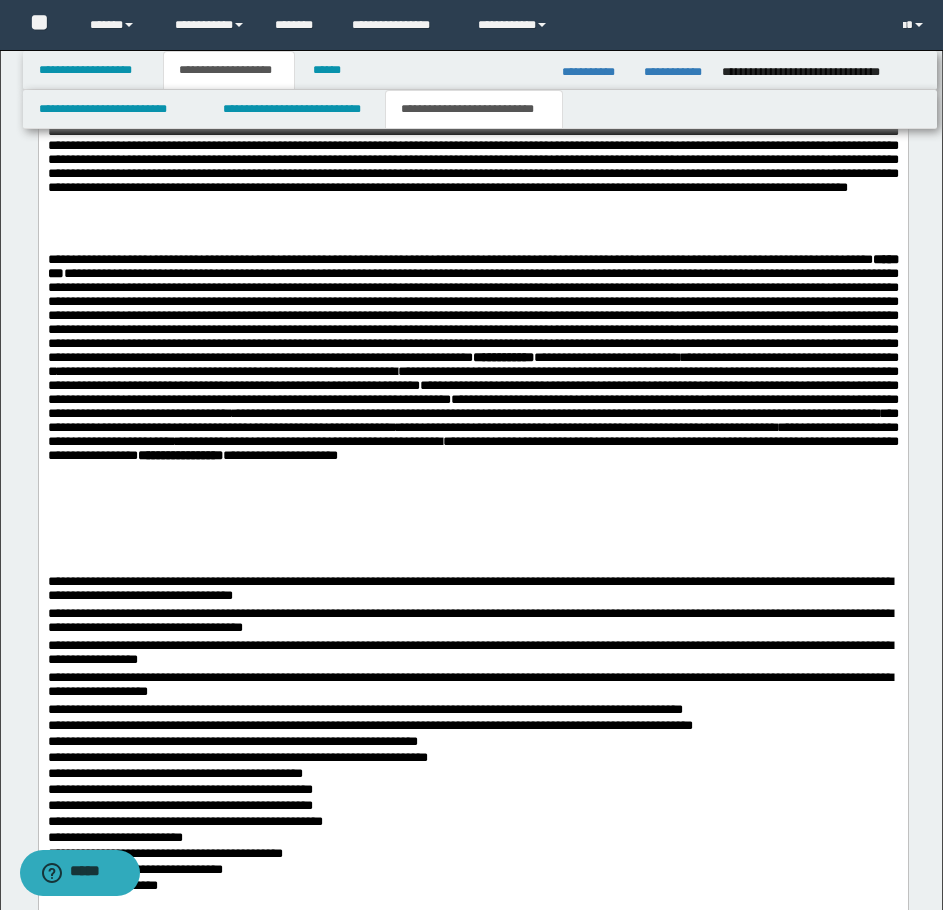 scroll, scrollTop: 1686, scrollLeft: 0, axis: vertical 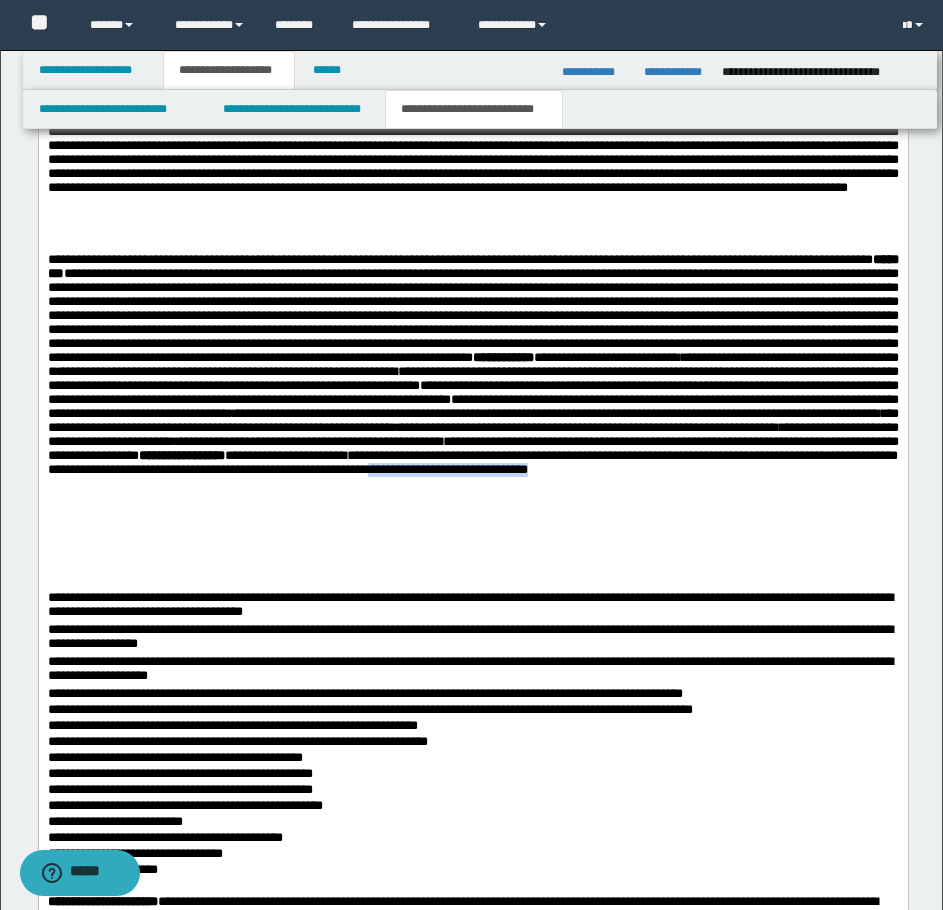 drag, startPoint x: 591, startPoint y: 610, endPoint x: 836, endPoint y: 610, distance: 245 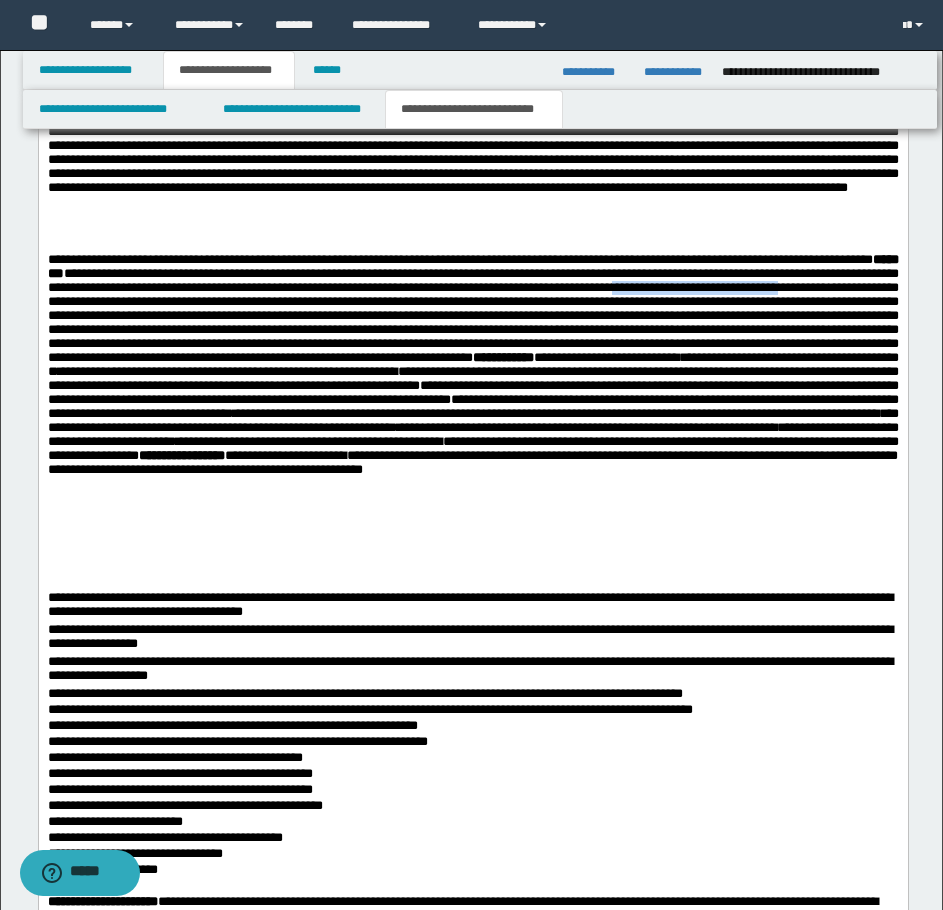 drag, startPoint x: 278, startPoint y: 336, endPoint x: 508, endPoint y: 337, distance: 230.00217 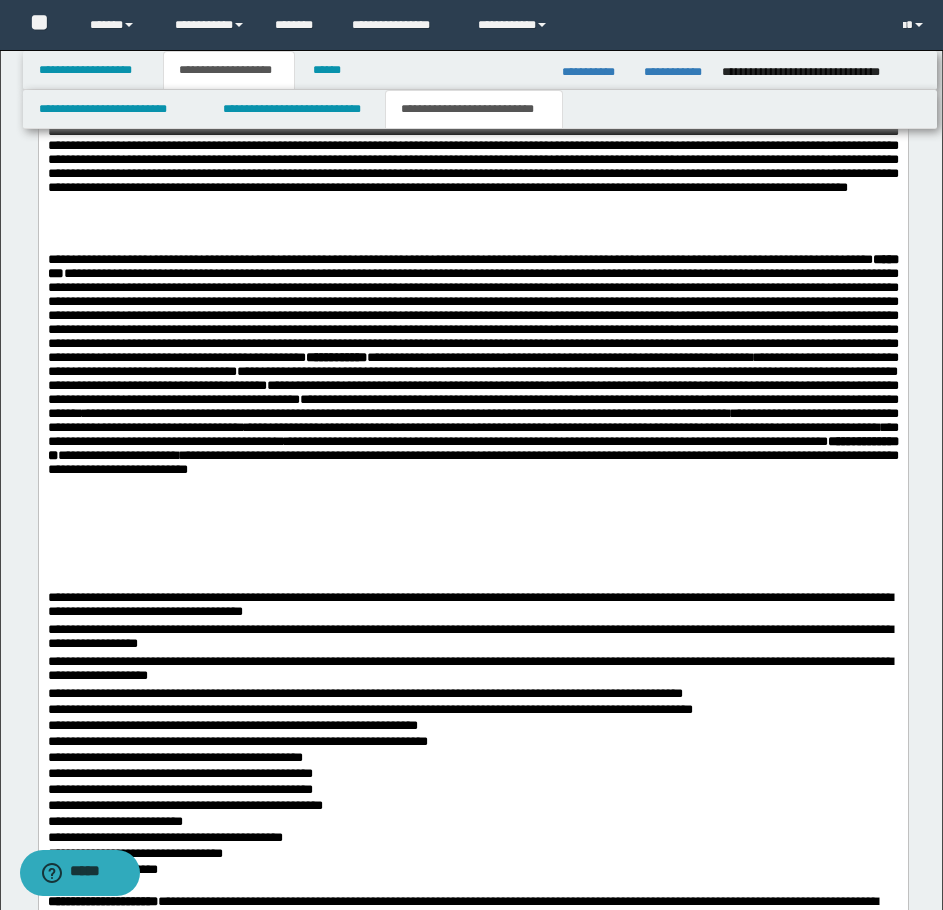 click on "**********" at bounding box center (472, 414) 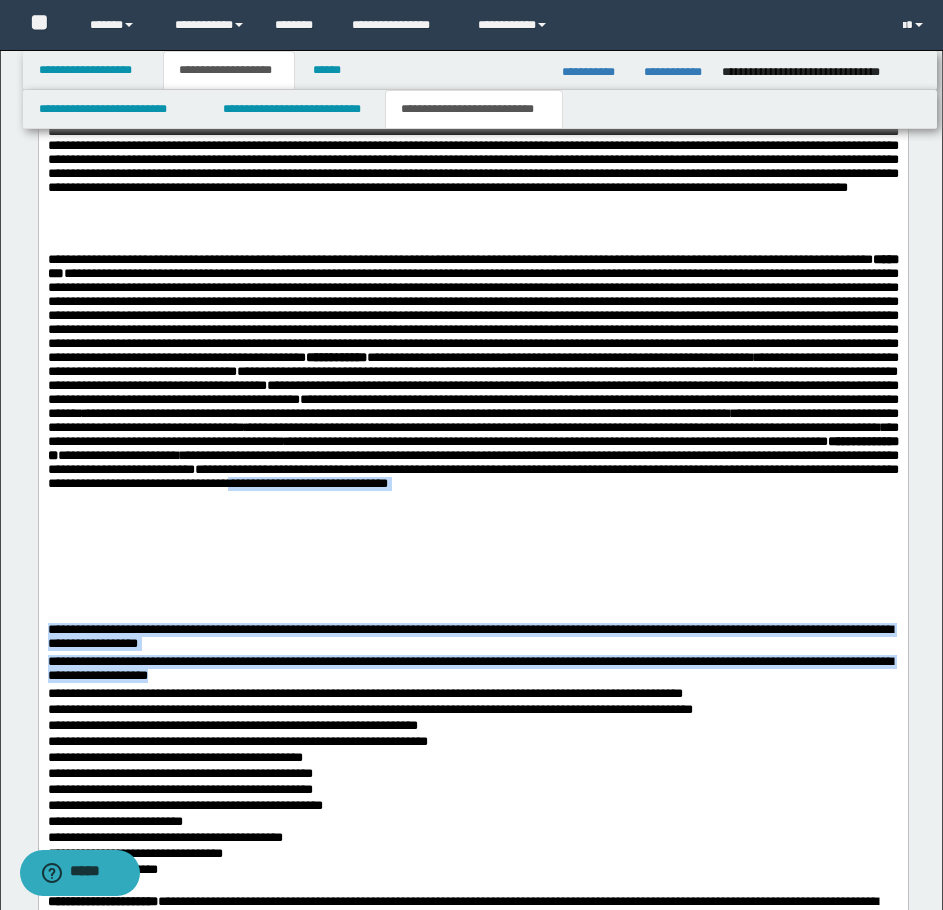 drag, startPoint x: 820, startPoint y: 627, endPoint x: 537, endPoint y: 707, distance: 294.09012 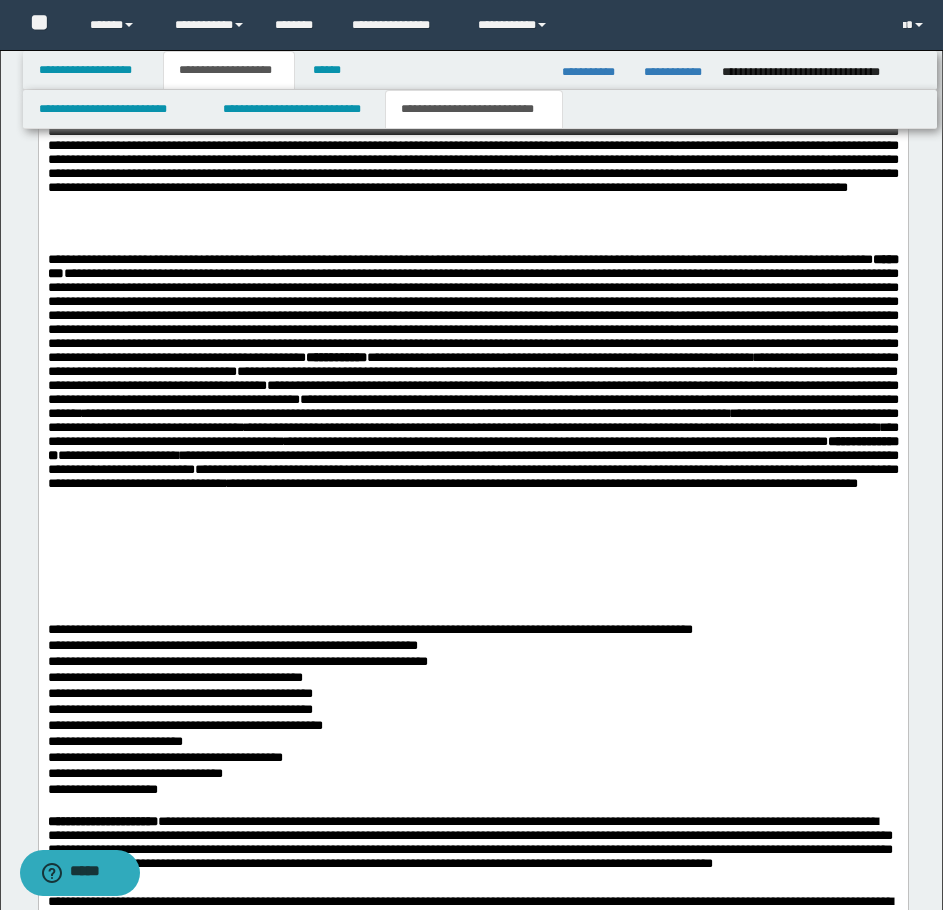 click on "**********" at bounding box center [472, 430] 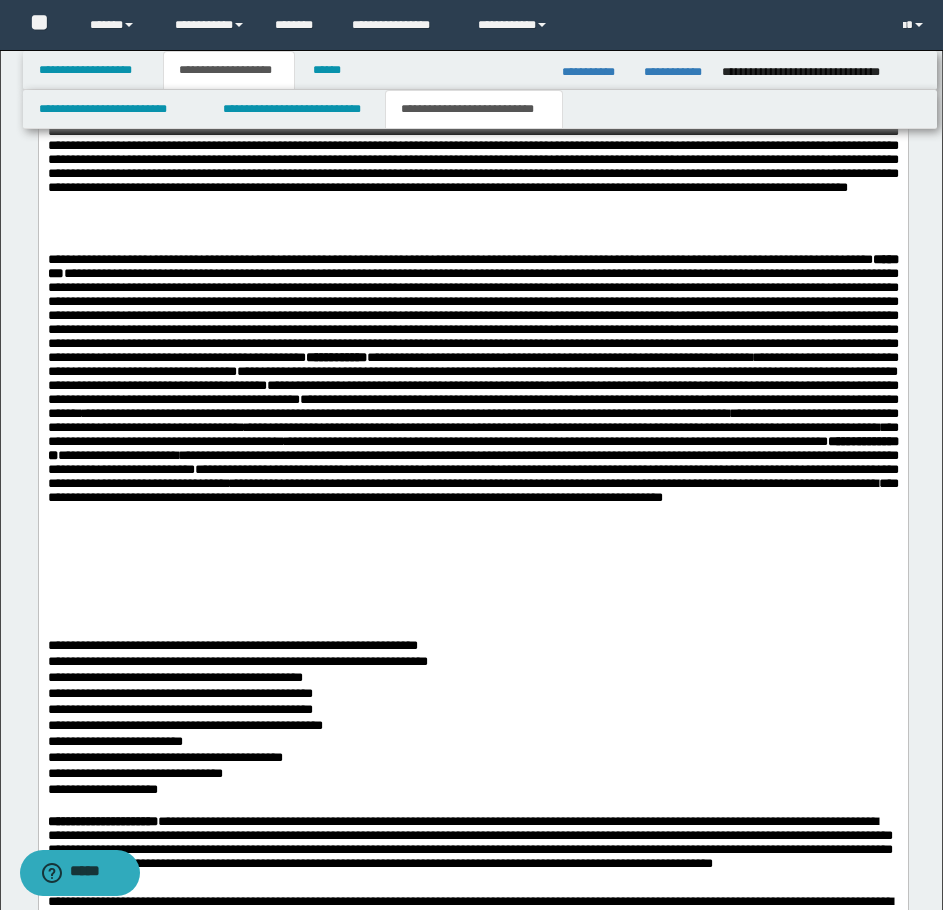 click on "**********" at bounding box center (472, 438) 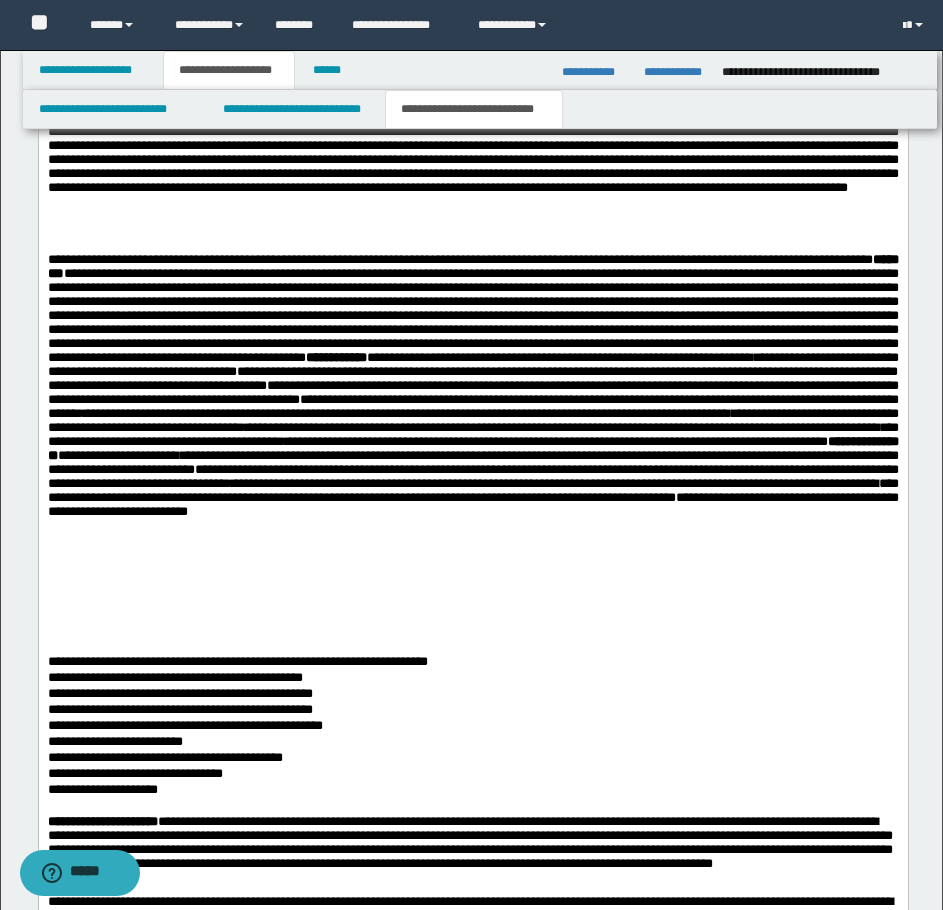 click on "**********" at bounding box center (472, 446) 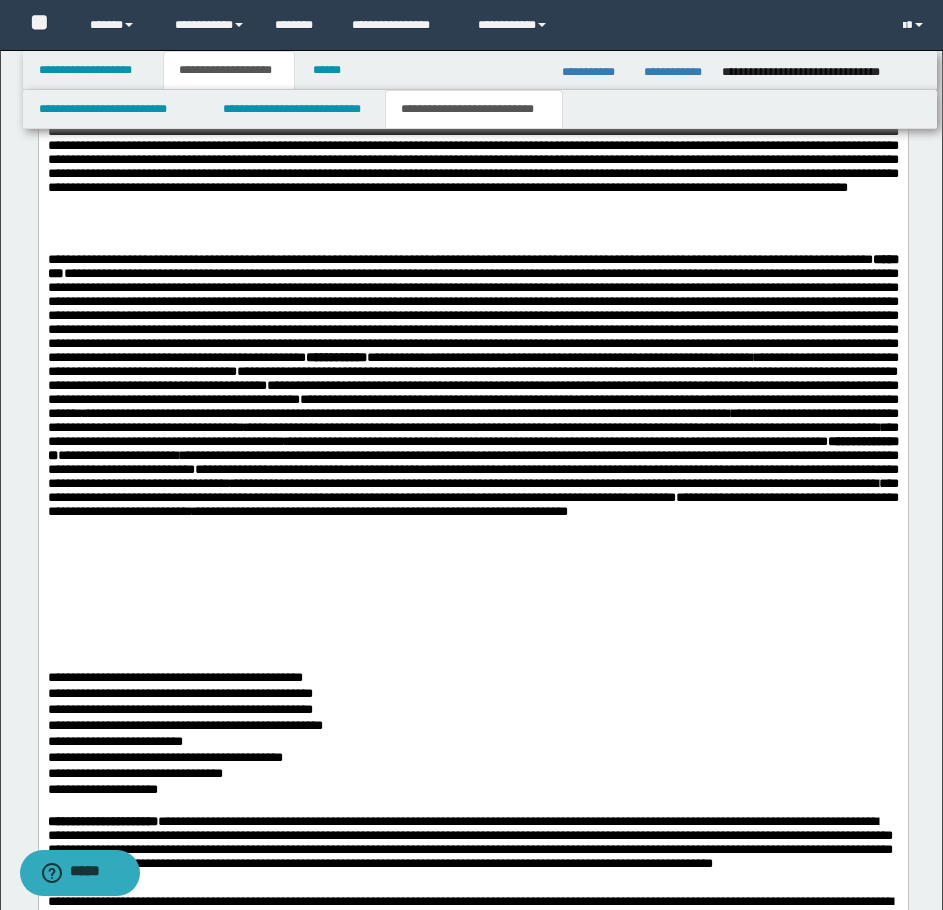 click on "**********" at bounding box center [472, 454] 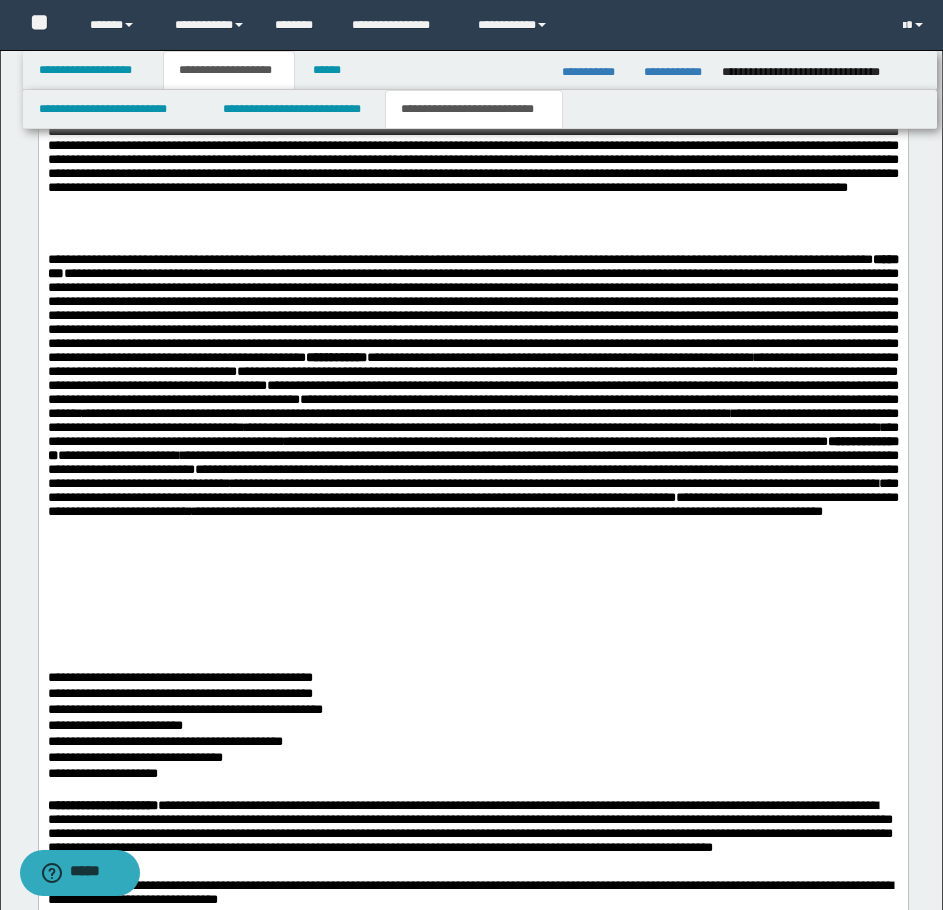 click on "**********" at bounding box center [472, 454] 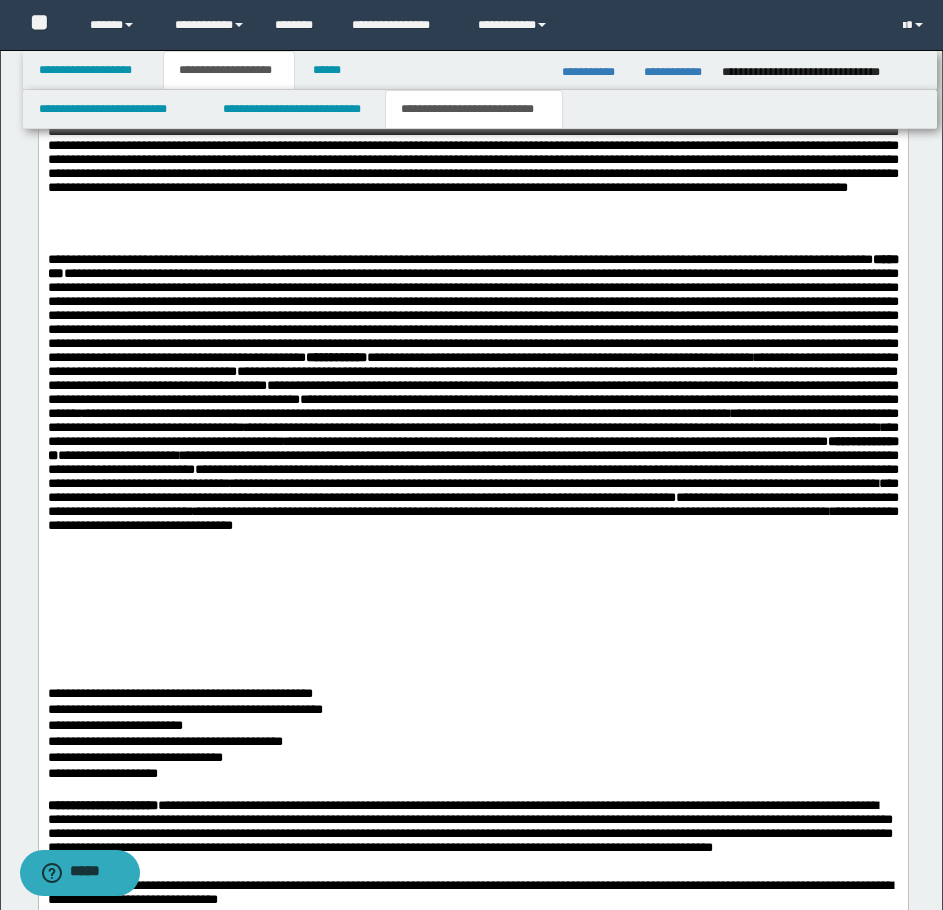 click on "**********" at bounding box center [472, 462] 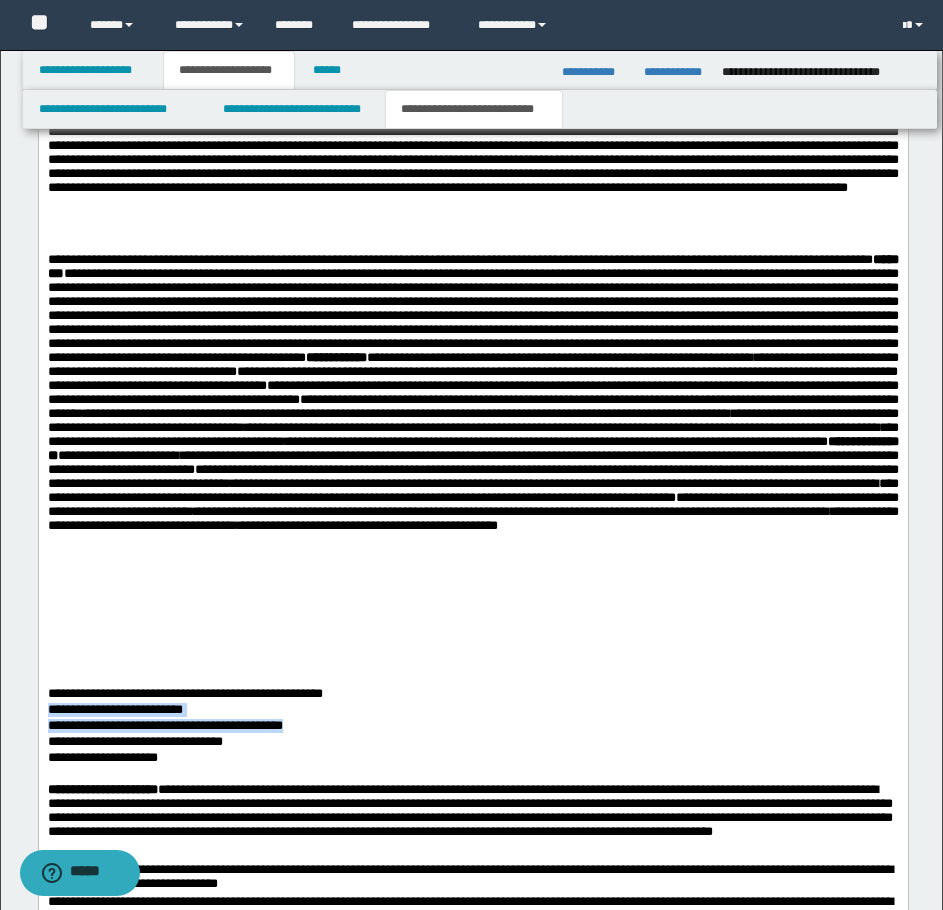 drag, startPoint x: 48, startPoint y: 732, endPoint x: 327, endPoint y: 755, distance: 279.9464 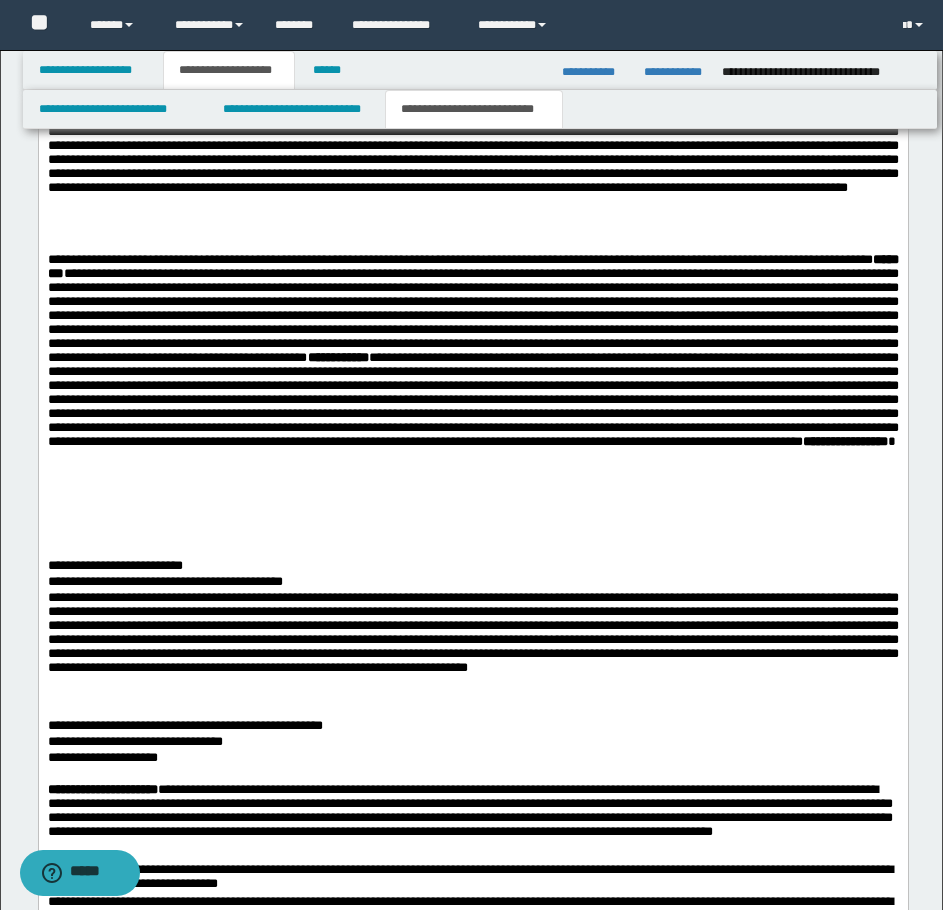 click on "**********" at bounding box center (472, 398) 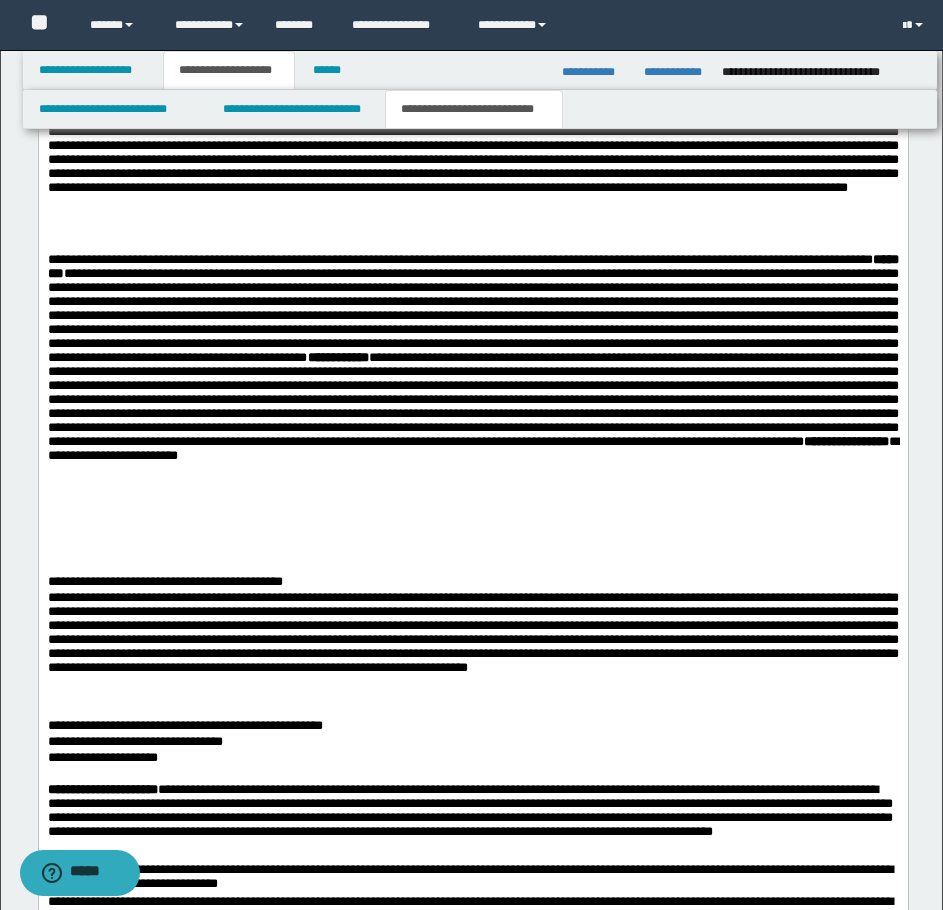 click on "**********" at bounding box center [472, 406] 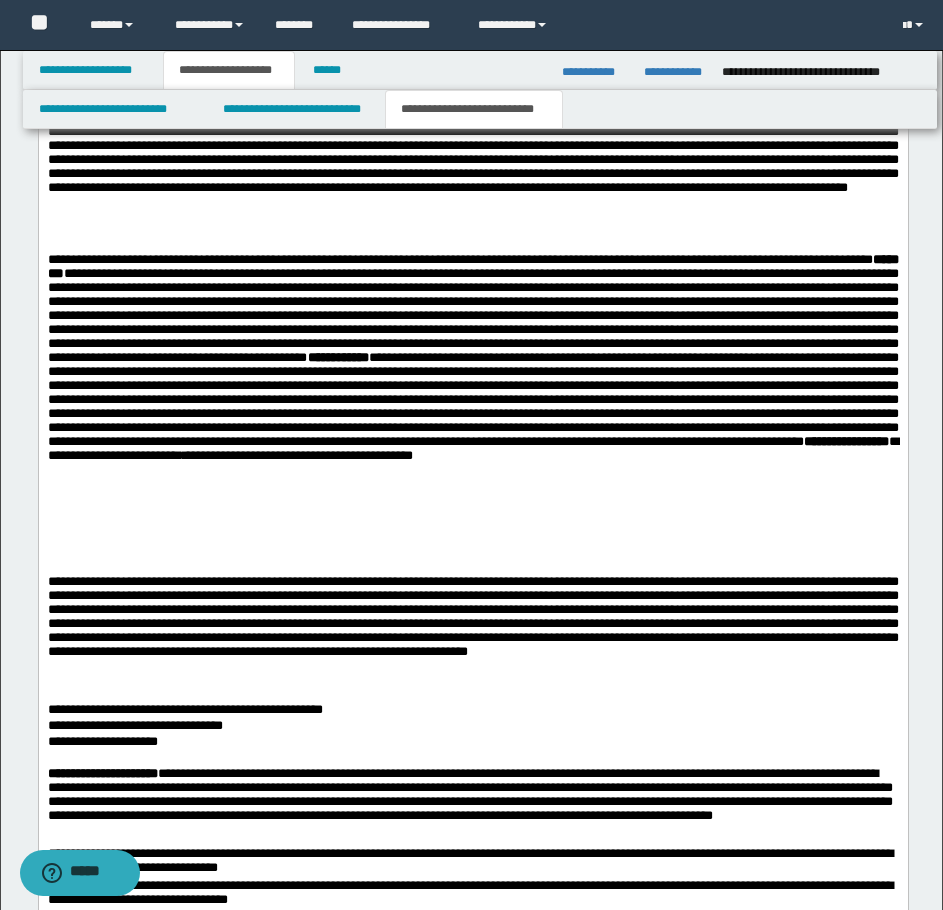 click on "**********" at bounding box center (472, 406) 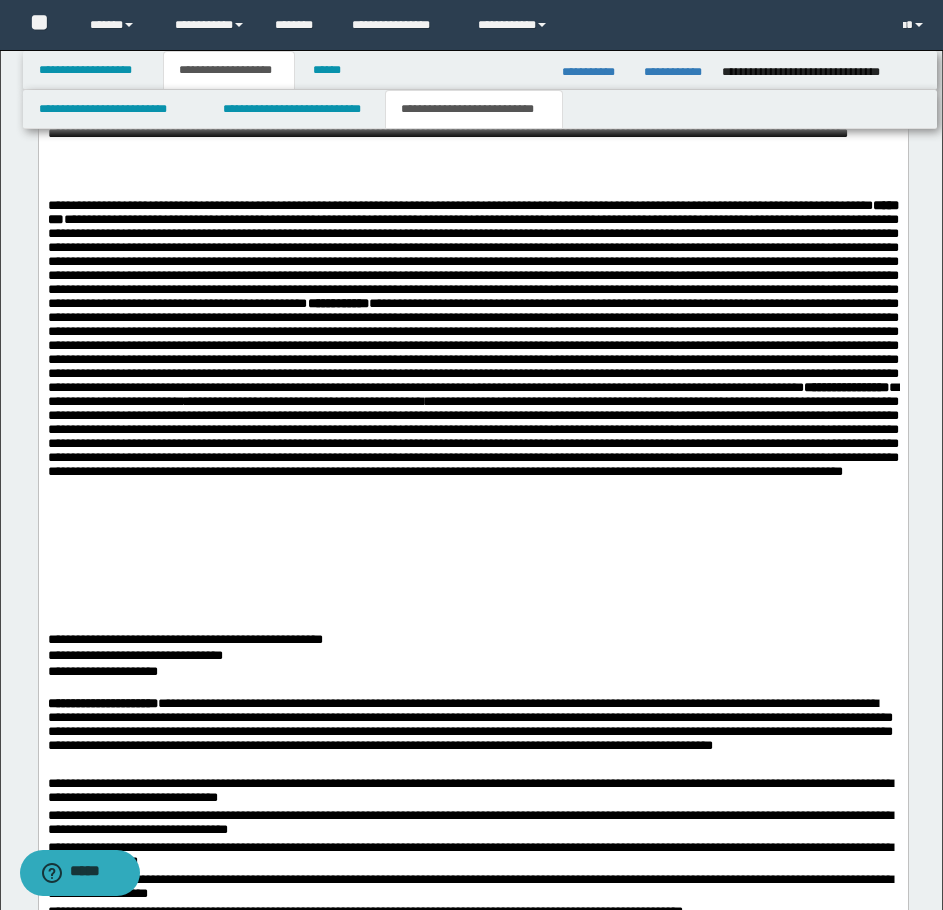 scroll, scrollTop: 1786, scrollLeft: 0, axis: vertical 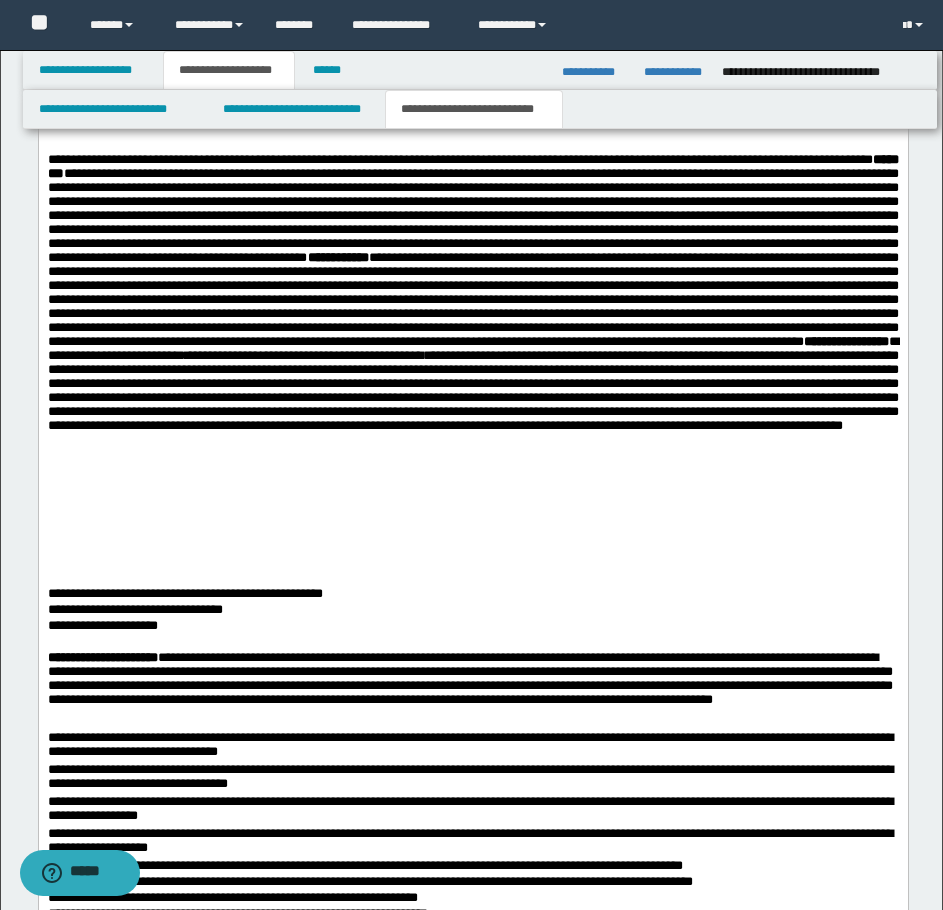 click on "**********" at bounding box center (472, 363) 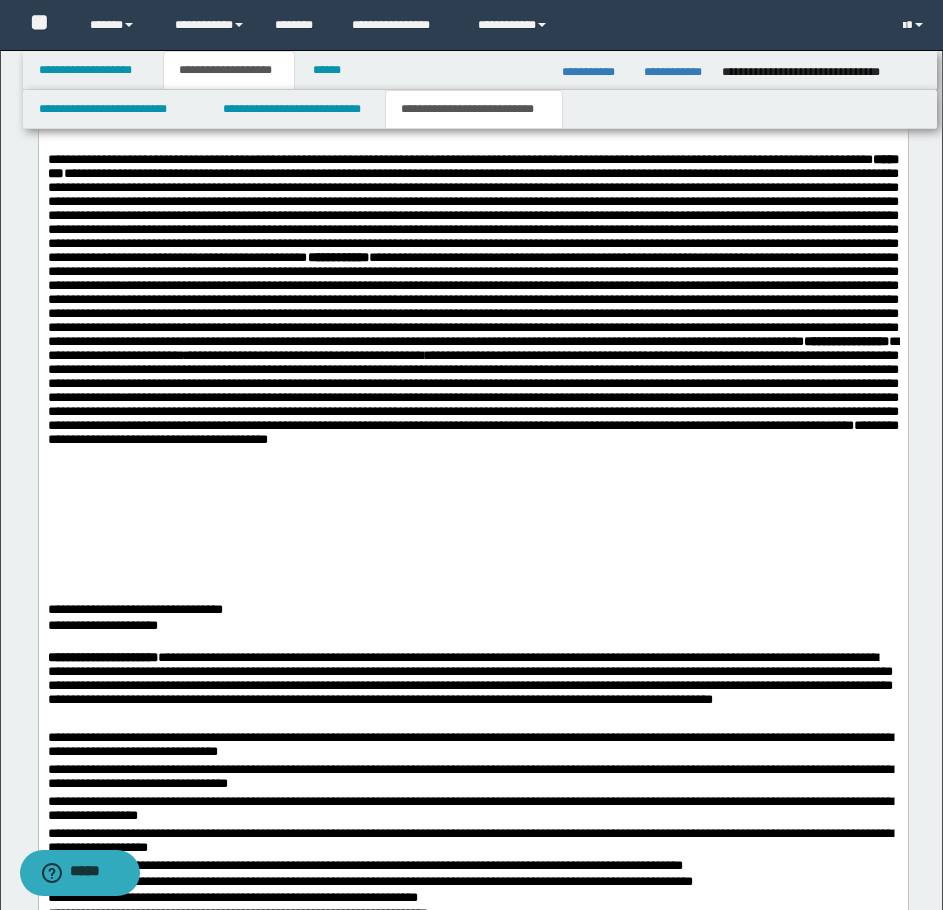 drag, startPoint x: 49, startPoint y: 638, endPoint x: 121, endPoint y: 682, distance: 84.38009 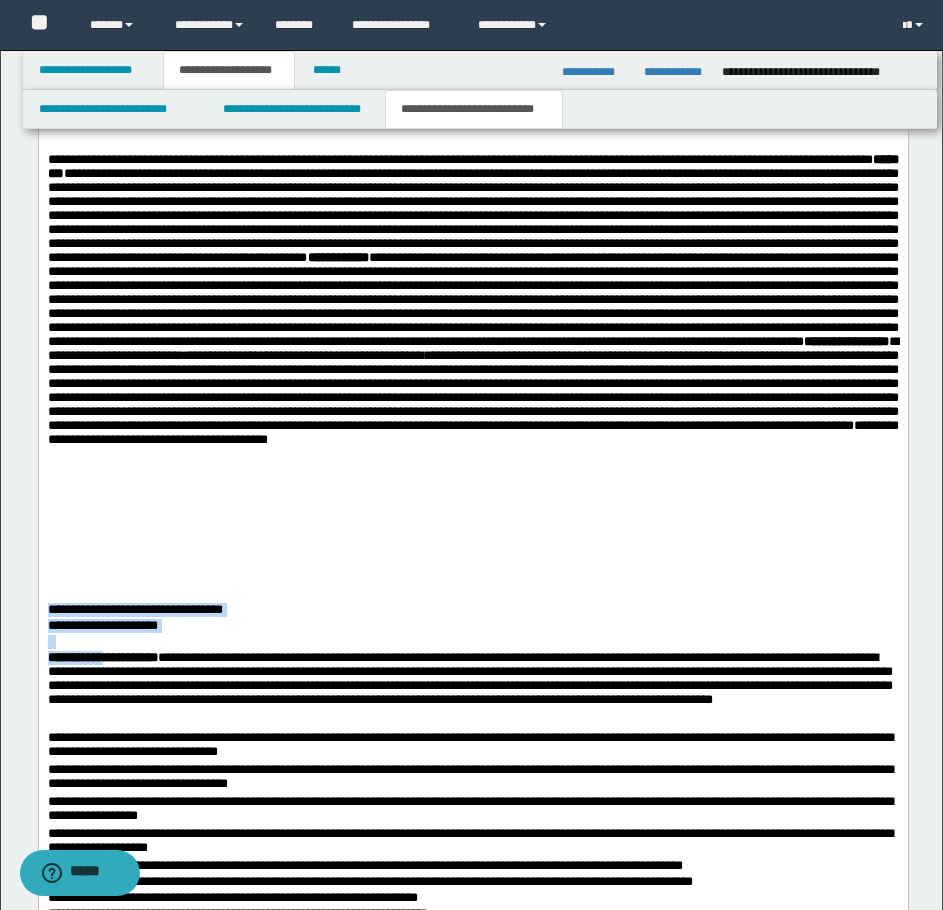 drag, startPoint x: 47, startPoint y: 636, endPoint x: 135, endPoint y: 683, distance: 99.764725 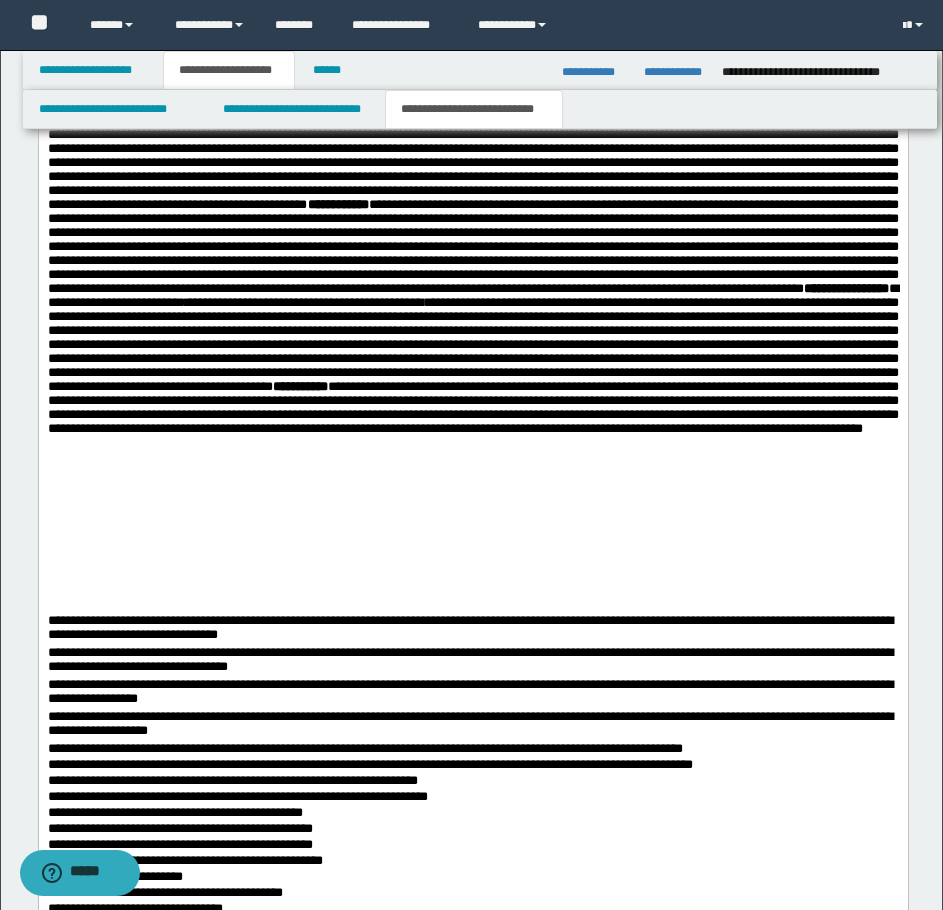 scroll, scrollTop: 1886, scrollLeft: 0, axis: vertical 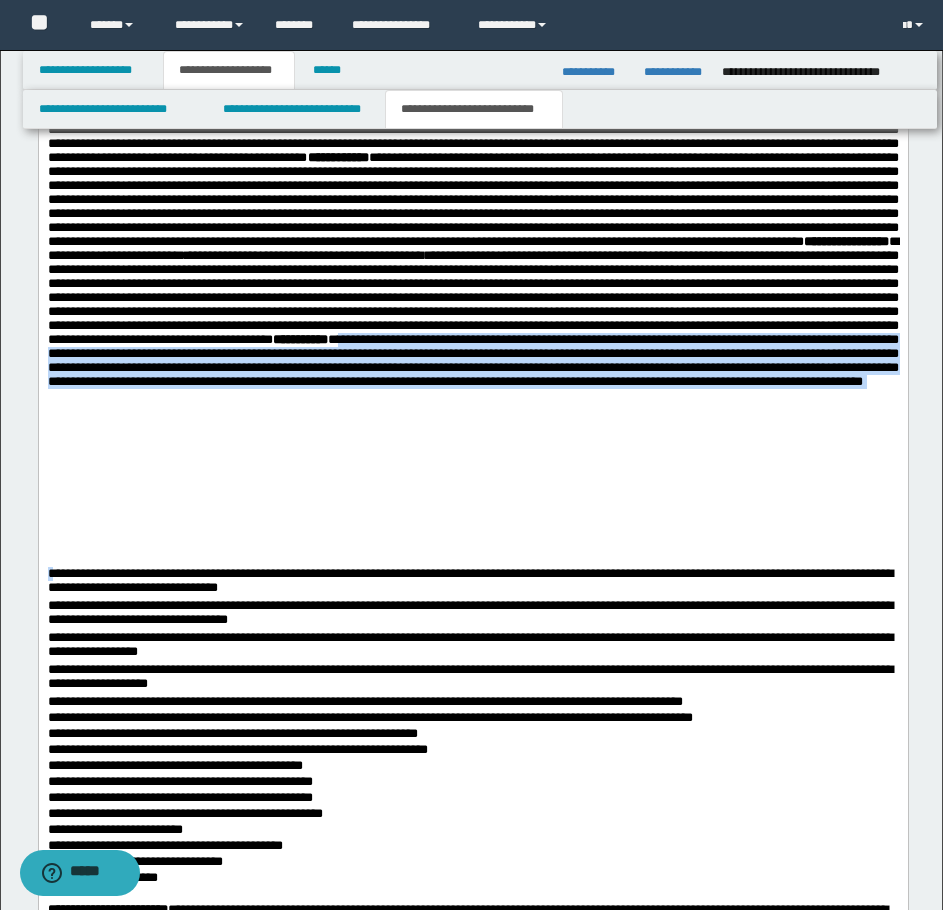 drag, startPoint x: 502, startPoint y: 521, endPoint x: 52, endPoint y: 601, distance: 457.0558 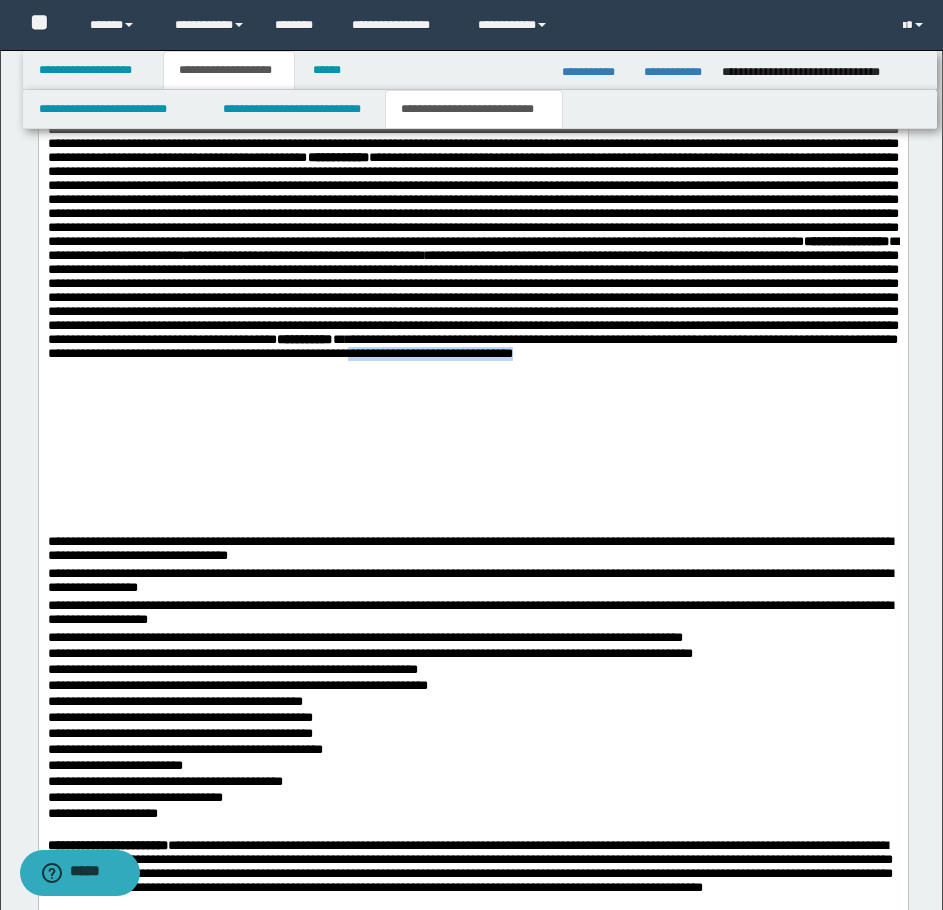 drag, startPoint x: 813, startPoint y: 536, endPoint x: 576, endPoint y: 551, distance: 237.47421 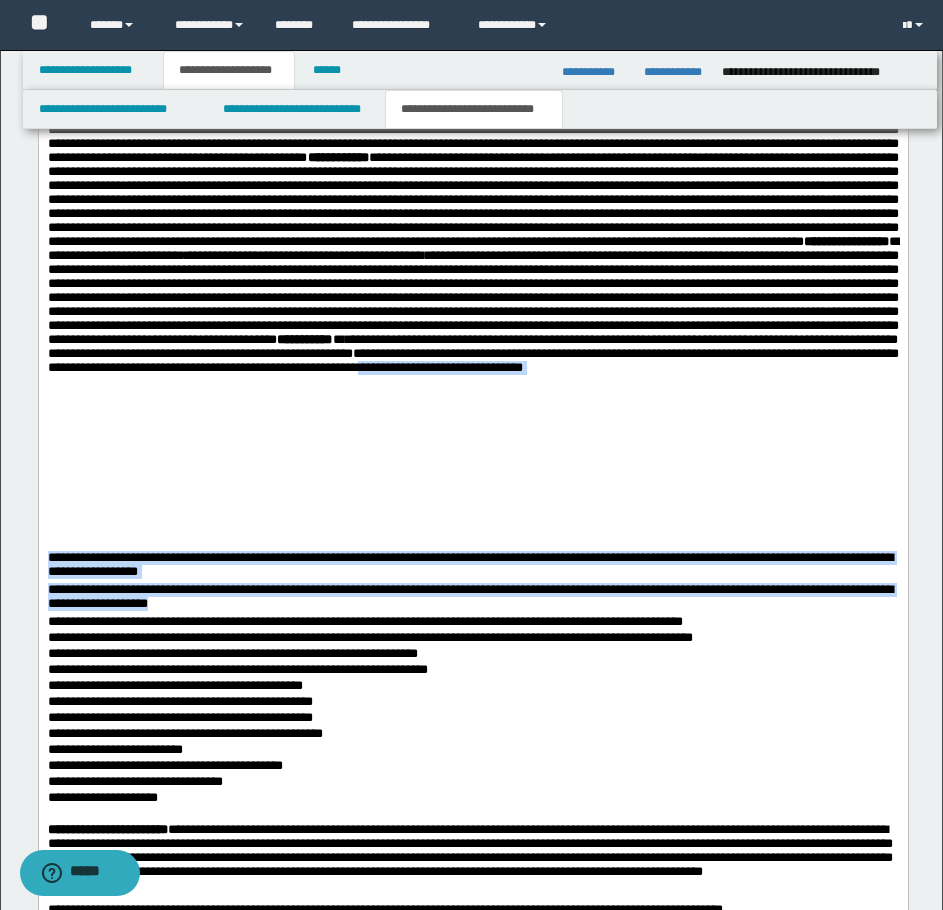 drag, startPoint x: 297, startPoint y: 568, endPoint x: 561, endPoint y: 633, distance: 271.88416 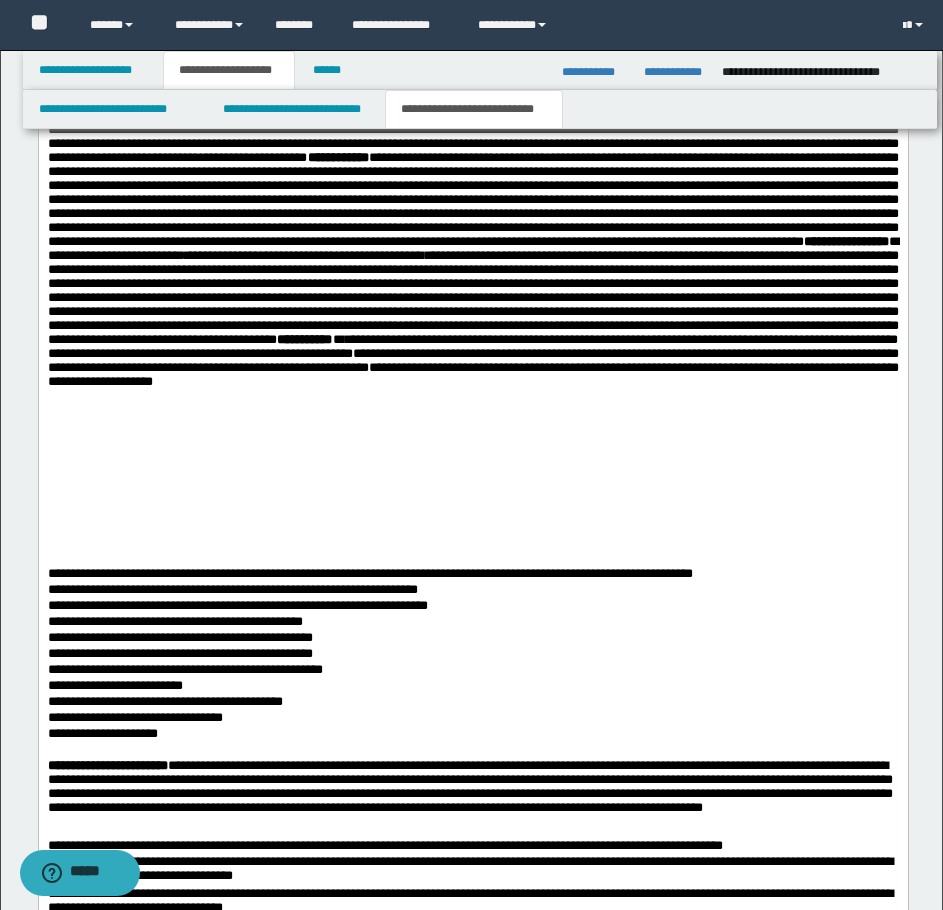 click on "**********" at bounding box center [472, 303] 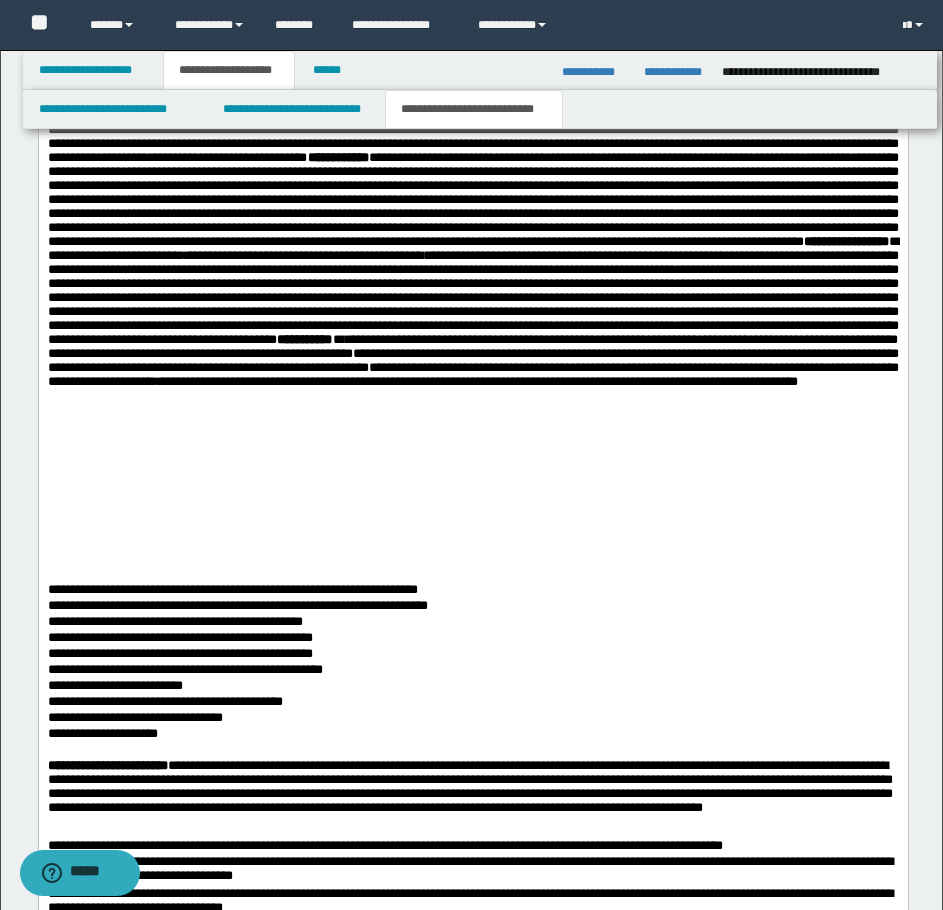 click on "**********" at bounding box center (472, 311) 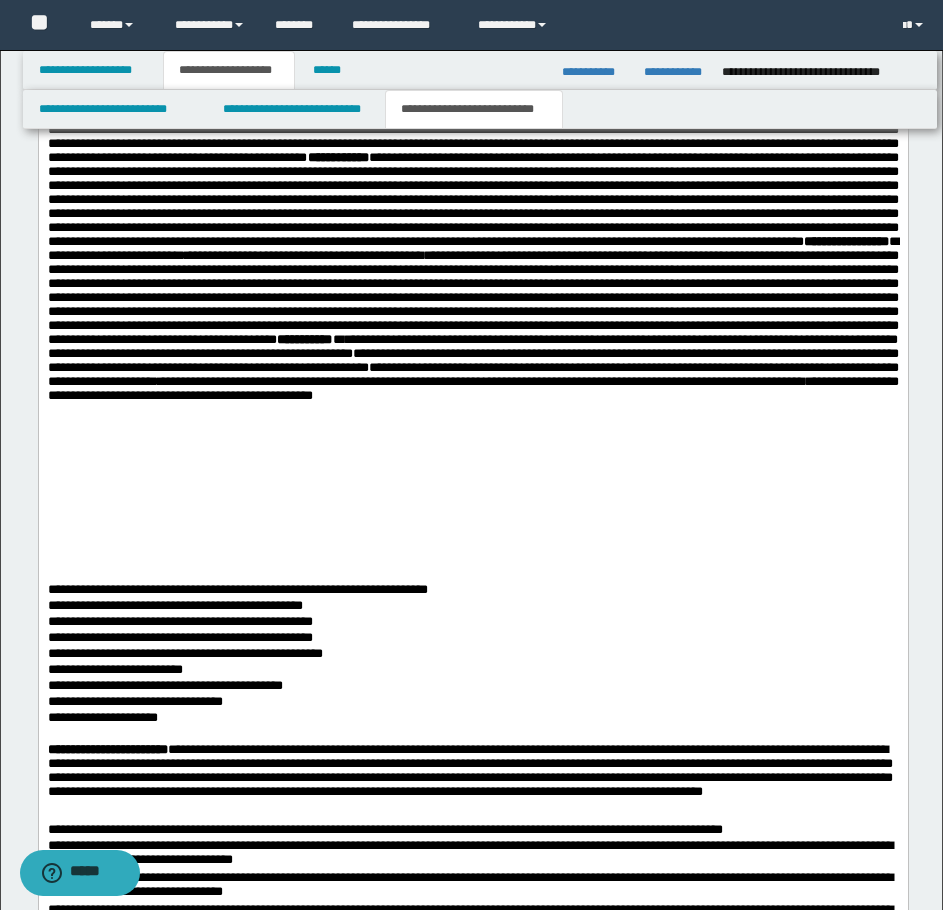 click on "**********" at bounding box center [472, 591] 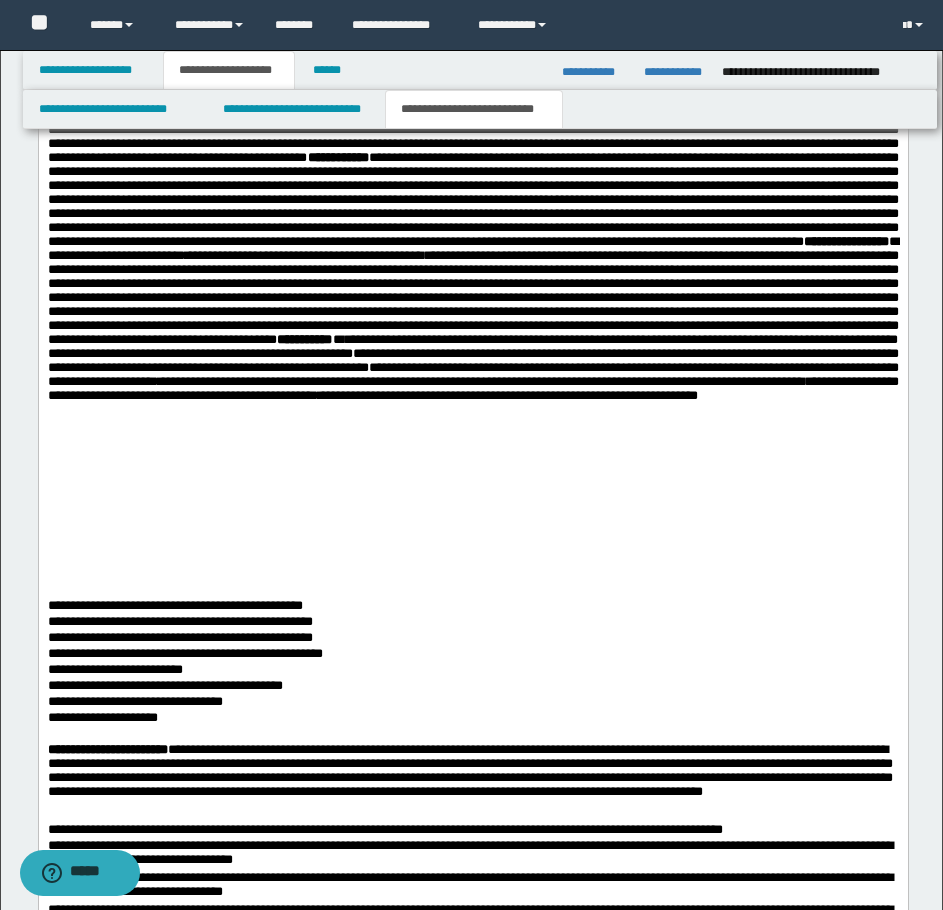 click on "**********" at bounding box center (472, 319) 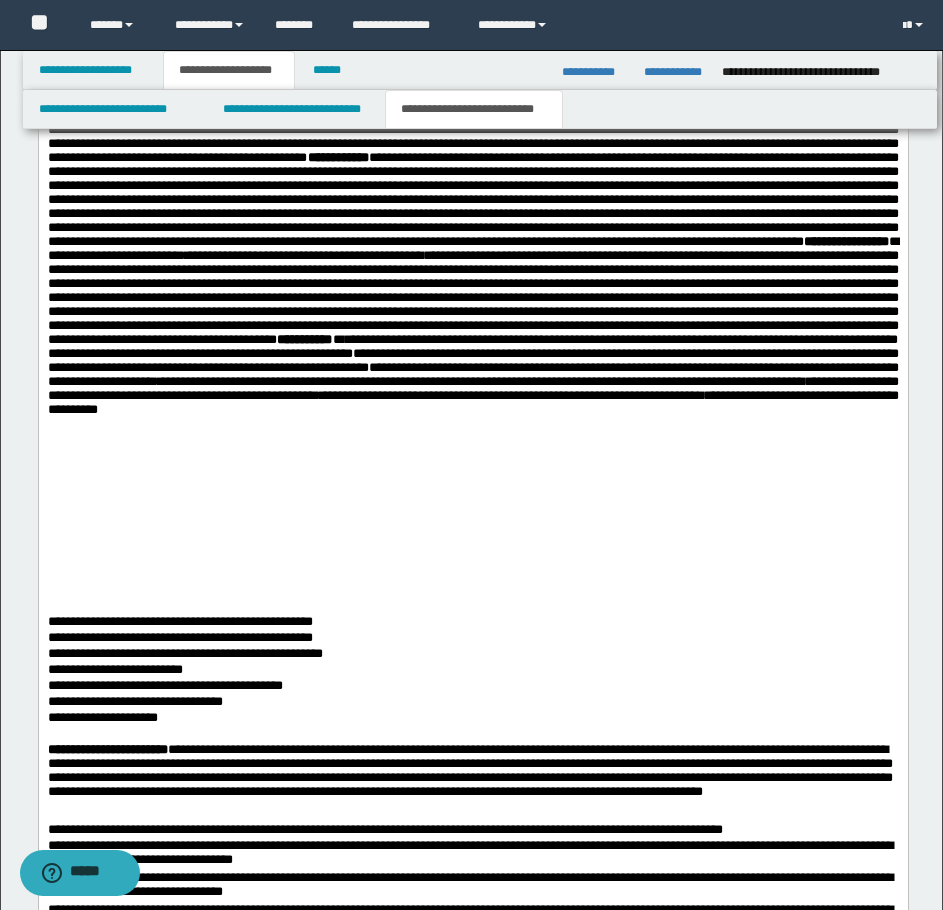 click on "**********" at bounding box center [472, 327] 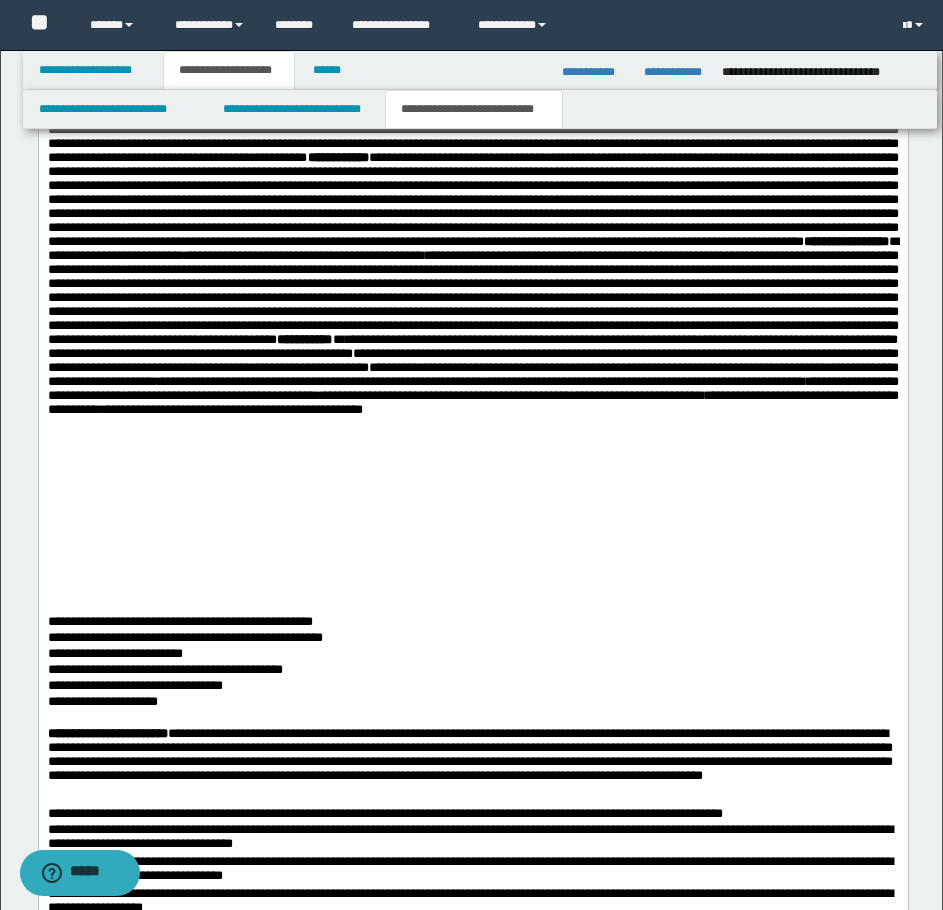 click on "**********" at bounding box center [472, 327] 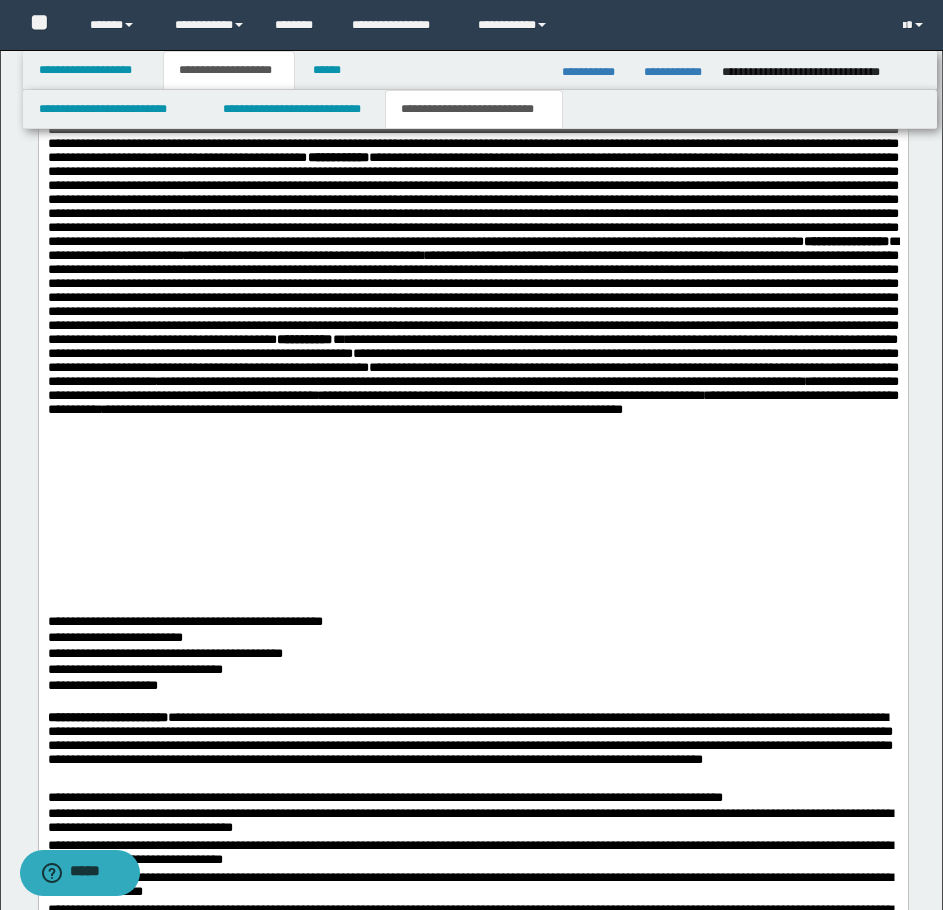 click on "**********" at bounding box center (472, 327) 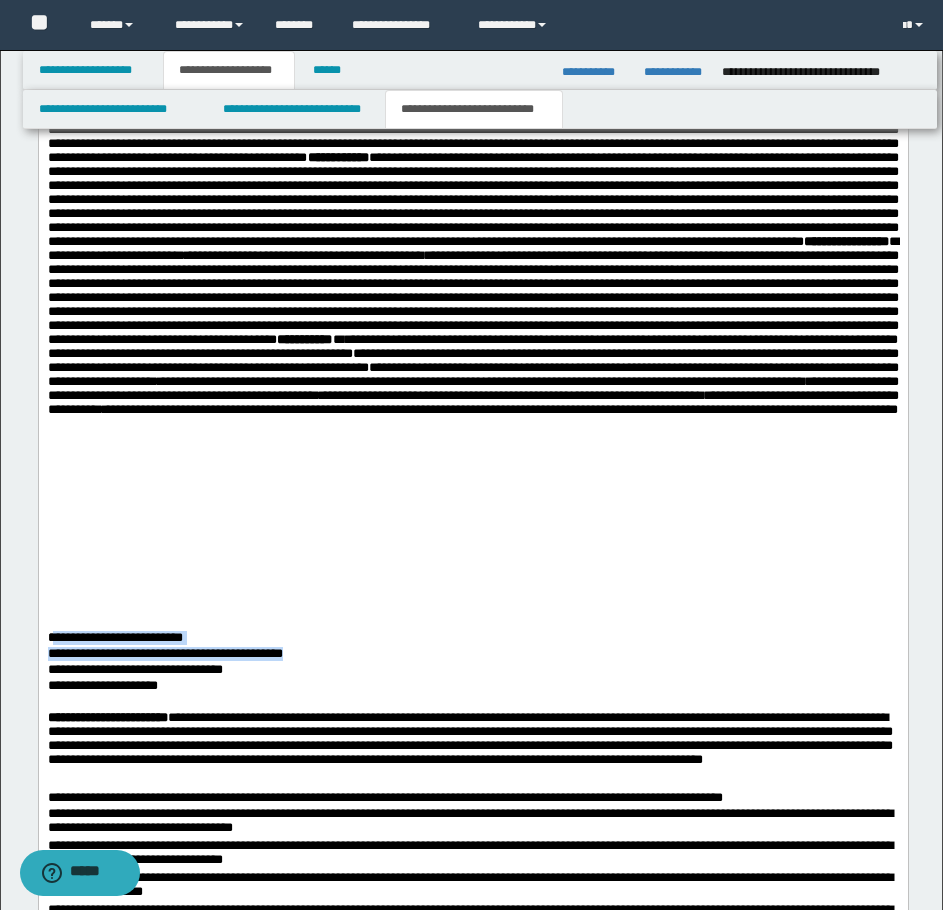 drag, startPoint x: 51, startPoint y: 665, endPoint x: 345, endPoint y: 685, distance: 294.67947 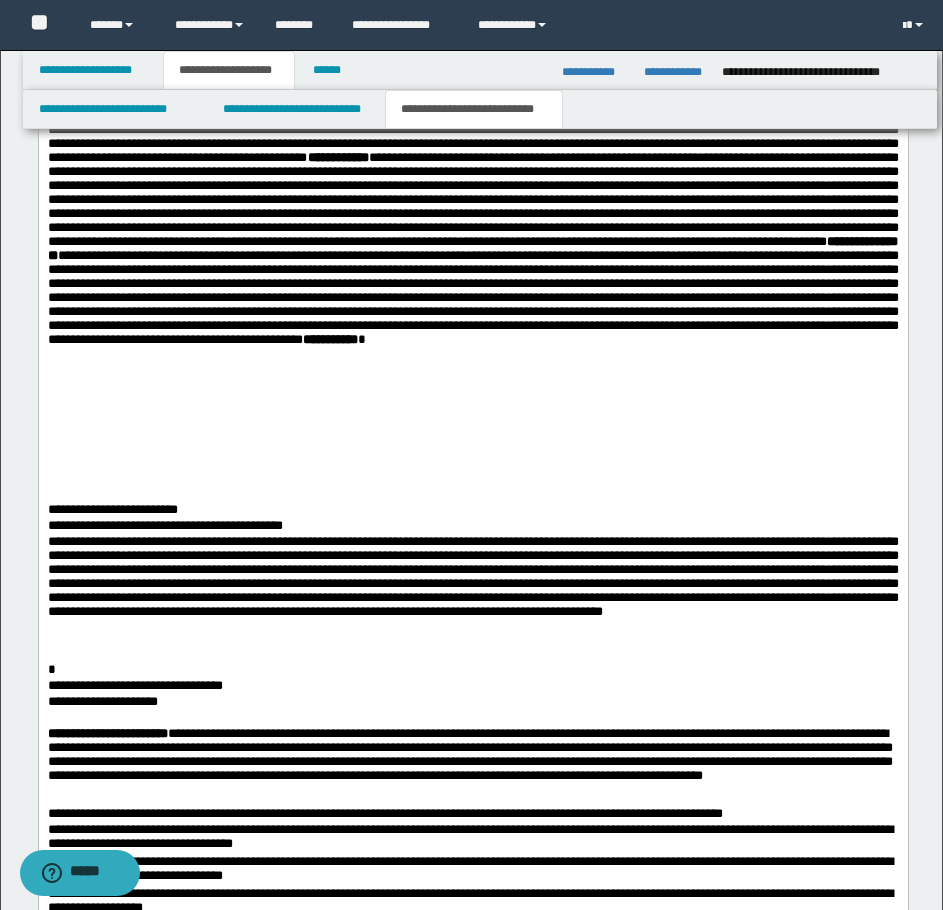 click on "**********" at bounding box center [472, 271] 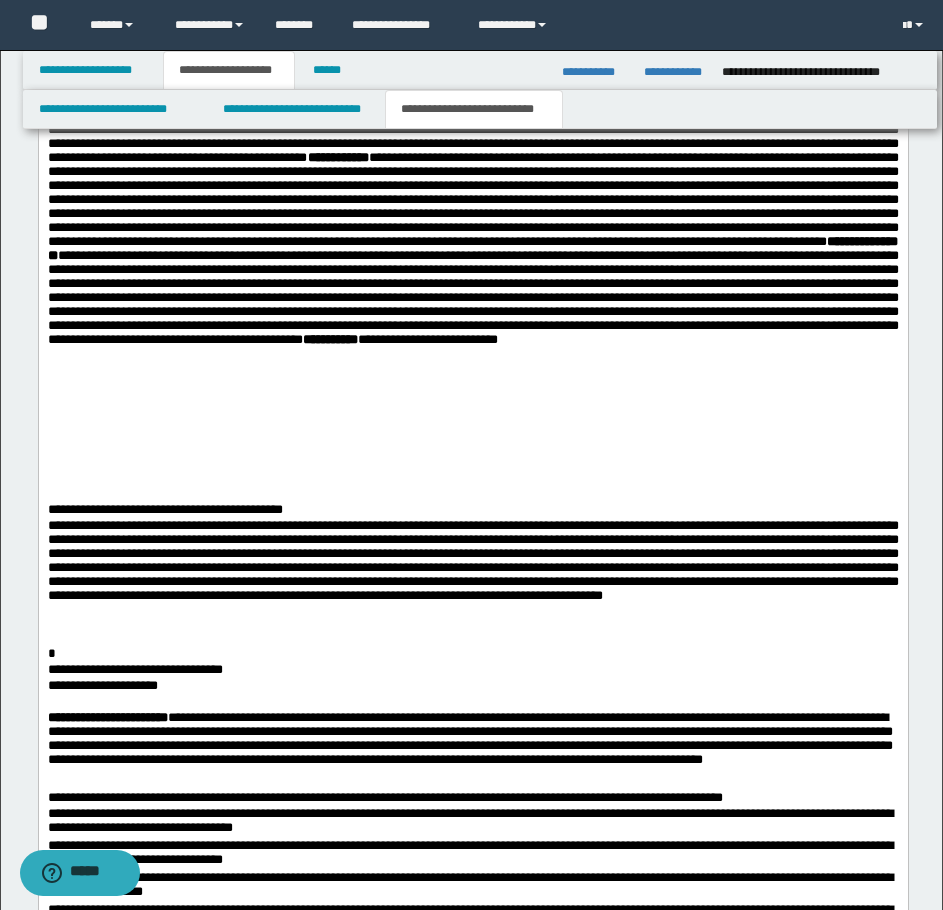click on "**********" at bounding box center [472, 271] 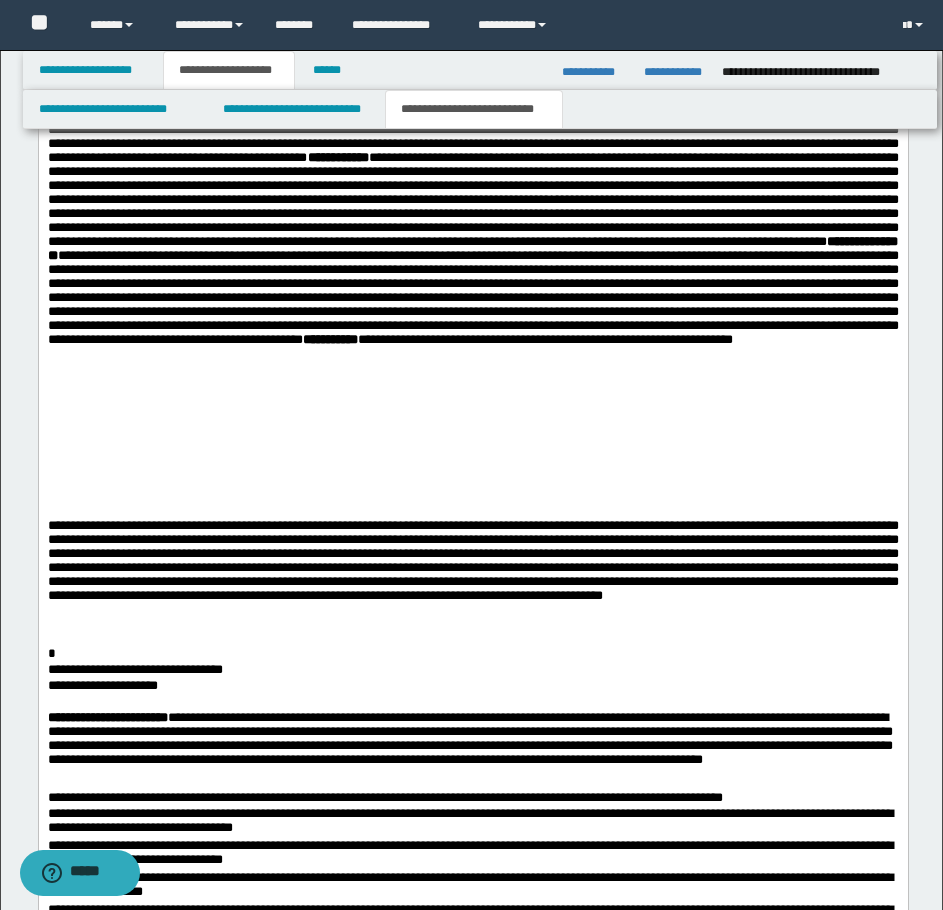 click on "**********" at bounding box center (472, 279) 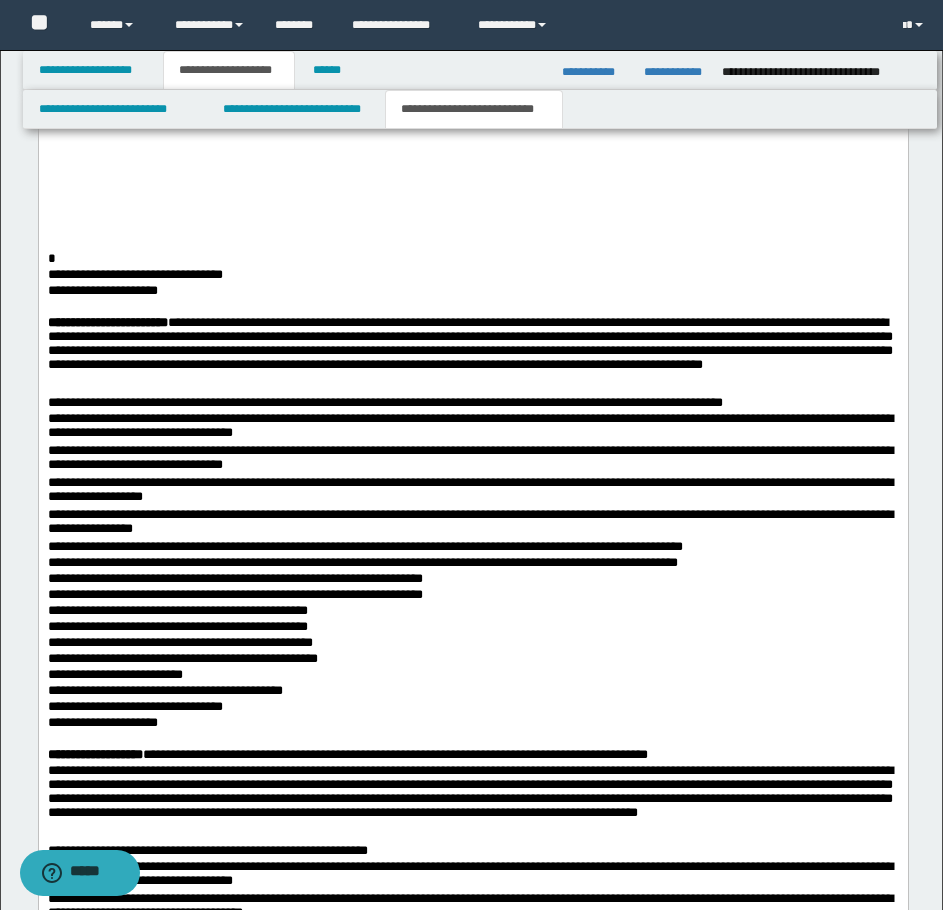 scroll, scrollTop: 2286, scrollLeft: 0, axis: vertical 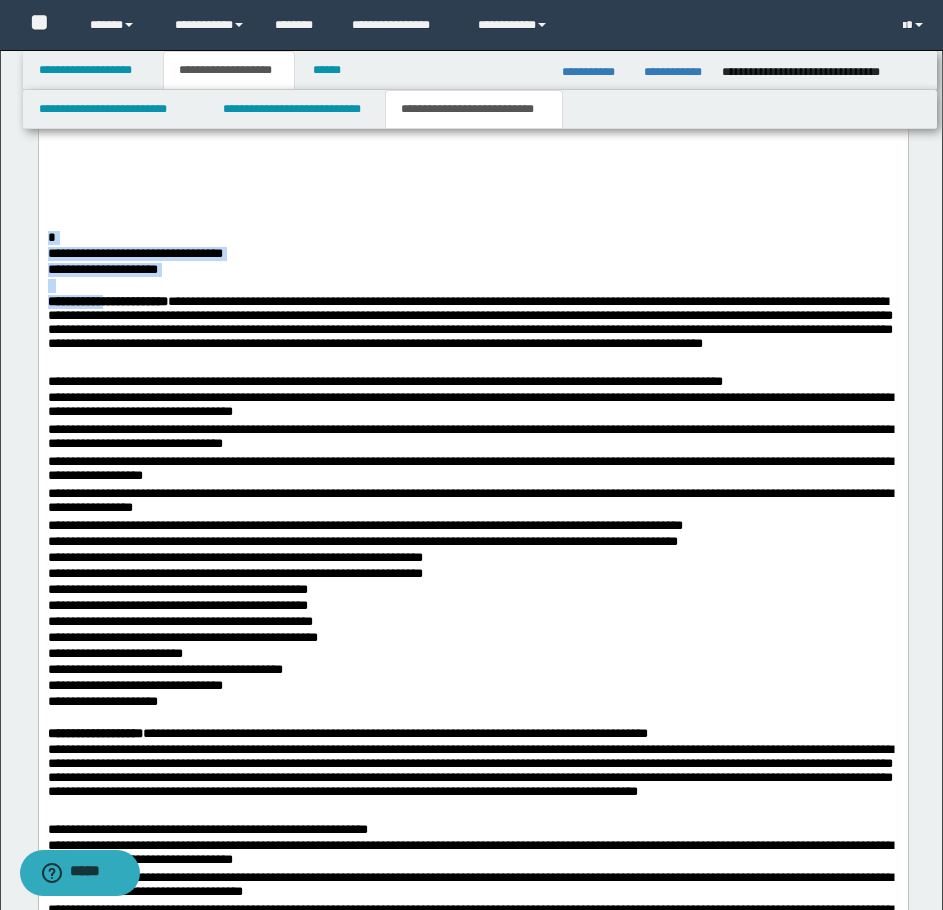 drag, startPoint x: 47, startPoint y: 262, endPoint x: 131, endPoint y: 326, distance: 105.60303 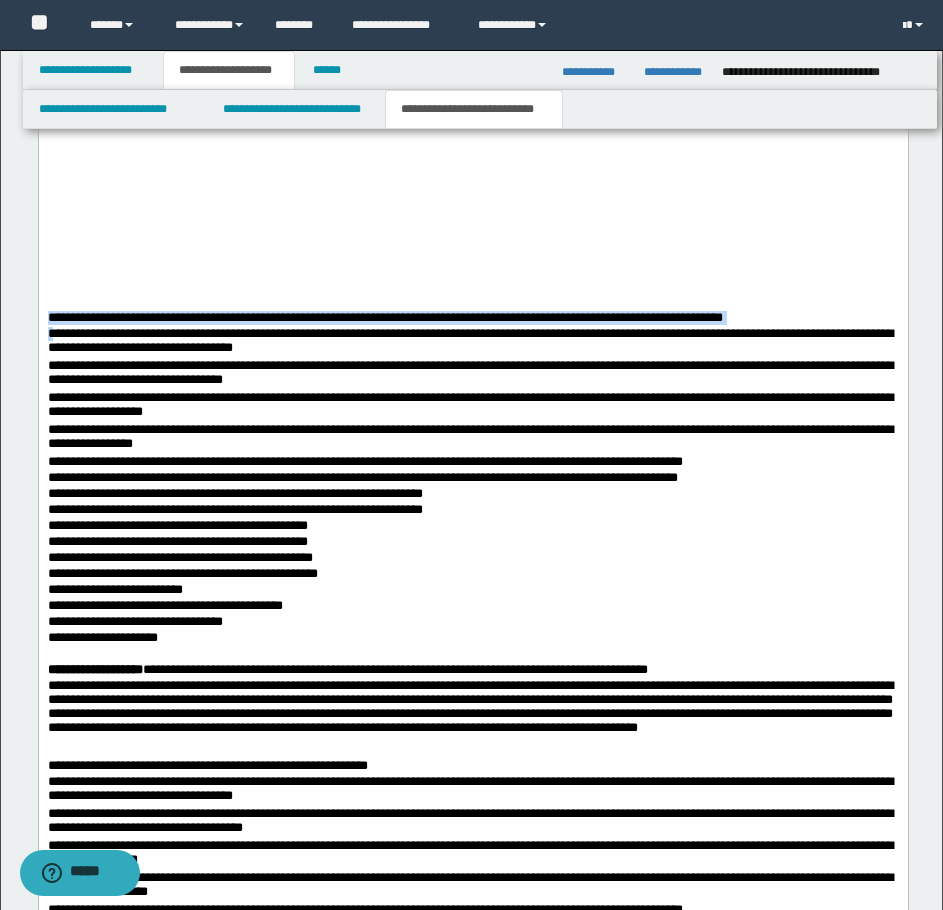 drag, startPoint x: 123, startPoint y: 265, endPoint x: 51, endPoint y: 357, distance: 116.82465 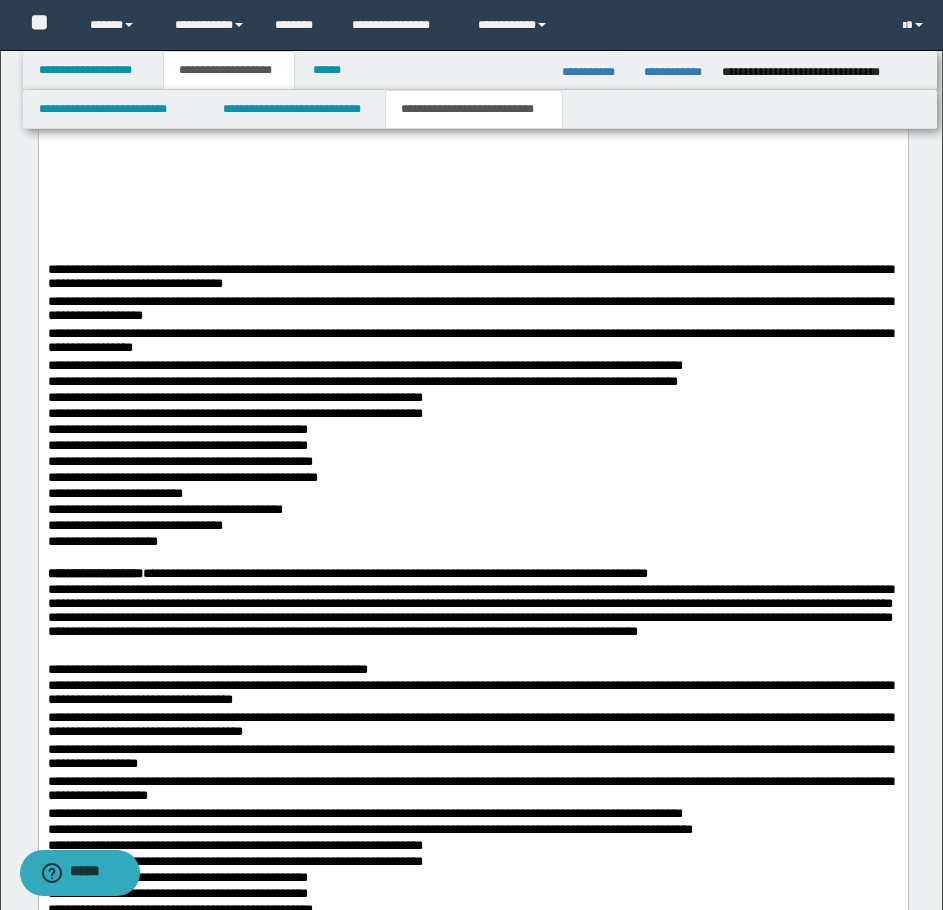 drag, startPoint x: 457, startPoint y: 281, endPoint x: 717, endPoint y: 280, distance: 260.00192 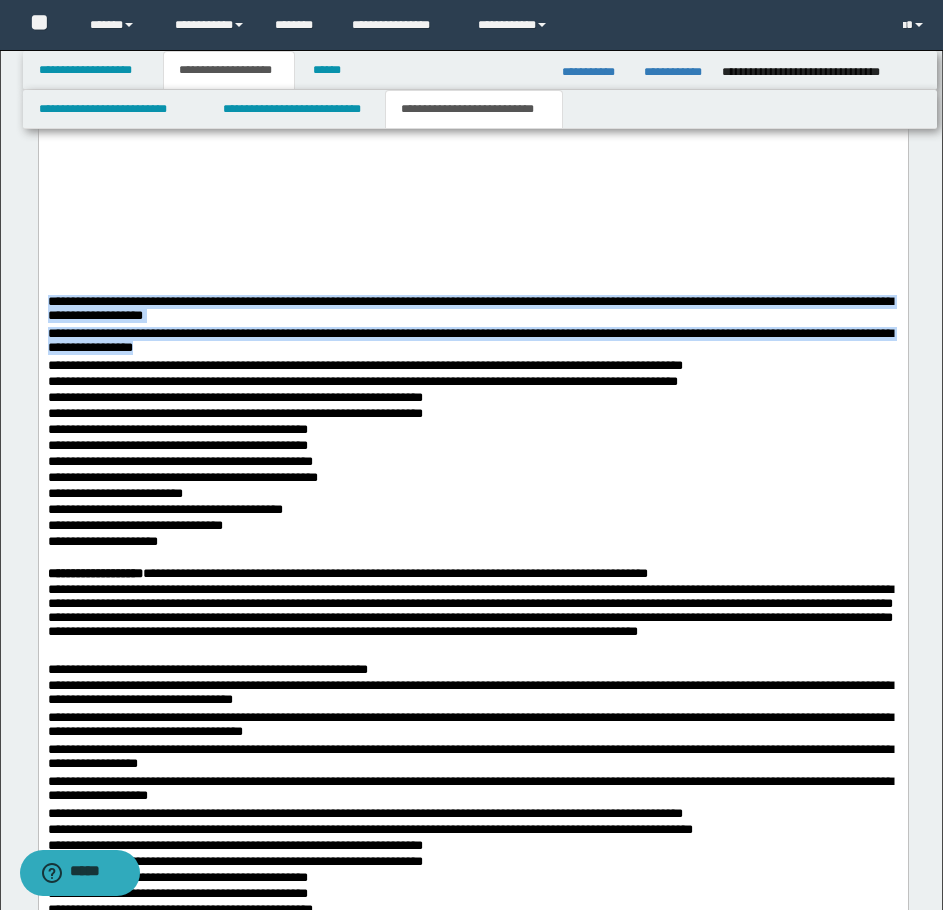drag, startPoint x: 814, startPoint y: 296, endPoint x: 539, endPoint y: 380, distance: 287.54303 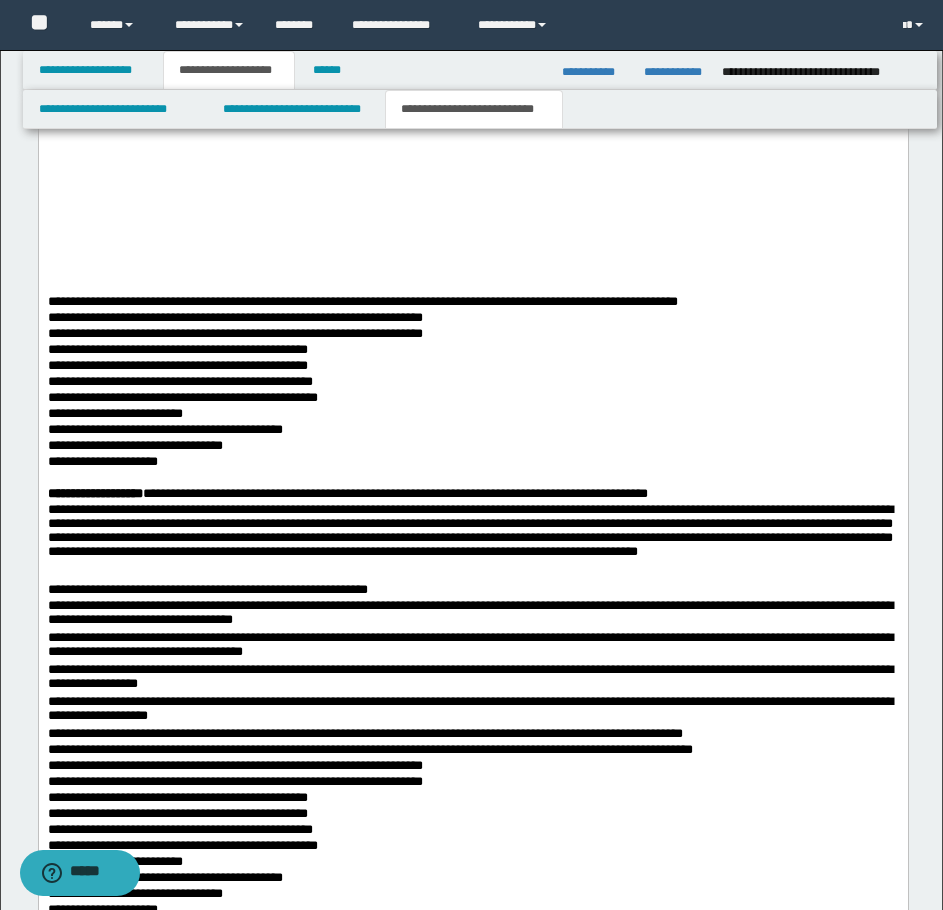 click on "**********" at bounding box center (472, -33) 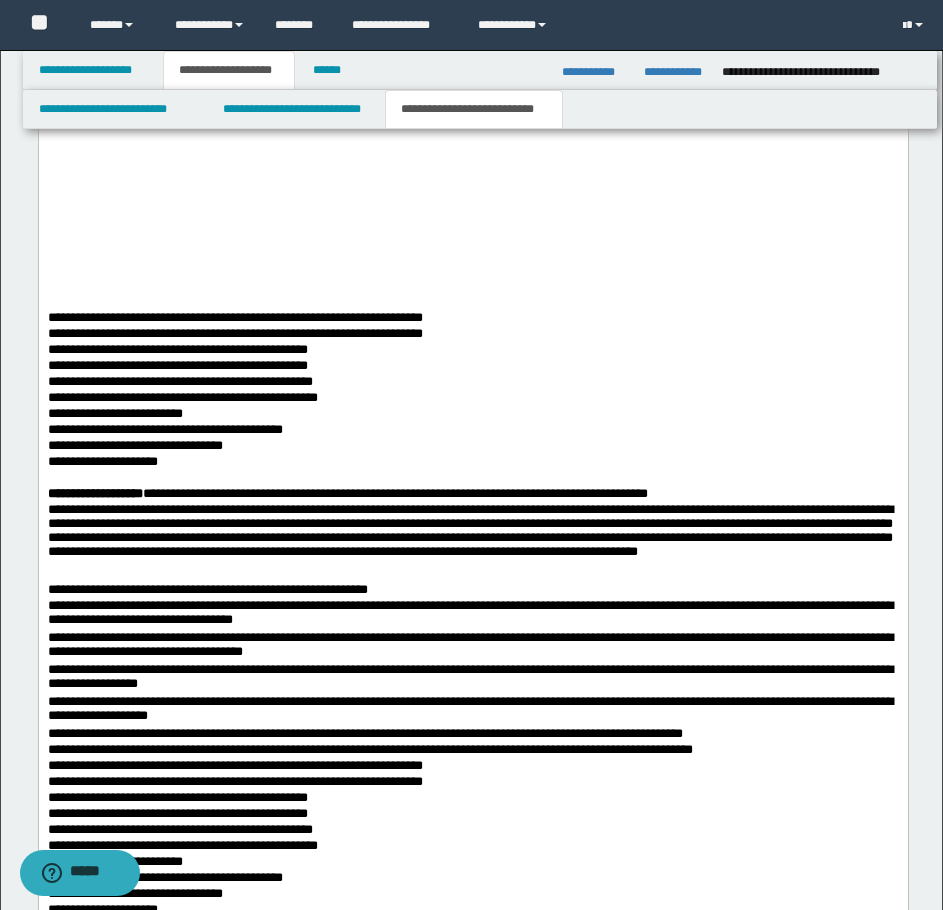 click on "**********" at bounding box center [472, -25] 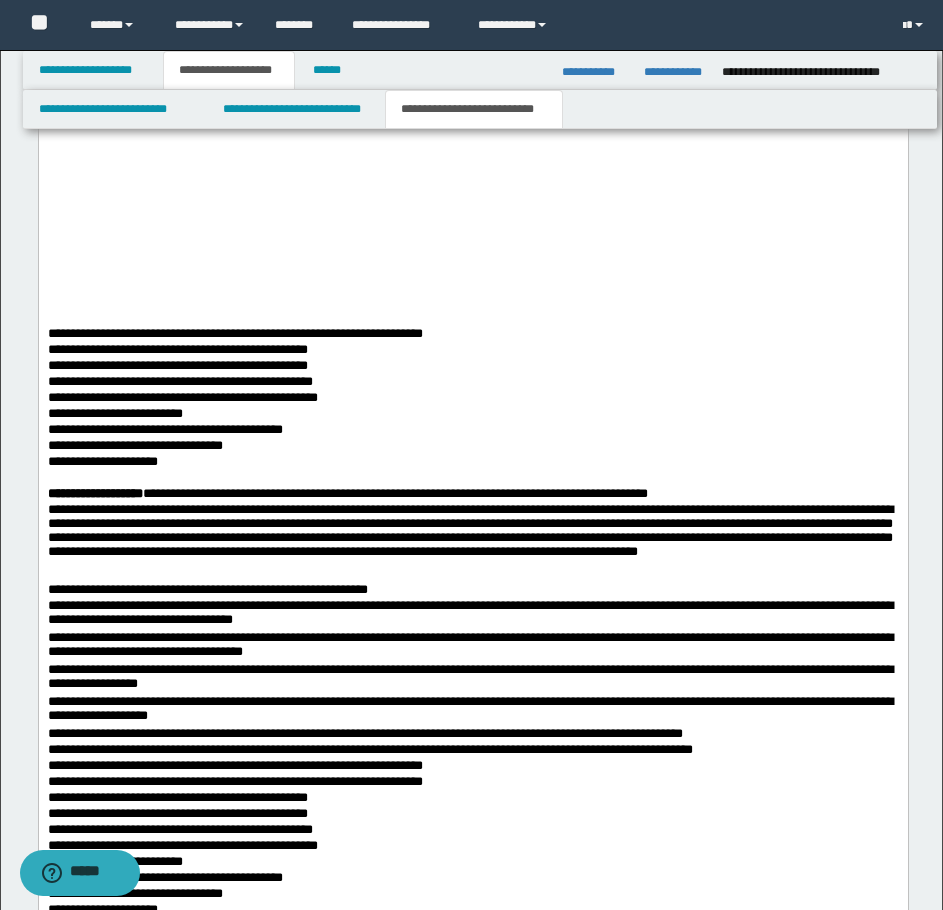 click on "**********" at bounding box center [472, -17] 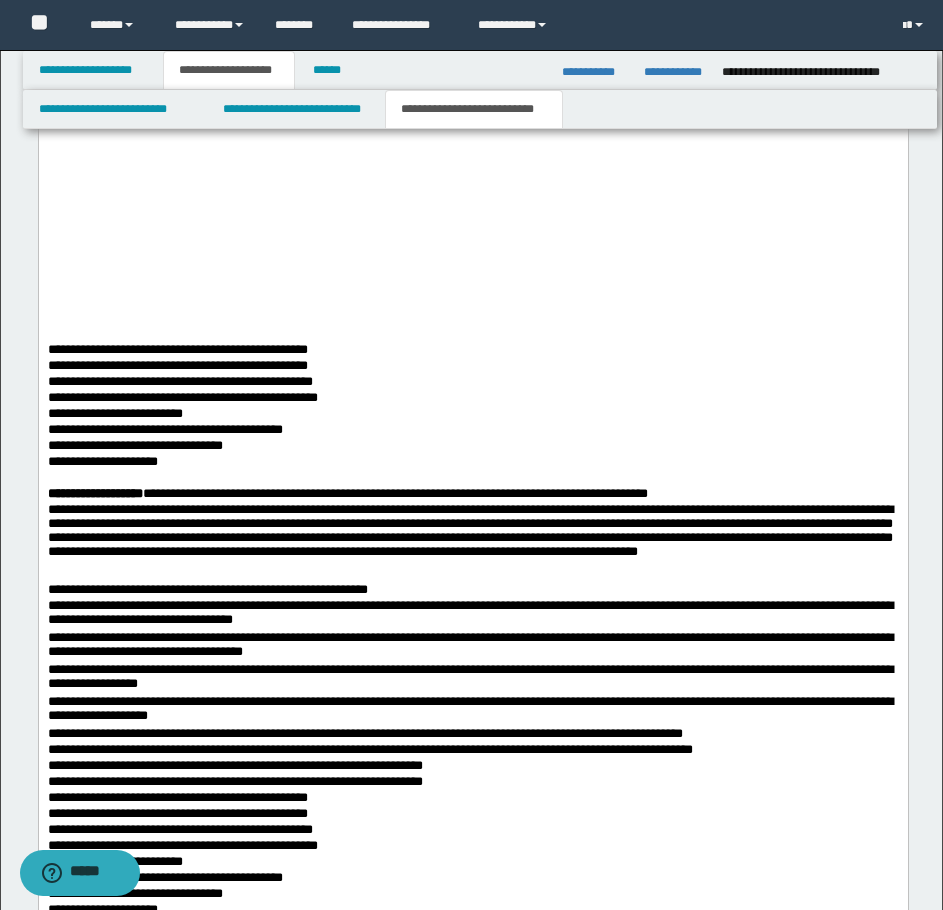 click on "**********" at bounding box center [472, -9] 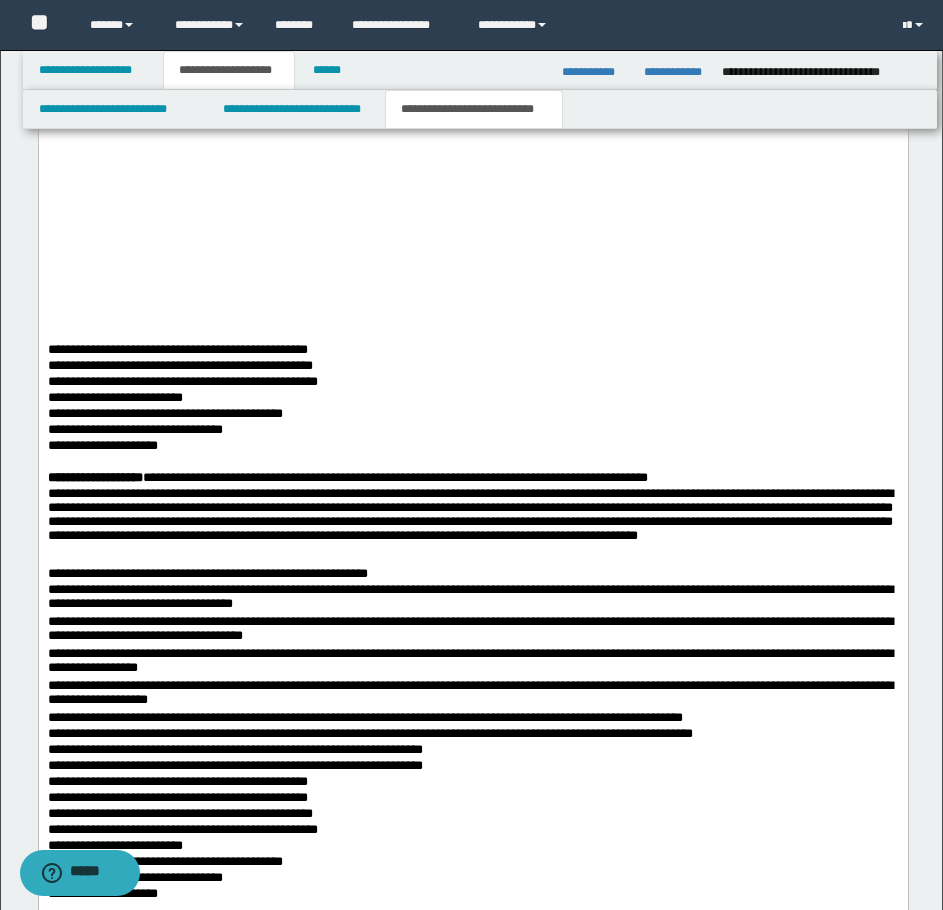 click on "**********" at bounding box center (472, -9) 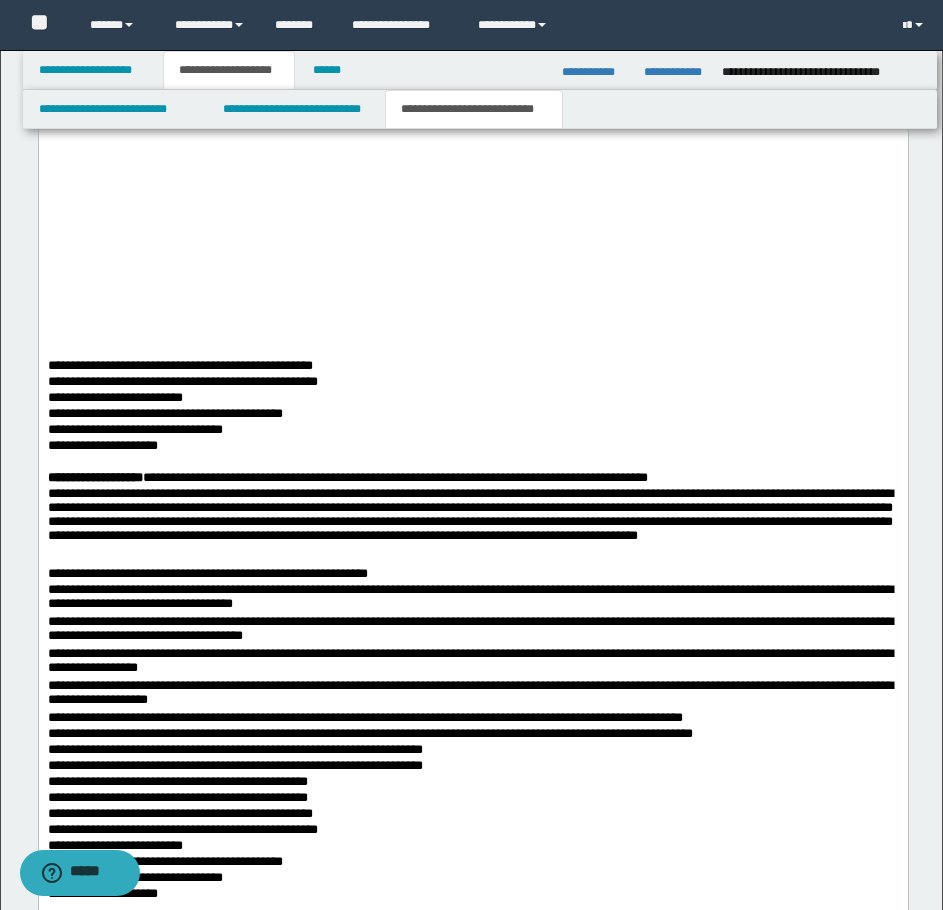 click on "**********" at bounding box center [472, -1] 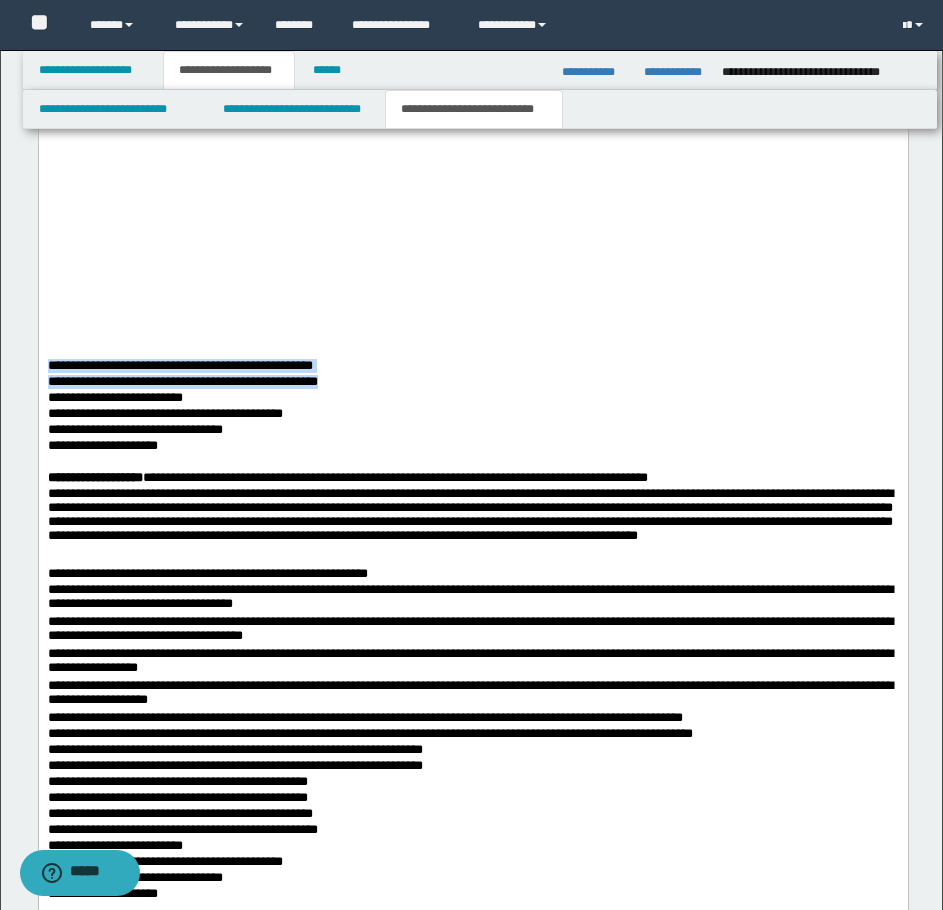 drag, startPoint x: 48, startPoint y: 395, endPoint x: 454, endPoint y: 405, distance: 406.12314 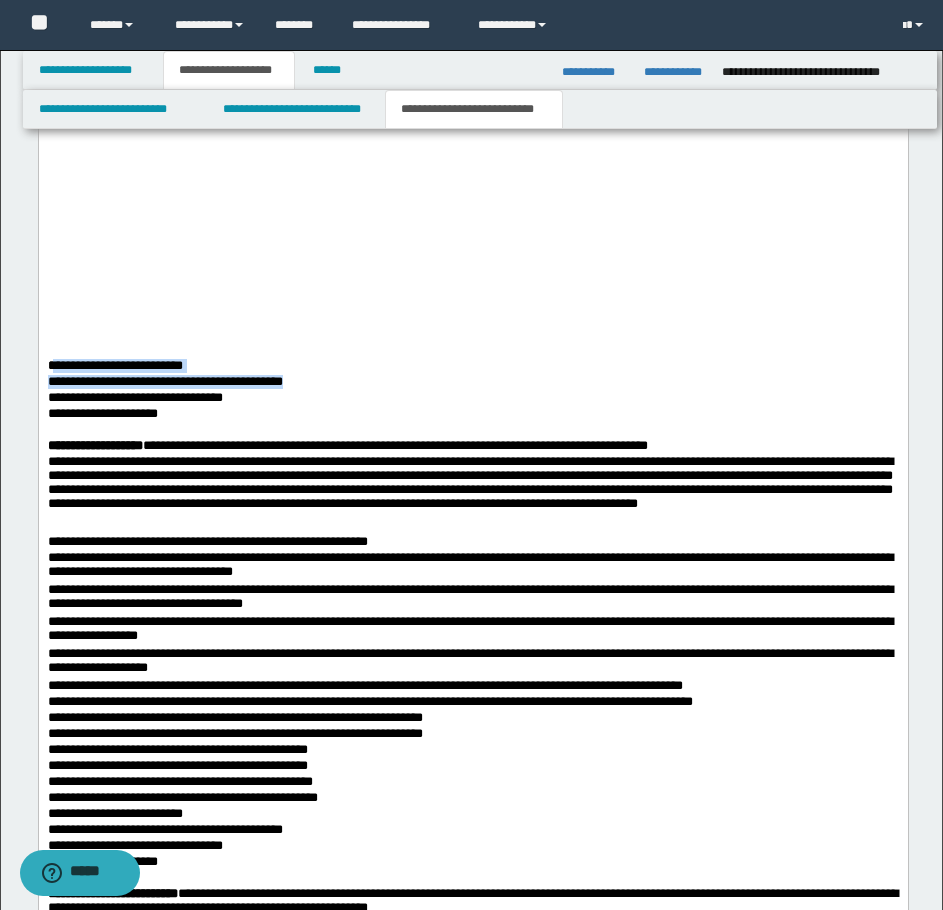 drag, startPoint x: 53, startPoint y: 395, endPoint x: 320, endPoint y: 413, distance: 267.60605 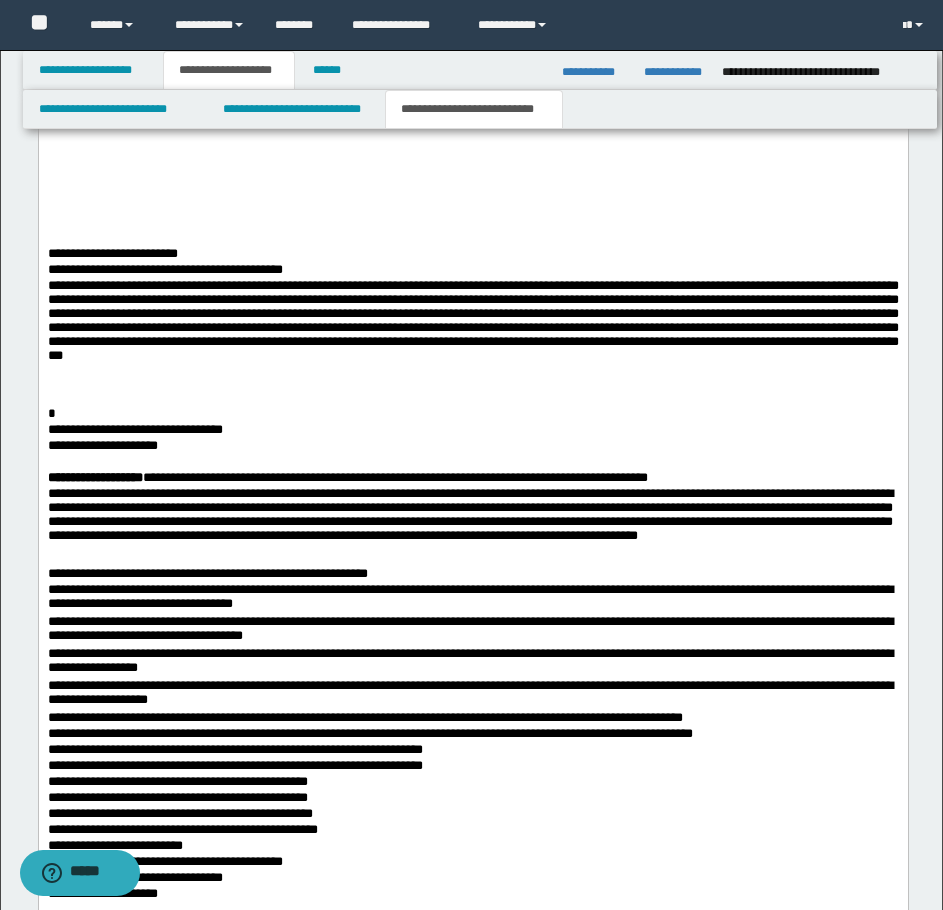 click on "**********" at bounding box center [472, -57] 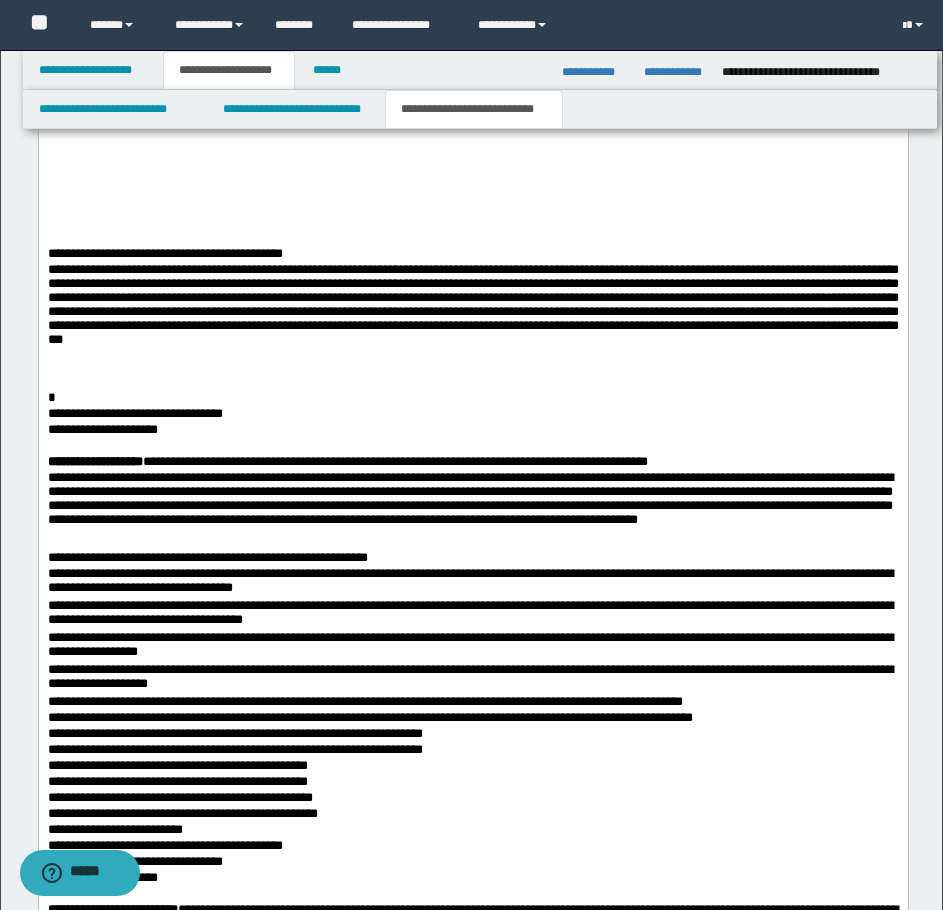 click on "**********" at bounding box center (472, -57) 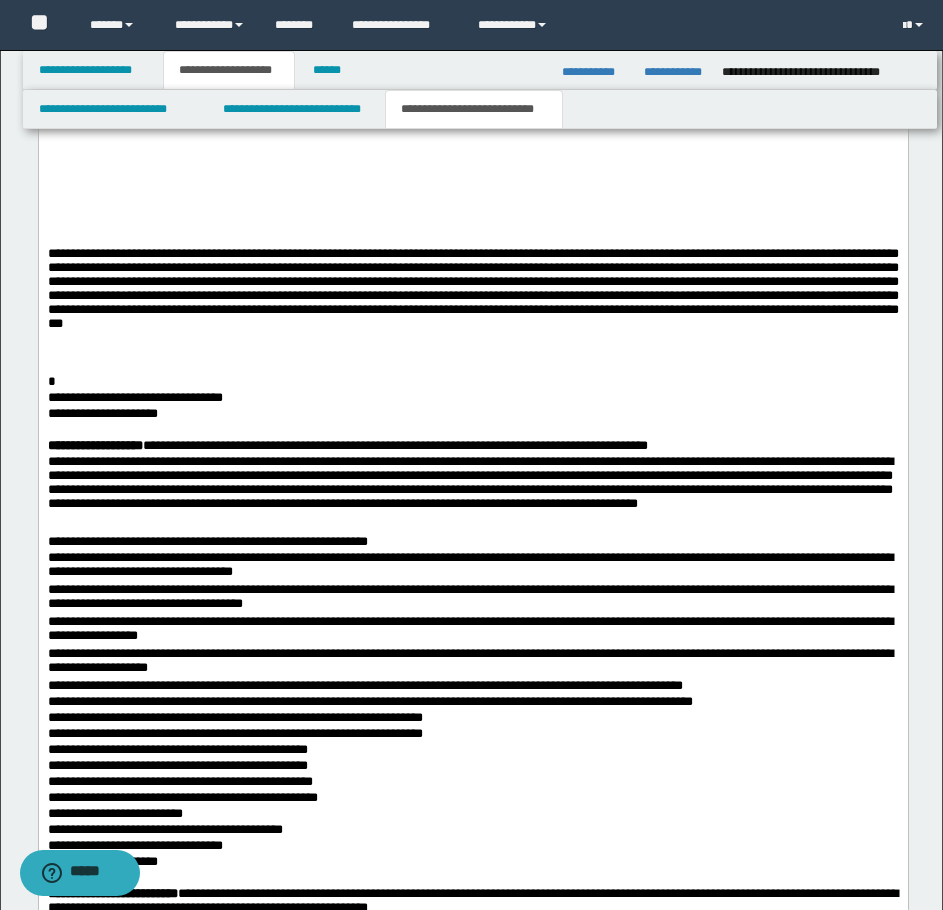click on "**********" at bounding box center (472, -57) 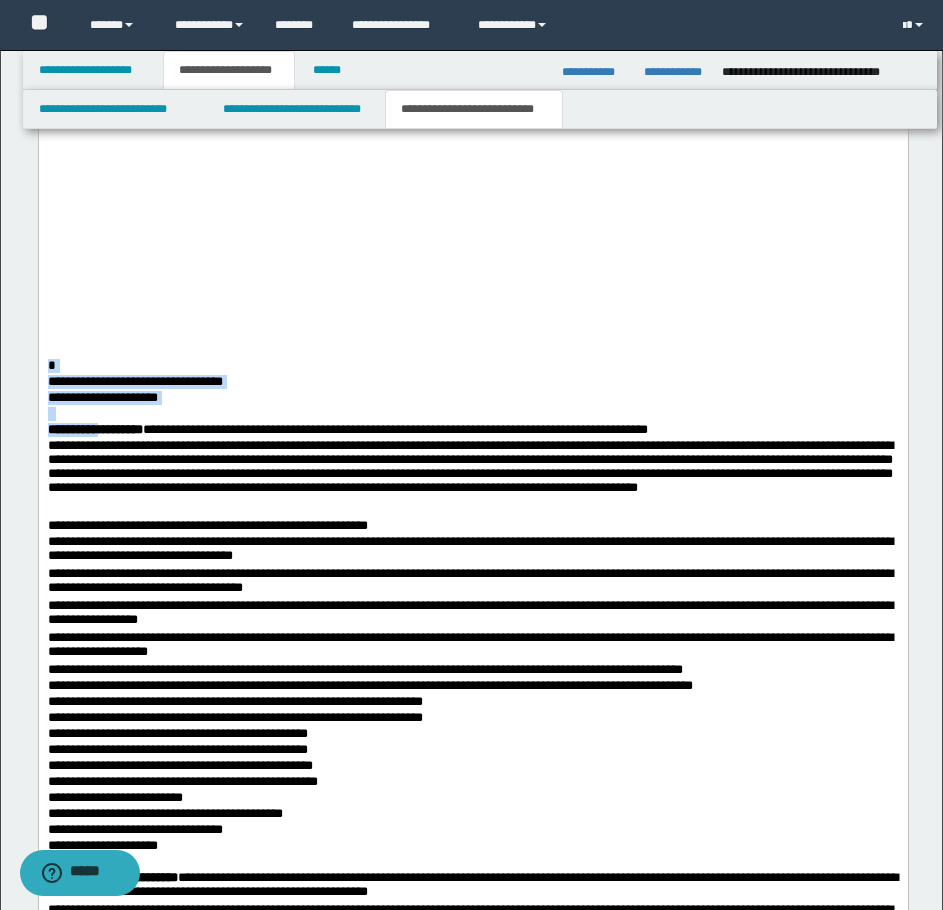 drag, startPoint x: 47, startPoint y: 397, endPoint x: 130, endPoint y: 453, distance: 100.12492 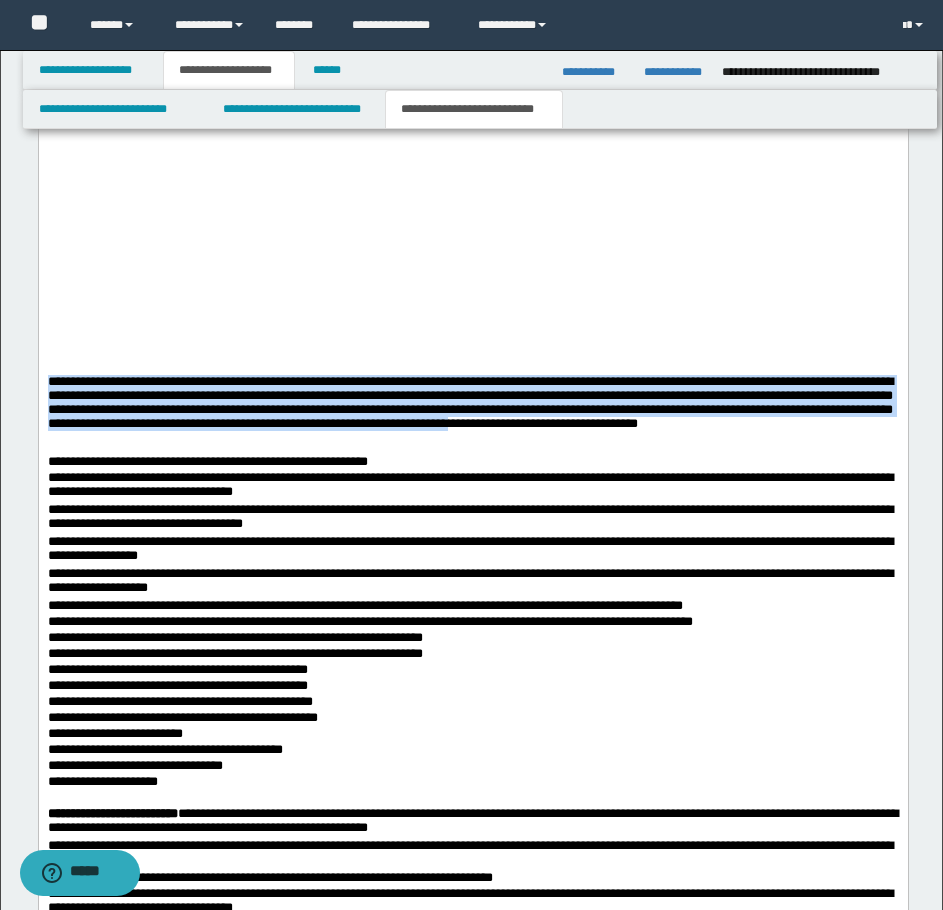 drag, startPoint x: 532, startPoint y: 376, endPoint x: 731, endPoint y: 459, distance: 215.6154 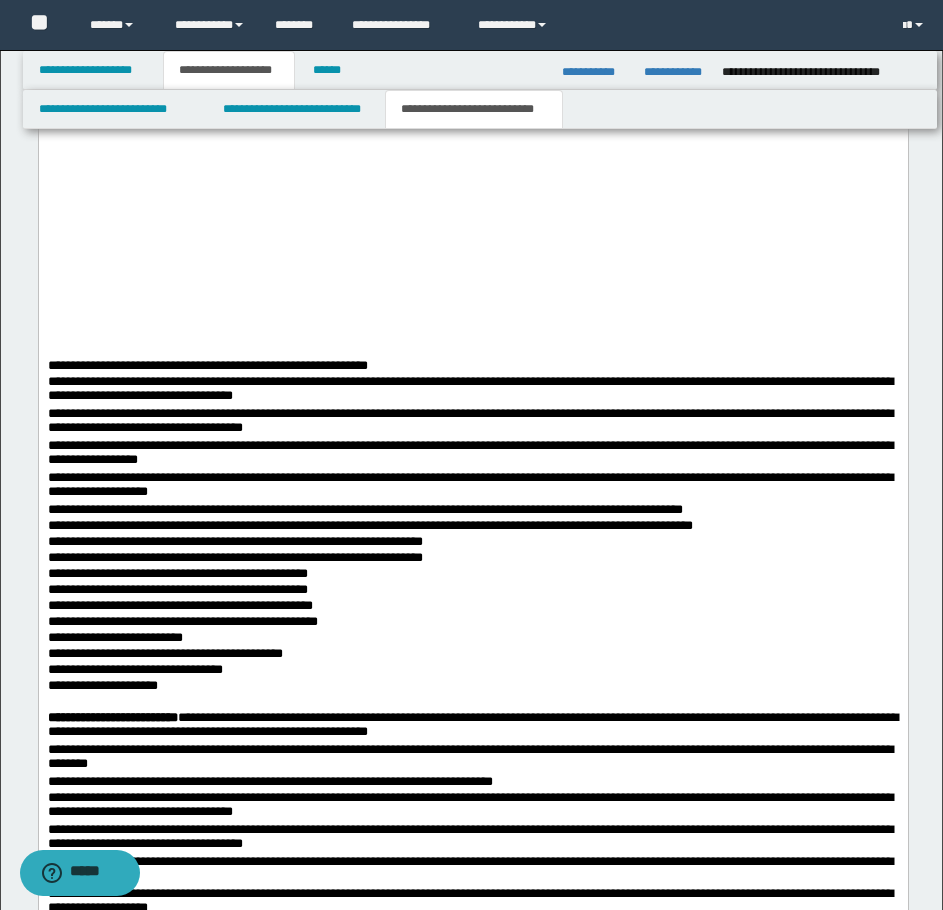 click on "**********" at bounding box center (472, -1) 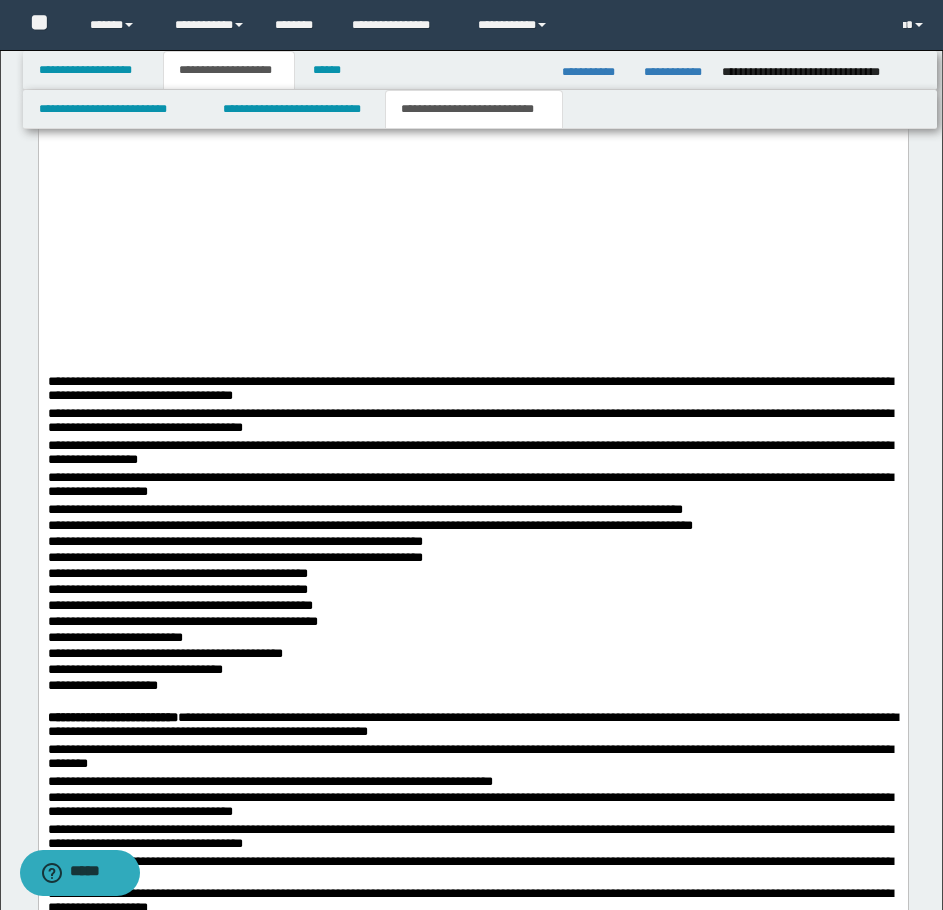 click on "**********" at bounding box center [472, 391] 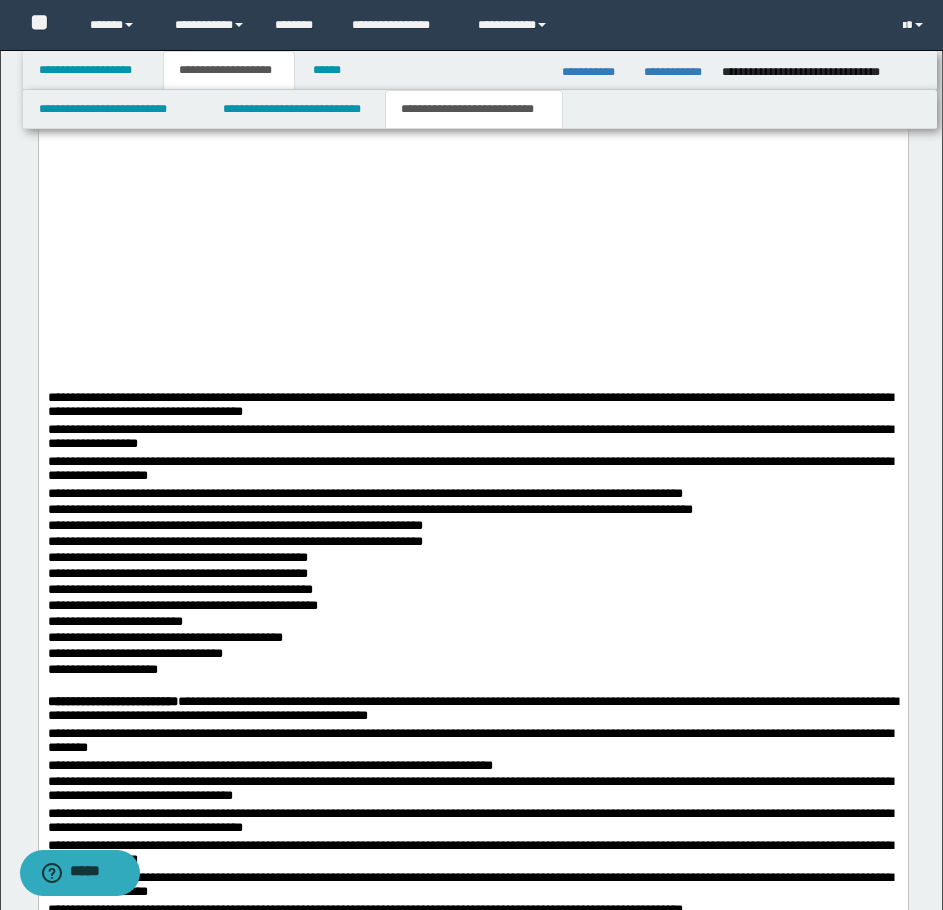 drag, startPoint x: 605, startPoint y: 409, endPoint x: 829, endPoint y: 405, distance: 224.0357 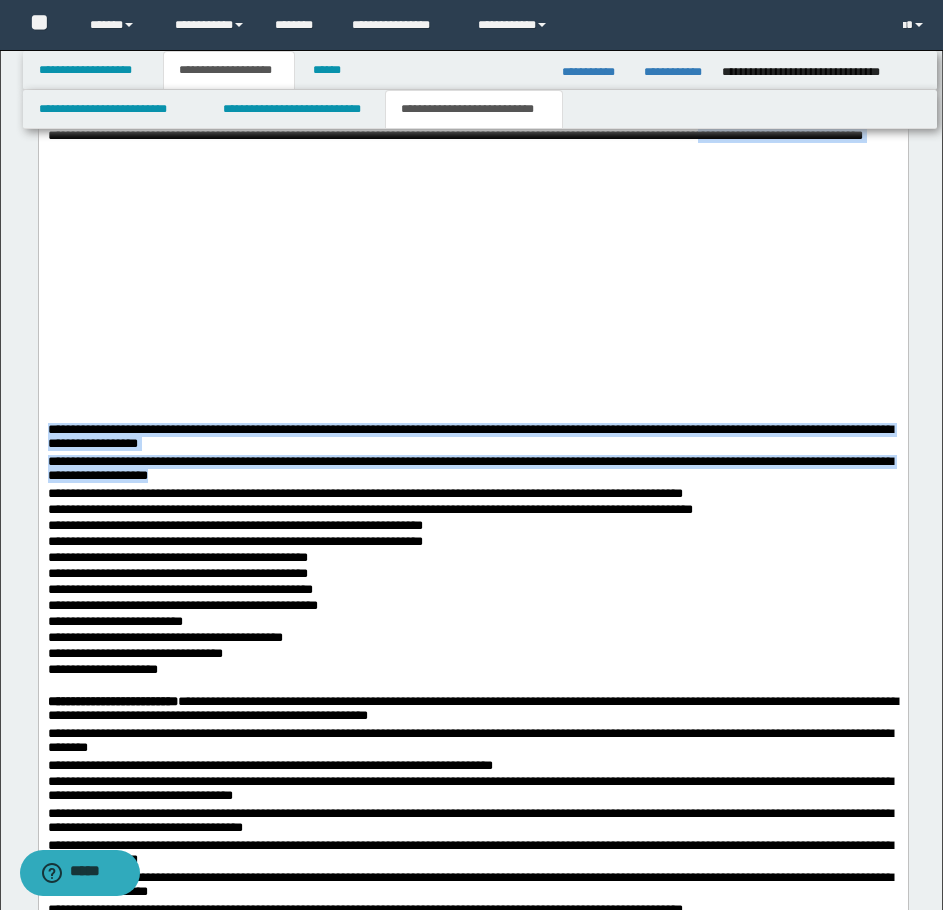 drag, startPoint x: 109, startPoint y: 437, endPoint x: 538, endPoint y: 500, distance: 433.6012 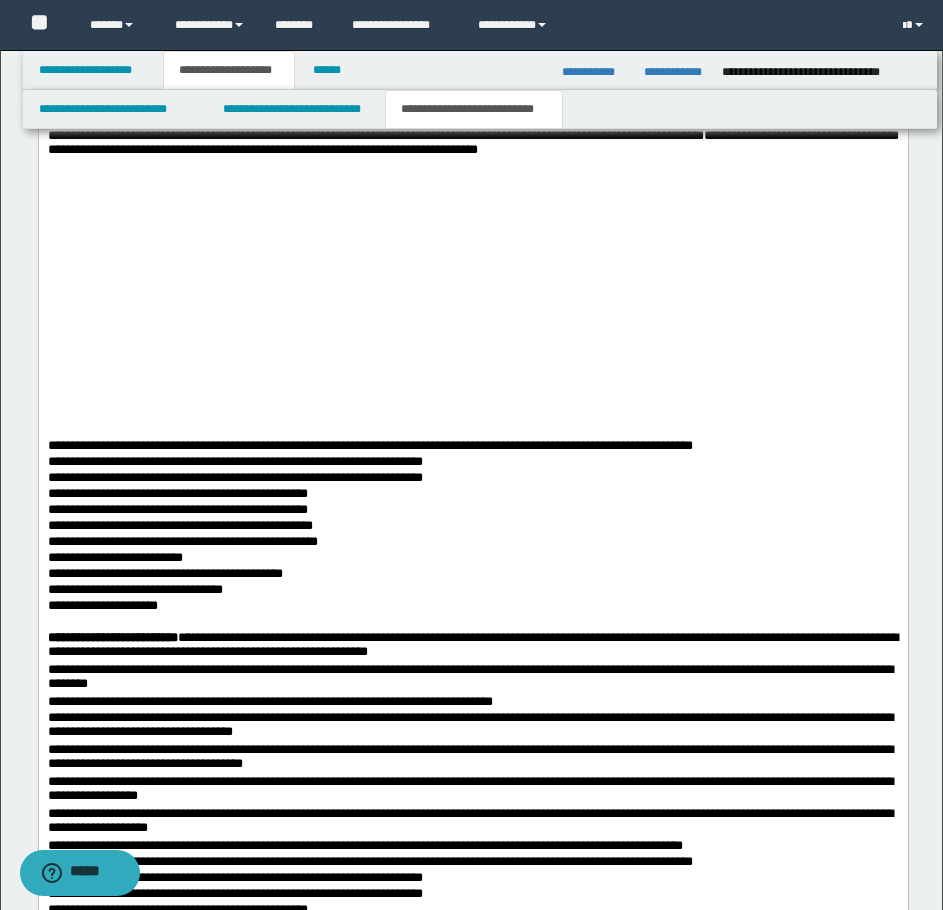 click on "**********" at bounding box center [472, 39] 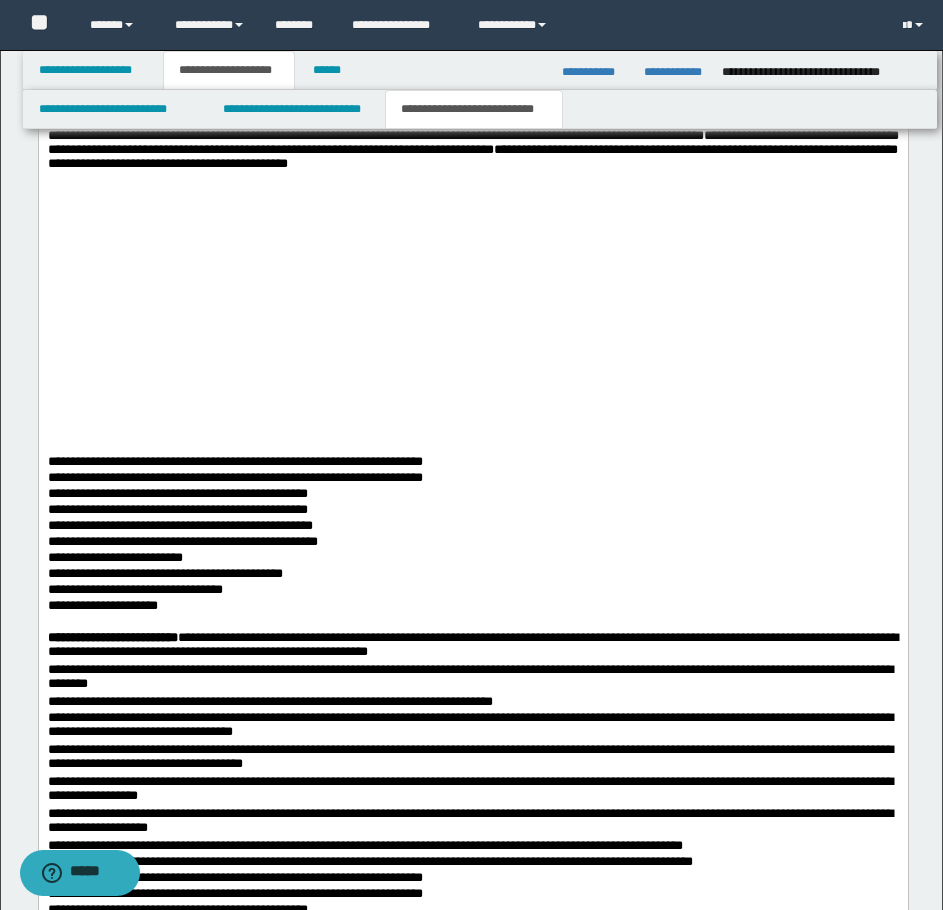 click on "**********" at bounding box center (472, 47) 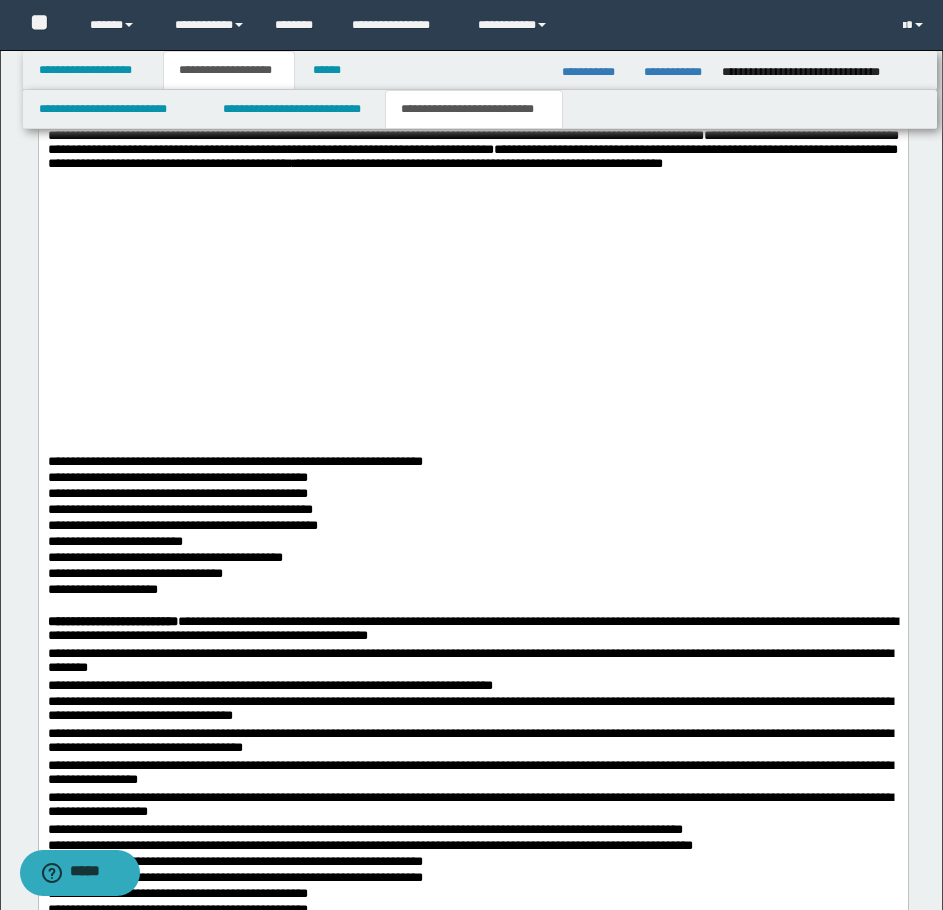 click on "**********" at bounding box center (472, 47) 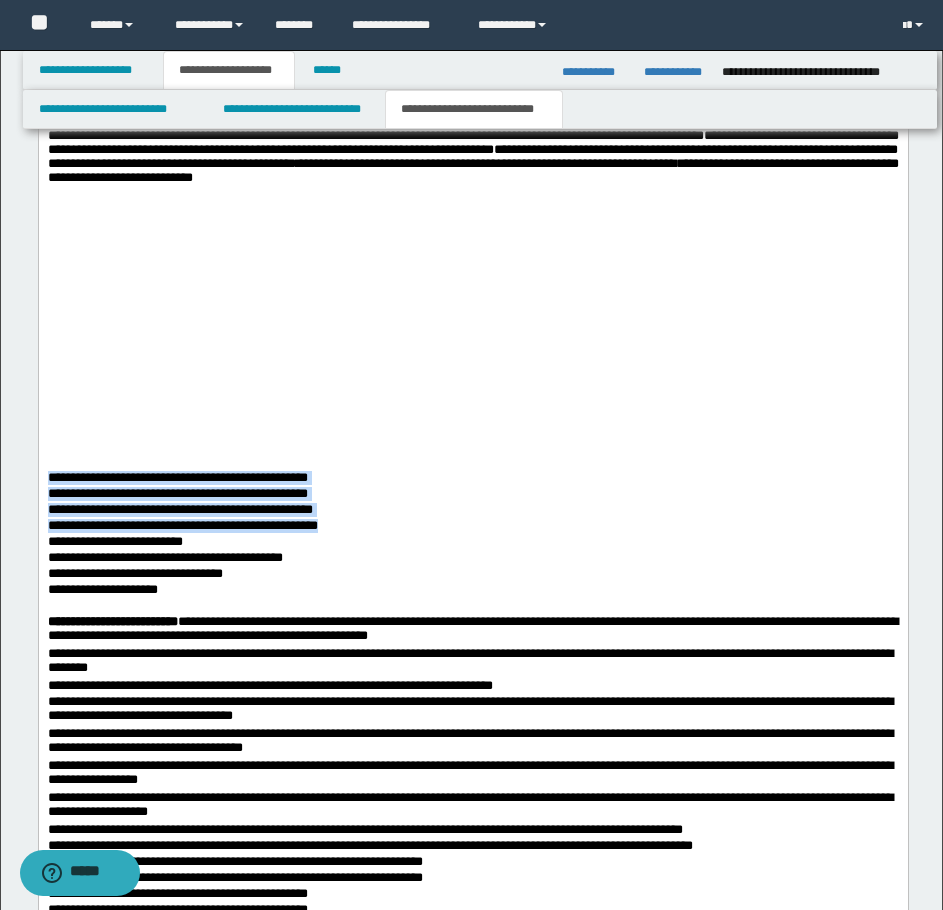 drag, startPoint x: 47, startPoint y: 503, endPoint x: 446, endPoint y: 551, distance: 401.87686 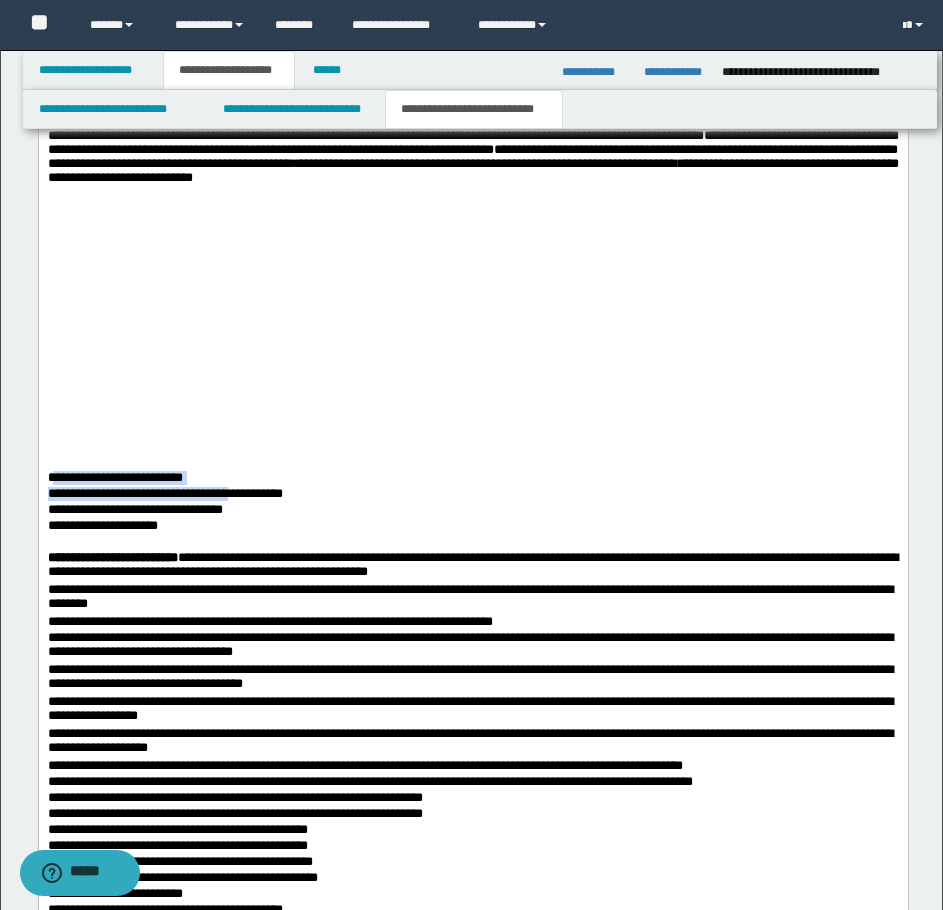 drag, startPoint x: 50, startPoint y: 505, endPoint x: 235, endPoint y: 526, distance: 186.18808 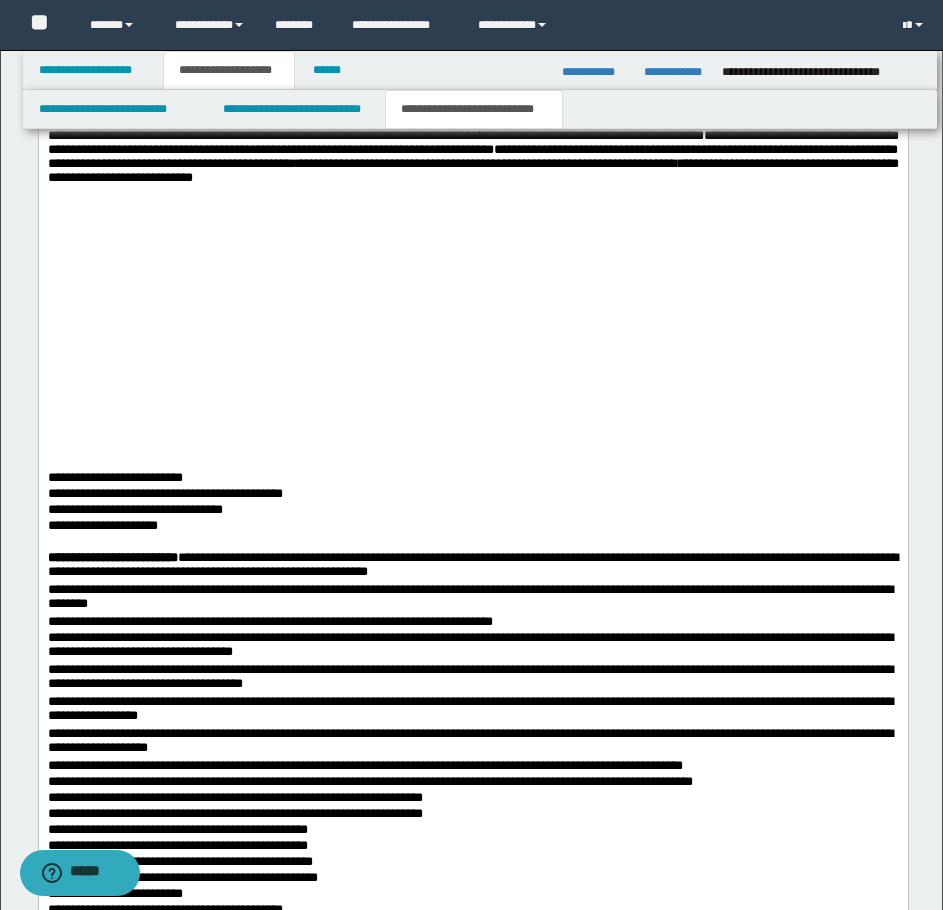 drag, startPoint x: 297, startPoint y: 576, endPoint x: 244, endPoint y: 544, distance: 61.91123 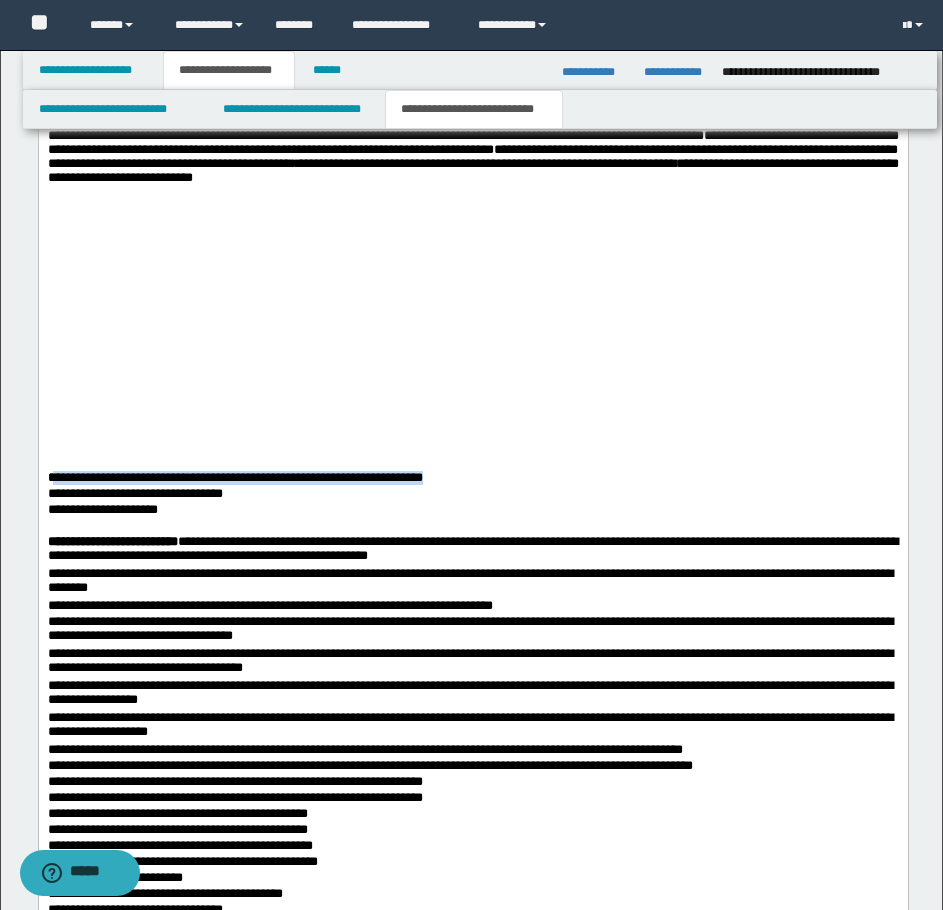 drag, startPoint x: 54, startPoint y: 503, endPoint x: 473, endPoint y: 498, distance: 419.02985 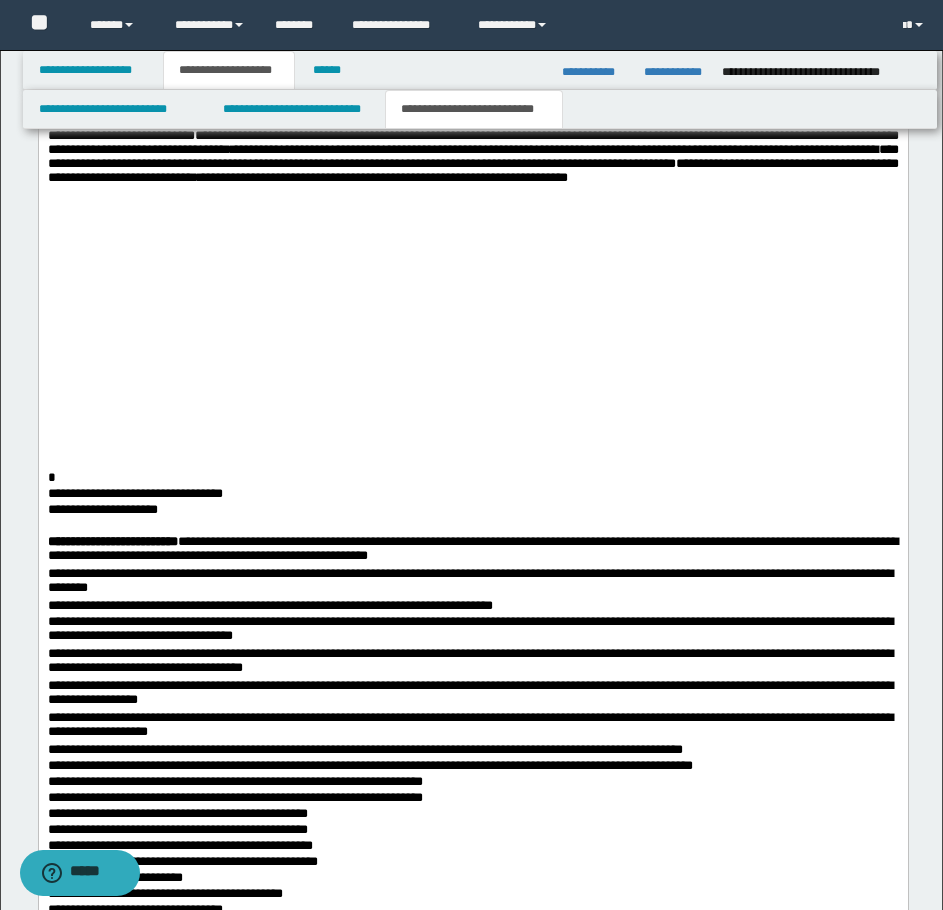click on "**********" at bounding box center (472, 55) 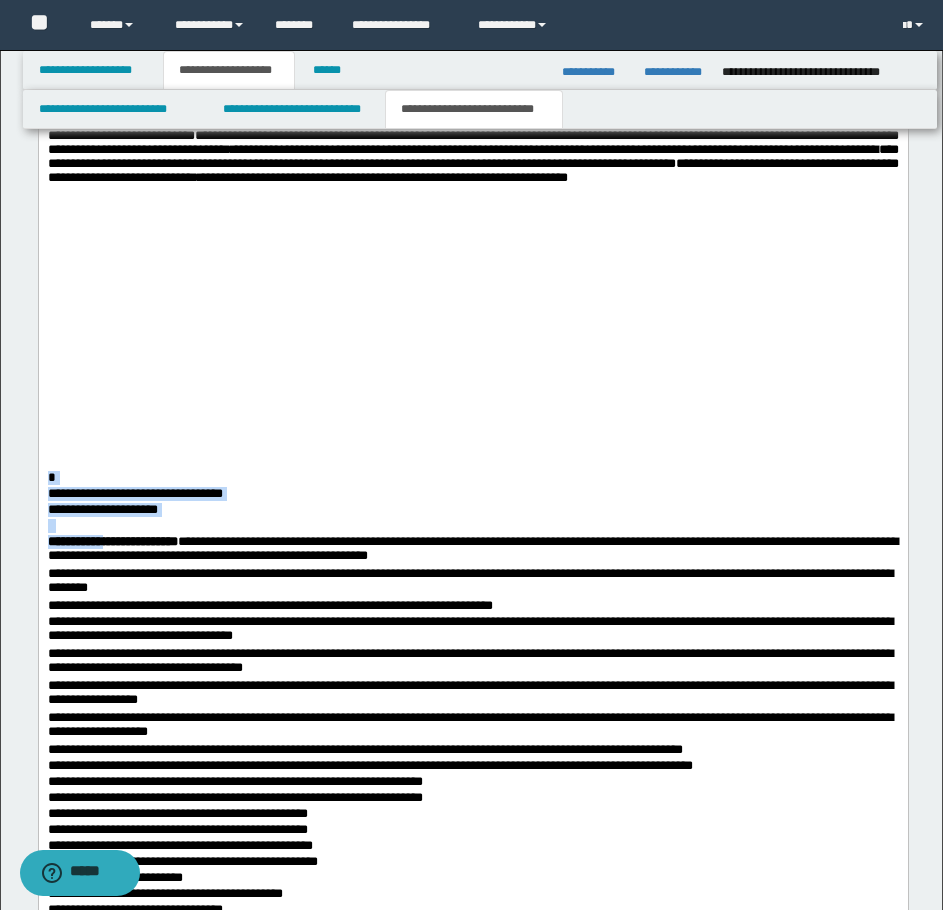 drag, startPoint x: 46, startPoint y: 501, endPoint x: 134, endPoint y: 569, distance: 111.21151 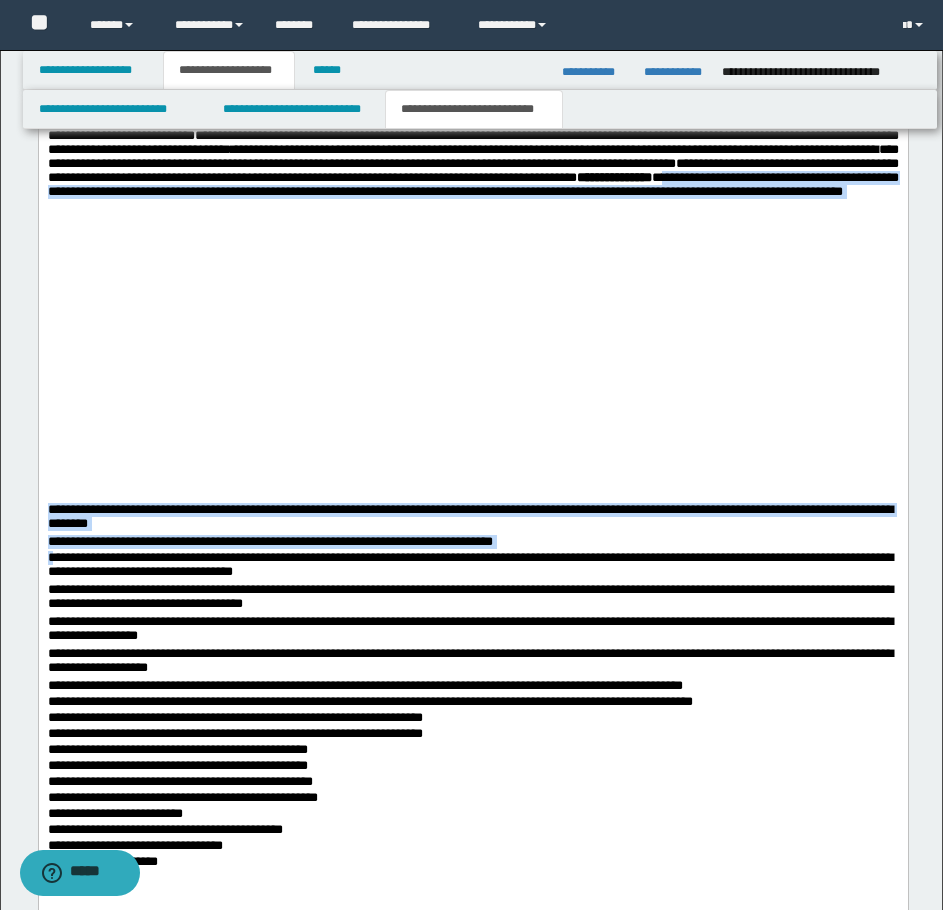 drag, startPoint x: 836, startPoint y: 490, endPoint x: 52, endPoint y: 586, distance: 789.8557 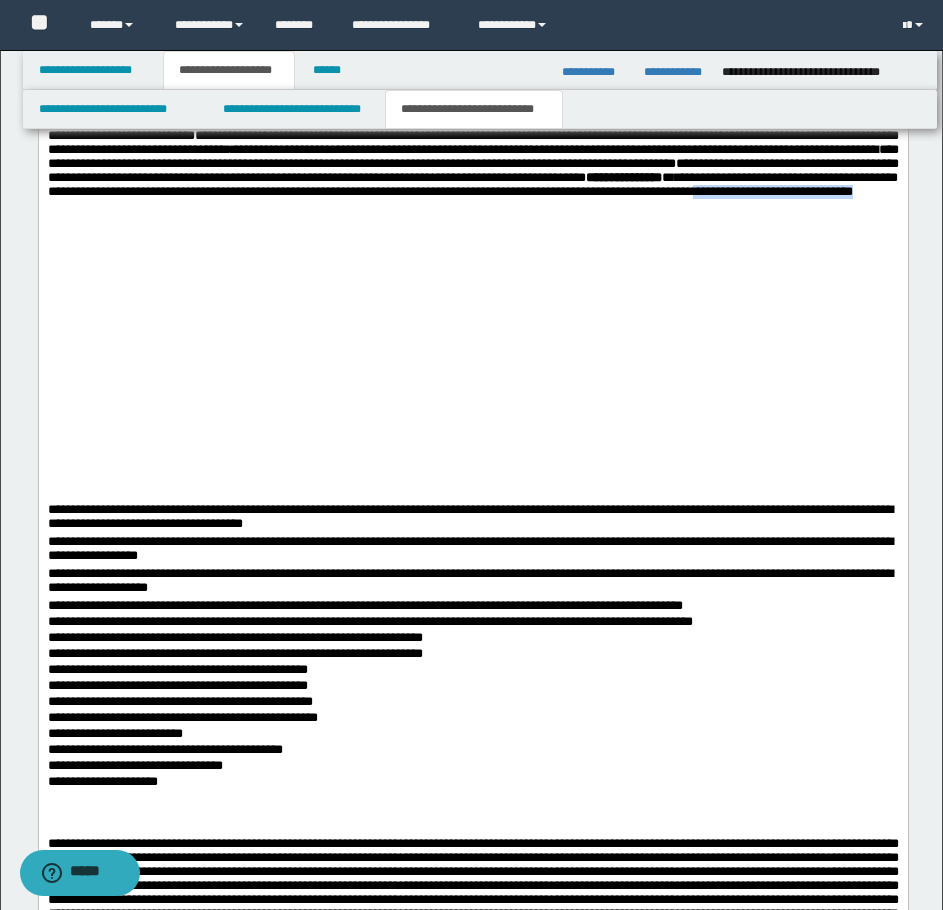 drag, startPoint x: 315, startPoint y: 520, endPoint x: 553, endPoint y: 522, distance: 238.0084 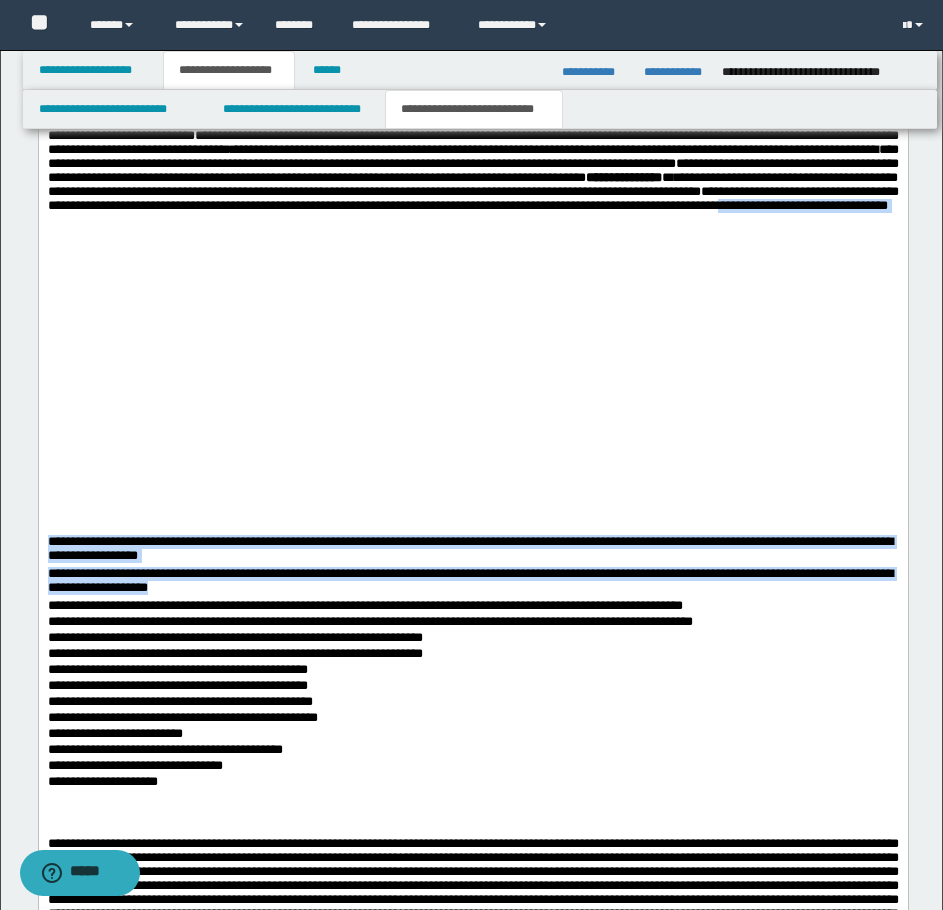 drag, startPoint x: 688, startPoint y: 535, endPoint x: 681, endPoint y: 614, distance: 79.30952 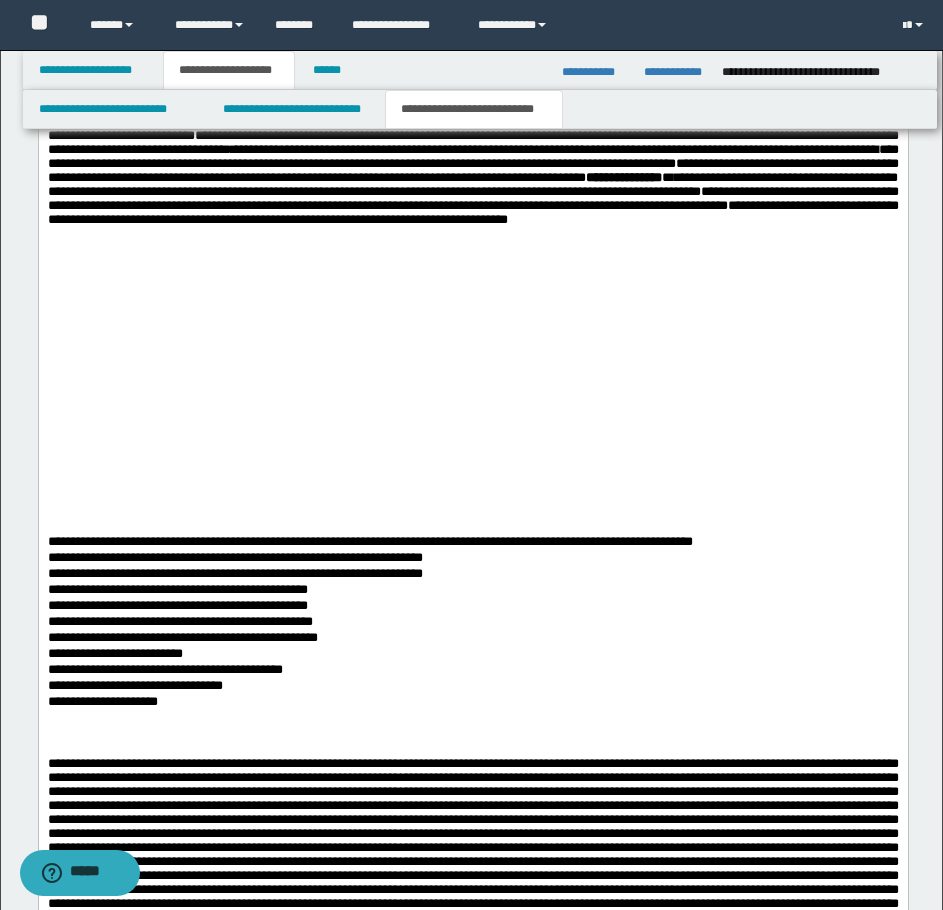 click on "**********" at bounding box center (472, 87) 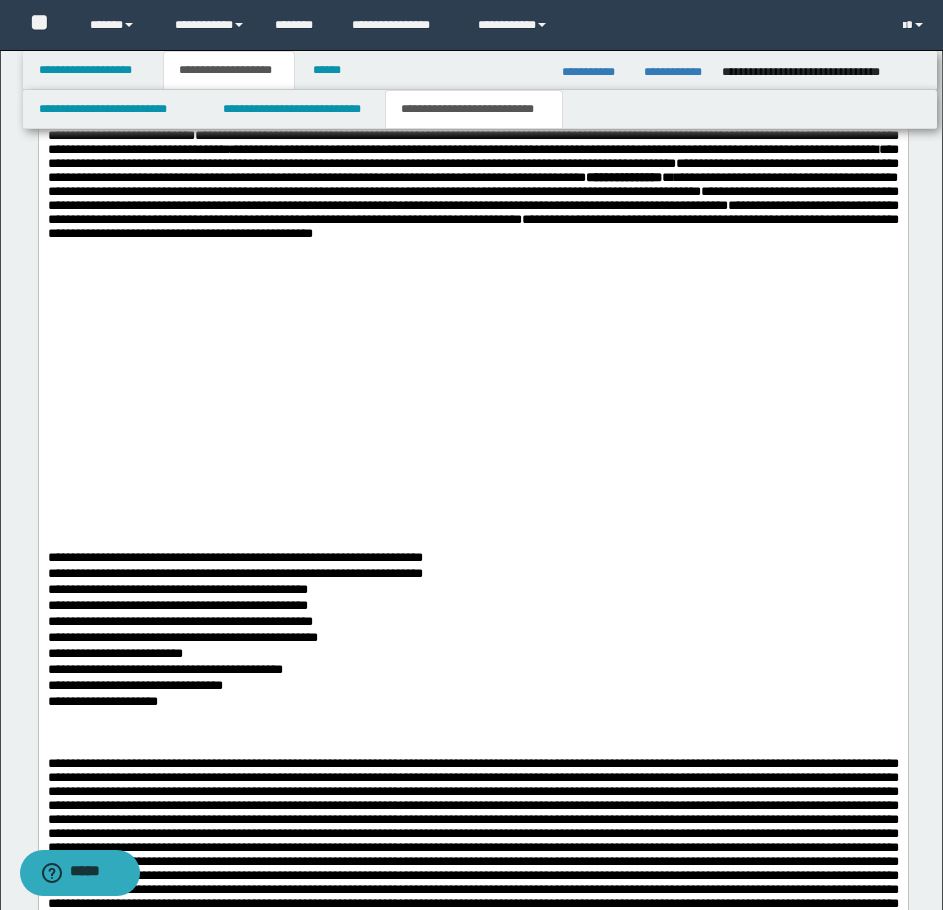 click on "**********" at bounding box center [472, 95] 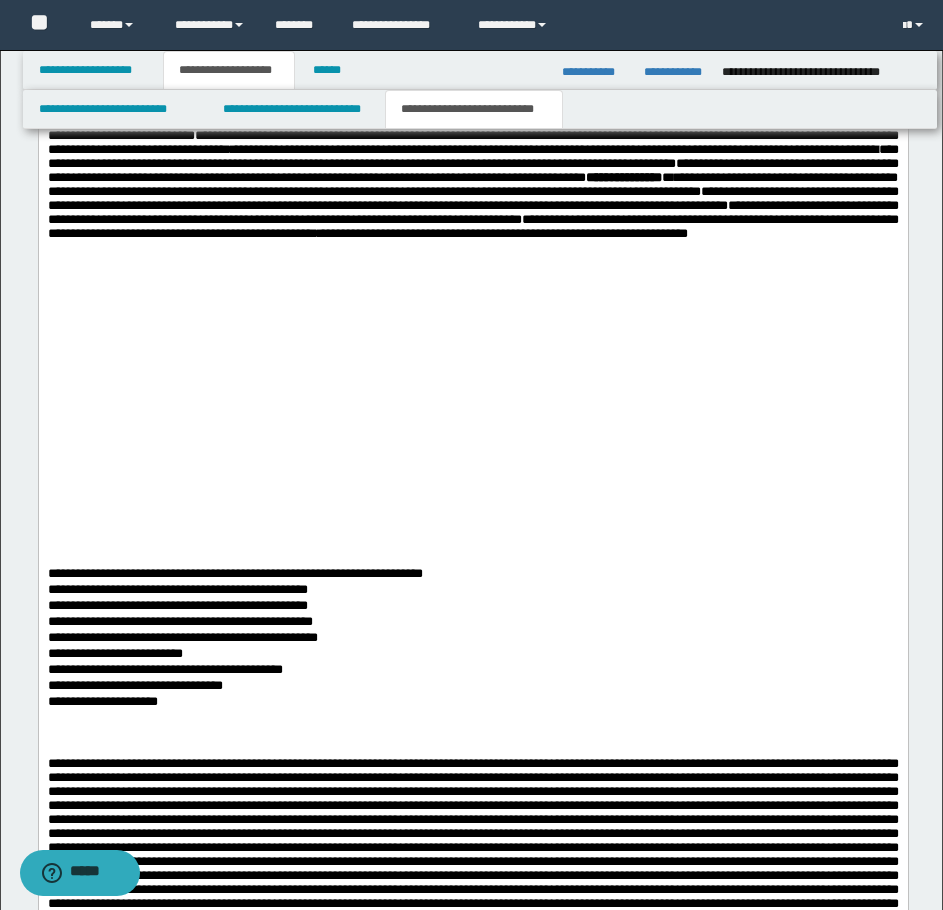 click on "**********" at bounding box center (472, 103) 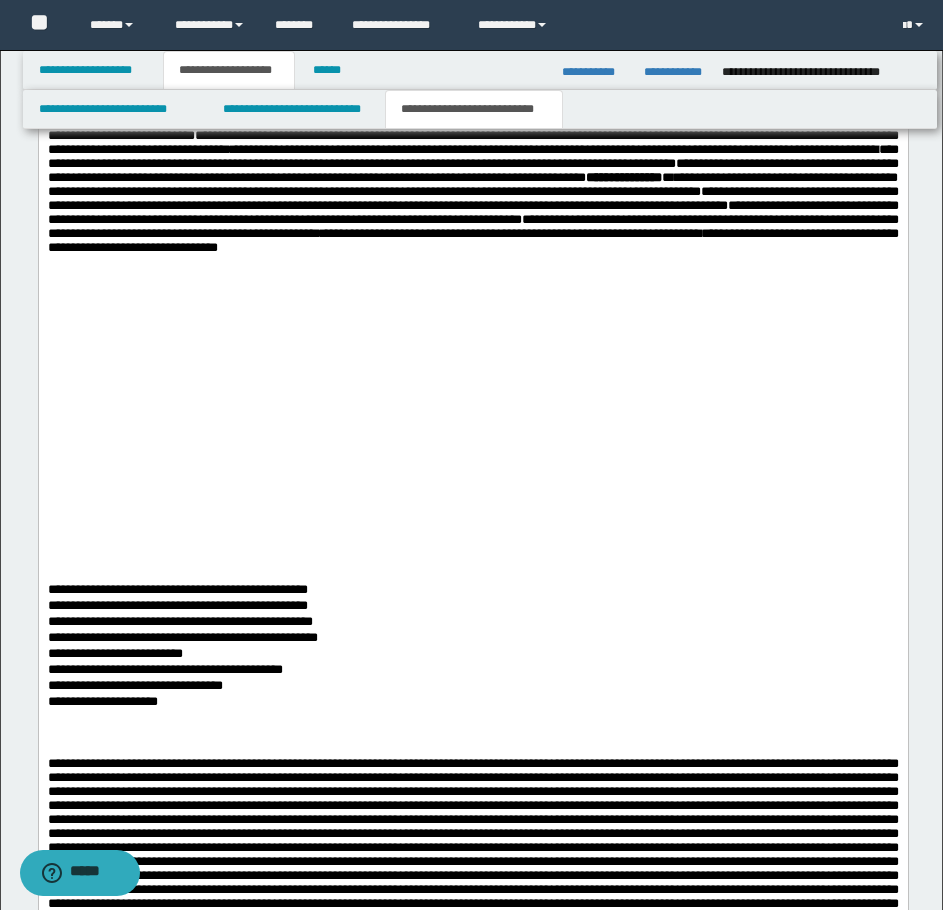 click on "**********" at bounding box center (472, 111) 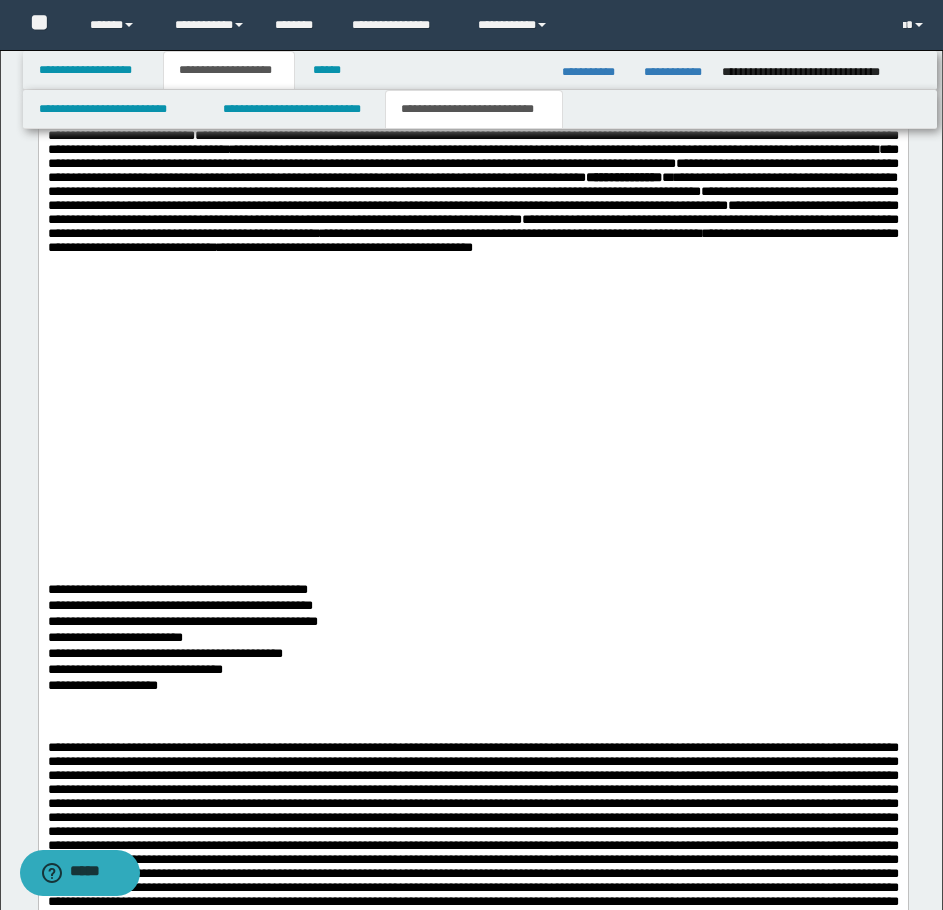 click on "**********" at bounding box center [472, 111] 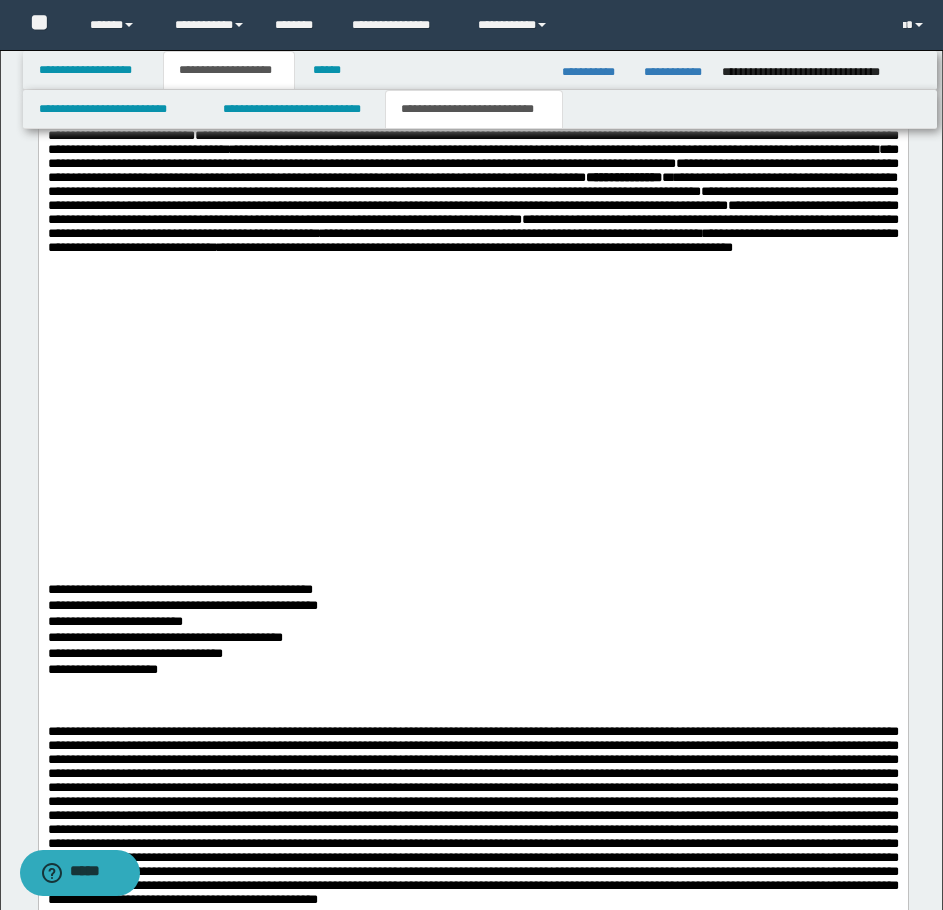click on "**********" at bounding box center [472, 111] 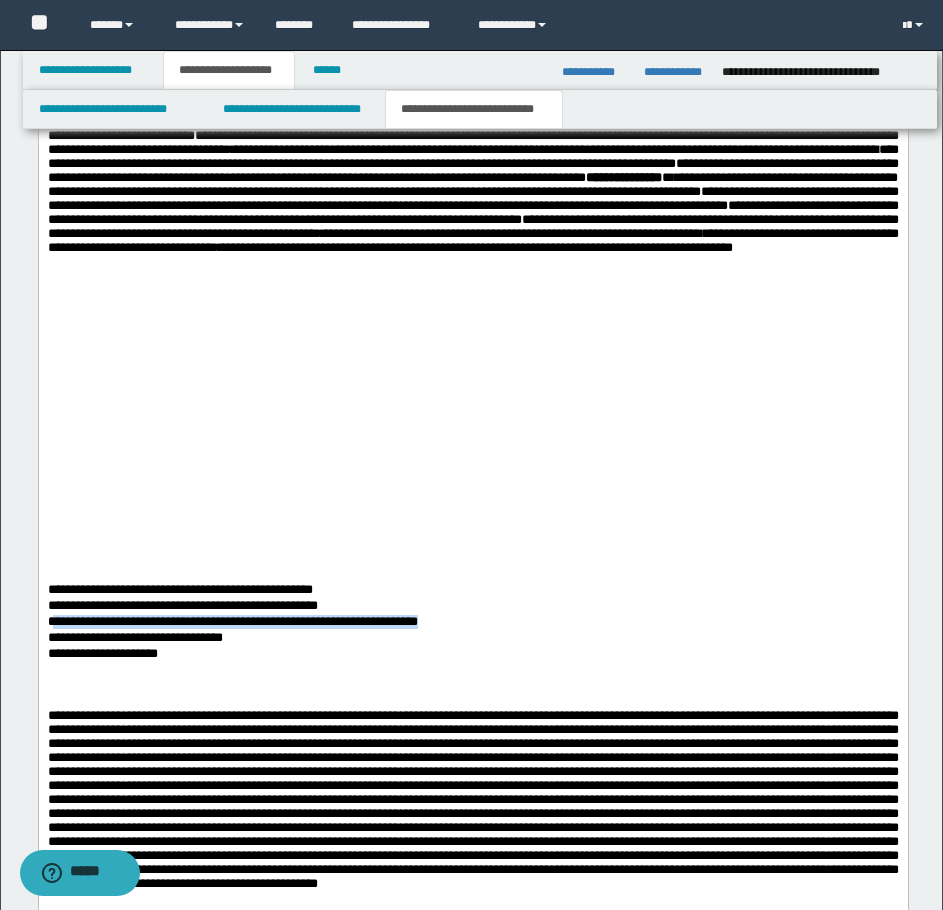 drag, startPoint x: 53, startPoint y: 647, endPoint x: 470, endPoint y: 651, distance: 417.0192 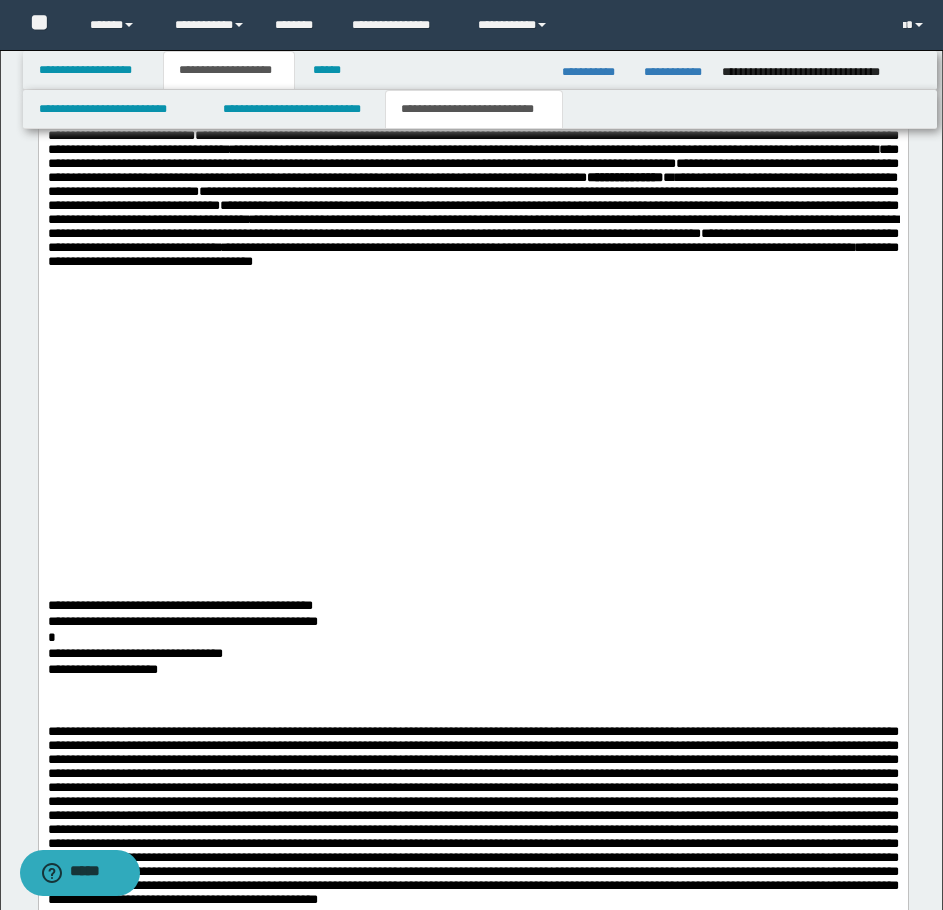 click on "**********" at bounding box center [472, 119] 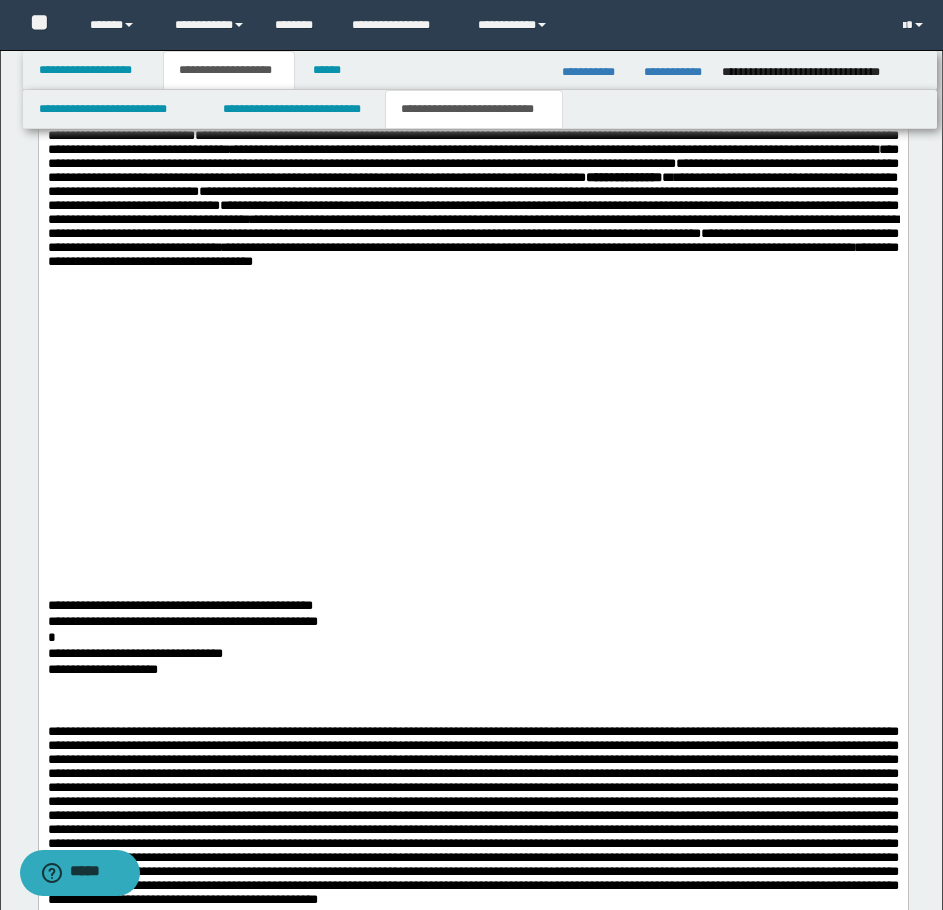 click on "**********" at bounding box center (472, 607) 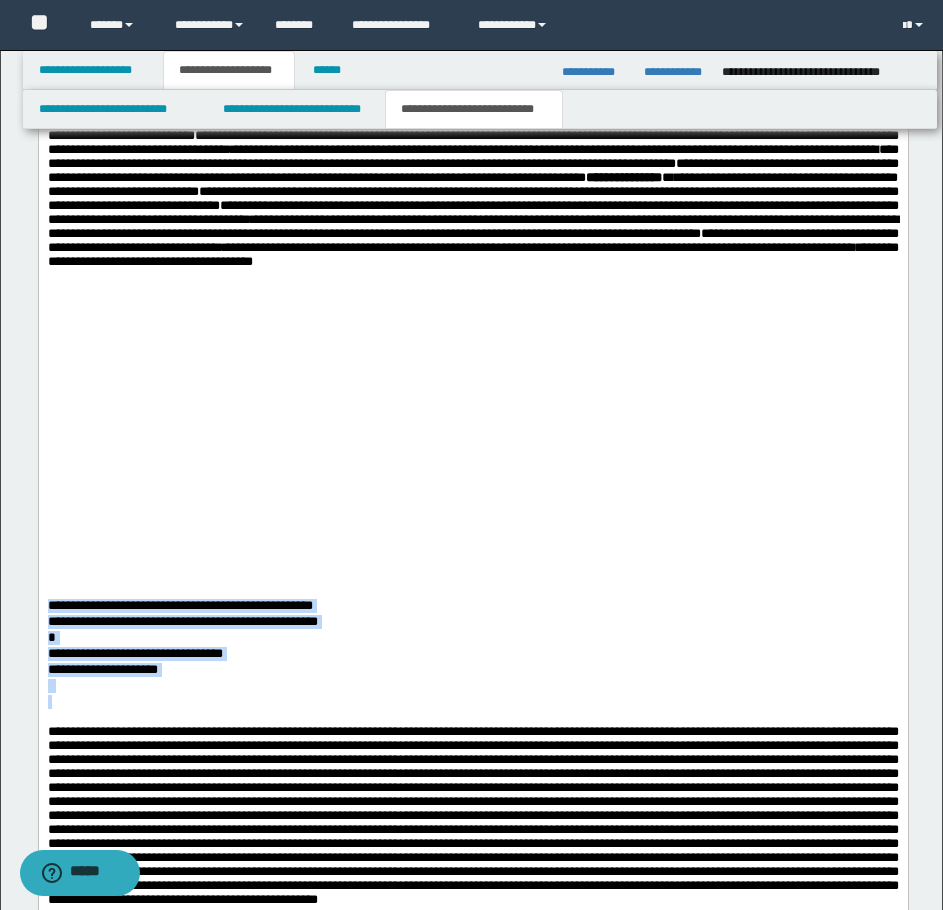 drag, startPoint x: 47, startPoint y: 633, endPoint x: 59, endPoint y: 729, distance: 96.74709 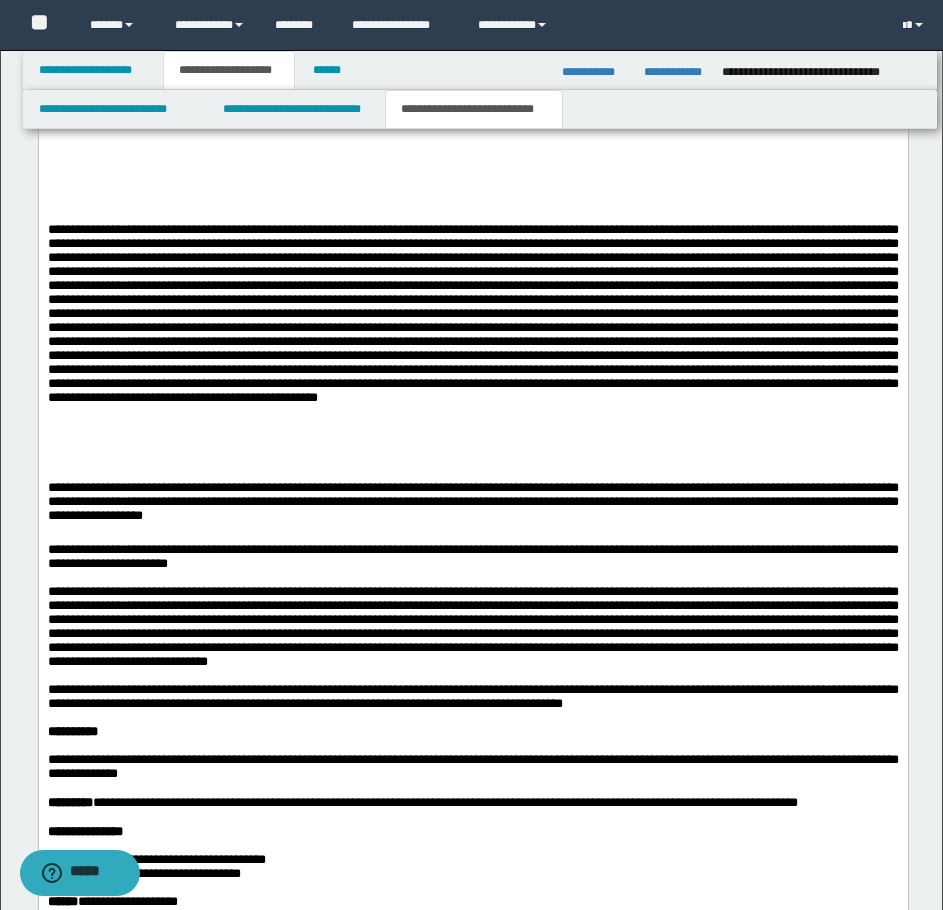 scroll, scrollTop: 2686, scrollLeft: 0, axis: vertical 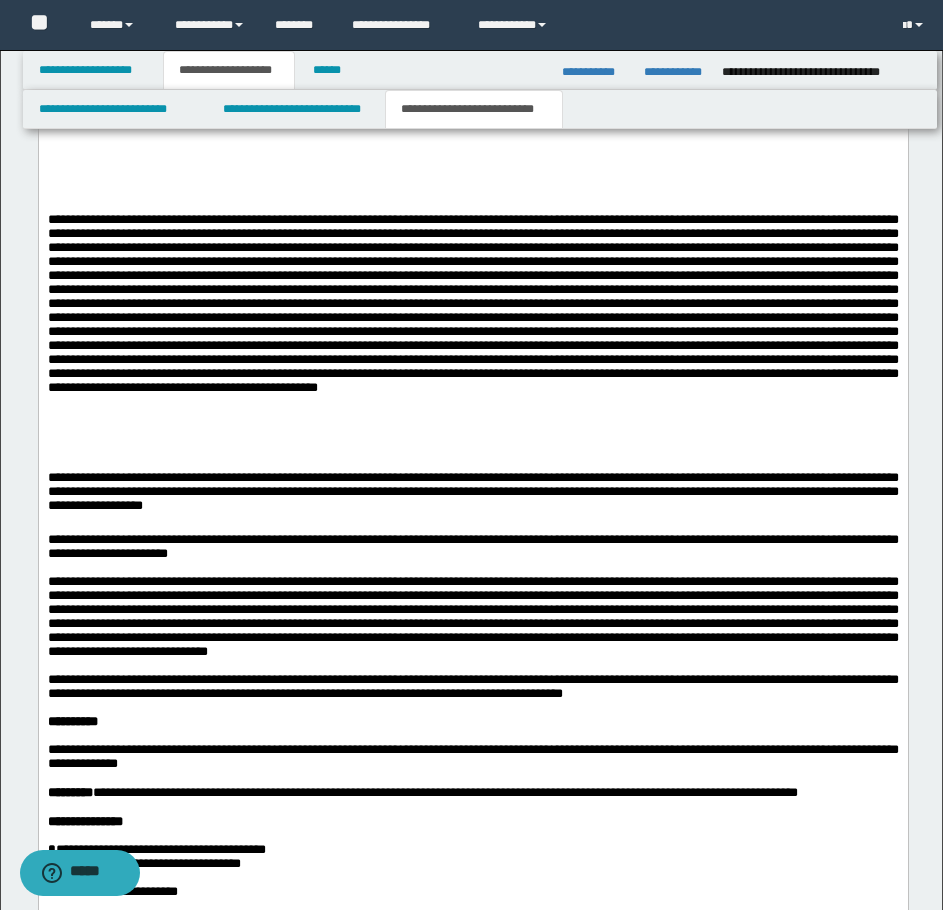 click at bounding box center (472, 335) 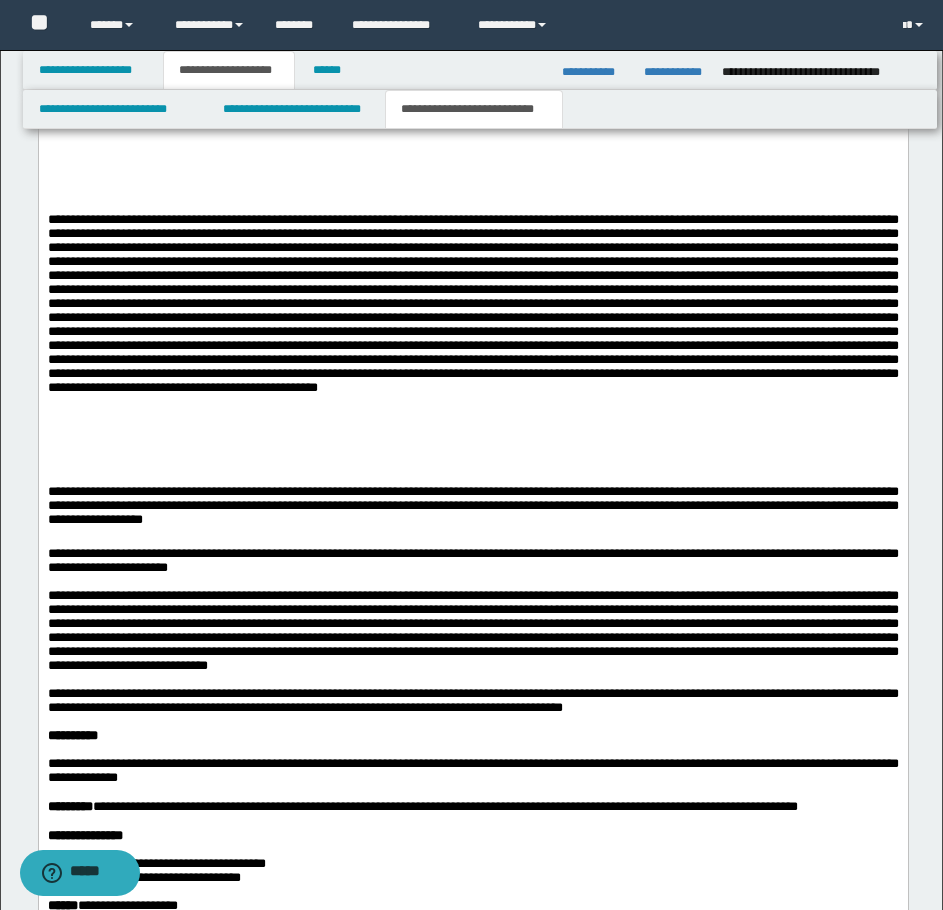click on "**********" at bounding box center (472, 505) 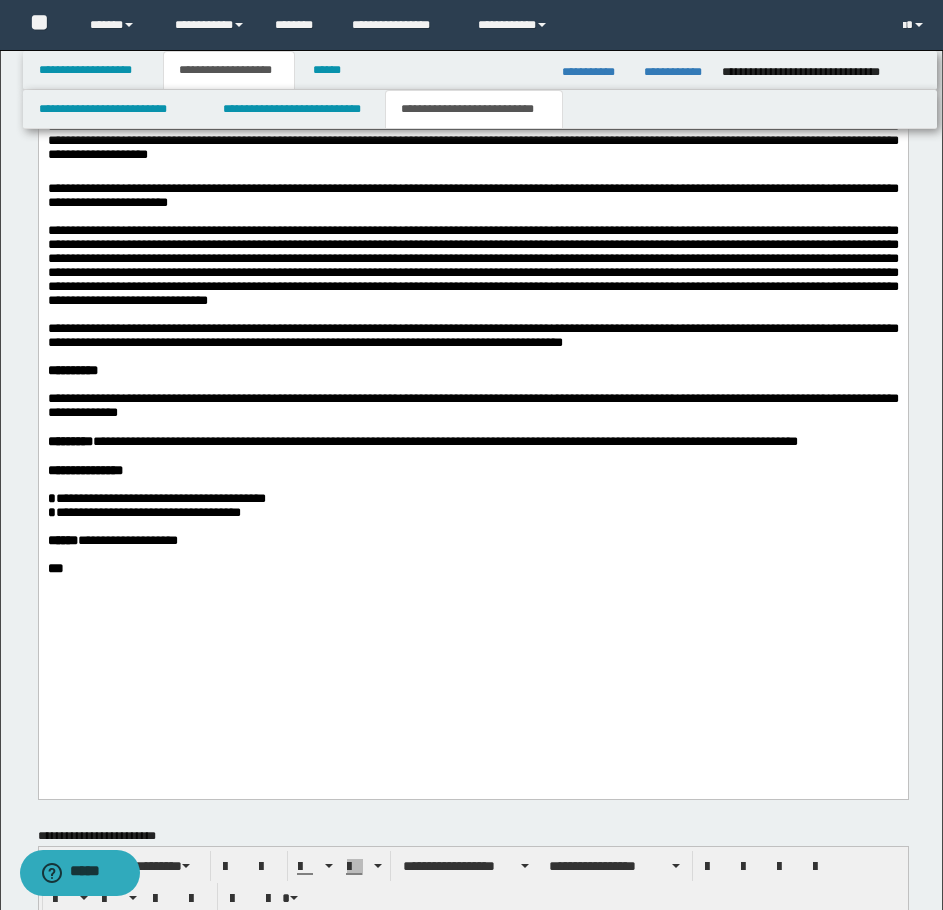 scroll, scrollTop: 3086, scrollLeft: 0, axis: vertical 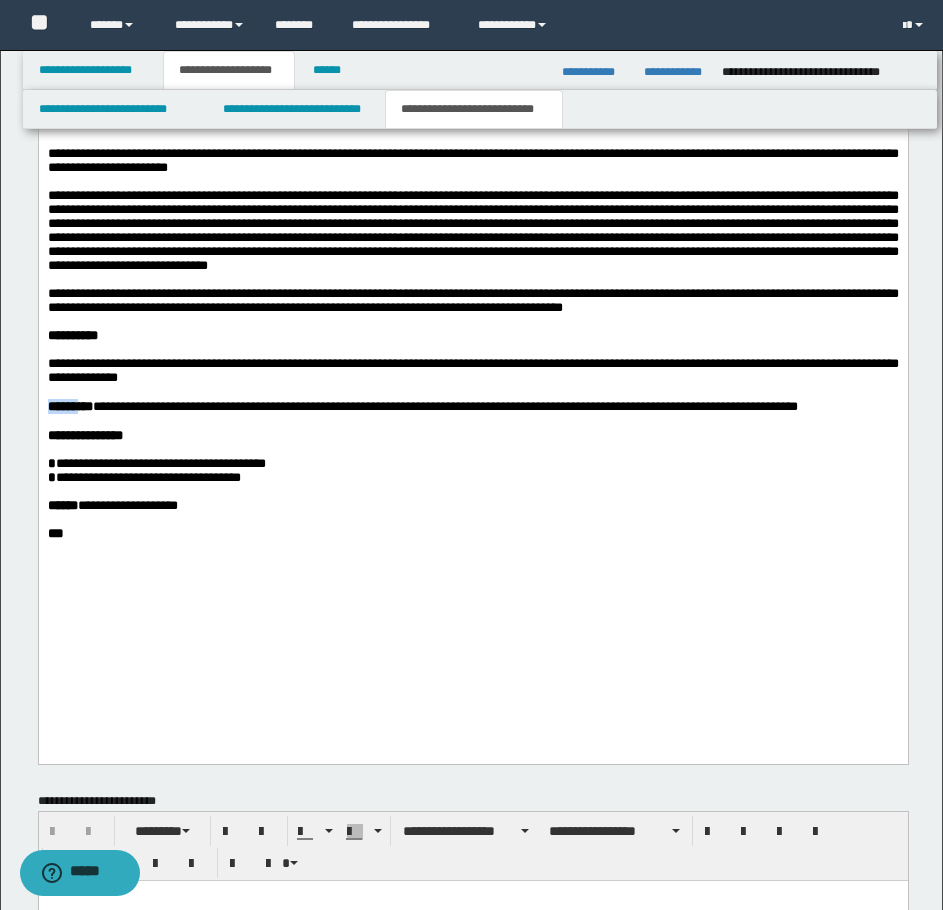 drag, startPoint x: 95, startPoint y: 485, endPoint x: 42, endPoint y: 487, distance: 53.037724 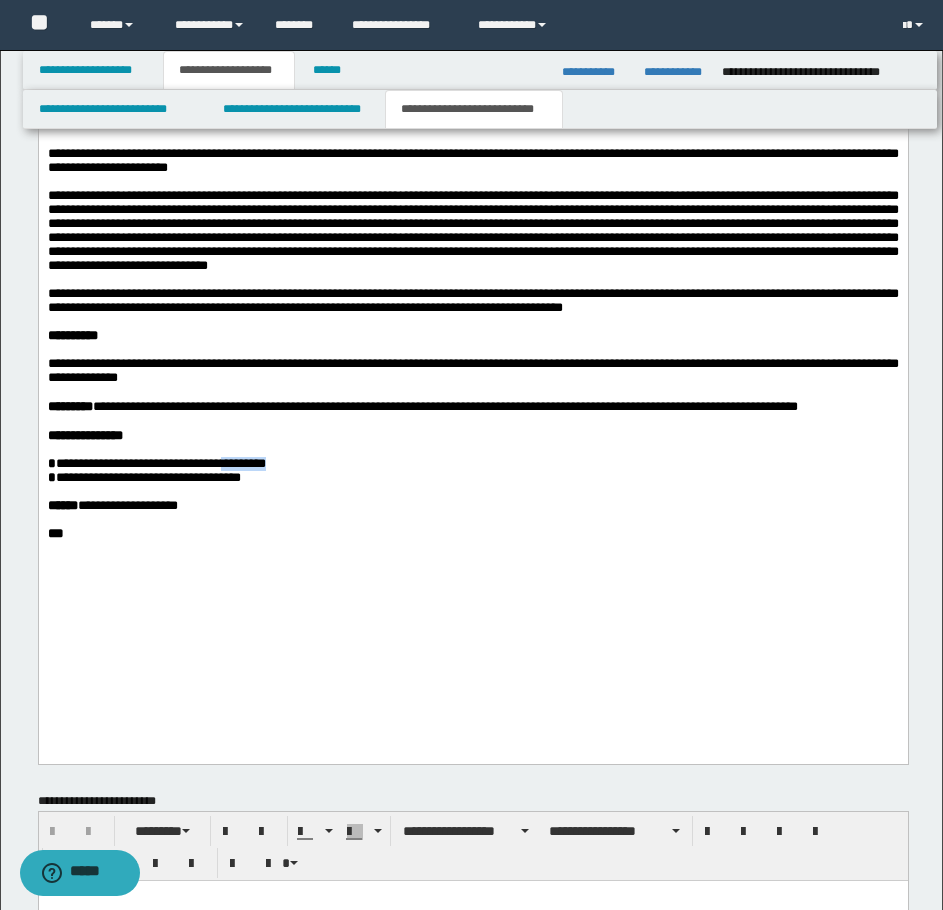 drag, startPoint x: 254, startPoint y: 563, endPoint x: 321, endPoint y: 566, distance: 67.06713 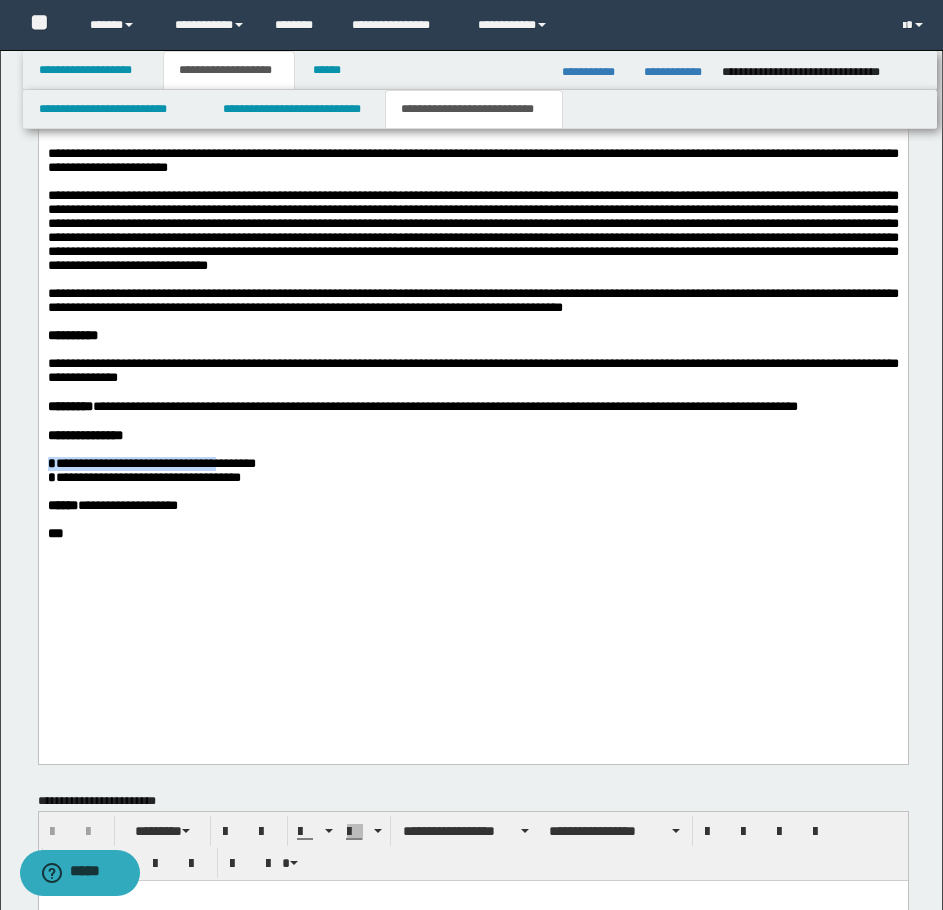 drag, startPoint x: 47, startPoint y: 568, endPoint x: 247, endPoint y: 567, distance: 200.0025 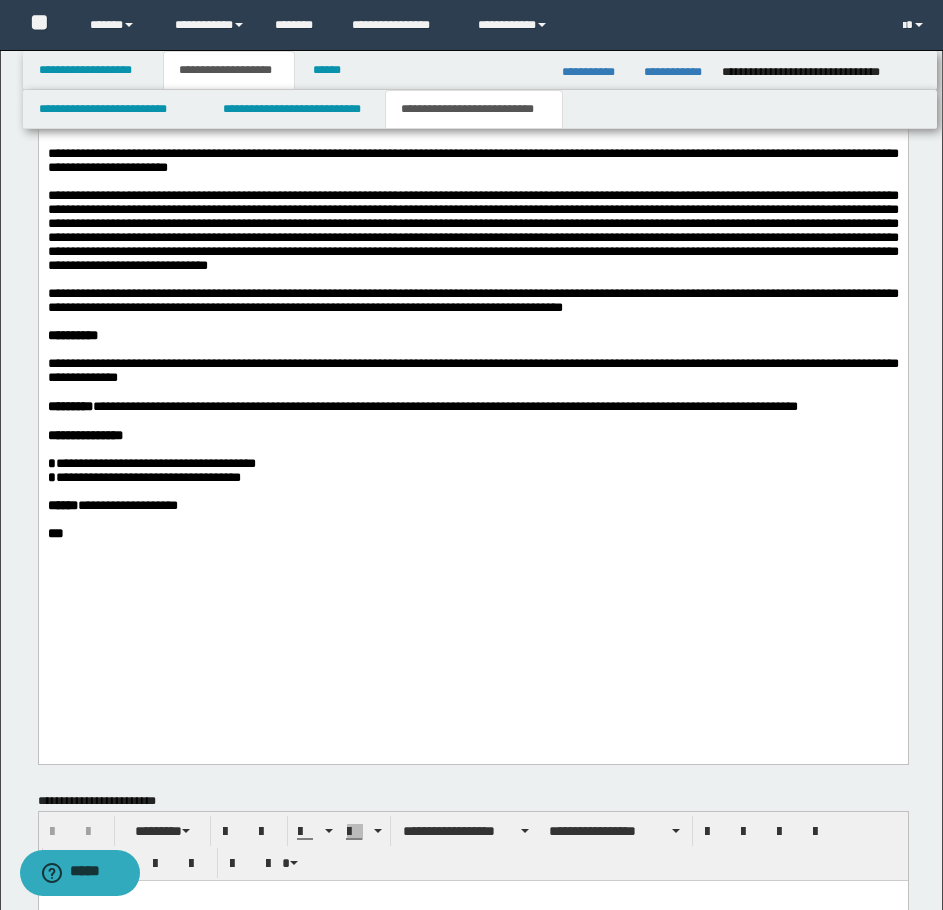 click on "**********" at bounding box center [472, -393] 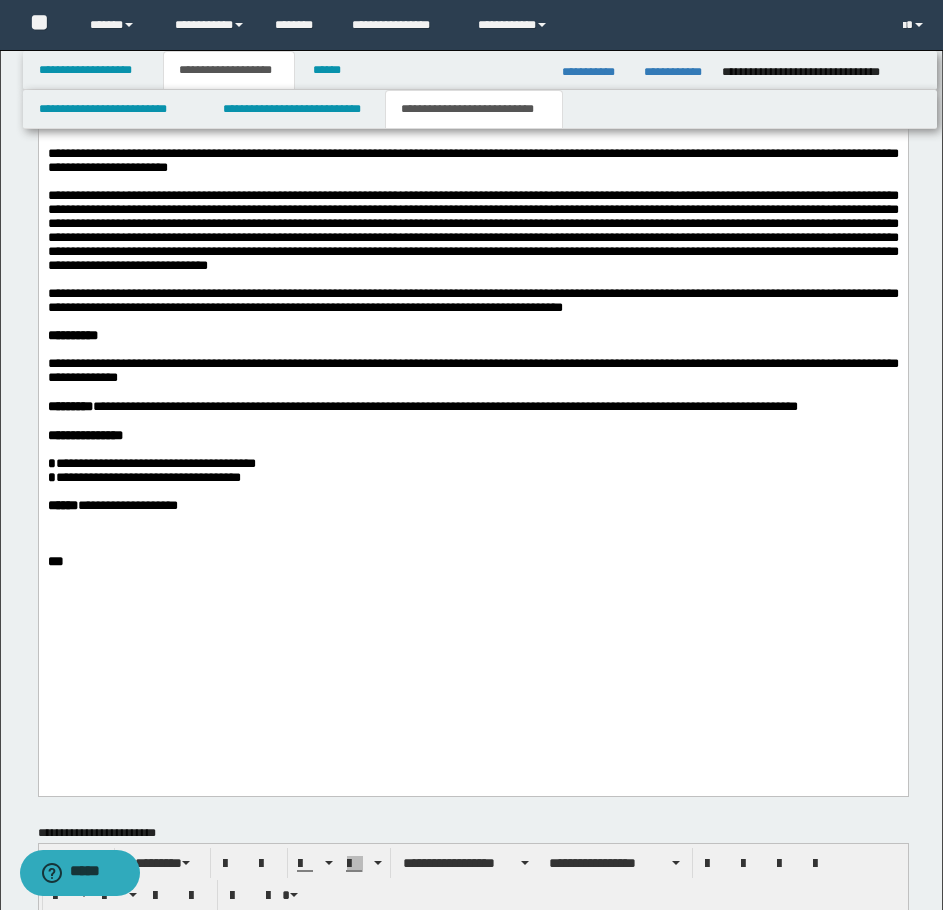 click at bounding box center [472, 534] 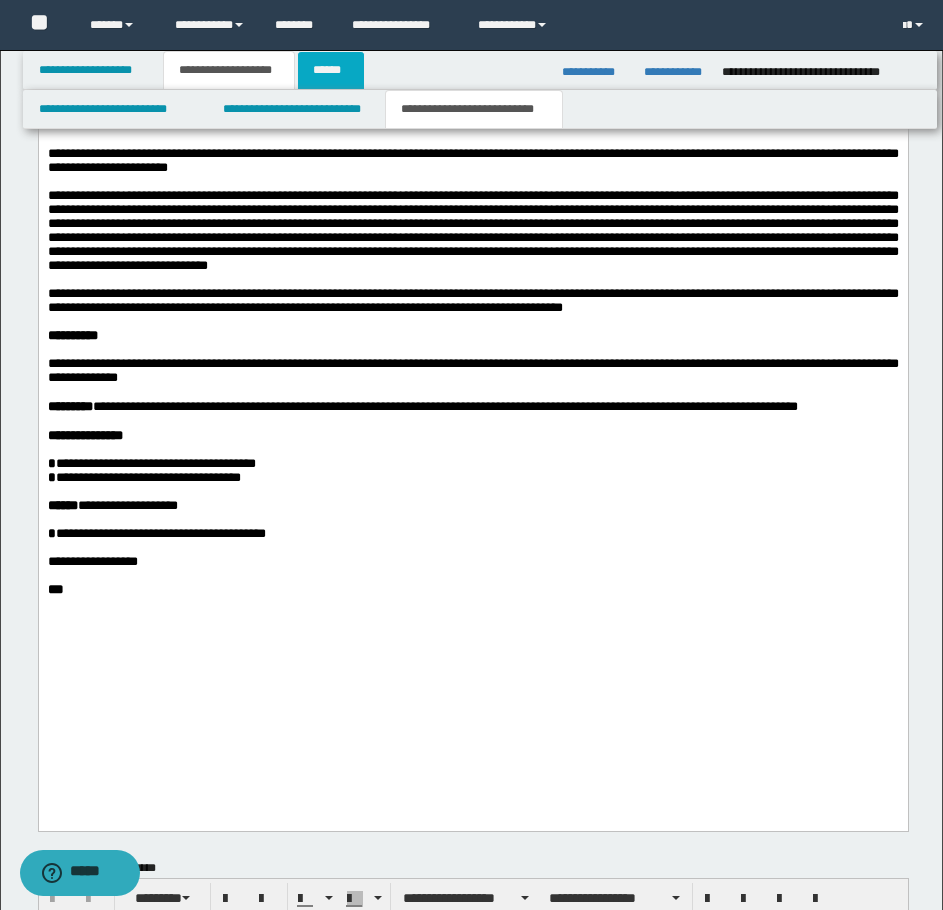 click on "******" at bounding box center [331, 70] 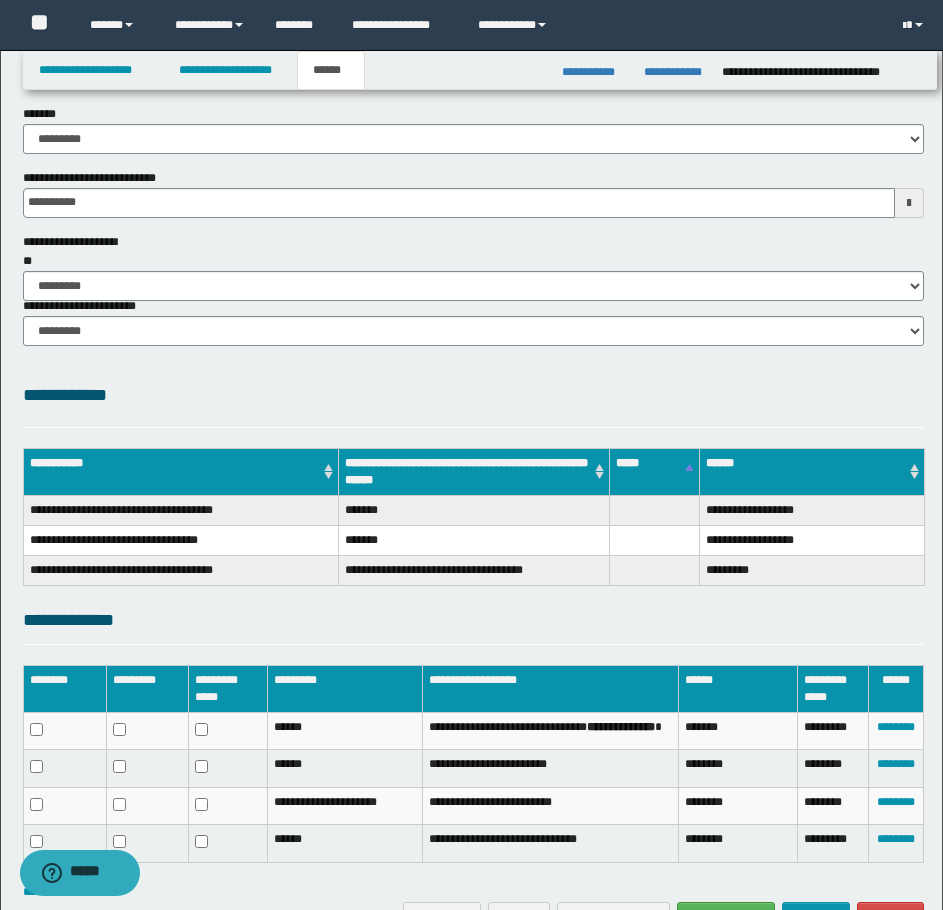 scroll, scrollTop: 200, scrollLeft: 0, axis: vertical 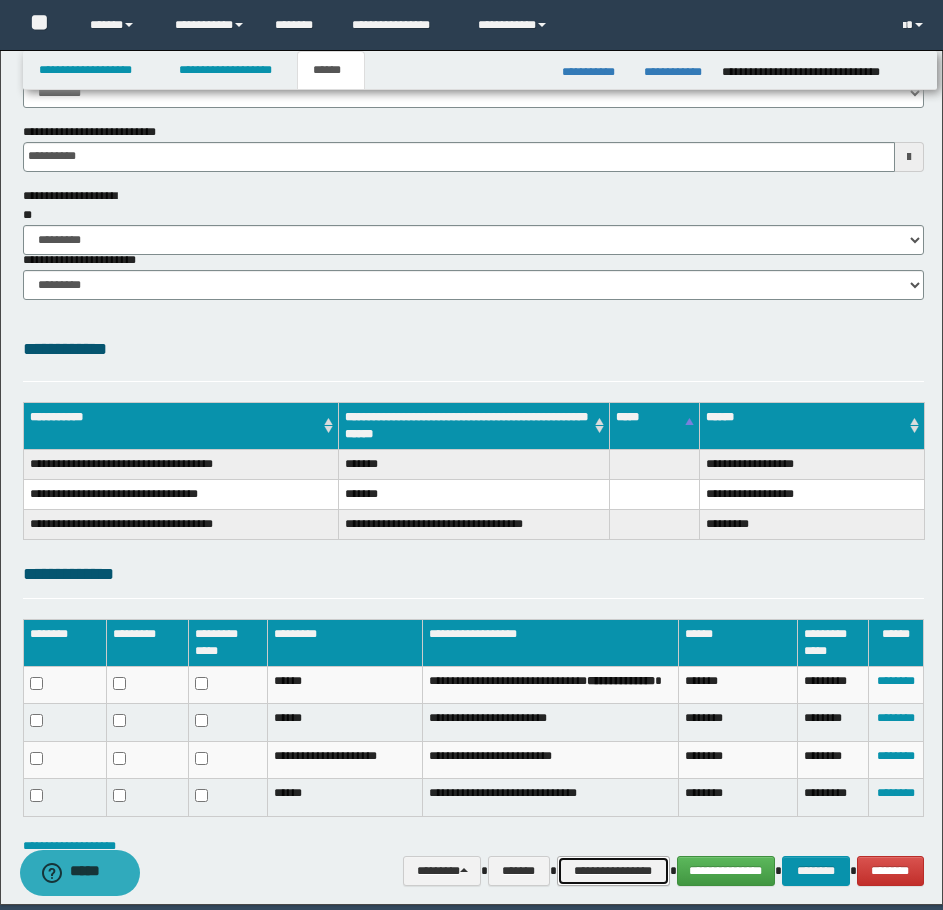 click on "**********" at bounding box center (613, 871) 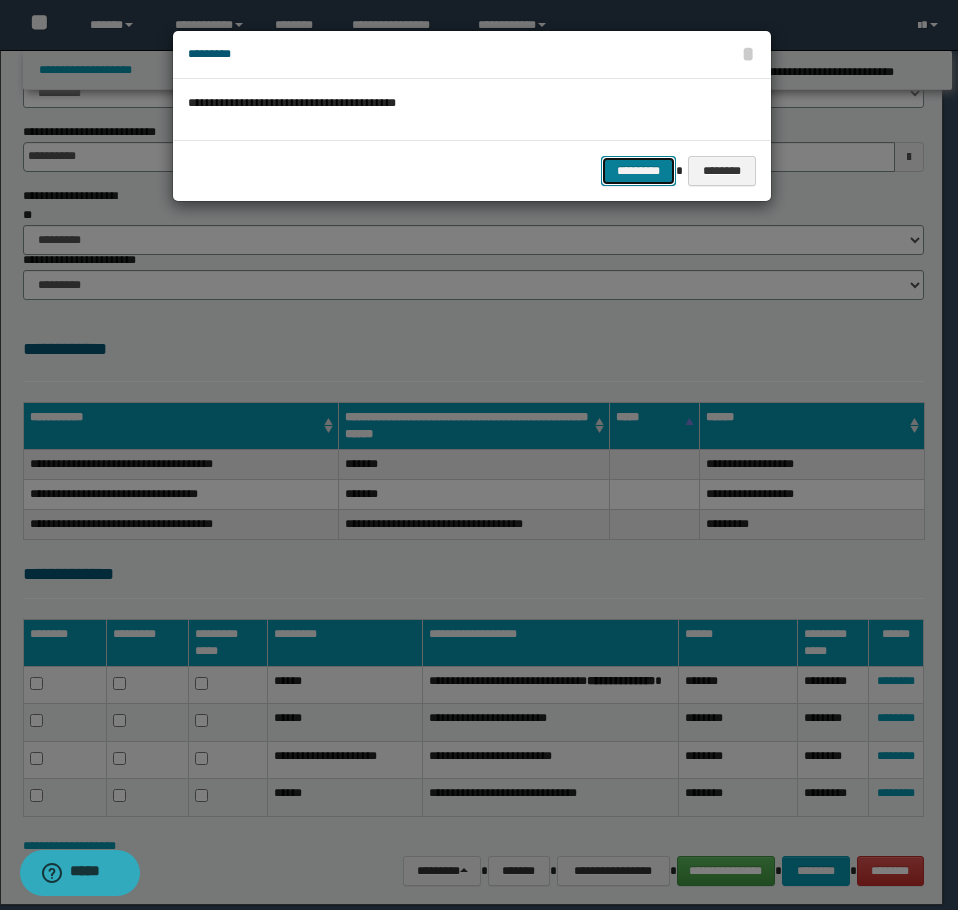 click on "*********" at bounding box center (638, 171) 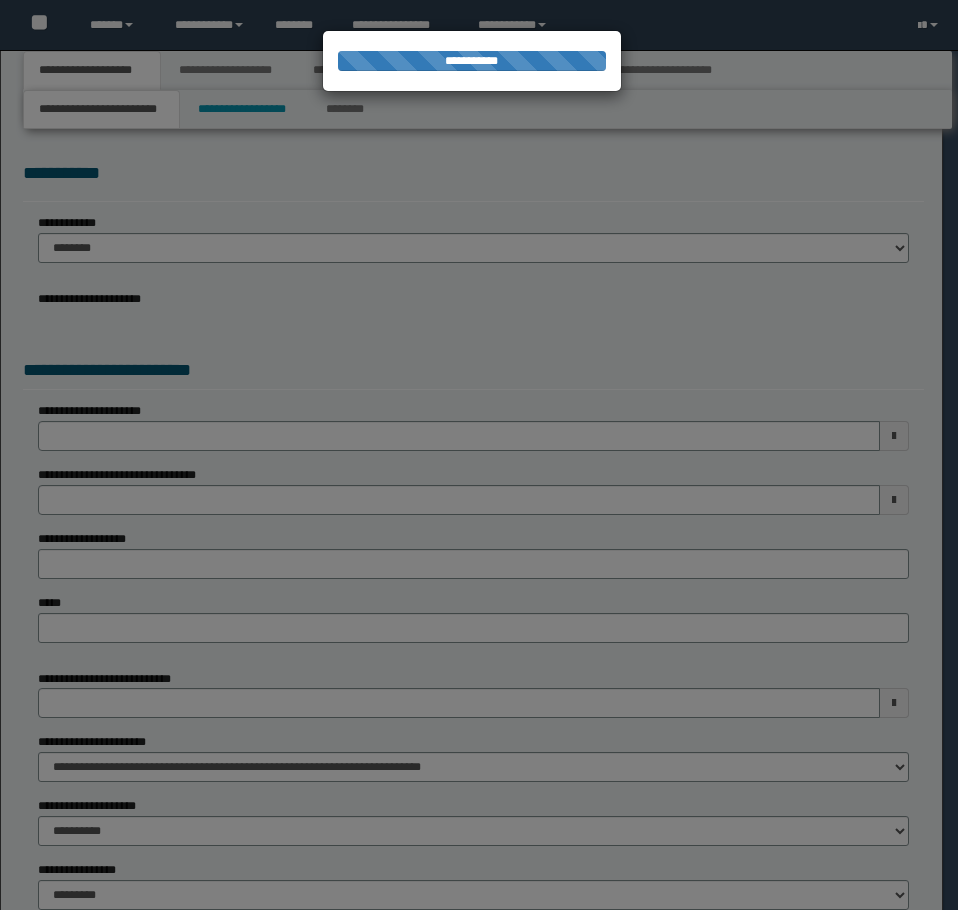 scroll, scrollTop: 0, scrollLeft: 0, axis: both 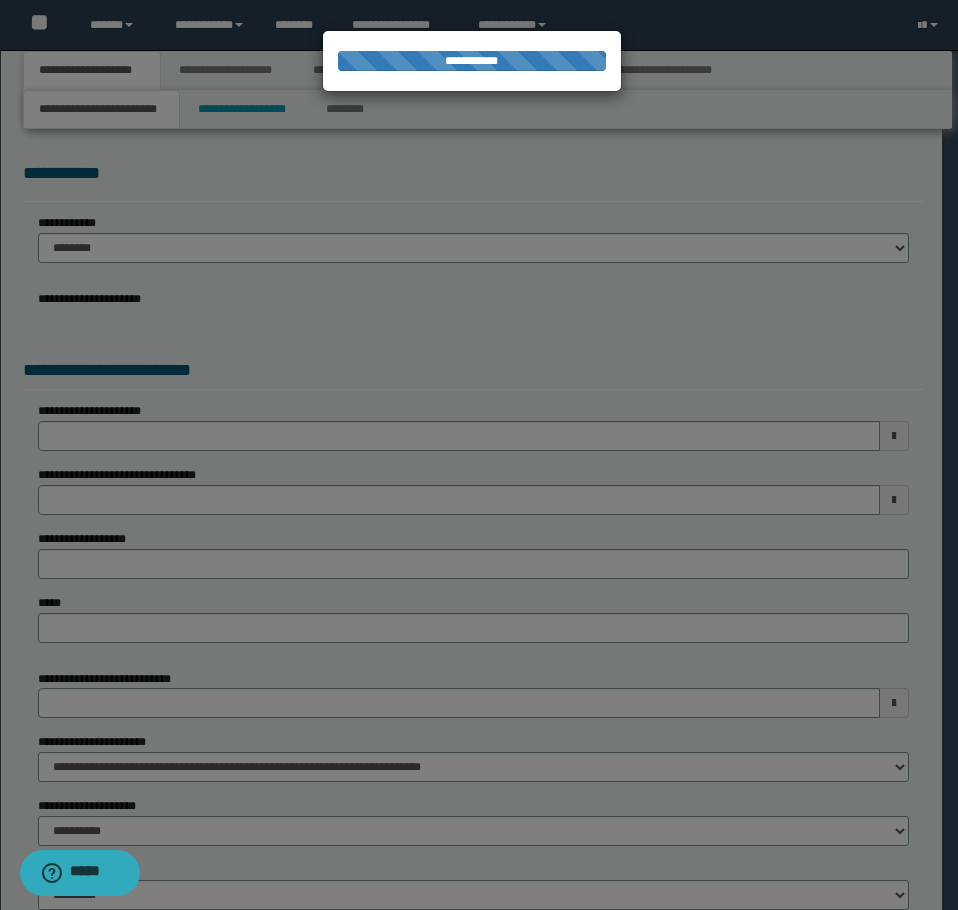 select on "*" 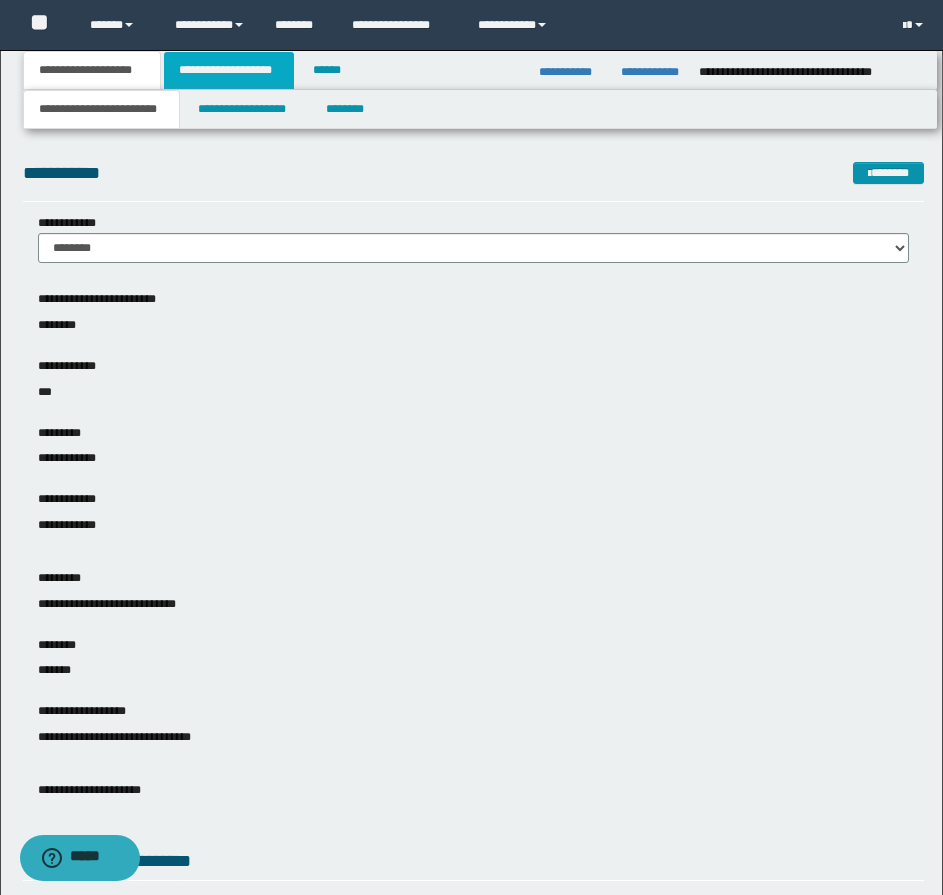 click on "**********" at bounding box center [229, 70] 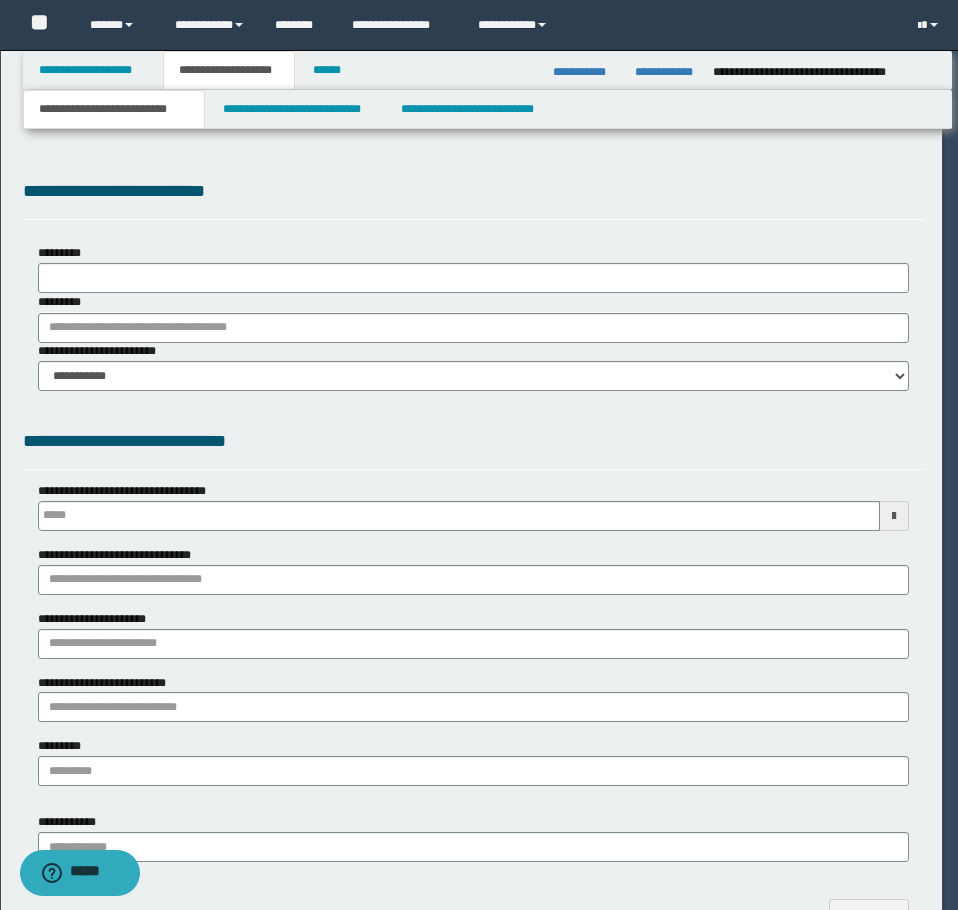 type on "**********" 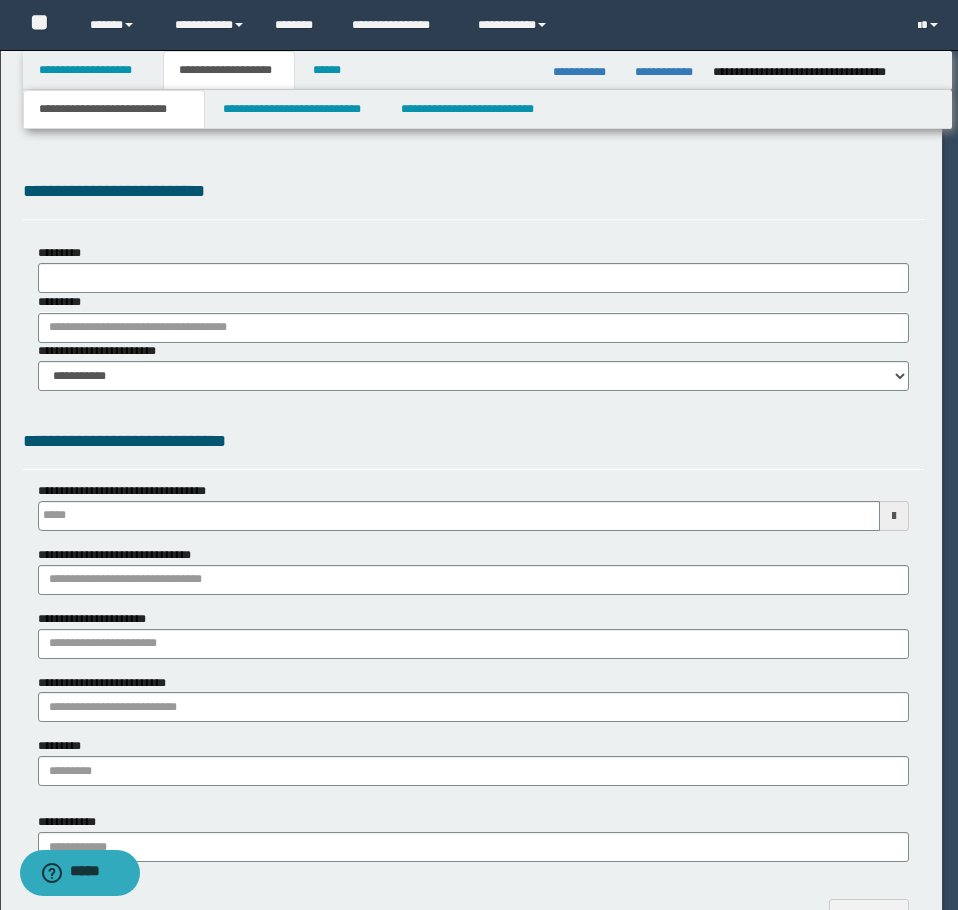 type on "**********" 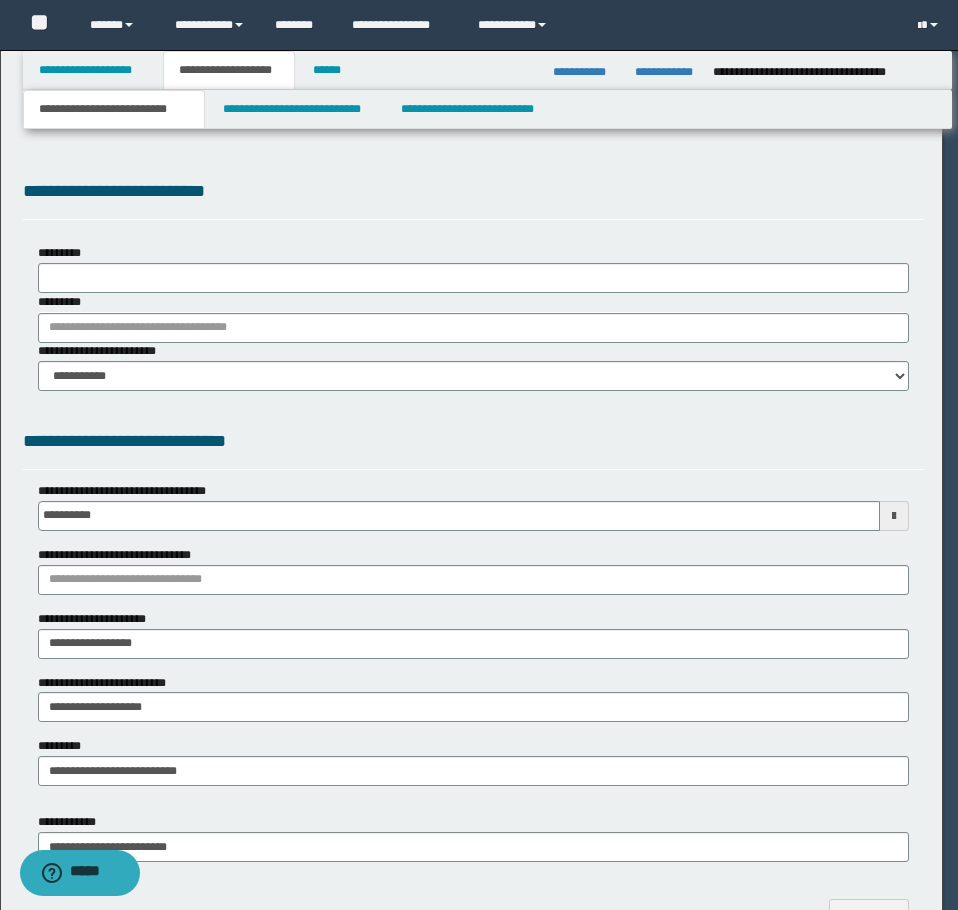 scroll, scrollTop: 0, scrollLeft: 0, axis: both 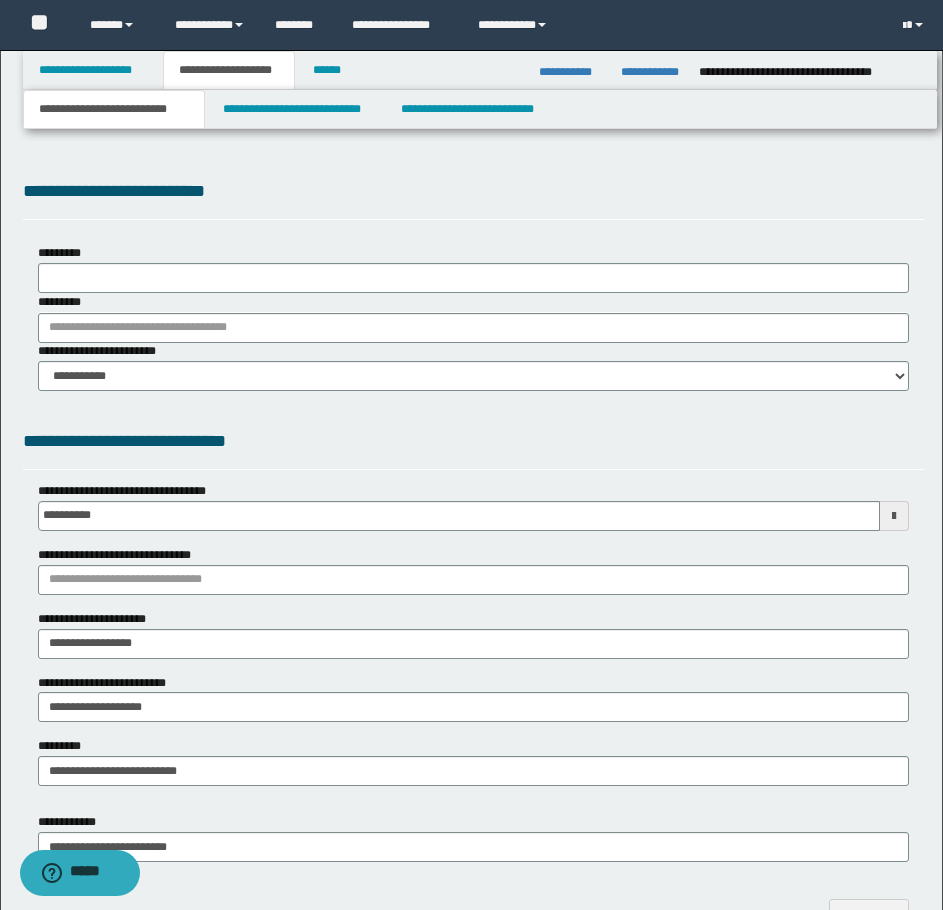 type on "**********" 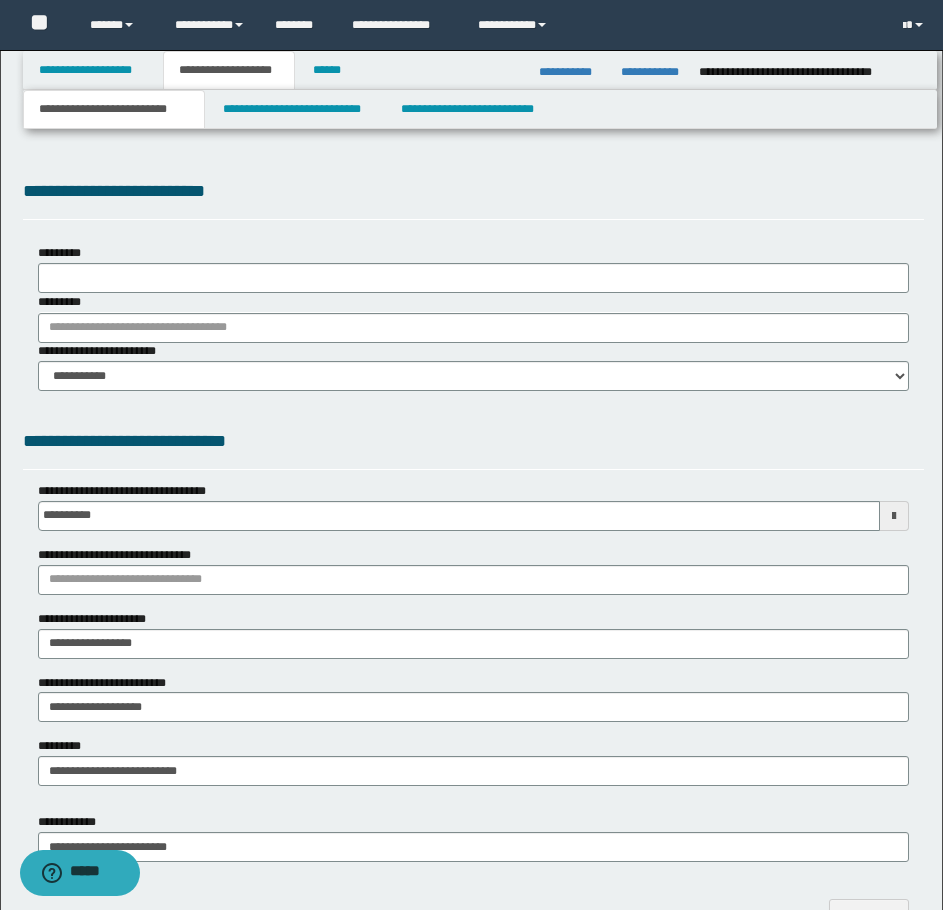 select on "*" 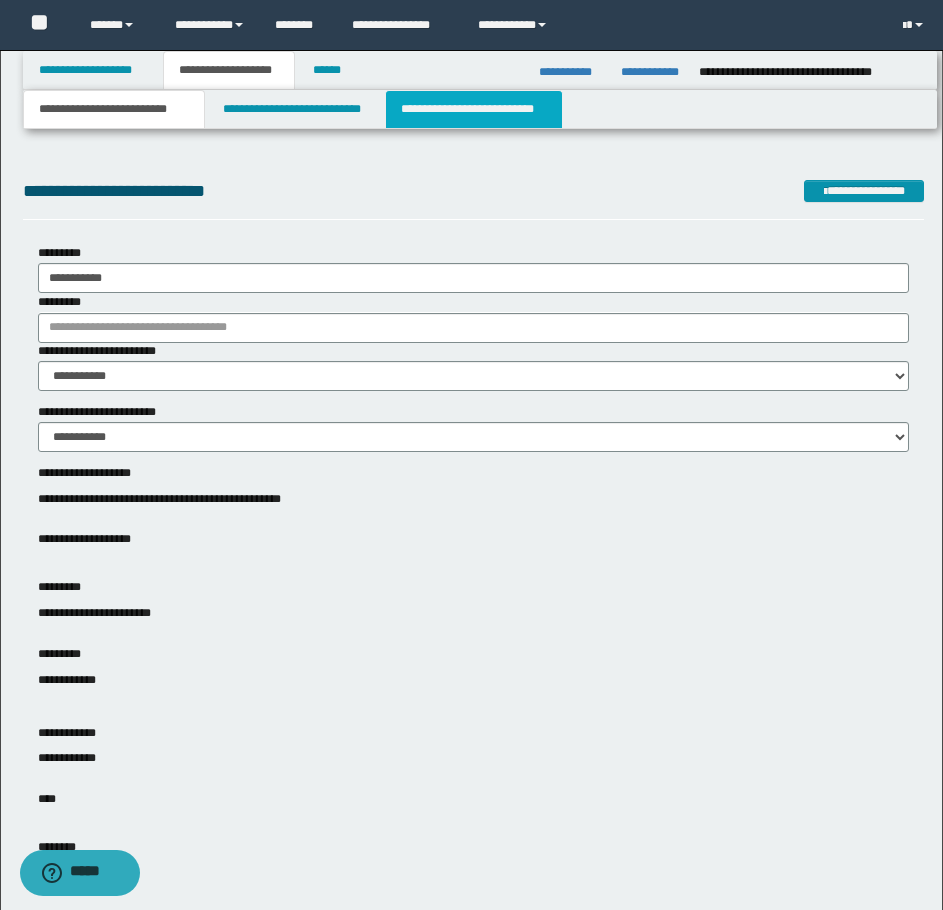 click on "**********" at bounding box center (474, 109) 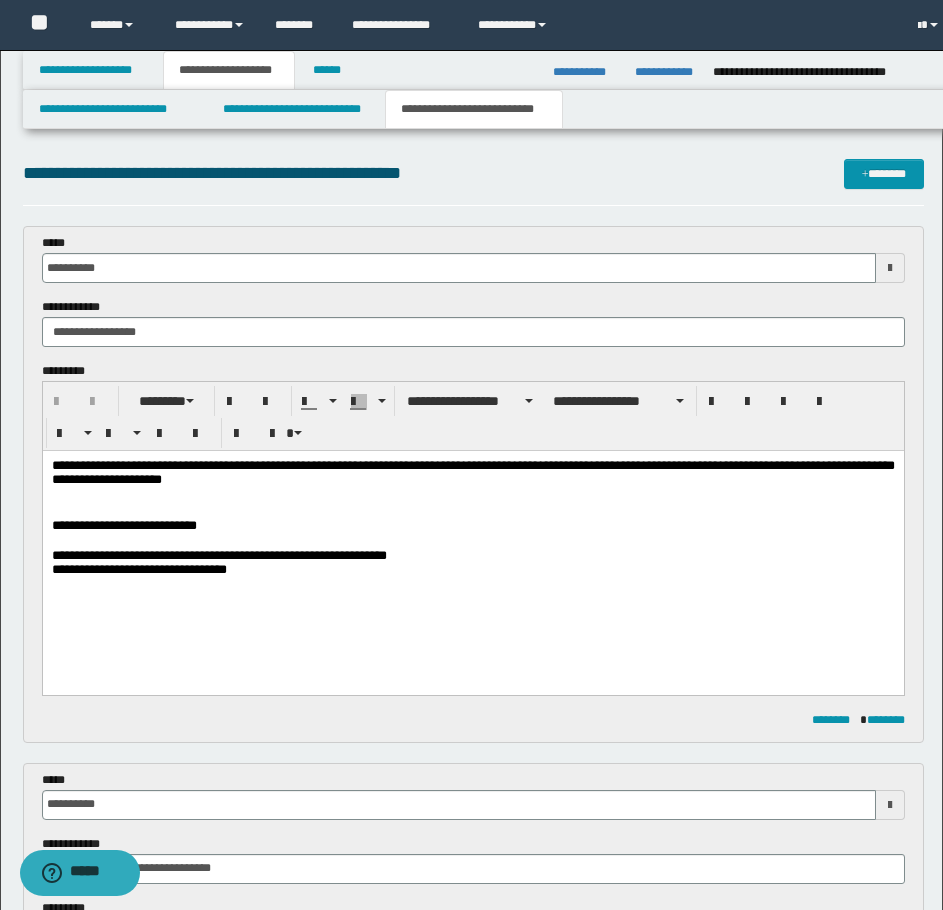 scroll, scrollTop: 0, scrollLeft: 0, axis: both 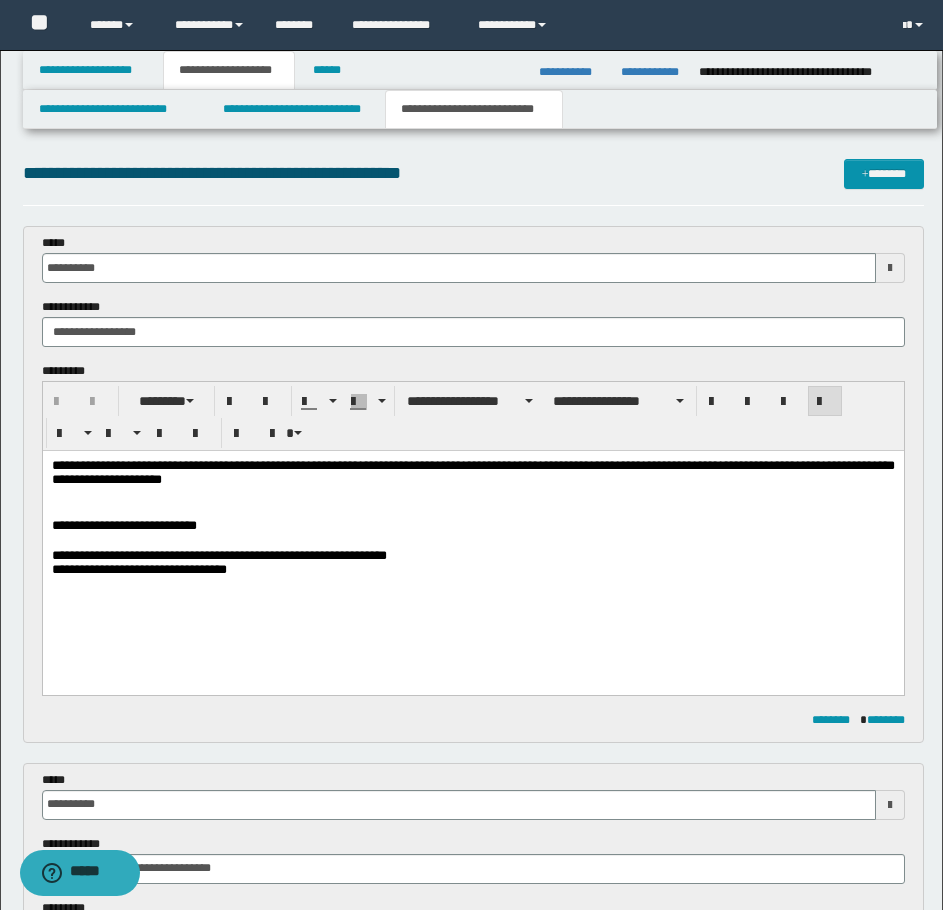 click at bounding box center [472, 541] 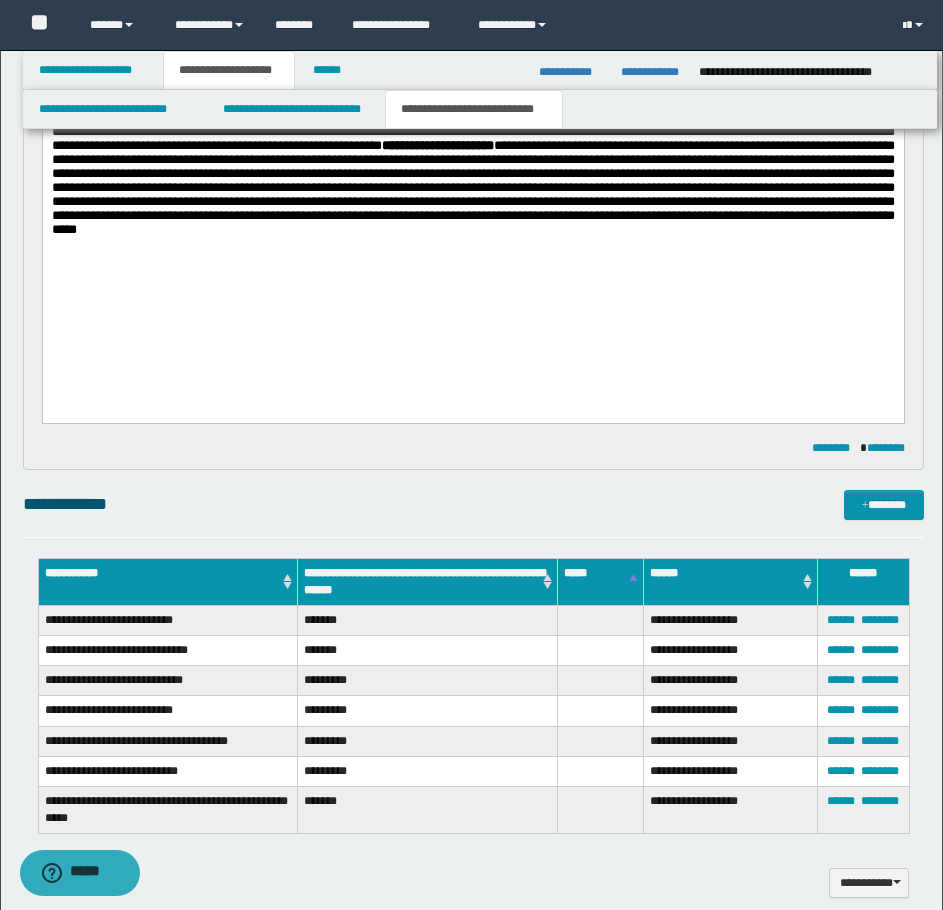 scroll, scrollTop: 1000, scrollLeft: 0, axis: vertical 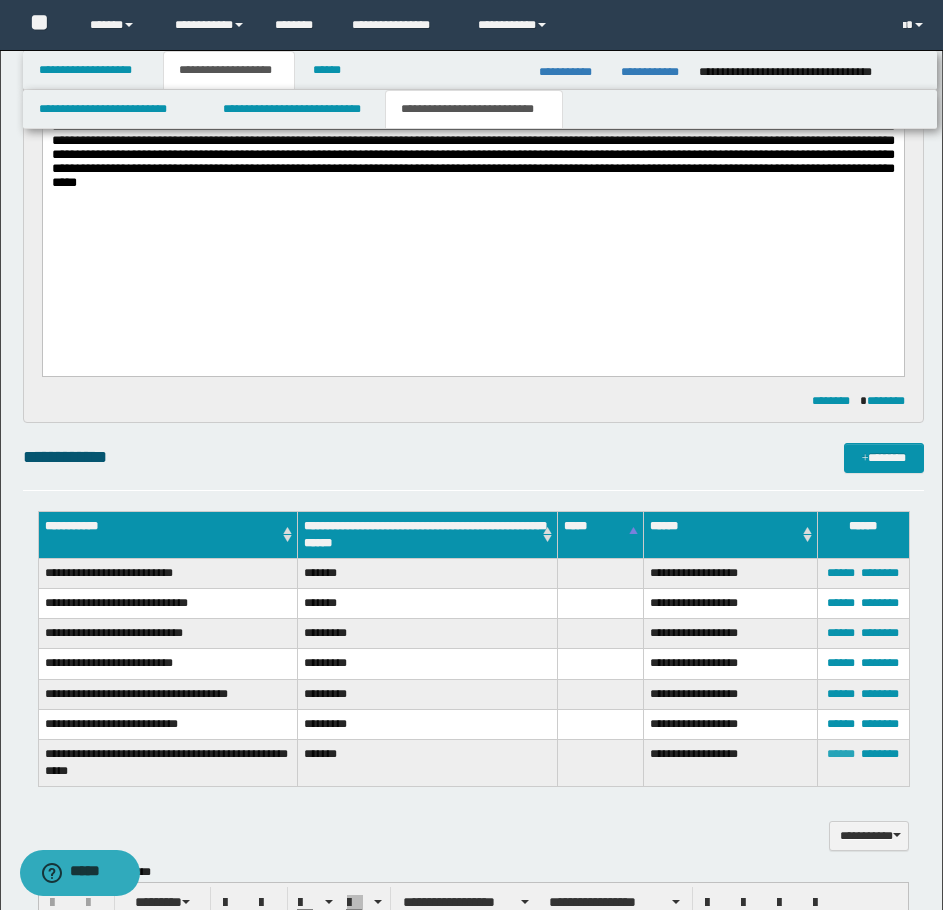 click on "******" at bounding box center (841, 754) 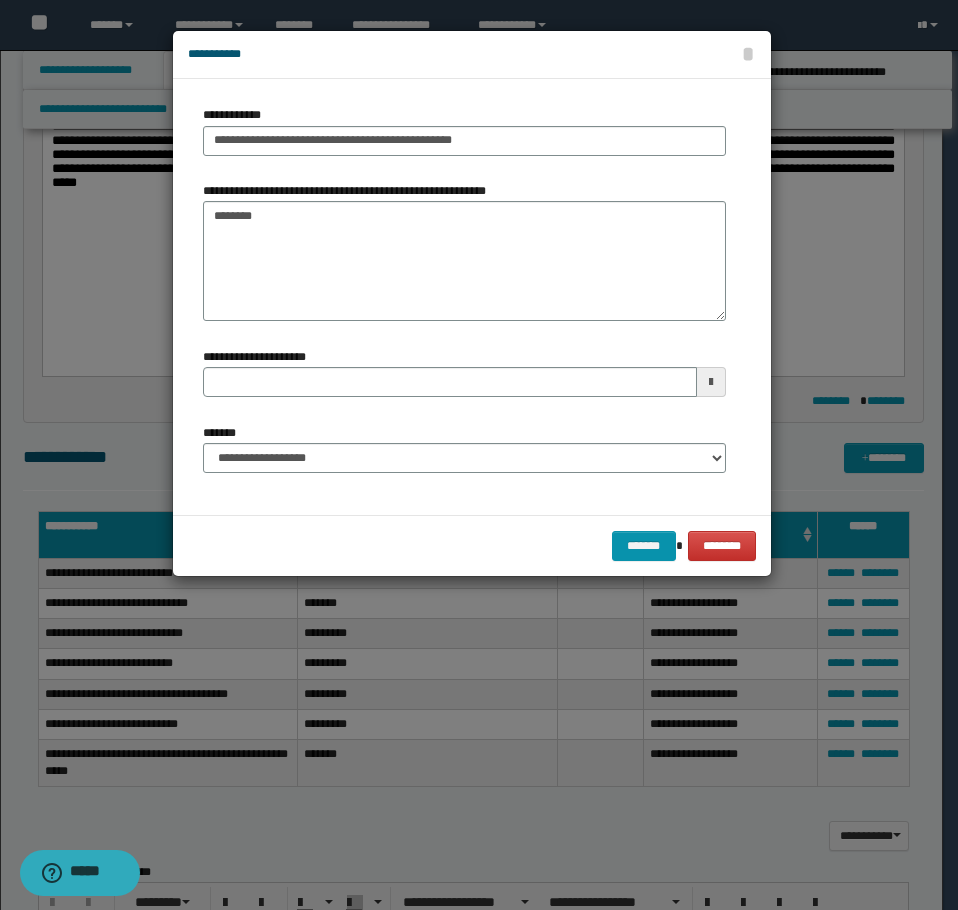 type 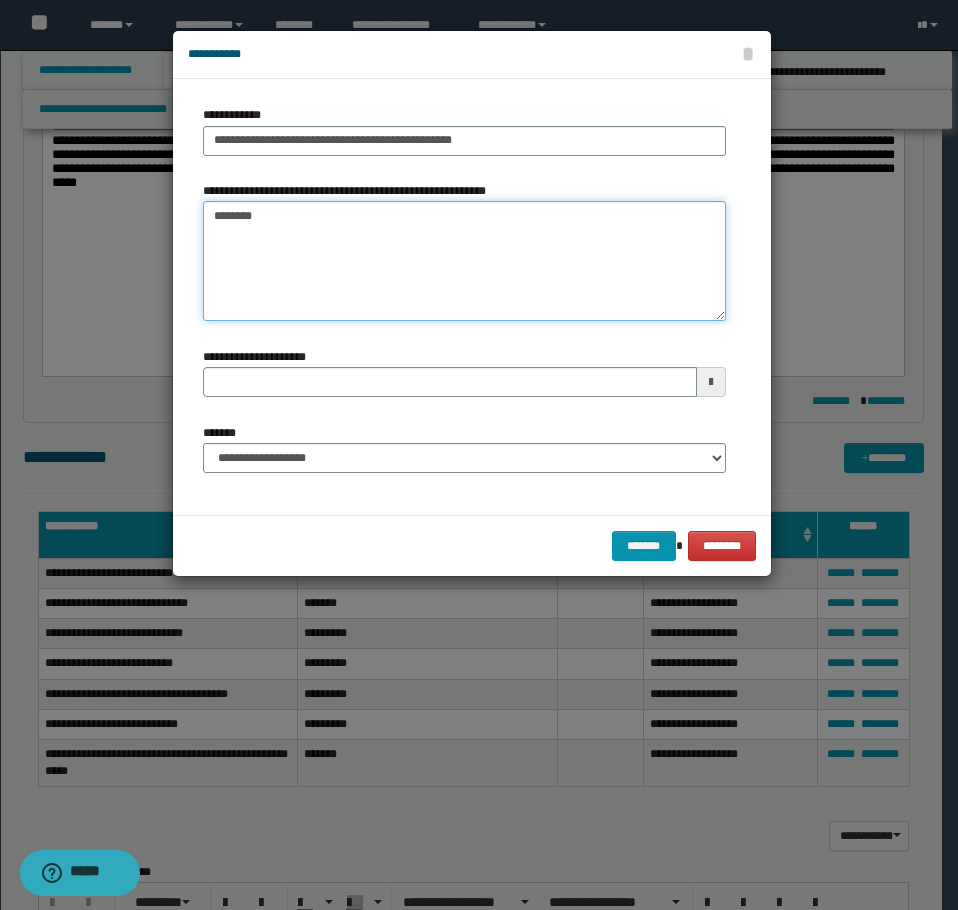 click on "*******" at bounding box center (464, 261) 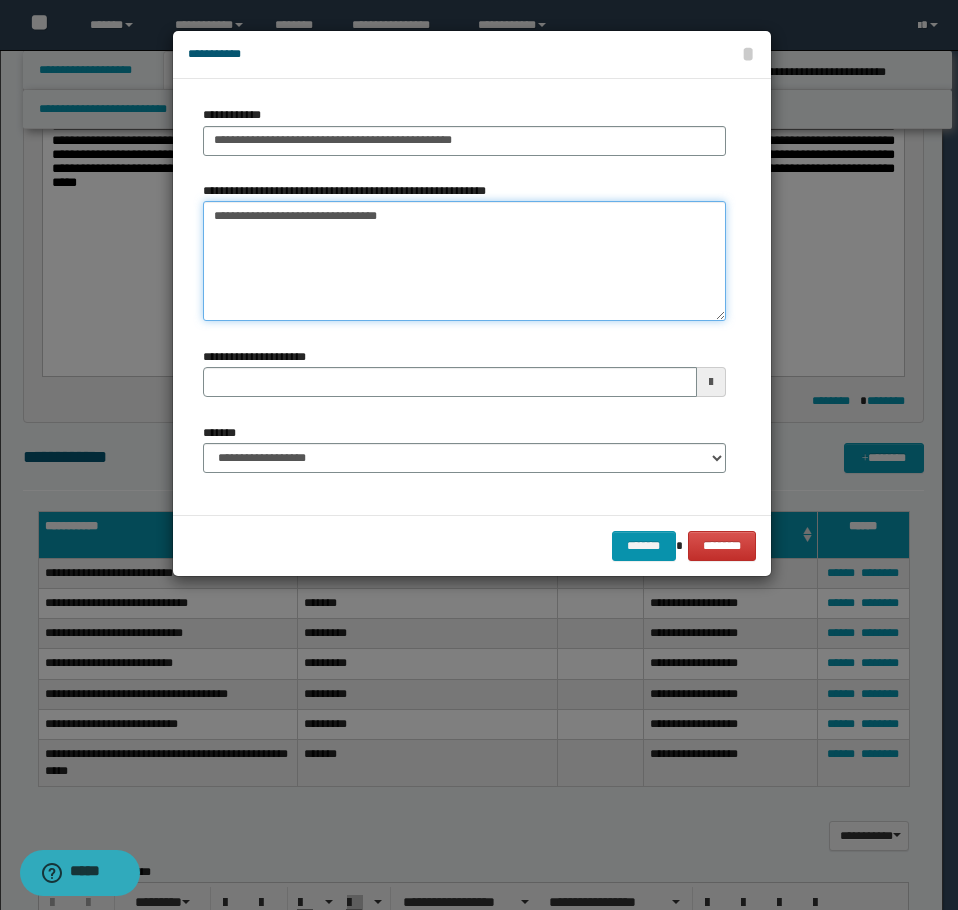 type on "**********" 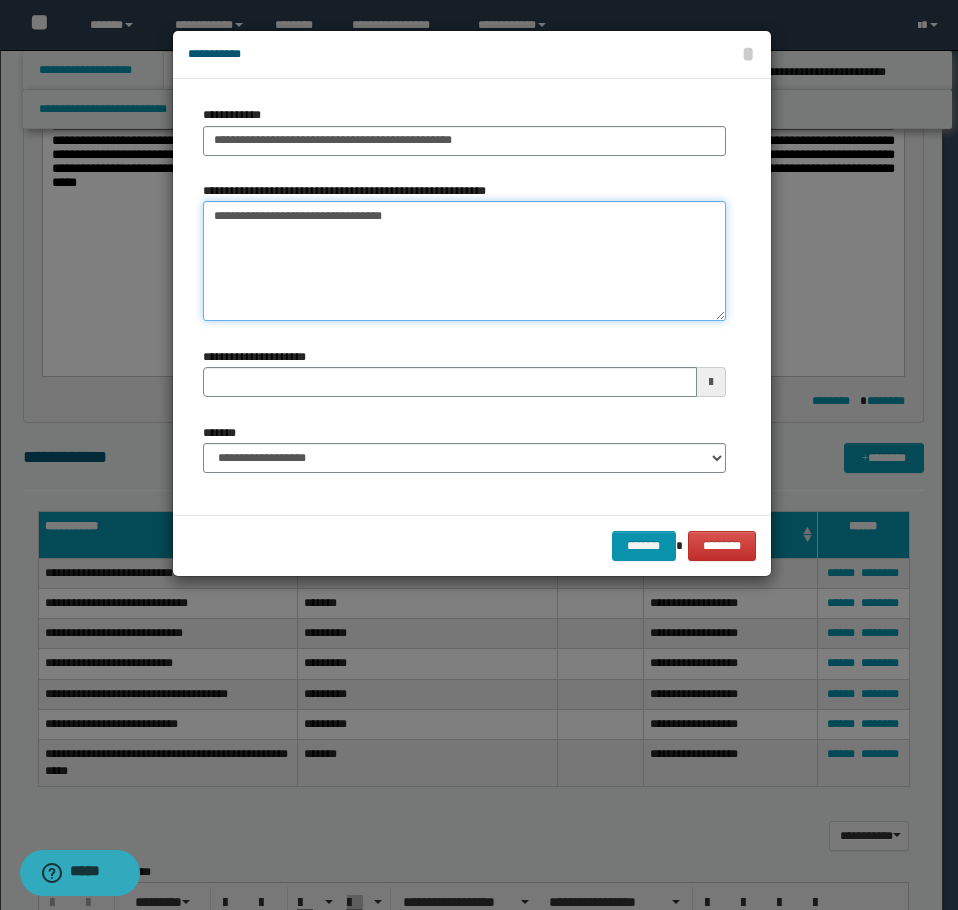 type 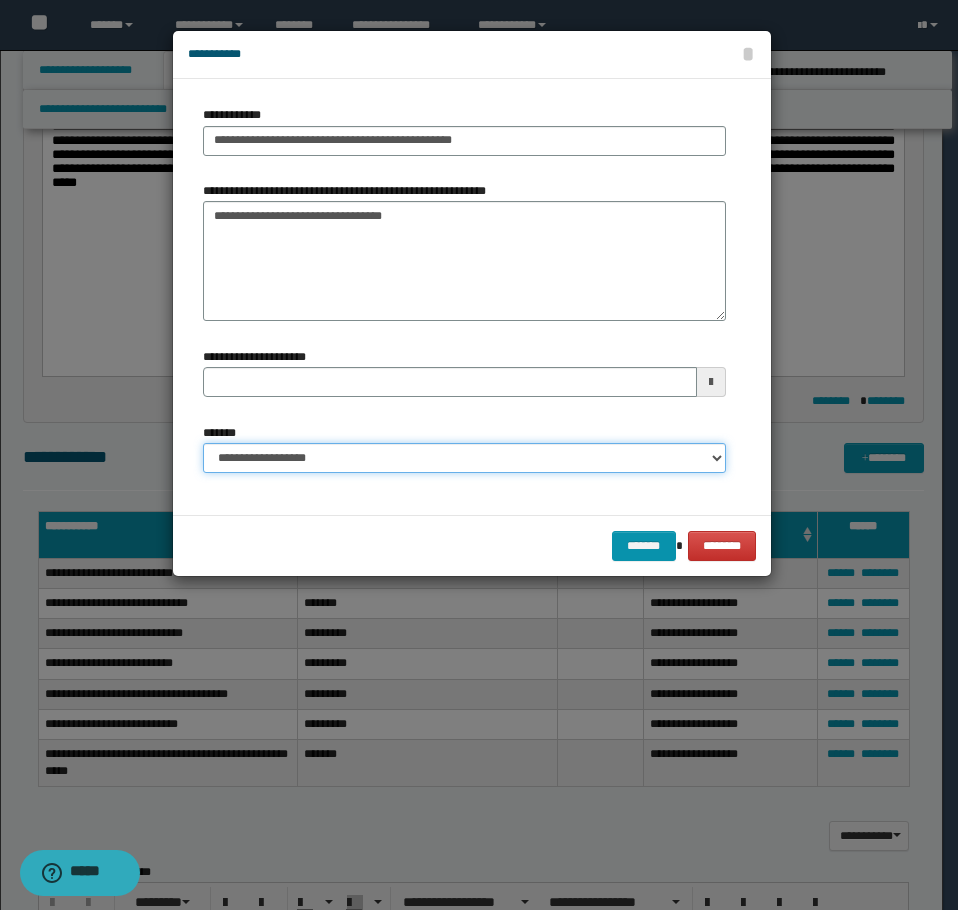 click on "**********" at bounding box center (464, 458) 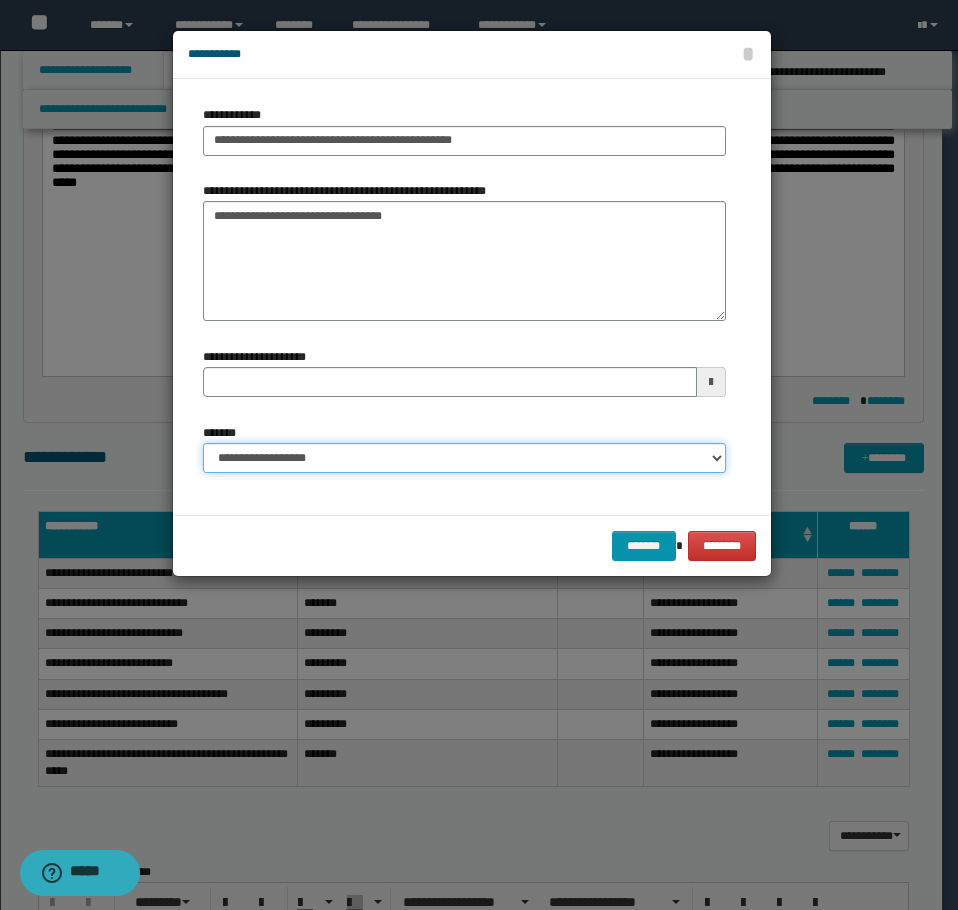 select on "*" 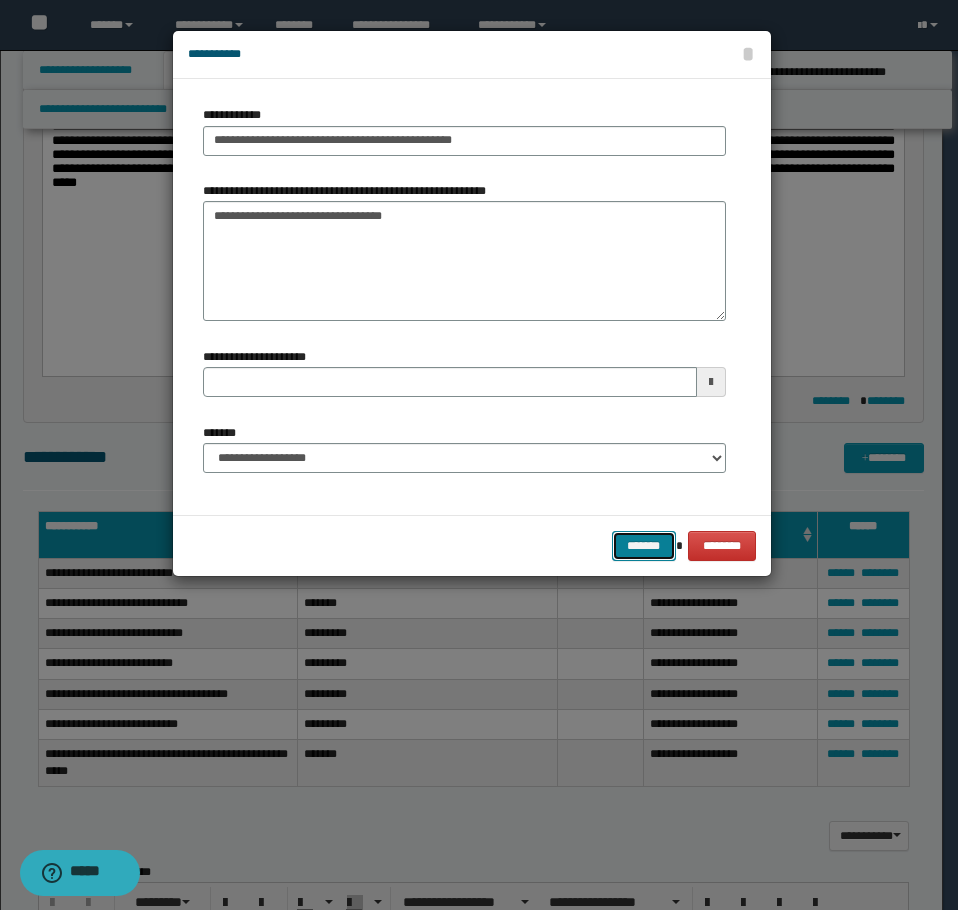 click on "*******" at bounding box center (644, 546) 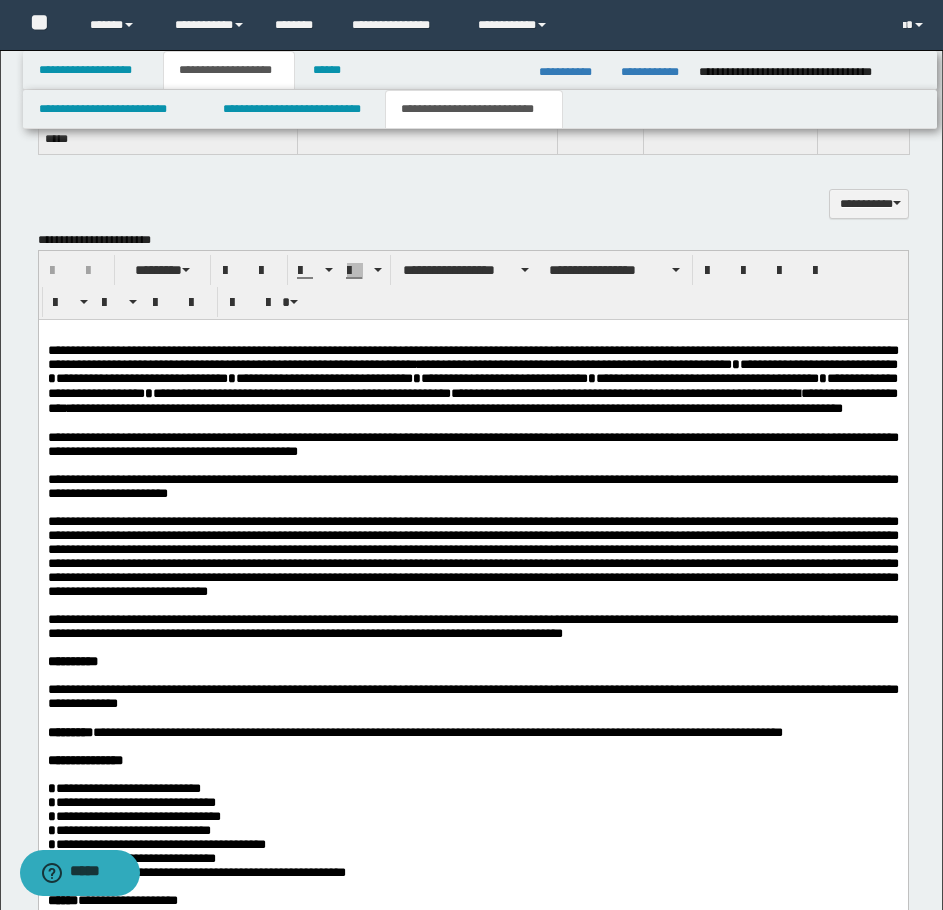 scroll, scrollTop: 1800, scrollLeft: 0, axis: vertical 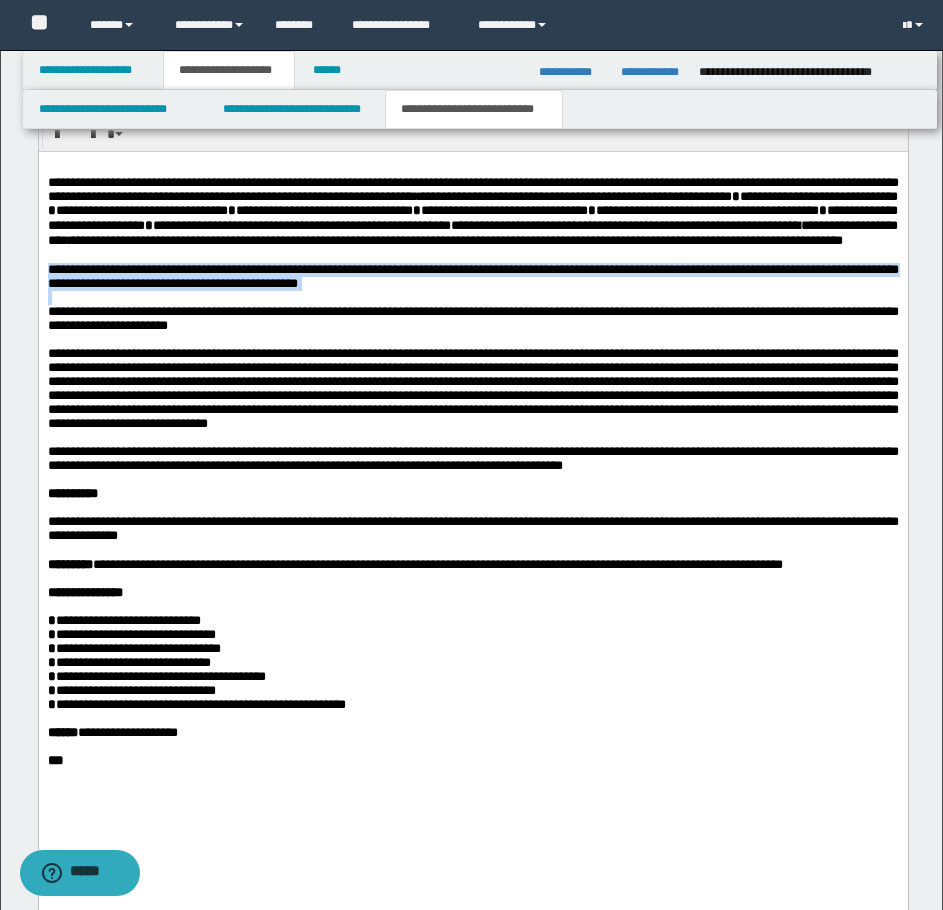 drag, startPoint x: 47, startPoint y: 292, endPoint x: 528, endPoint y: 321, distance: 481.8734 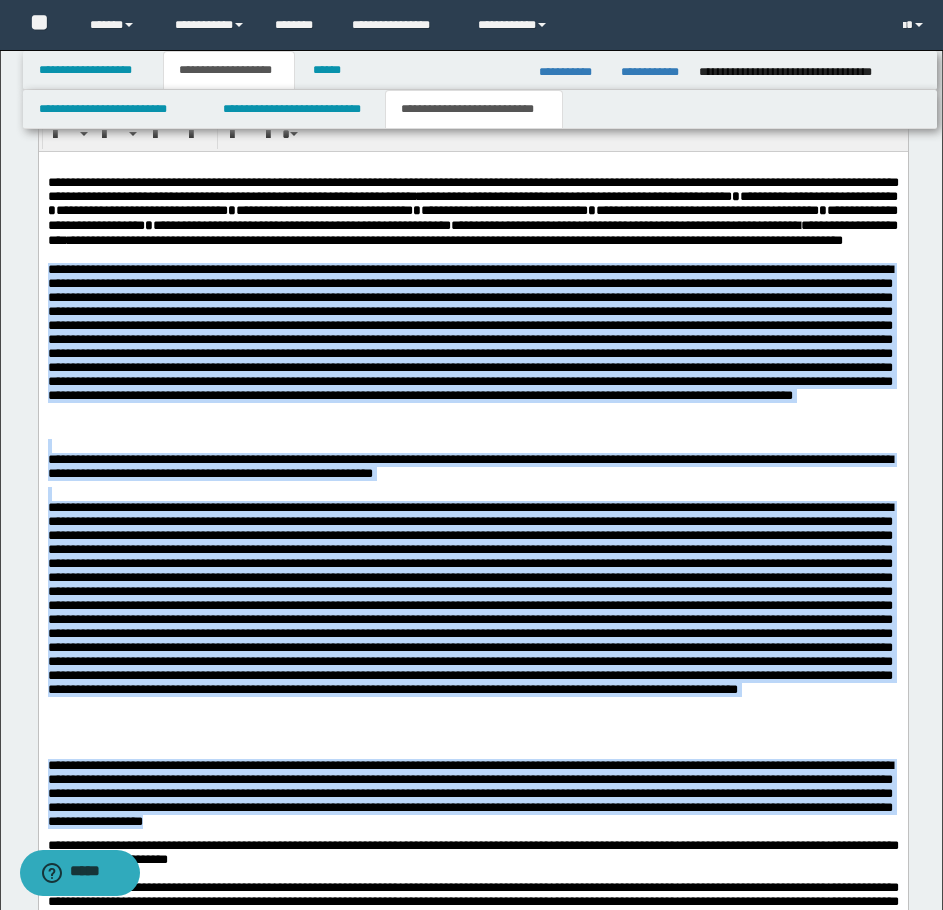 drag, startPoint x: 46, startPoint y: 295, endPoint x: 567, endPoint y: 835, distance: 750.3606 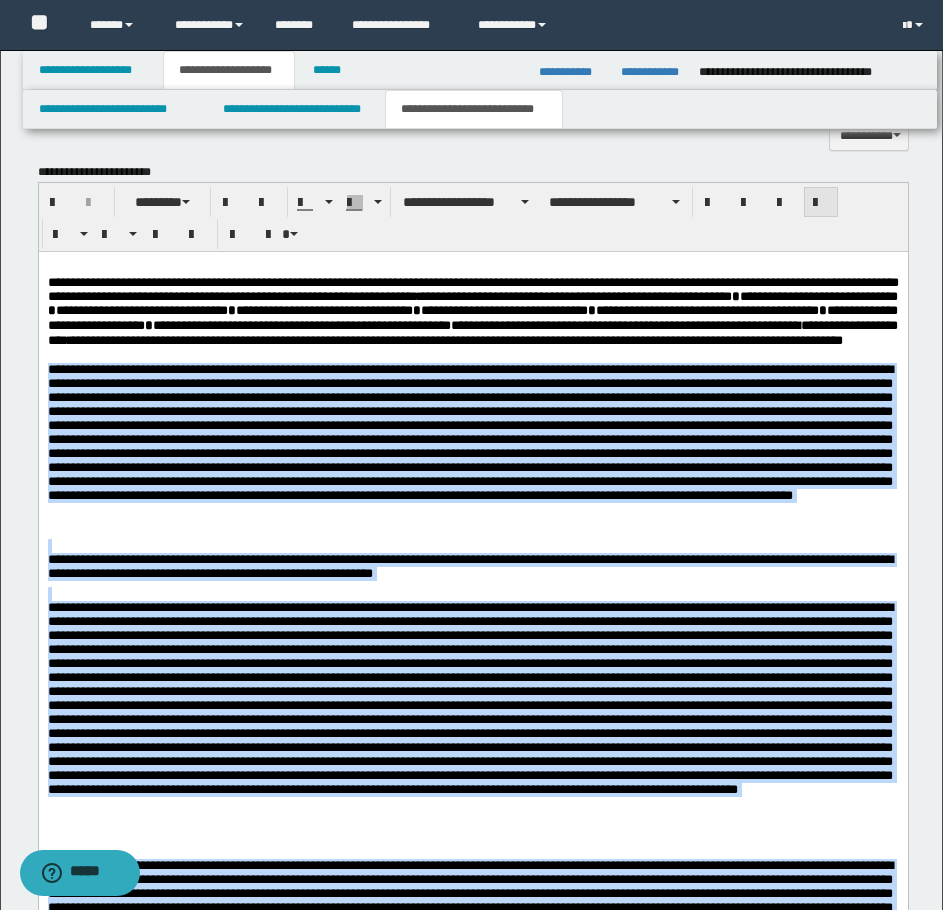 click at bounding box center (821, 203) 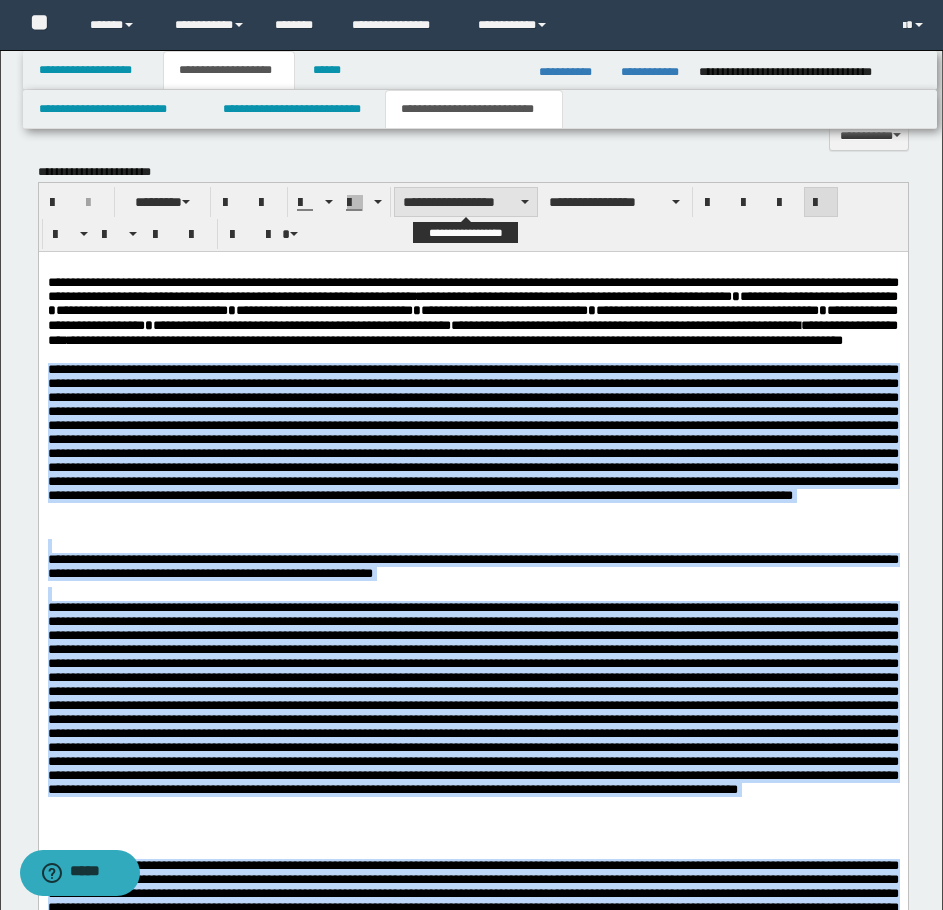 click on "**********" at bounding box center [466, 202] 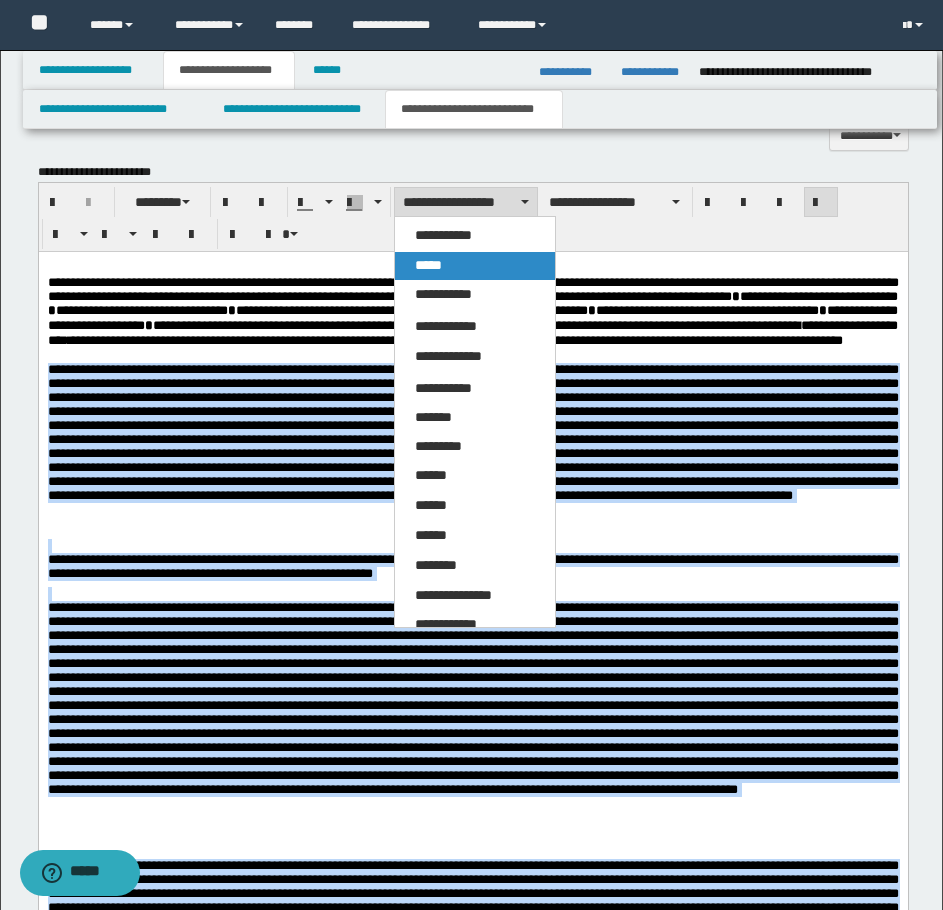 click on "*****" at bounding box center [475, 266] 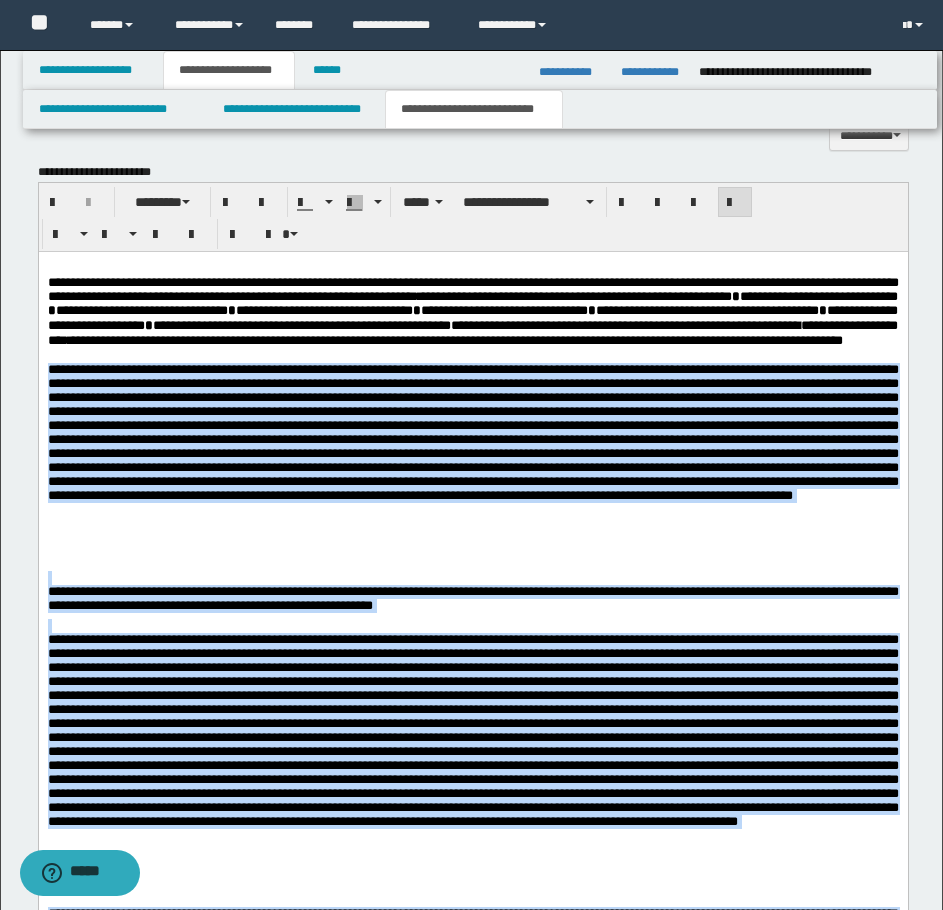 click at bounding box center [472, 466] 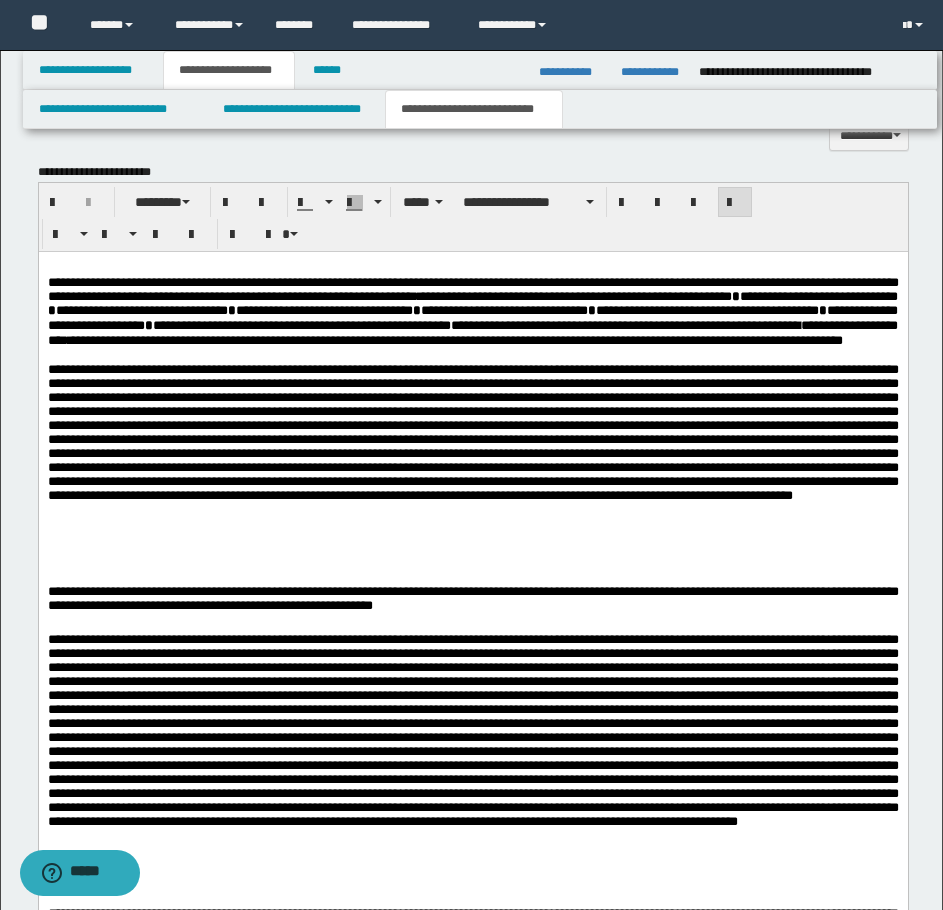 click at bounding box center [472, 431] 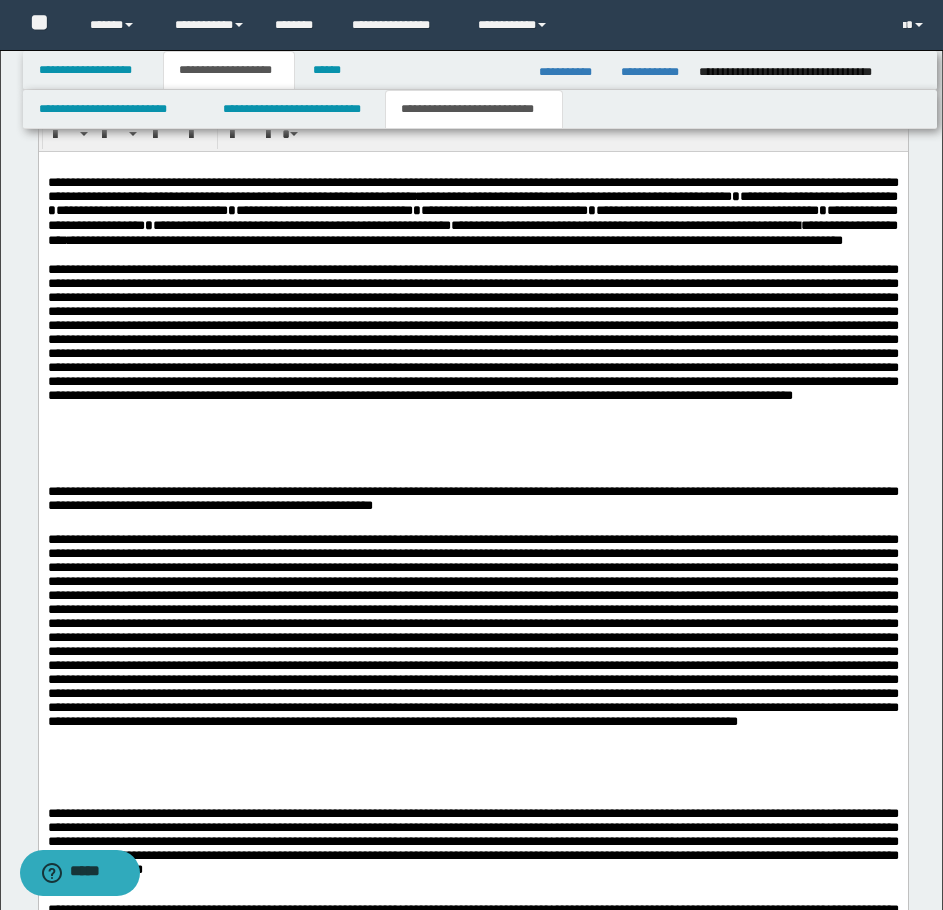 click at bounding box center (472, 331) 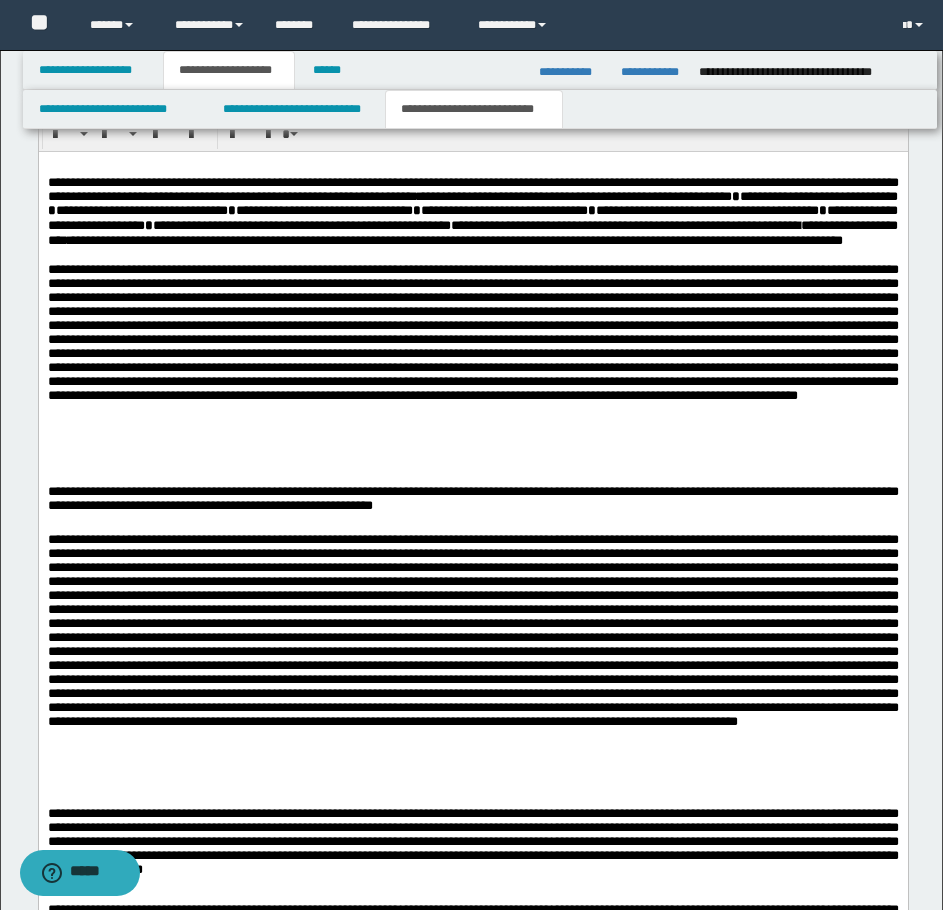 click at bounding box center [472, 331] 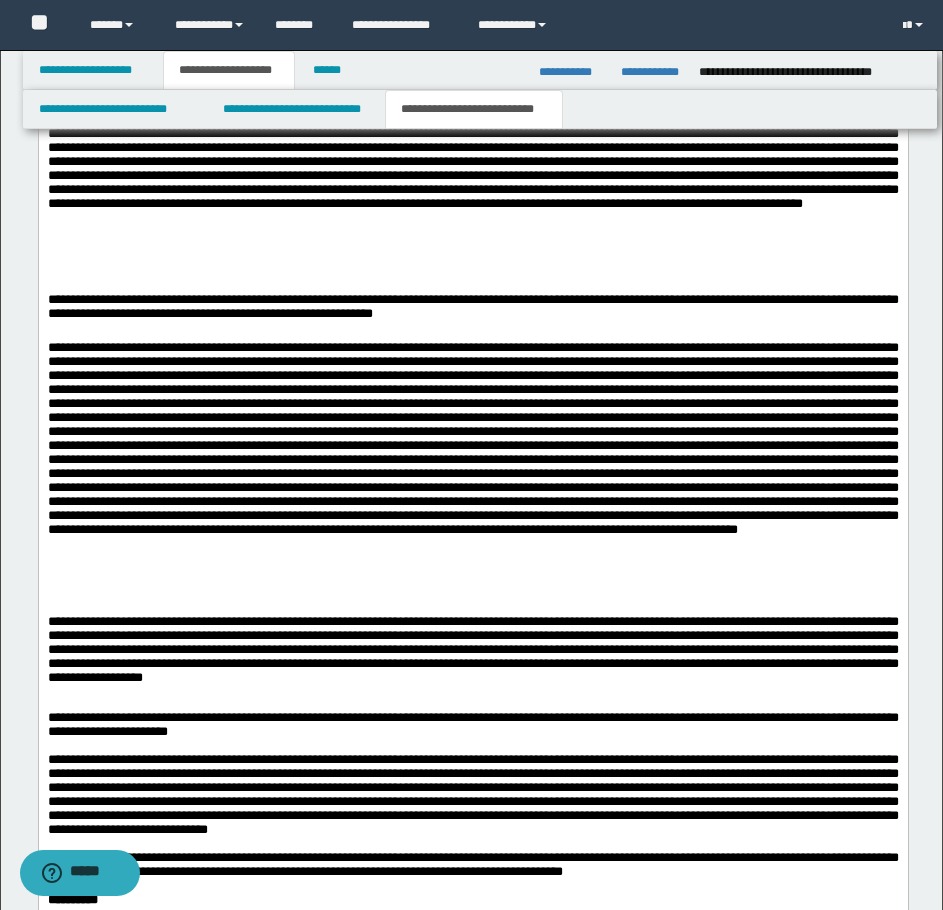 scroll, scrollTop: 2000, scrollLeft: 0, axis: vertical 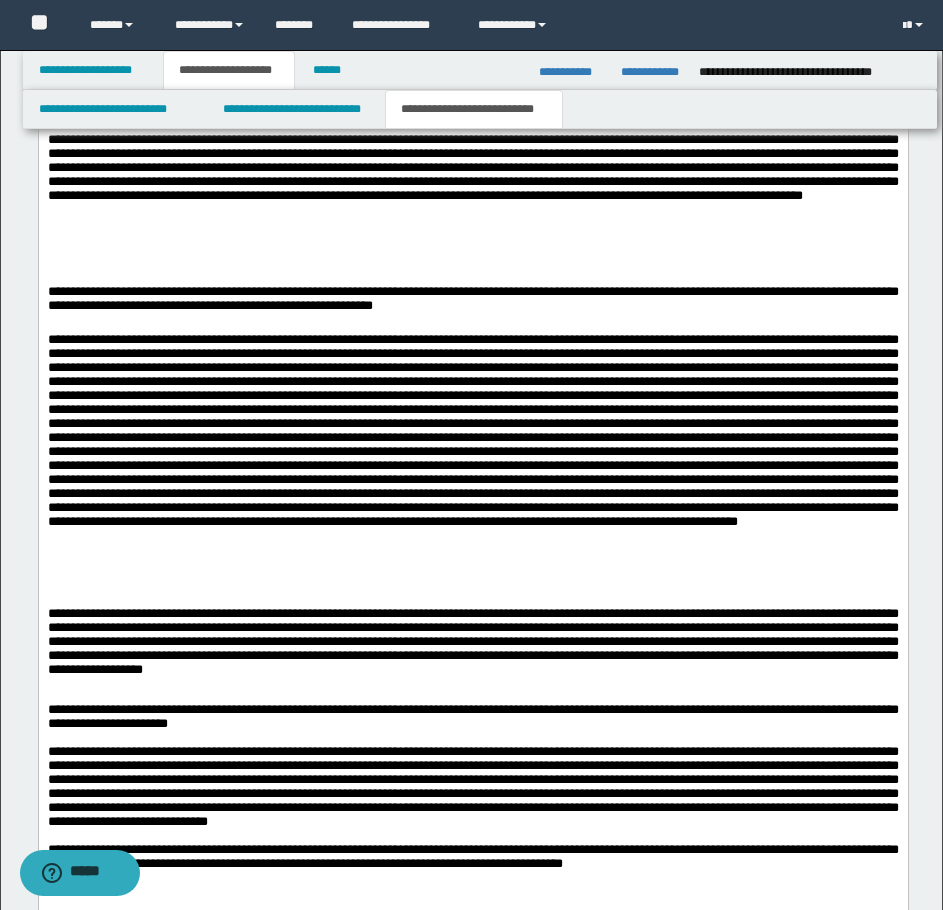 drag, startPoint x: 71, startPoint y: 338, endPoint x: 55, endPoint y: 348, distance: 18.867962 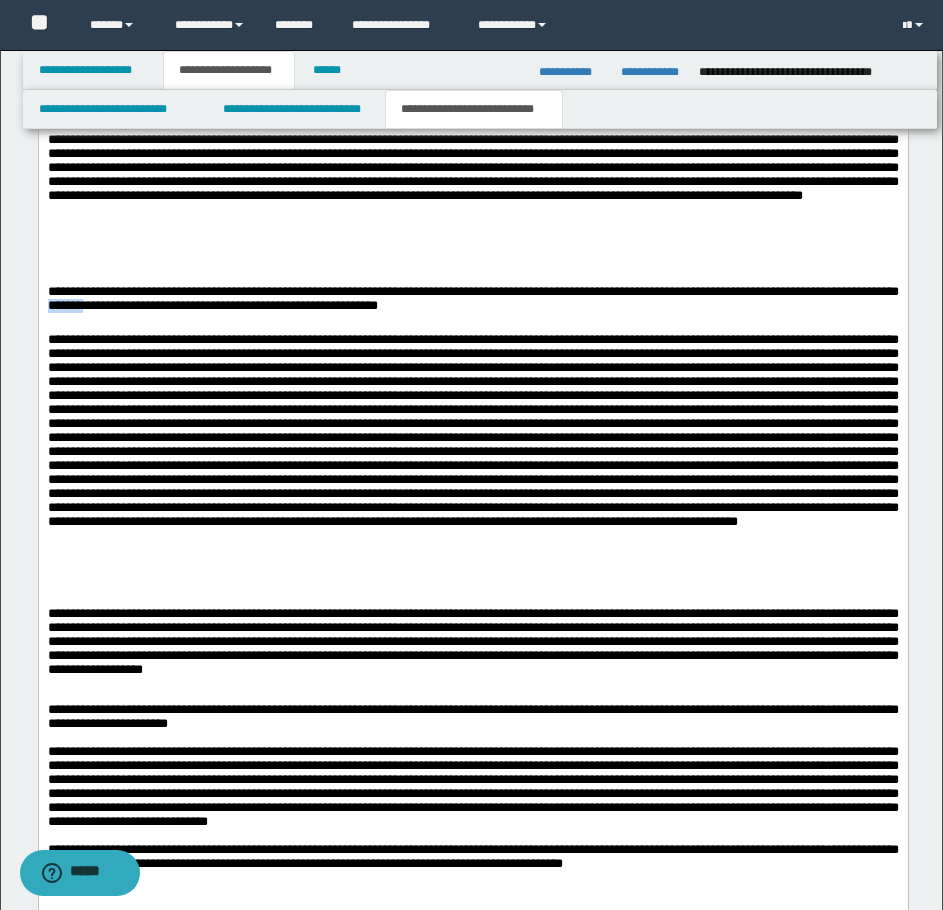 drag, startPoint x: 216, startPoint y: 338, endPoint x: 263, endPoint y: 337, distance: 47.010635 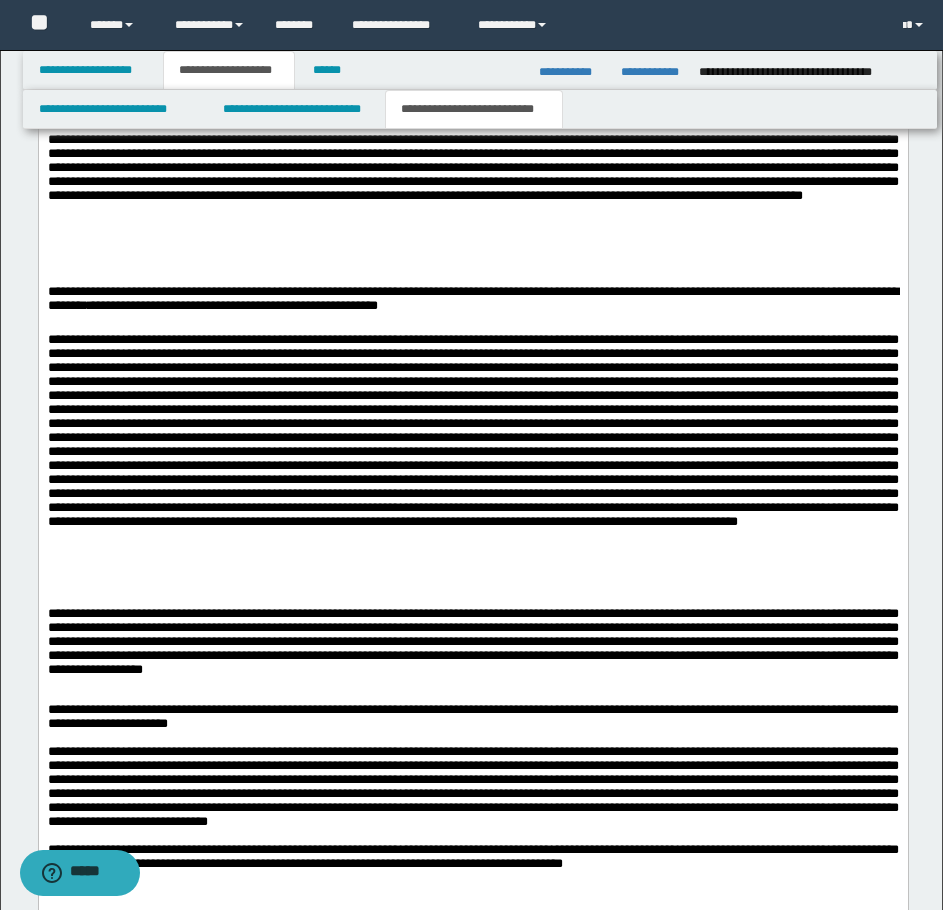 click on "**********" at bounding box center [472, 295] 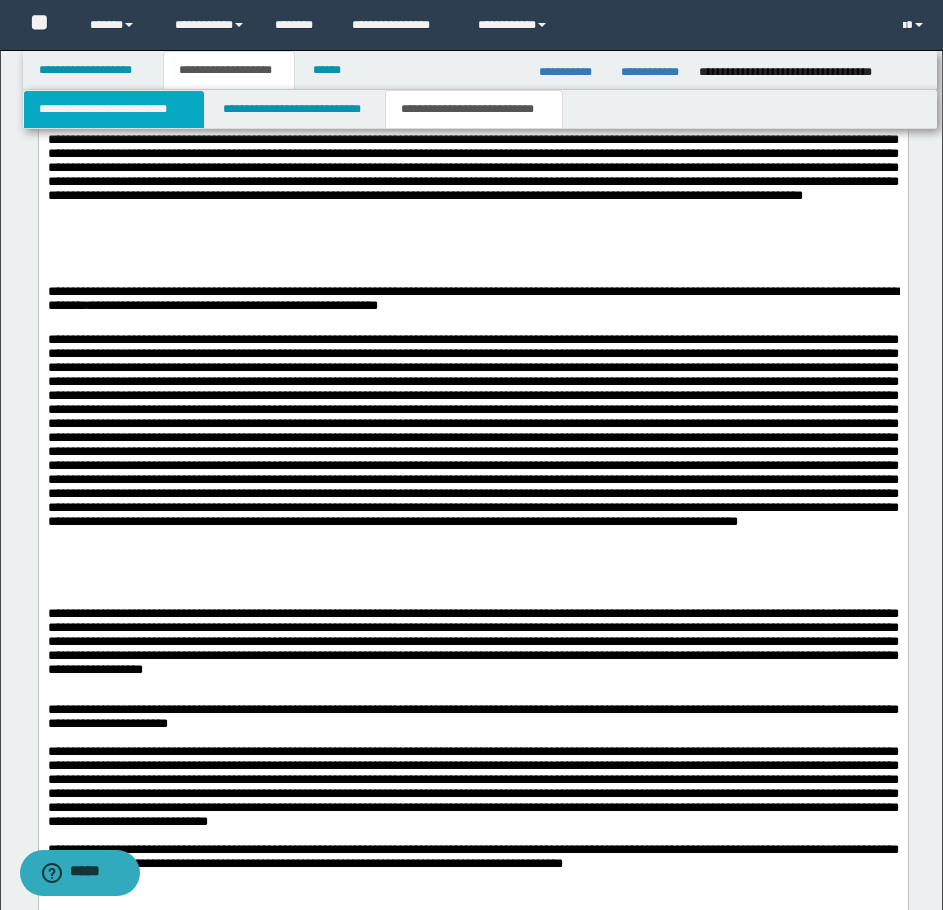 click on "**********" at bounding box center (114, 109) 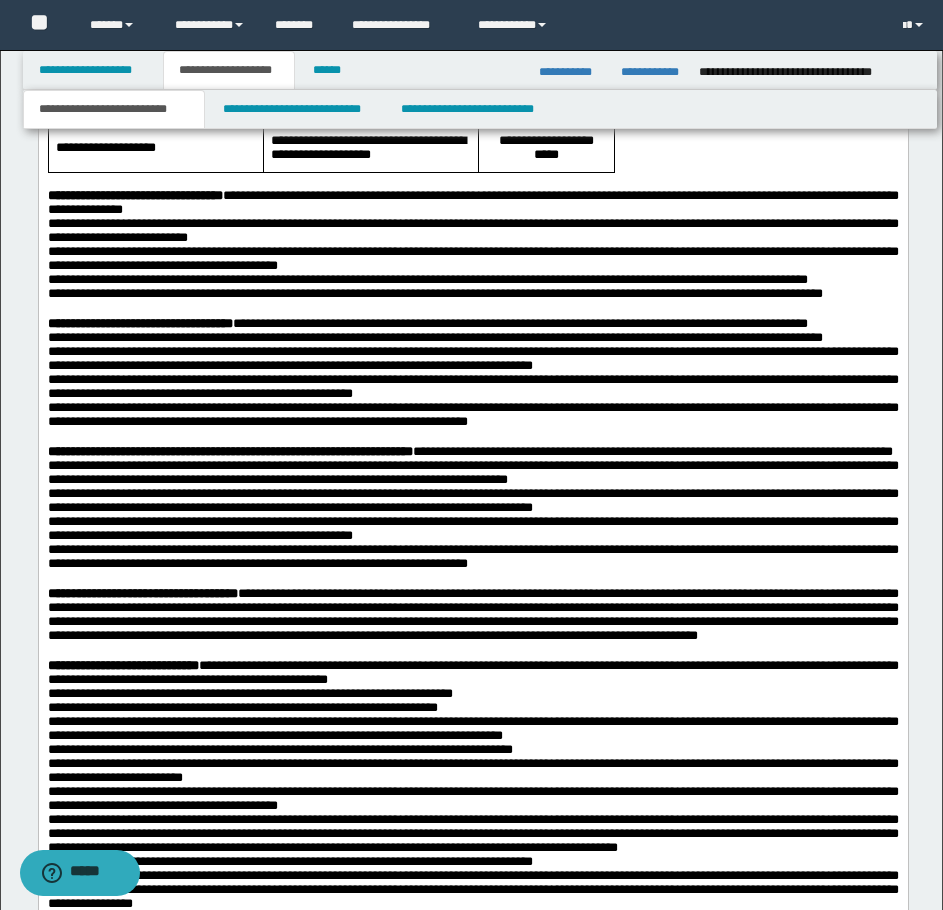 scroll, scrollTop: 2200, scrollLeft: 0, axis: vertical 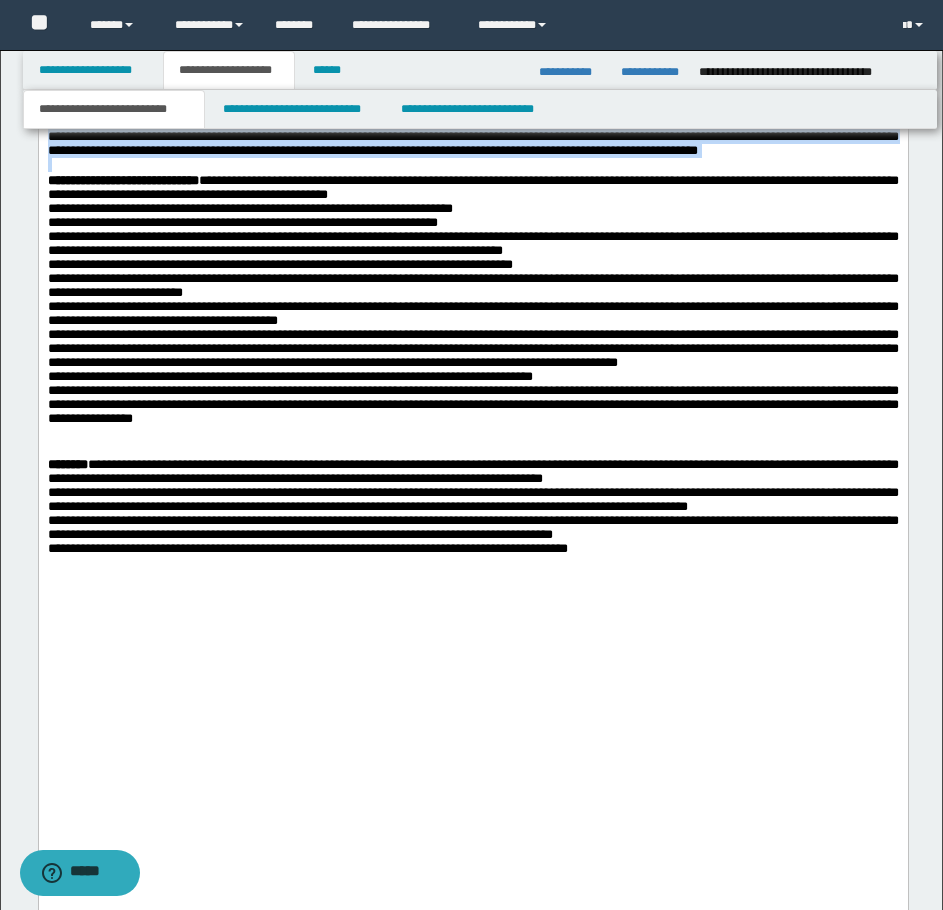 drag, startPoint x: 138, startPoint y: -275, endPoint x: 700, endPoint y: 335, distance: 829.4239 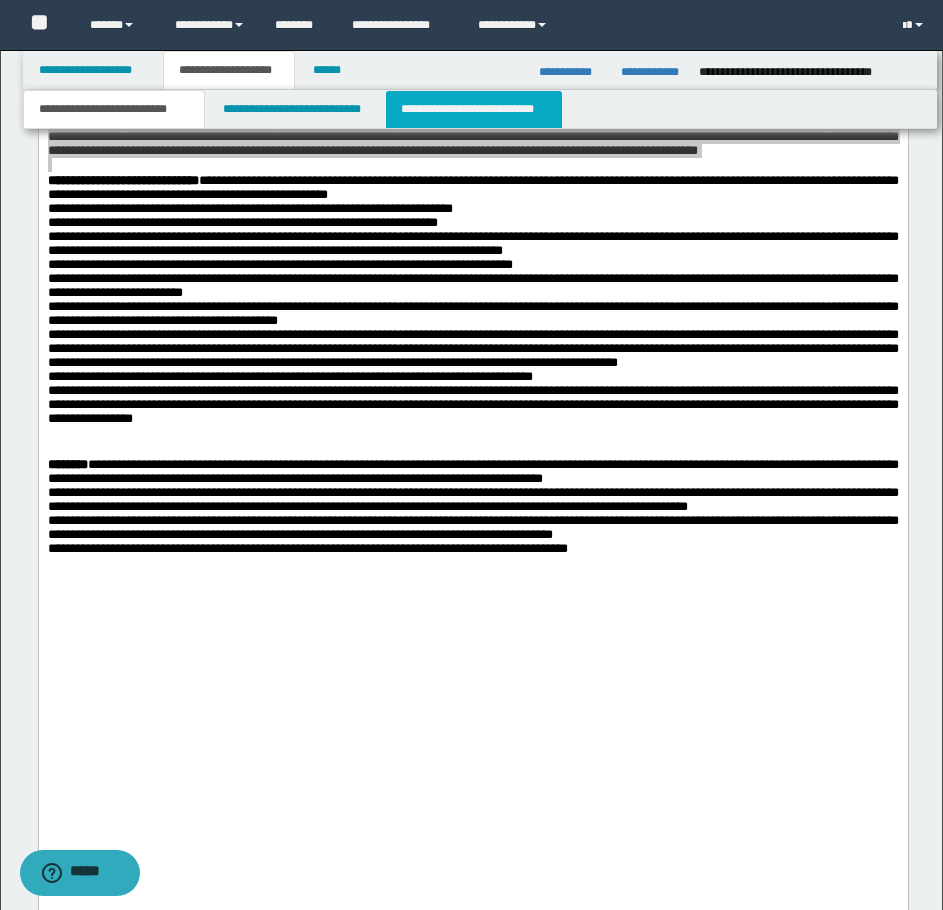 drag, startPoint x: 413, startPoint y: 109, endPoint x: 375, endPoint y: 874, distance: 765.94324 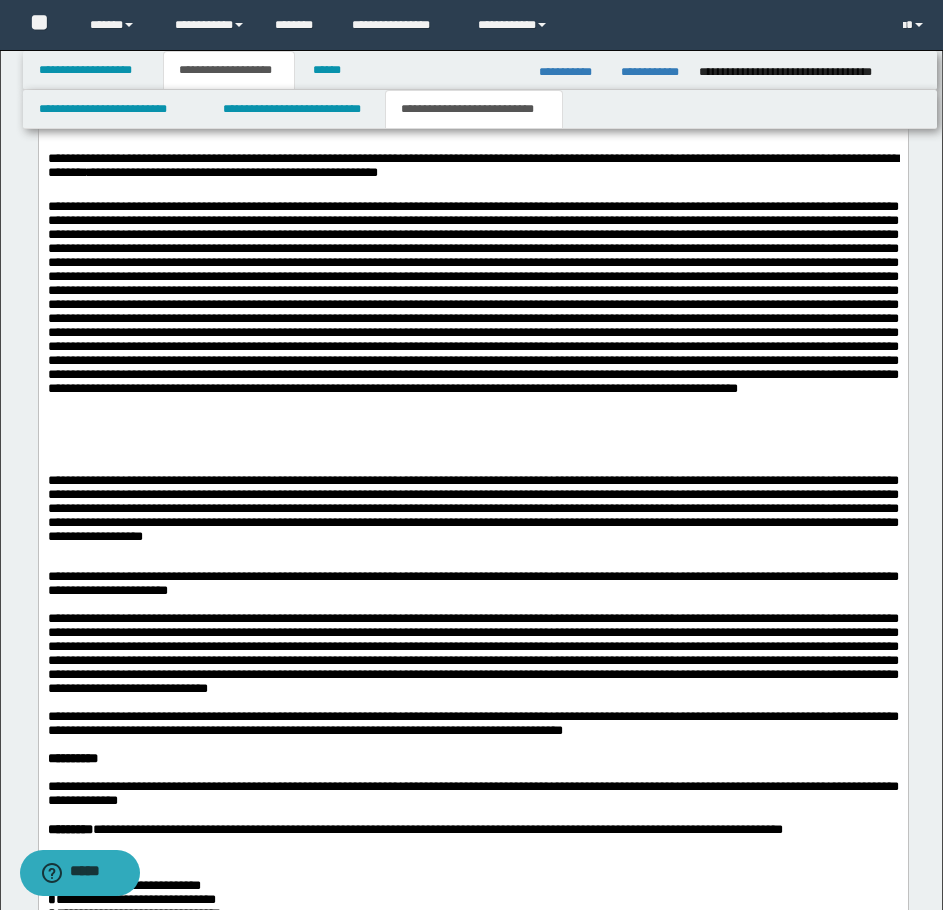 scroll, scrollTop: 2081, scrollLeft: 0, axis: vertical 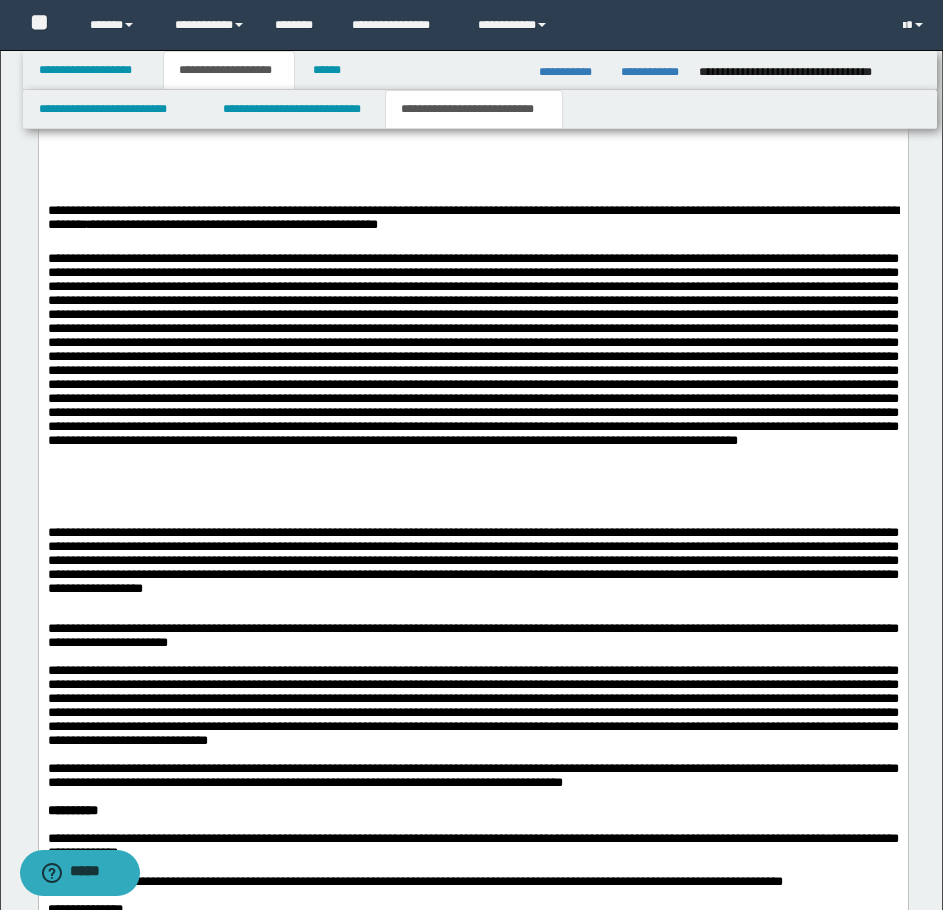click at bounding box center (472, 86) 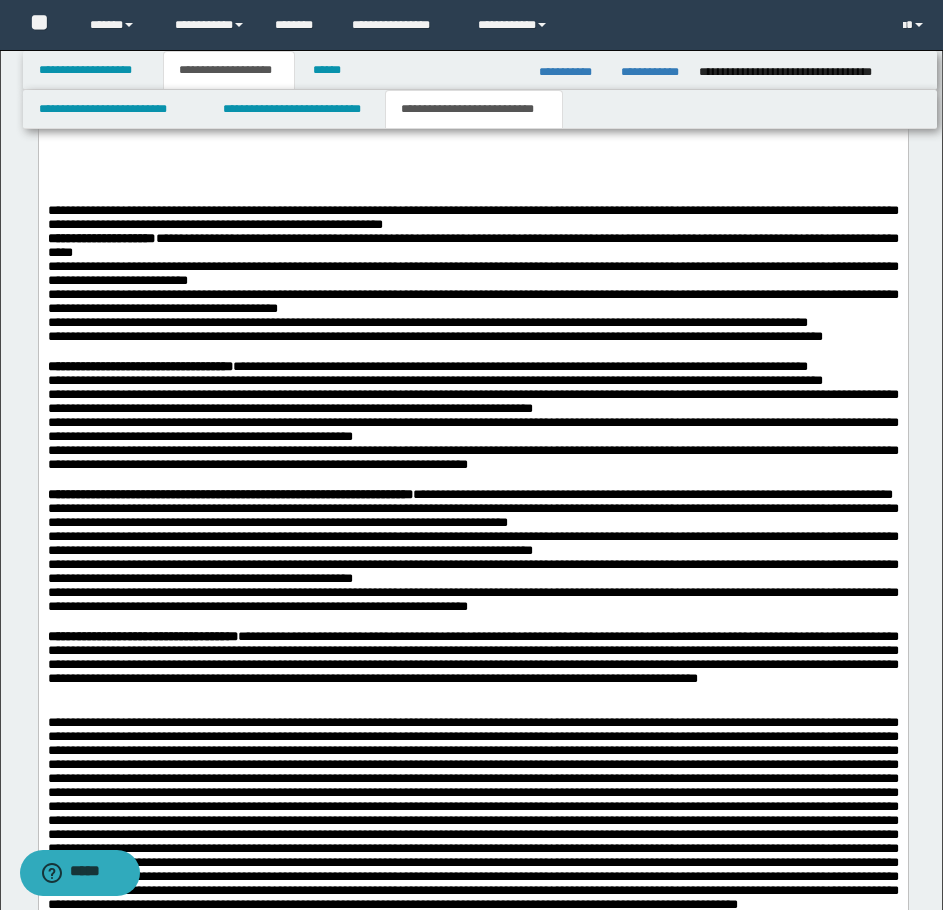 click on "**********" at bounding box center (472, 211) 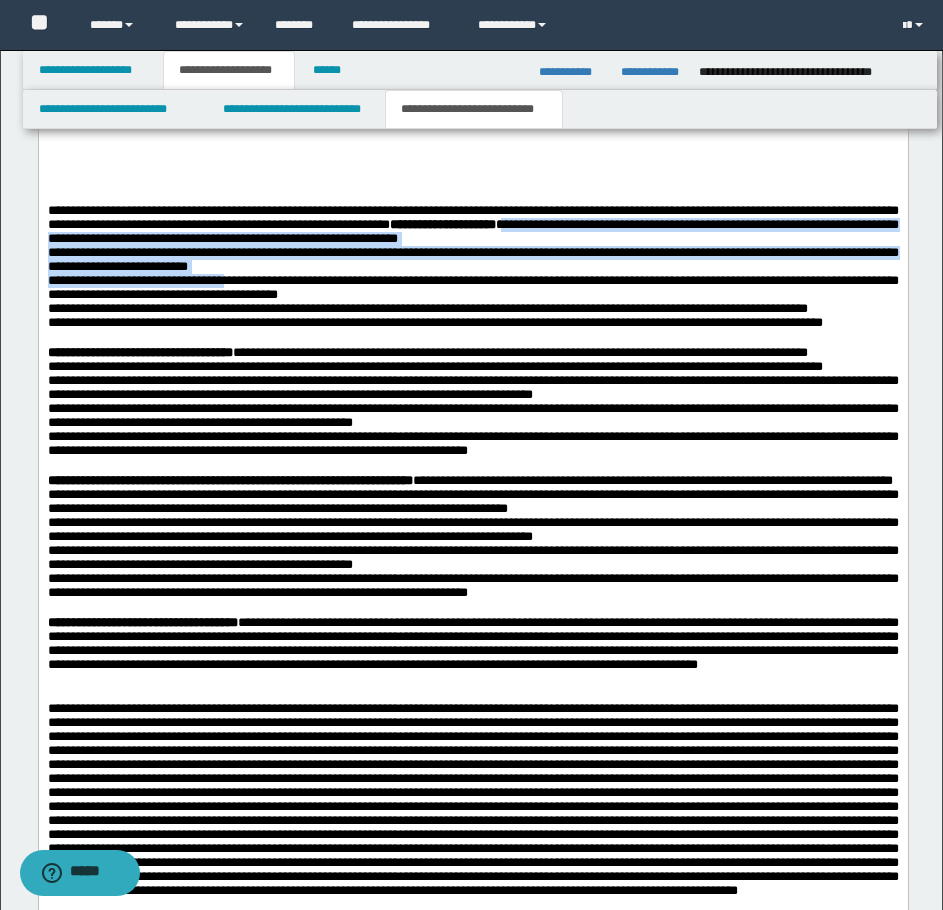 drag, startPoint x: 792, startPoint y: 257, endPoint x: 261, endPoint y: 320, distance: 534.72424 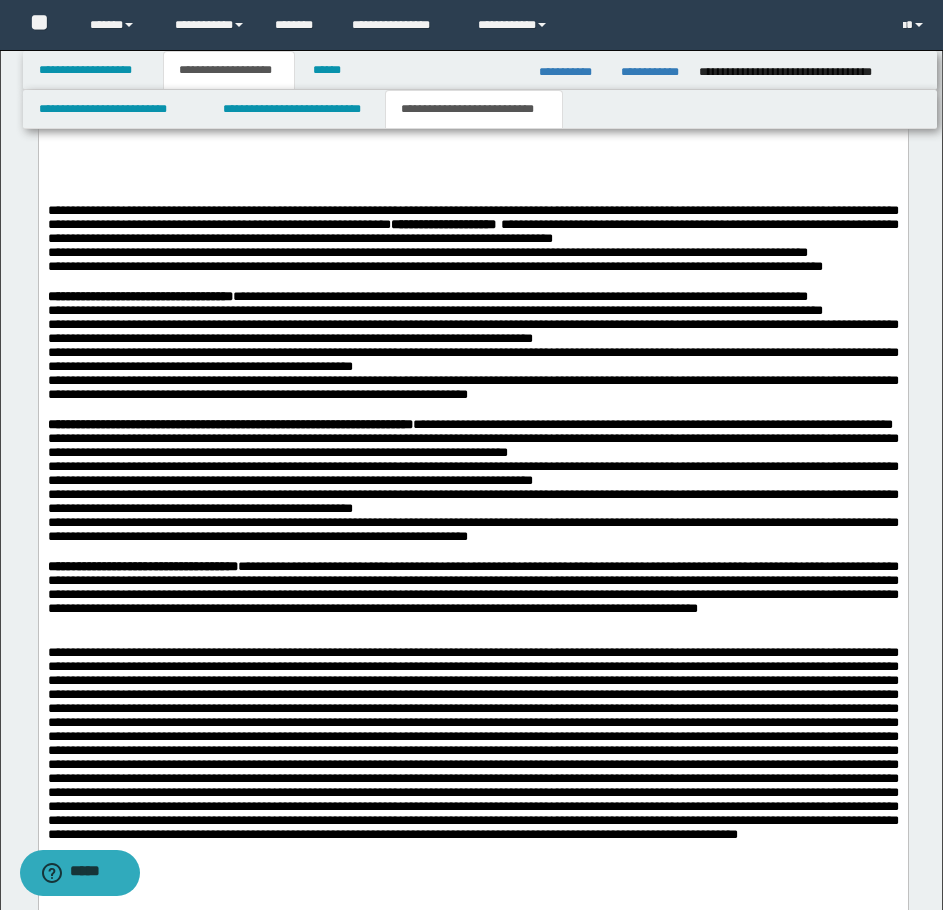 click on "**********" at bounding box center [472, 218] 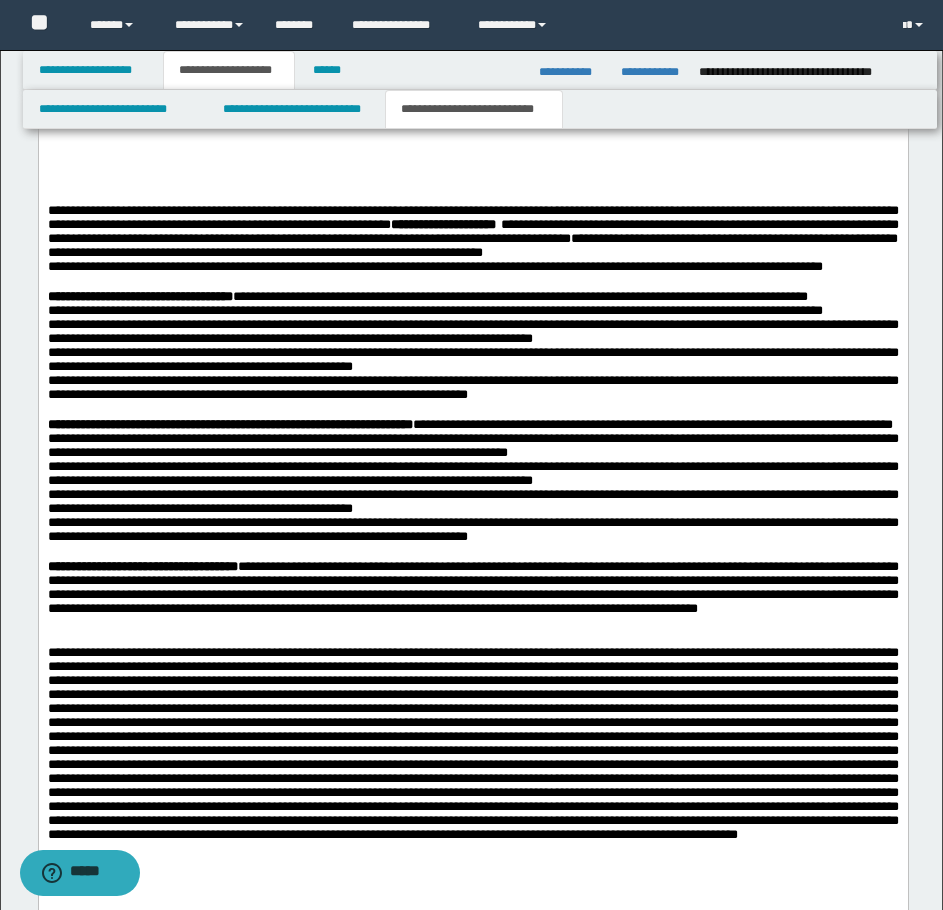 click on "**********" at bounding box center (472, 225) 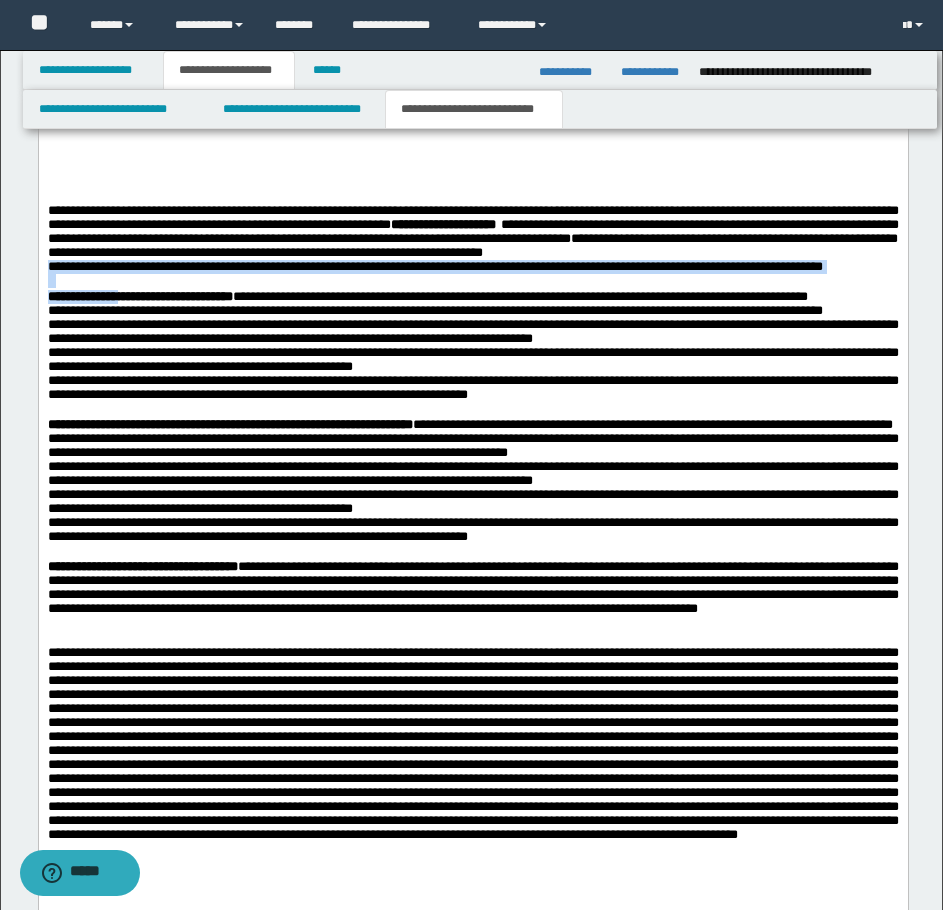 drag, startPoint x: 48, startPoint y: 319, endPoint x: 143, endPoint y: 365, distance: 105.550934 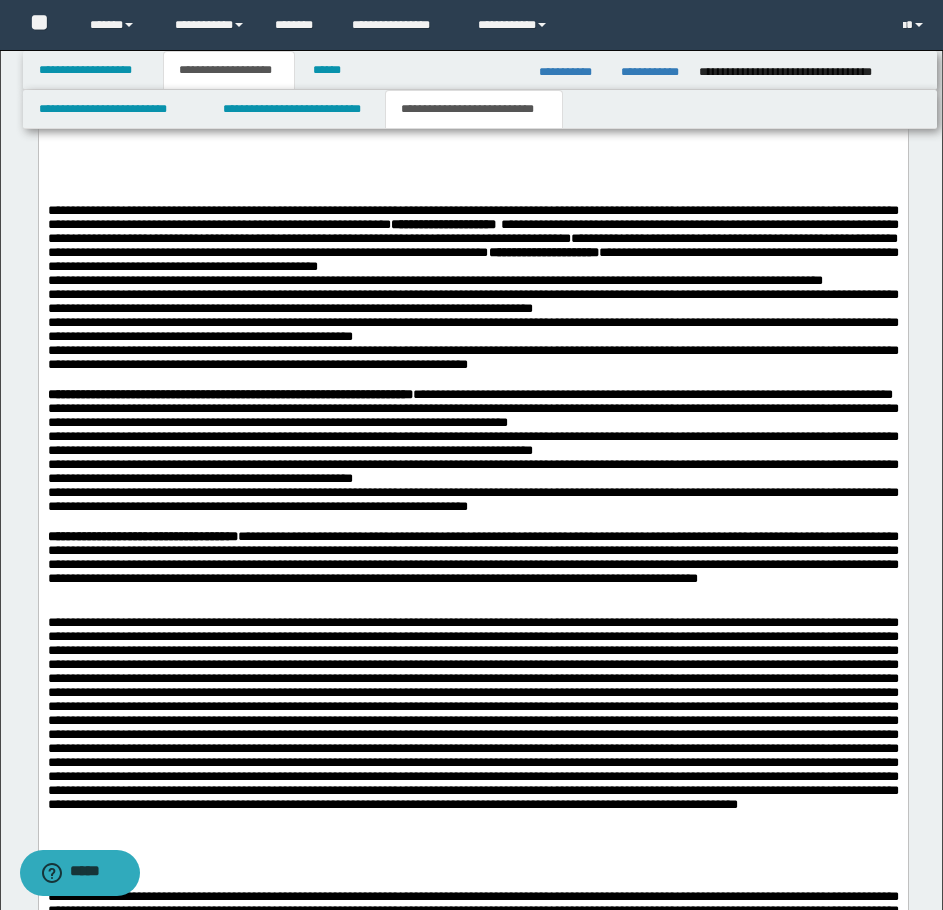 click on "**********" at bounding box center (472, 232) 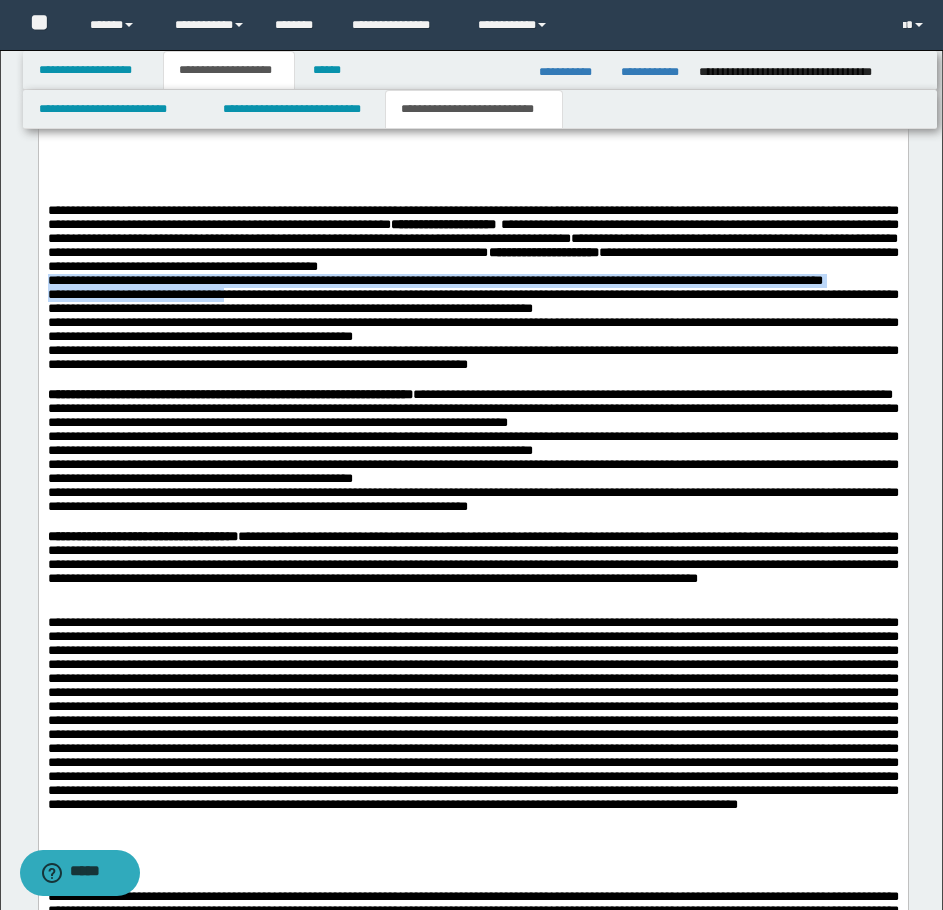 drag, startPoint x: 49, startPoint y: 336, endPoint x: 255, endPoint y: 367, distance: 208.31947 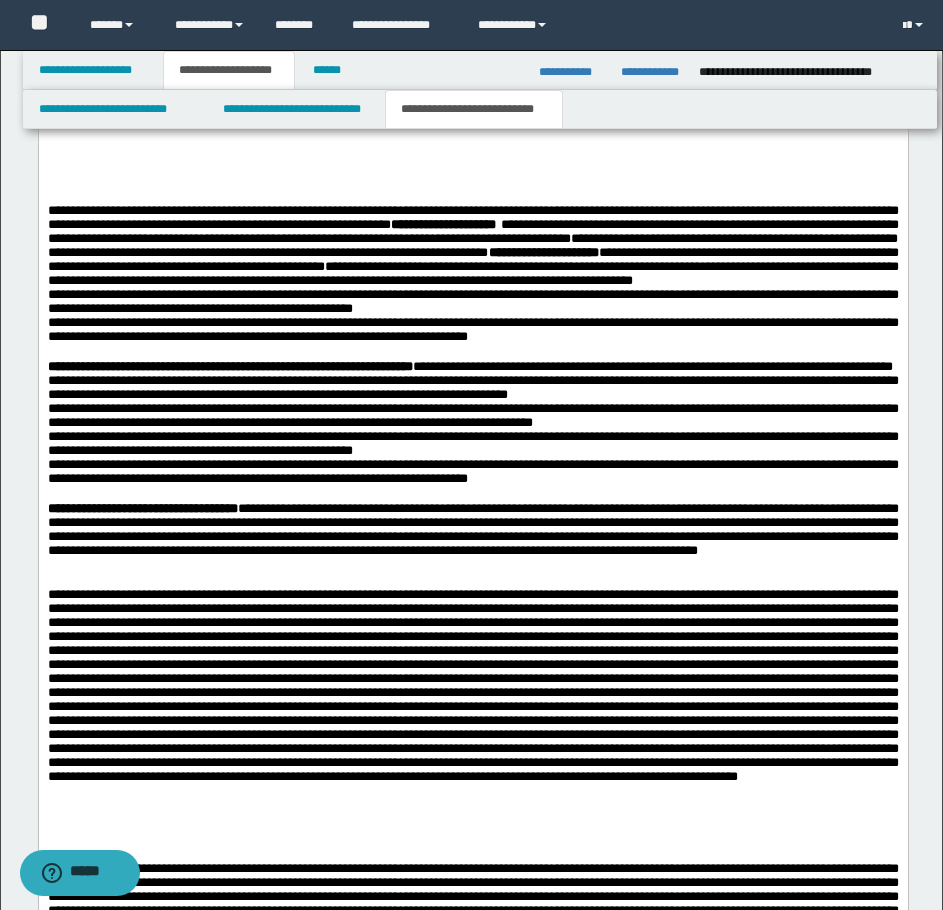 click on "**********" at bounding box center (472, 239) 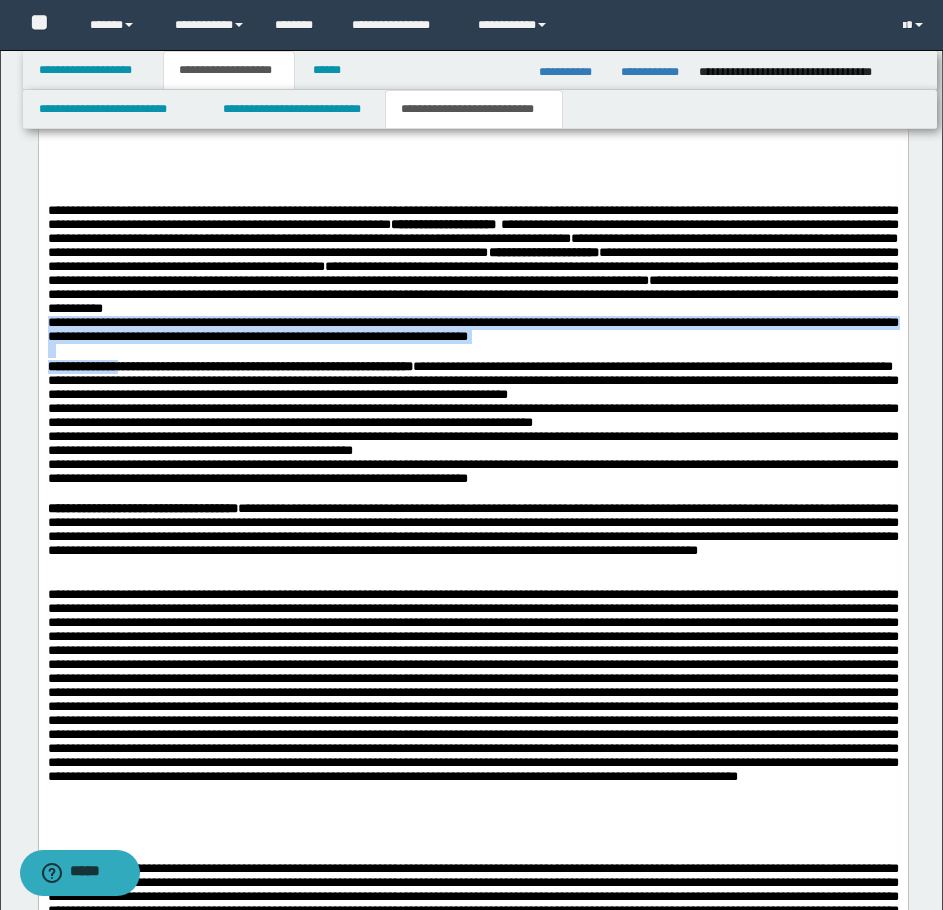 drag, startPoint x: 48, startPoint y: 384, endPoint x: 137, endPoint y: 430, distance: 100.18483 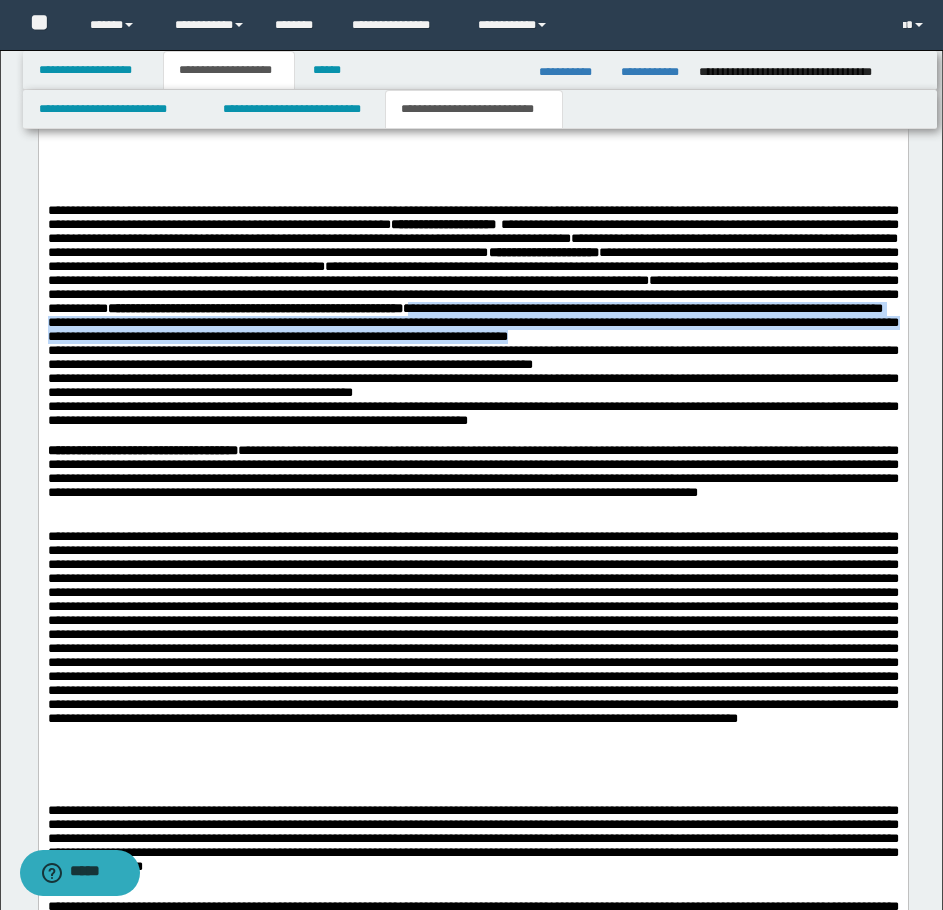 drag, startPoint x: 284, startPoint y: 383, endPoint x: 795, endPoint y: 416, distance: 512.06445 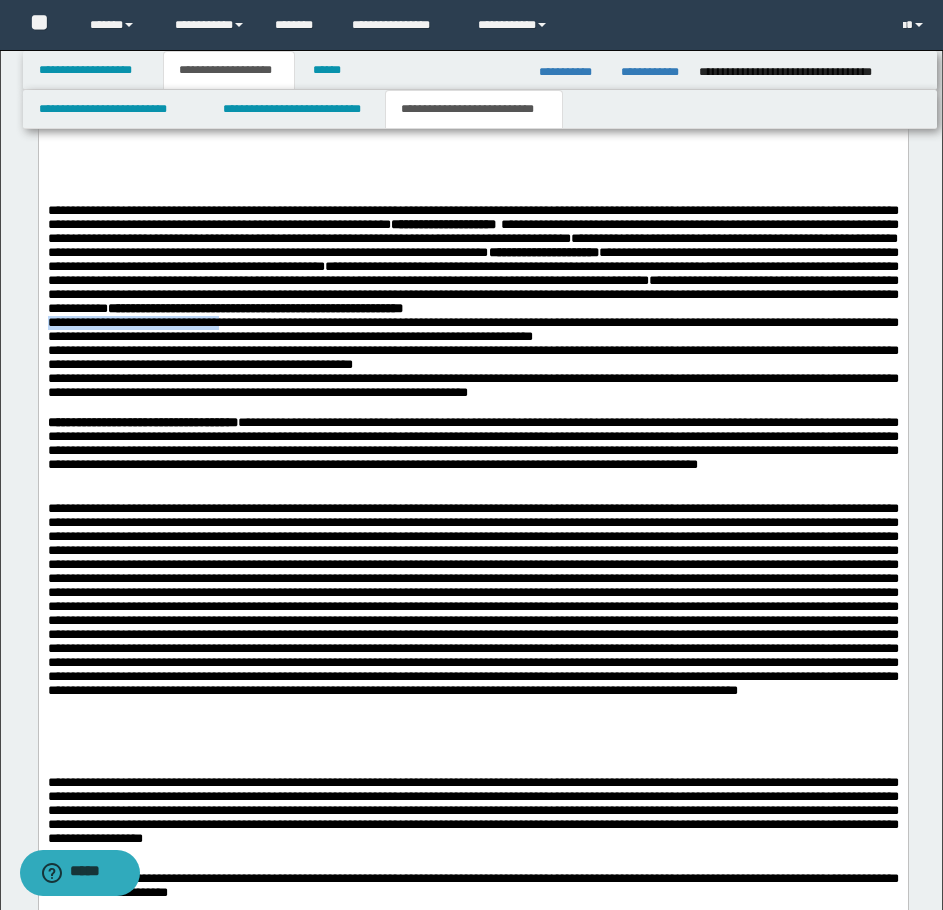 drag, startPoint x: 251, startPoint y: 402, endPoint x: 48, endPoint y: 391, distance: 203.2978 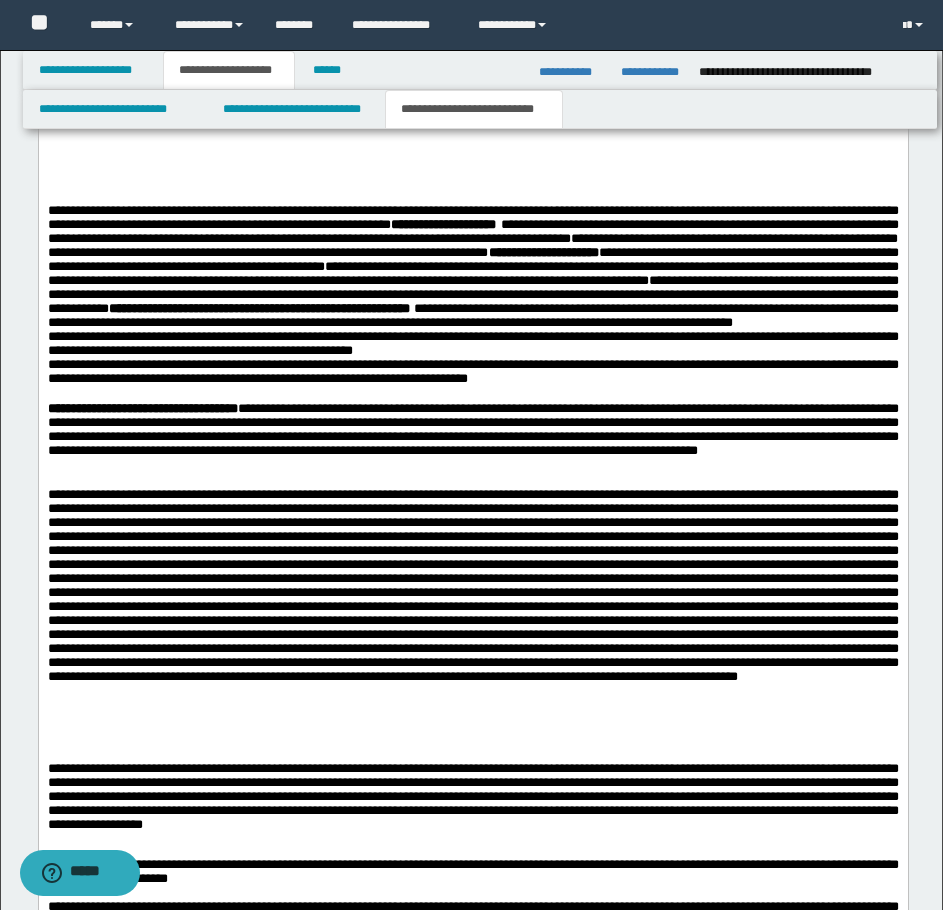 click on "**********" at bounding box center (472, 260) 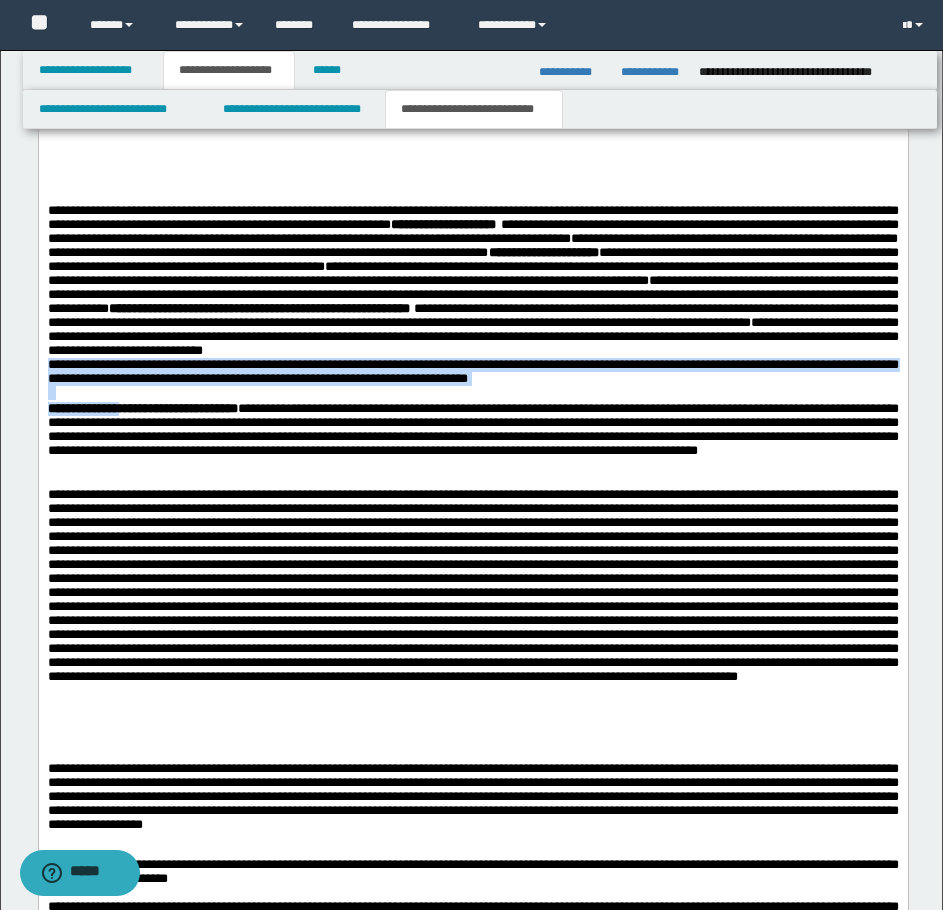 drag, startPoint x: 47, startPoint y: 443, endPoint x: 141, endPoint y: 490, distance: 105.09519 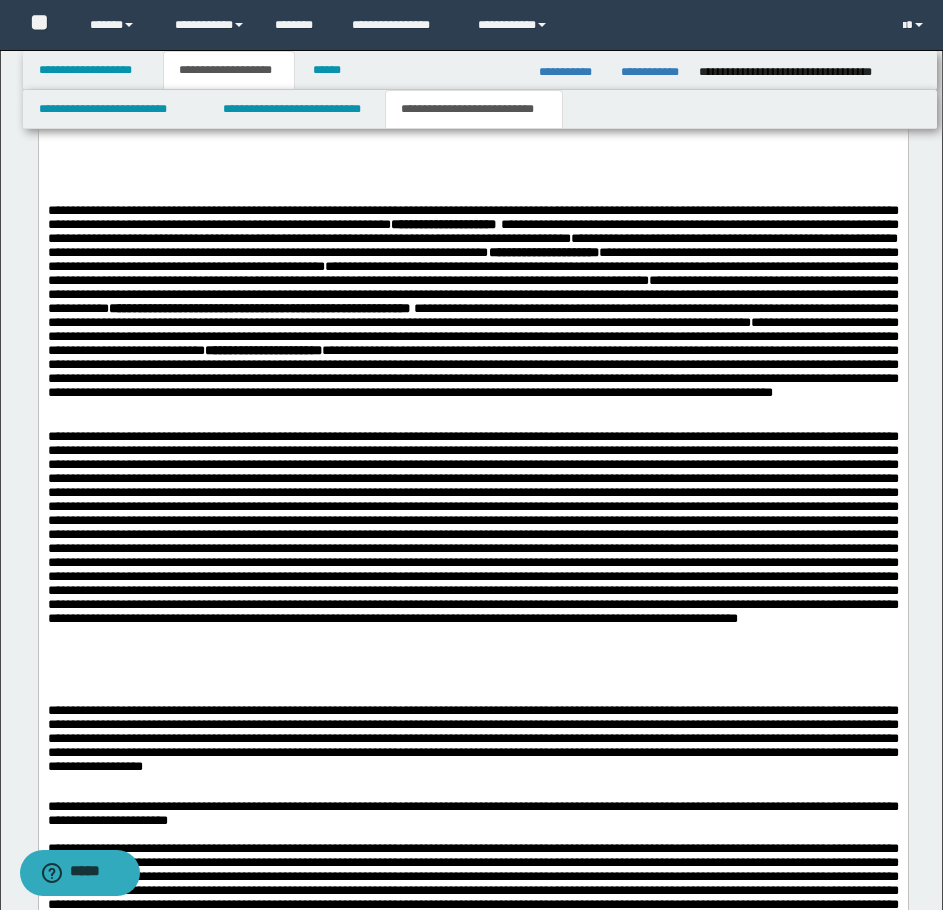 click at bounding box center [472, 408] 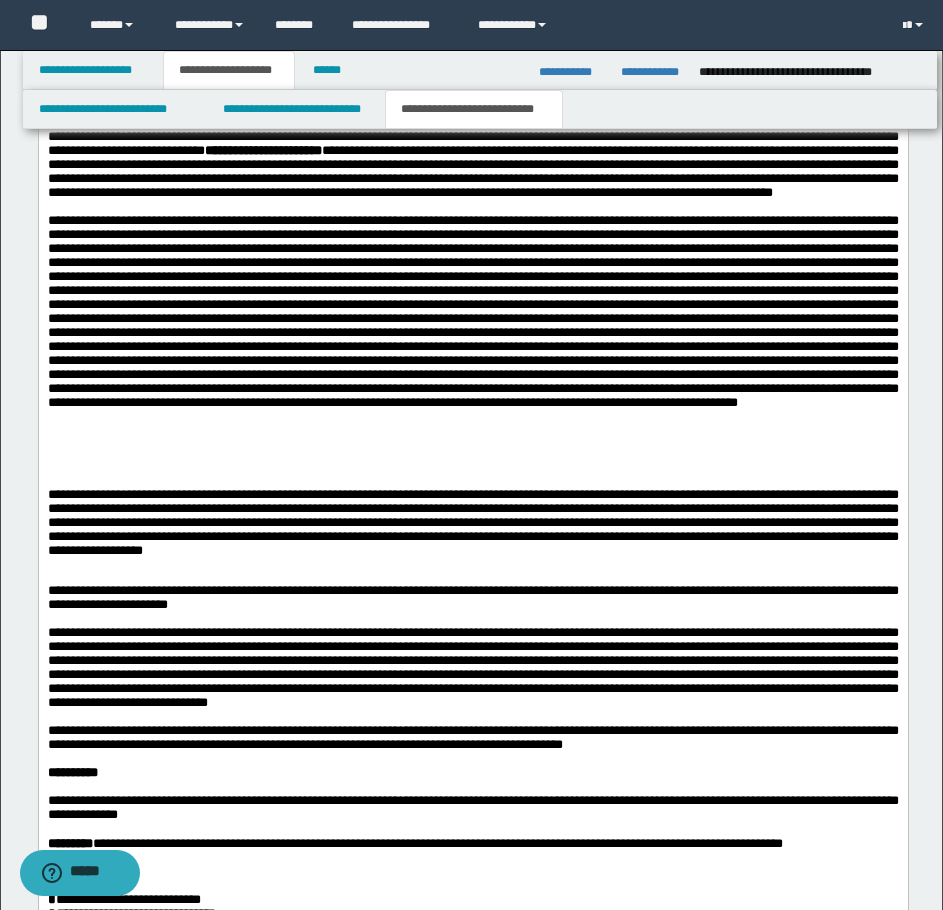scroll, scrollTop: 2381, scrollLeft: 0, axis: vertical 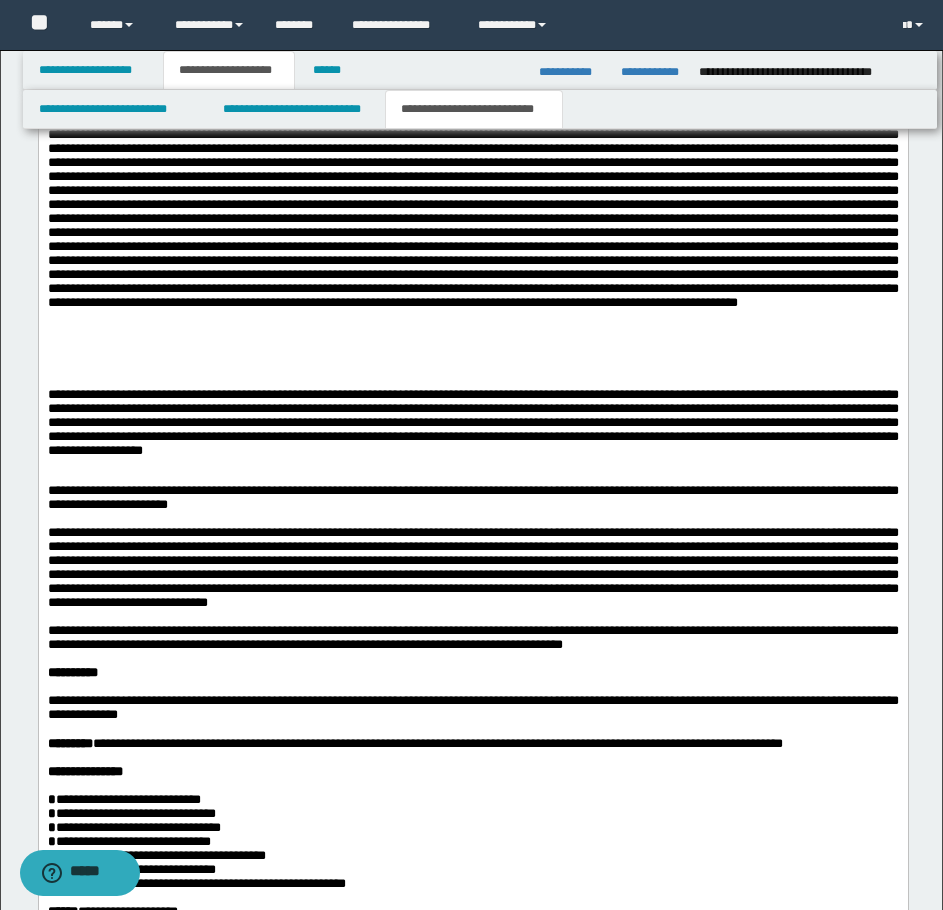 click on "**********" at bounding box center (472, 422) 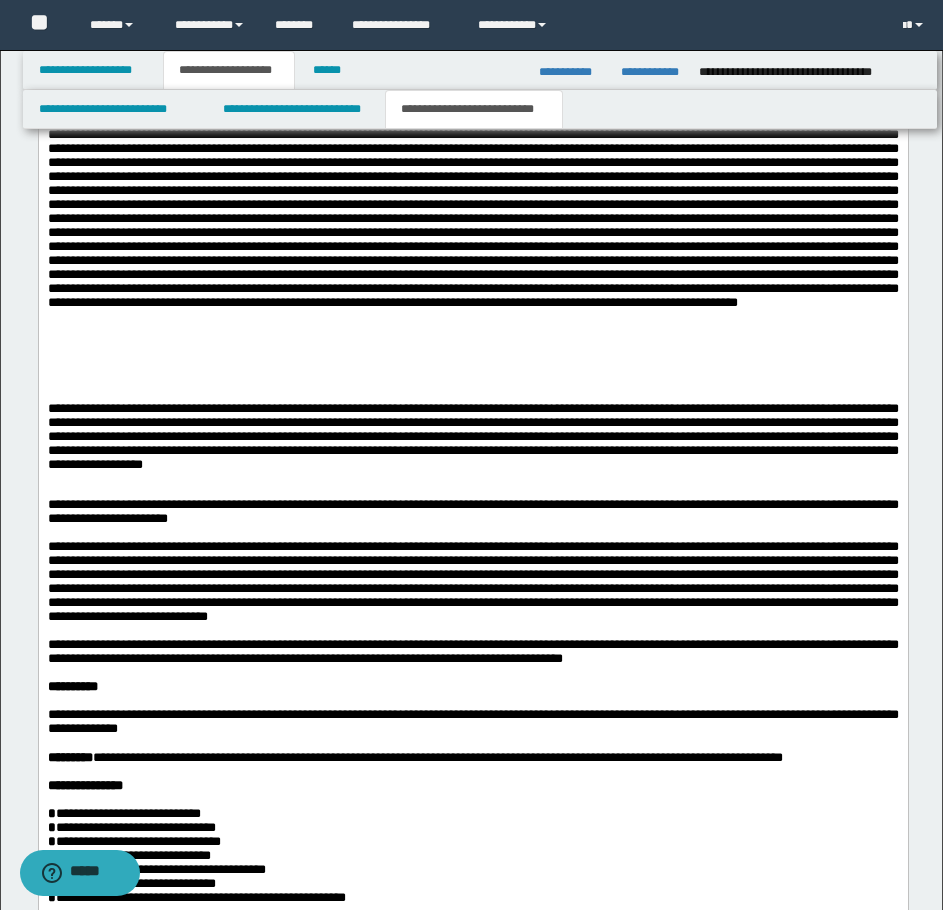 click on "**********" at bounding box center (472, 450) 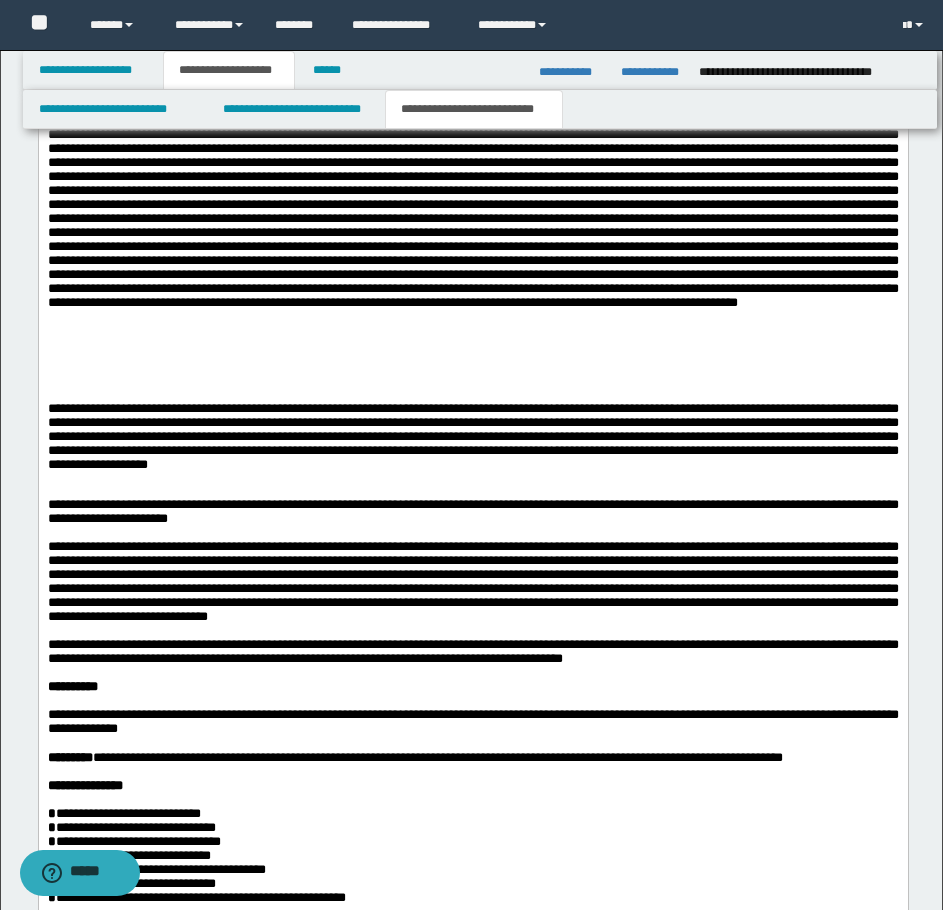 drag, startPoint x: 755, startPoint y: 597, endPoint x: 625, endPoint y: 623, distance: 132.57451 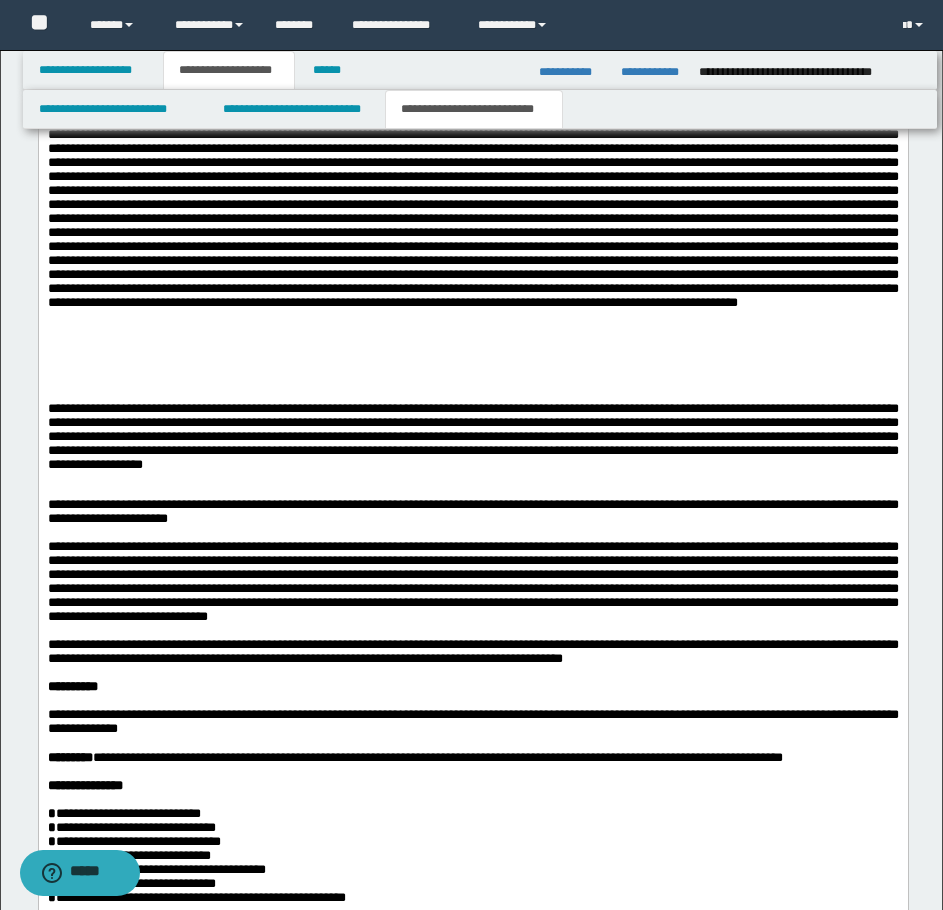 click on "**********" at bounding box center [472, 450] 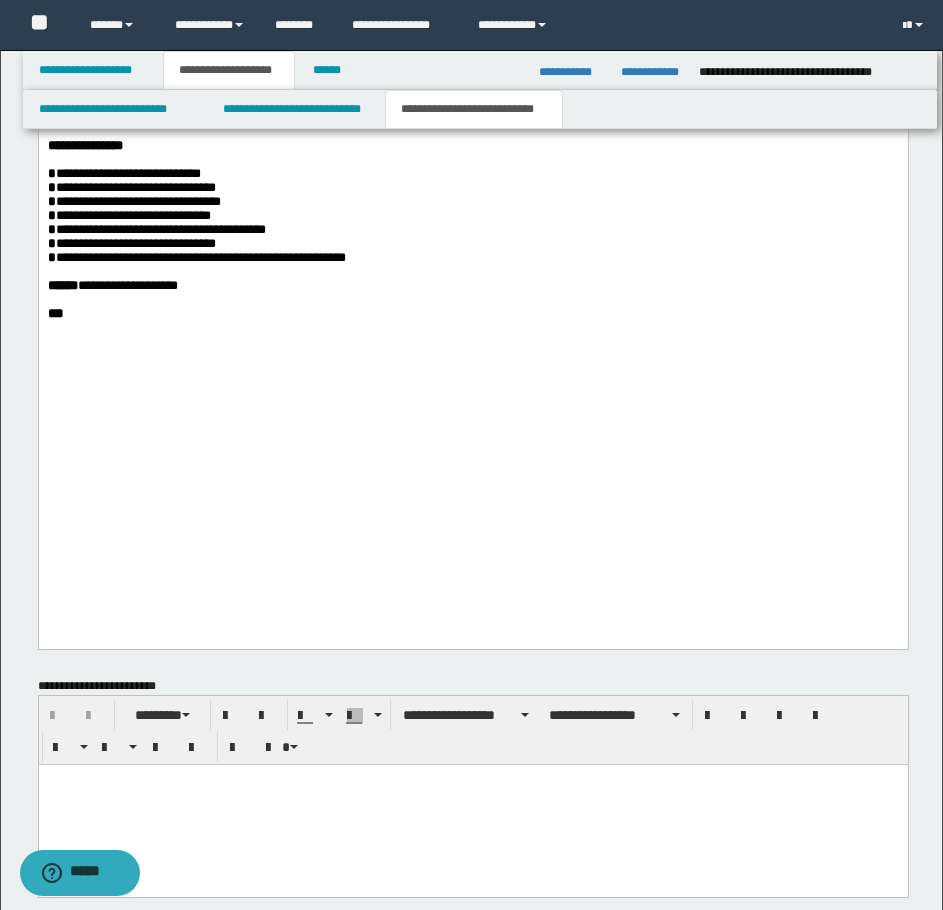 scroll, scrollTop: 3081, scrollLeft: 0, axis: vertical 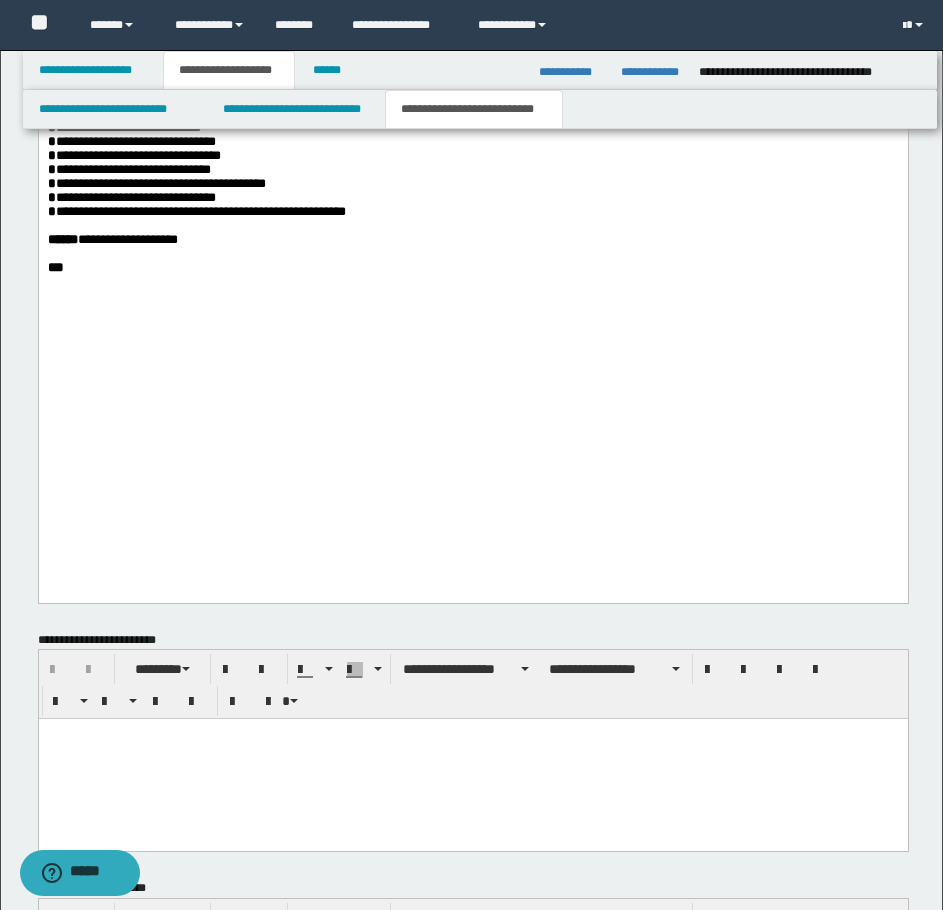 drag, startPoint x: 97, startPoint y: 246, endPoint x: 19, endPoint y: 235, distance: 78.77182 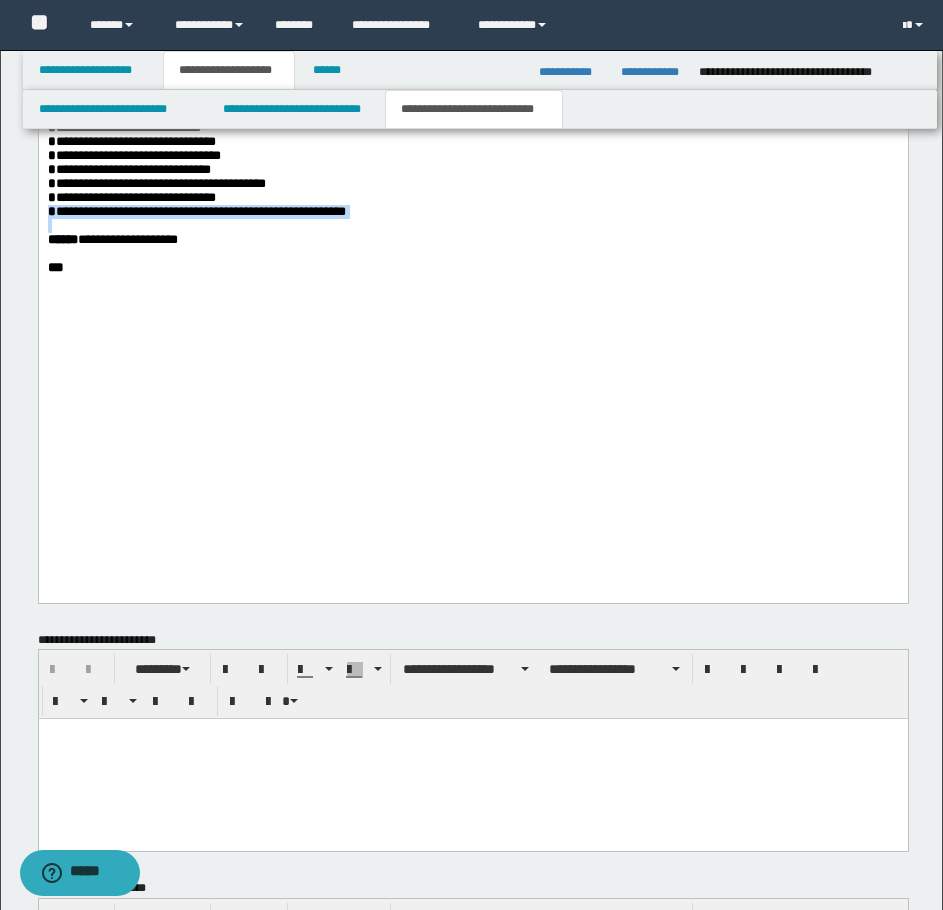 drag, startPoint x: 46, startPoint y: 421, endPoint x: 396, endPoint y: 438, distance: 350.41263 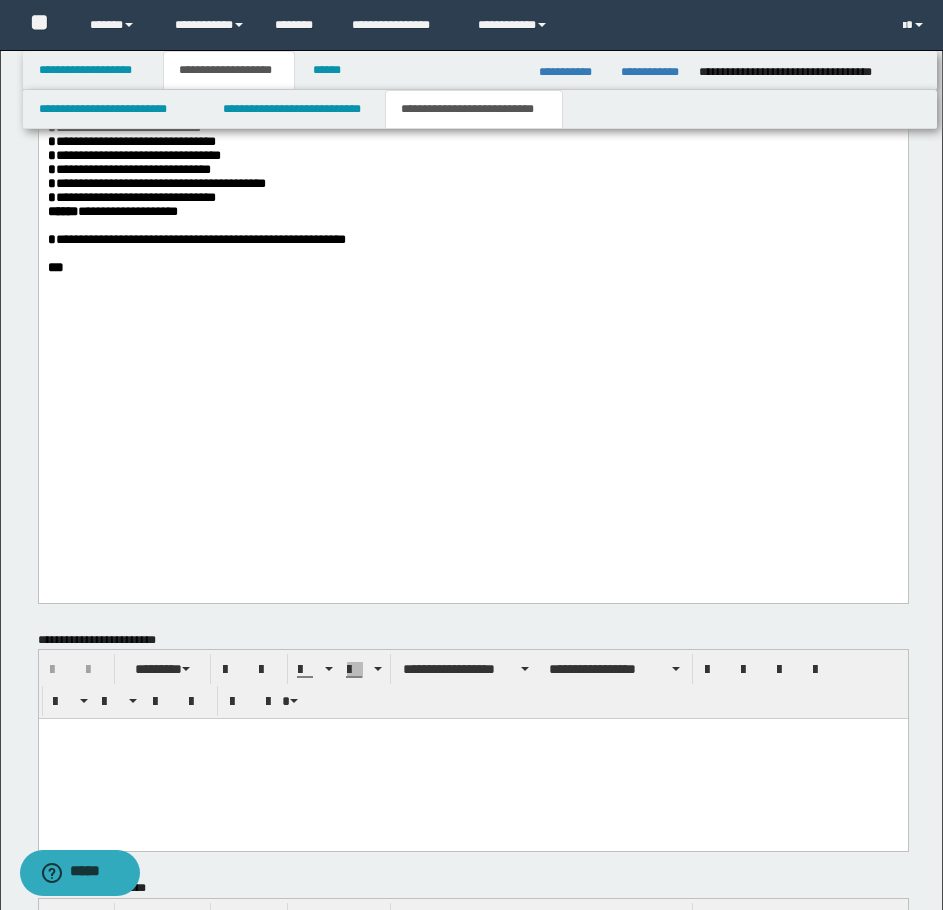 click on "******" at bounding box center [62, 211] 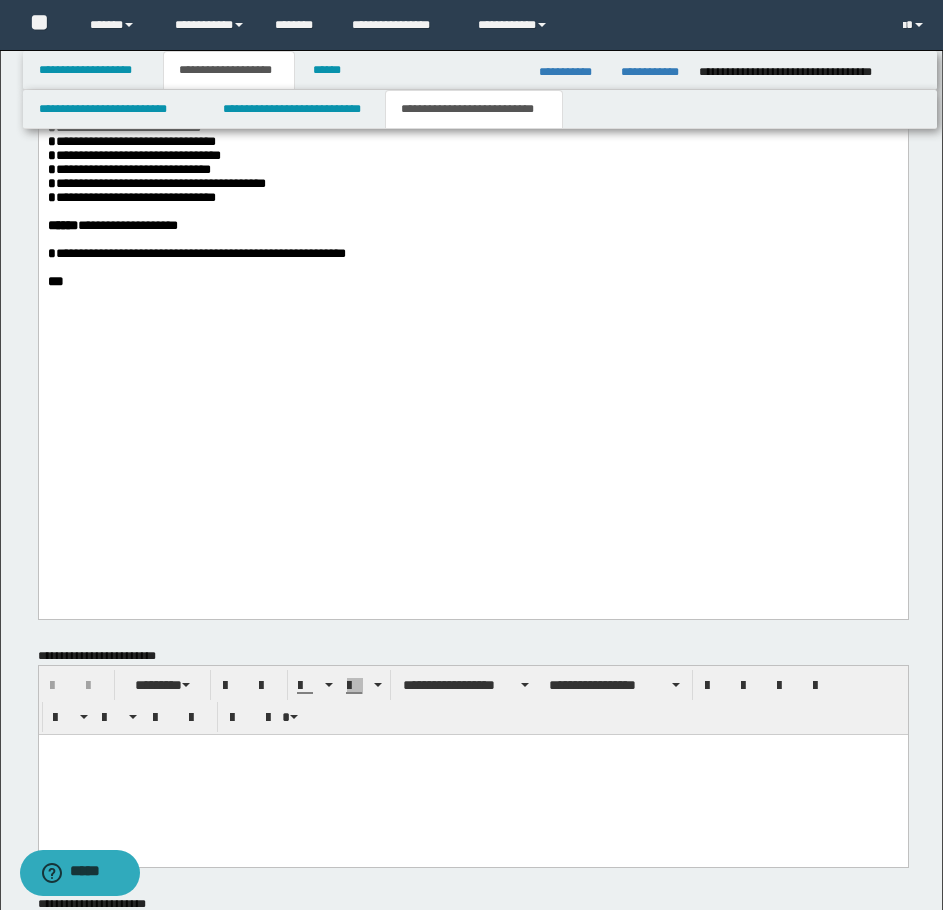 click at bounding box center [472, 268] 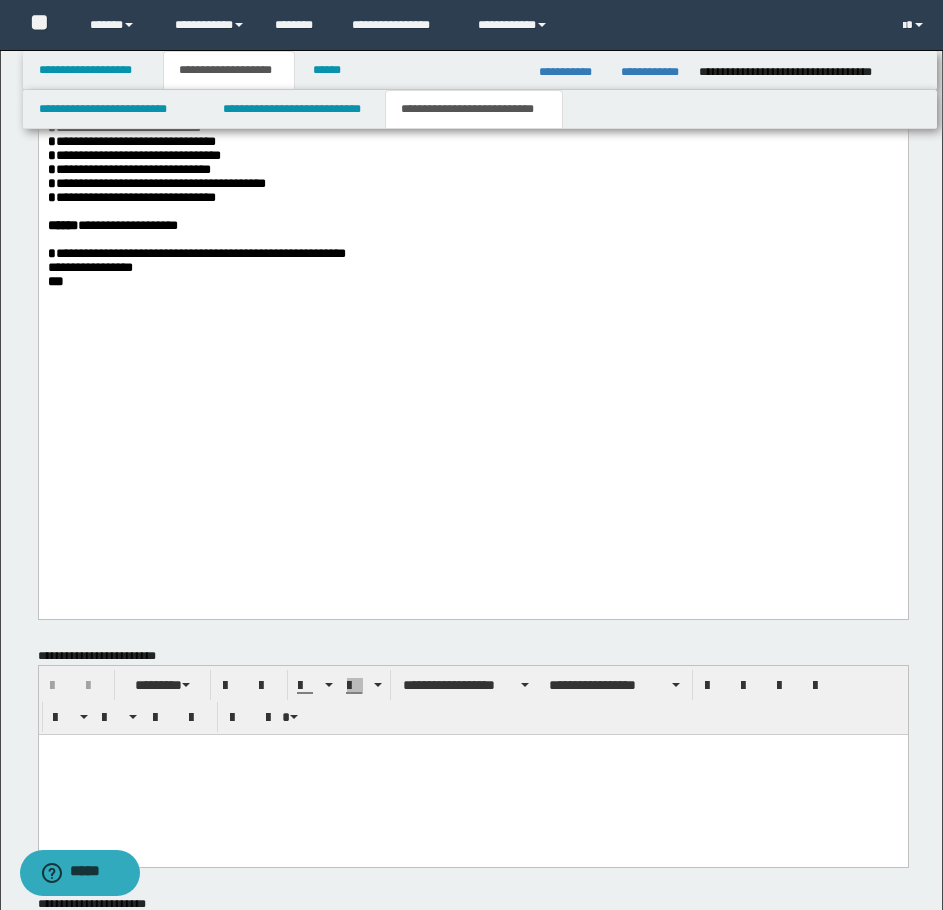 click on "**********" at bounding box center [89, 267] 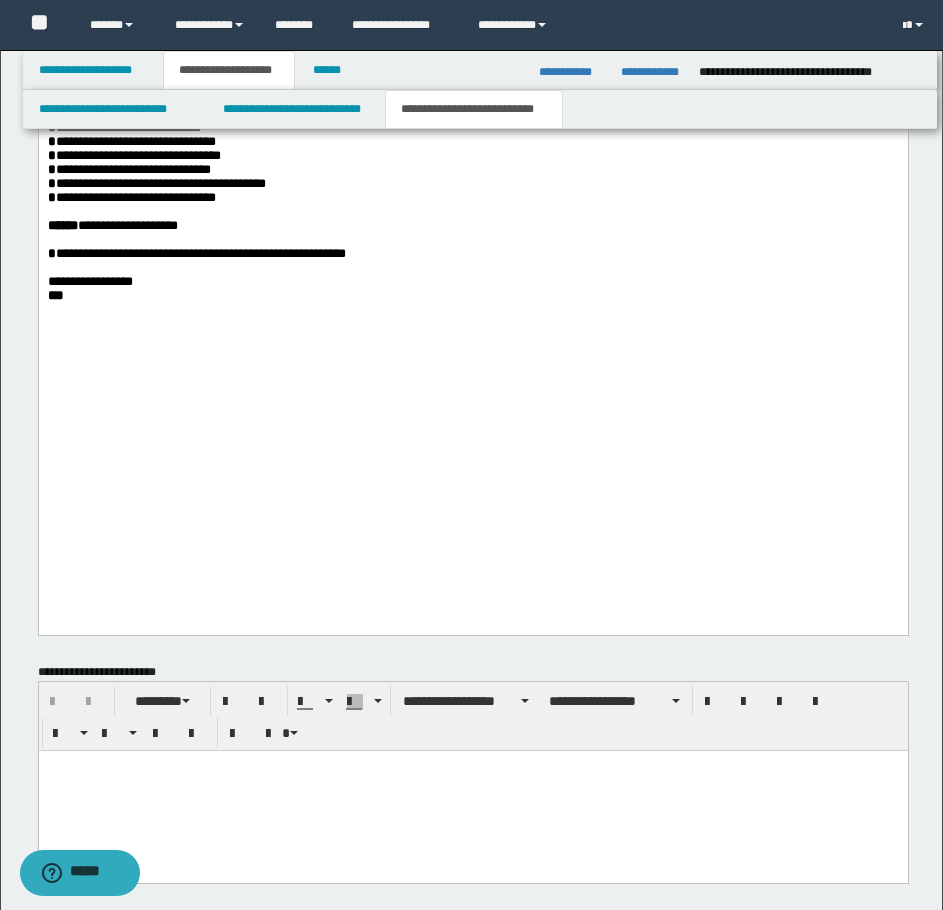 click on "***" at bounding box center (55, 295) 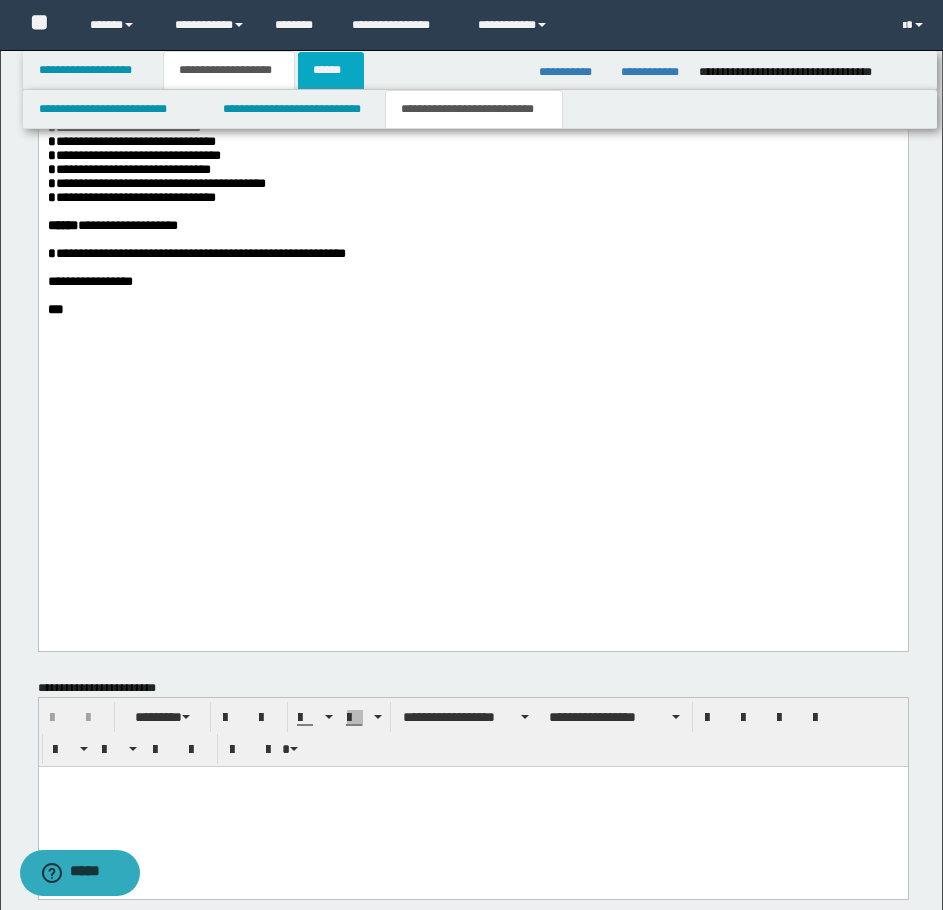 click on "******" at bounding box center [331, 70] 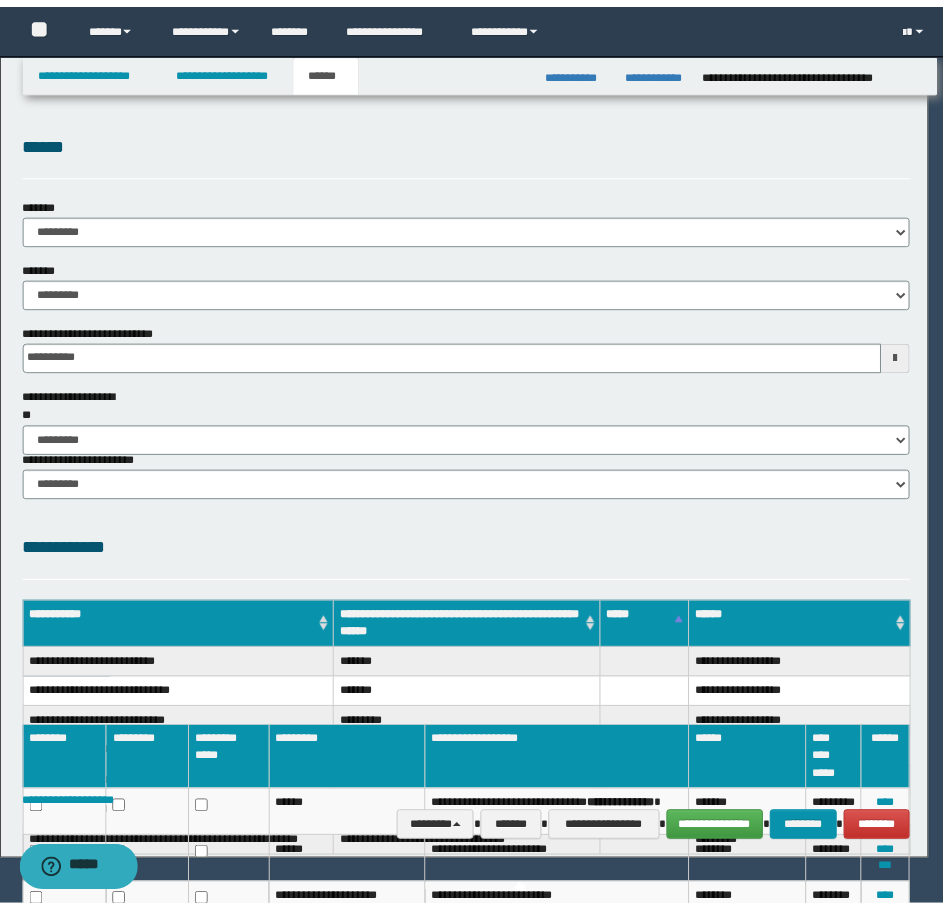 scroll, scrollTop: 0, scrollLeft: 0, axis: both 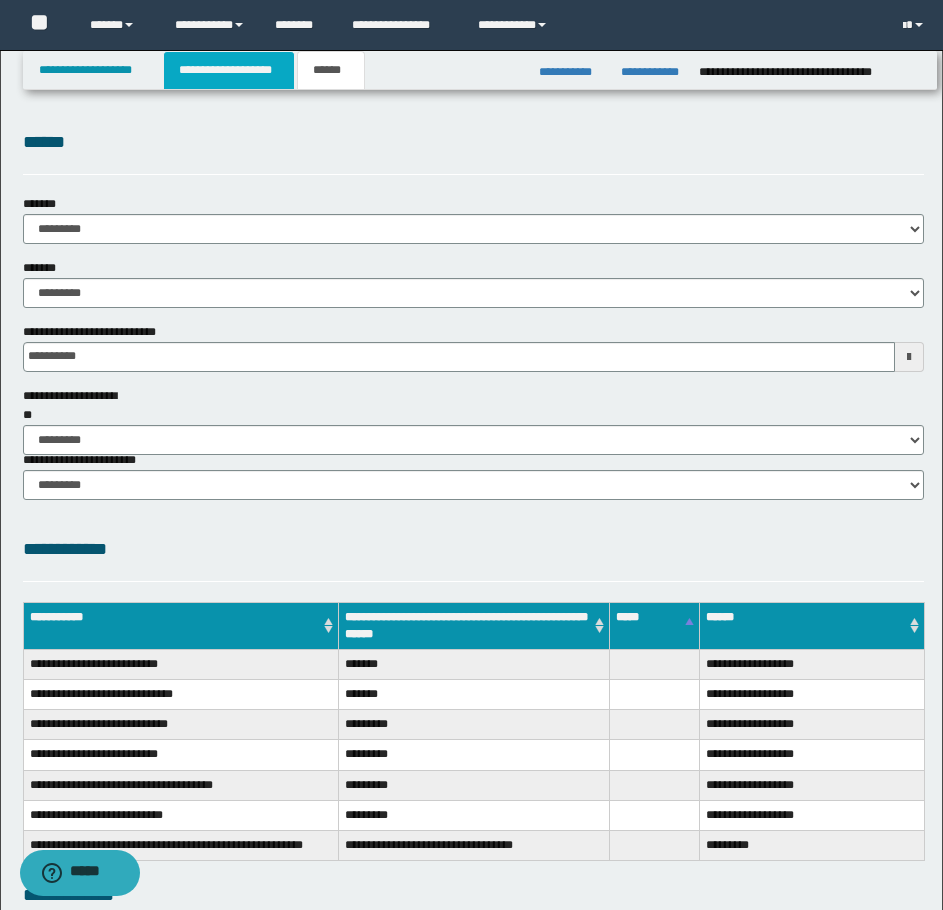 click on "**********" at bounding box center (229, 70) 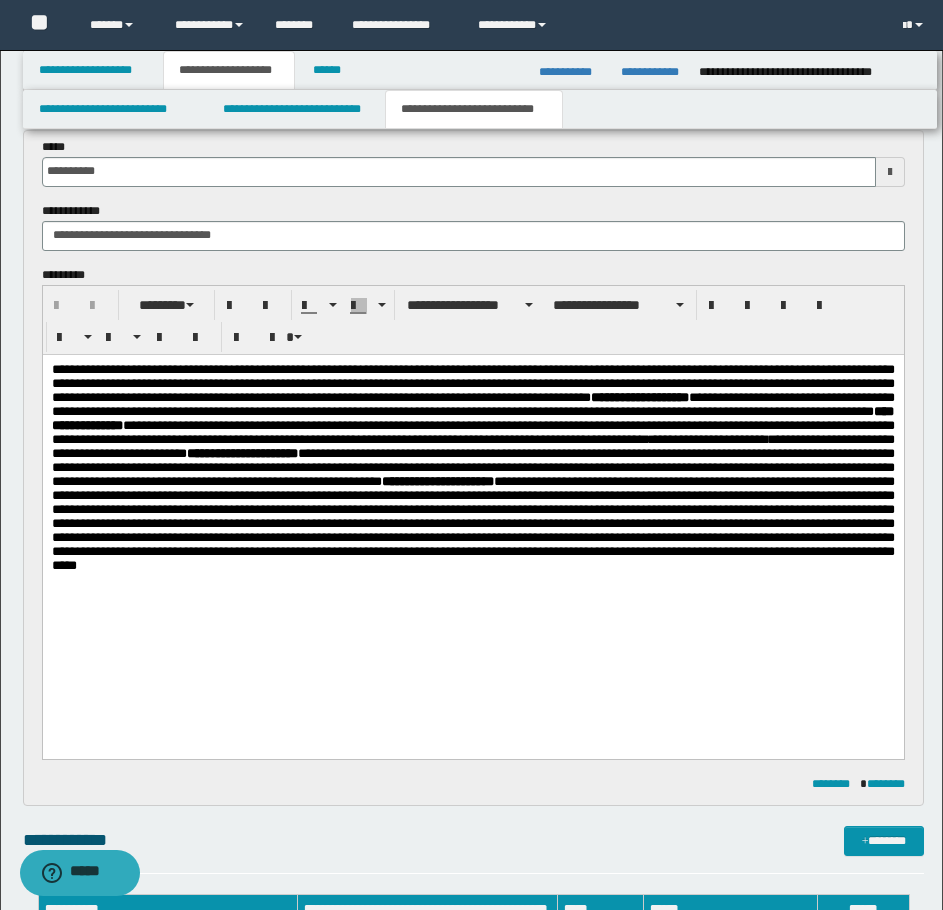 scroll, scrollTop: 800, scrollLeft: 0, axis: vertical 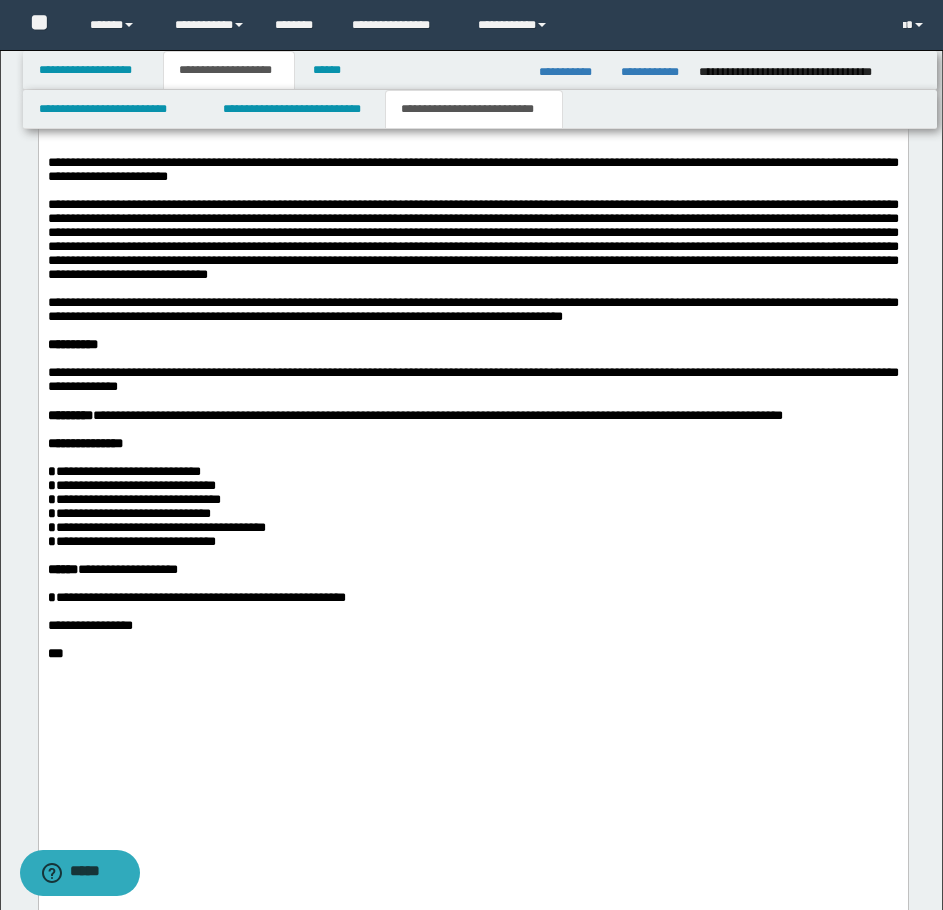 drag, startPoint x: 950, startPoint y: 311, endPoint x: 850, endPoint y: 1489, distance: 1182.2368 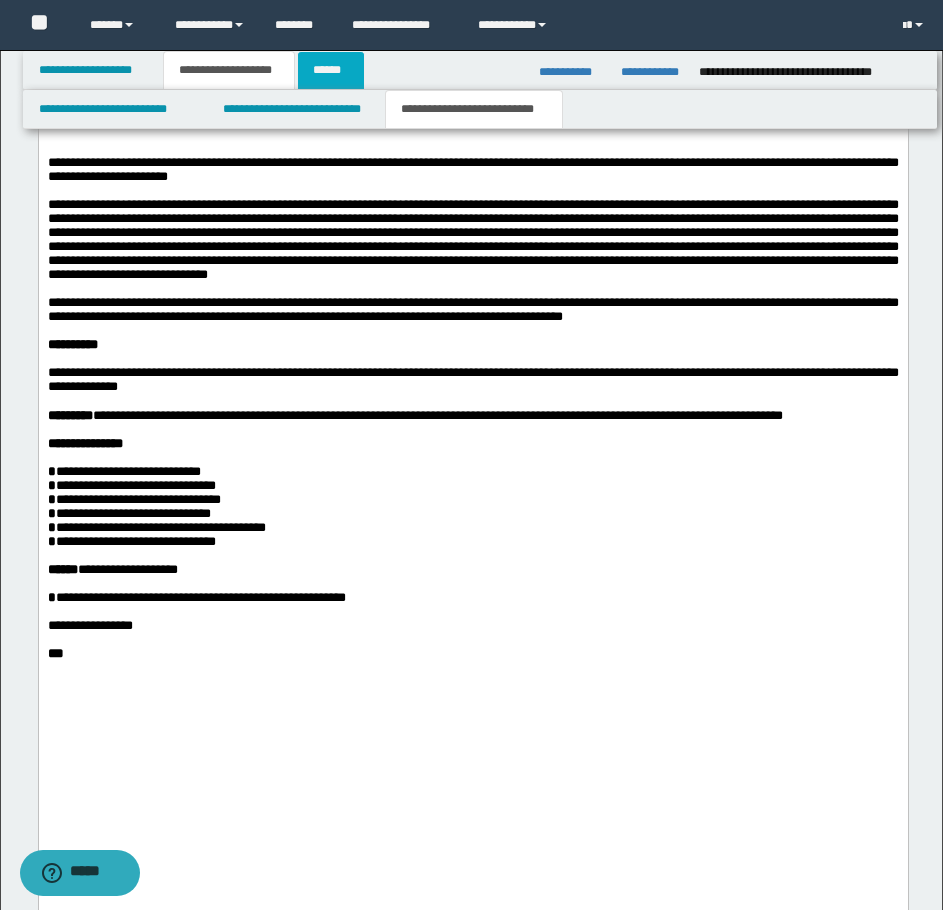 click on "******" at bounding box center (331, 70) 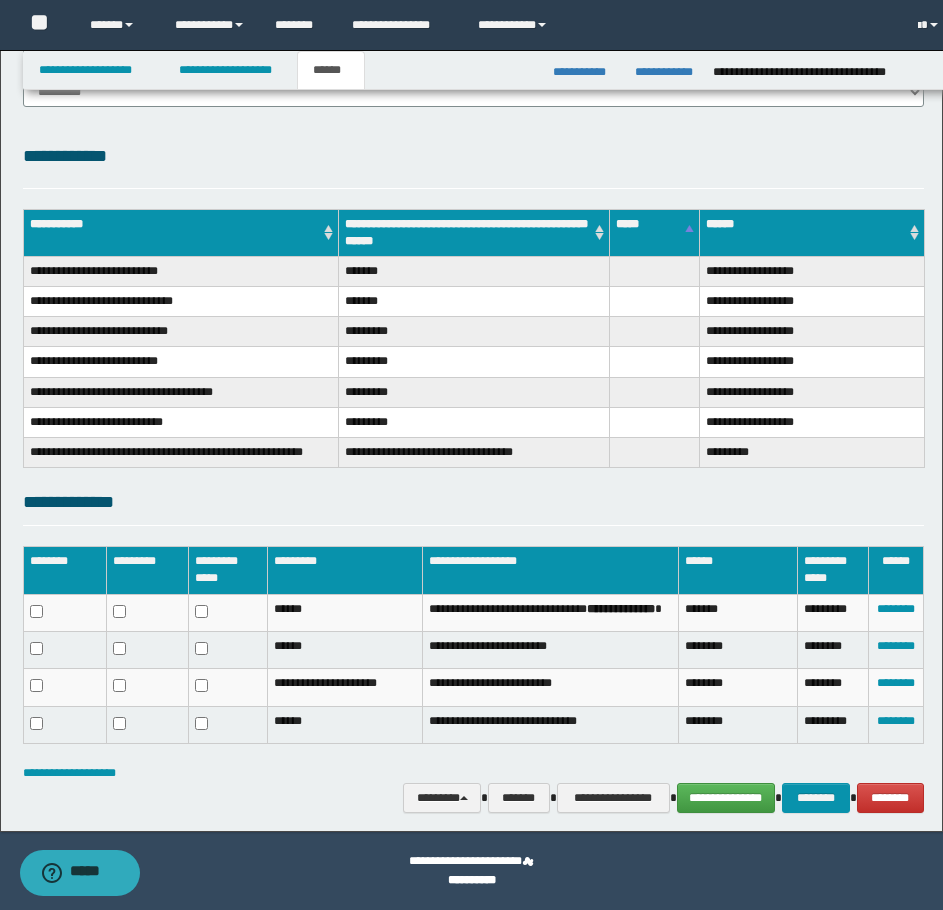 scroll, scrollTop: 393, scrollLeft: 0, axis: vertical 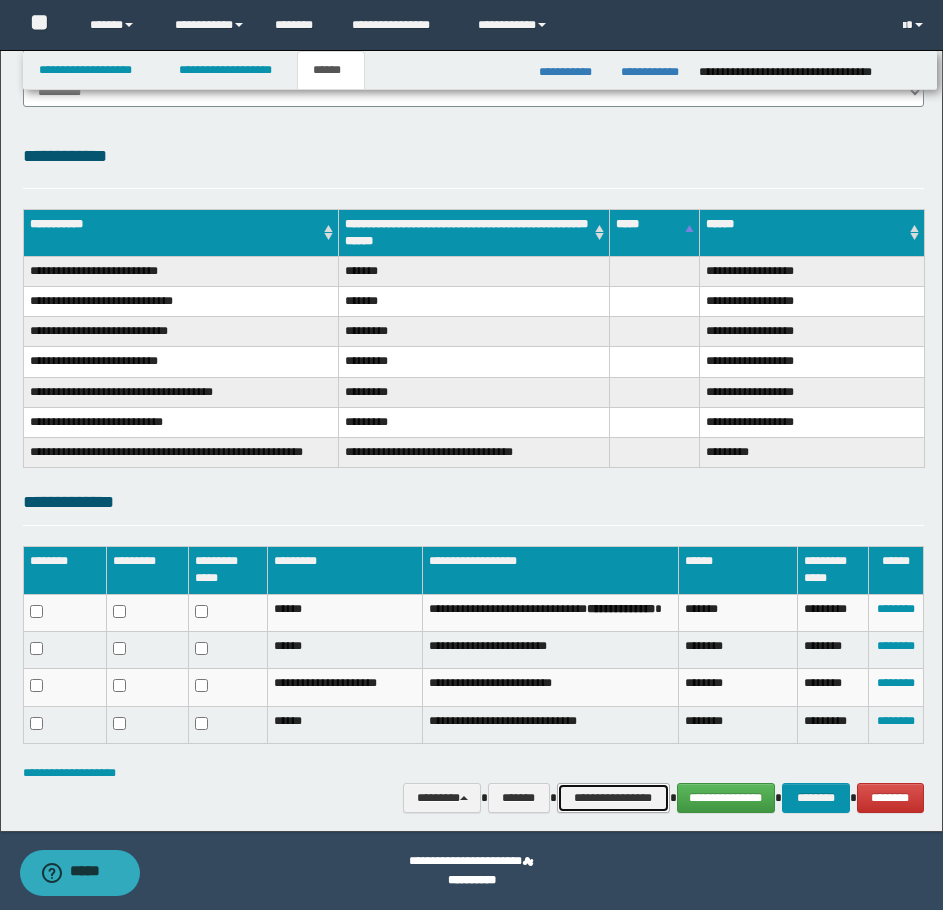 click on "**********" at bounding box center [613, 798] 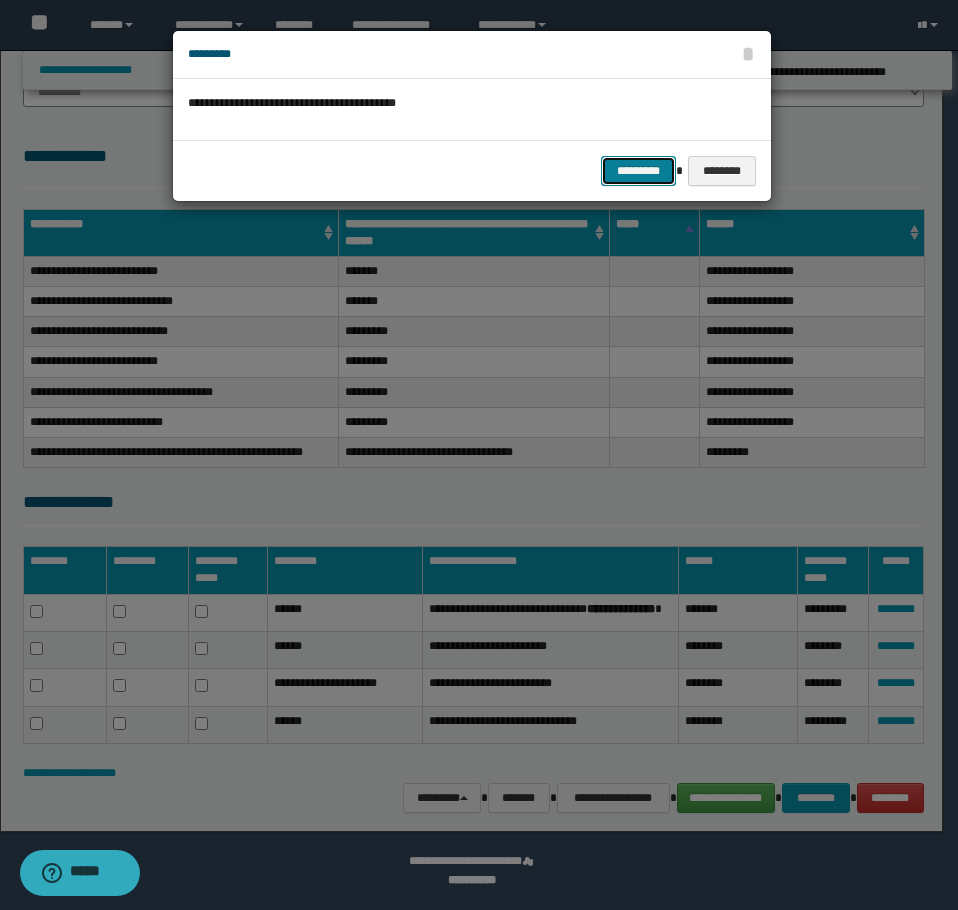 click on "*********" at bounding box center (638, 171) 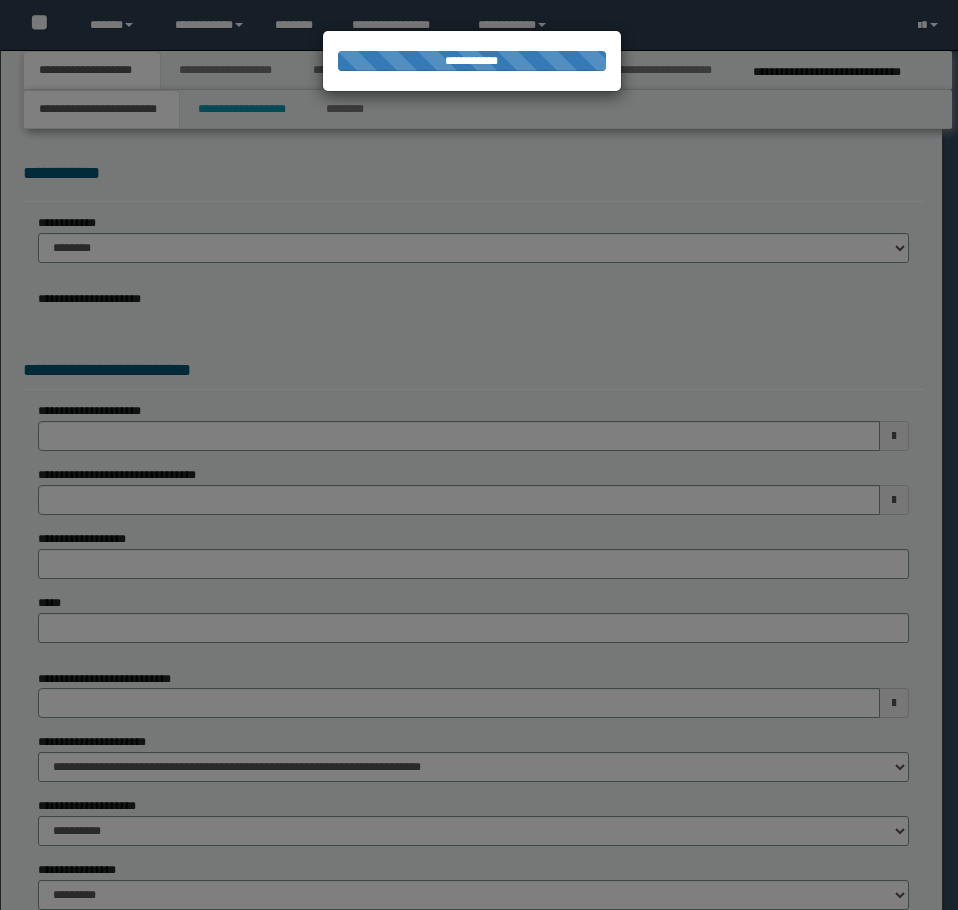 scroll, scrollTop: 0, scrollLeft: 0, axis: both 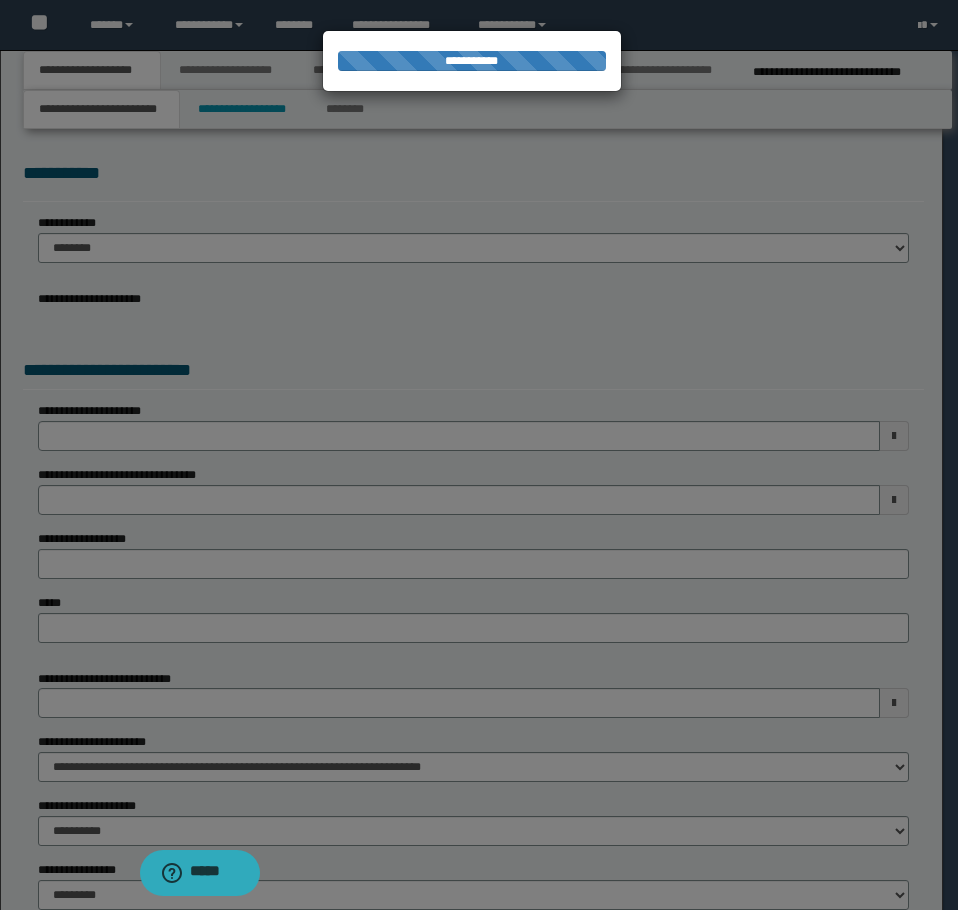 select on "*" 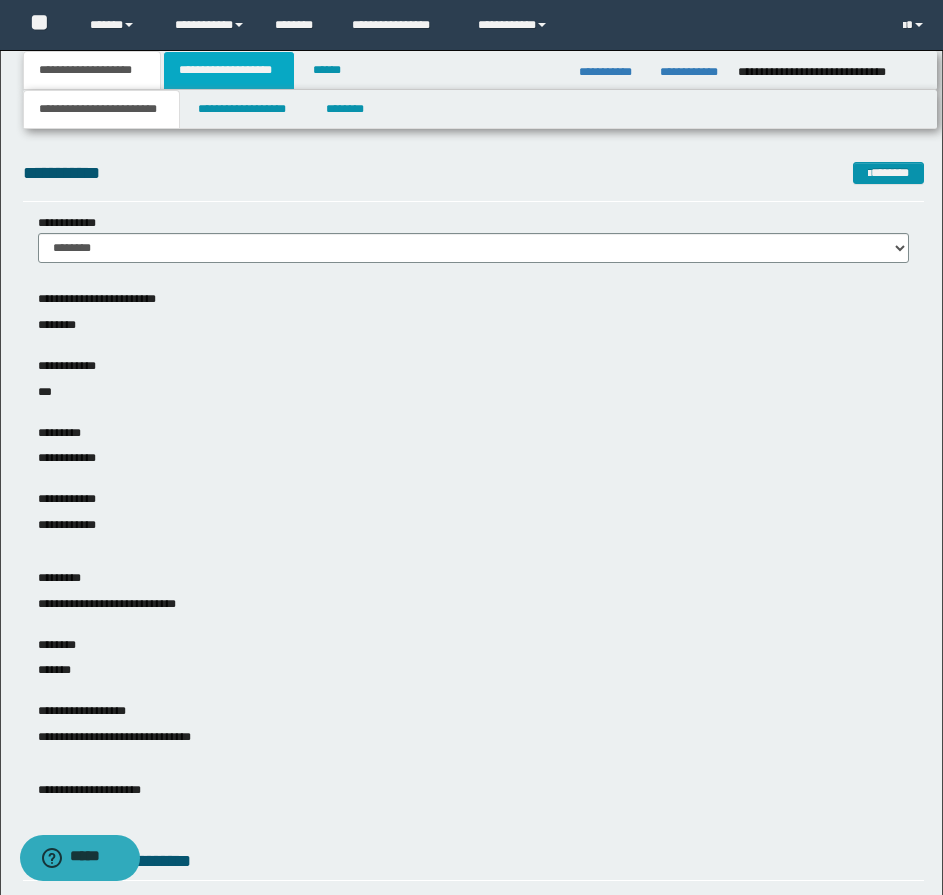 click on "**********" at bounding box center [229, 70] 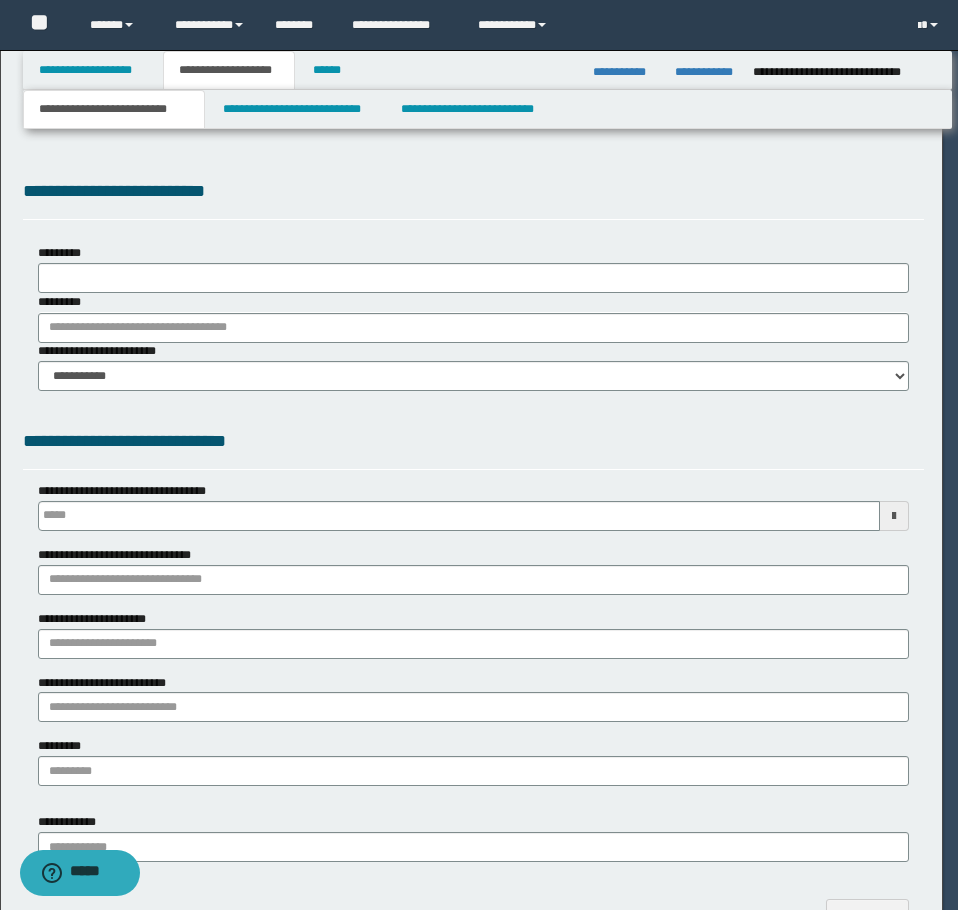 type on "**********" 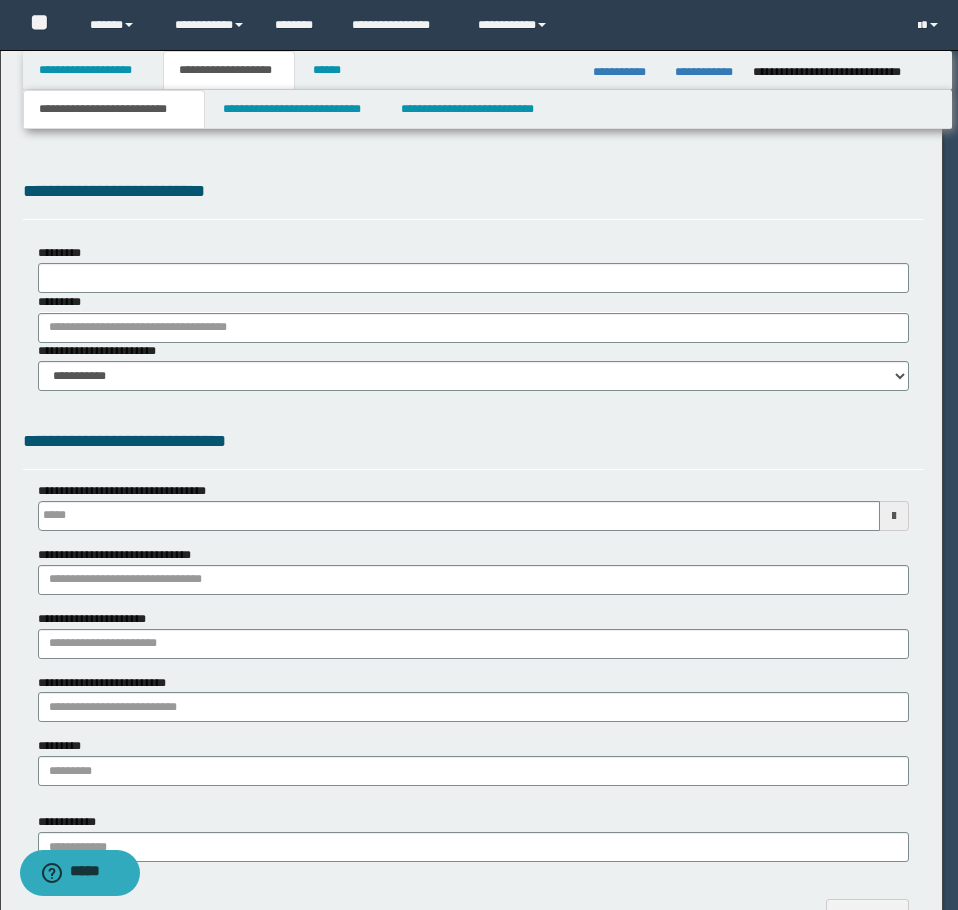 type on "******" 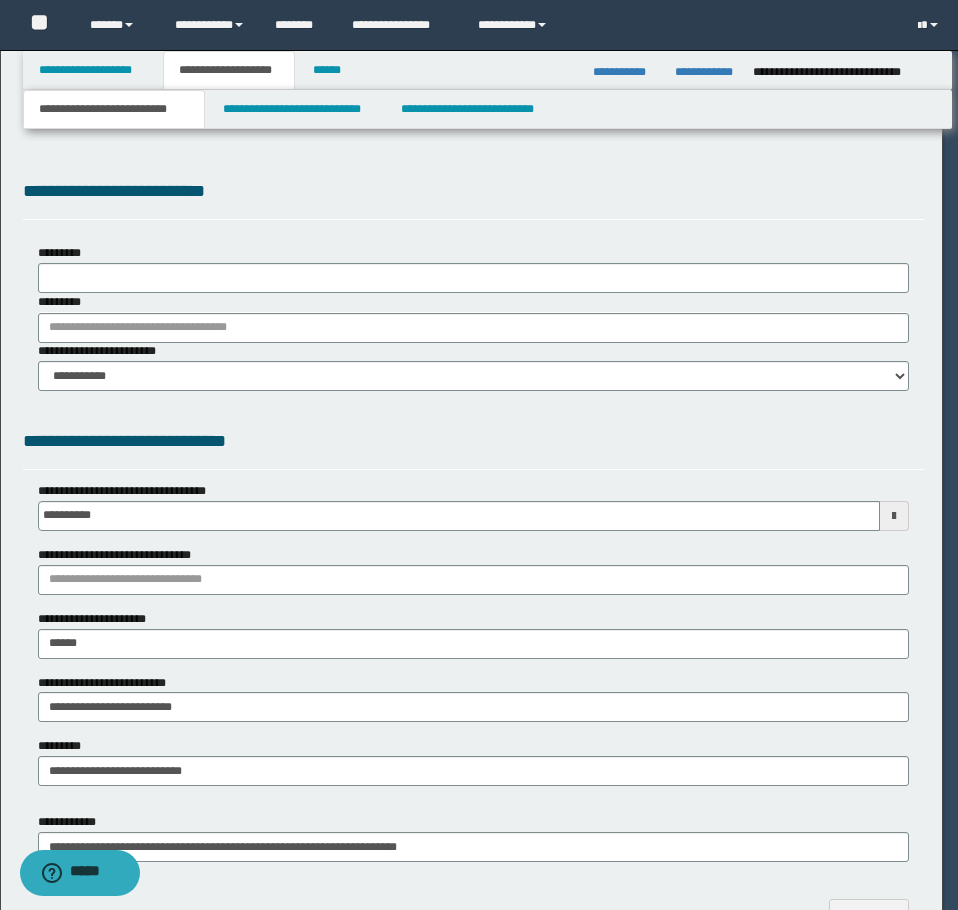 scroll, scrollTop: 0, scrollLeft: 0, axis: both 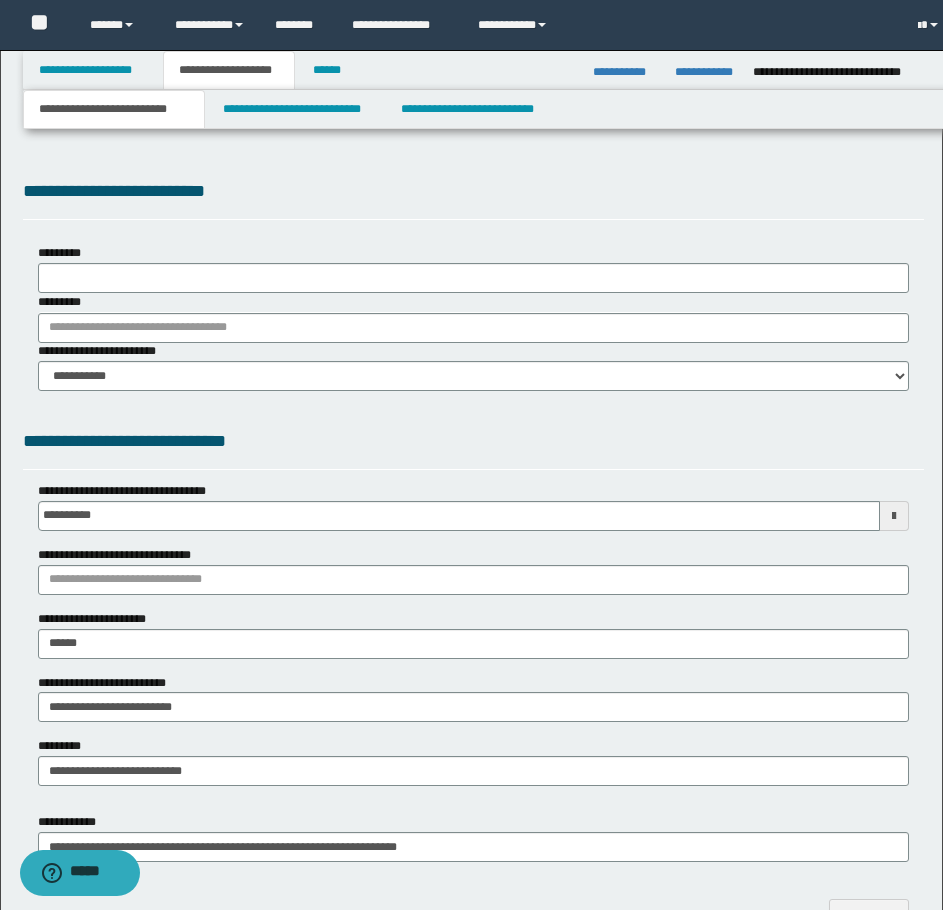 type on "**********" 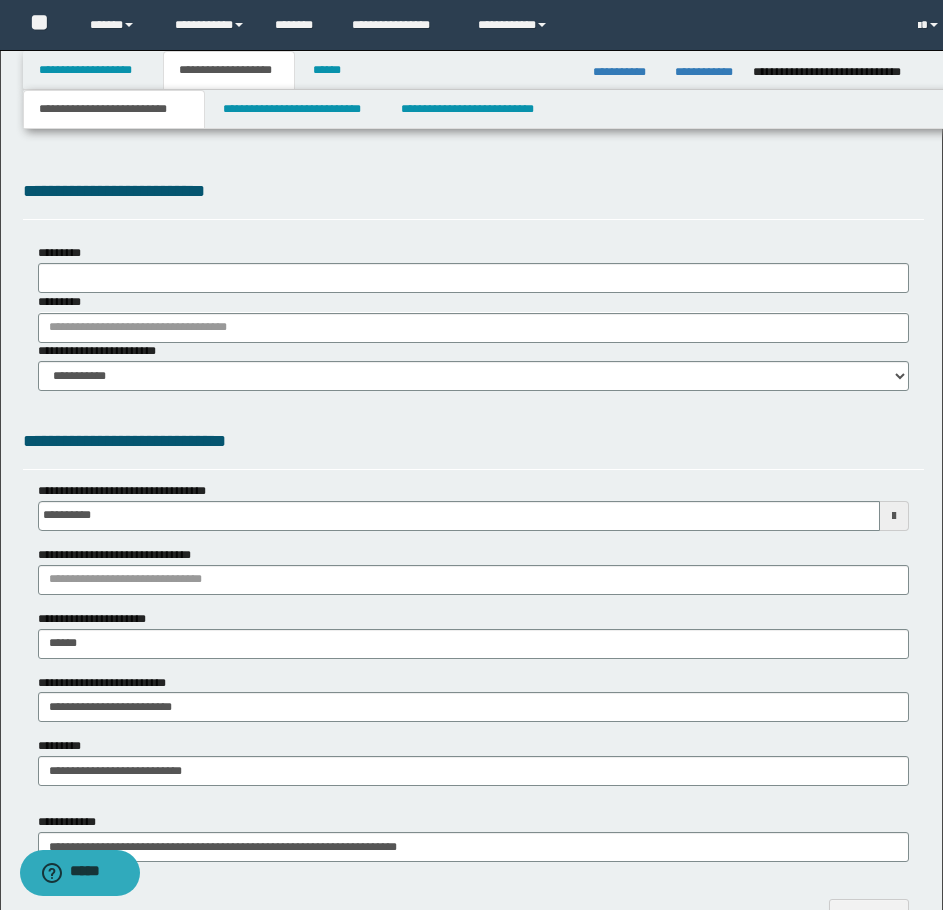 select on "*" 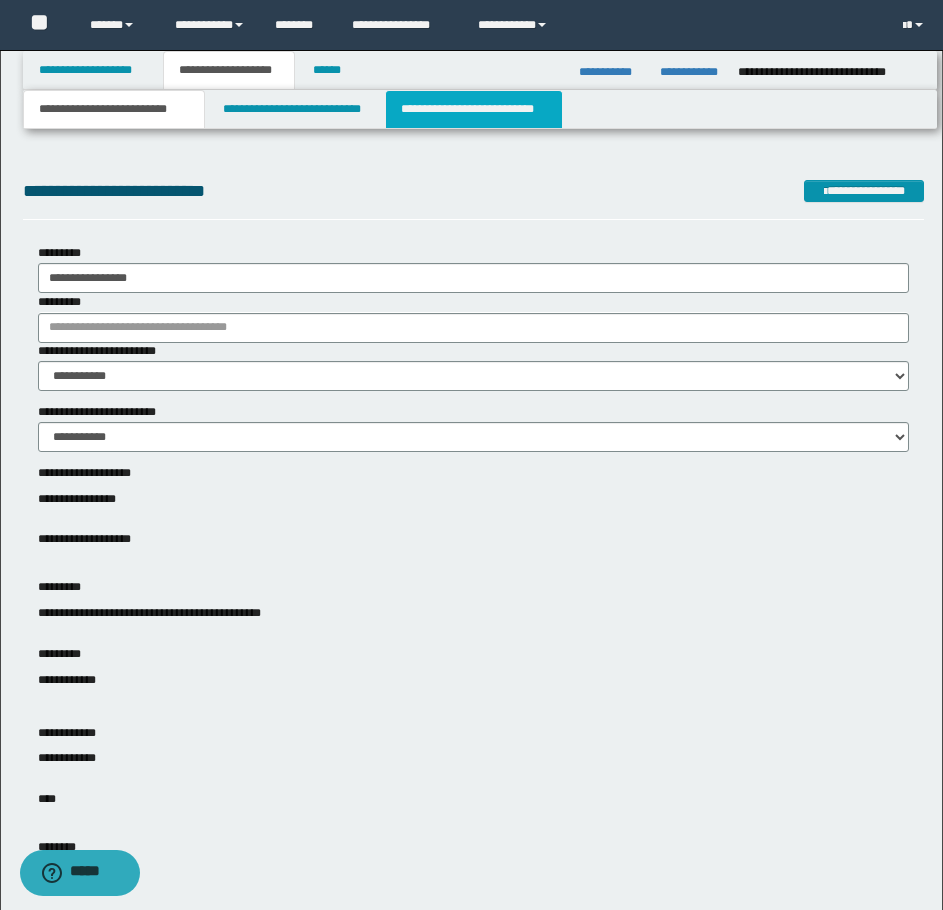 click on "**********" at bounding box center (474, 109) 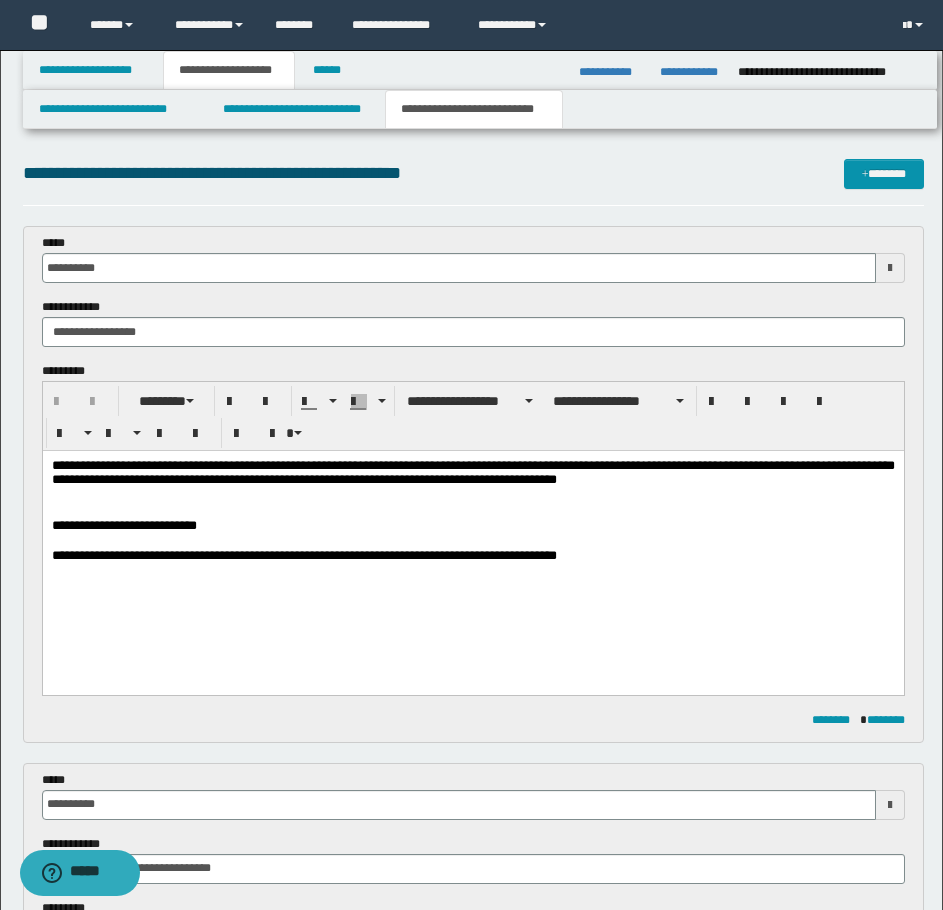 scroll, scrollTop: 0, scrollLeft: 0, axis: both 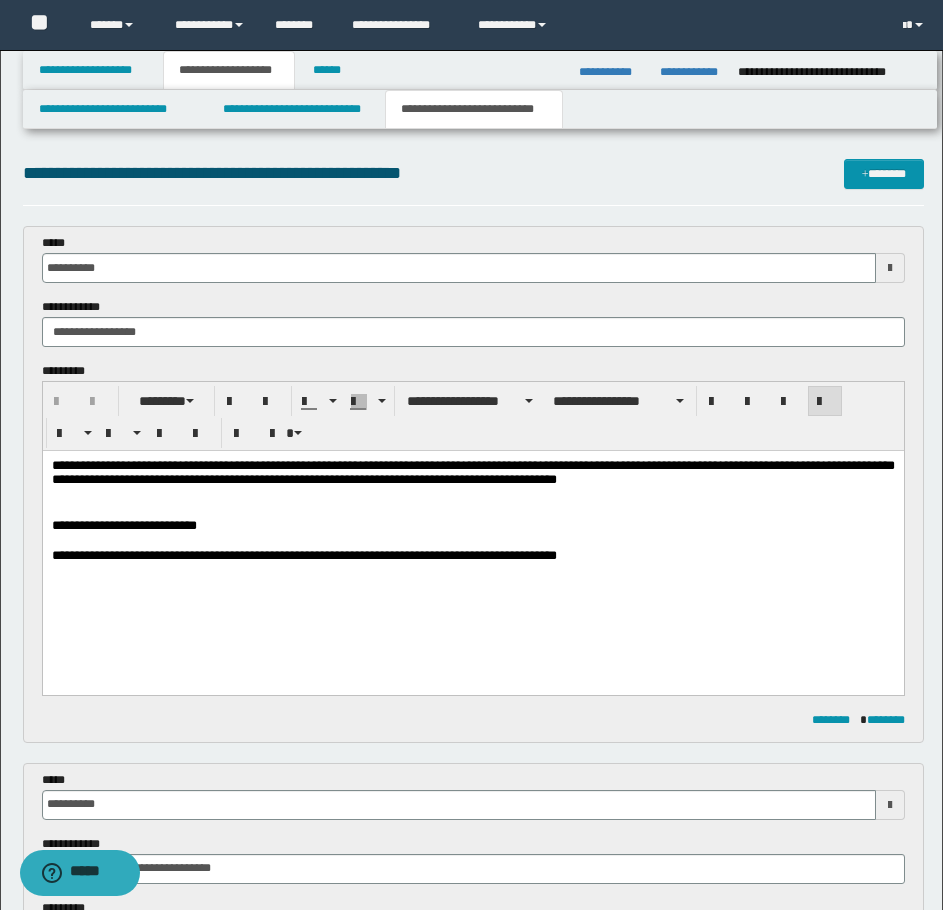 click at bounding box center [472, 541] 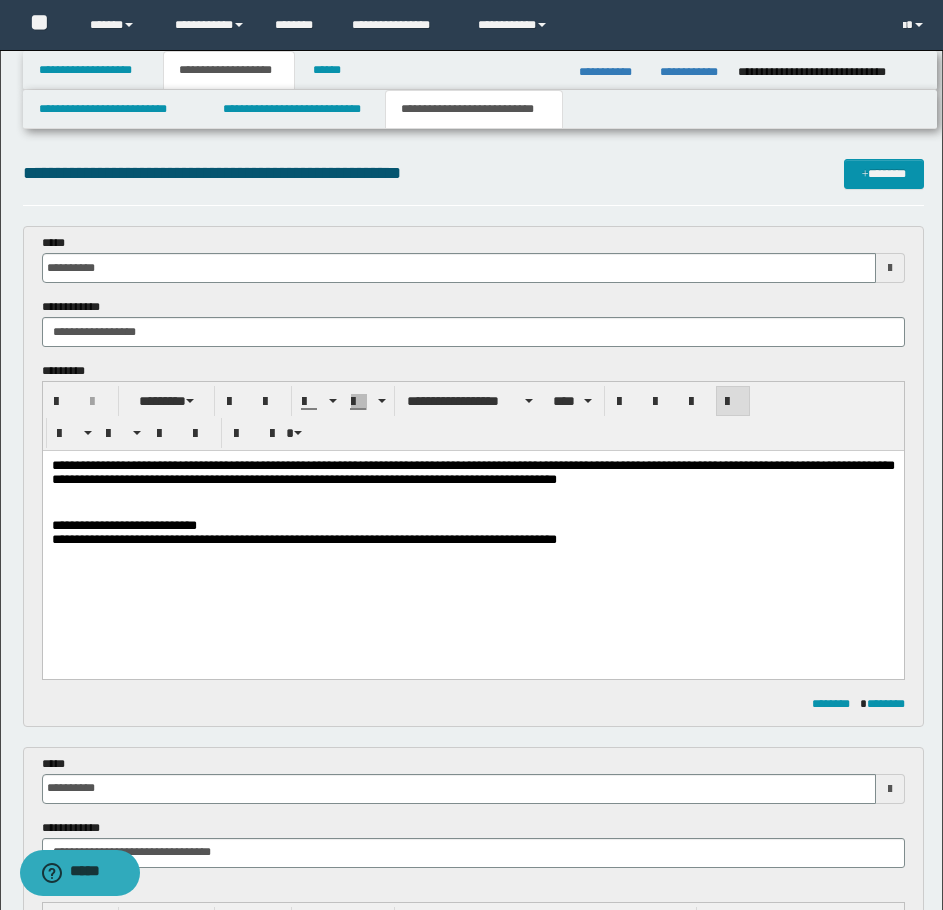 click on "**********" at bounding box center [472, 472] 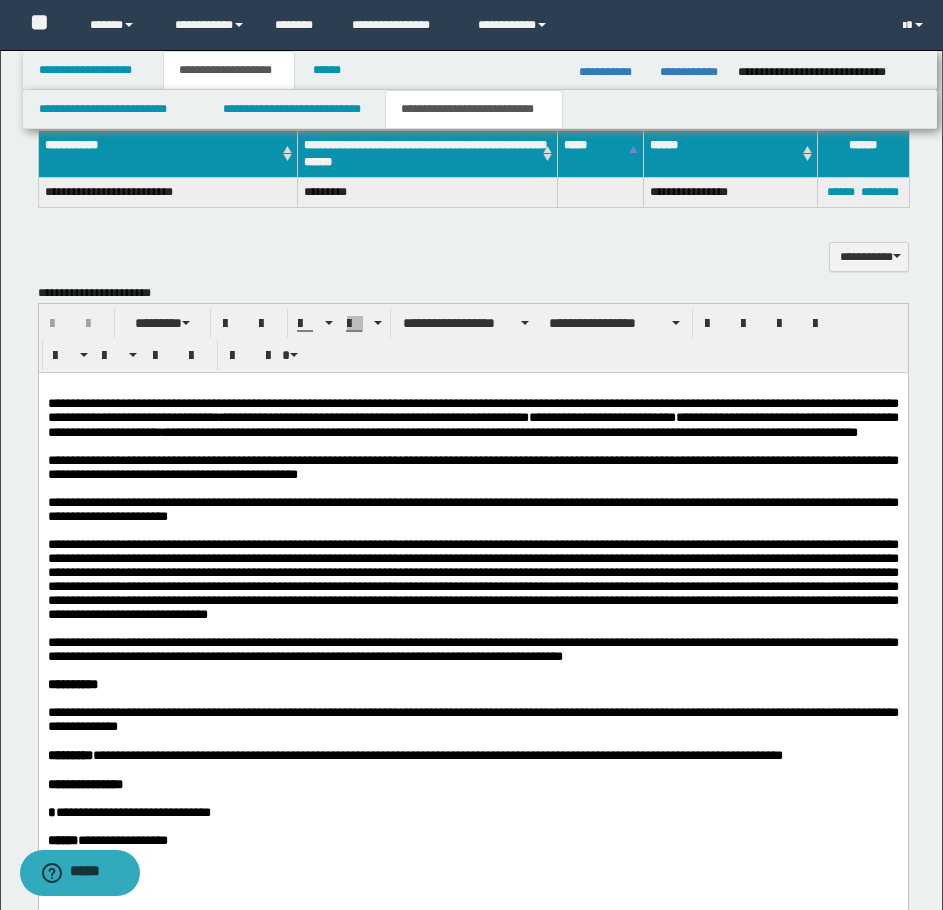 scroll, scrollTop: 1300, scrollLeft: 0, axis: vertical 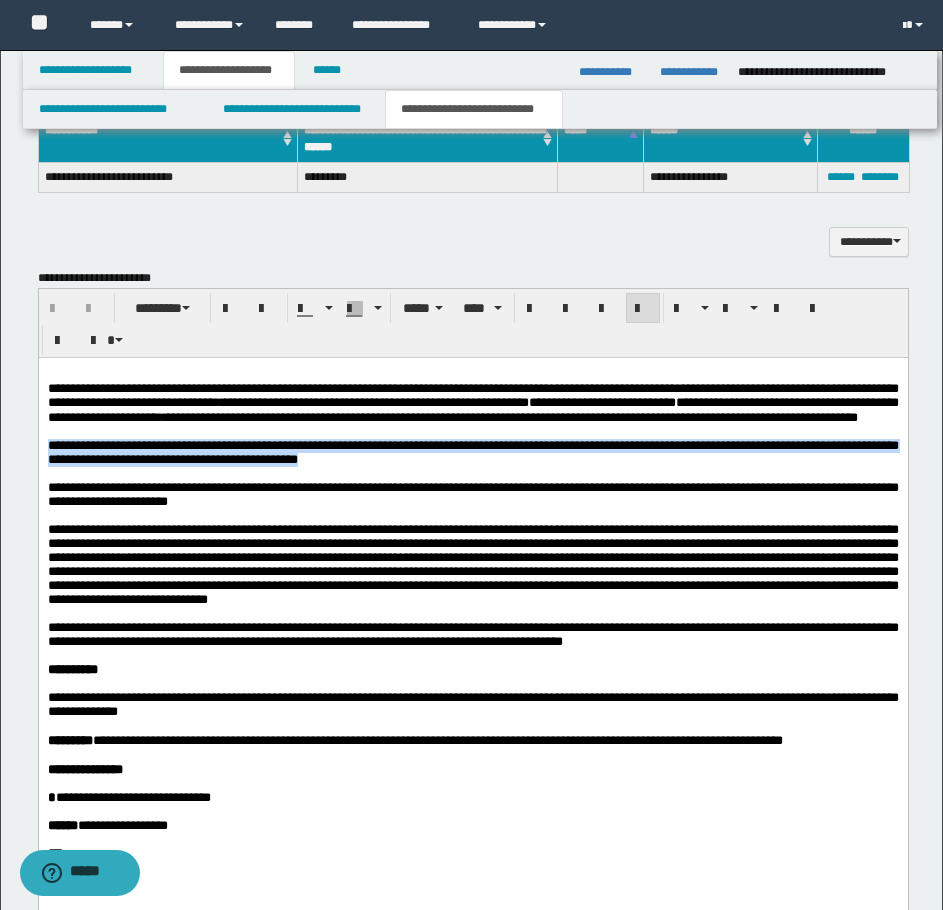 drag, startPoint x: 48, startPoint y: 467, endPoint x: 522, endPoint y: 486, distance: 474.38065 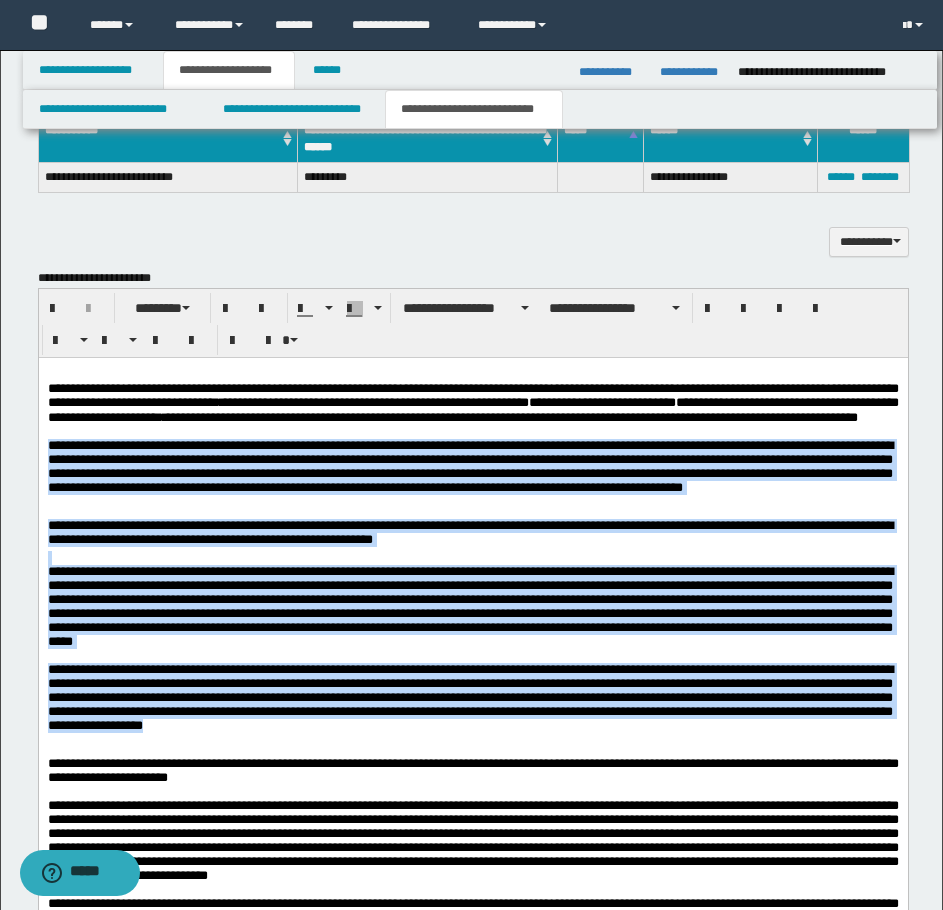 drag, startPoint x: 46, startPoint y: 465, endPoint x: 508, endPoint y: 759, distance: 547.613 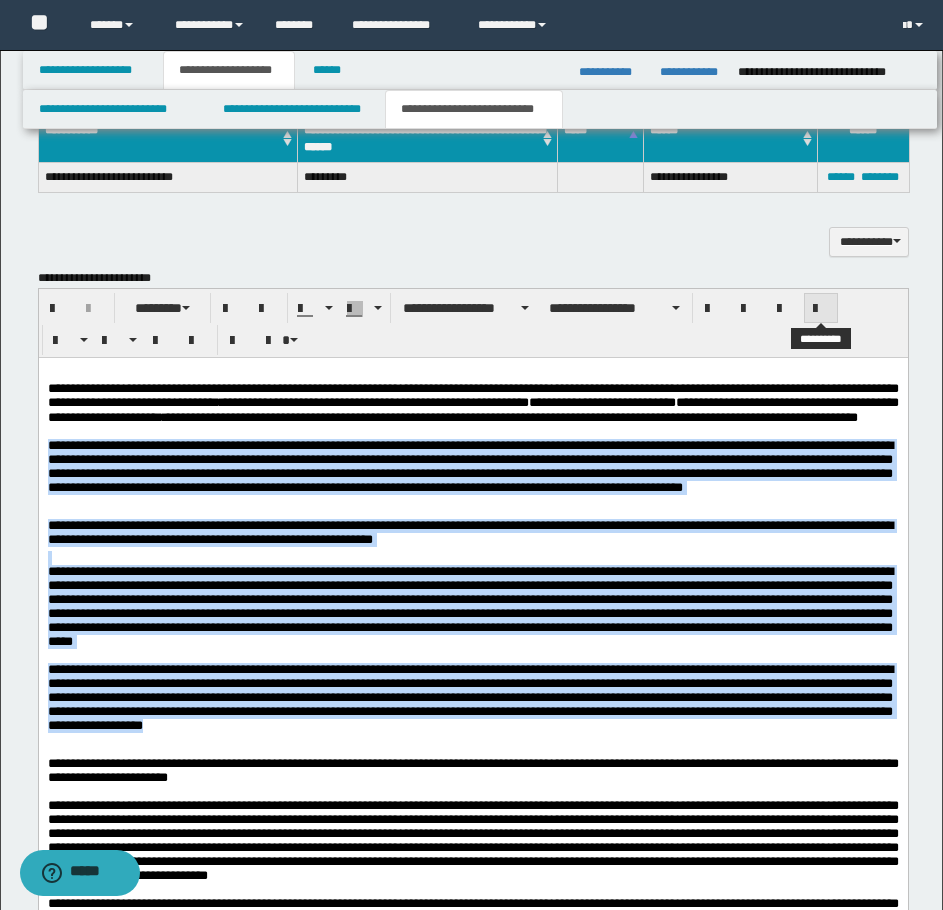 click at bounding box center [821, 309] 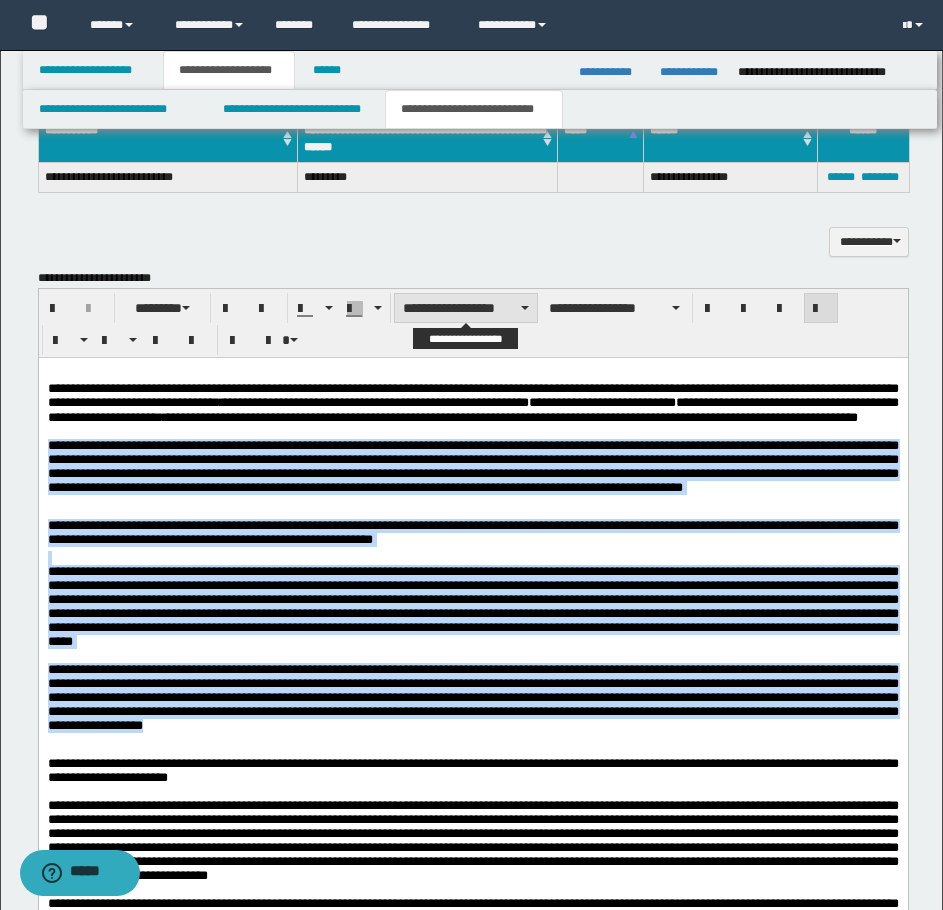 click on "**********" at bounding box center [466, 308] 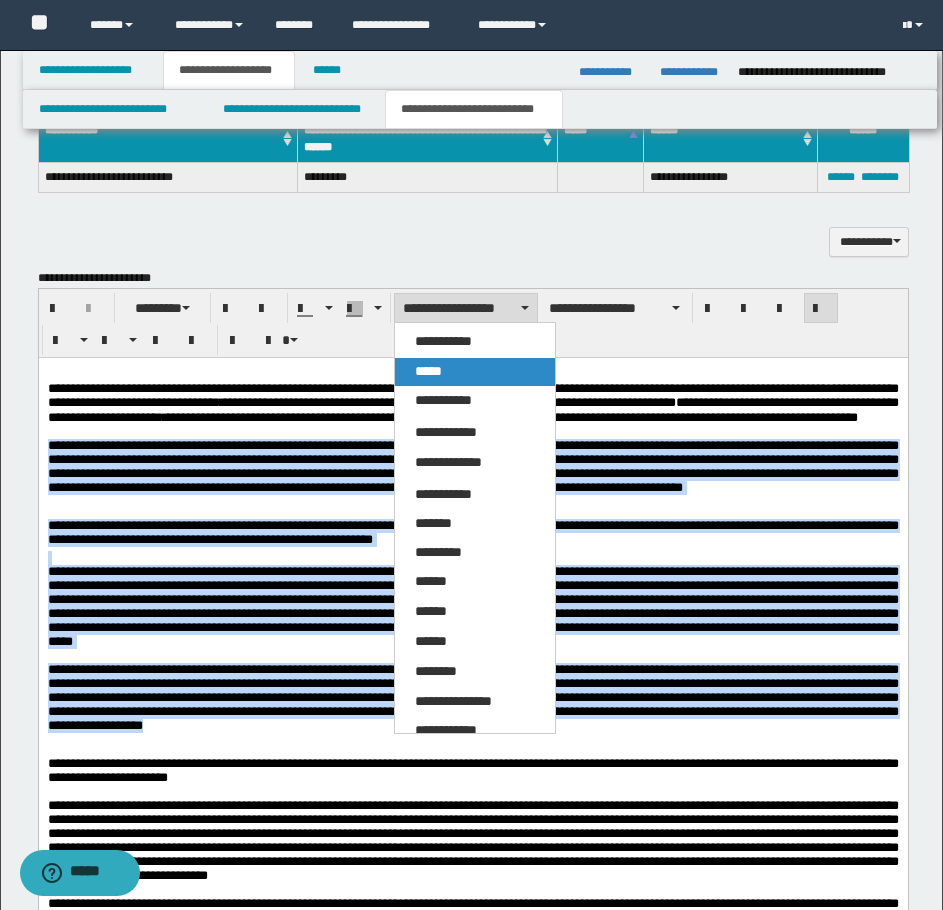 click on "*****" at bounding box center (475, 372) 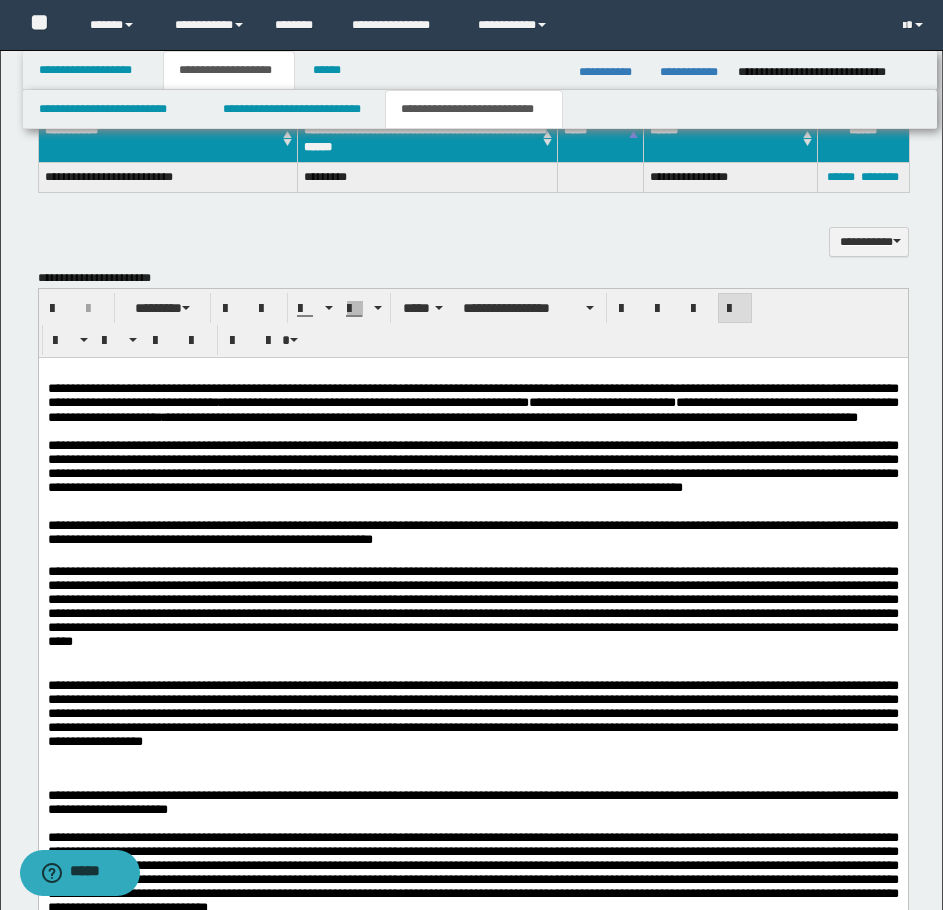 click on "**********" at bounding box center (472, 791) 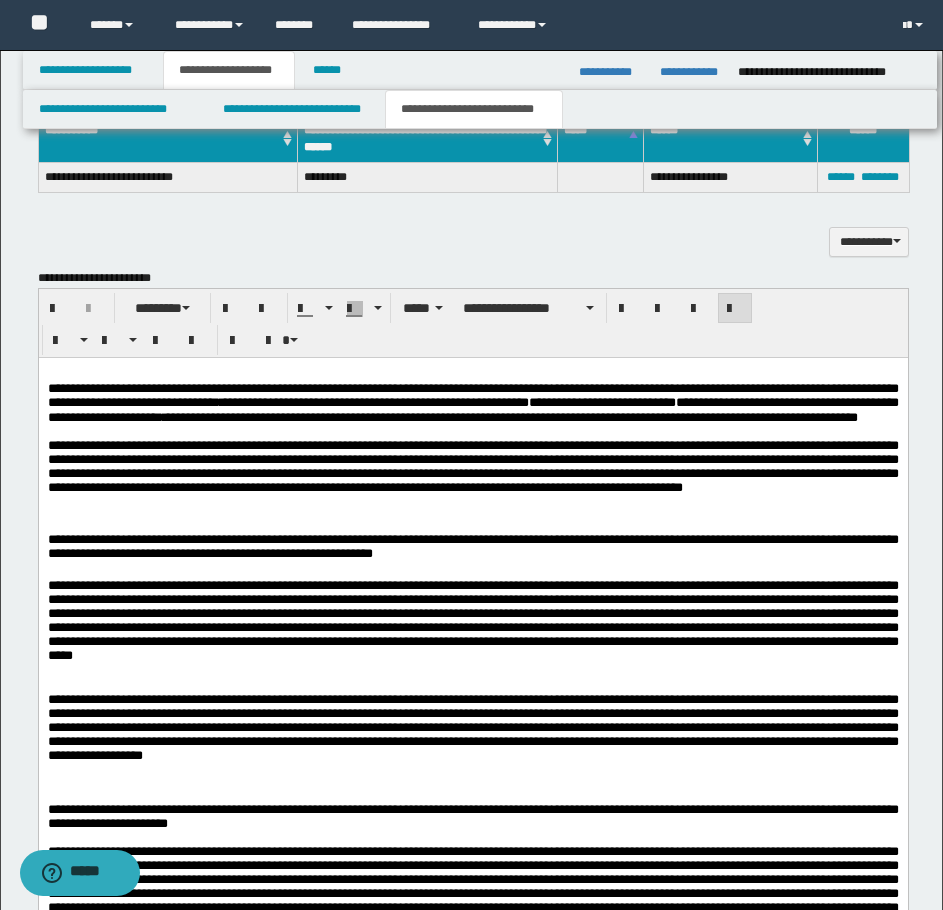 click on "**********" at bounding box center (472, 465) 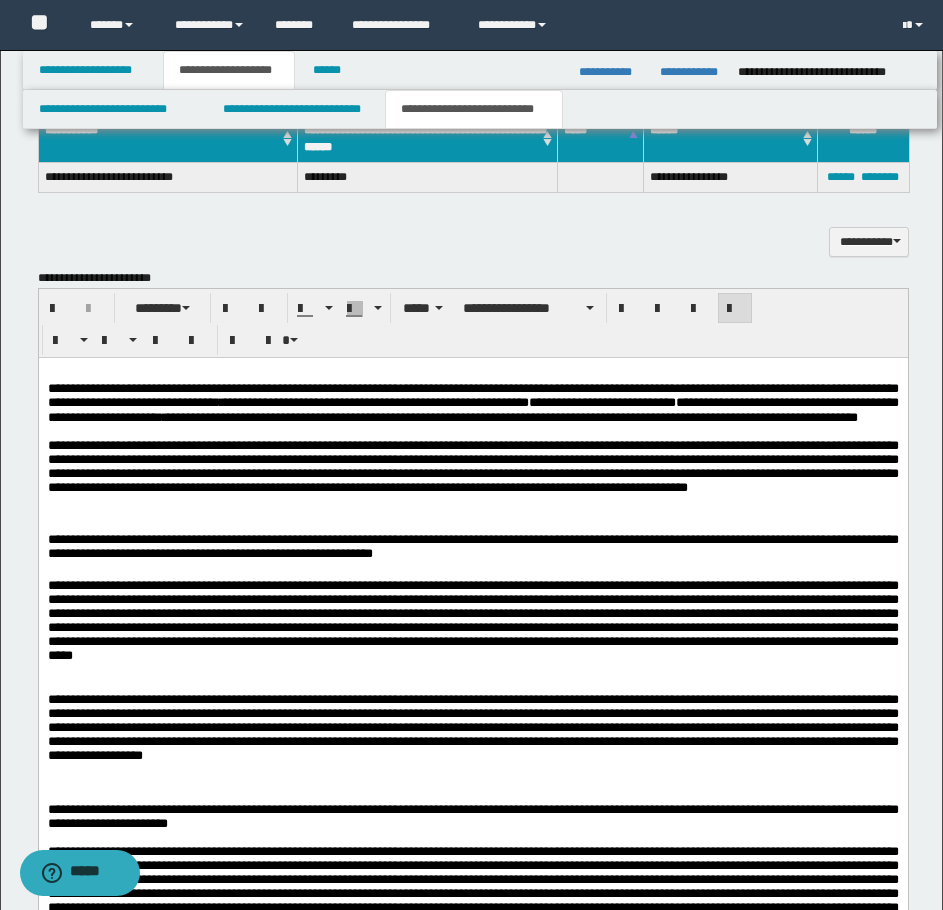 click on "**********" at bounding box center (472, 478) 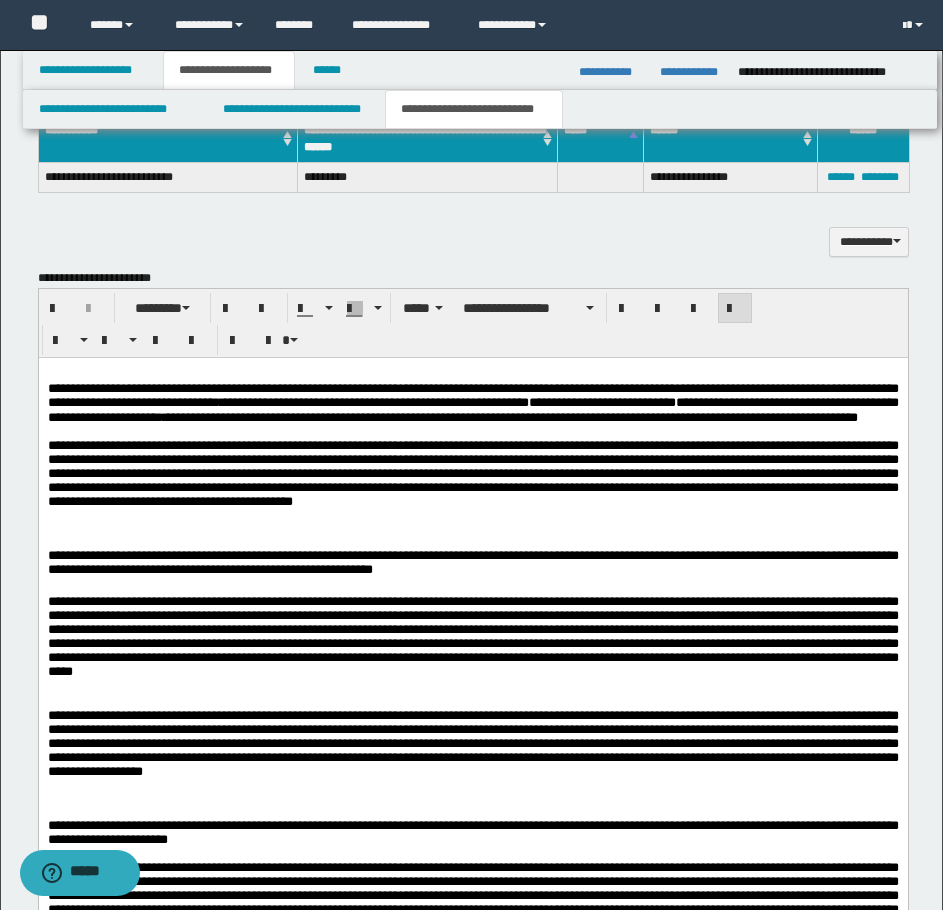 click on "**********" at bounding box center (472, 472) 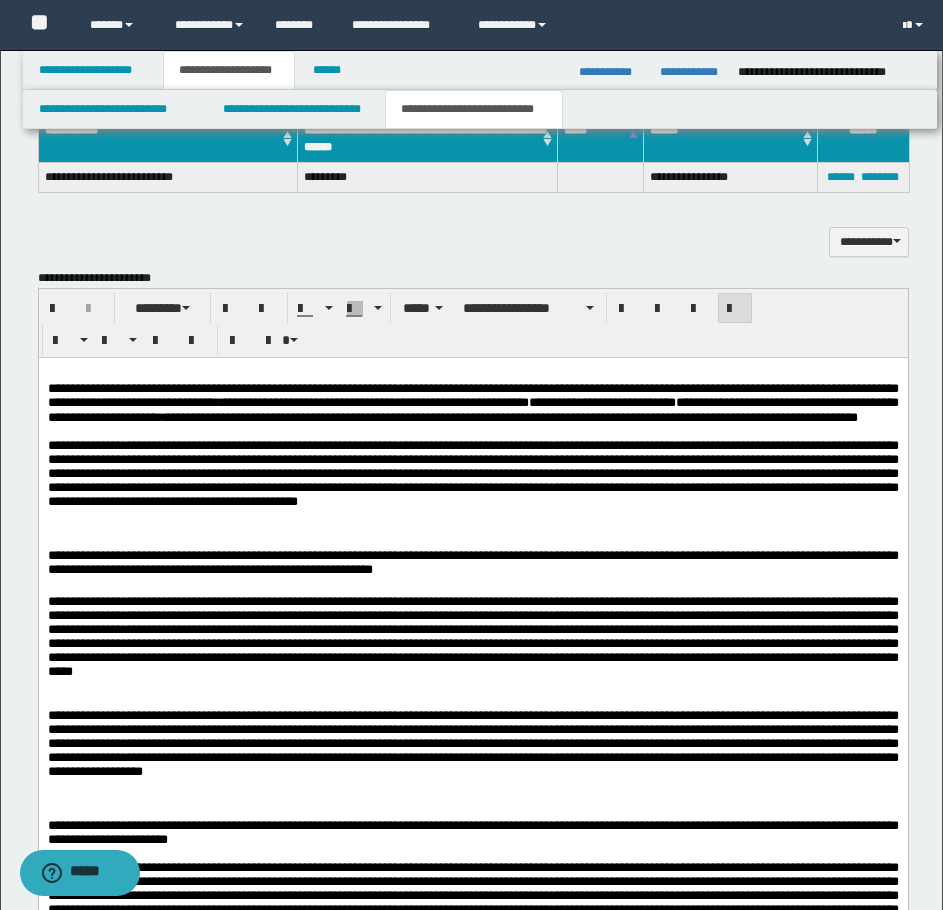 click on "**********" at bounding box center (472, 486) 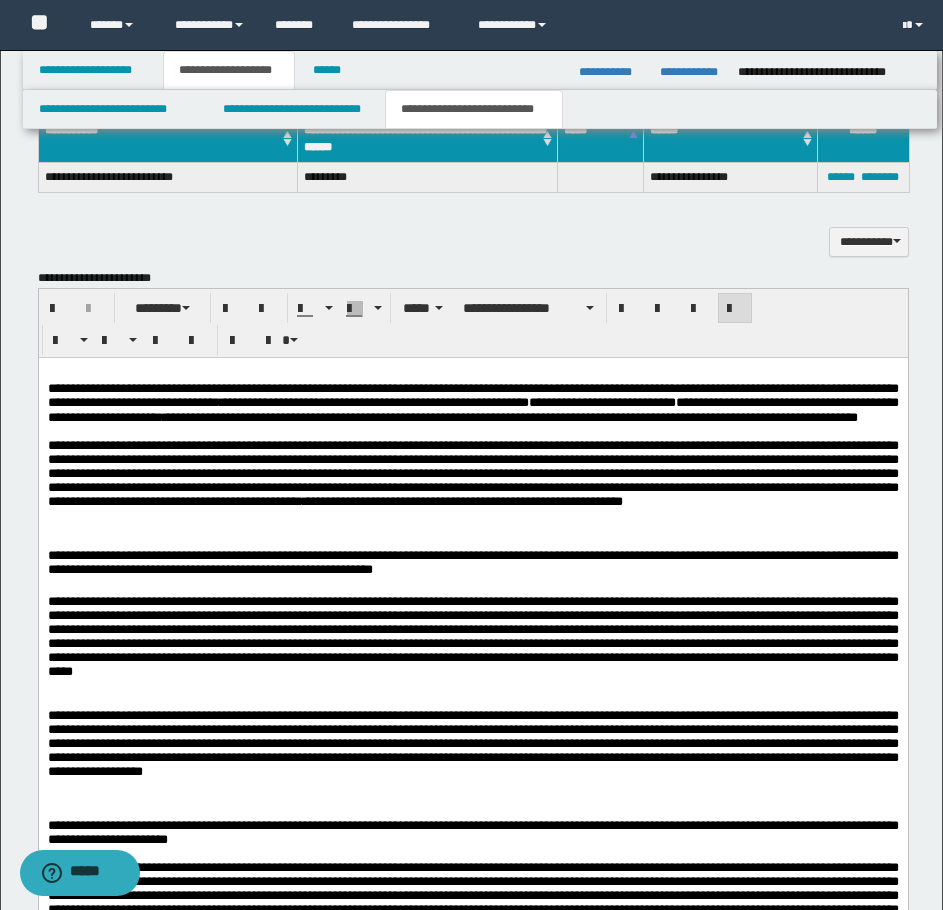 click on "**********" at bounding box center (472, 472) 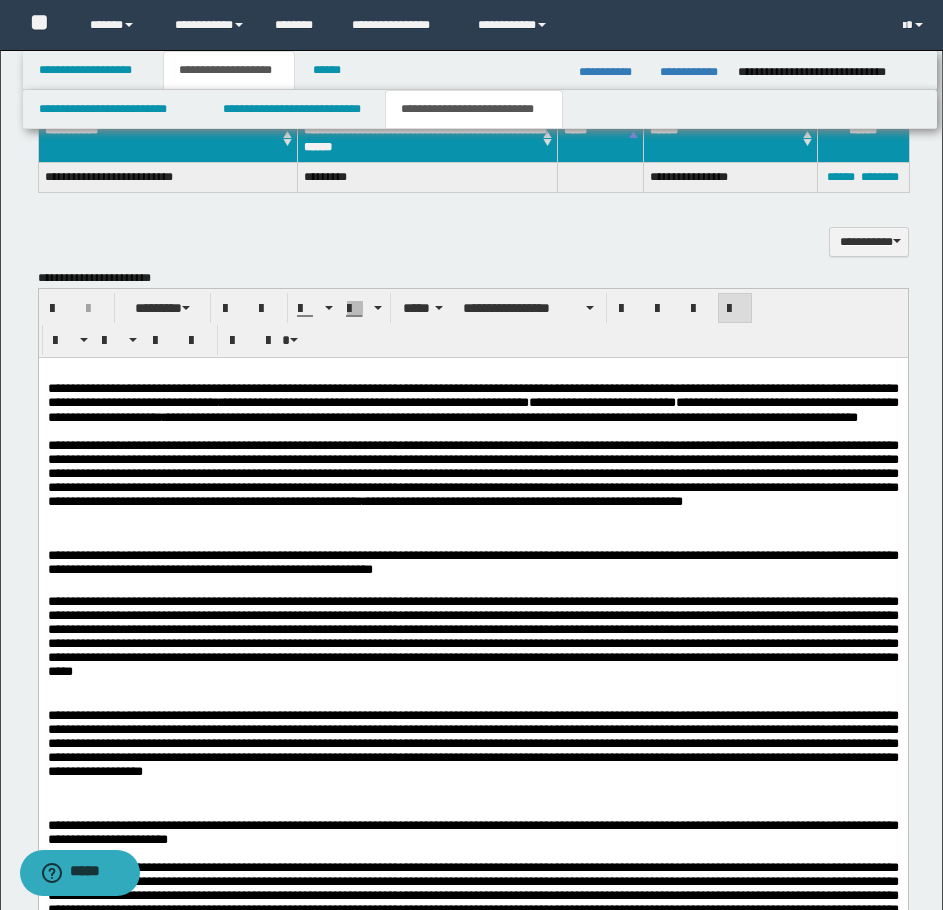 click on "**********" at bounding box center [472, 486] 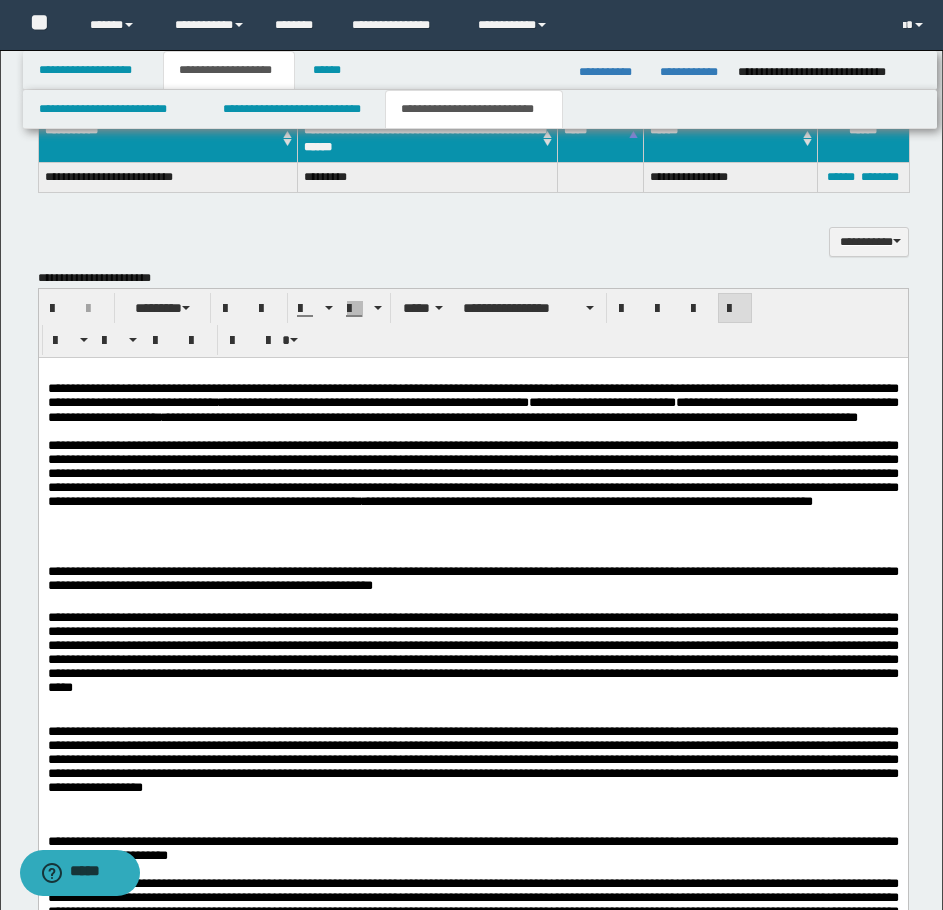 click on "**********" at bounding box center [472, 472] 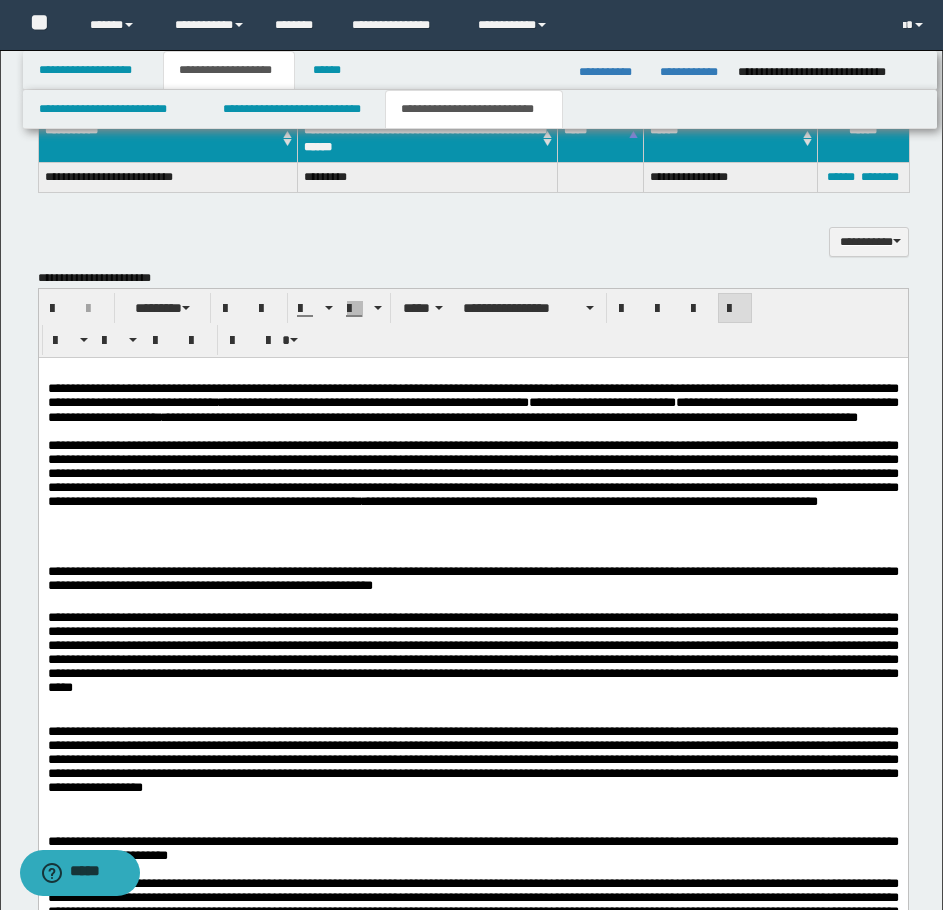 click on "**********" at bounding box center (472, 472) 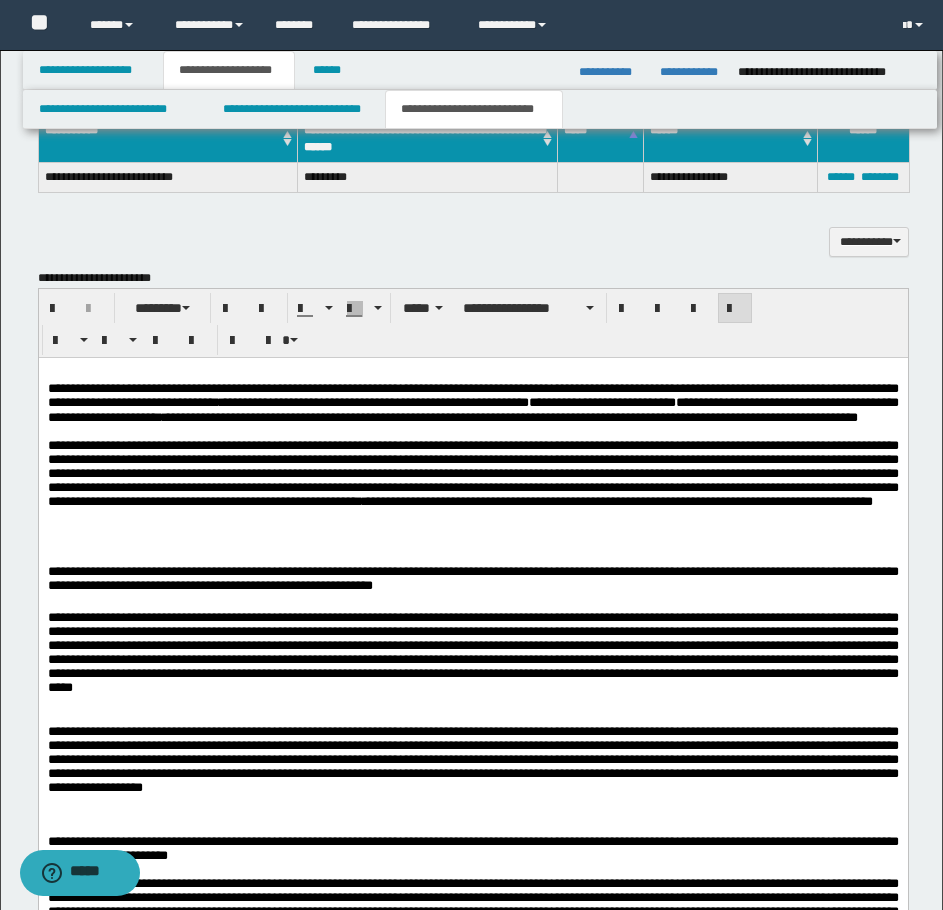 click on "**********" at bounding box center [472, 472] 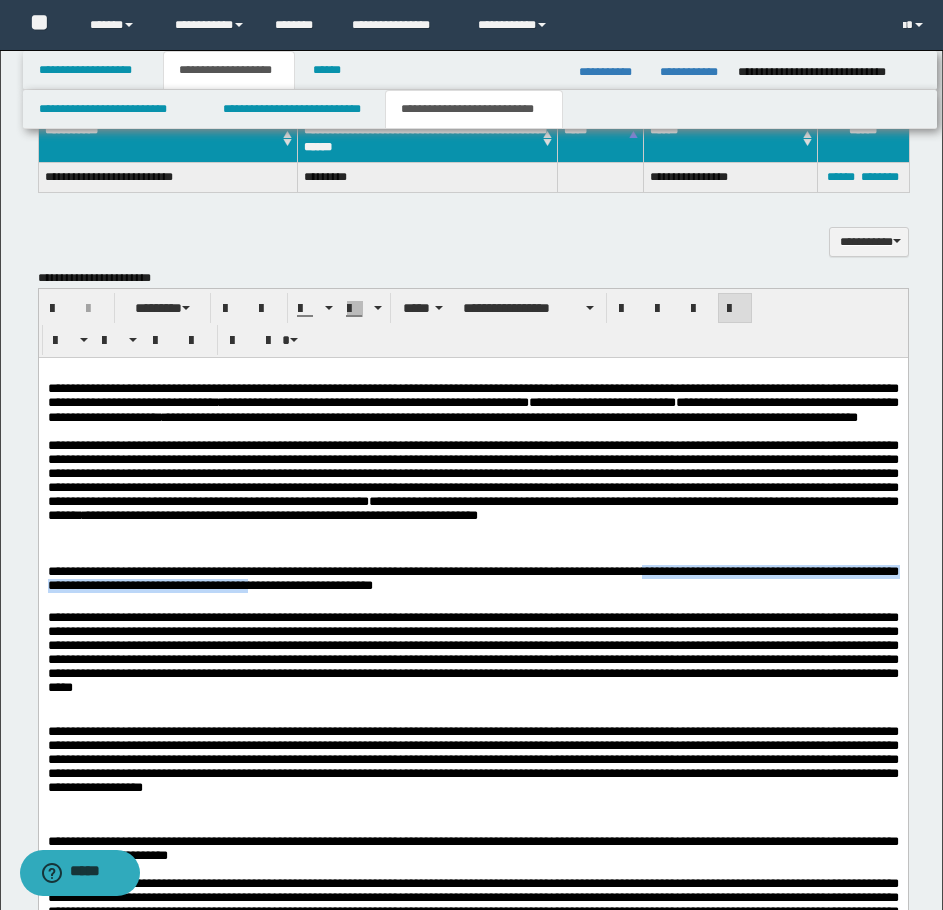 drag, startPoint x: 765, startPoint y: 599, endPoint x: 457, endPoint y: 615, distance: 308.4153 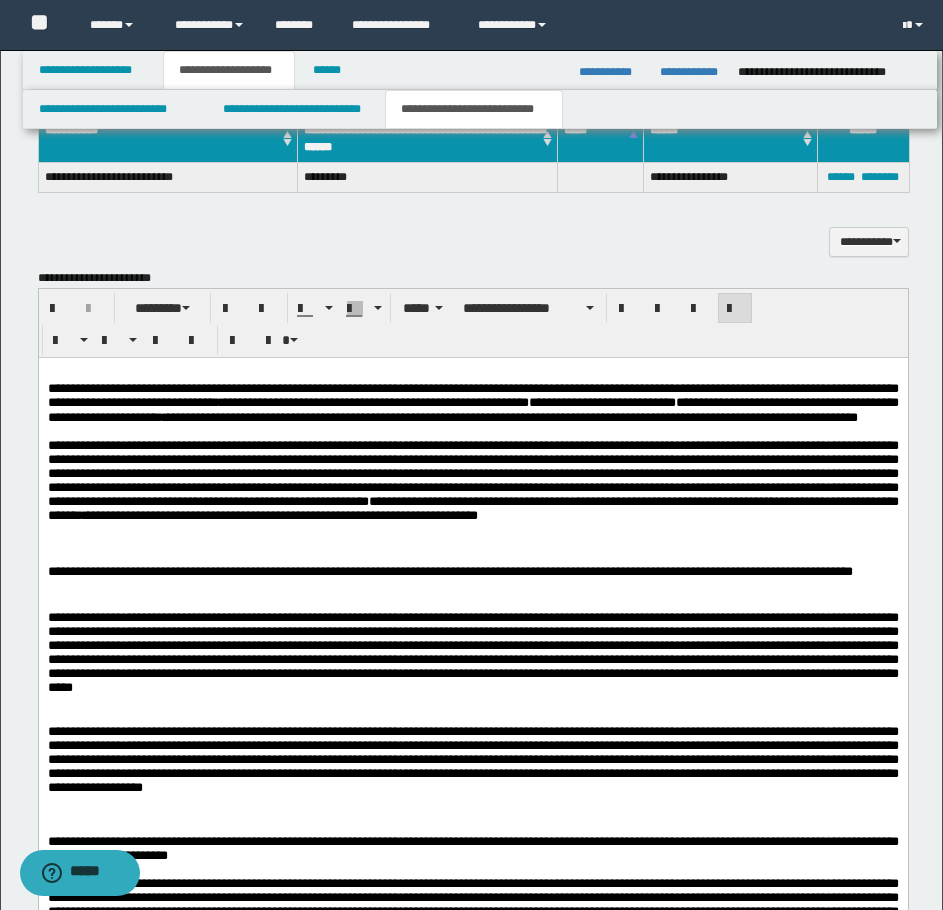 click on "**********" at bounding box center (472, 580) 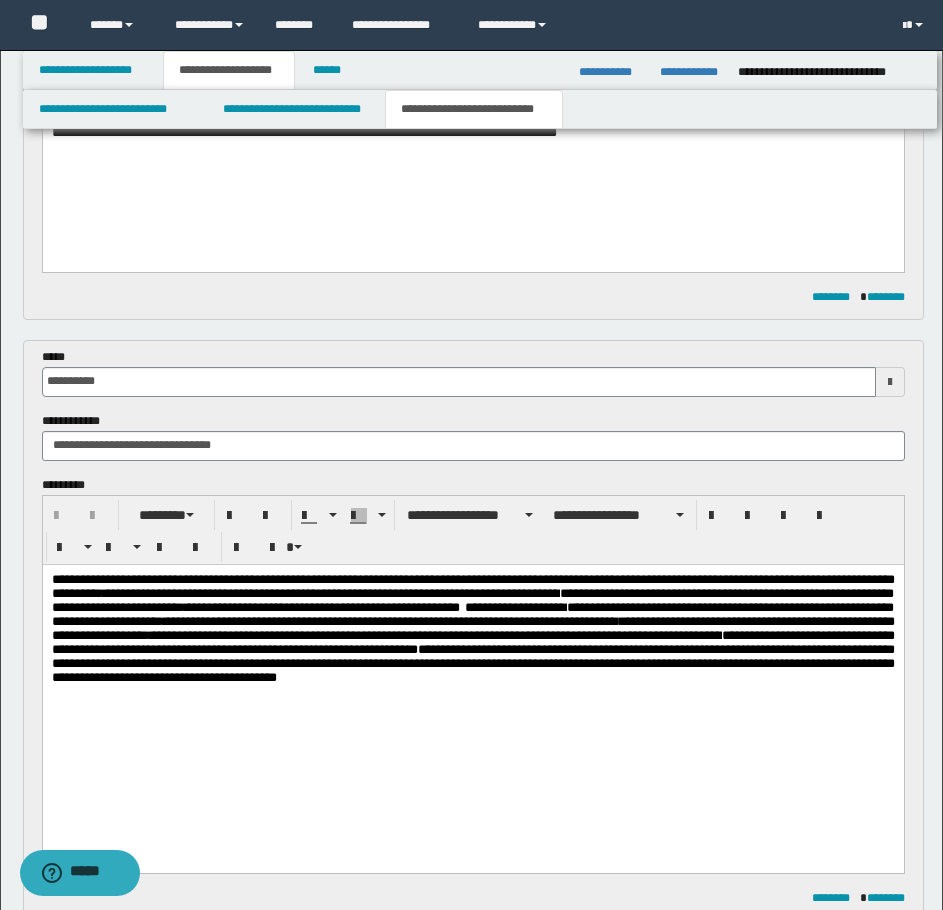 scroll, scrollTop: 400, scrollLeft: 0, axis: vertical 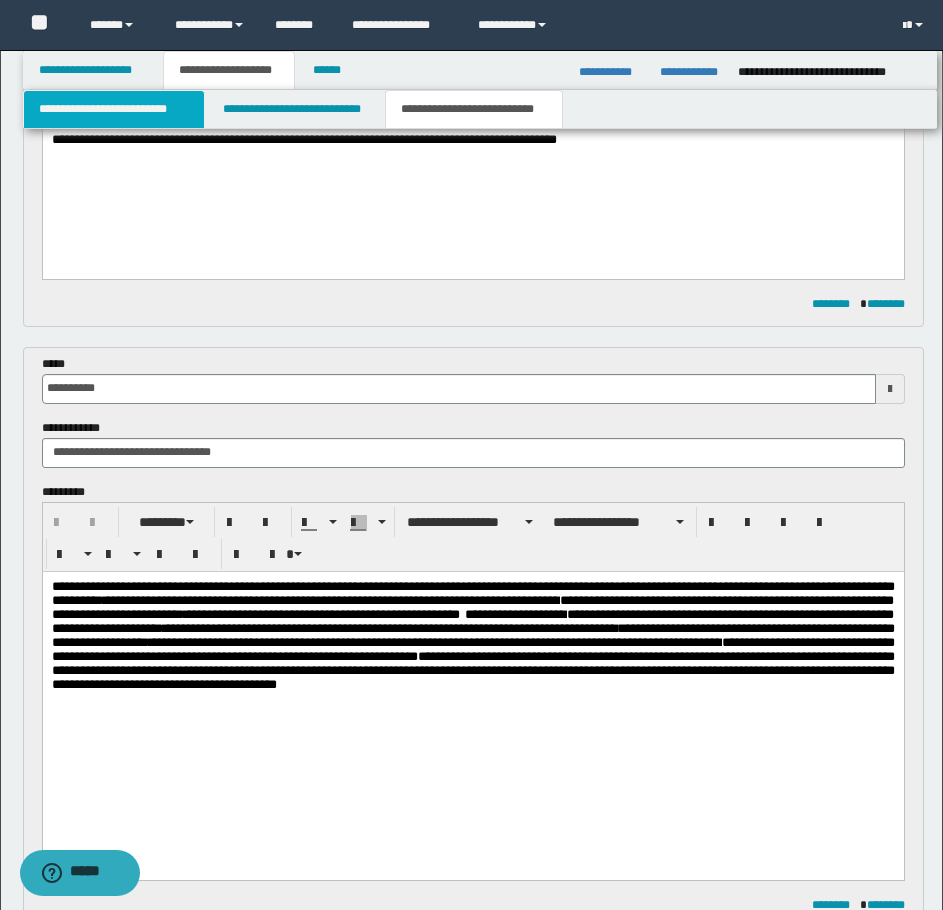 click on "**********" at bounding box center (114, 109) 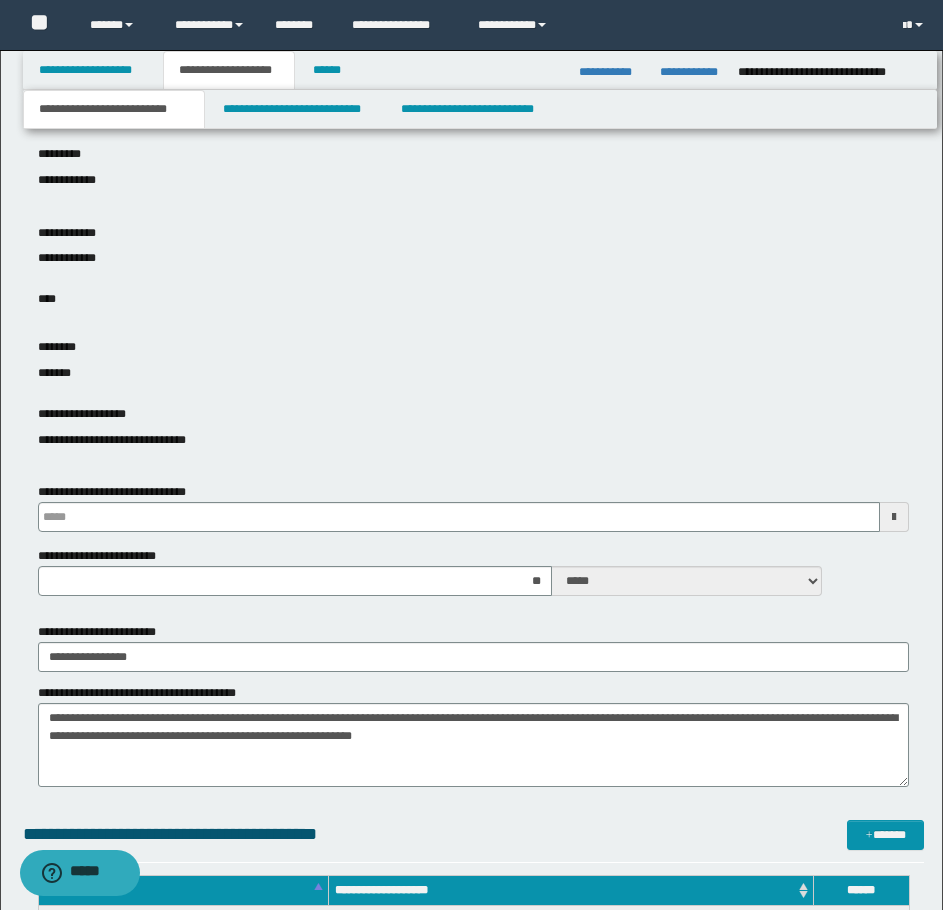type 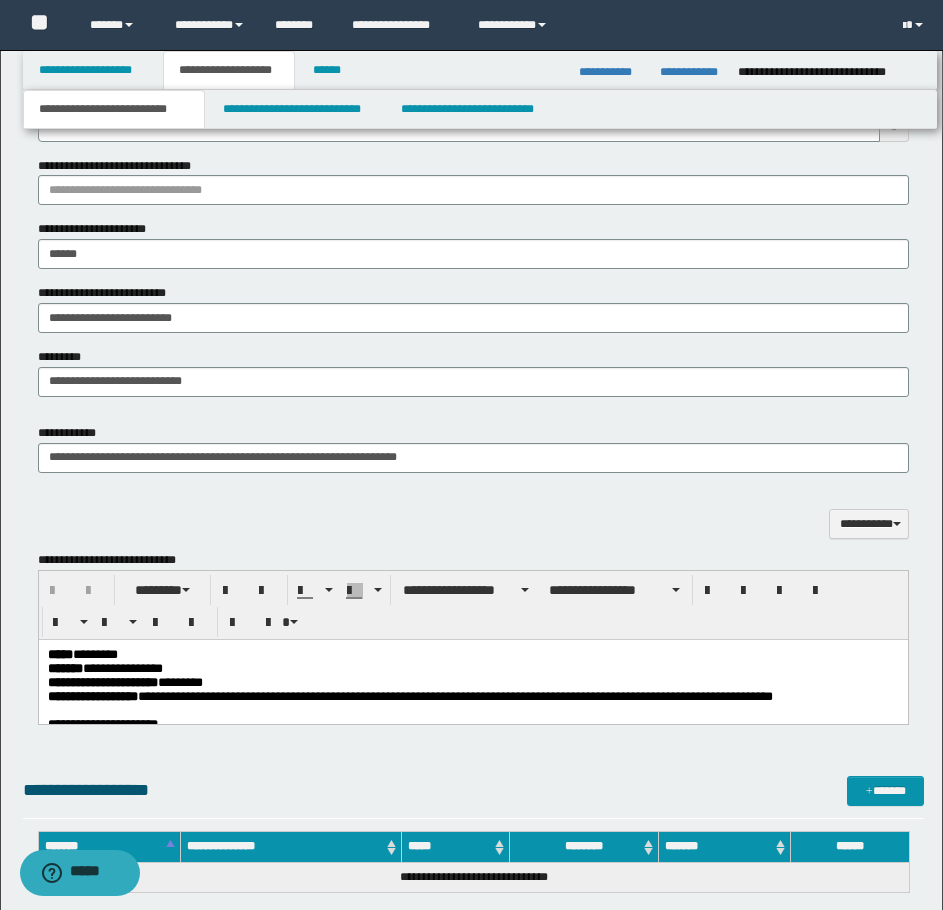 scroll, scrollTop: 1500, scrollLeft: 0, axis: vertical 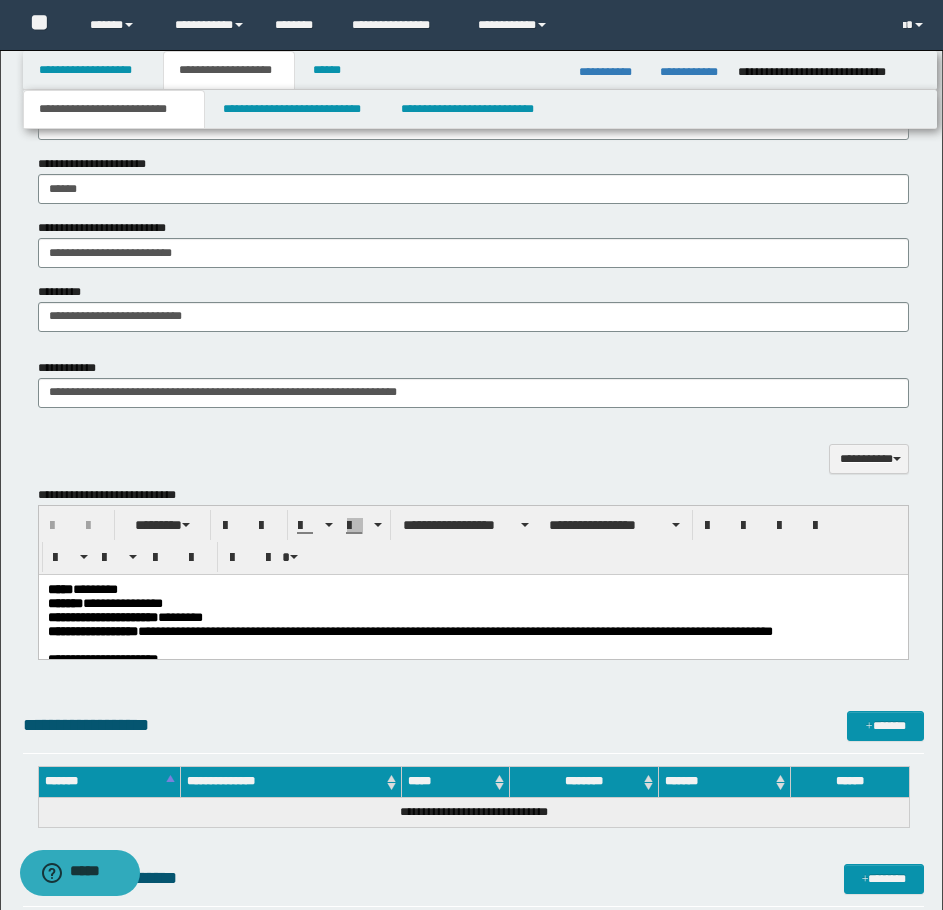 click on "**********" at bounding box center (409, 631) 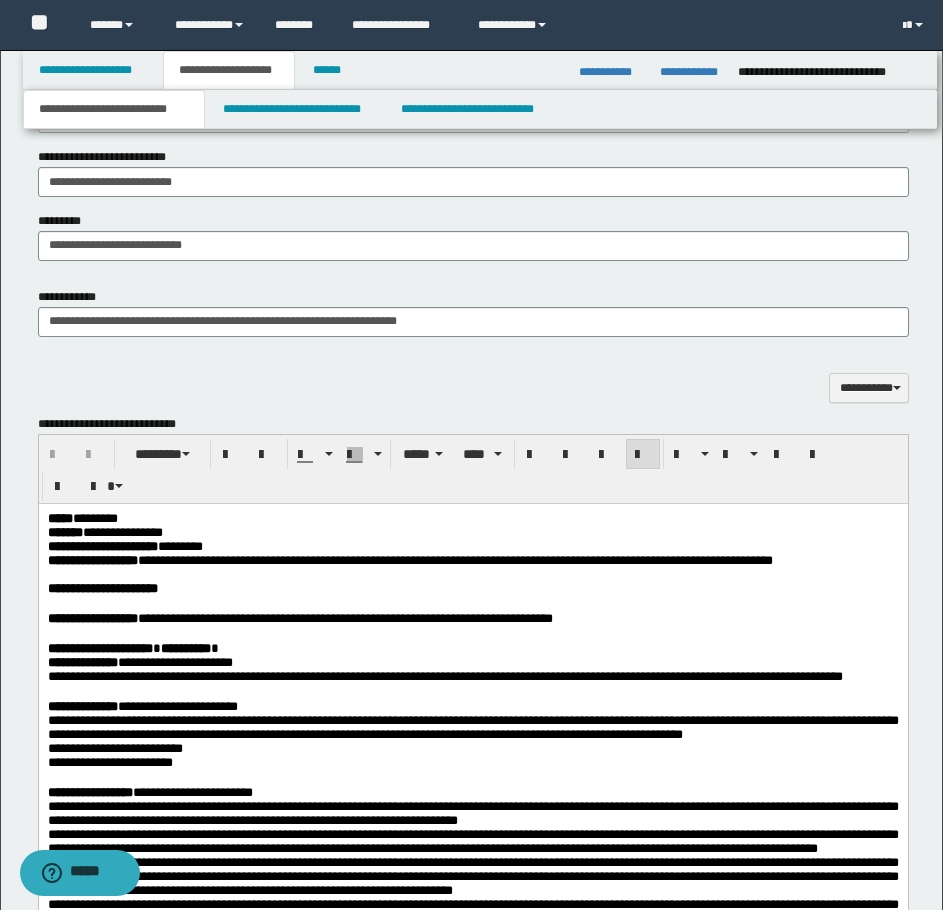 scroll, scrollTop: 1700, scrollLeft: 0, axis: vertical 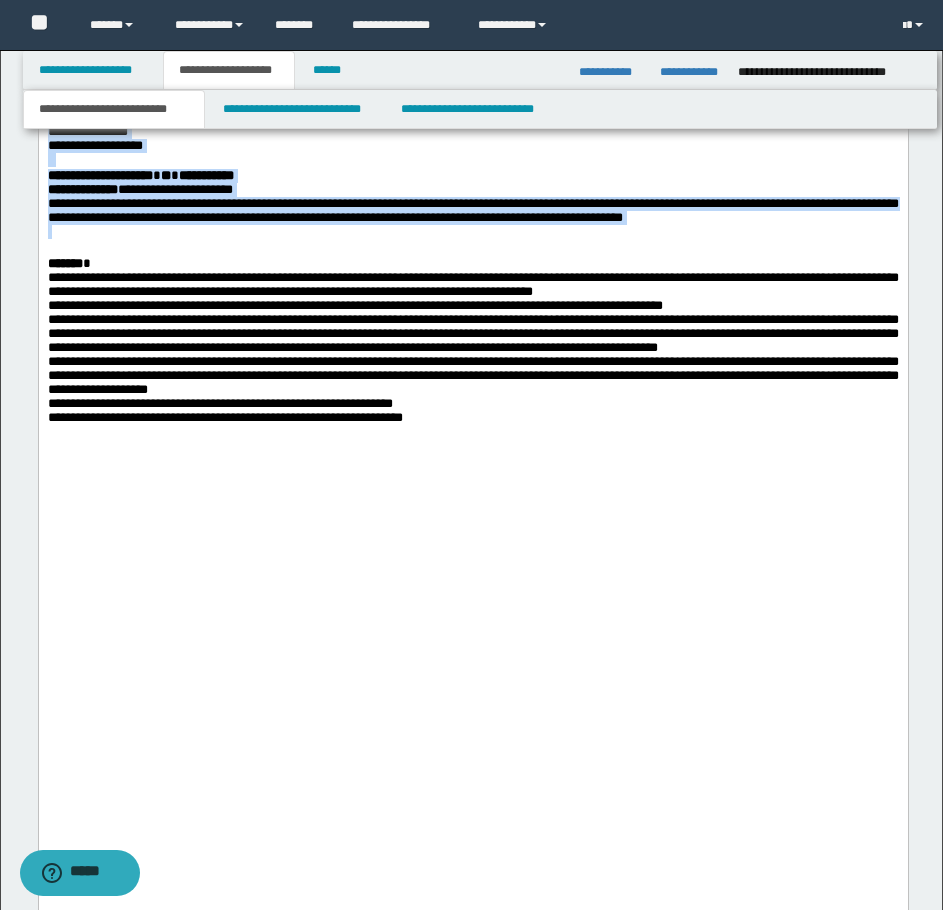 drag, startPoint x: 45, startPoint y: -1028, endPoint x: 351, endPoint y: 583, distance: 1639.804 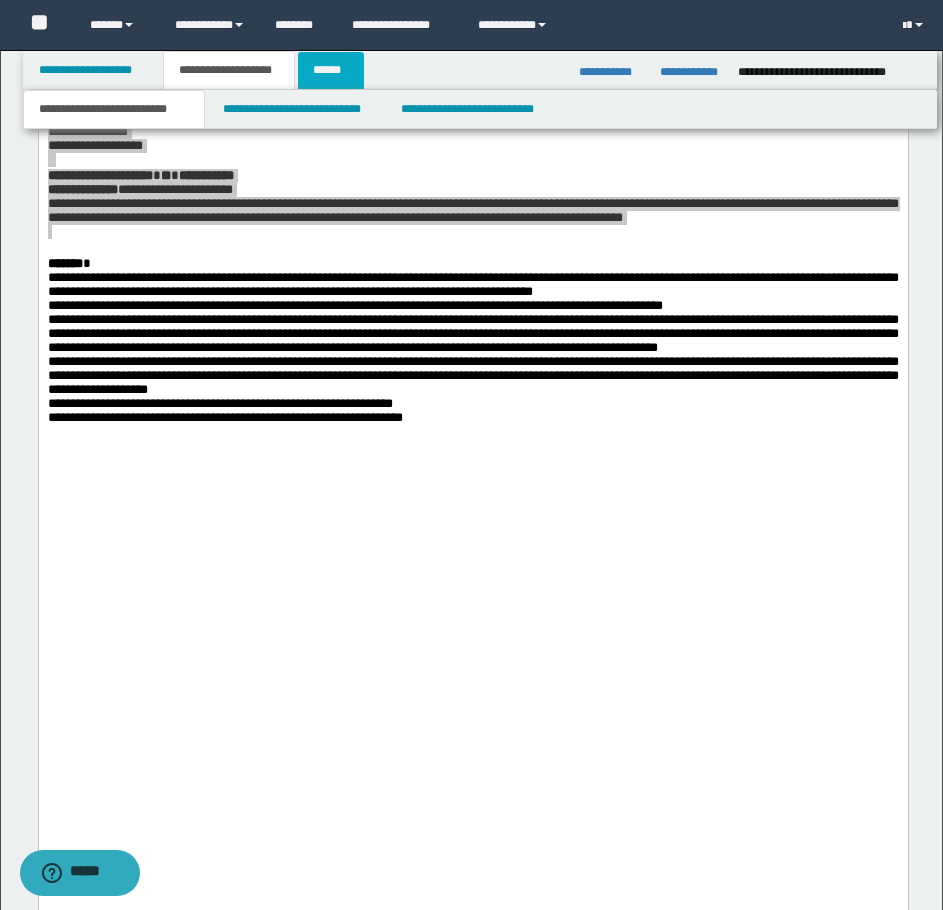 click on "******" at bounding box center (331, 70) 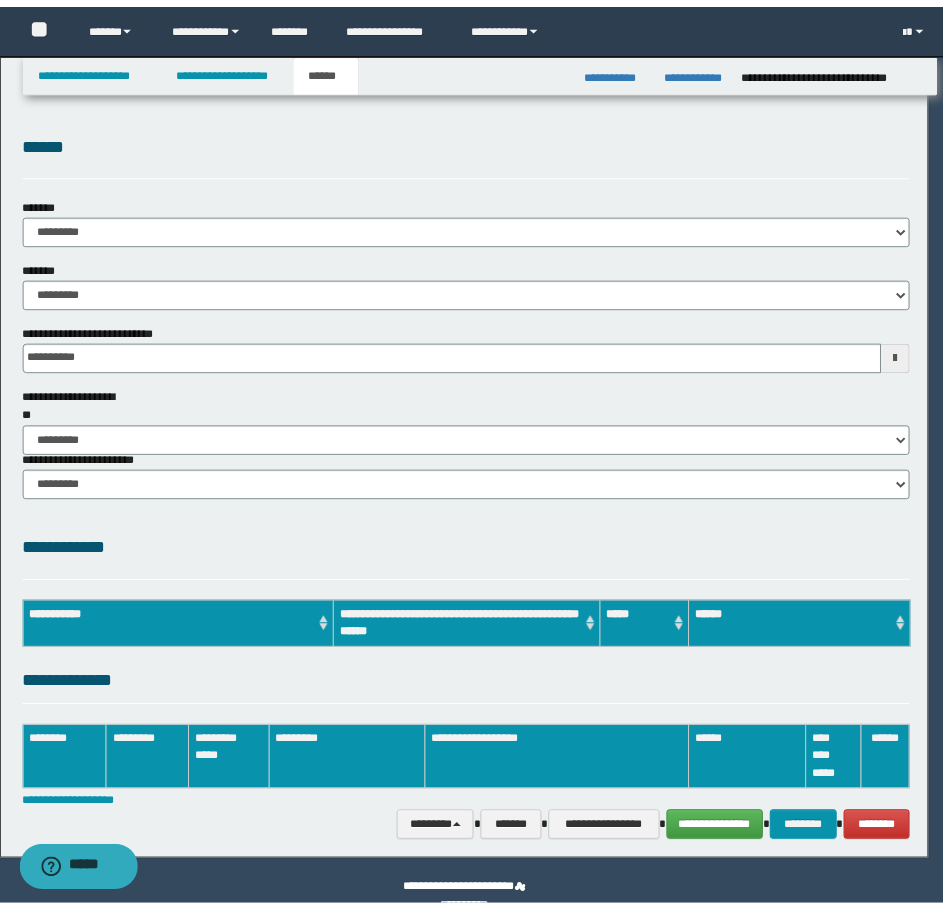 scroll, scrollTop: 0, scrollLeft: 0, axis: both 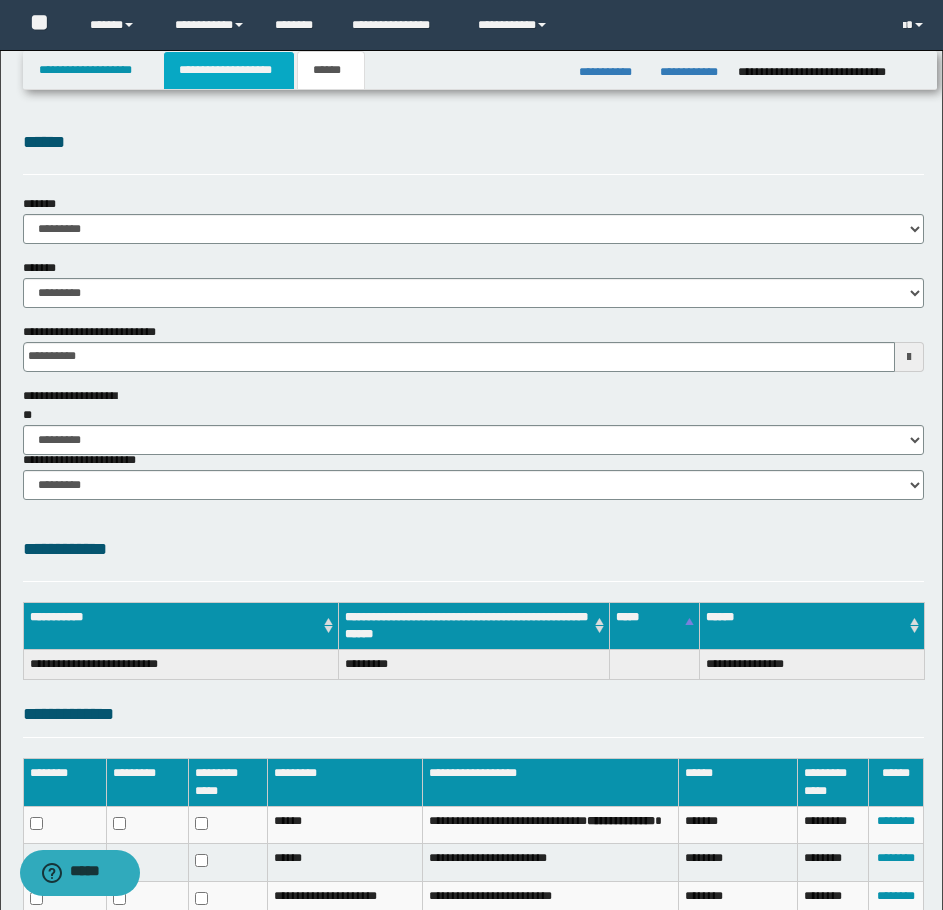 click on "**********" at bounding box center (229, 70) 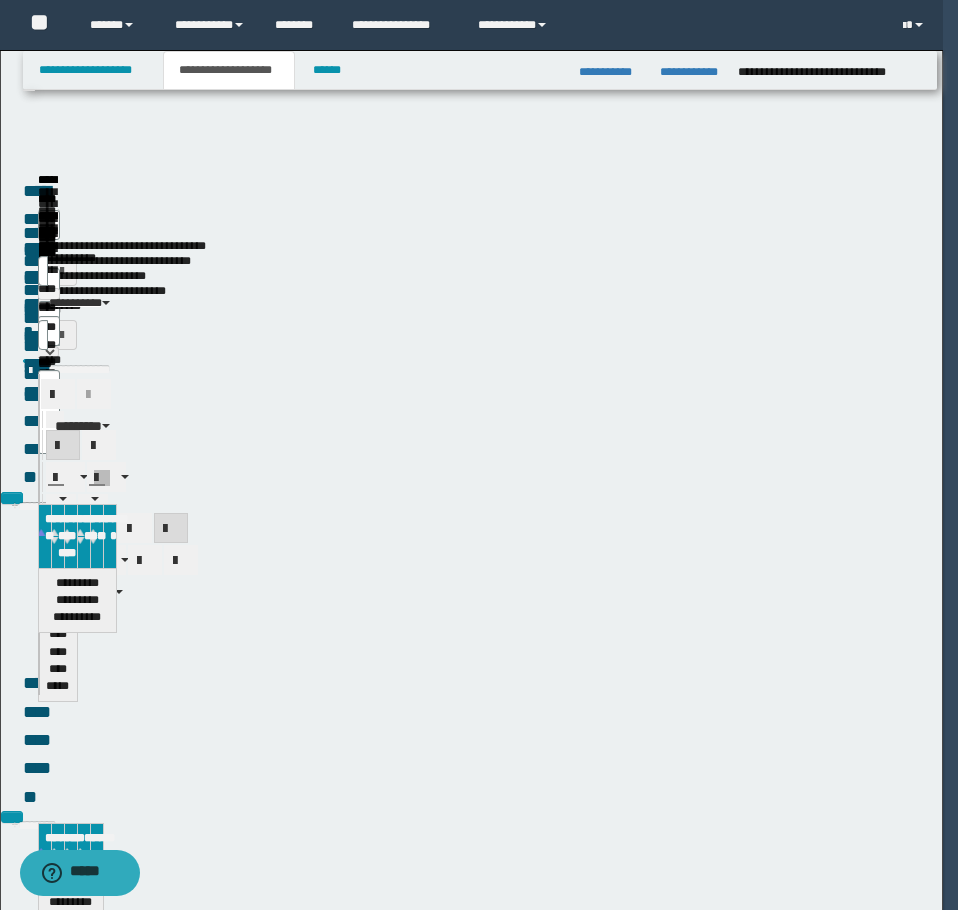 type 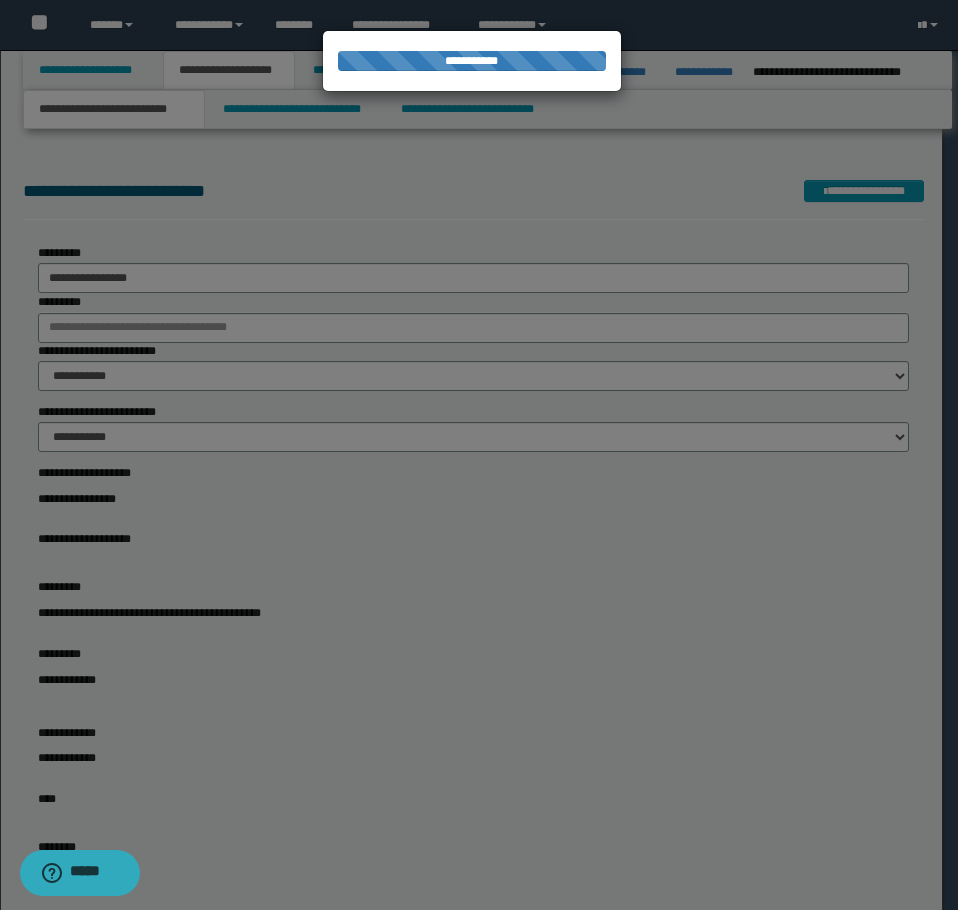type 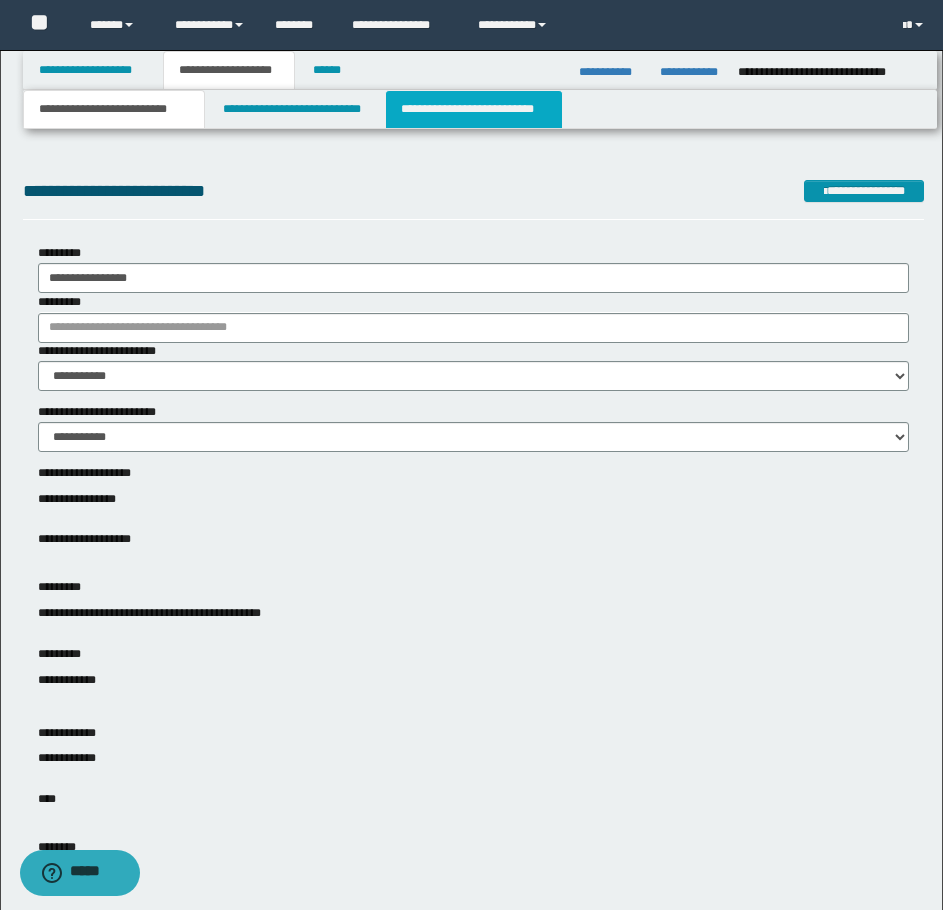 click on "**********" at bounding box center (474, 109) 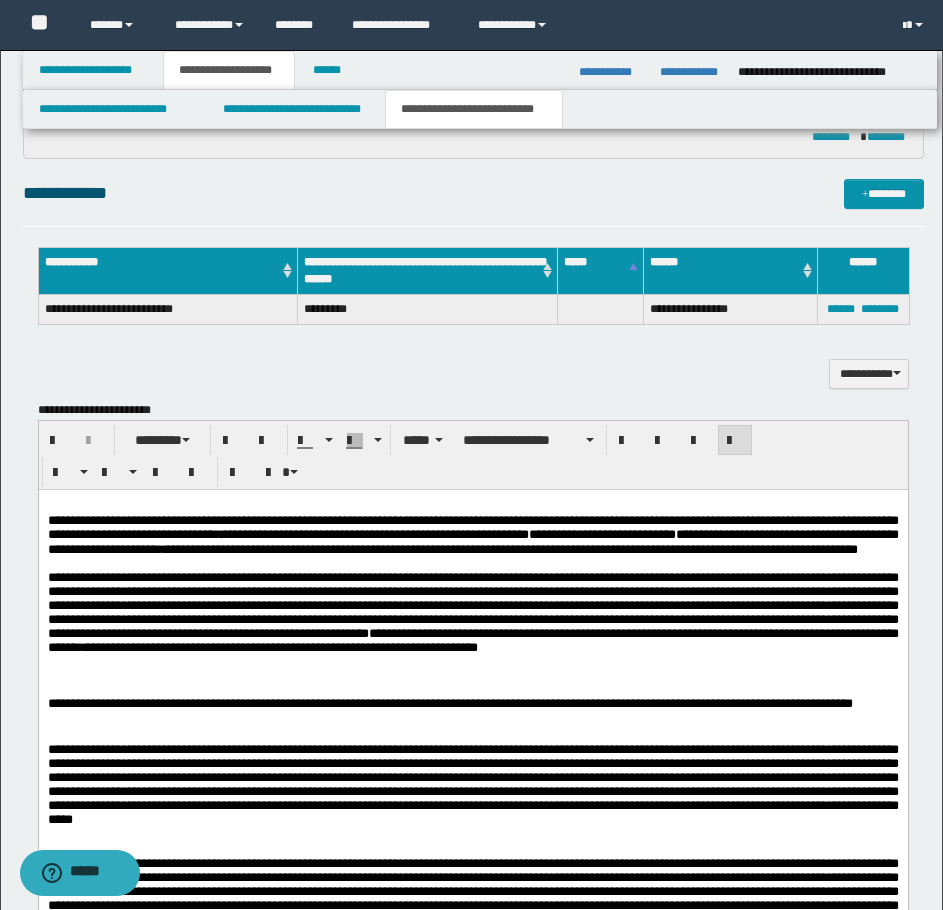 scroll, scrollTop: 1200, scrollLeft: 0, axis: vertical 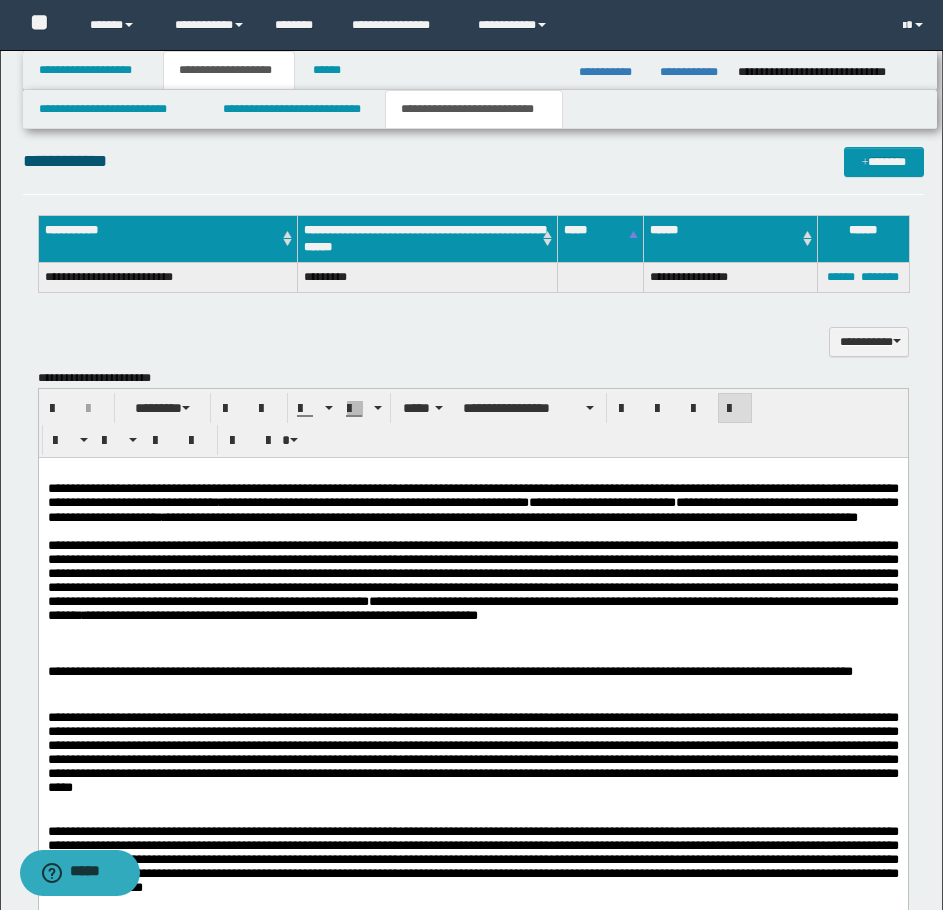 click on "**********" at bounding box center [472, 680] 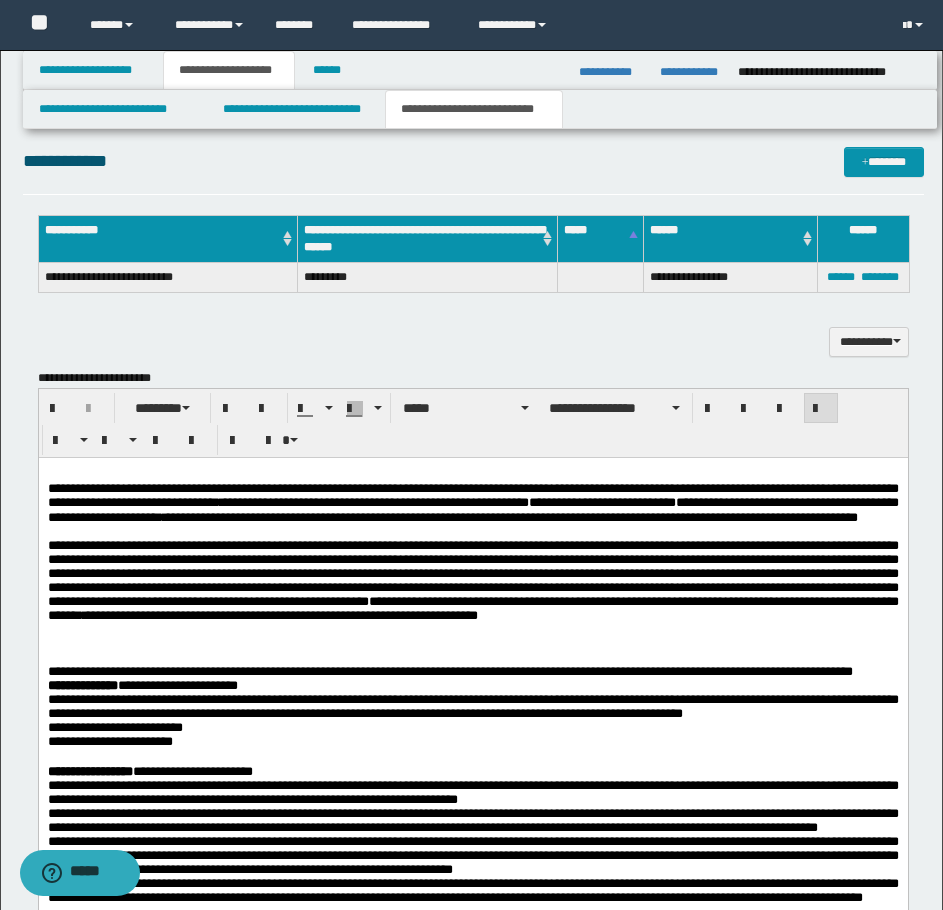click on "**********" at bounding box center (472, 671) 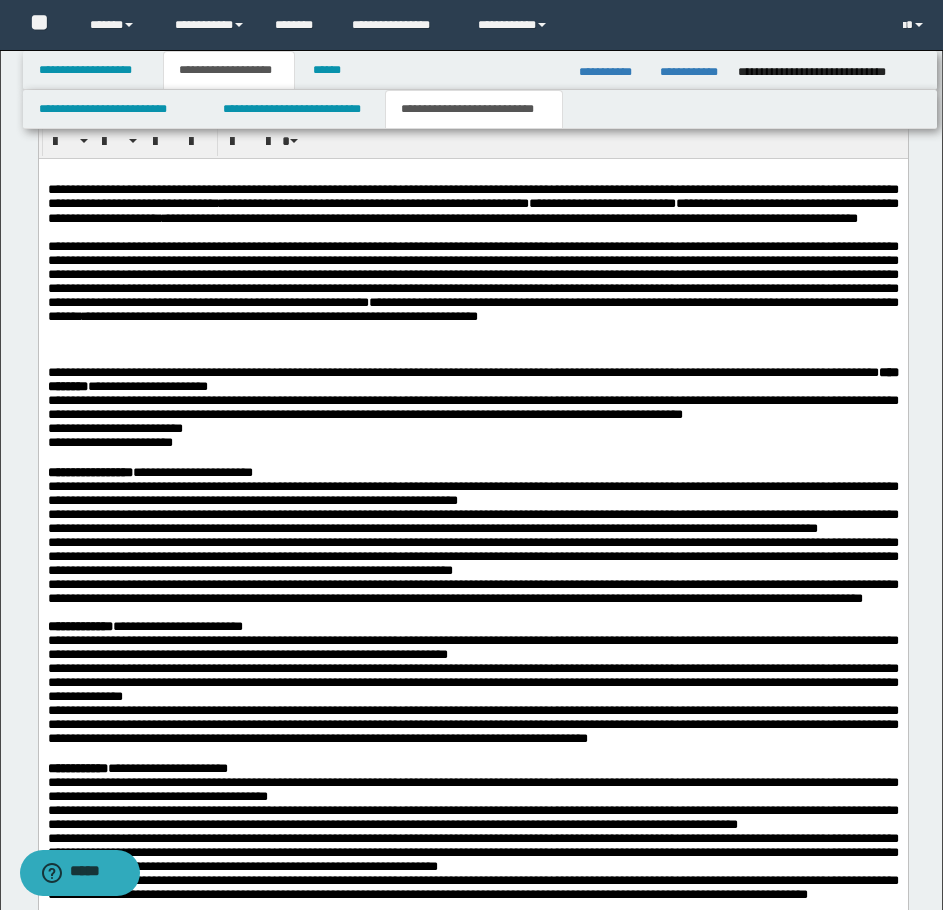 scroll, scrollTop: 1500, scrollLeft: 0, axis: vertical 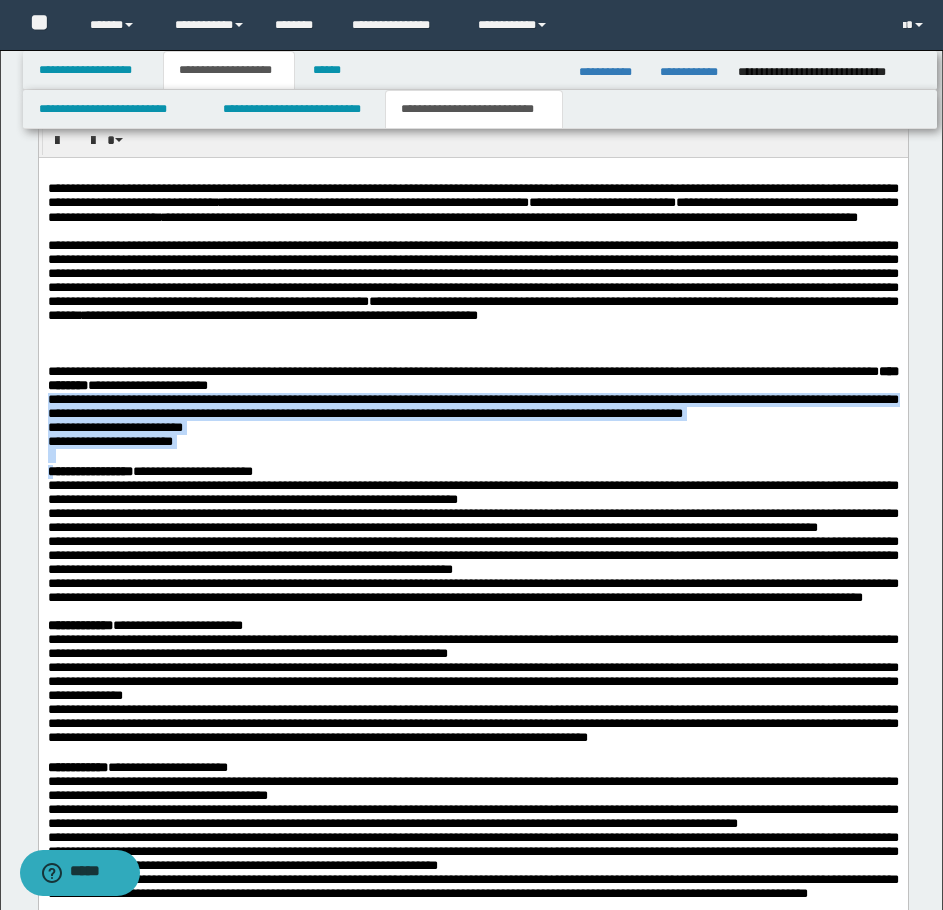 drag, startPoint x: 51, startPoint y: 431, endPoint x: 54, endPoint y: 518, distance: 87.05171 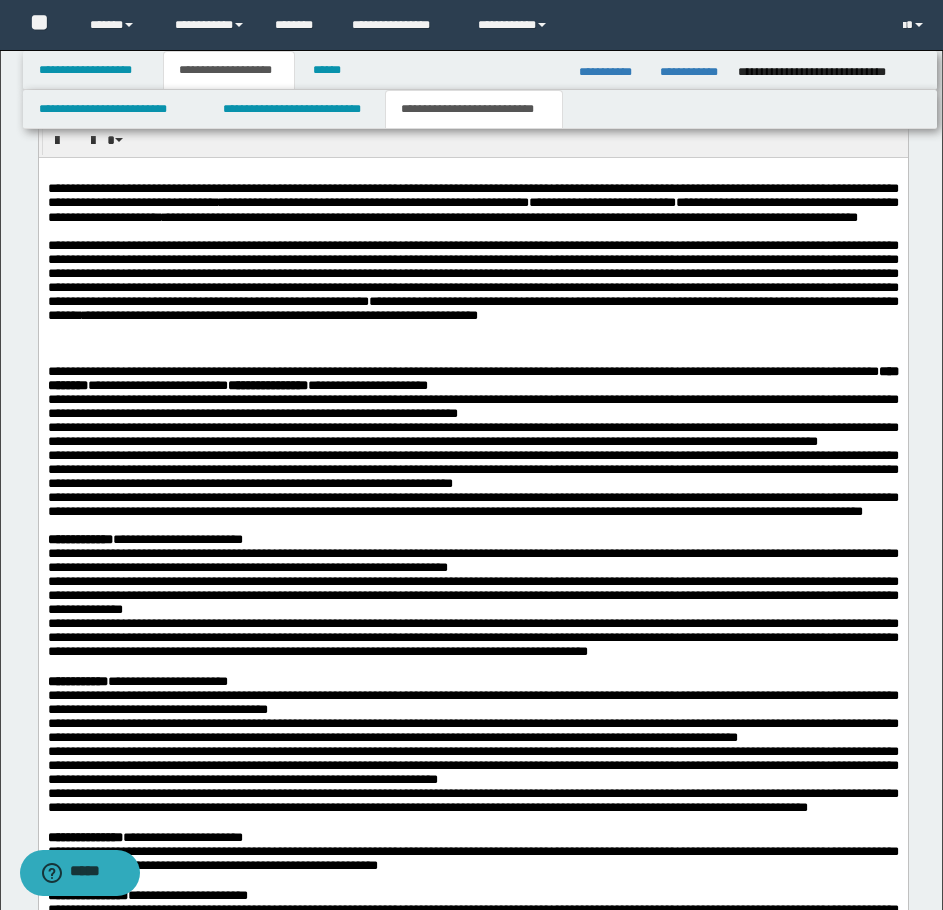 click on "**********" at bounding box center [472, 378] 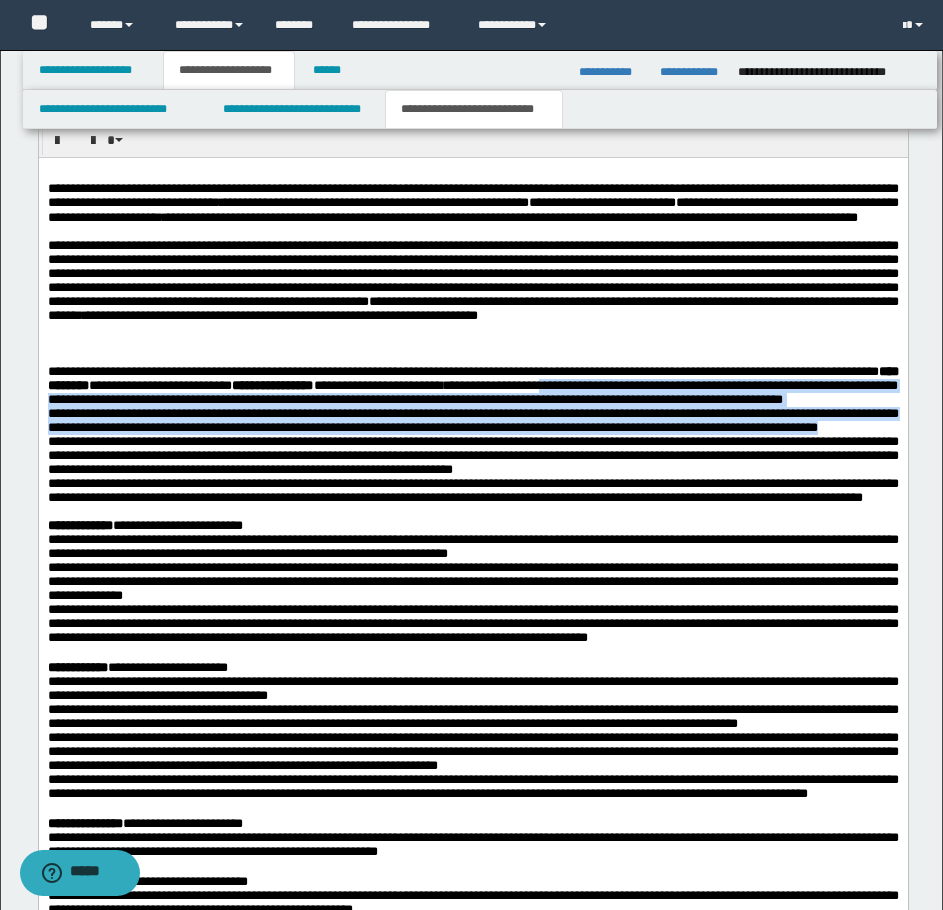 drag, startPoint x: 817, startPoint y: 411, endPoint x: 407, endPoint y: 489, distance: 417.35358 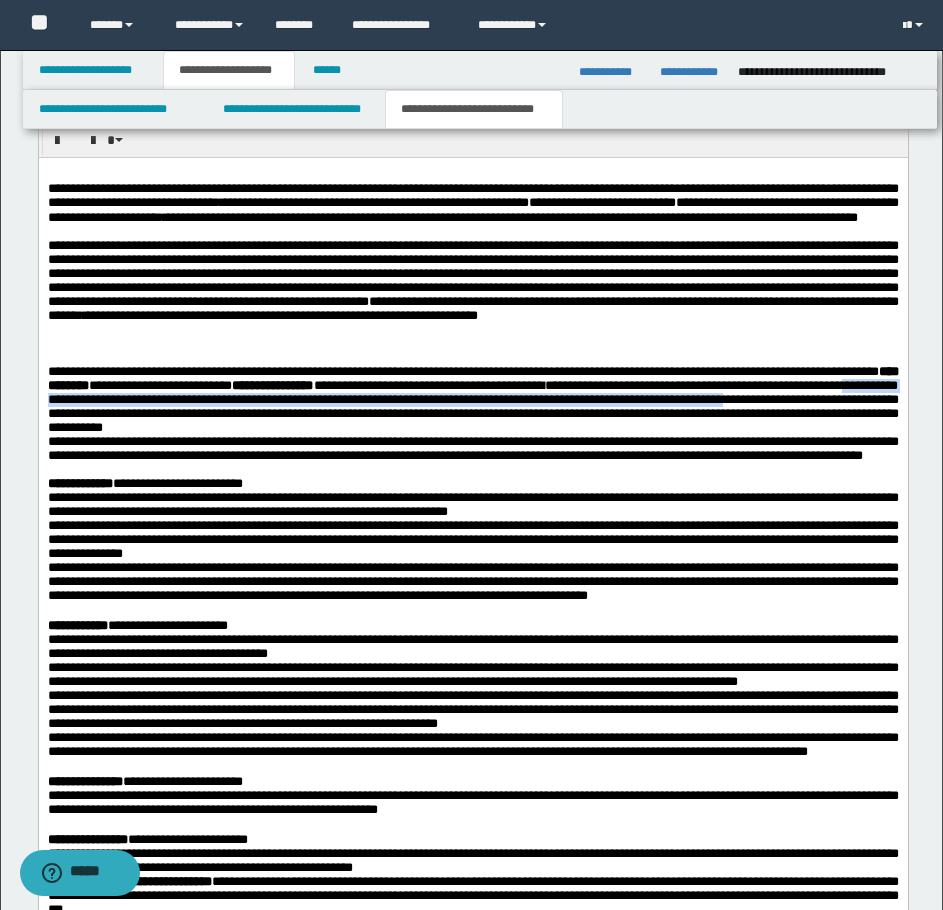 drag, startPoint x: 327, startPoint y: 431, endPoint x: 364, endPoint y: 442, distance: 38.600517 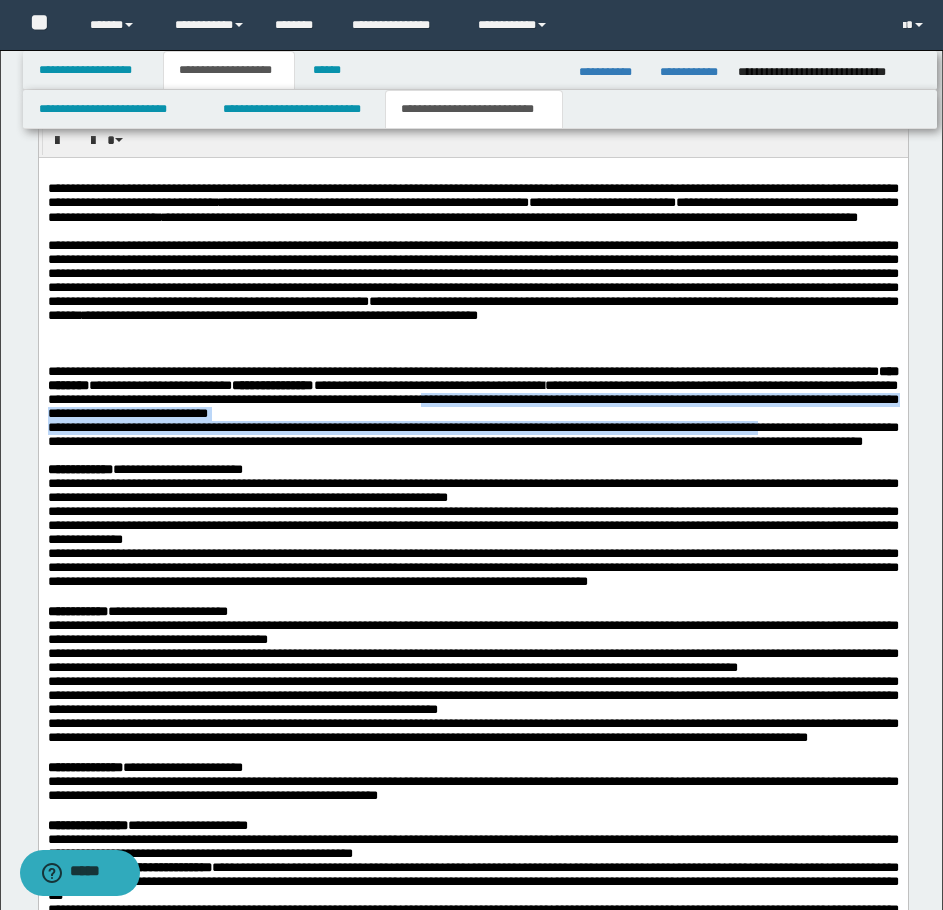 drag, startPoint x: 879, startPoint y: 426, endPoint x: 889, endPoint y: 458, distance: 33.526108 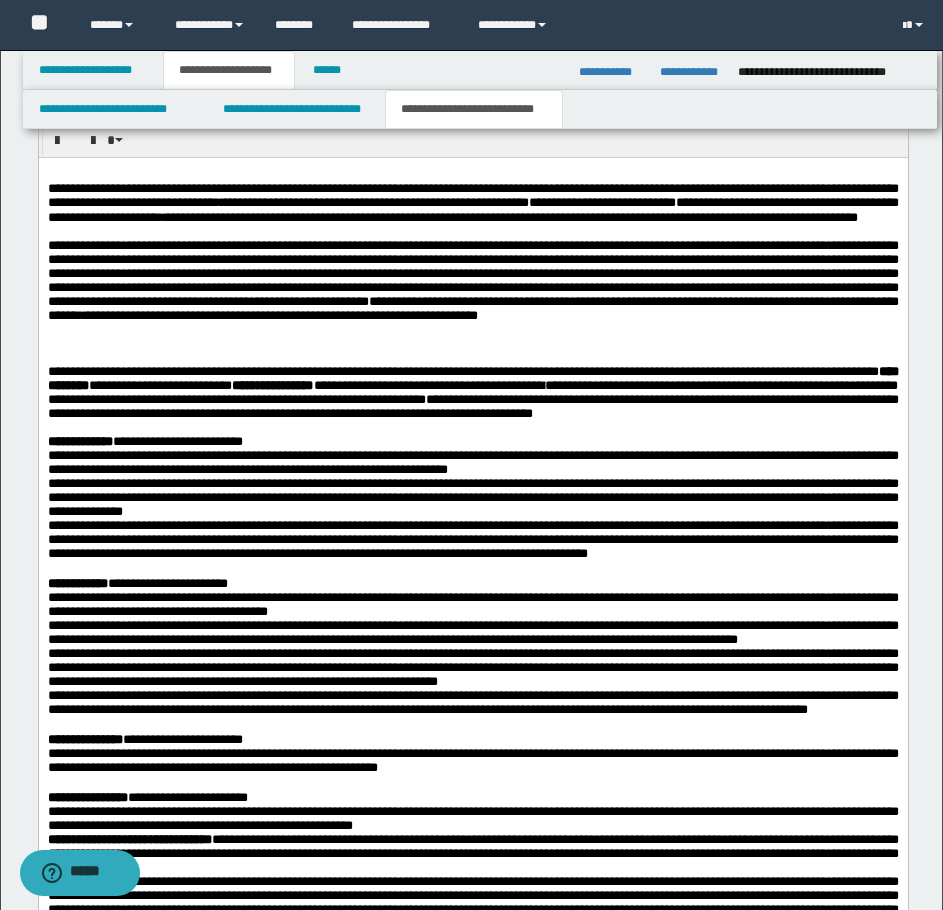 click on "**********" at bounding box center (472, 391) 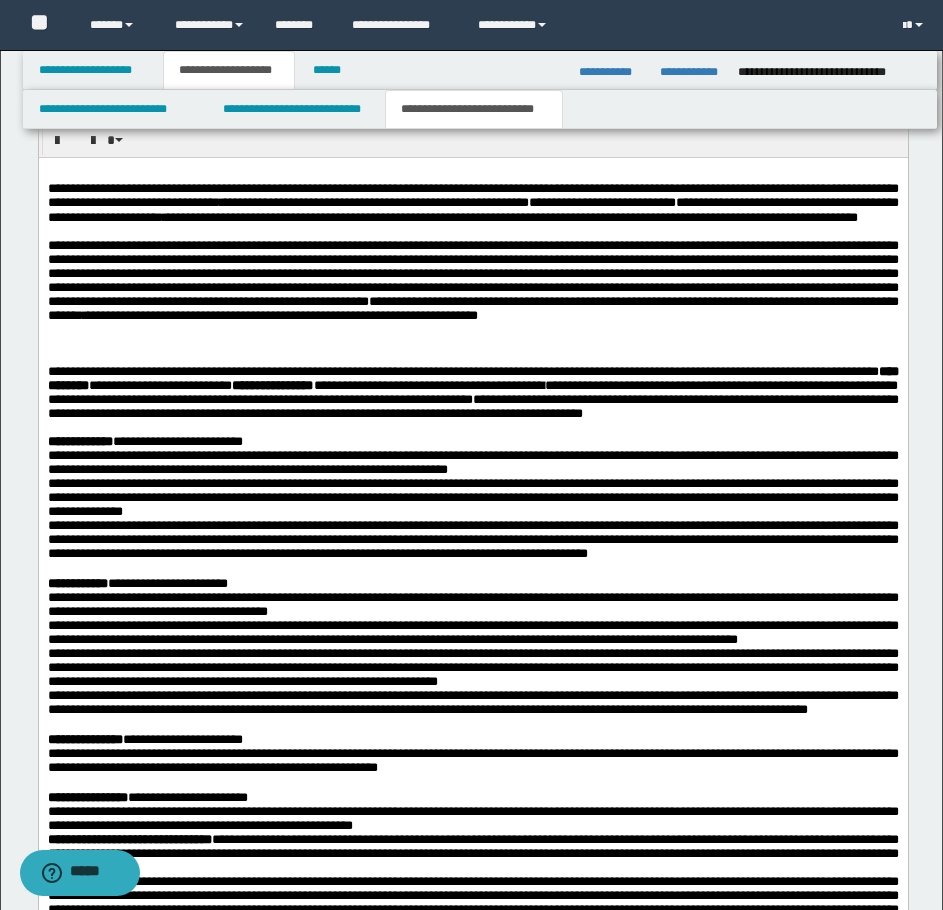 click on "**********" at bounding box center [472, 392] 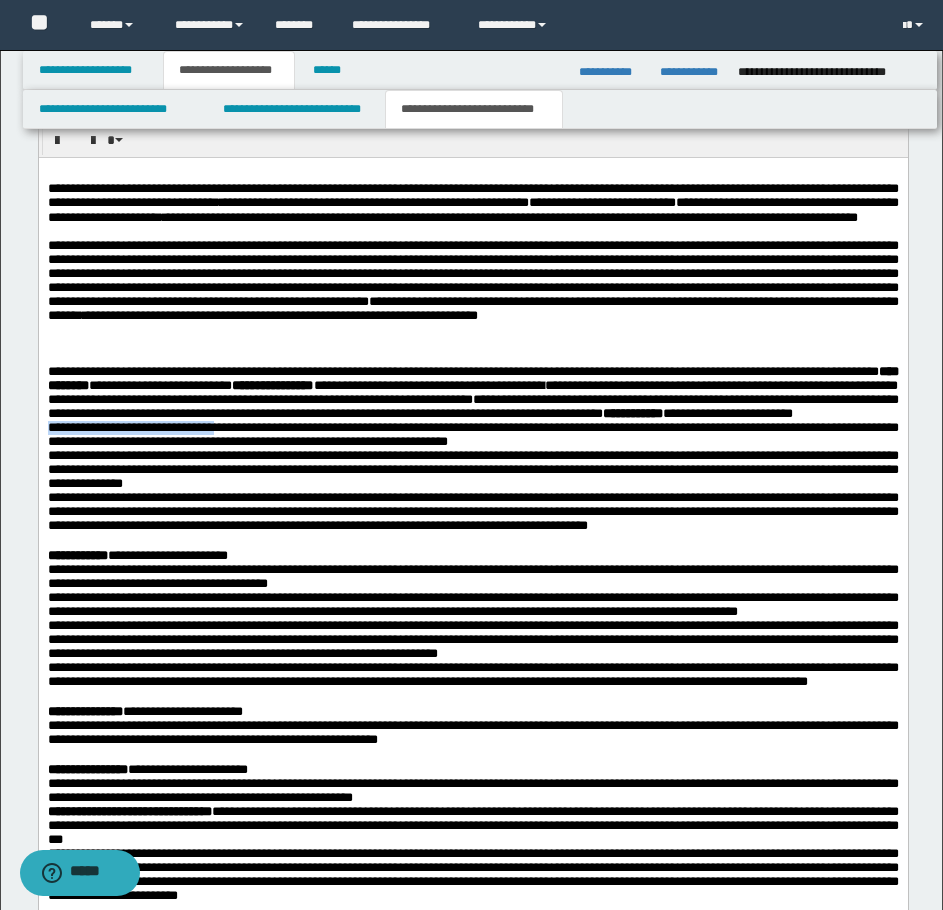 drag, startPoint x: 245, startPoint y: 480, endPoint x: 48, endPoint y: 471, distance: 197.20547 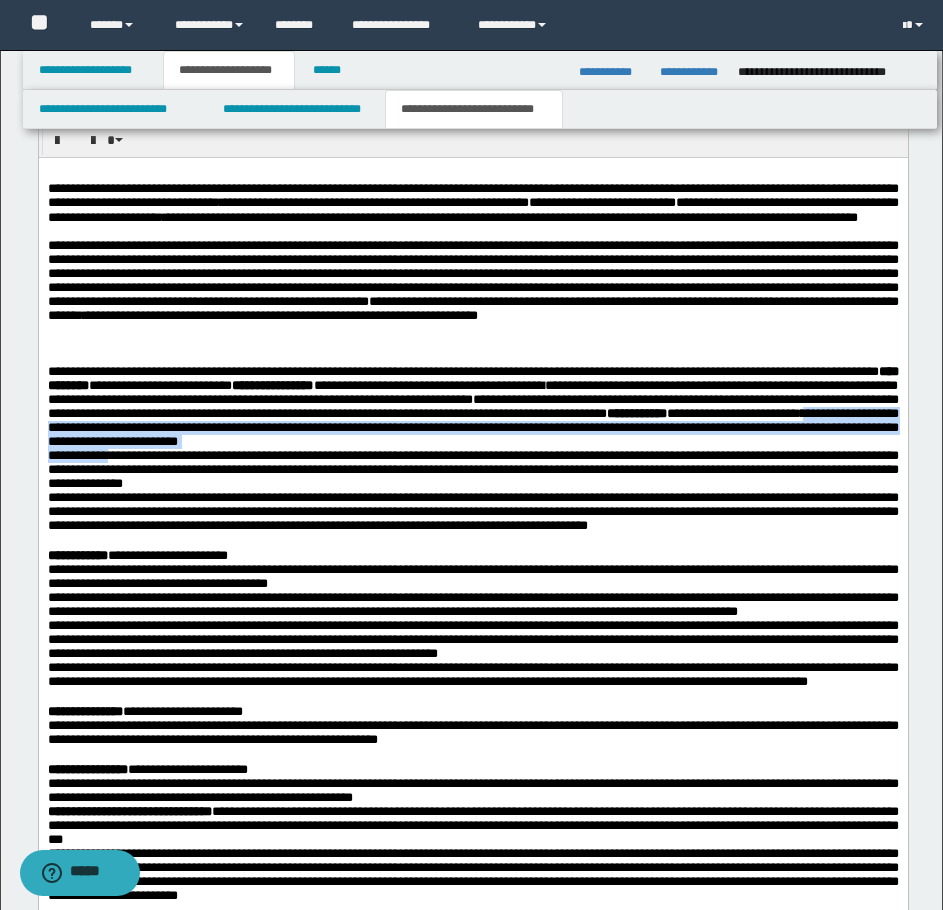 drag, startPoint x: 640, startPoint y: 462, endPoint x: 122, endPoint y: 510, distance: 520.2192 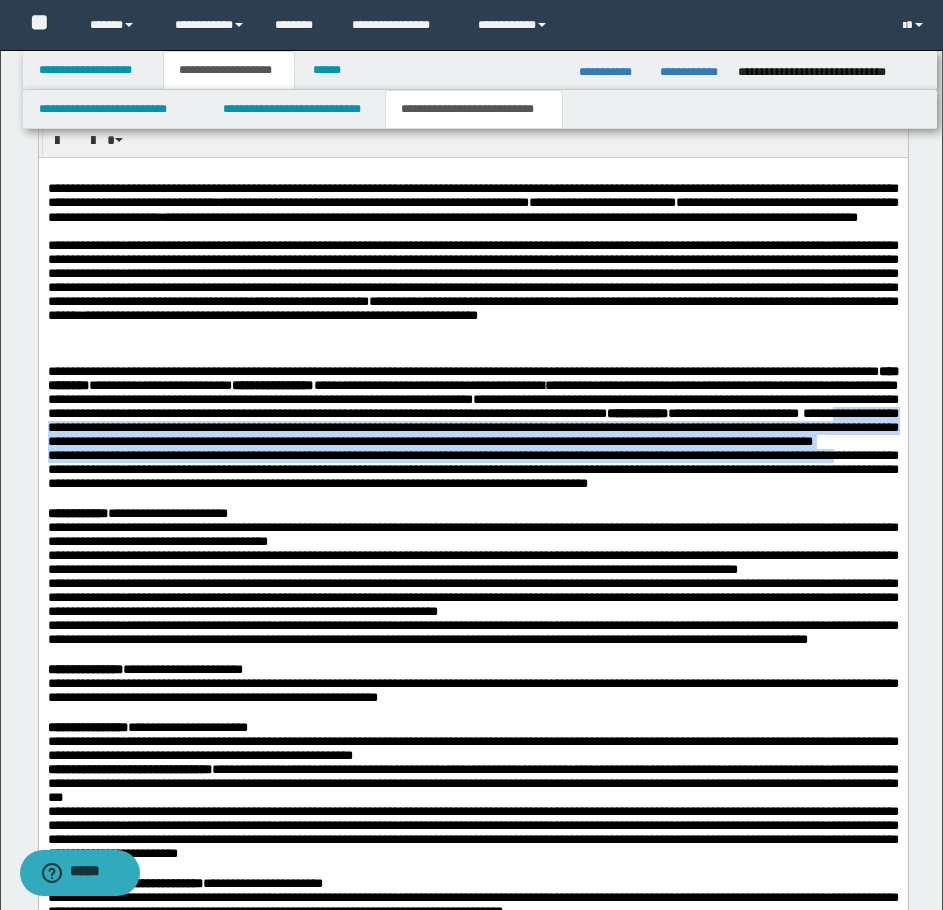 drag, startPoint x: 687, startPoint y: 463, endPoint x: 165, endPoint y: 545, distance: 528.40137 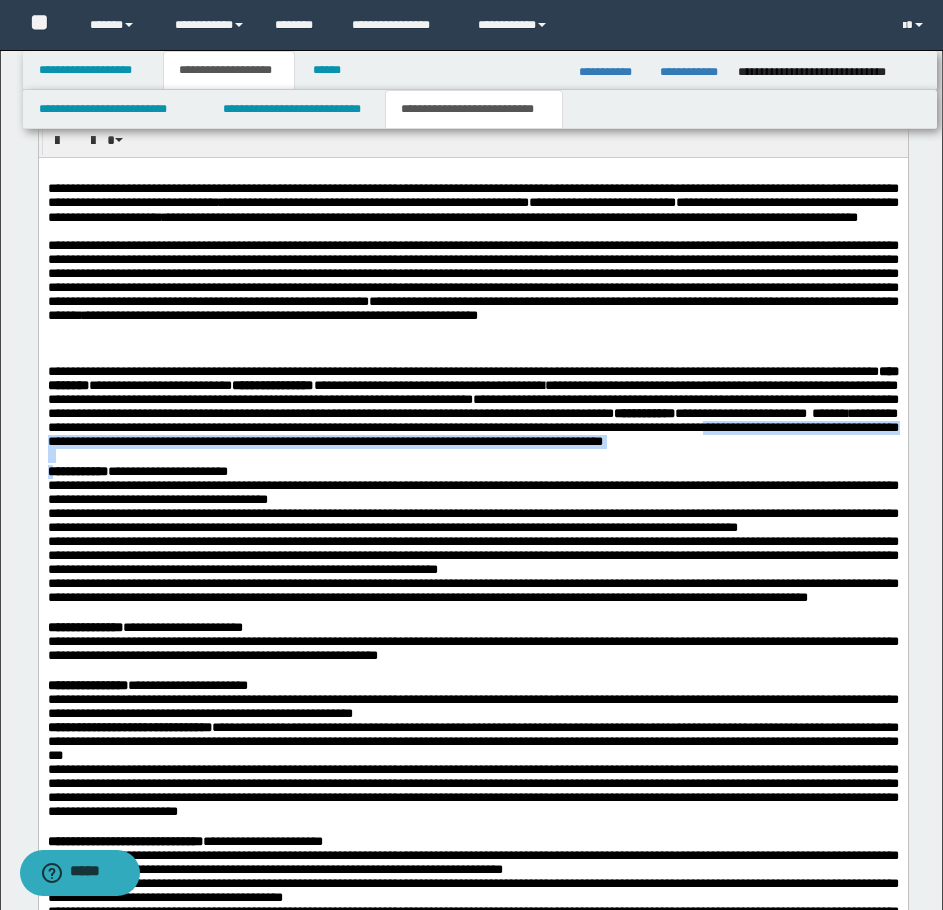 drag, startPoint x: 718, startPoint y: 479, endPoint x: 51, endPoint y: 527, distance: 668.7249 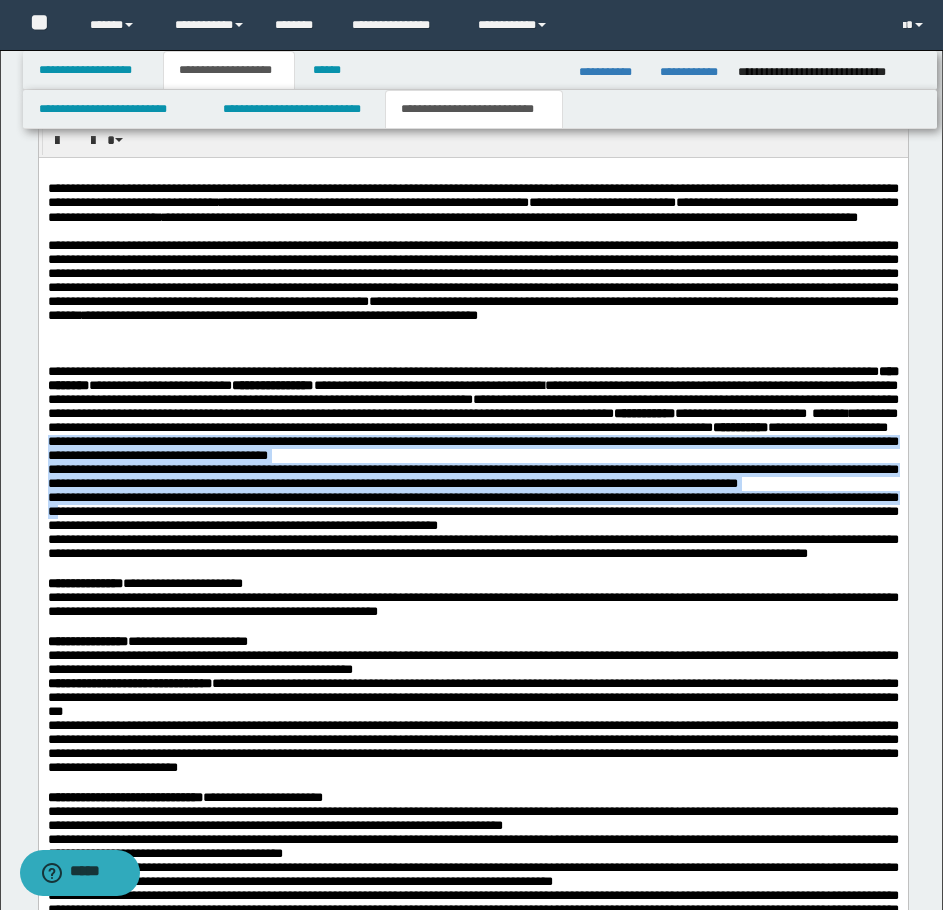 drag, startPoint x: 47, startPoint y: 507, endPoint x: 230, endPoint y: 609, distance: 209.50656 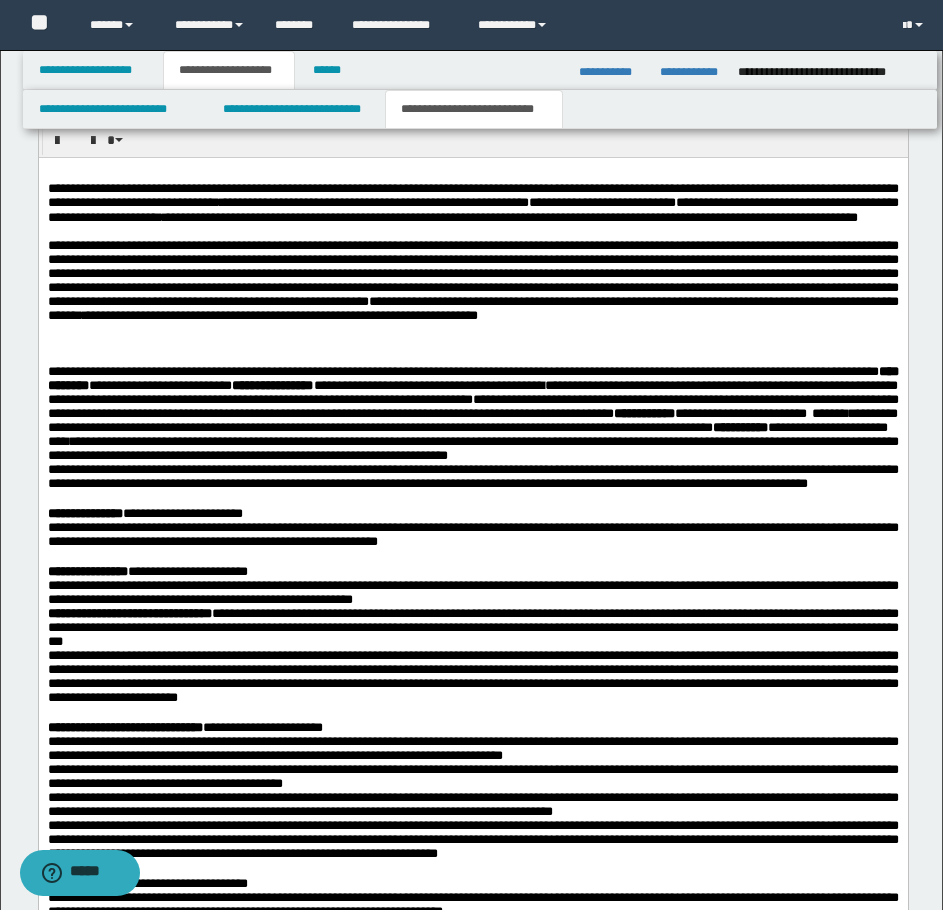 click on "**********" at bounding box center (472, 399) 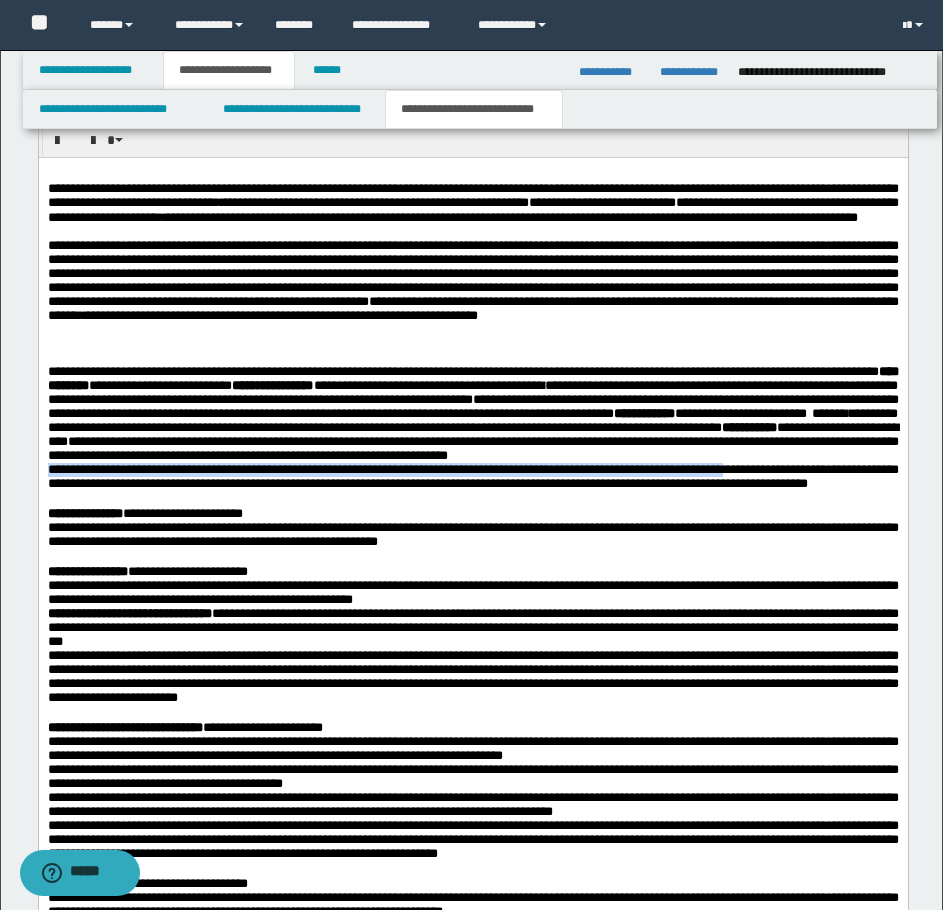 drag, startPoint x: 48, startPoint y: 522, endPoint x: 849, endPoint y: 522, distance: 801 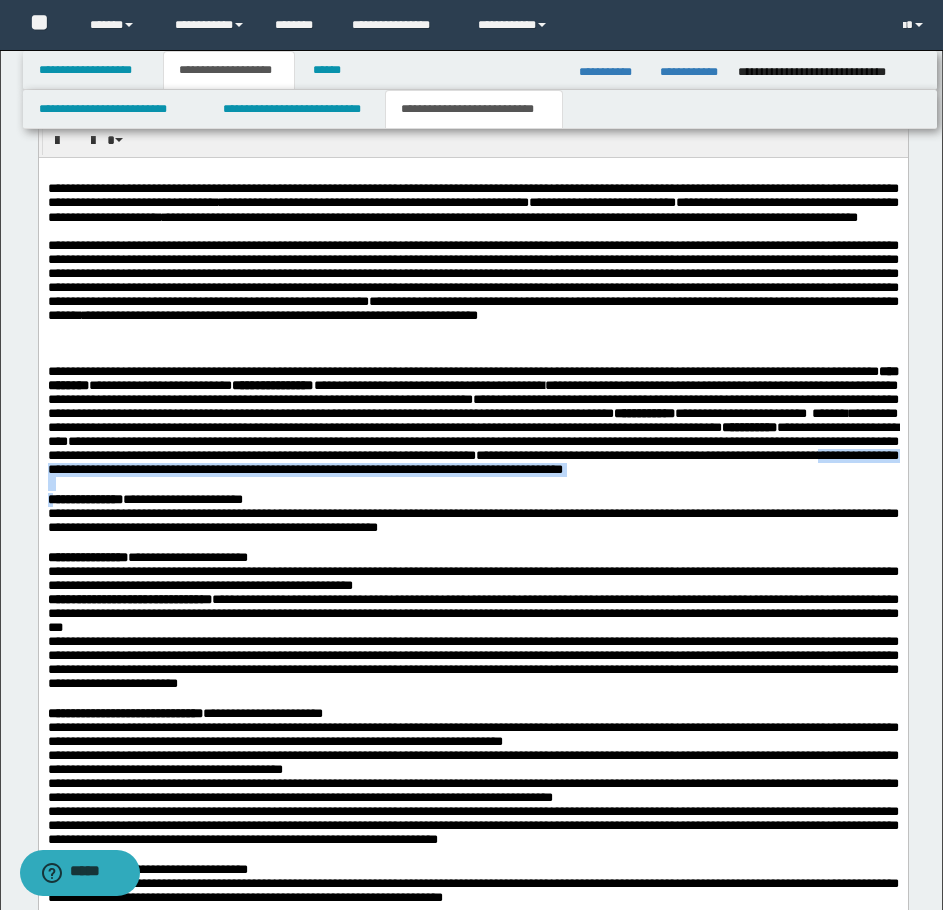 drag, startPoint x: 347, startPoint y: 526, endPoint x: 54, endPoint y: 567, distance: 295.8547 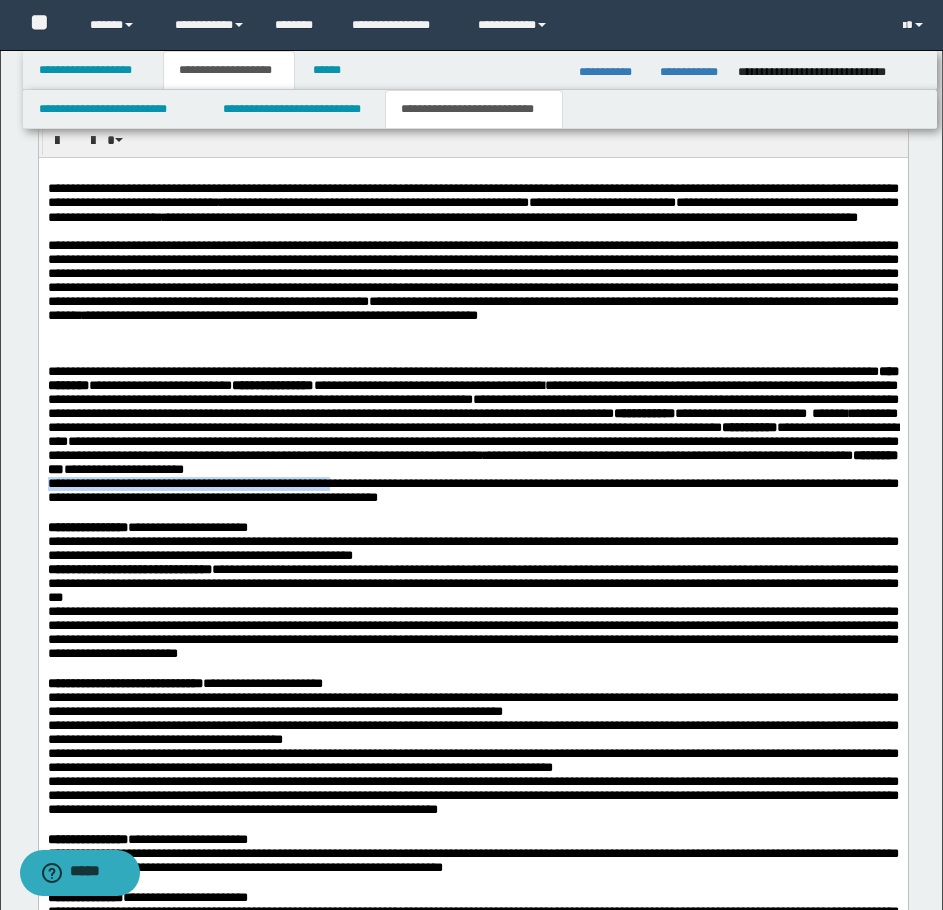 drag, startPoint x: 51, startPoint y: 539, endPoint x: 400, endPoint y: 534, distance: 349.03583 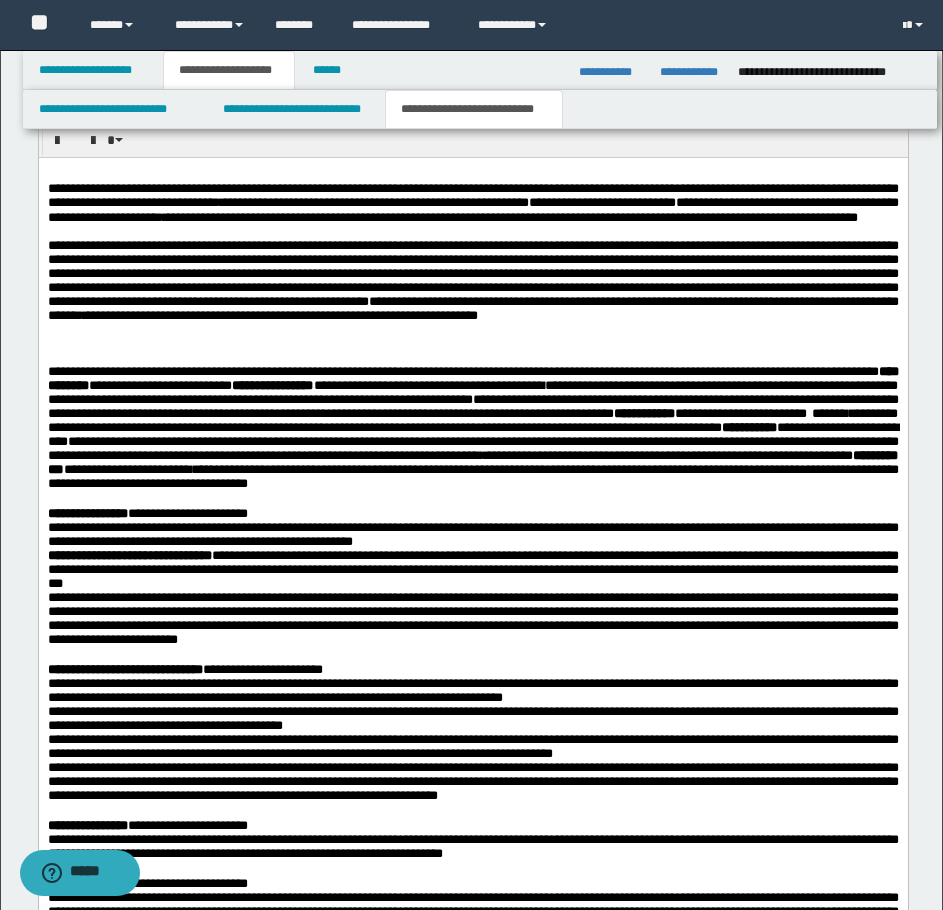 click on "**********" at bounding box center [87, 512] 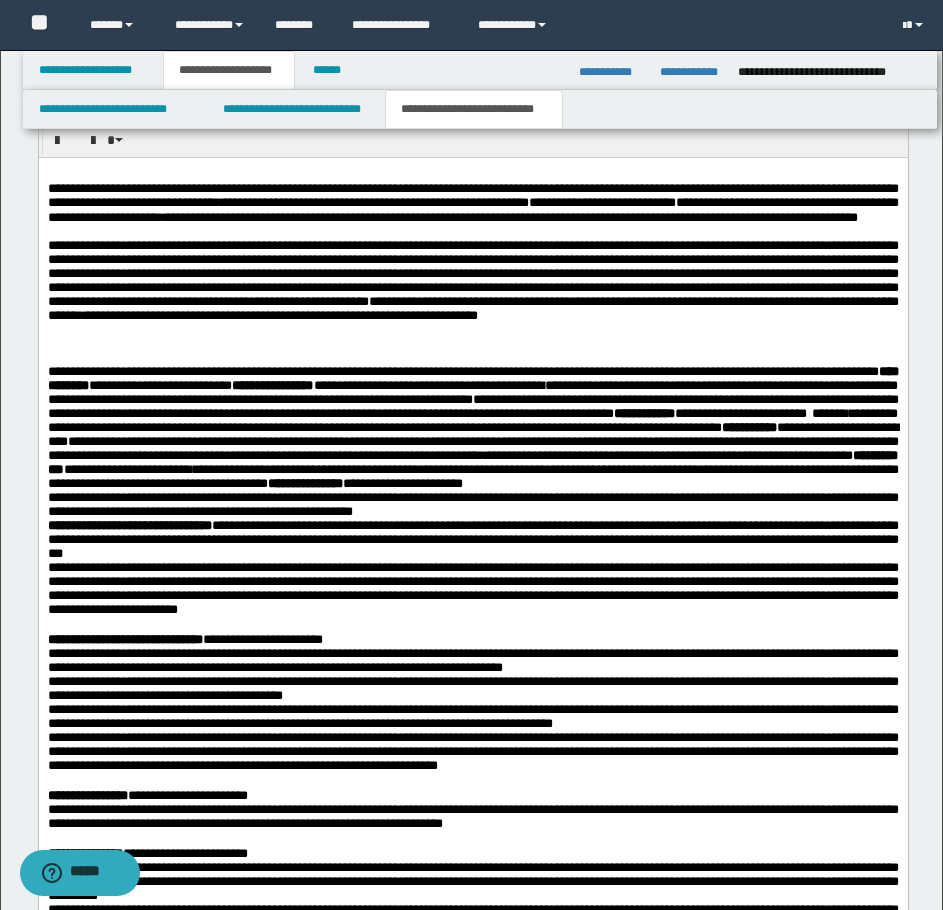 click on "**********" at bounding box center (472, 427) 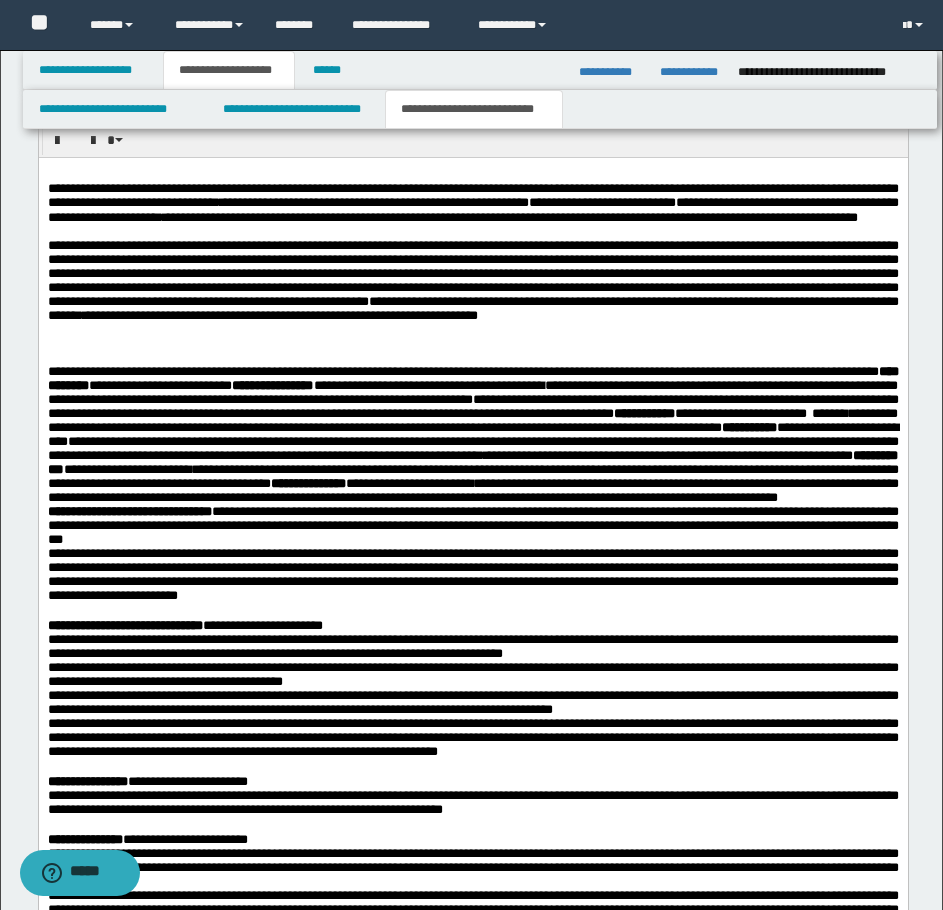 click on "**********" at bounding box center (472, 434) 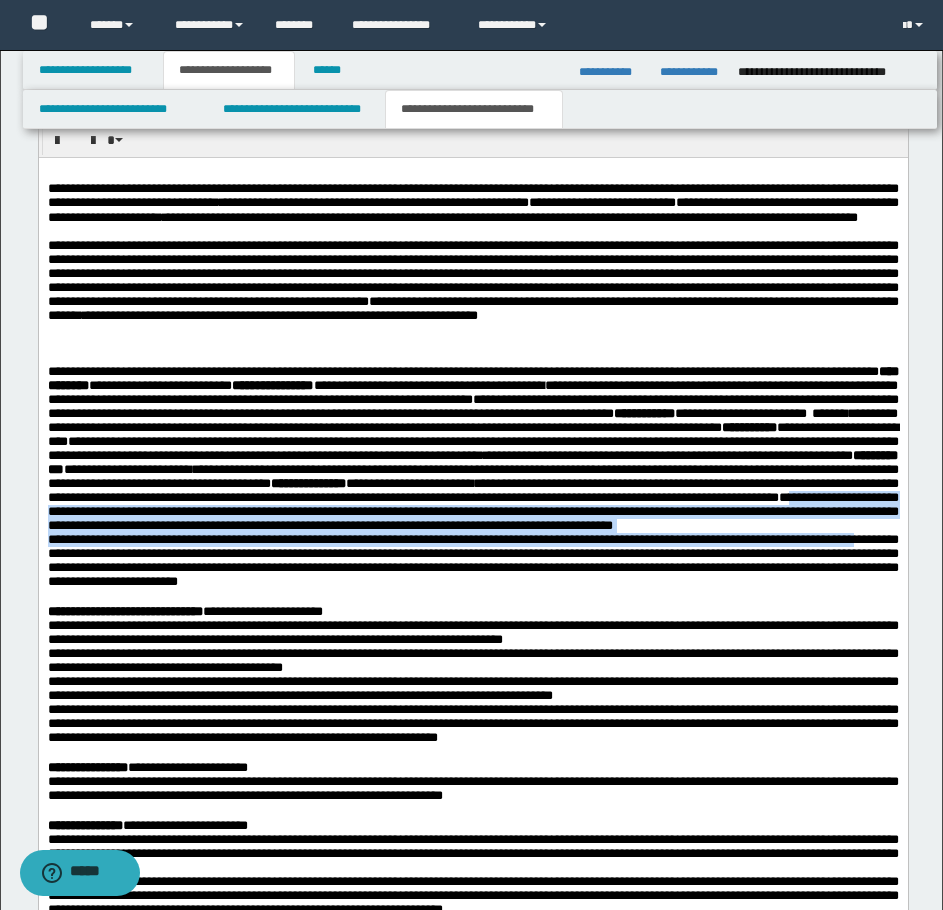 drag, startPoint x: 829, startPoint y: 569, endPoint x: 194, endPoint y: 657, distance: 641.06866 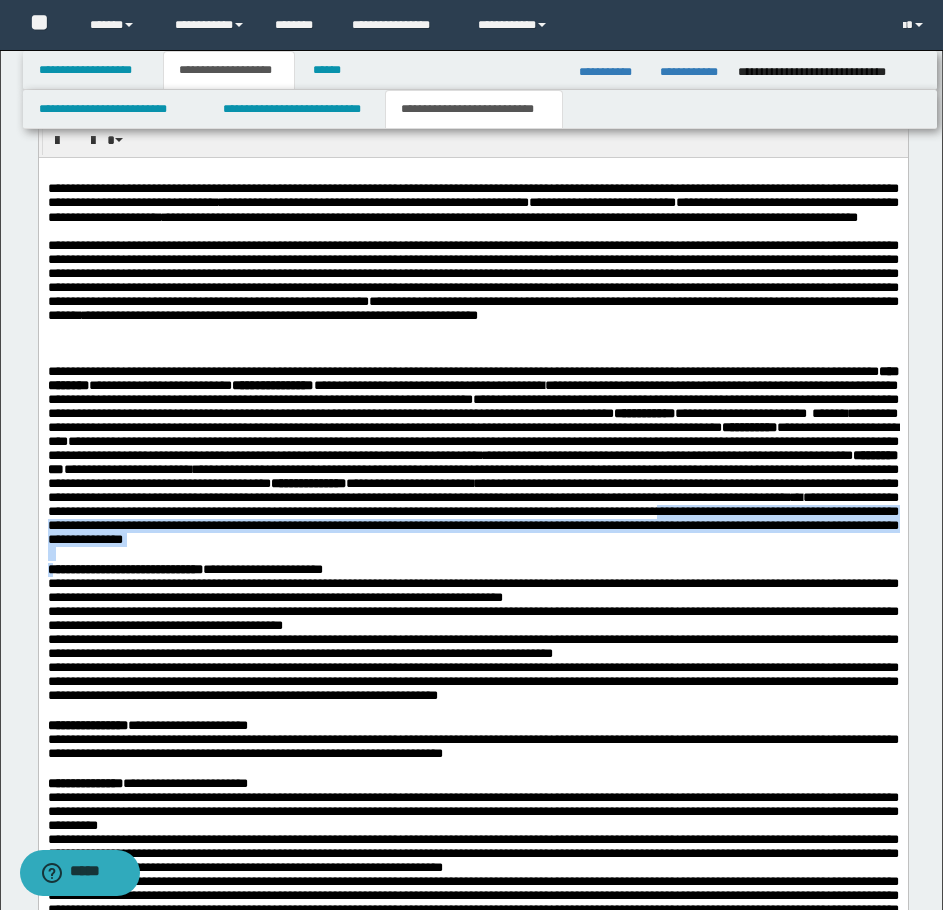 drag, startPoint x: 804, startPoint y: 591, endPoint x: 53, endPoint y: 659, distance: 754.07227 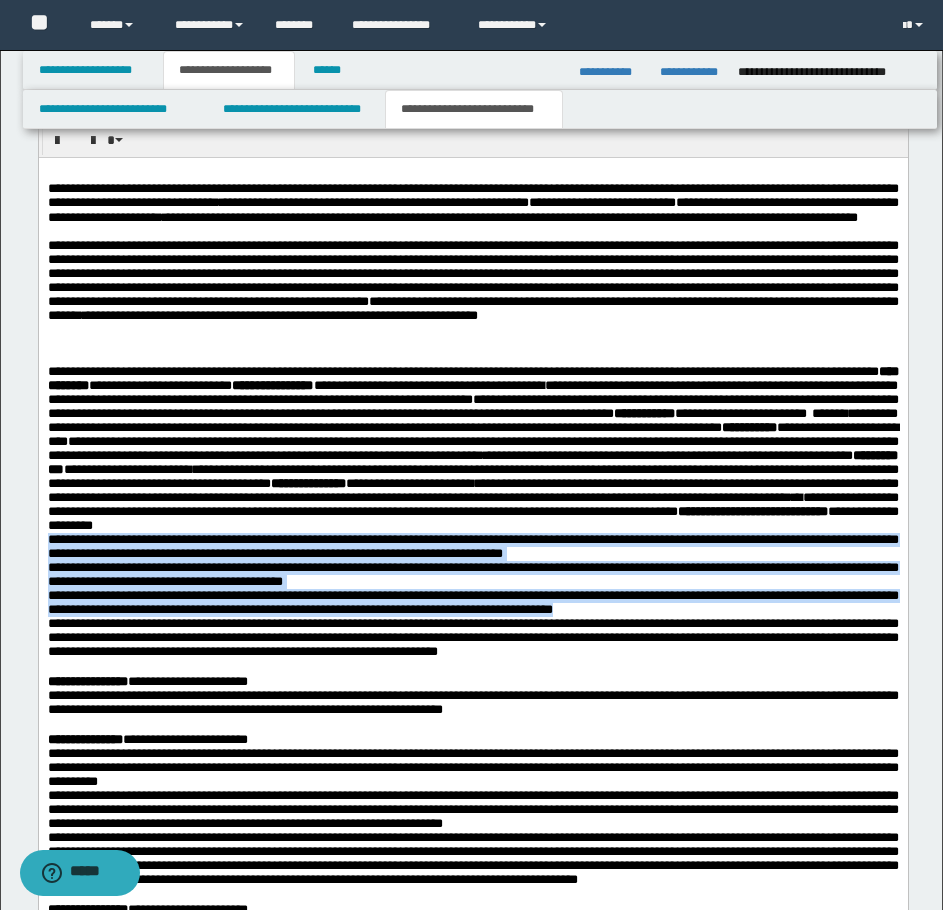 drag, startPoint x: 48, startPoint y: 620, endPoint x: 801, endPoint y: 702, distance: 757.45166 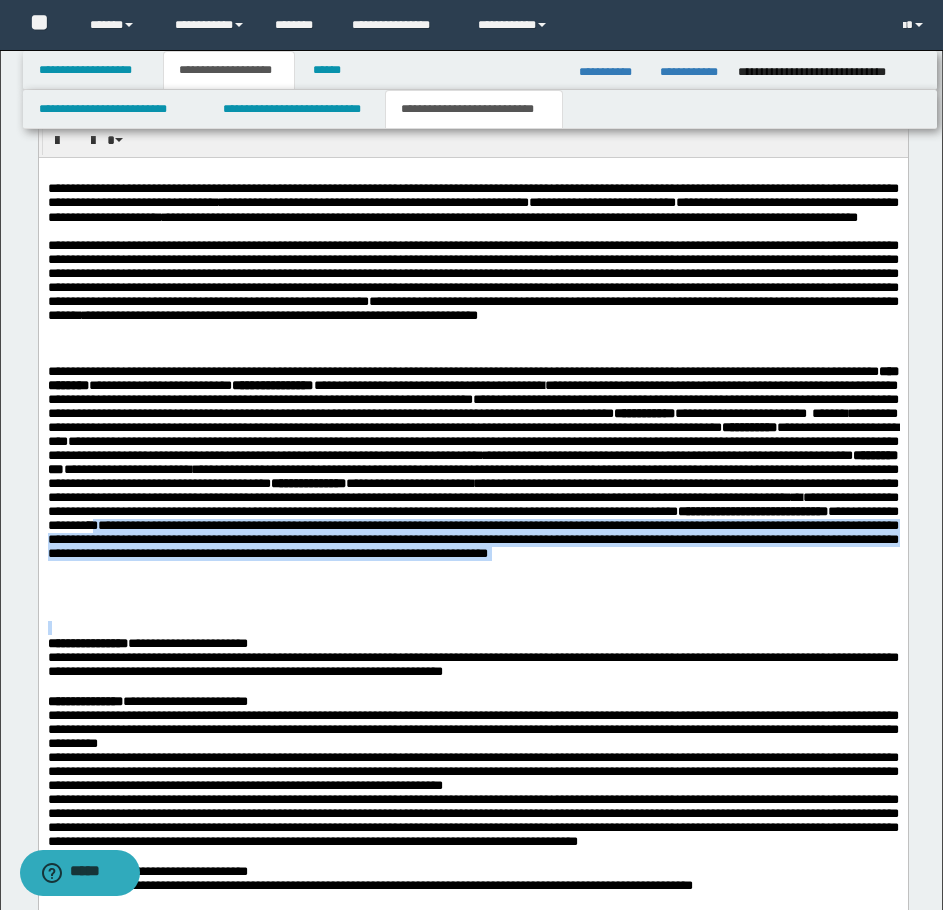 drag, startPoint x: 311, startPoint y: 608, endPoint x: 796, endPoint y: 655, distance: 487.272 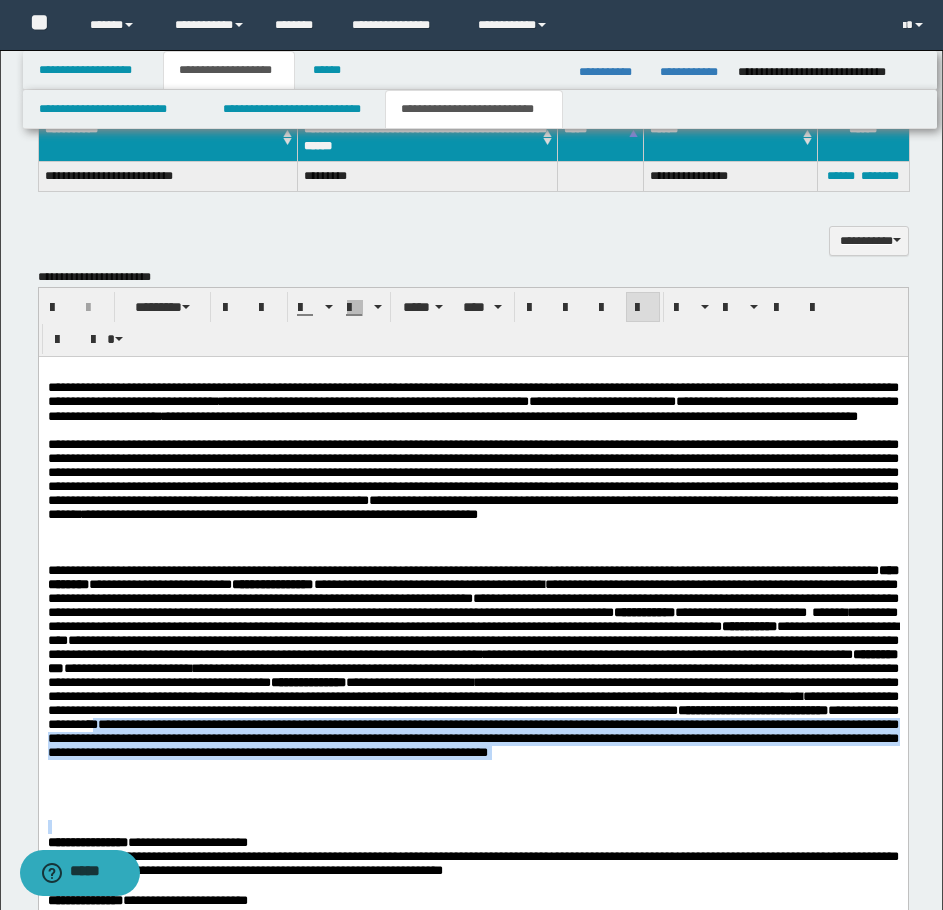 scroll, scrollTop: 1300, scrollLeft: 0, axis: vertical 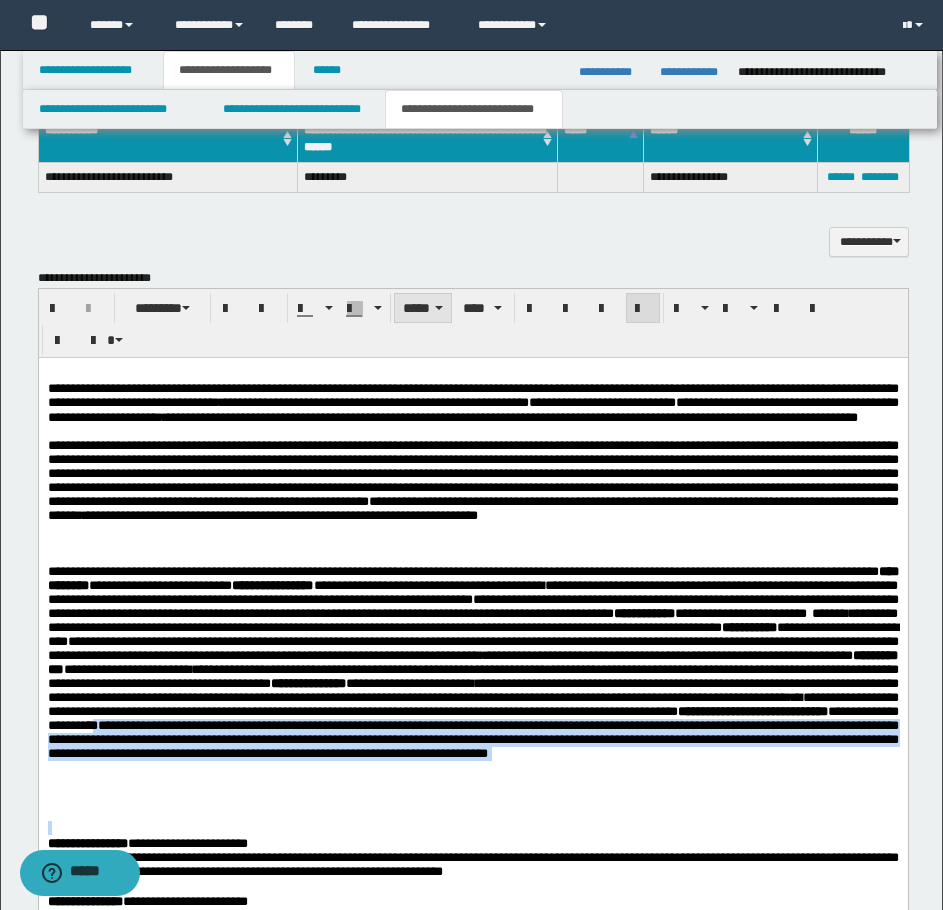 click on "*****" at bounding box center (423, 308) 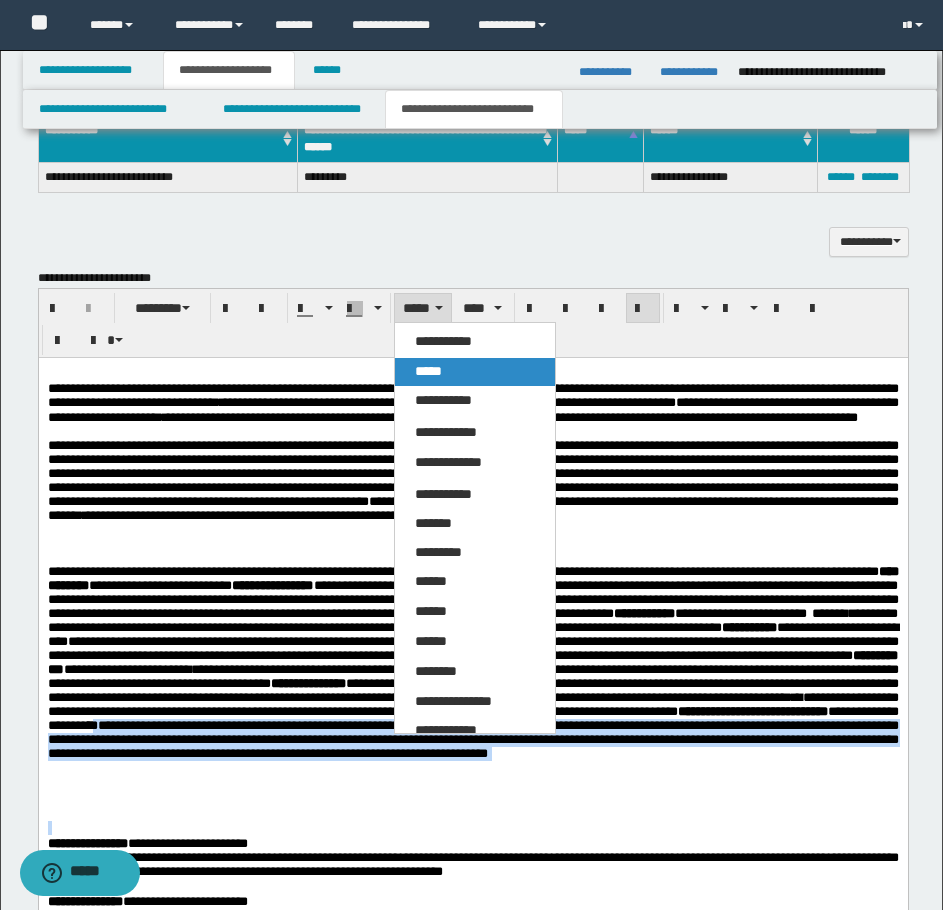 click on "*****" at bounding box center (475, 372) 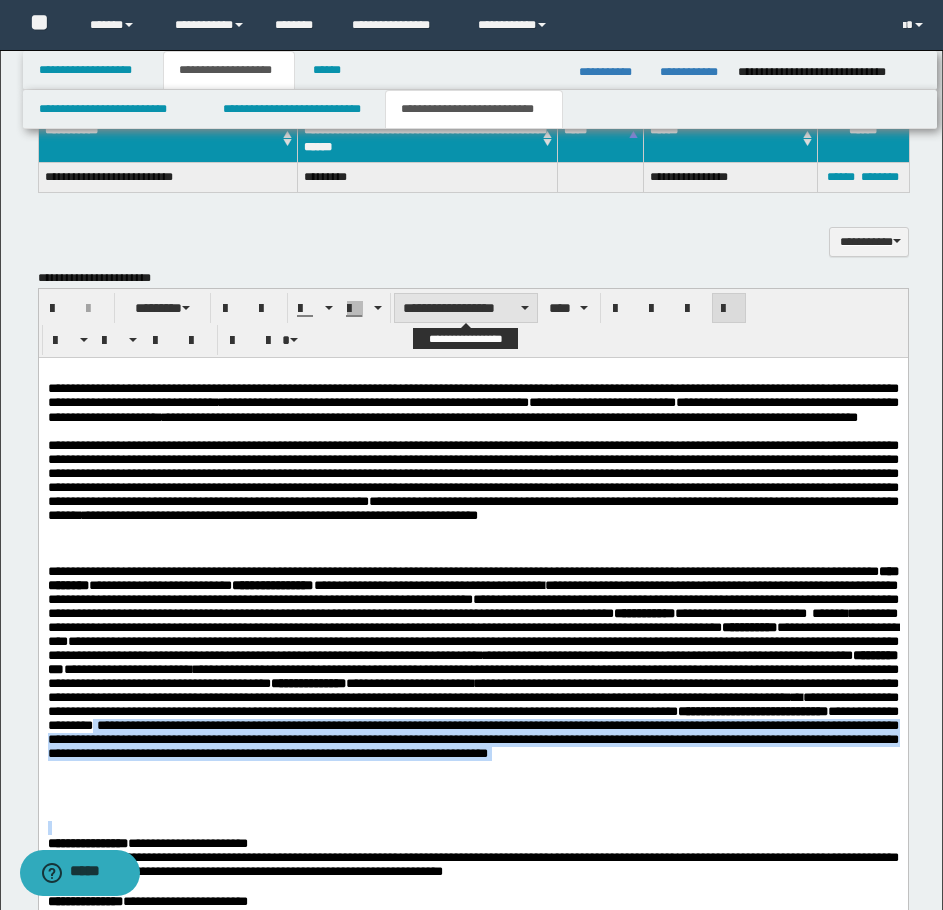 click on "**********" at bounding box center (466, 308) 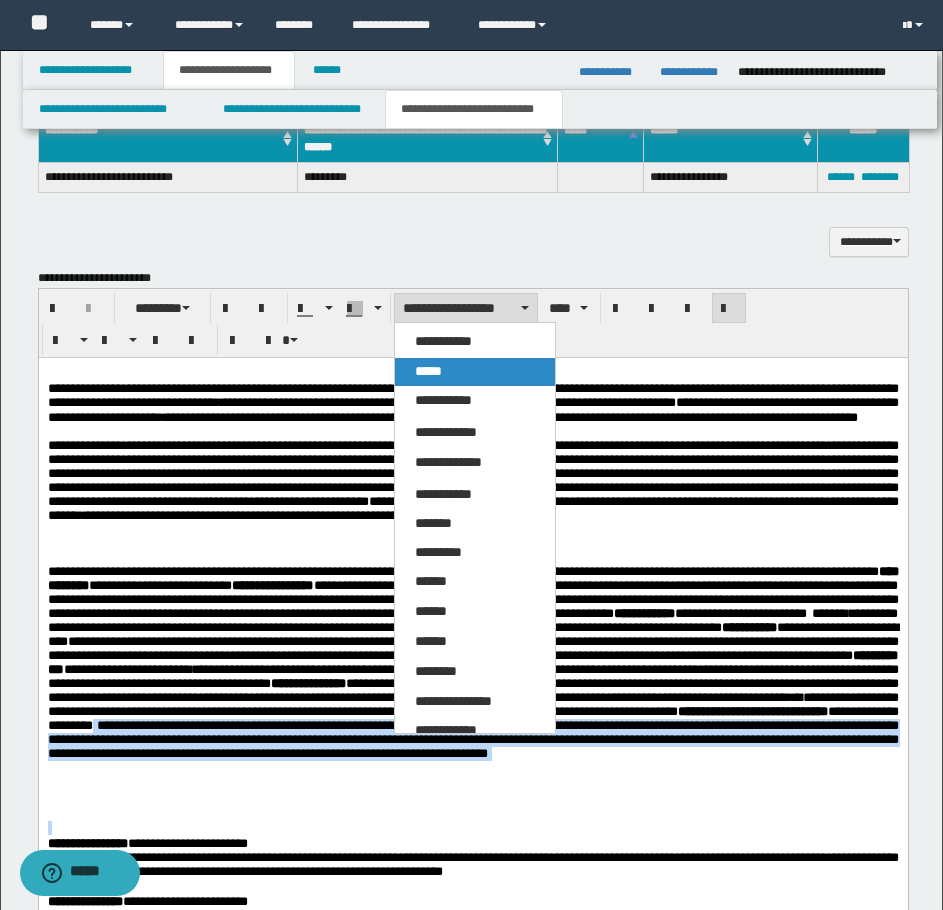 drag, startPoint x: 447, startPoint y: 381, endPoint x: 408, endPoint y: 51, distance: 332.29654 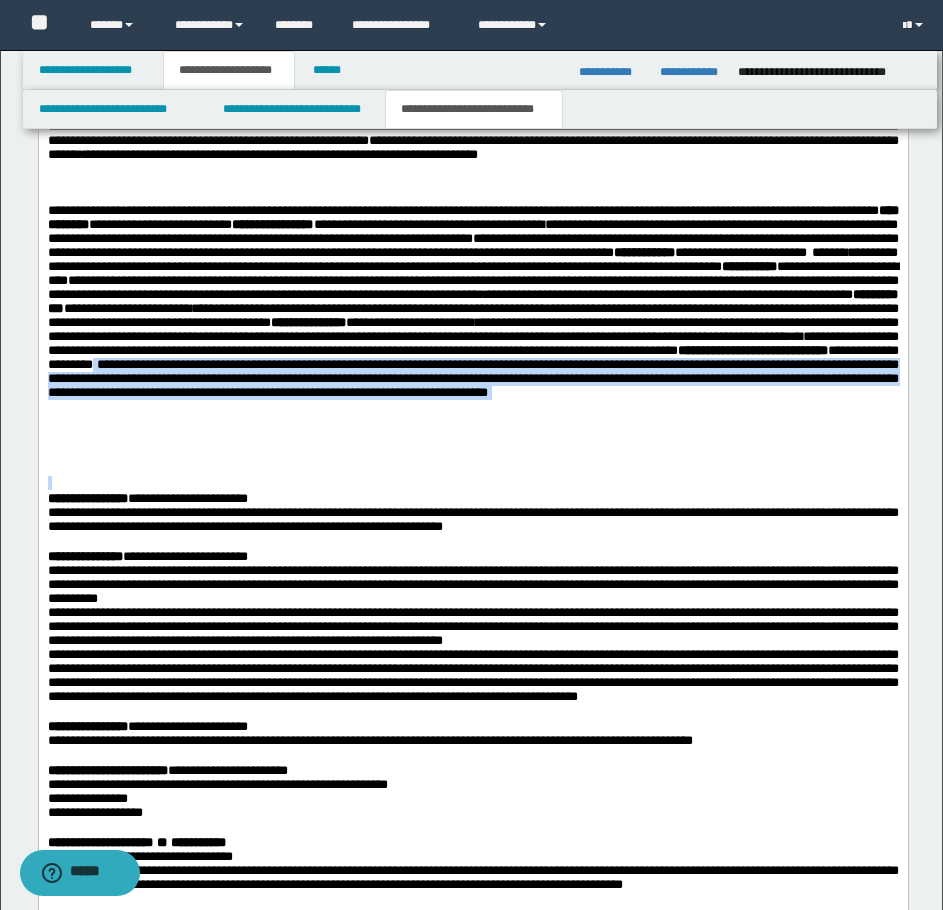 scroll, scrollTop: 1700, scrollLeft: 0, axis: vertical 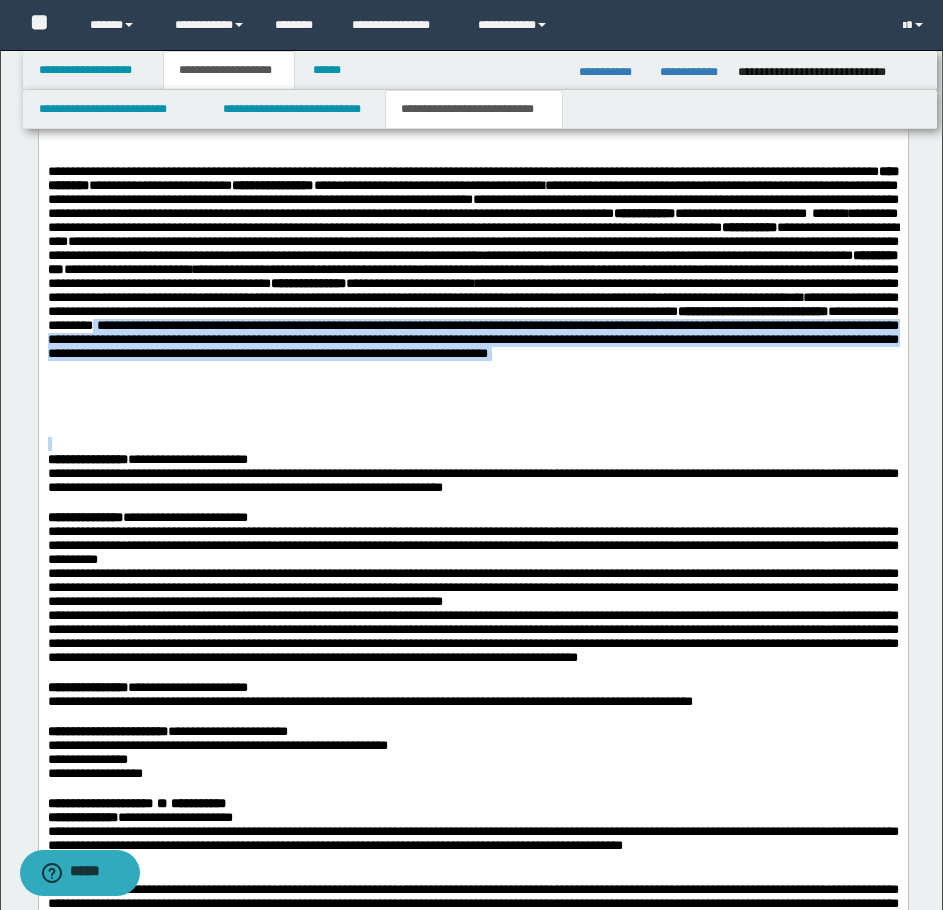 click at bounding box center [472, 445] 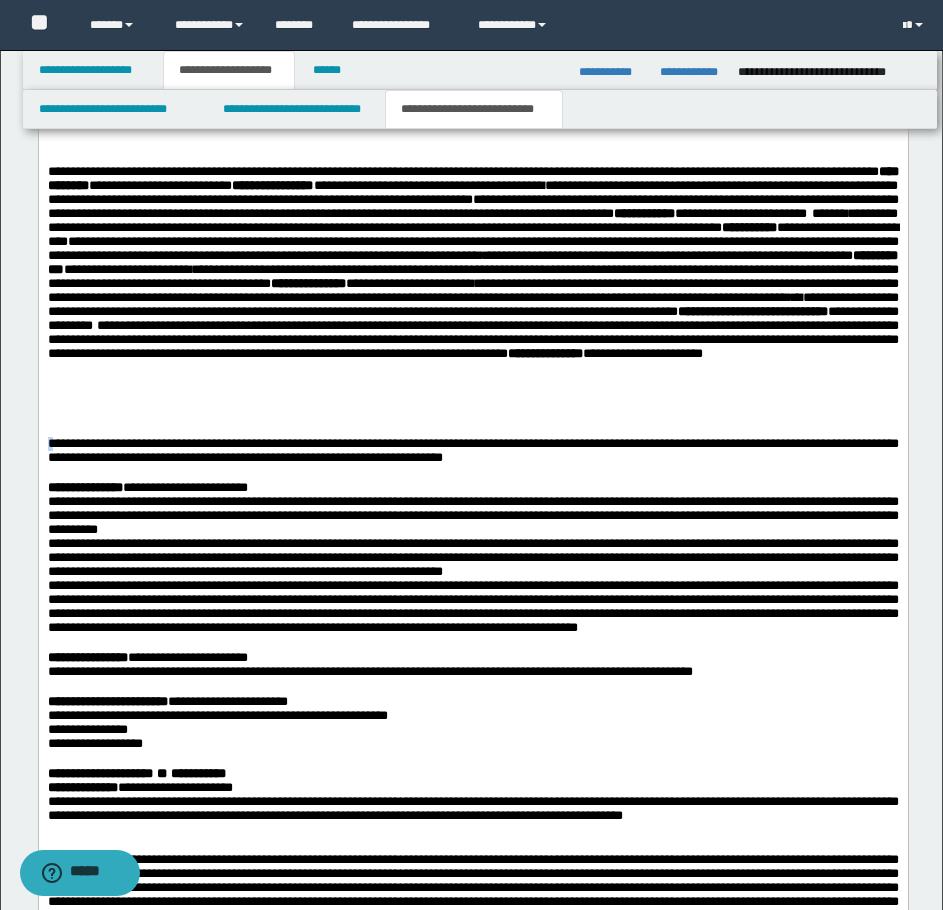 click on "**********" at bounding box center (472, 450) 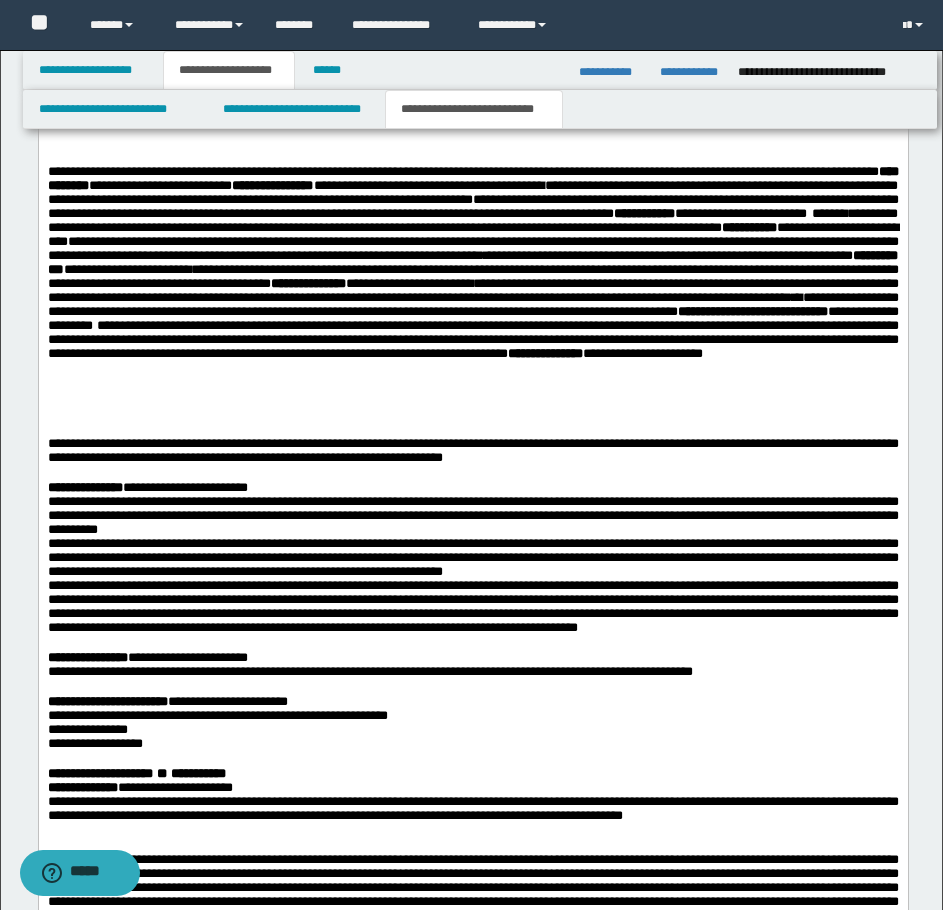 click on "**********" at bounding box center [472, 301] 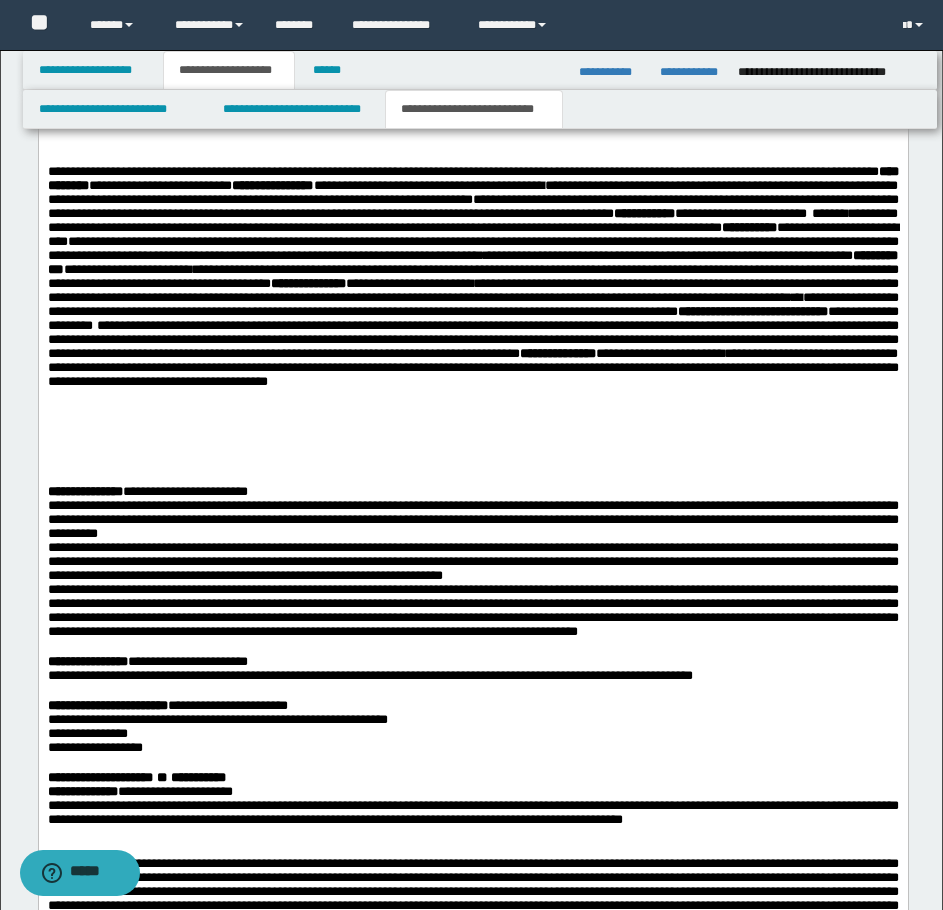click at bounding box center [472, 477] 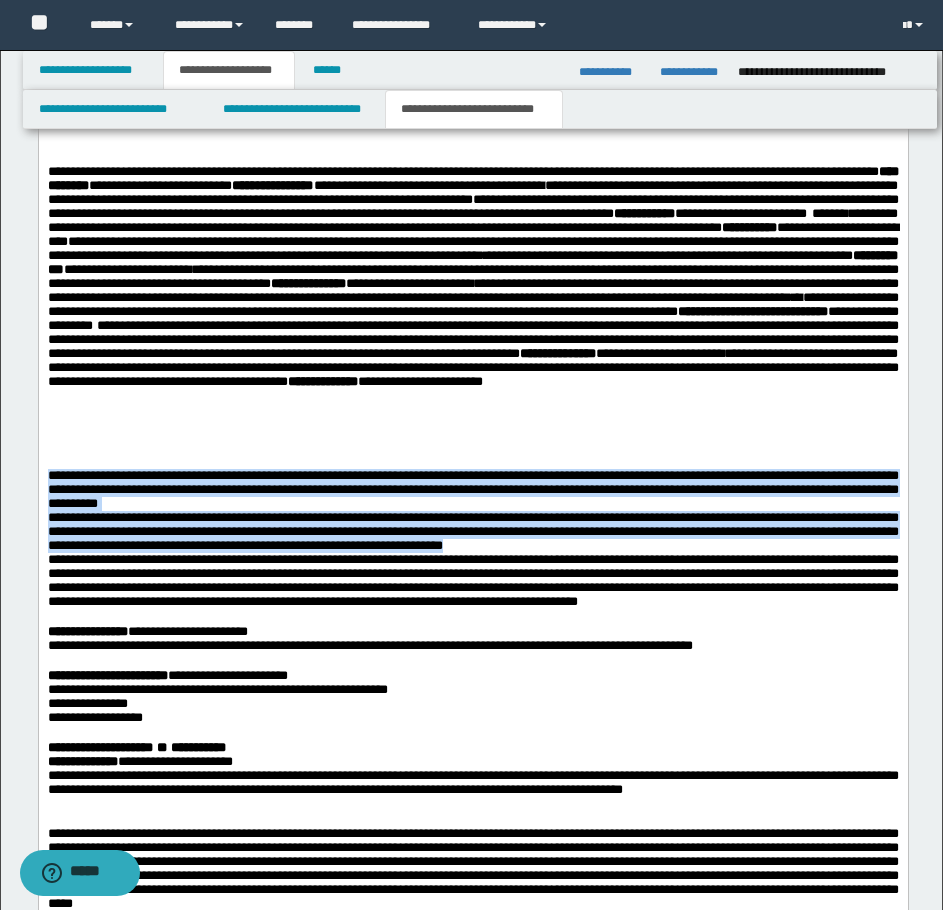 drag, startPoint x: 48, startPoint y: 497, endPoint x: 905, endPoint y: 579, distance: 860.91406 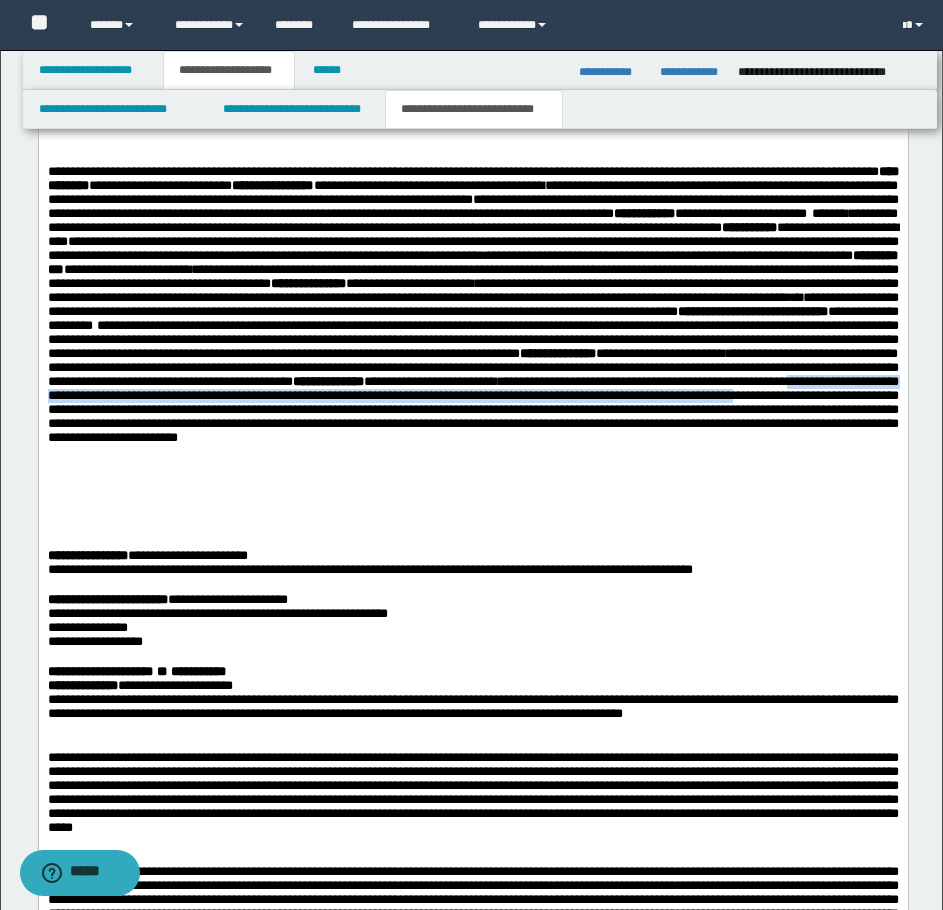 drag, startPoint x: 103, startPoint y: 503, endPoint x: 97, endPoint y: 515, distance: 13.416408 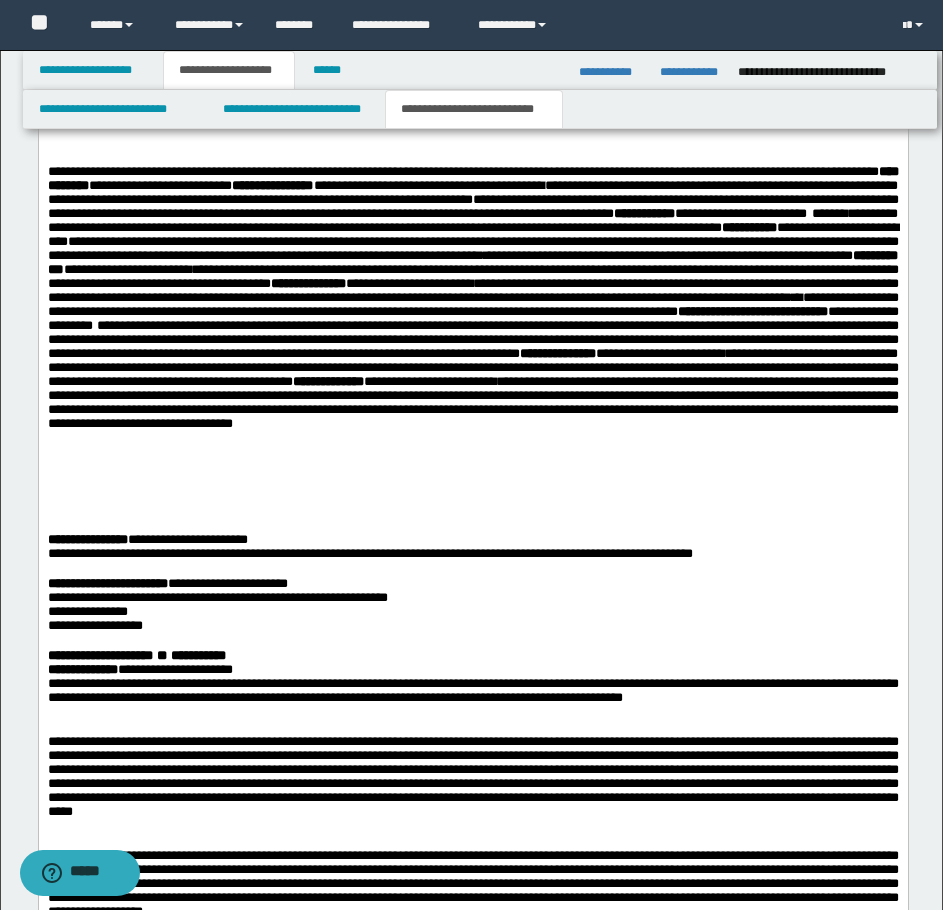 drag, startPoint x: 885, startPoint y: 504, endPoint x: 881, endPoint y: 540, distance: 36.221542 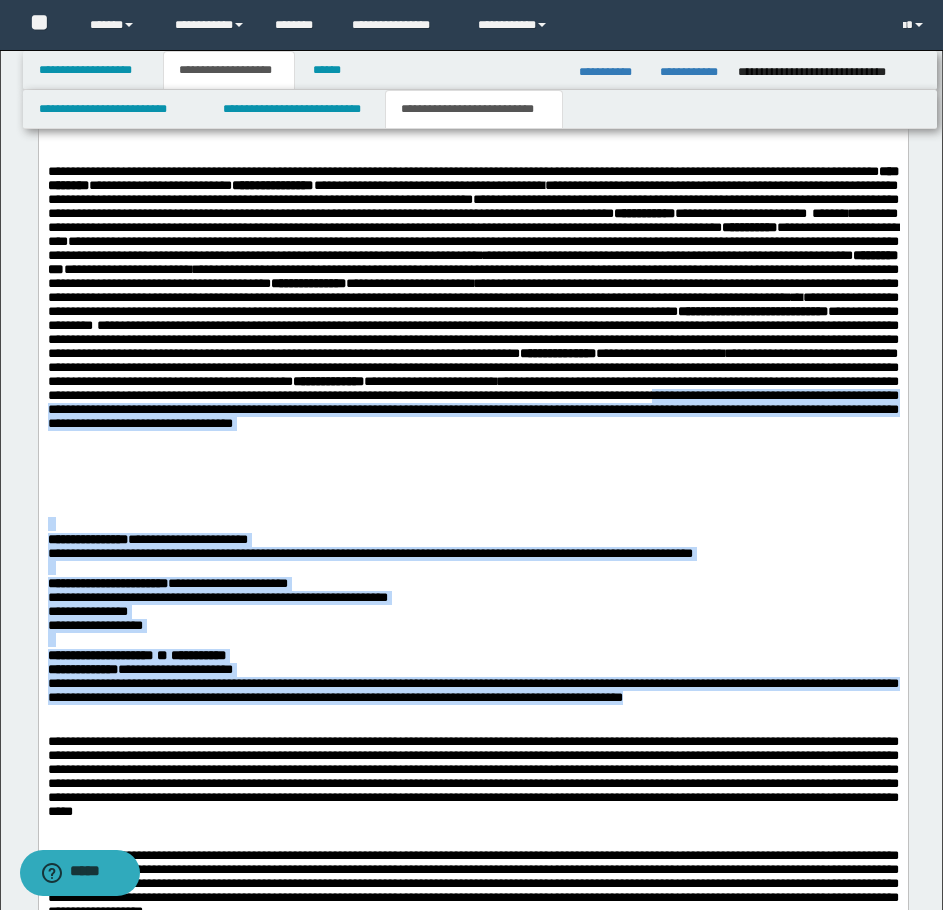 drag, startPoint x: 879, startPoint y: 504, endPoint x: 389, endPoint y: 759, distance: 552.3812 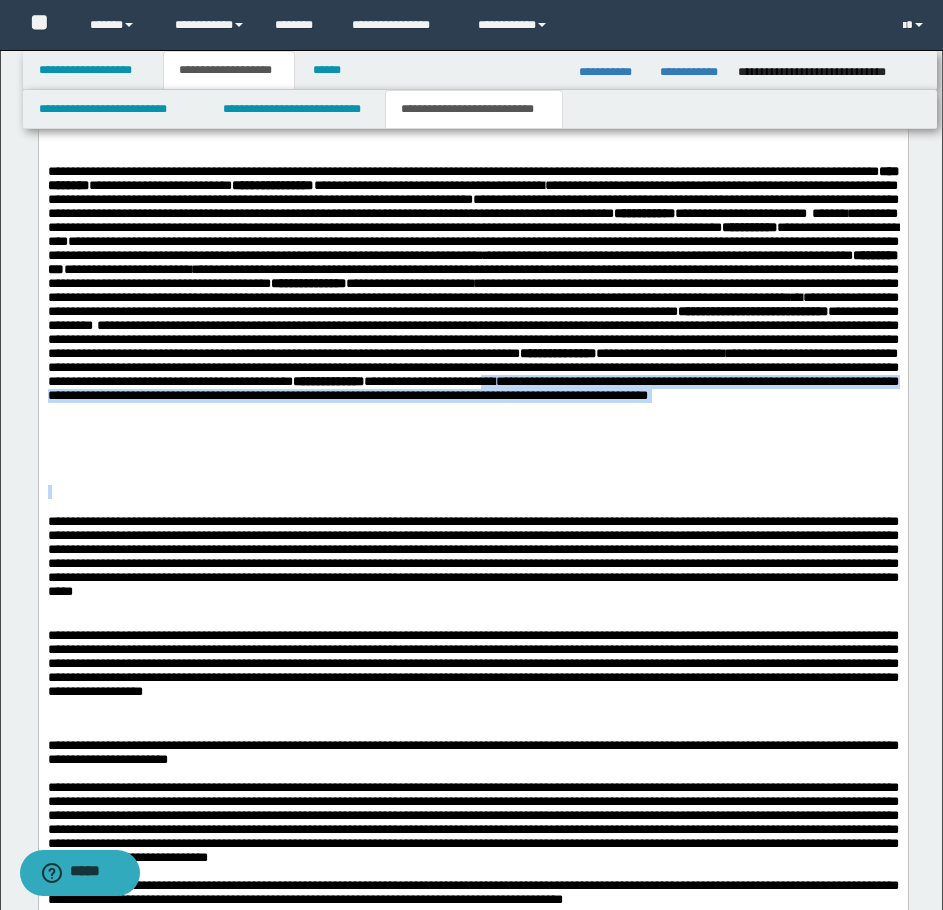 drag, startPoint x: 626, startPoint y: 482, endPoint x: 819, endPoint y: 523, distance: 197.30687 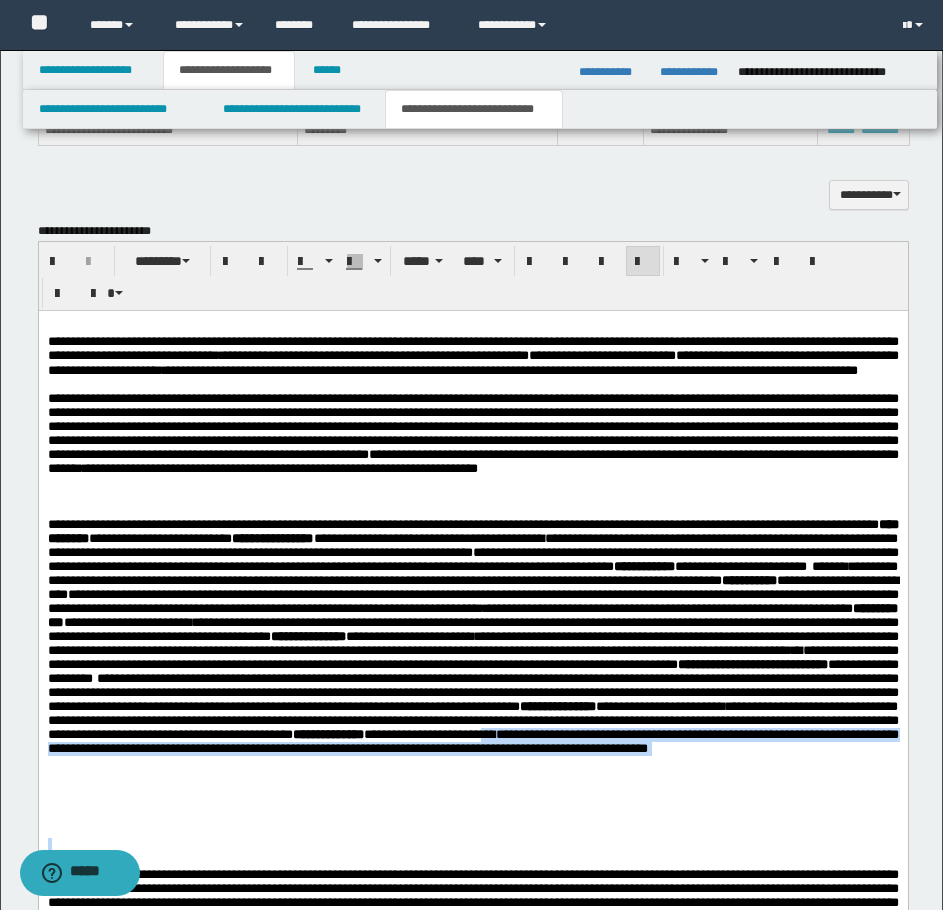 scroll, scrollTop: 1300, scrollLeft: 0, axis: vertical 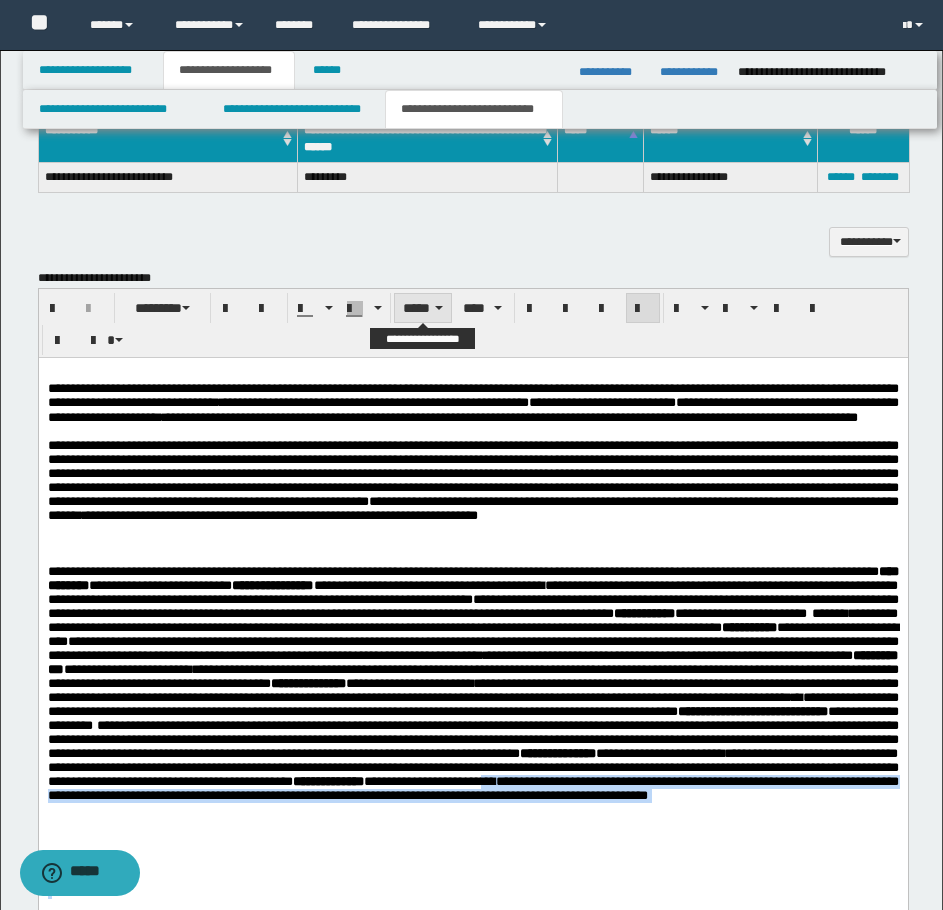 click on "*****" at bounding box center [423, 308] 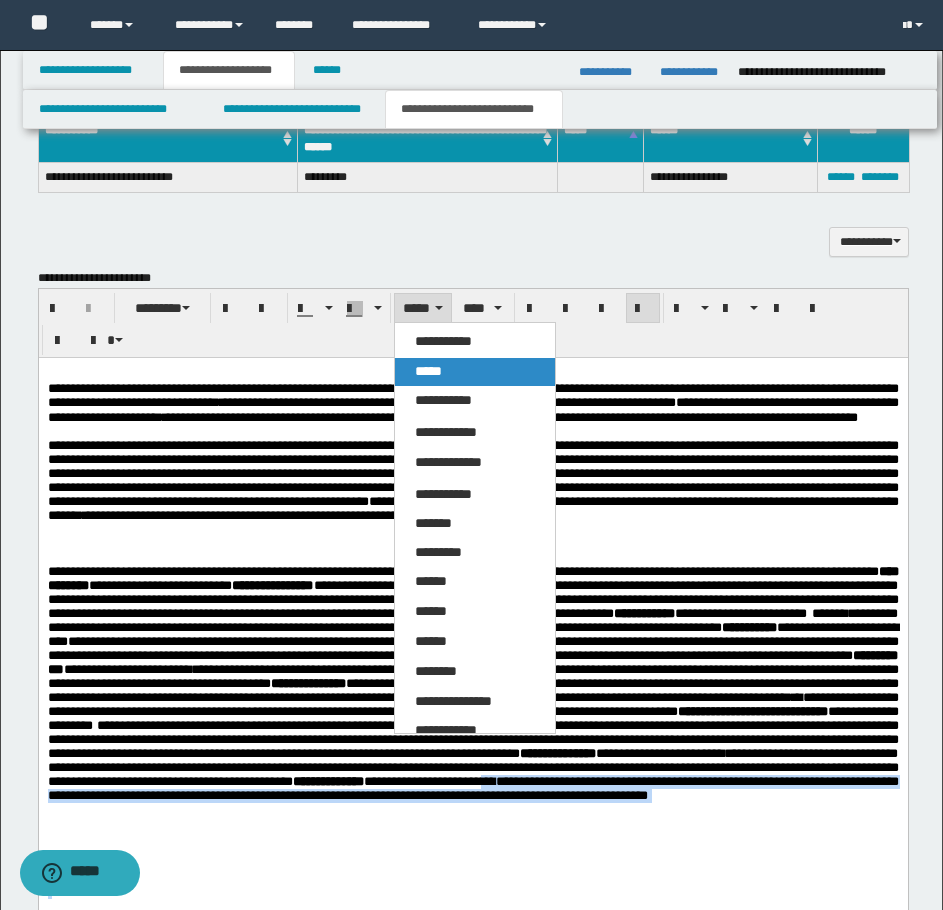 click on "*****" at bounding box center [428, 371] 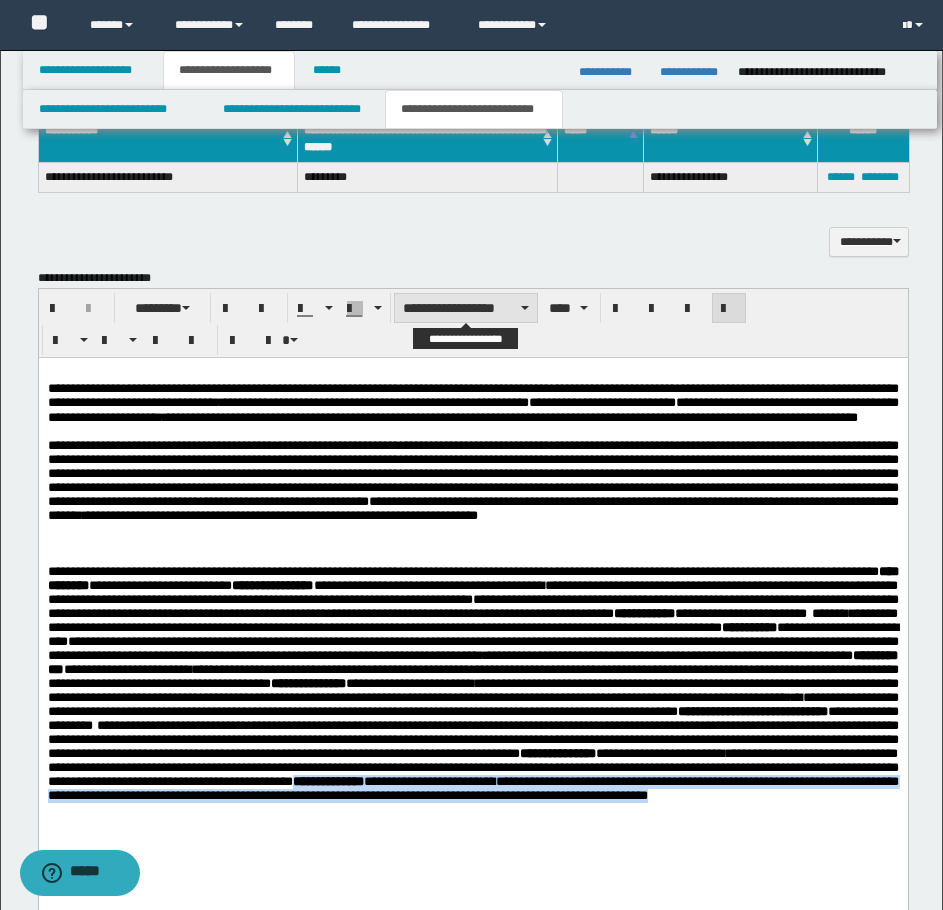 click on "**********" at bounding box center [466, 308] 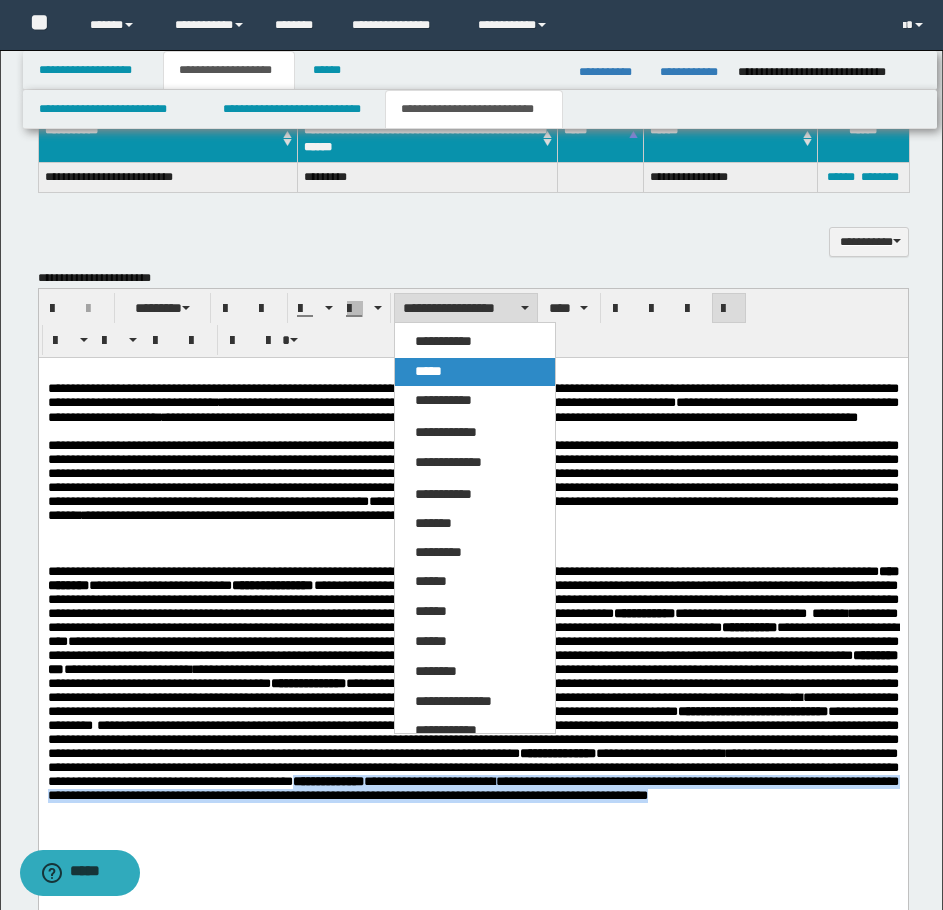 click on "*****" at bounding box center (475, 372) 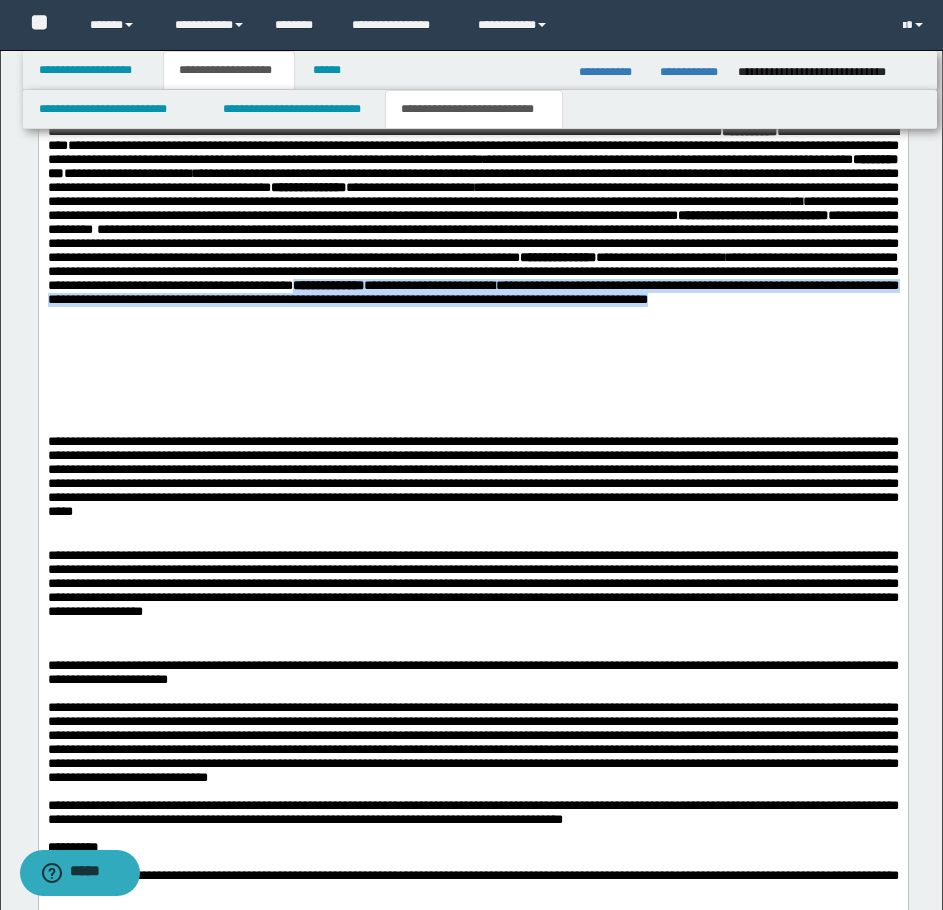 scroll, scrollTop: 1800, scrollLeft: 0, axis: vertical 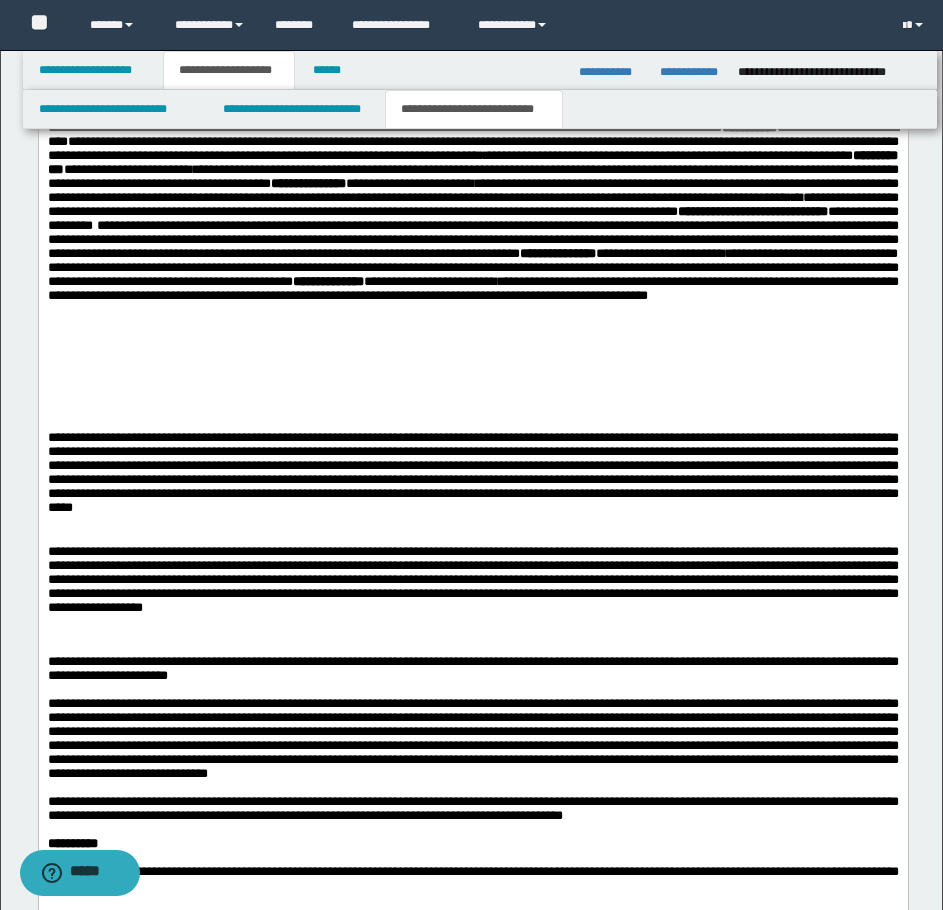 click on "**********" at bounding box center (472, 481) 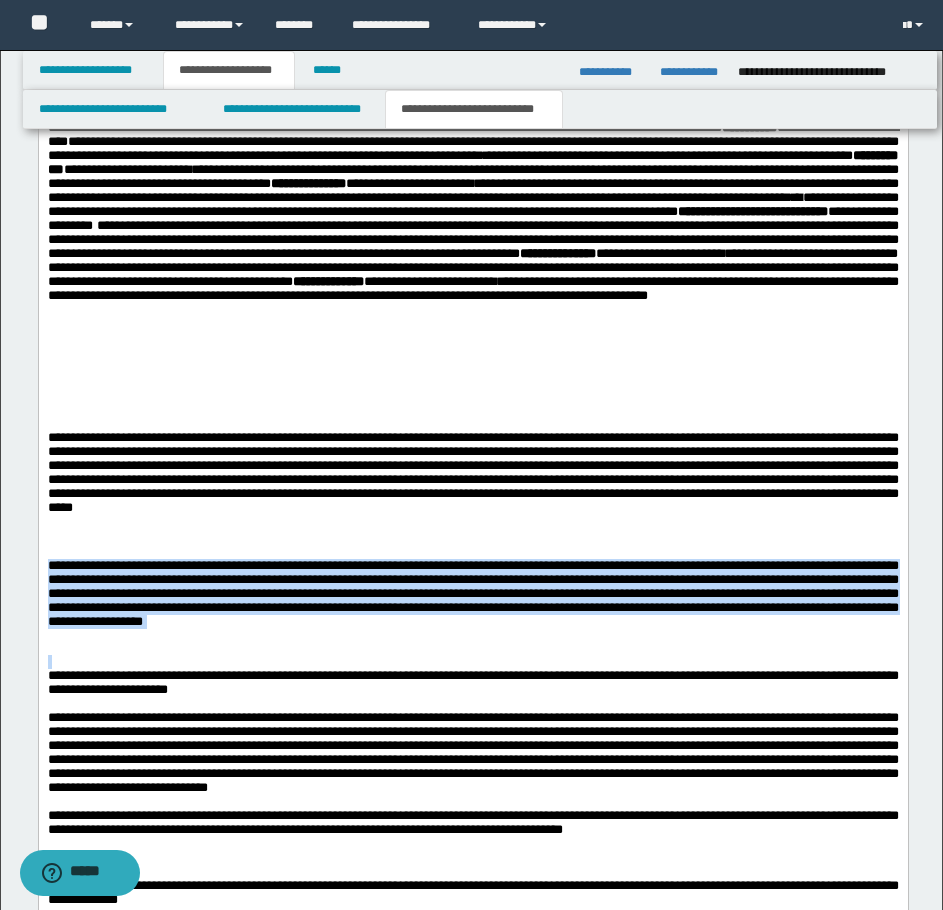 drag, startPoint x: 51, startPoint y: 586, endPoint x: 113, endPoint y: 683, distance: 115.12167 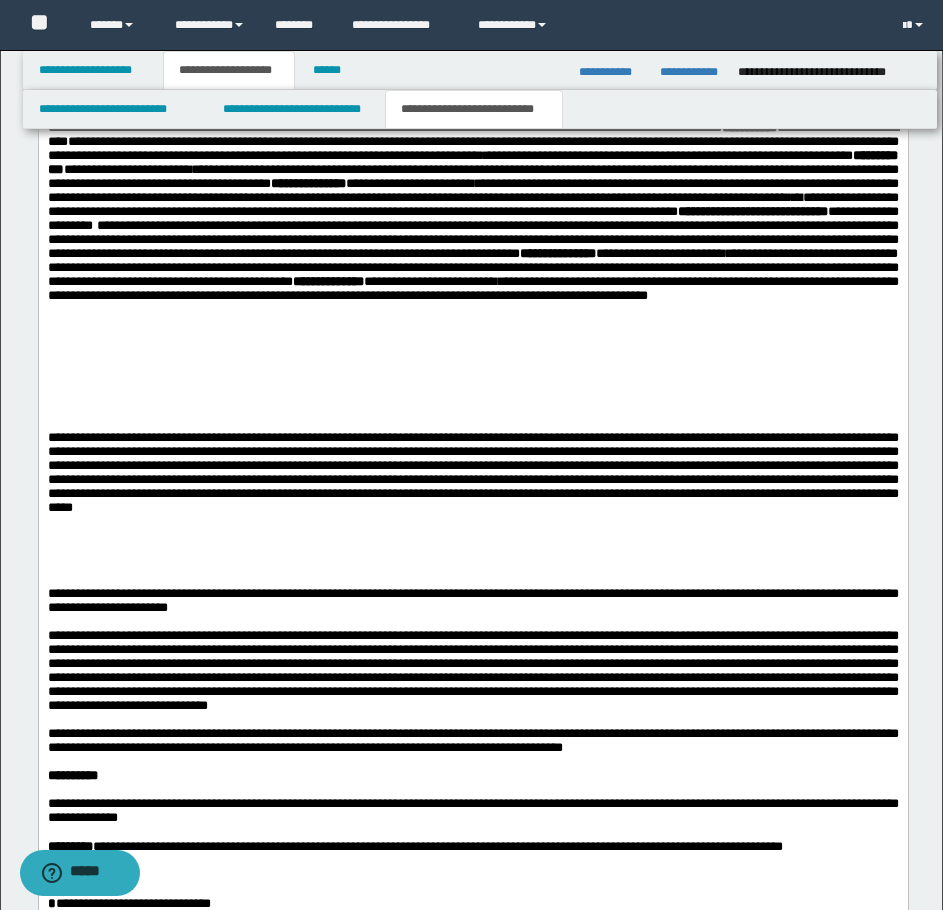 click at bounding box center [472, 566] 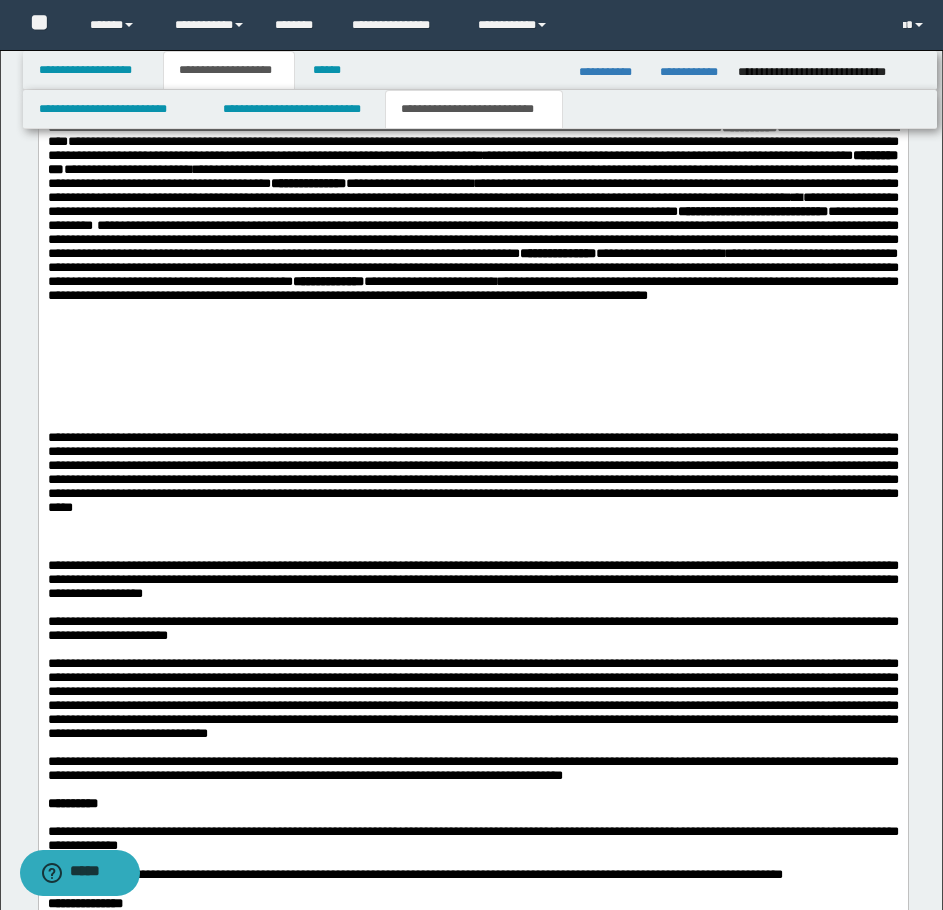 click on "**********" at bounding box center (472, 579) 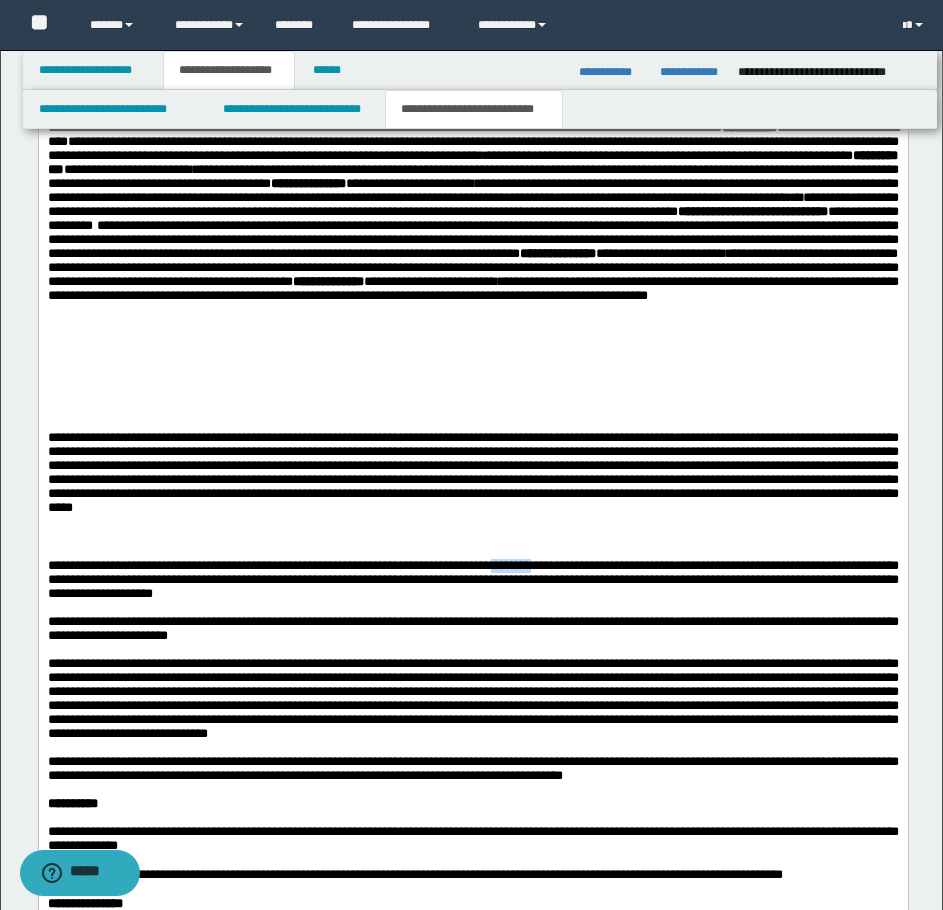 drag, startPoint x: 593, startPoint y: 590, endPoint x: 640, endPoint y: 594, distance: 47.169907 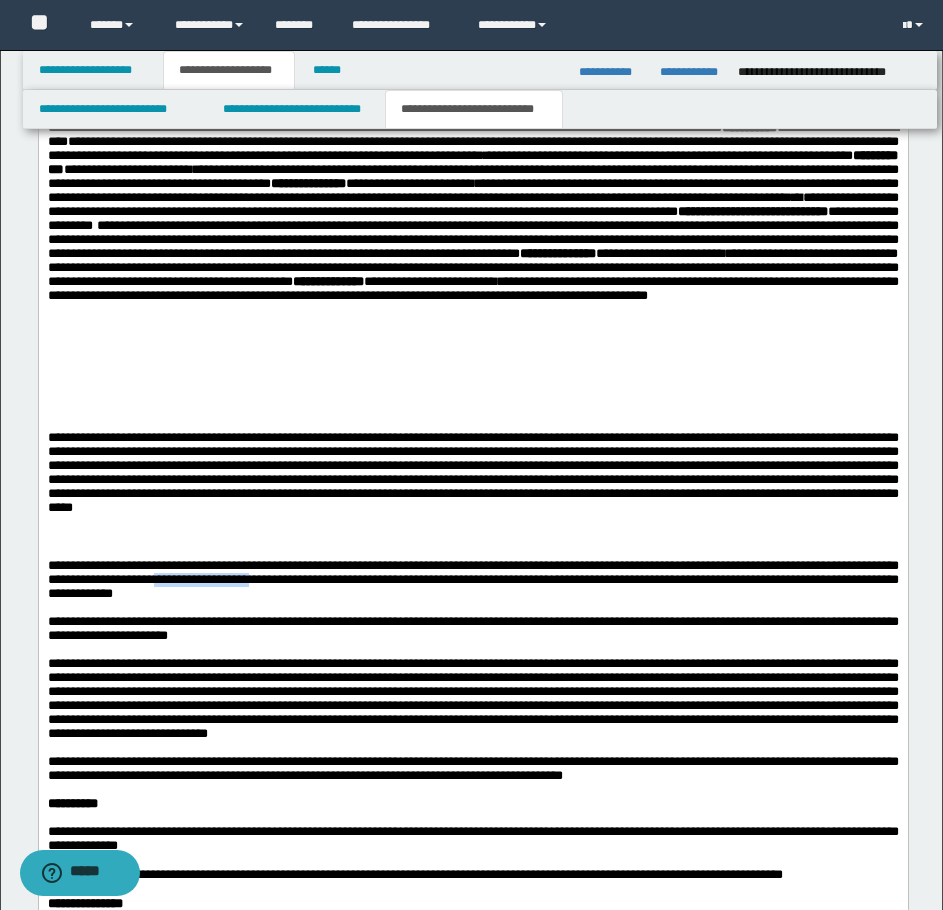 drag, startPoint x: 373, startPoint y: 611, endPoint x: 507, endPoint y: 612, distance: 134.00374 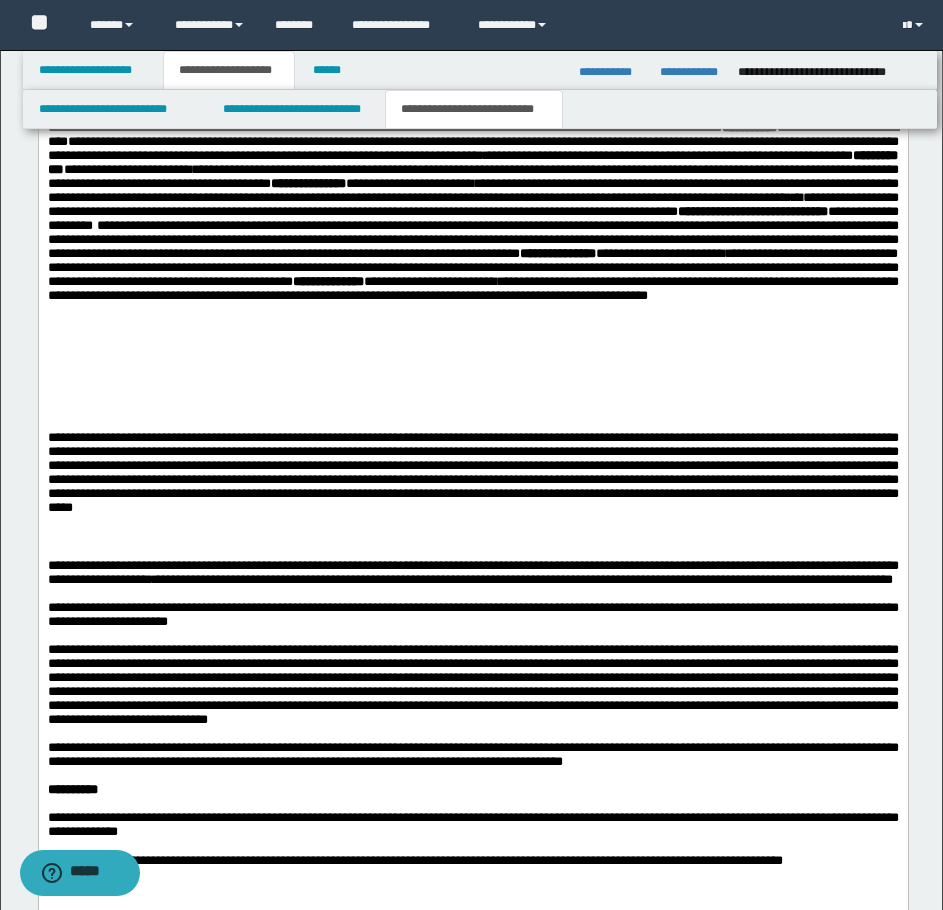 click on "**********" at bounding box center (472, 572) 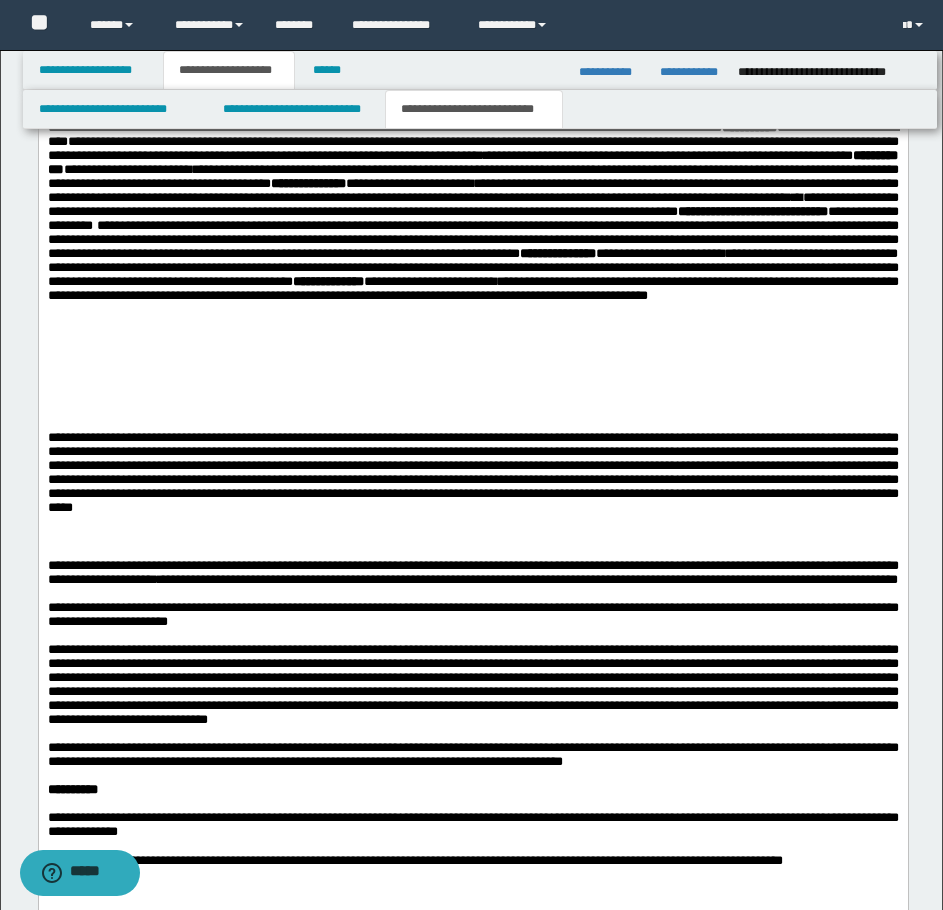 click on "**********" at bounding box center (472, 572) 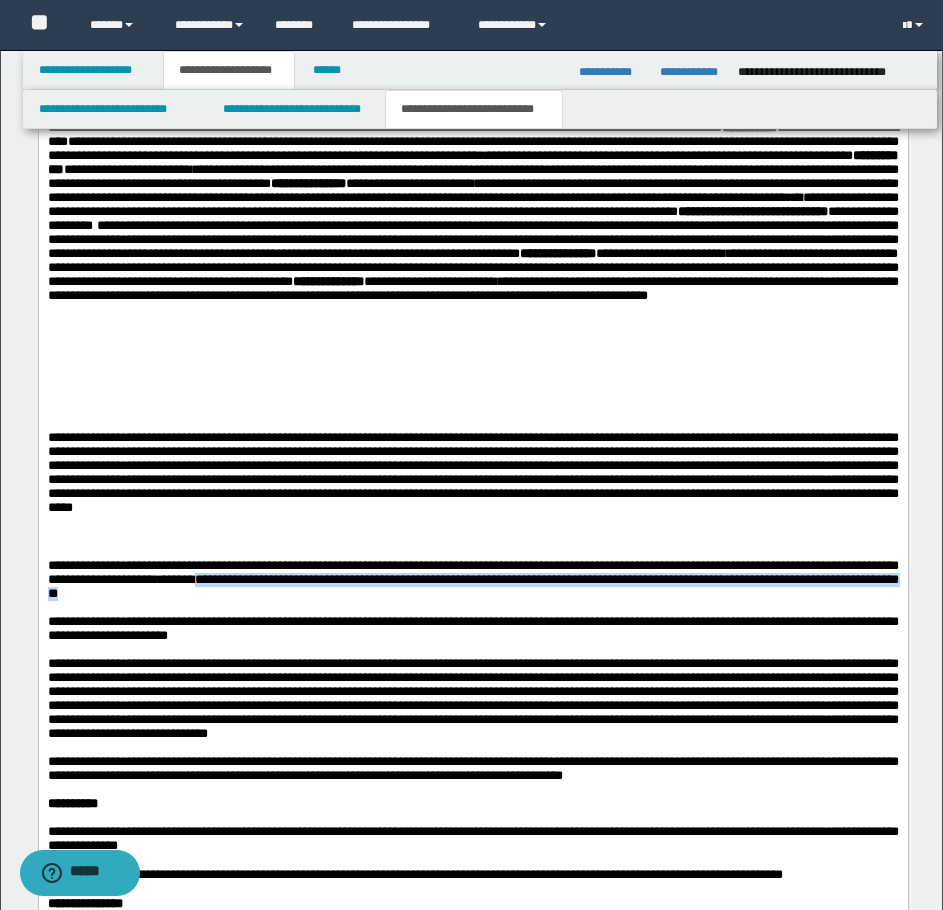 drag, startPoint x: 420, startPoint y: 613, endPoint x: 464, endPoint y: 638, distance: 50.606323 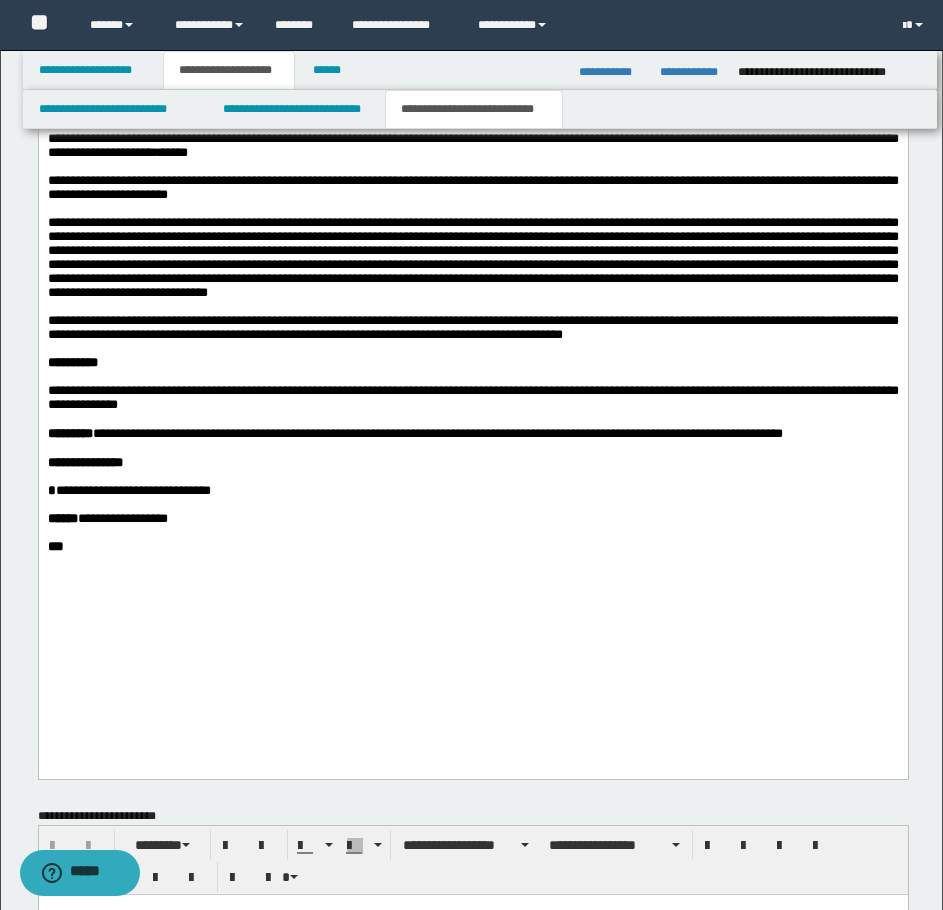 scroll, scrollTop: 2300, scrollLeft: 0, axis: vertical 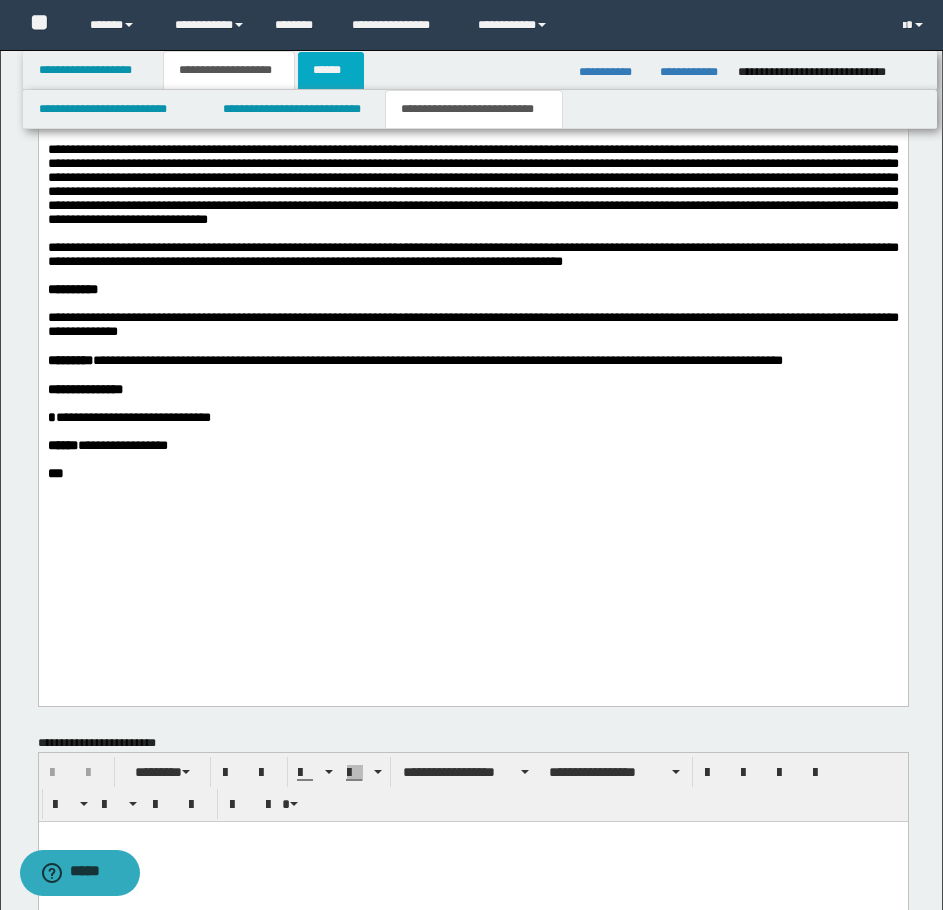click on "******" at bounding box center [331, 70] 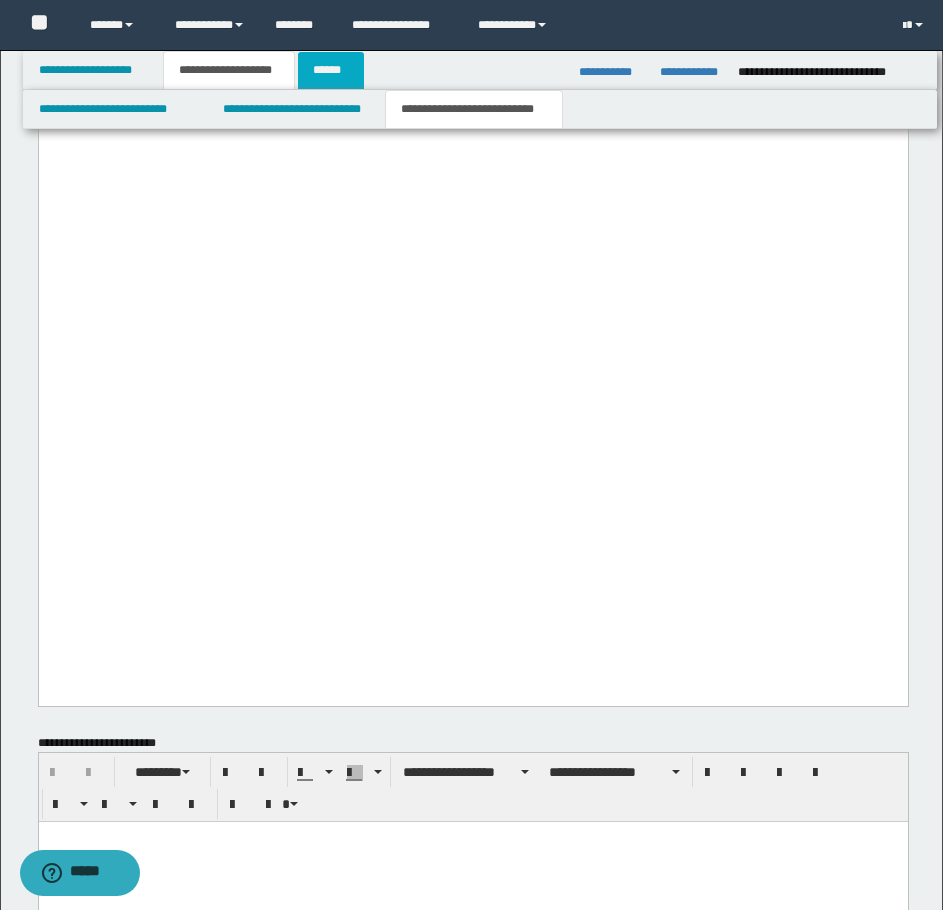 scroll, scrollTop: 212, scrollLeft: 0, axis: vertical 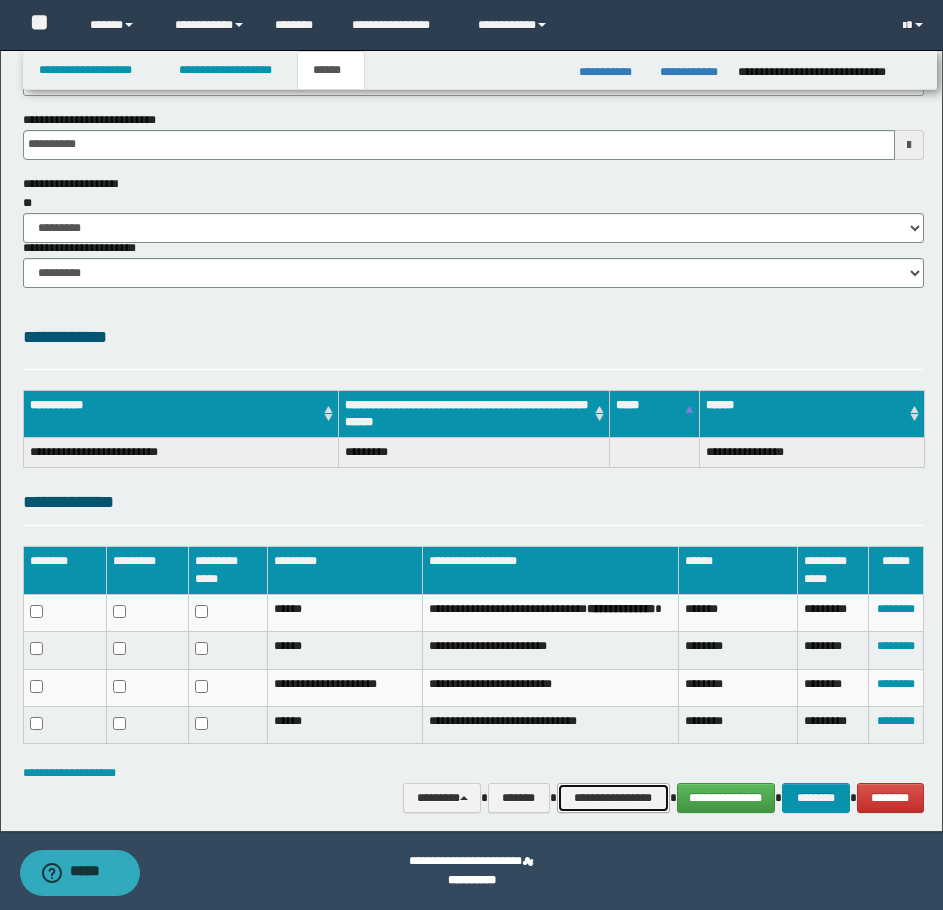 click on "**********" at bounding box center (613, 798) 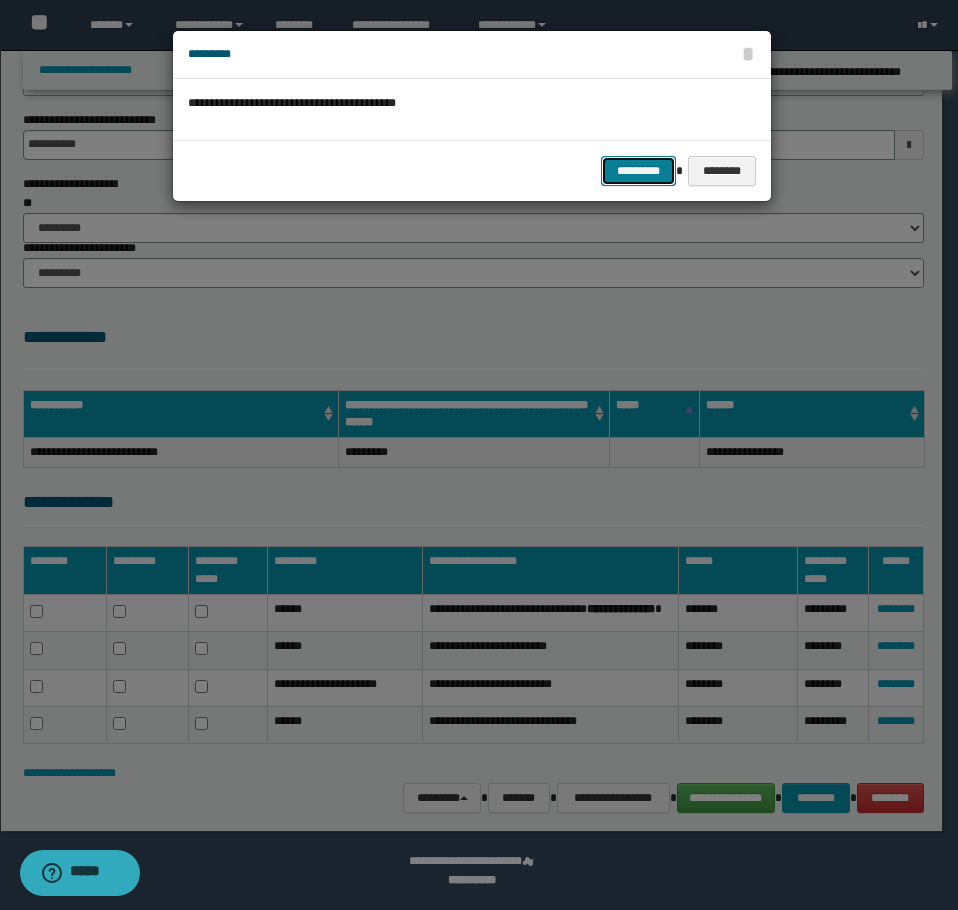 click on "*********" at bounding box center (638, 171) 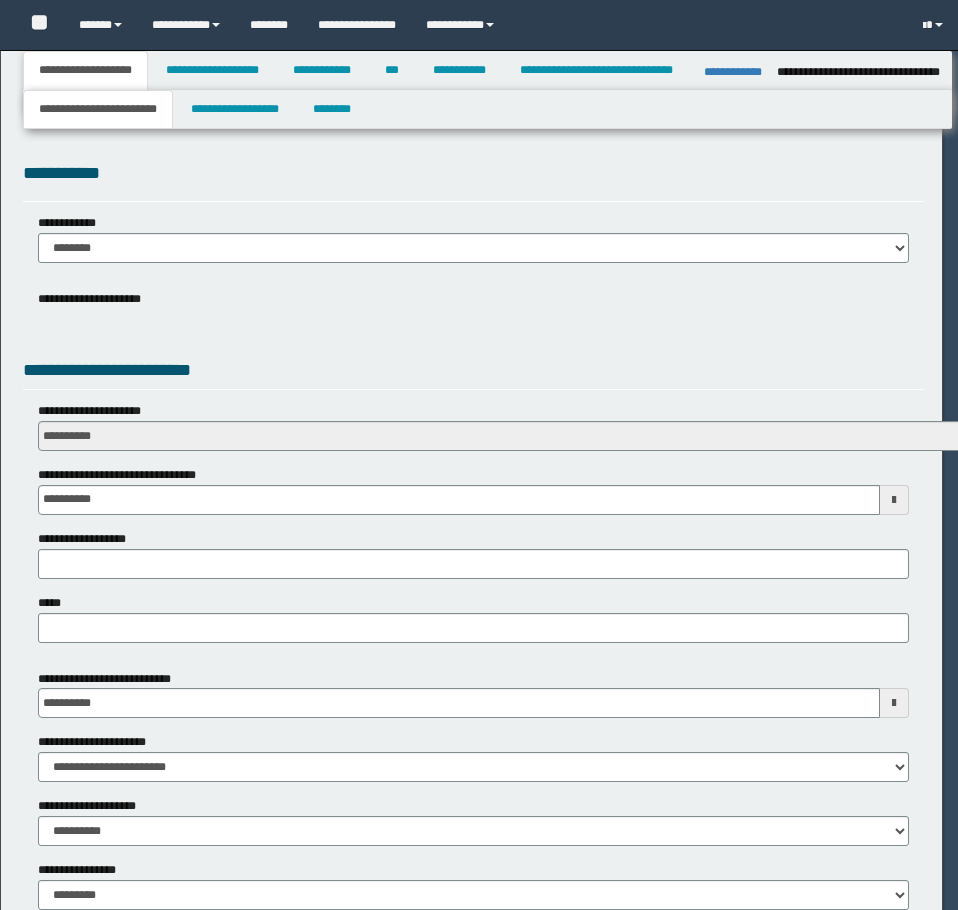 select on "*" 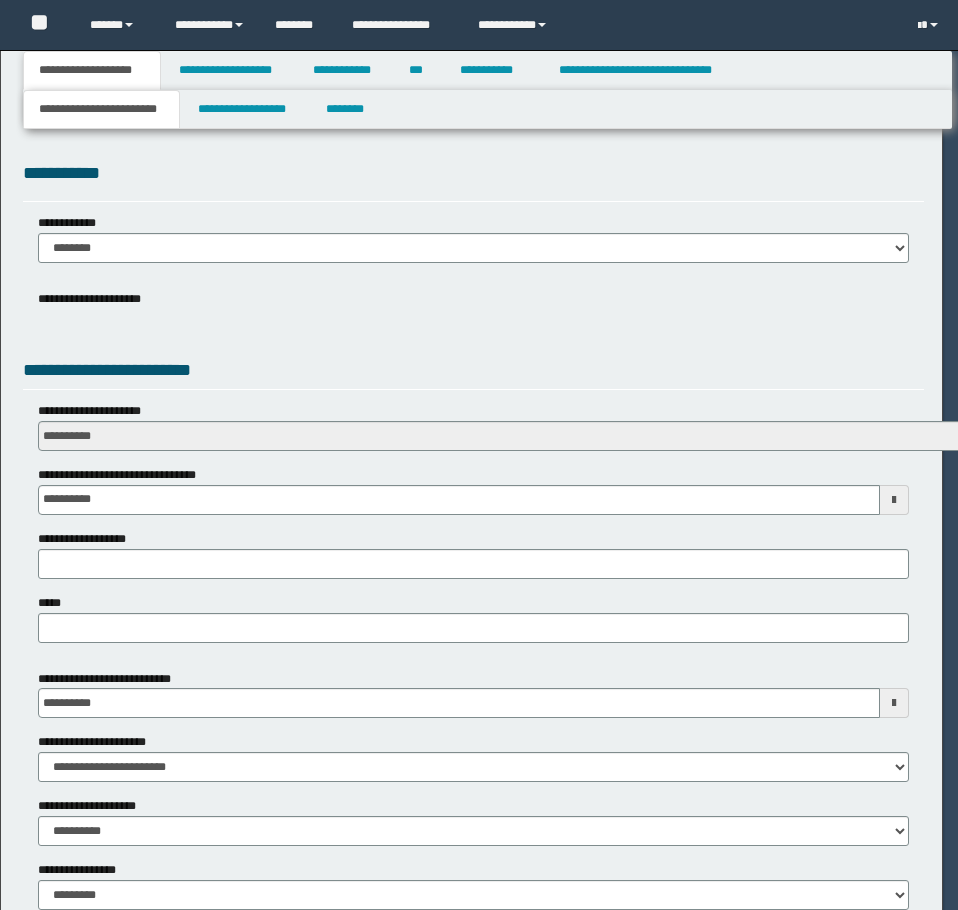 scroll, scrollTop: 0, scrollLeft: 0, axis: both 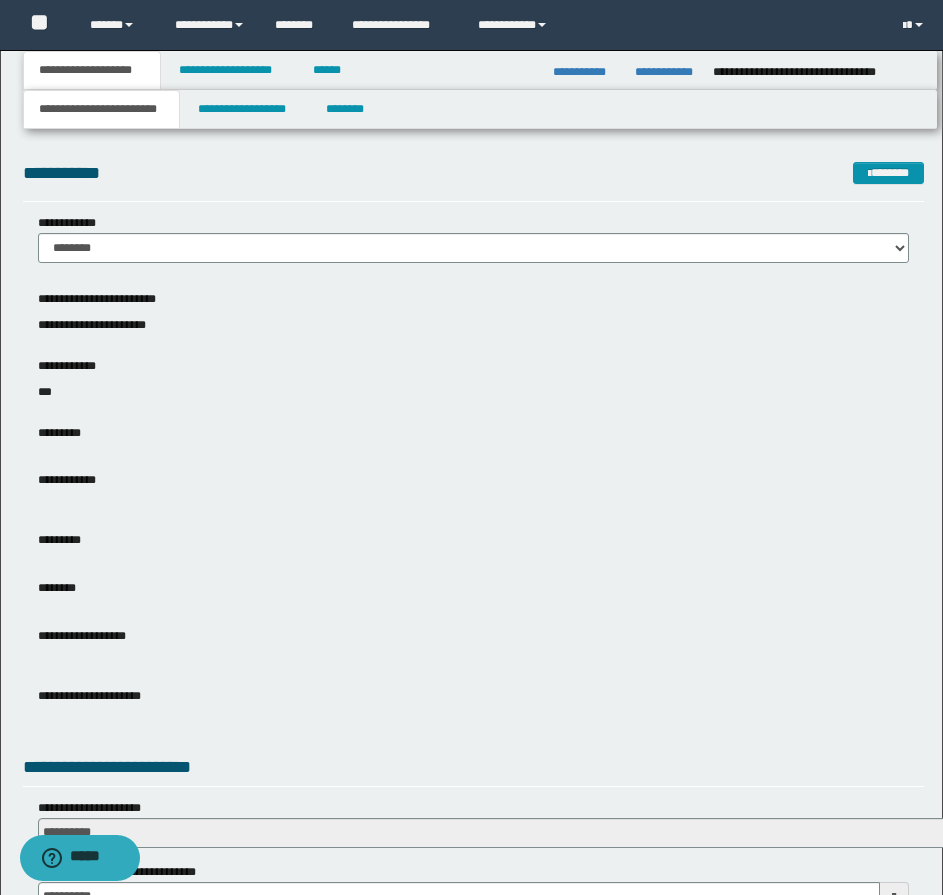 drag, startPoint x: 714, startPoint y: 677, endPoint x: 710, endPoint y: 665, distance: 12.649111 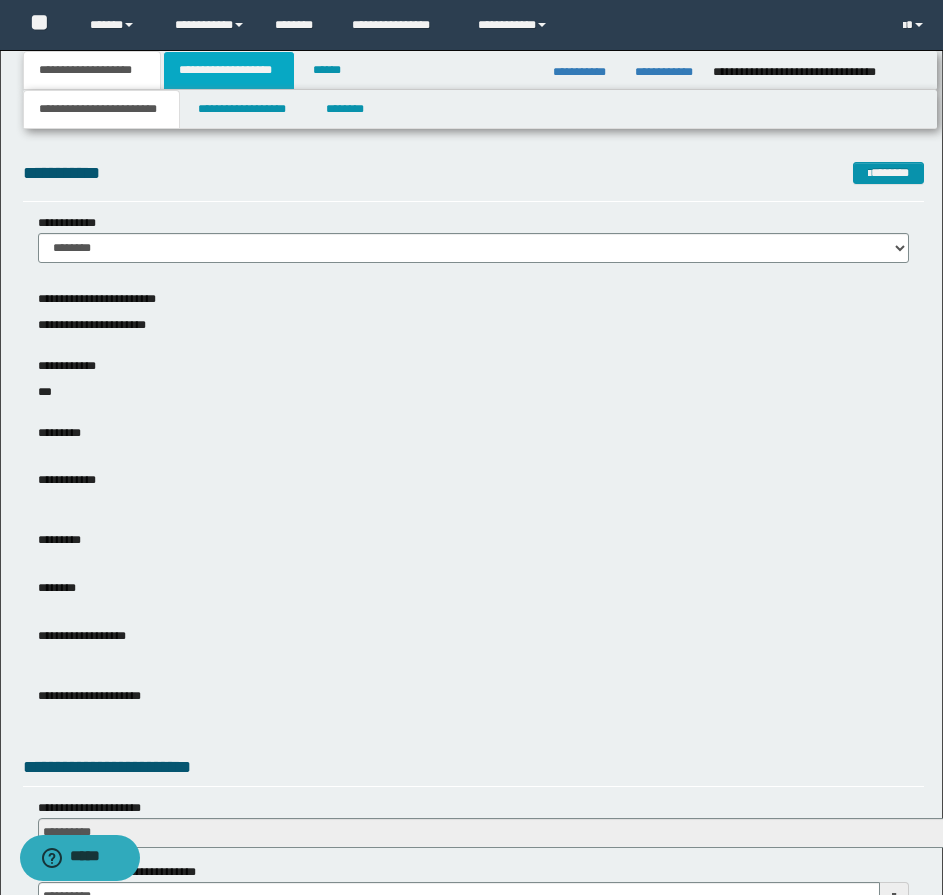 click on "**********" at bounding box center (229, 70) 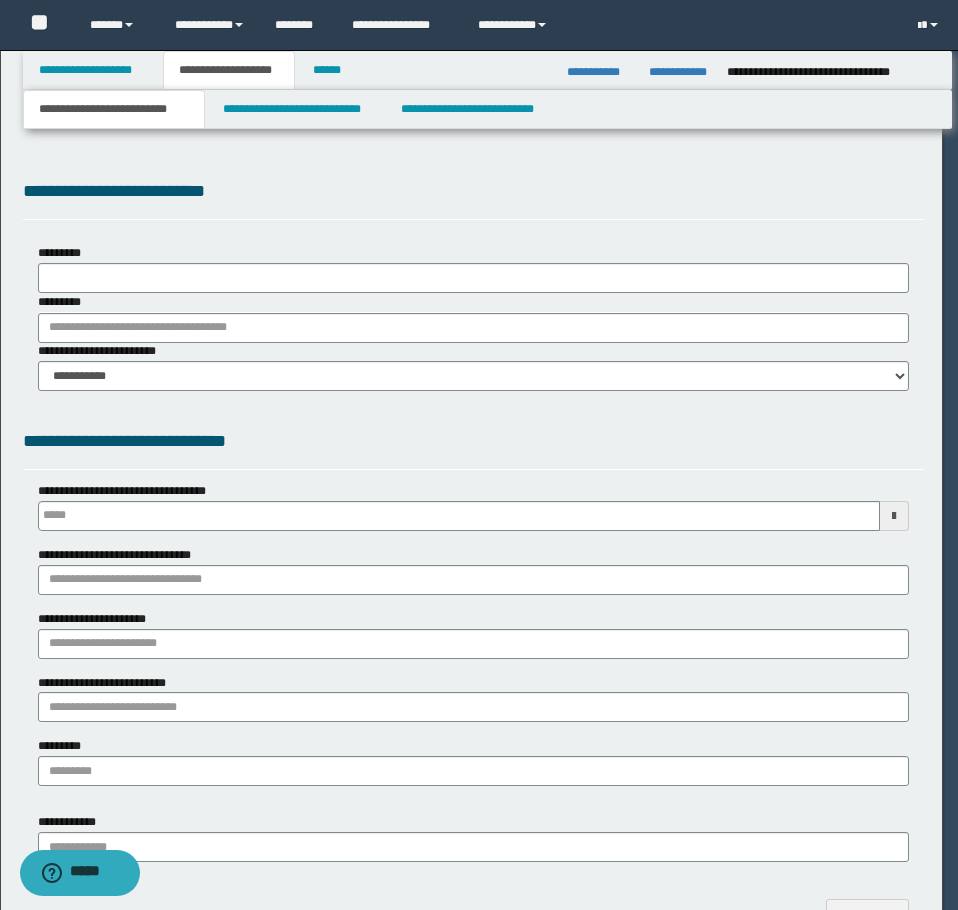 type on "**********" 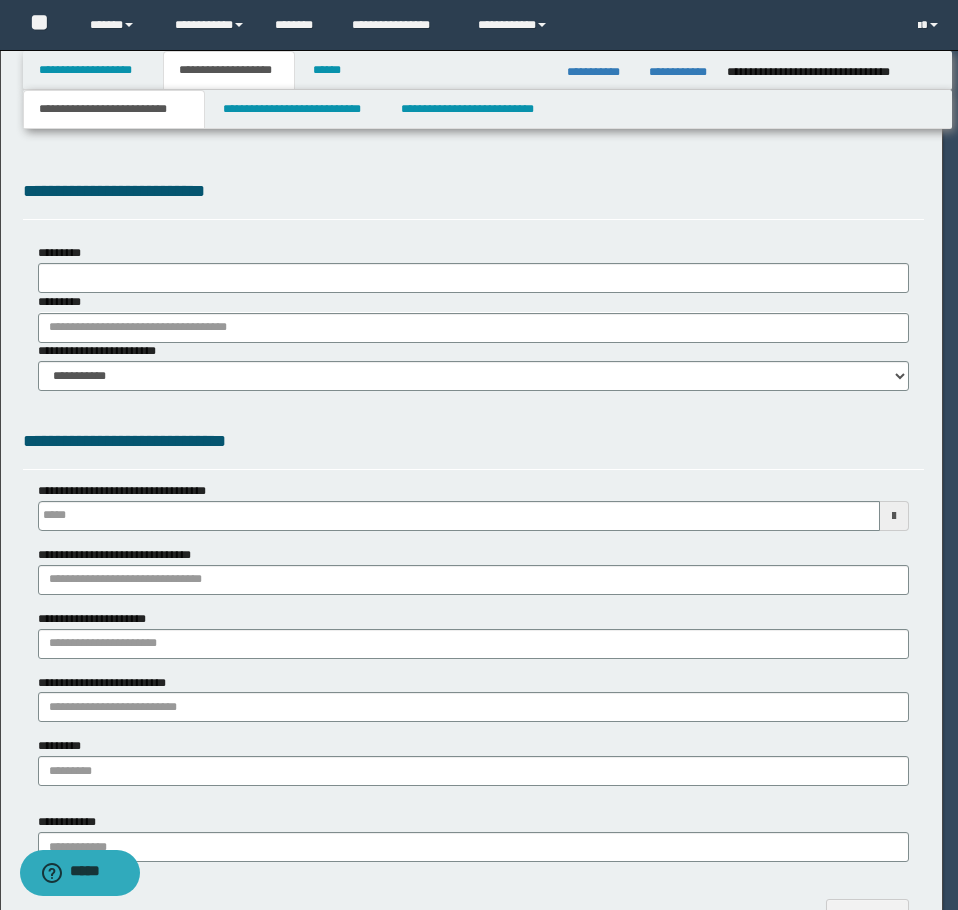 type on "**********" 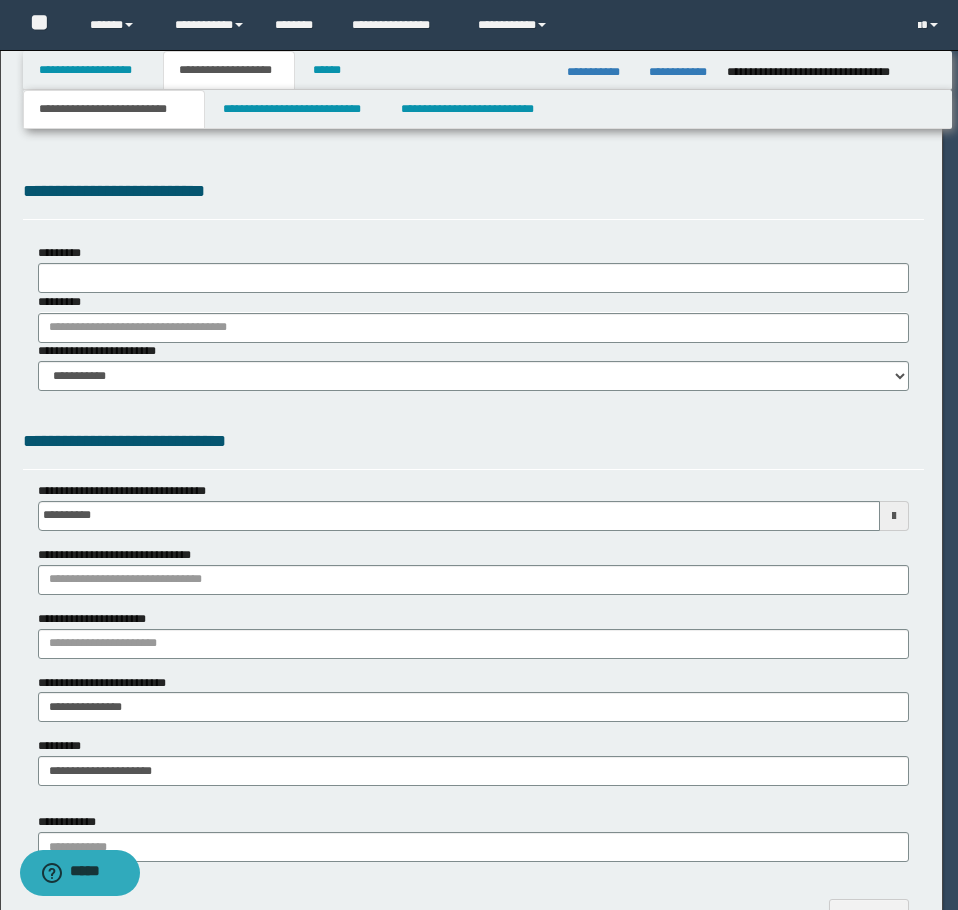 scroll, scrollTop: 0, scrollLeft: 0, axis: both 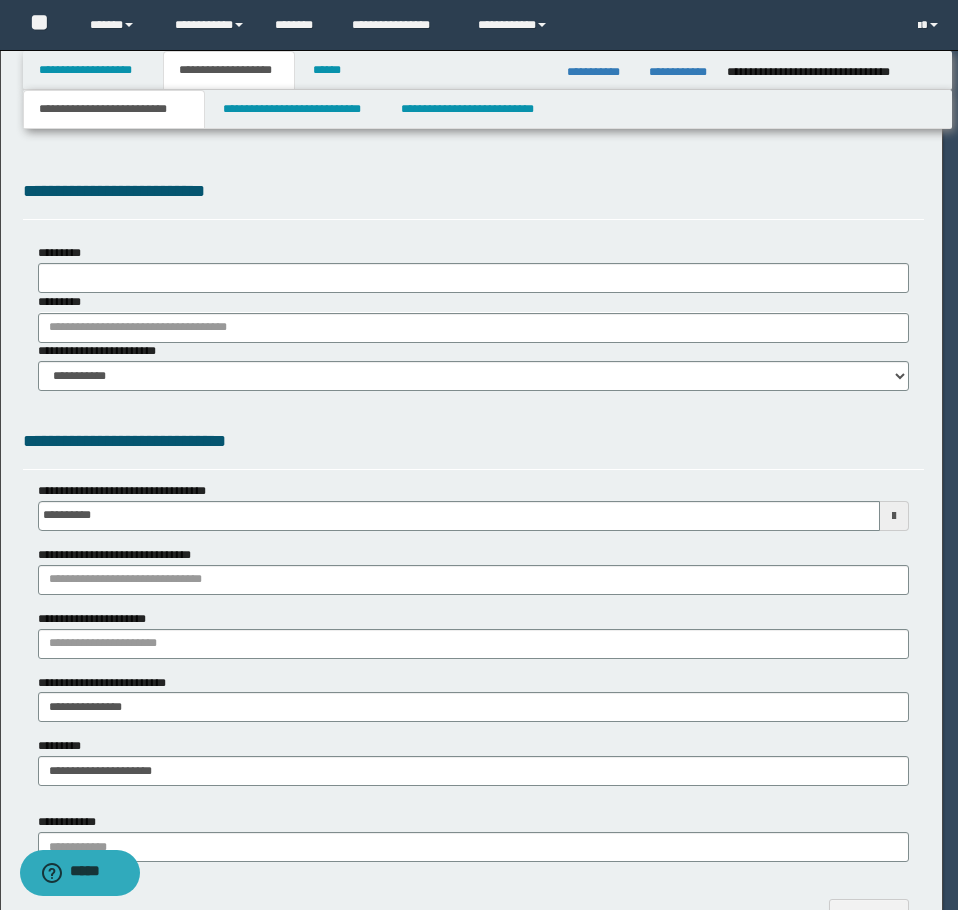type on "**********" 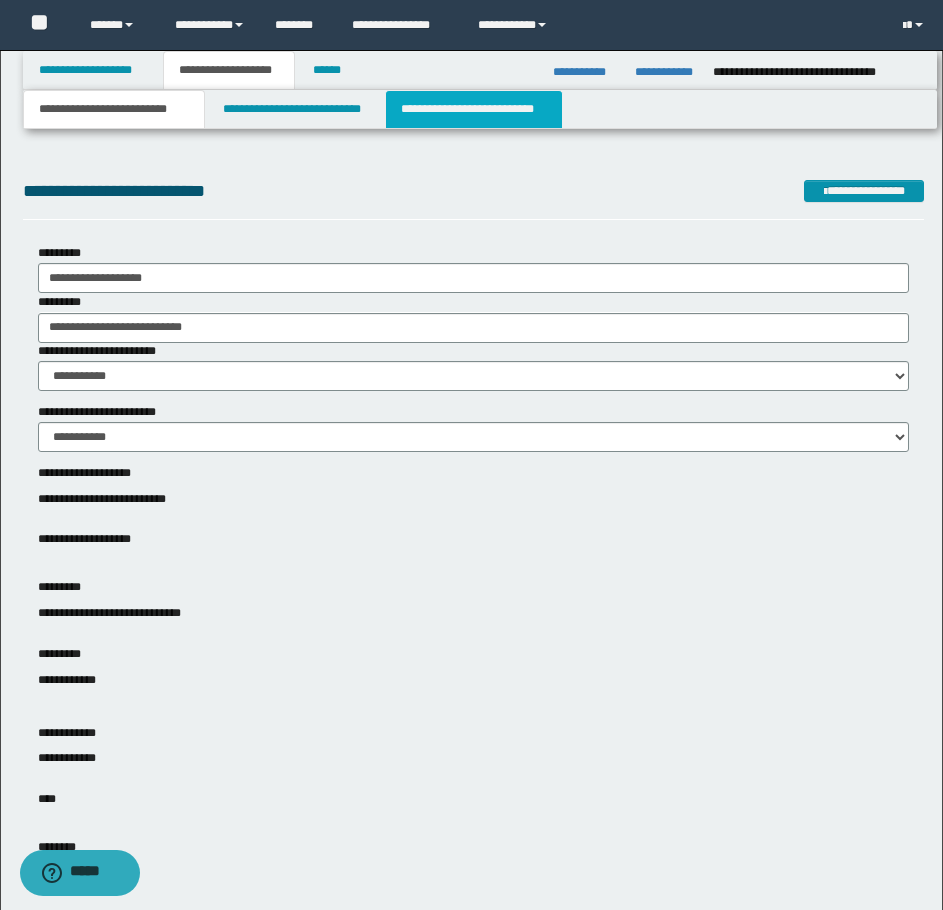 click on "**********" at bounding box center (474, 109) 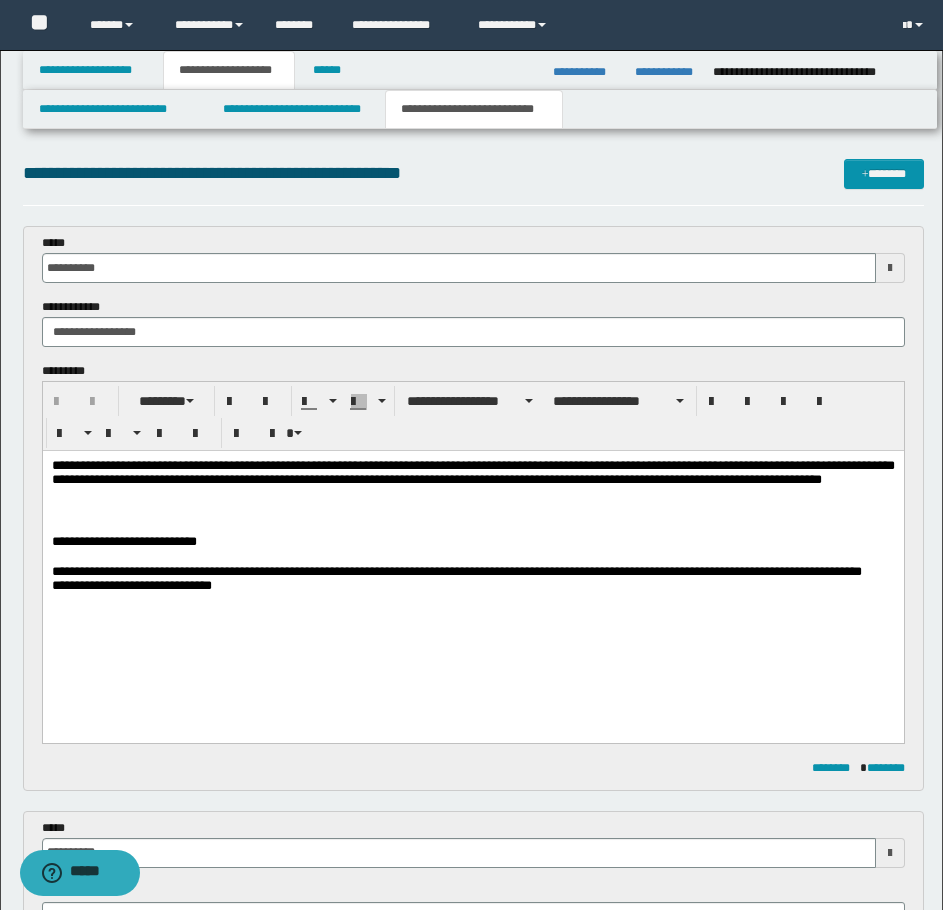 scroll, scrollTop: 0, scrollLeft: 0, axis: both 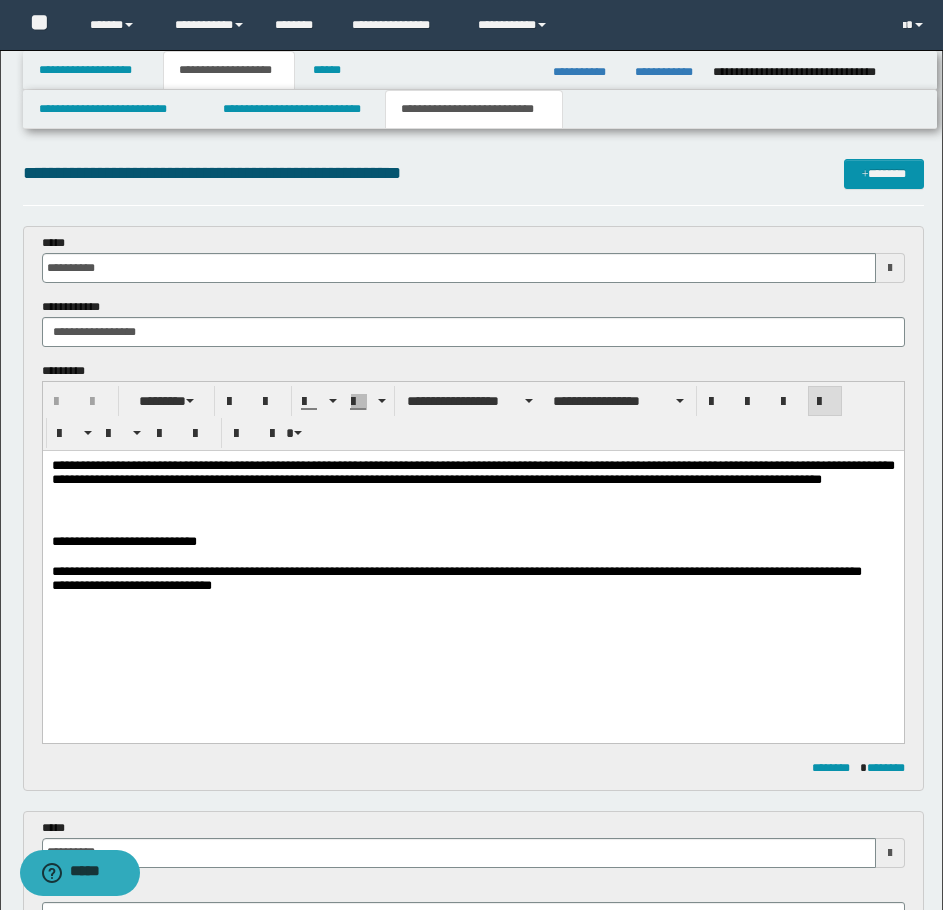 click at bounding box center [472, 557] 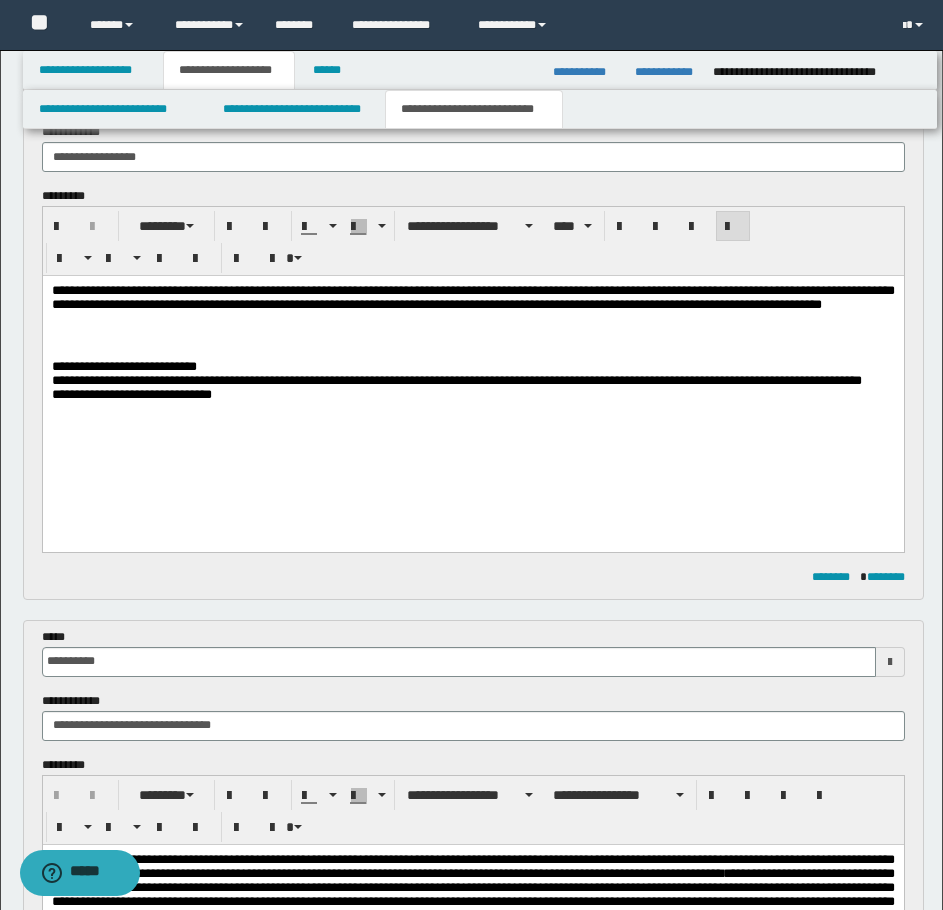 scroll, scrollTop: 200, scrollLeft: 0, axis: vertical 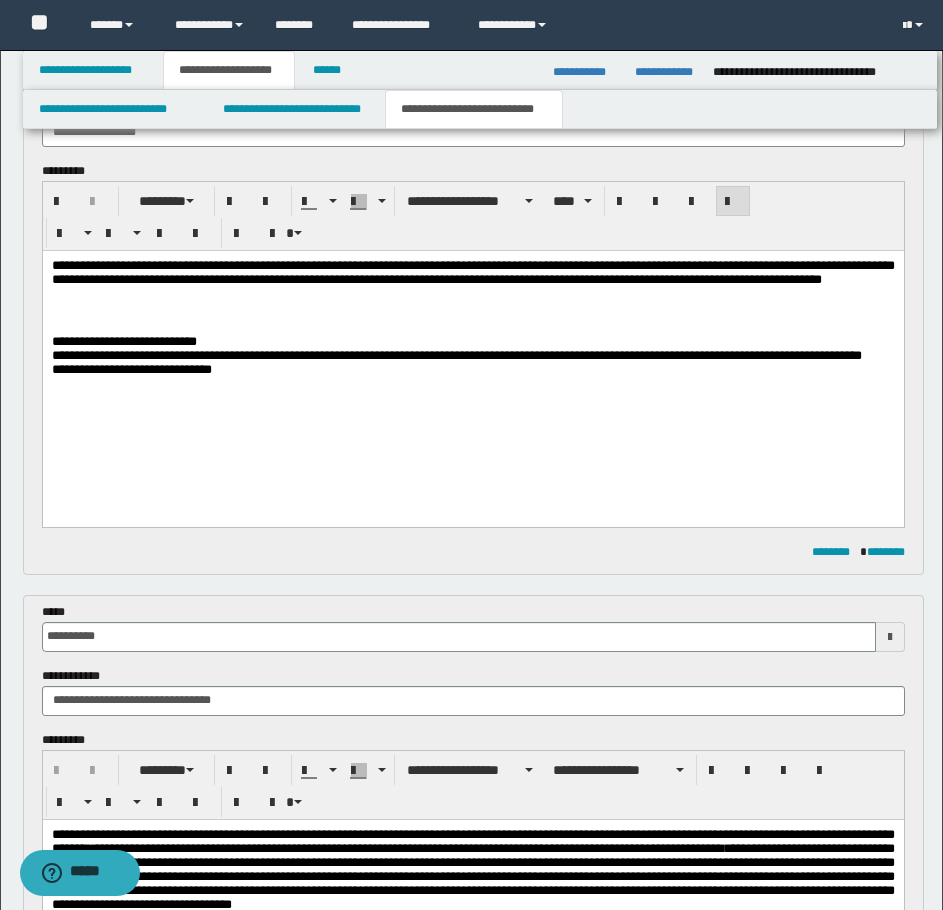click on "**********" at bounding box center (456, 355) 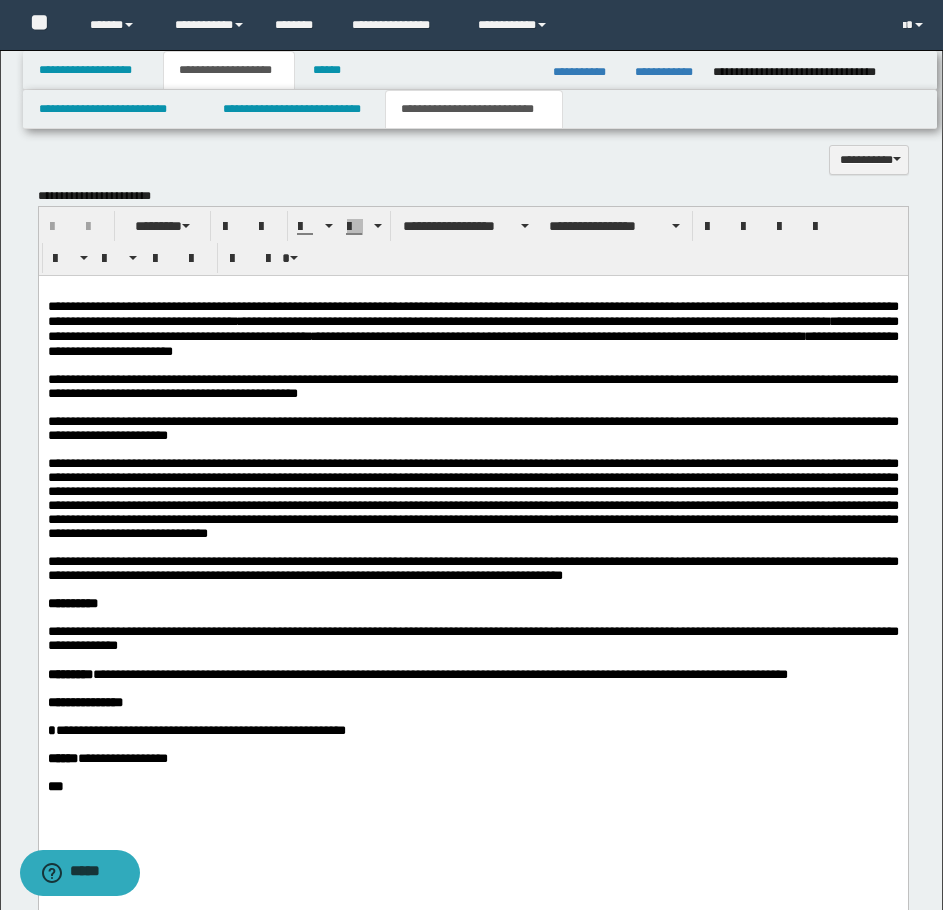 scroll, scrollTop: 1400, scrollLeft: 0, axis: vertical 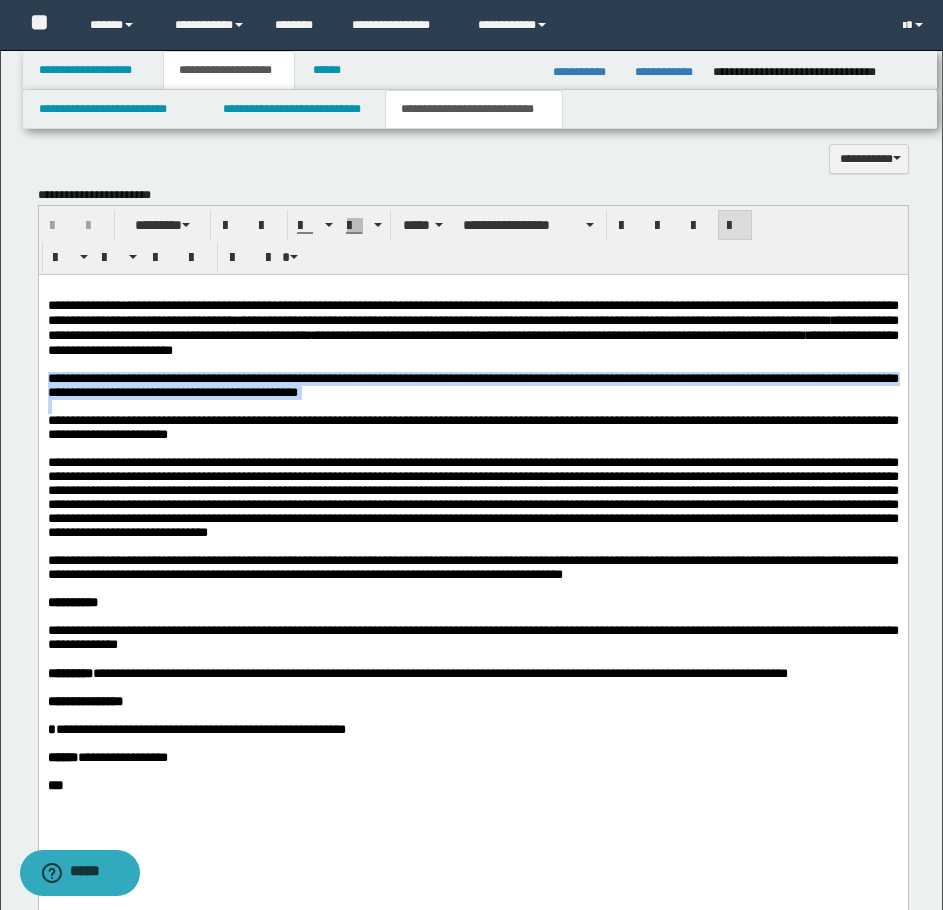 drag, startPoint x: 50, startPoint y: 385, endPoint x: 535, endPoint y: 409, distance: 485.59344 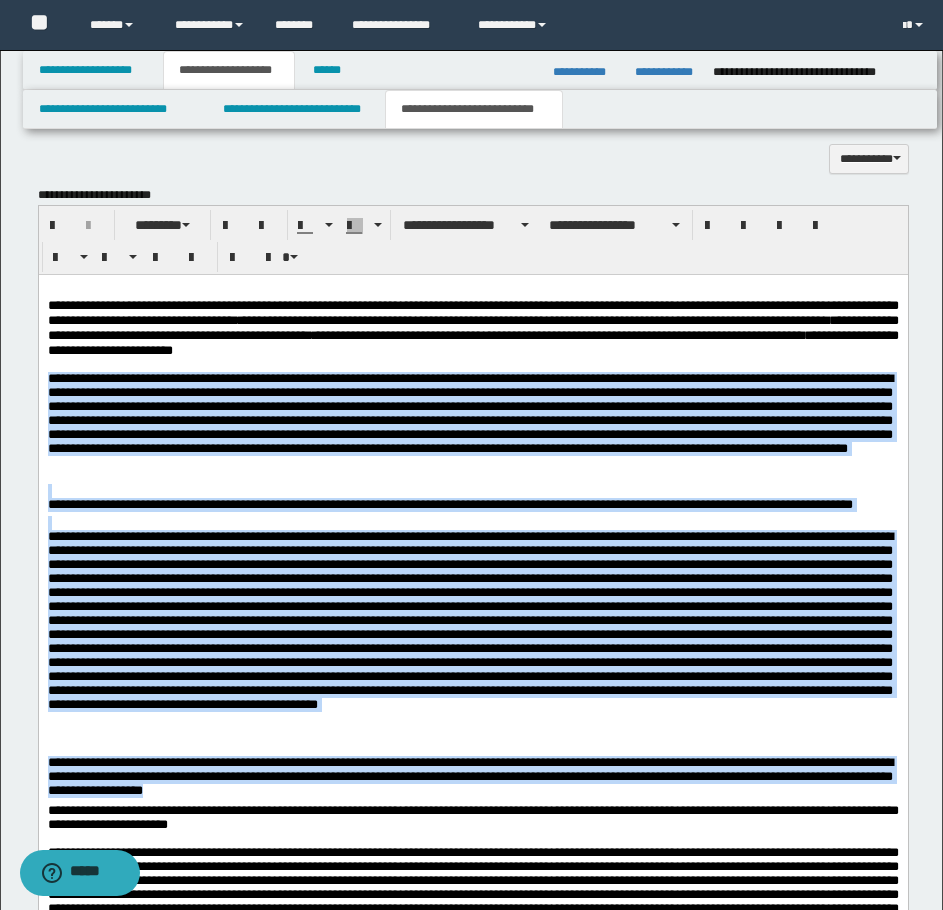drag, startPoint x: 47, startPoint y: 386, endPoint x: 357, endPoint y: 795, distance: 513.2066 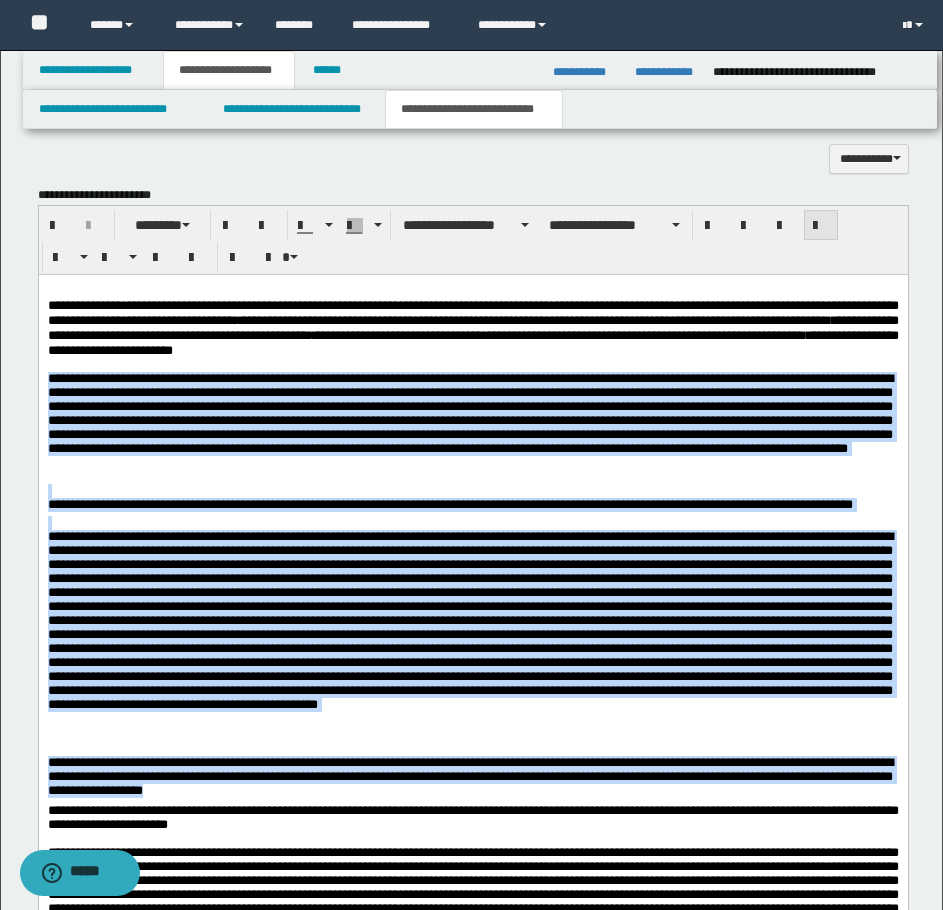 click at bounding box center (821, 226) 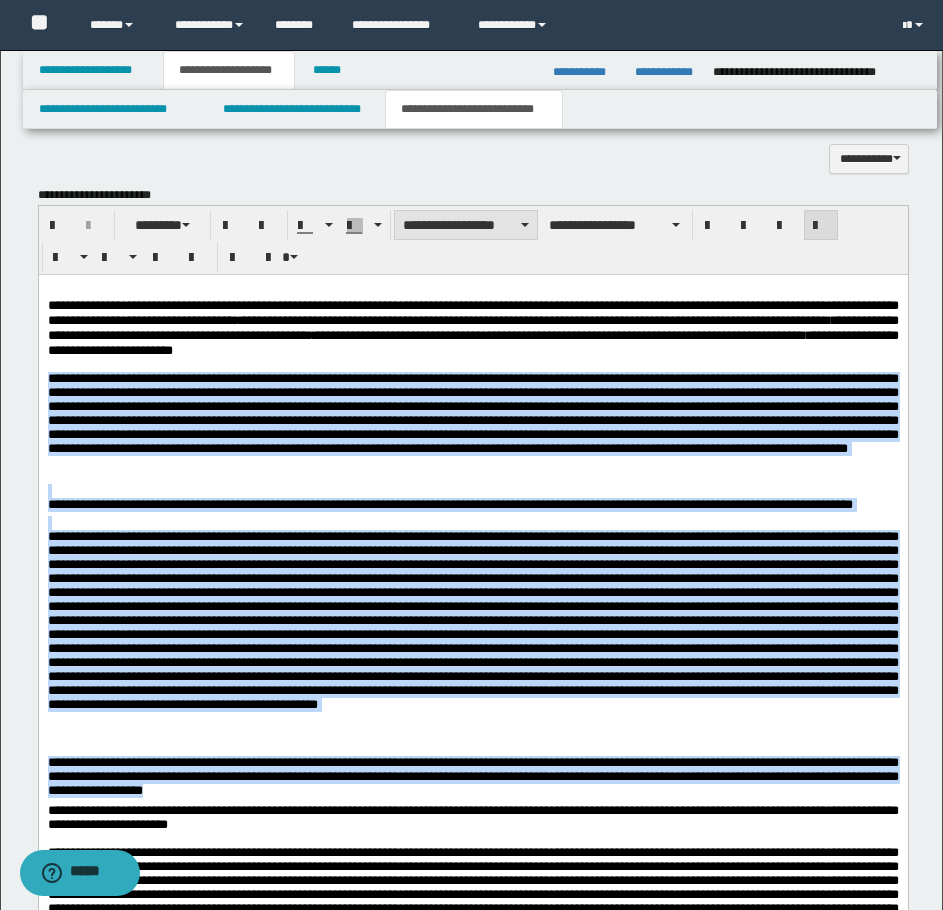 click on "**********" at bounding box center (466, 225) 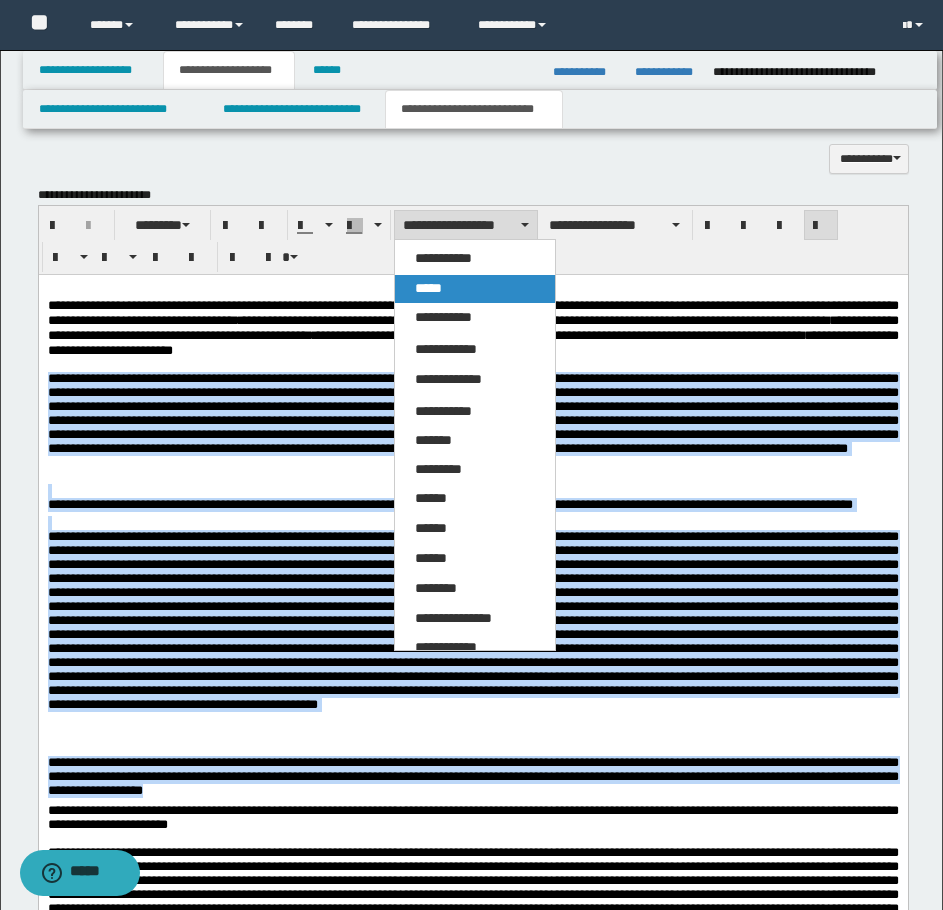 click on "*****" at bounding box center (428, 288) 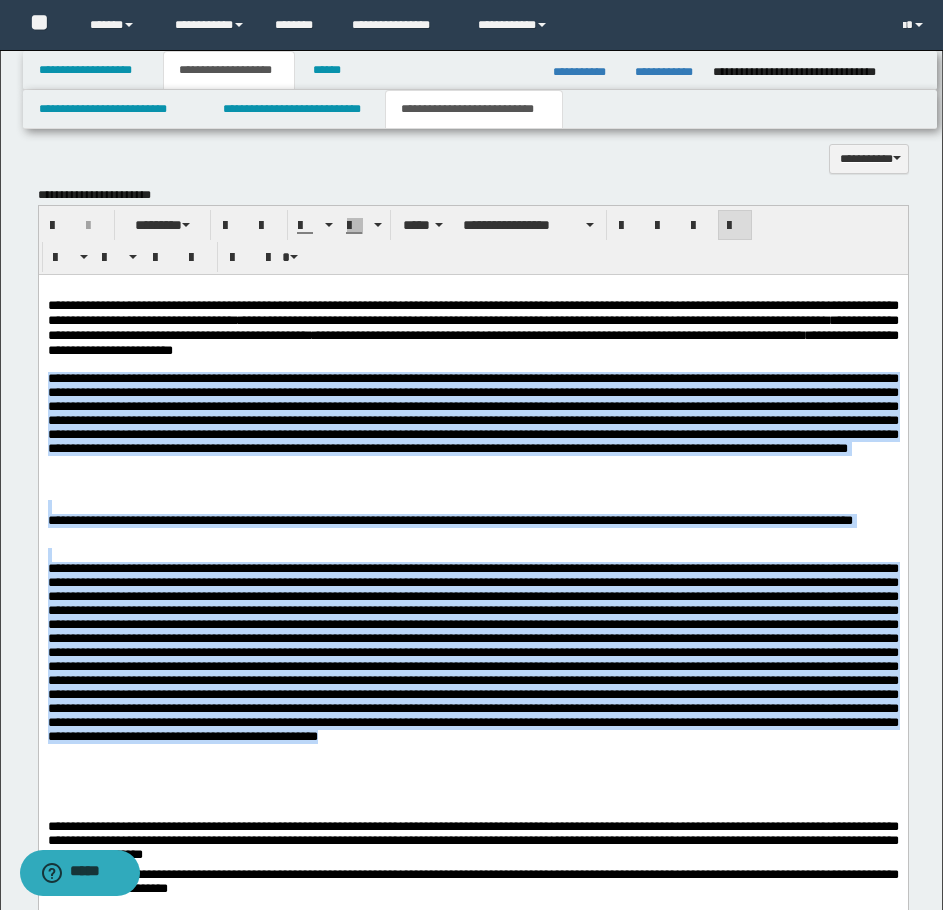 click on "**********" at bounding box center (472, 412) 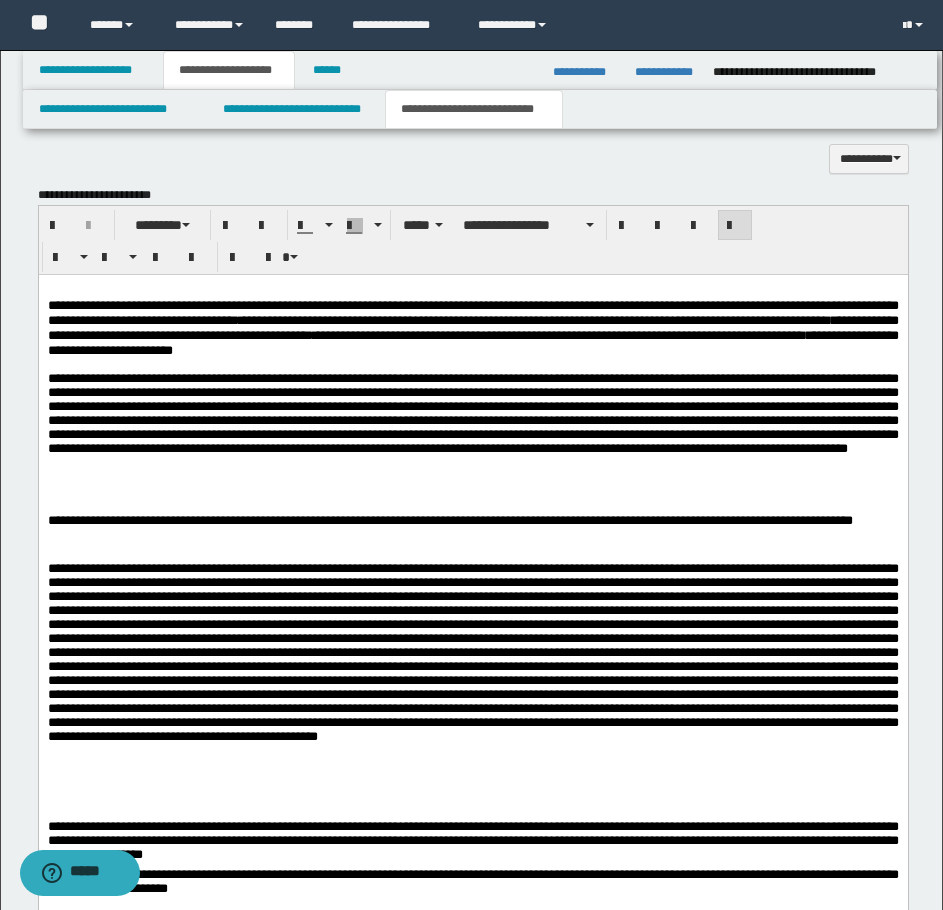 click on "**********" at bounding box center [472, 412] 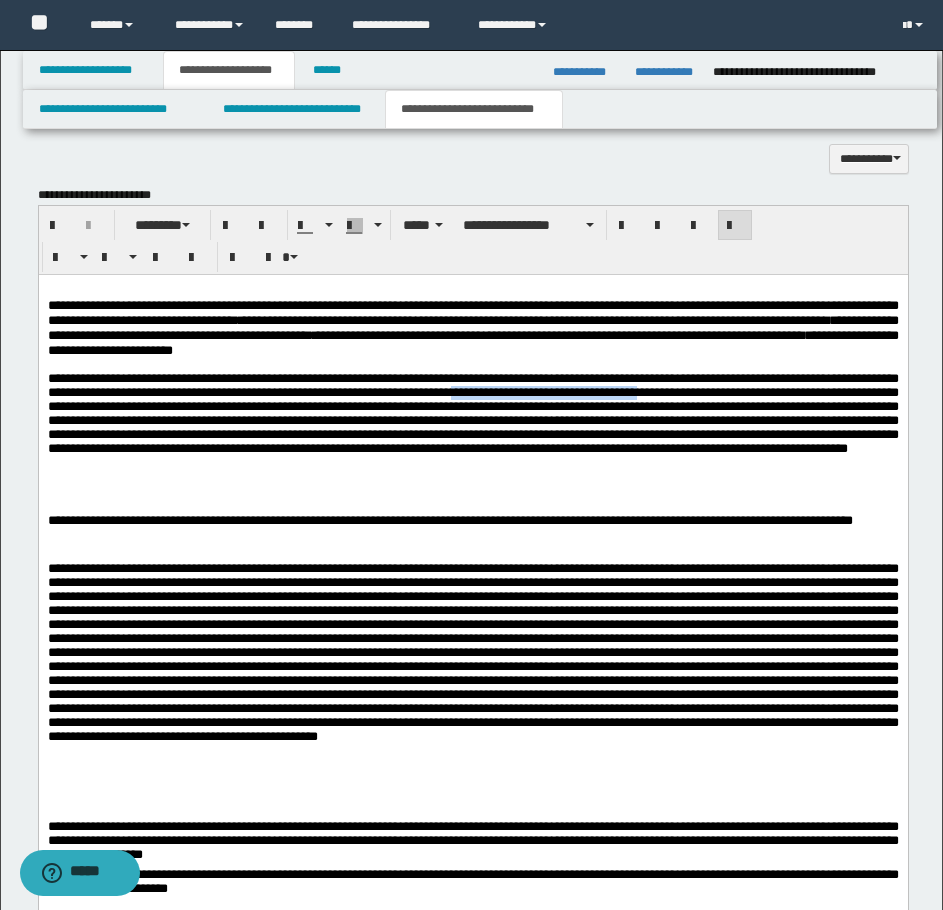 drag, startPoint x: 661, startPoint y: 402, endPoint x: 895, endPoint y: 397, distance: 234.0534 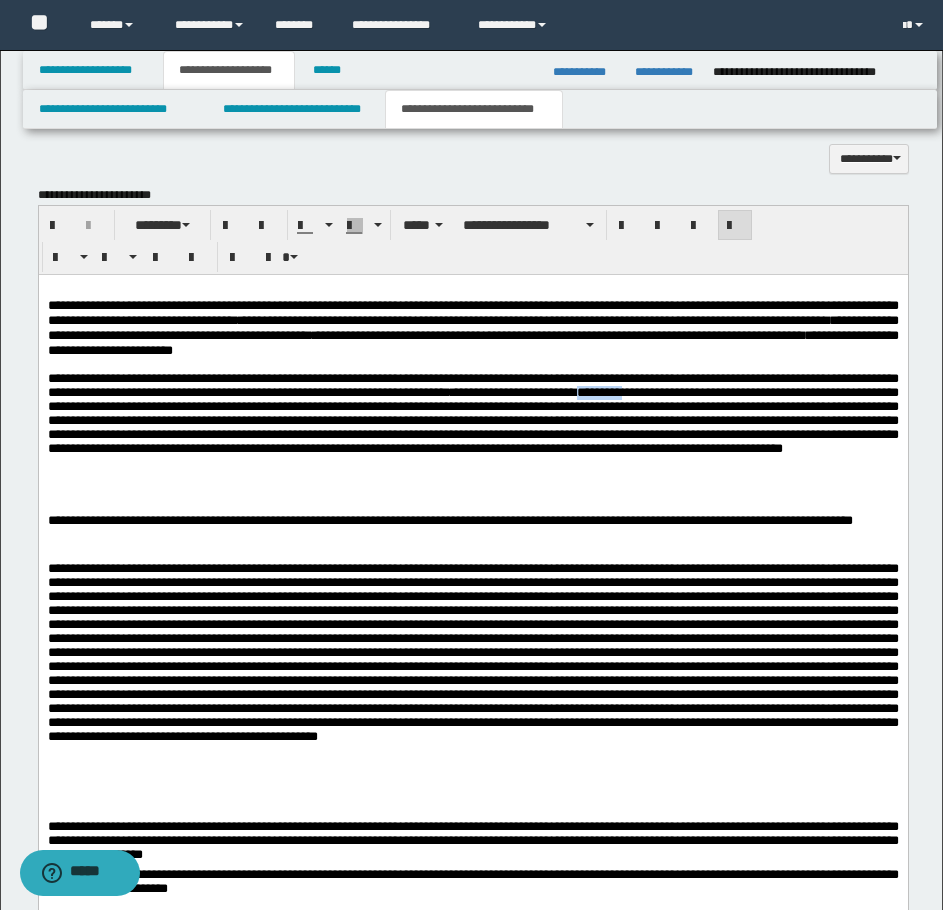 drag, startPoint x: 845, startPoint y: 400, endPoint x: 902, endPoint y: 405, distance: 57.21888 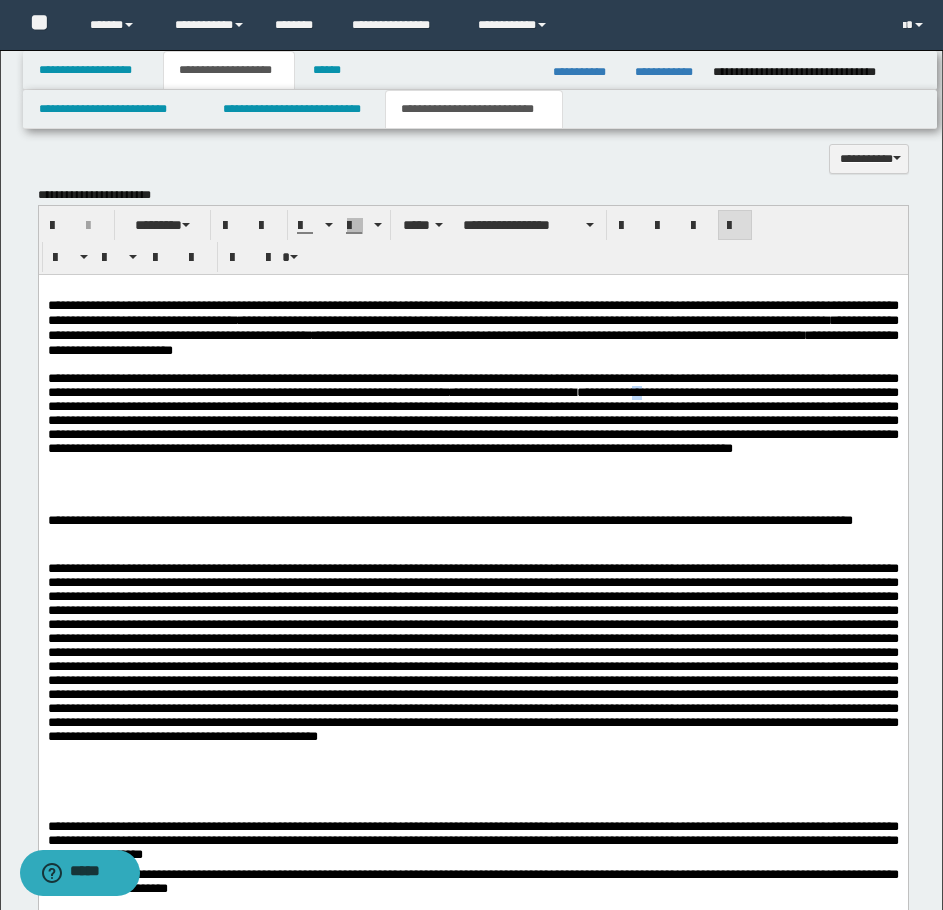 drag, startPoint x: 62, startPoint y: 421, endPoint x: 47, endPoint y: 419, distance: 15.132746 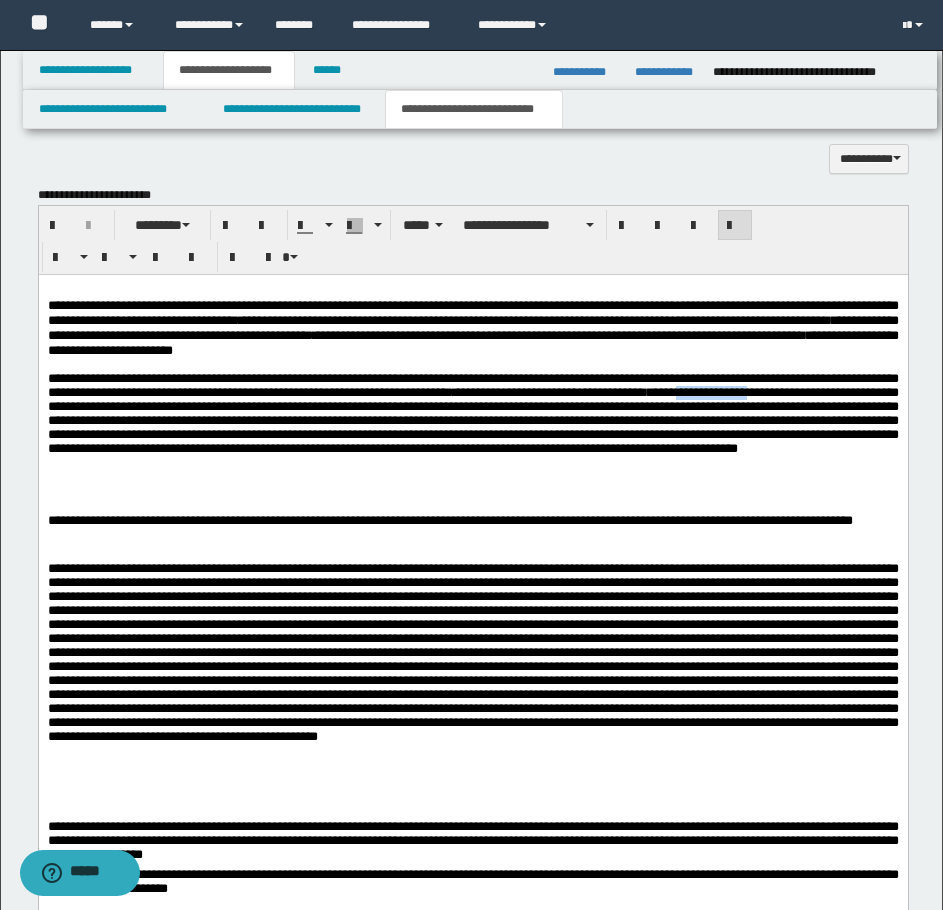 drag, startPoint x: 80, startPoint y: 420, endPoint x: 160, endPoint y: 418, distance: 80.024994 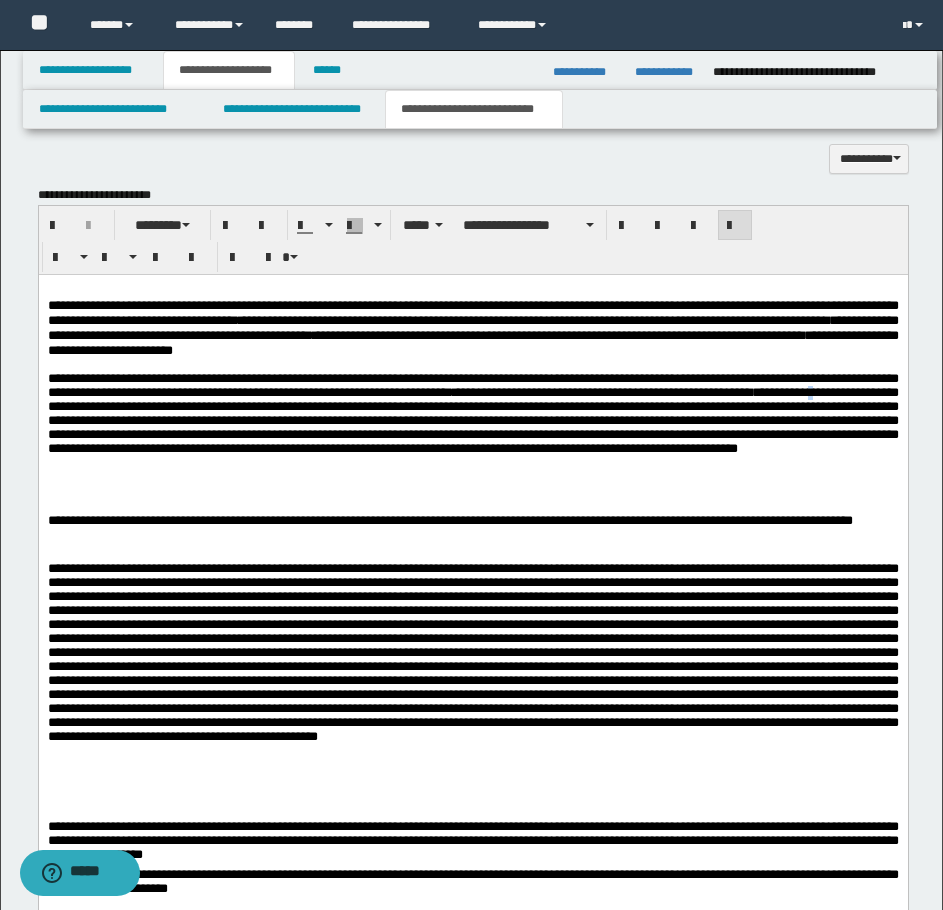 click on "**********" at bounding box center [472, 412] 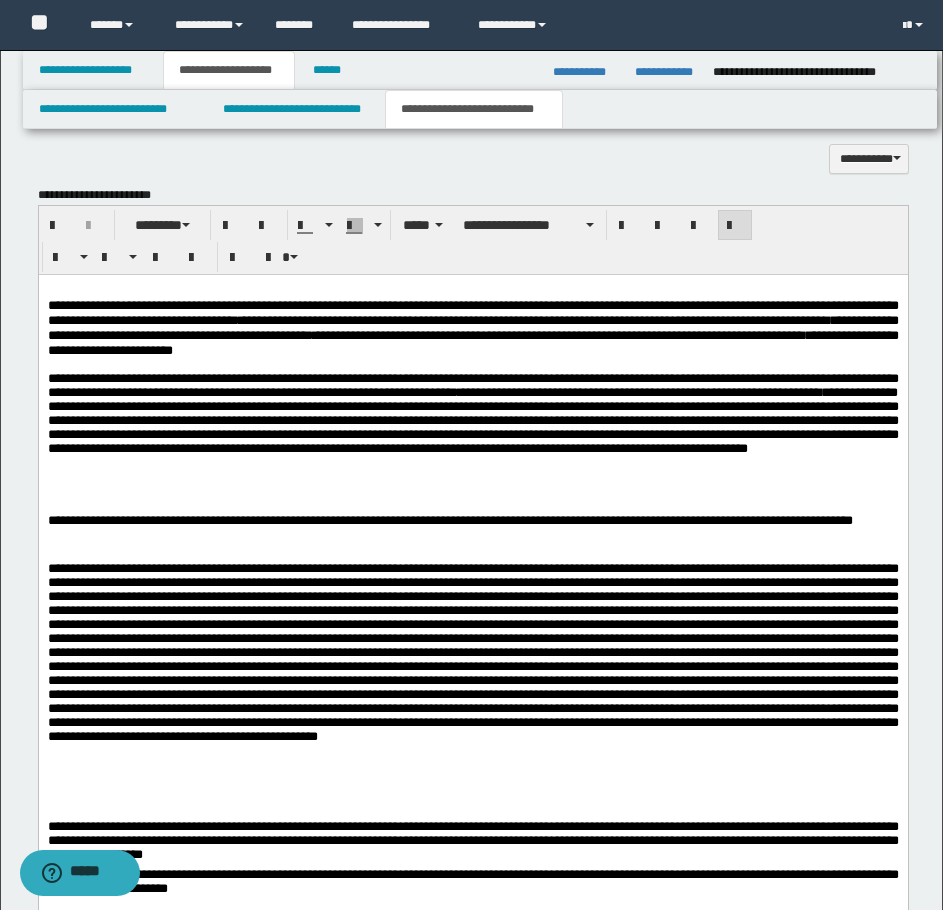 click on "**********" at bounding box center (472, 412) 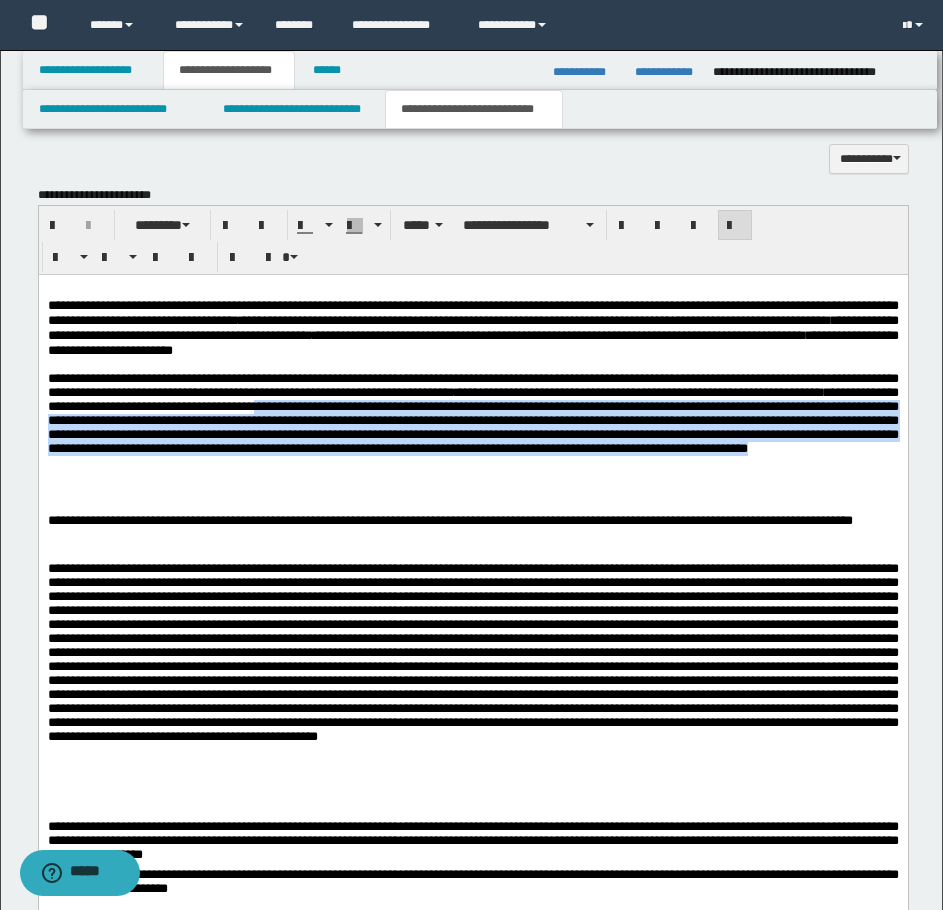 drag, startPoint x: 637, startPoint y: 420, endPoint x: 300, endPoint y: 499, distance: 346.1358 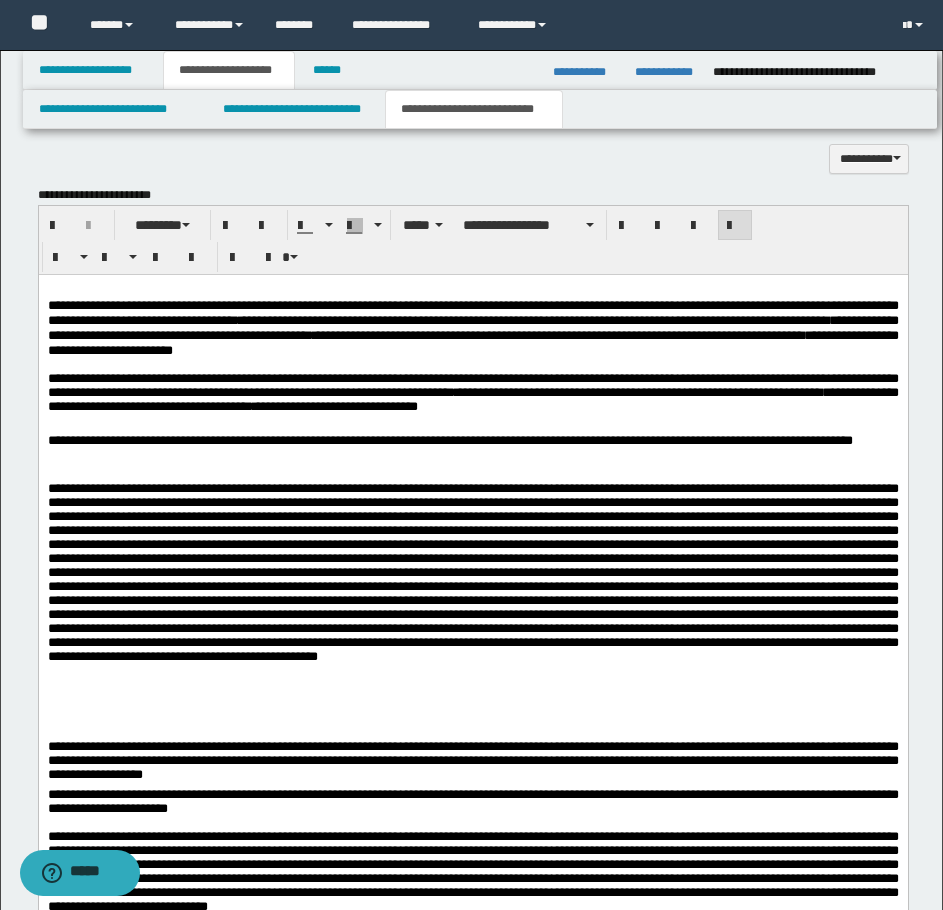click on "**********" at bounding box center [472, 395] 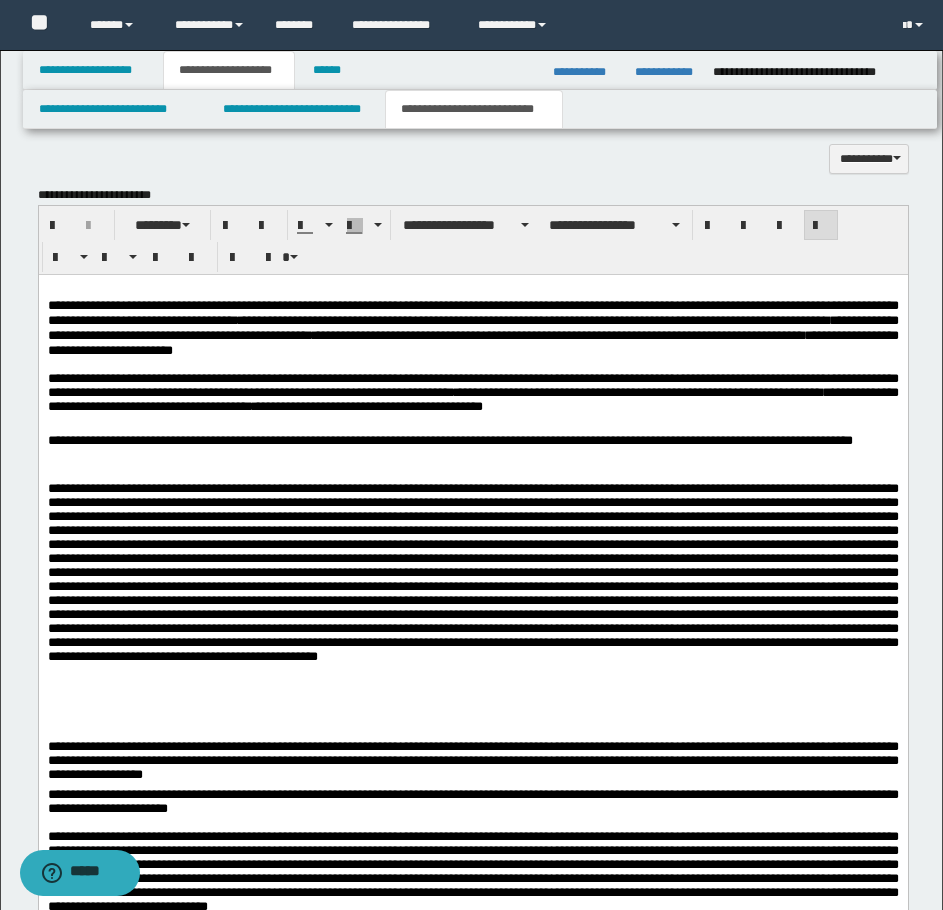 drag, startPoint x: 842, startPoint y: 426, endPoint x: 490, endPoint y: 435, distance: 352.11505 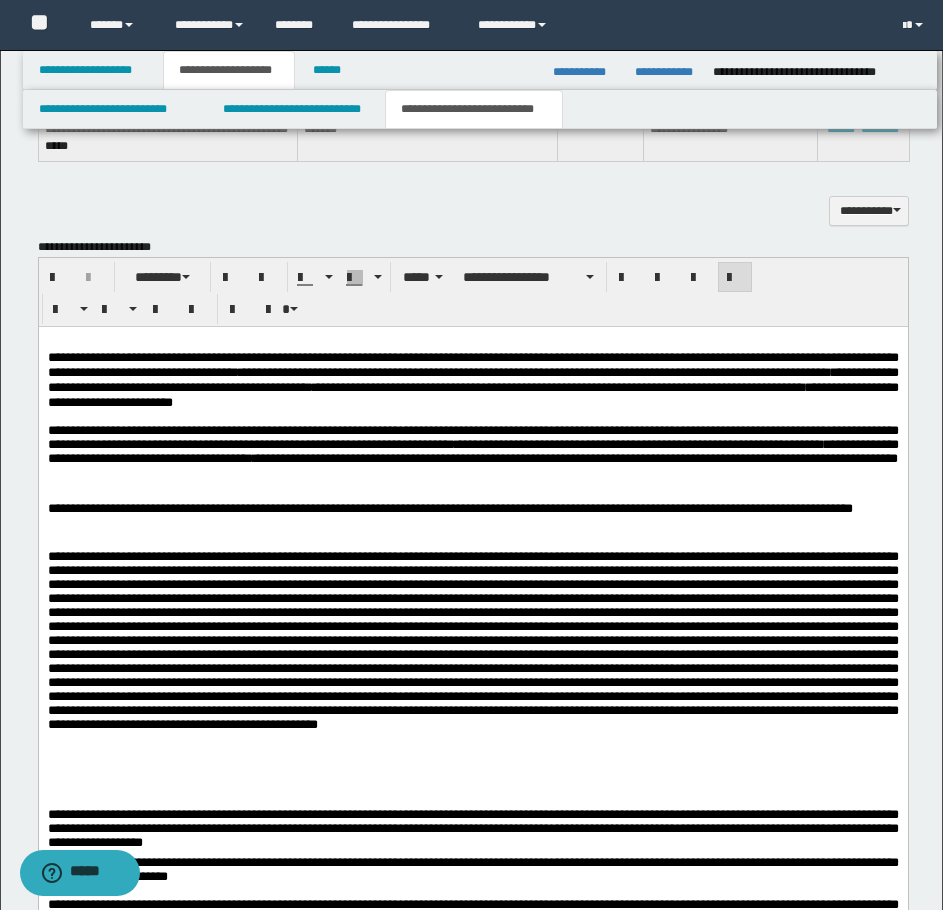 scroll, scrollTop: 1300, scrollLeft: 0, axis: vertical 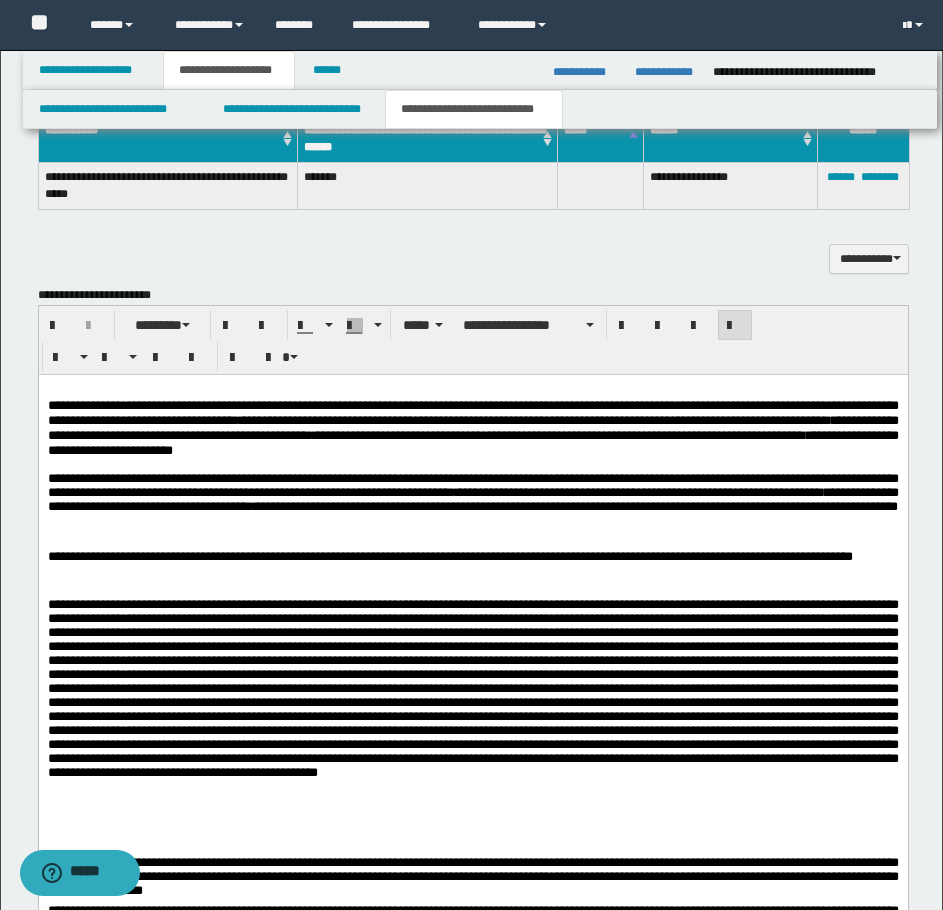 click on "**********" at bounding box center (472, 491) 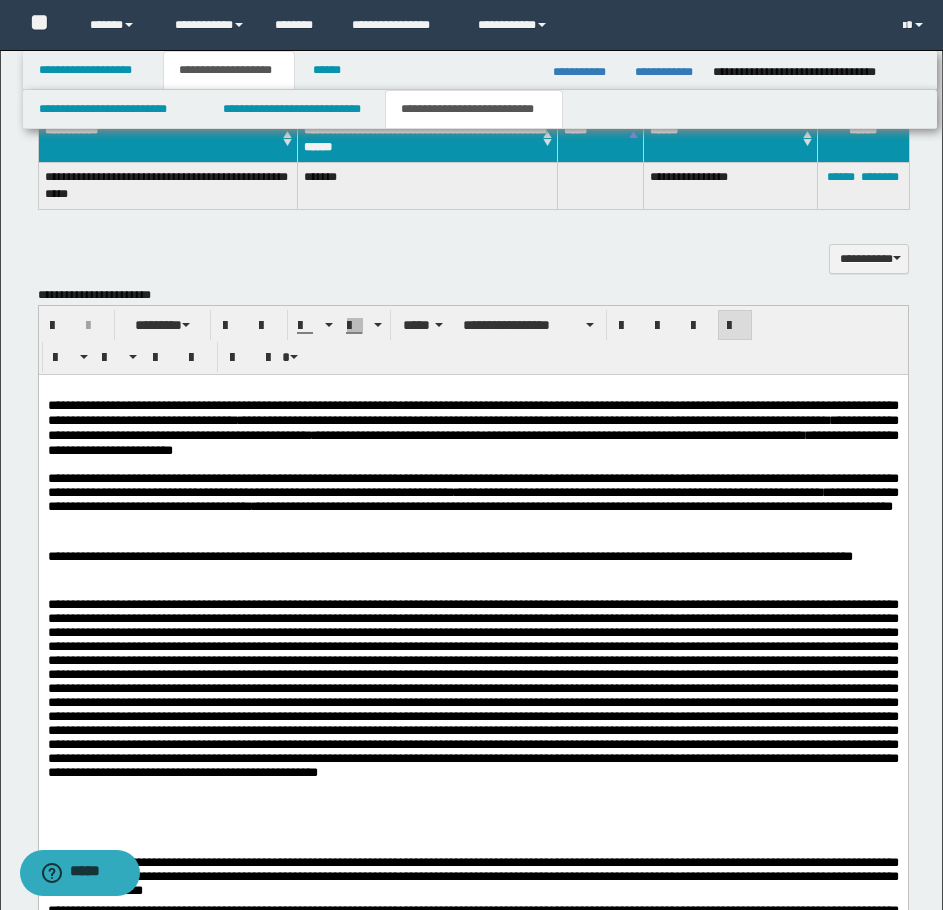 click on "**********" at bounding box center (472, 491) 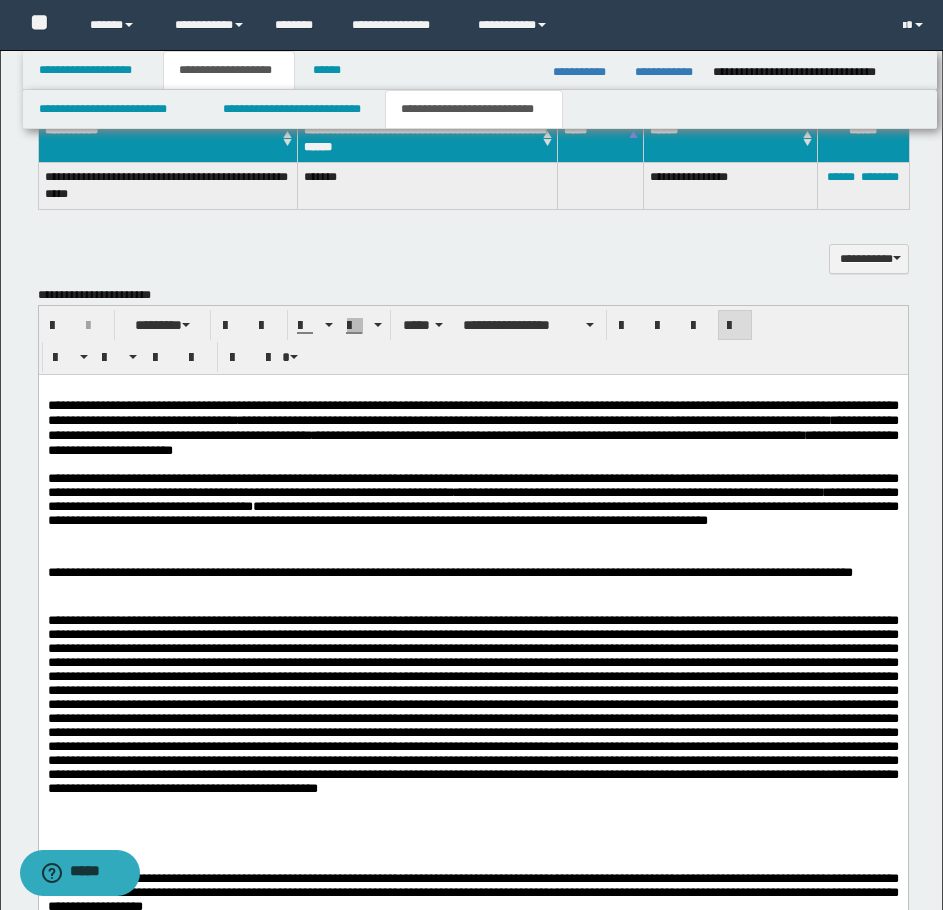 click on "**********" at bounding box center (472, 498) 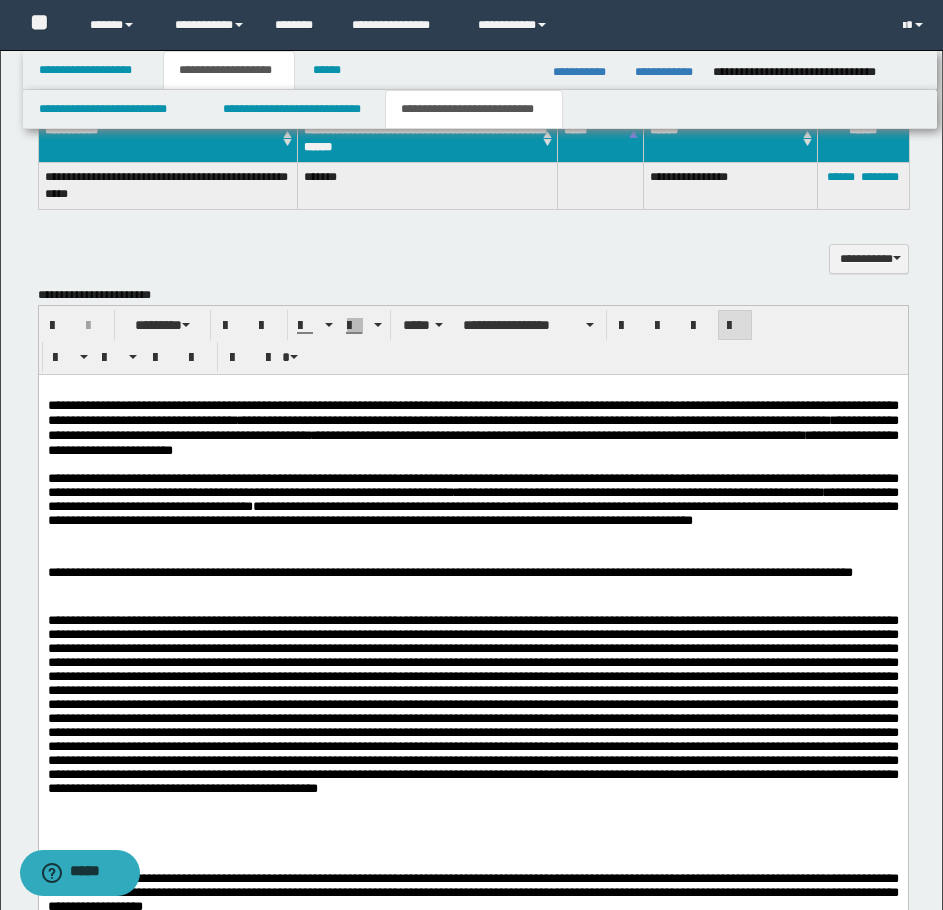 click on "**********" at bounding box center [472, 498] 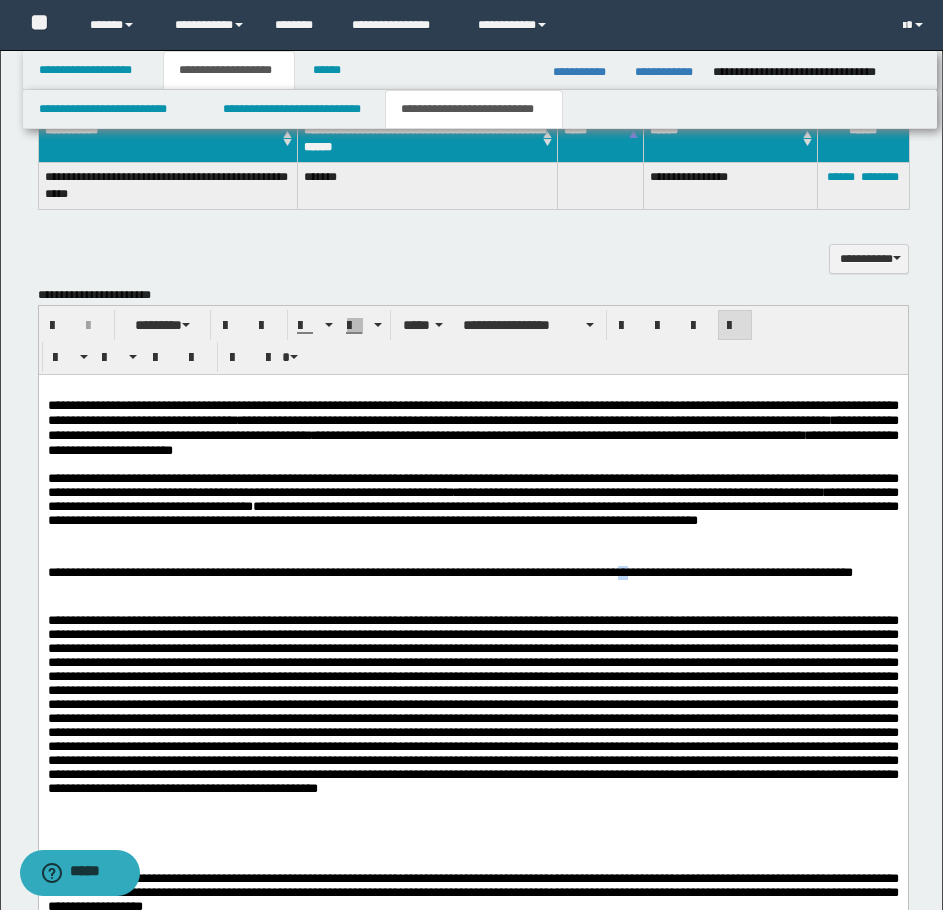 drag, startPoint x: 722, startPoint y: 581, endPoint x: 733, endPoint y: 580, distance: 11.045361 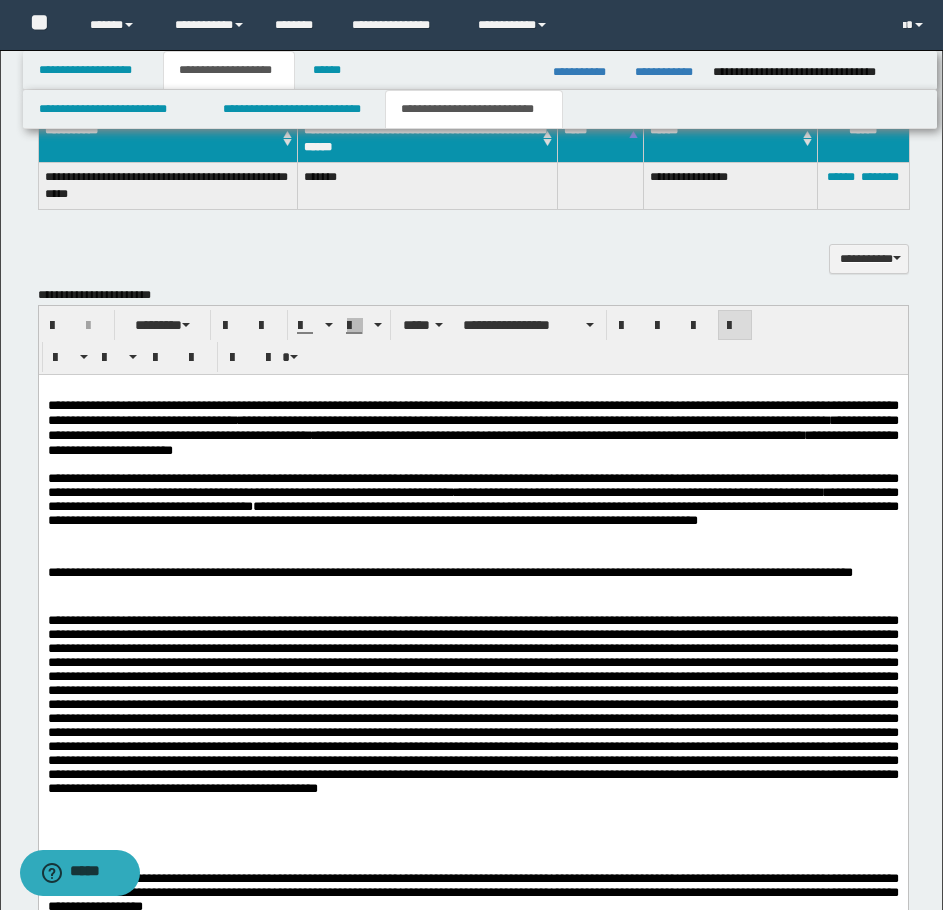 click on "**********" at bounding box center [472, 575] 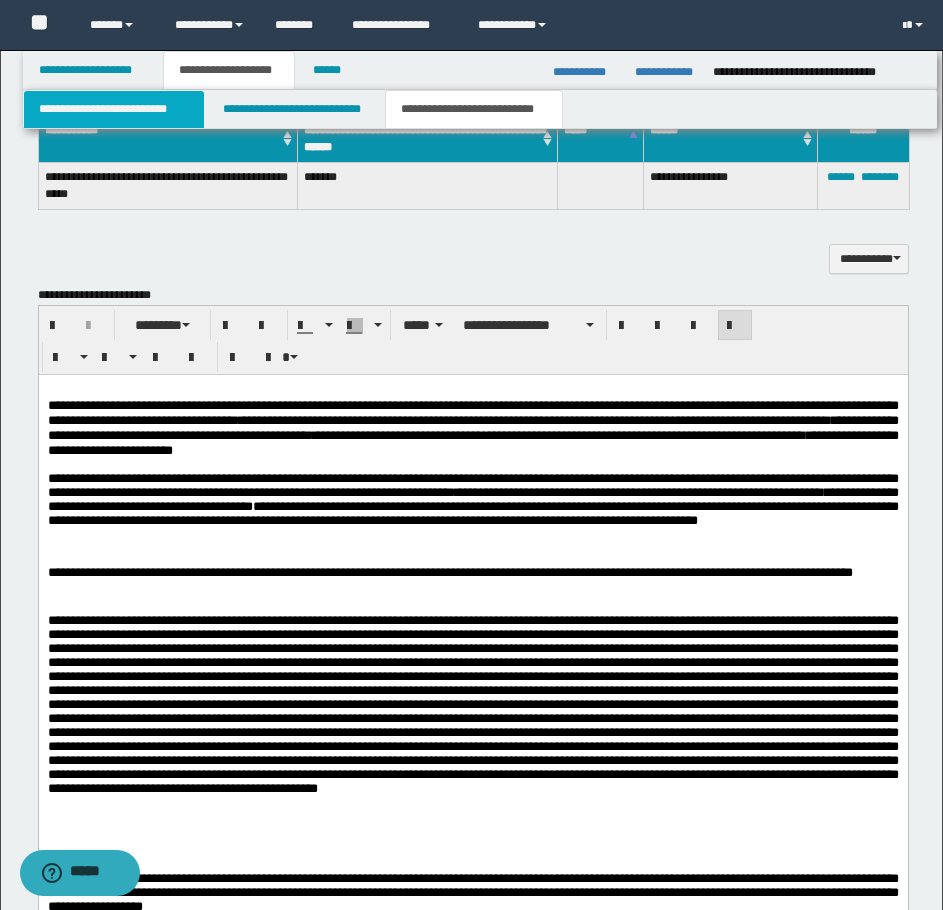 click on "**********" at bounding box center [114, 109] 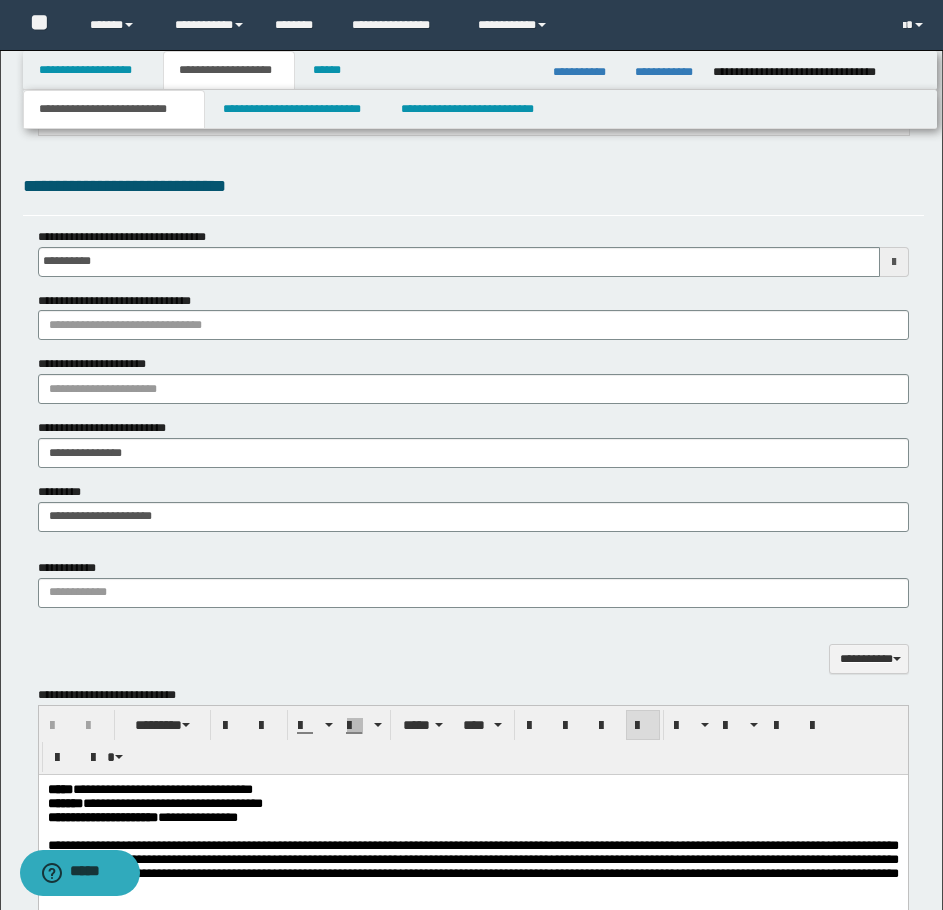 click on "**********" at bounding box center [197, 817] 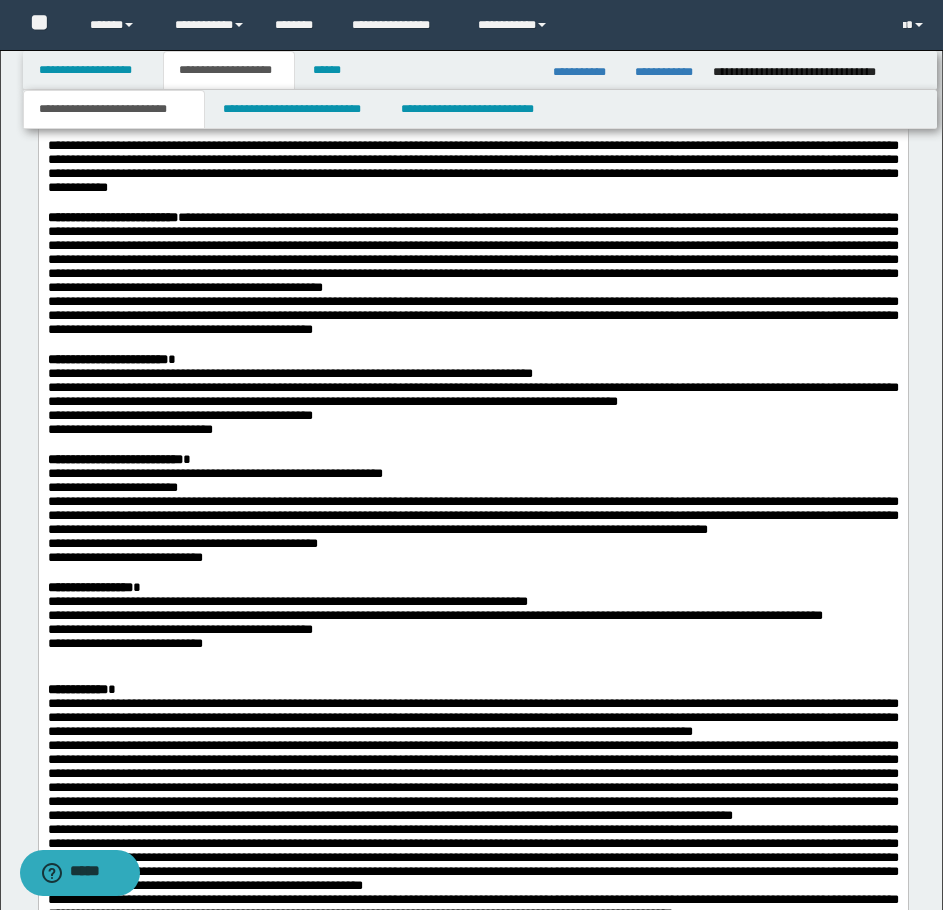 scroll, scrollTop: 1900, scrollLeft: 0, axis: vertical 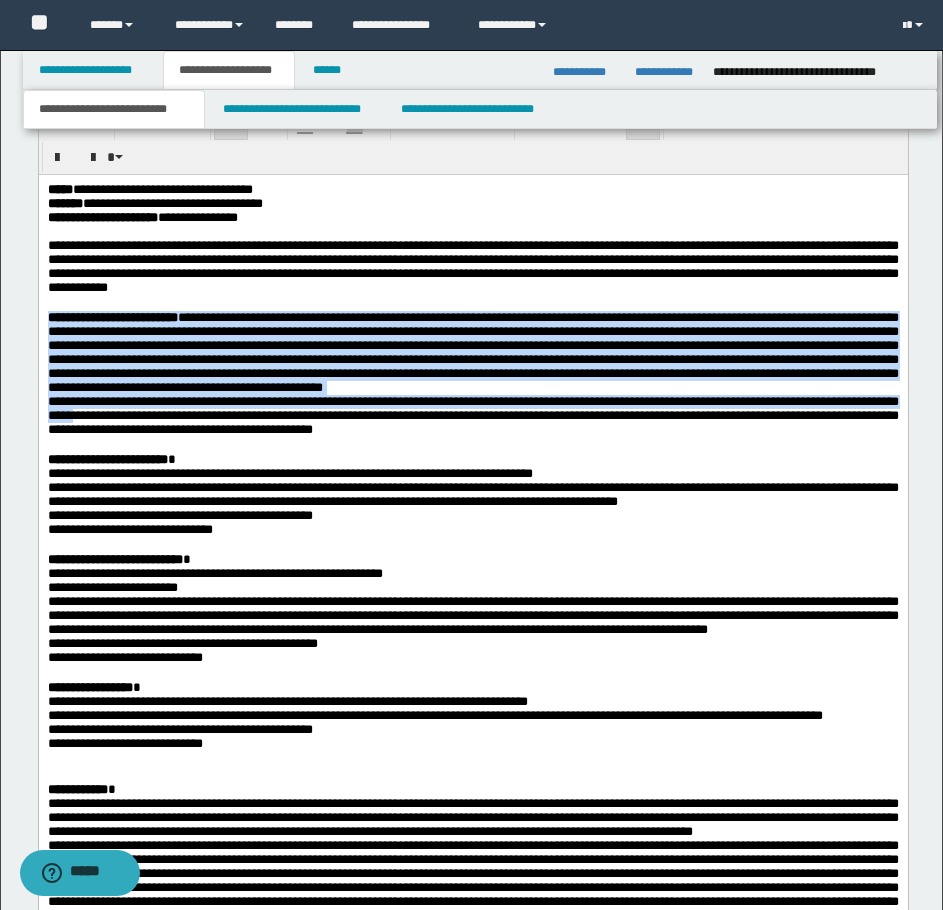drag, startPoint x: 48, startPoint y: 333, endPoint x: 189, endPoint y: 468, distance: 195.20758 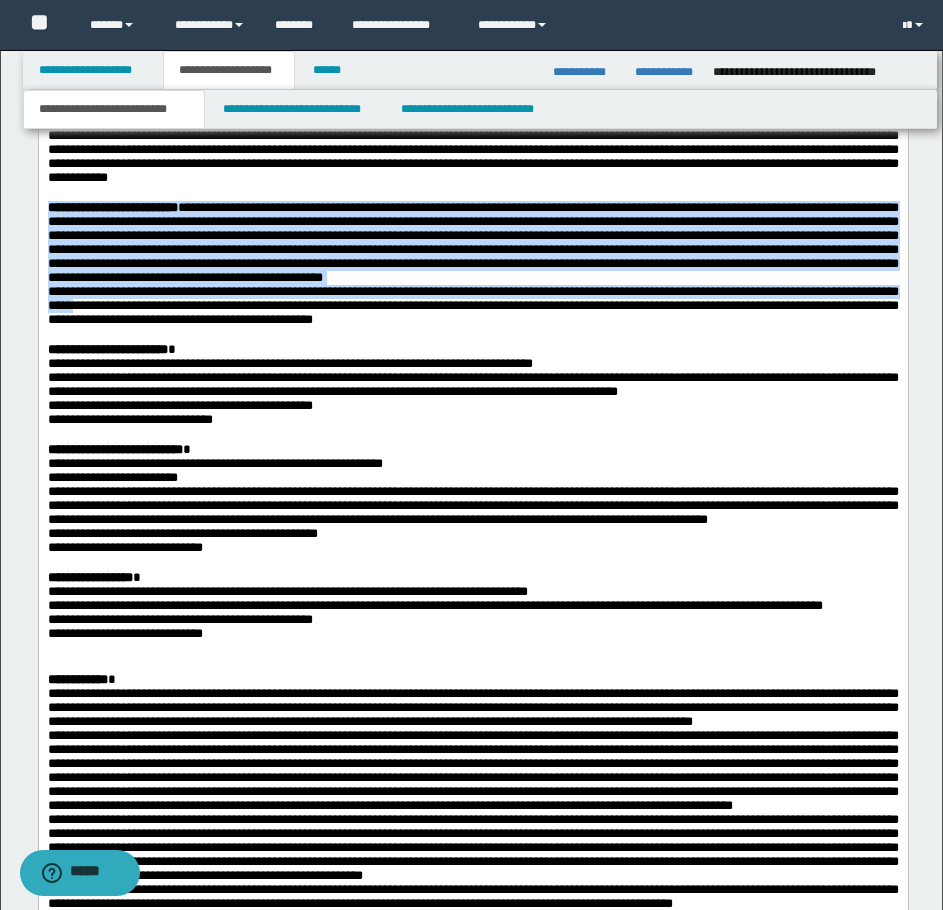 scroll, scrollTop: 2100, scrollLeft: 0, axis: vertical 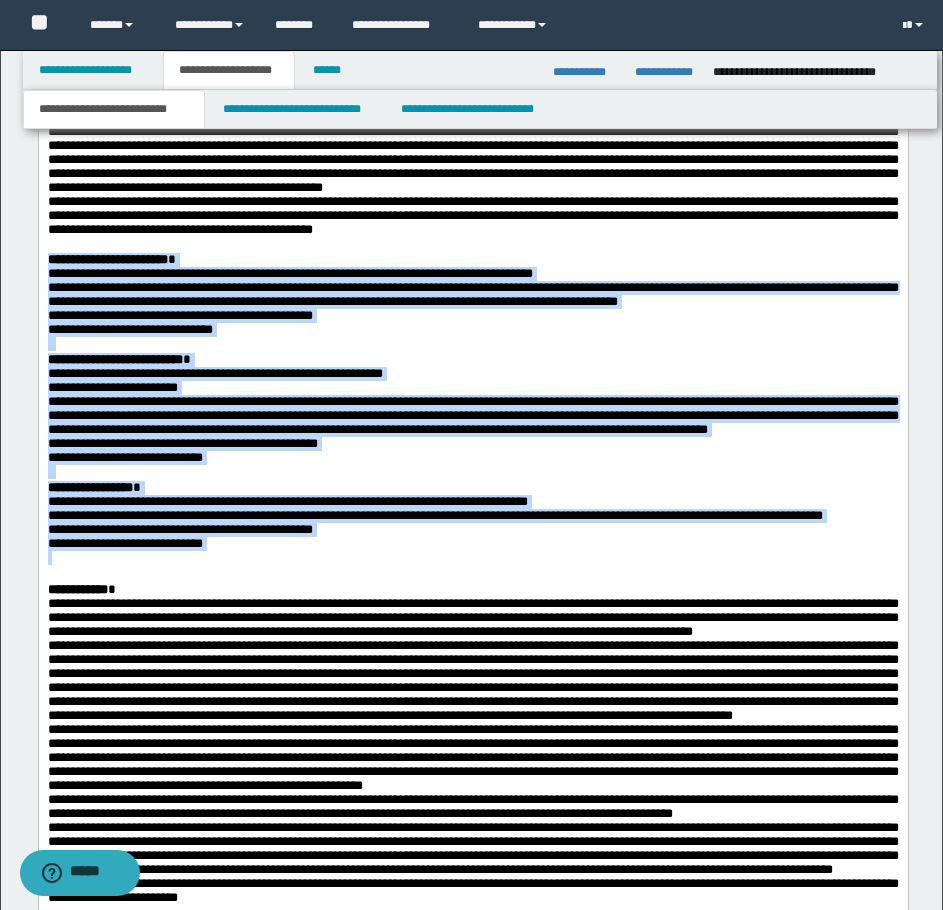 drag, startPoint x: 46, startPoint y: 307, endPoint x: 284, endPoint y: 682, distance: 444.14975 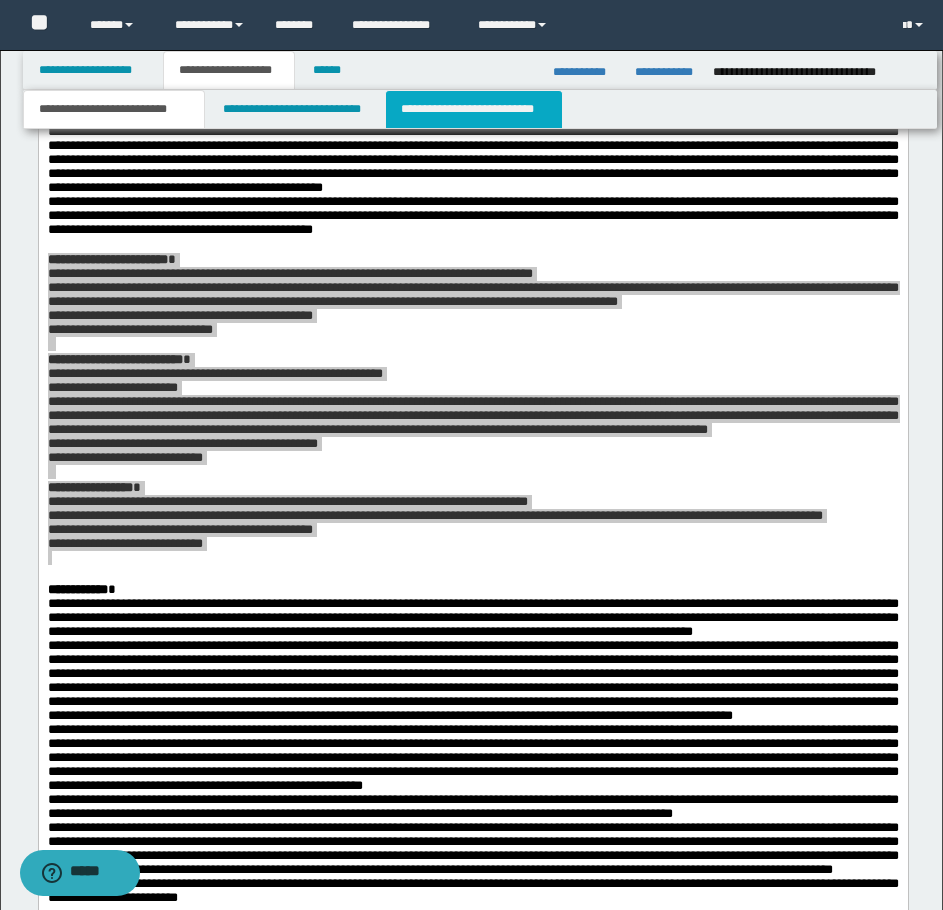 click on "**********" at bounding box center [474, 109] 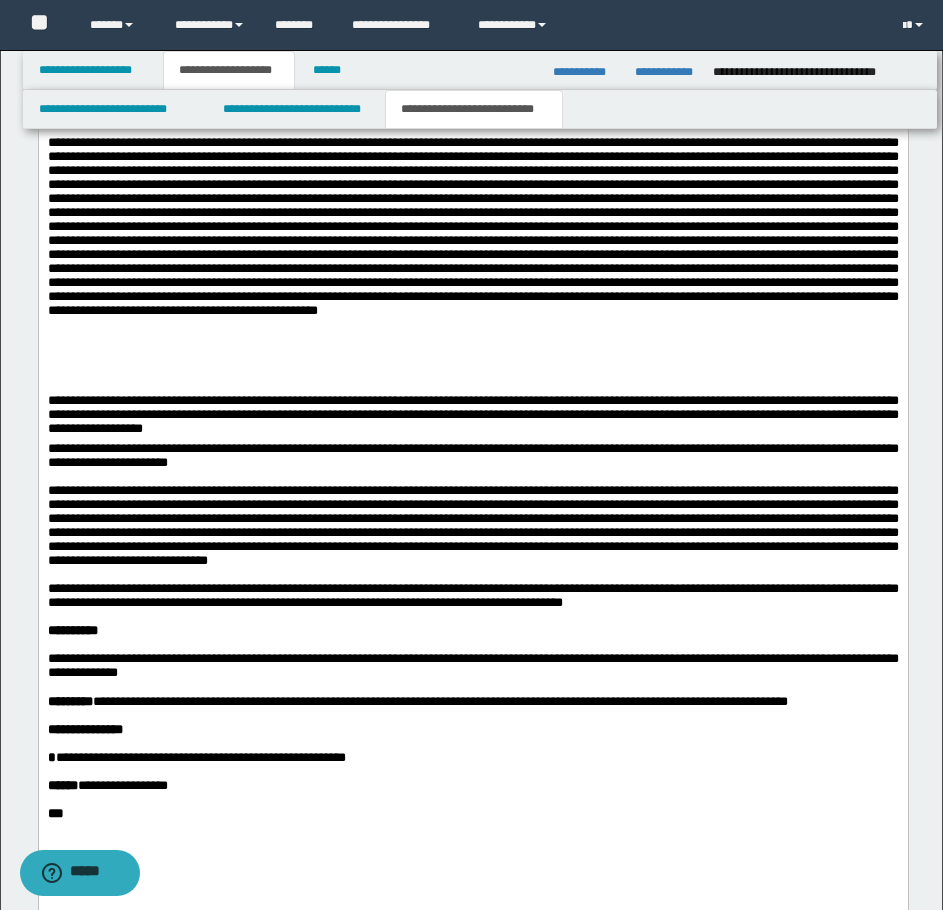 scroll, scrollTop: 1600, scrollLeft: 0, axis: vertical 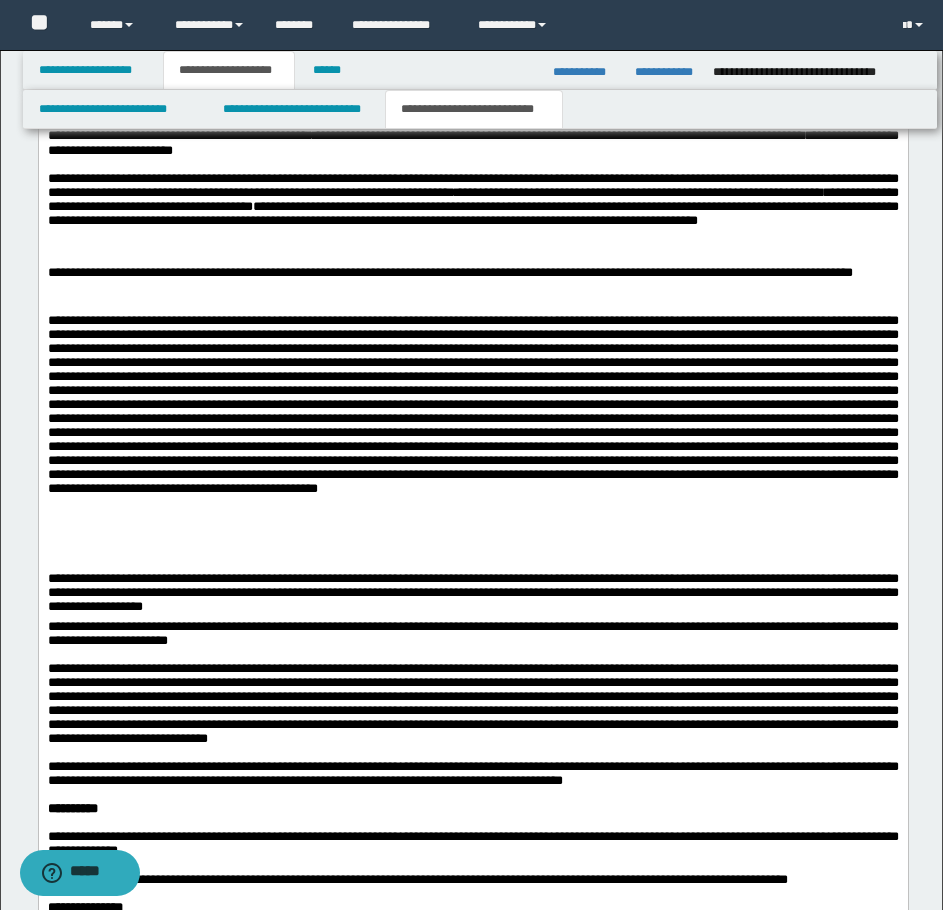 click on "**********" at bounding box center (472, 275) 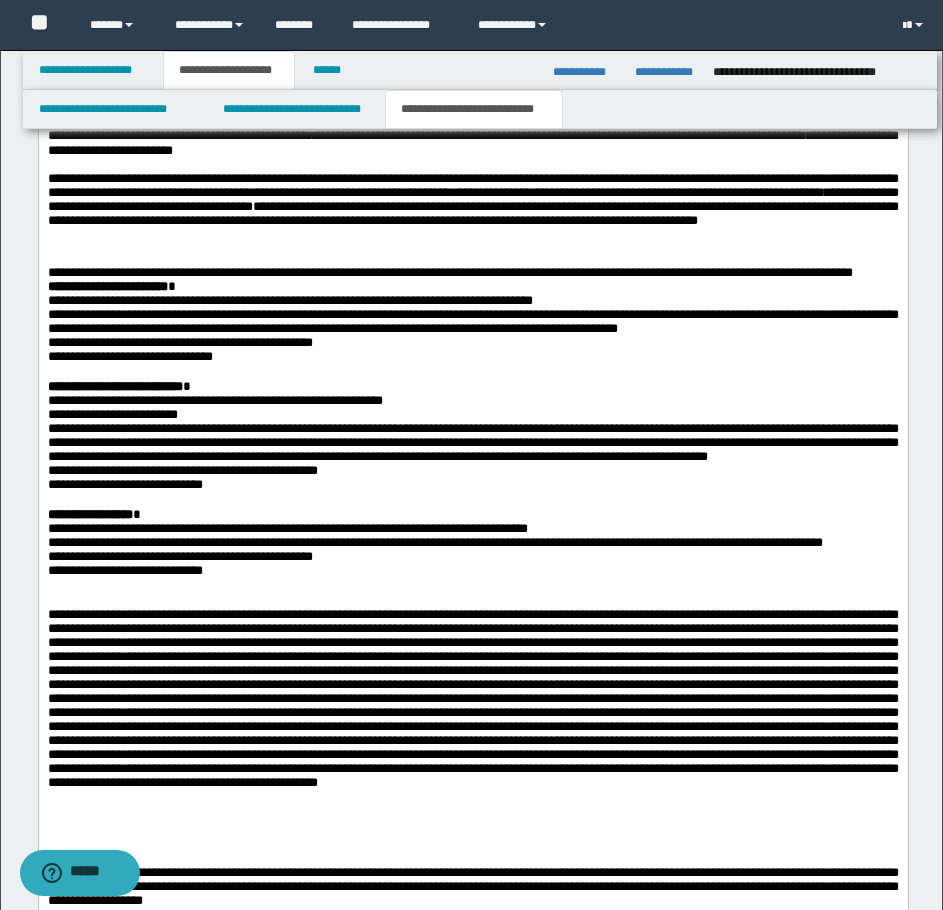click on "**********" at bounding box center [472, 265] 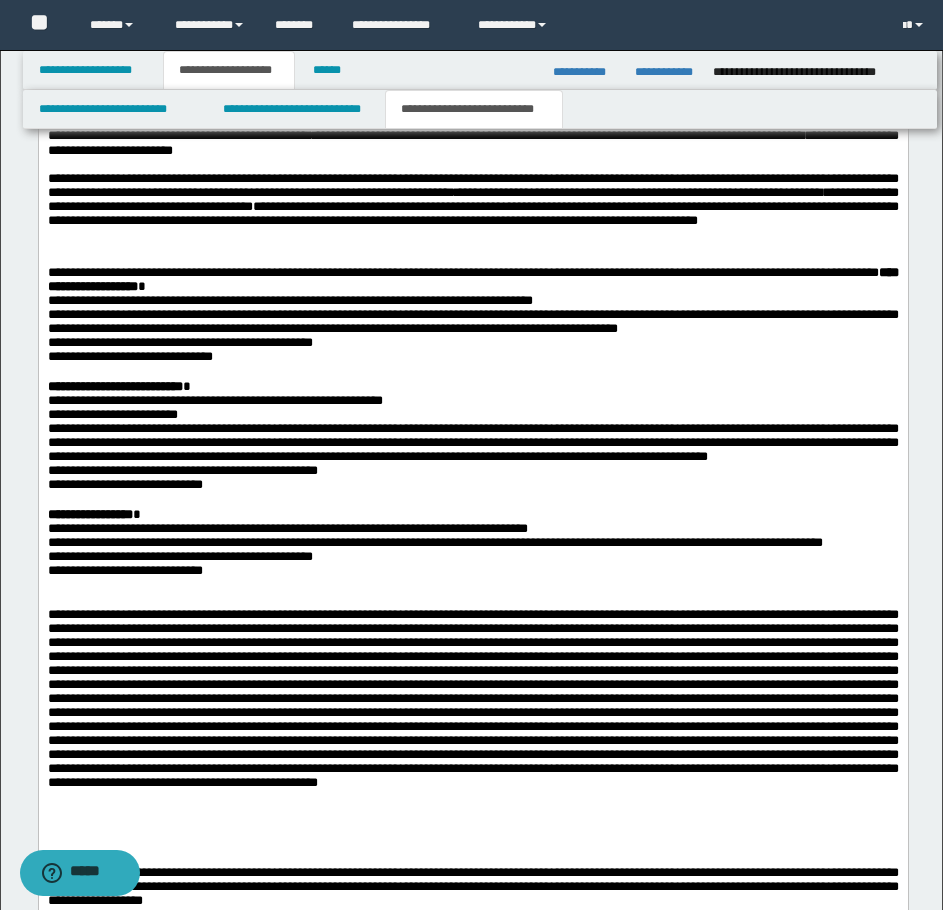 click on "**********" at bounding box center [472, 272] 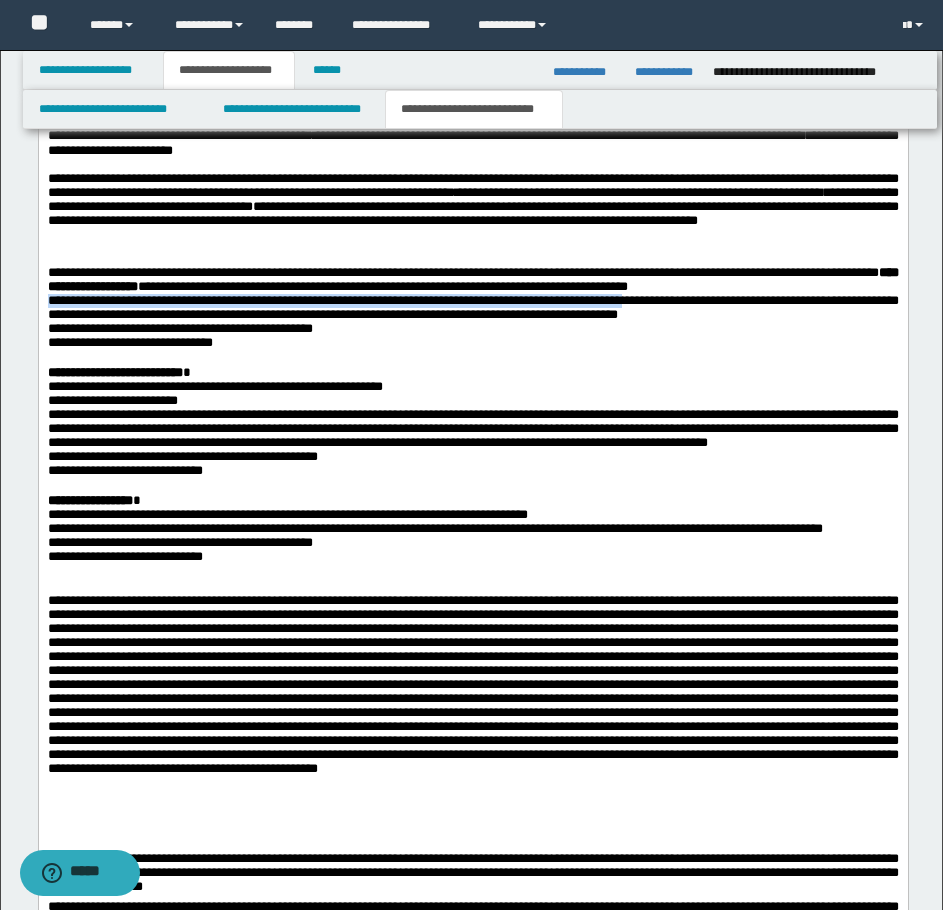 drag, startPoint x: 48, startPoint y: 328, endPoint x: 749, endPoint y: 328, distance: 701 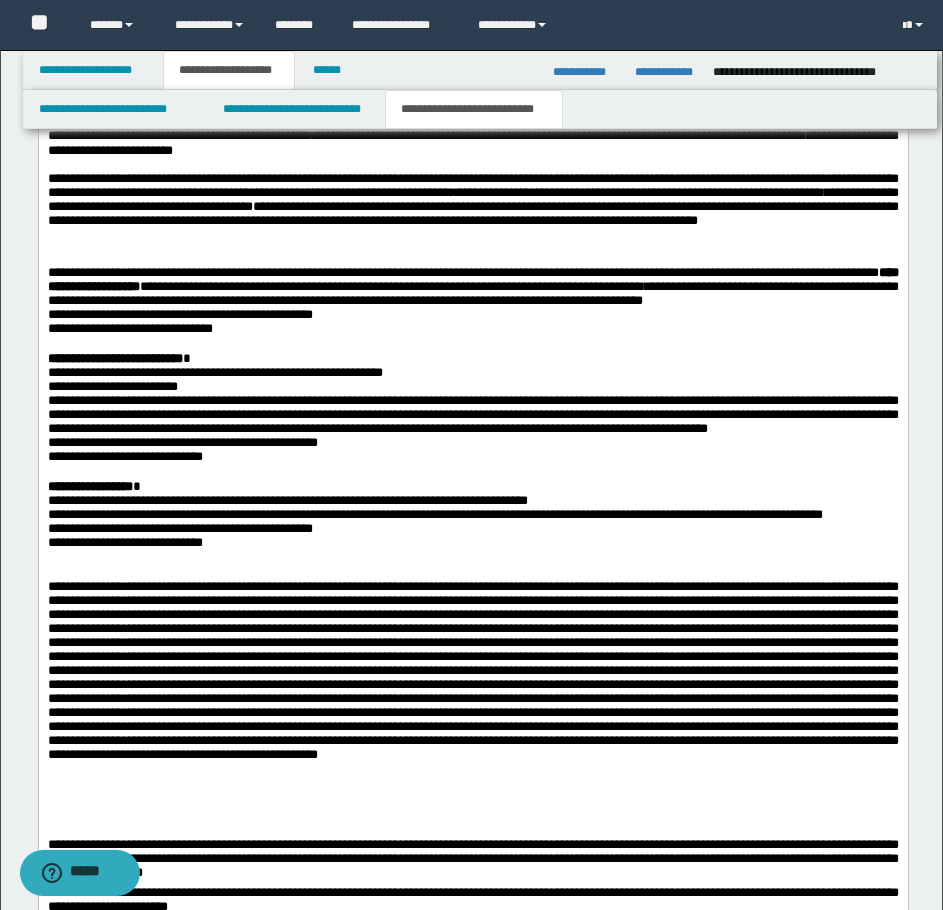 click on "**********" at bounding box center (472, 279) 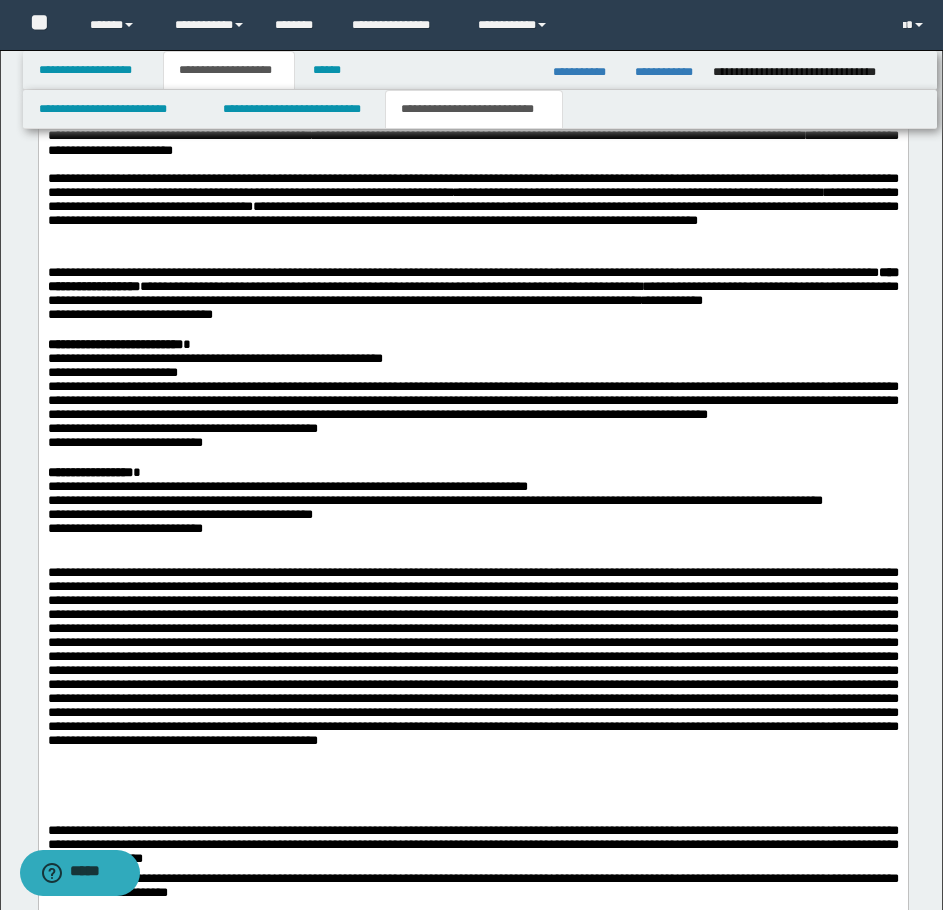 click on "**********" at bounding box center (472, 279) 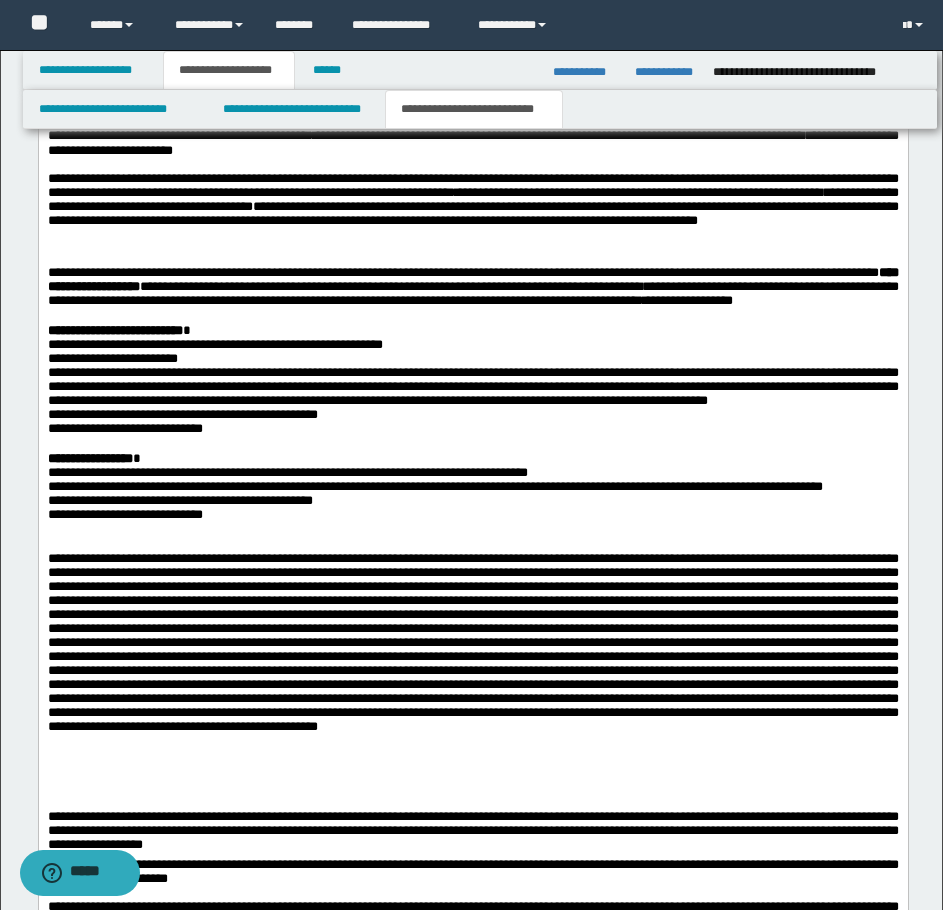 click on "**********" at bounding box center (472, 279) 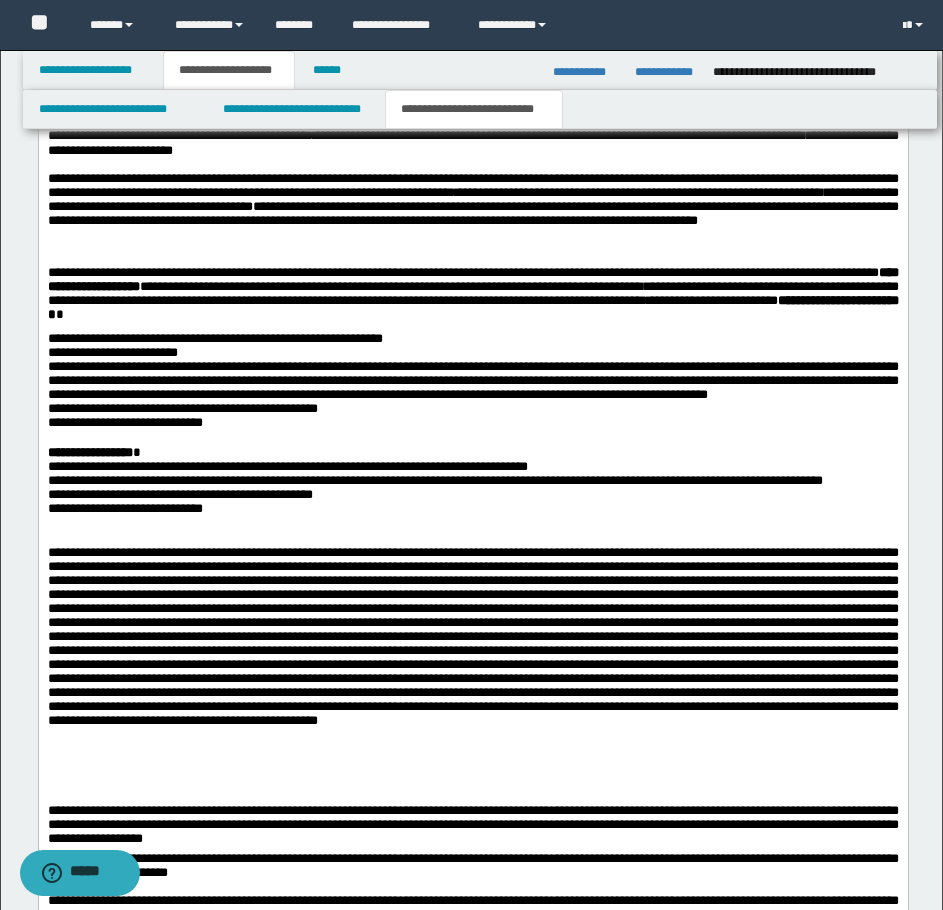 click on "**********" at bounding box center [472, 291] 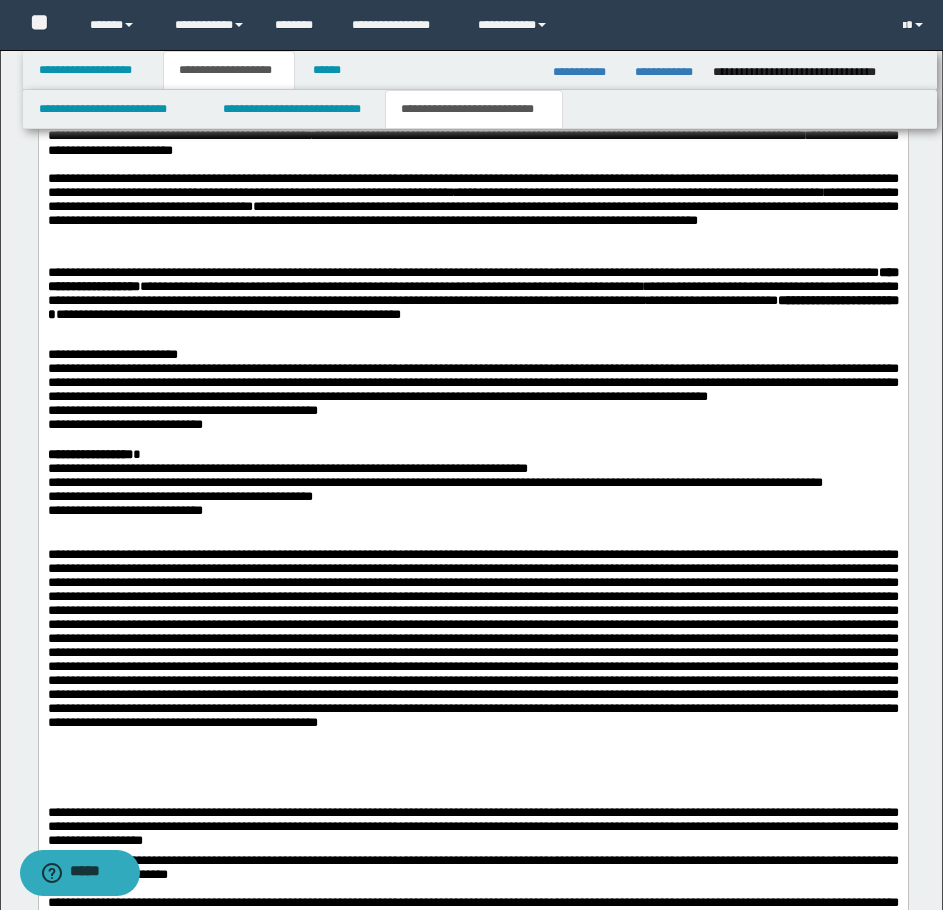 click on "**********" at bounding box center (472, 299) 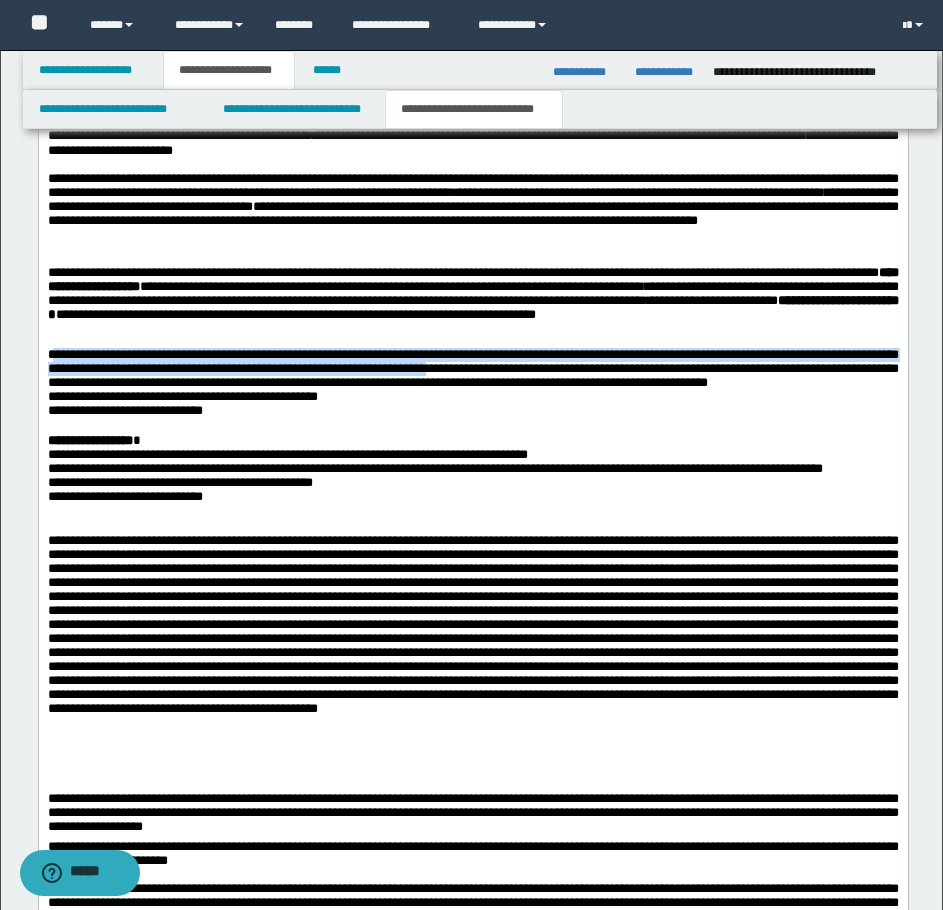 drag, startPoint x: 52, startPoint y: 365, endPoint x: 747, endPoint y: 382, distance: 695.2079 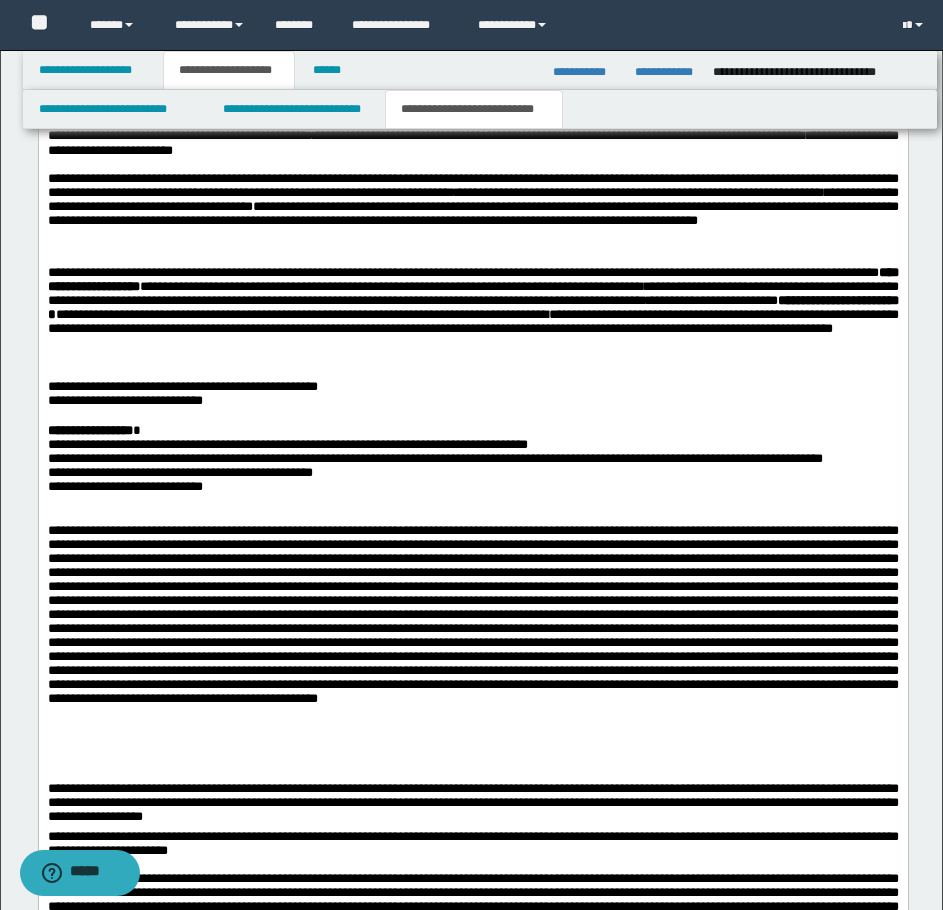 click on "**********" at bounding box center [472, 315] 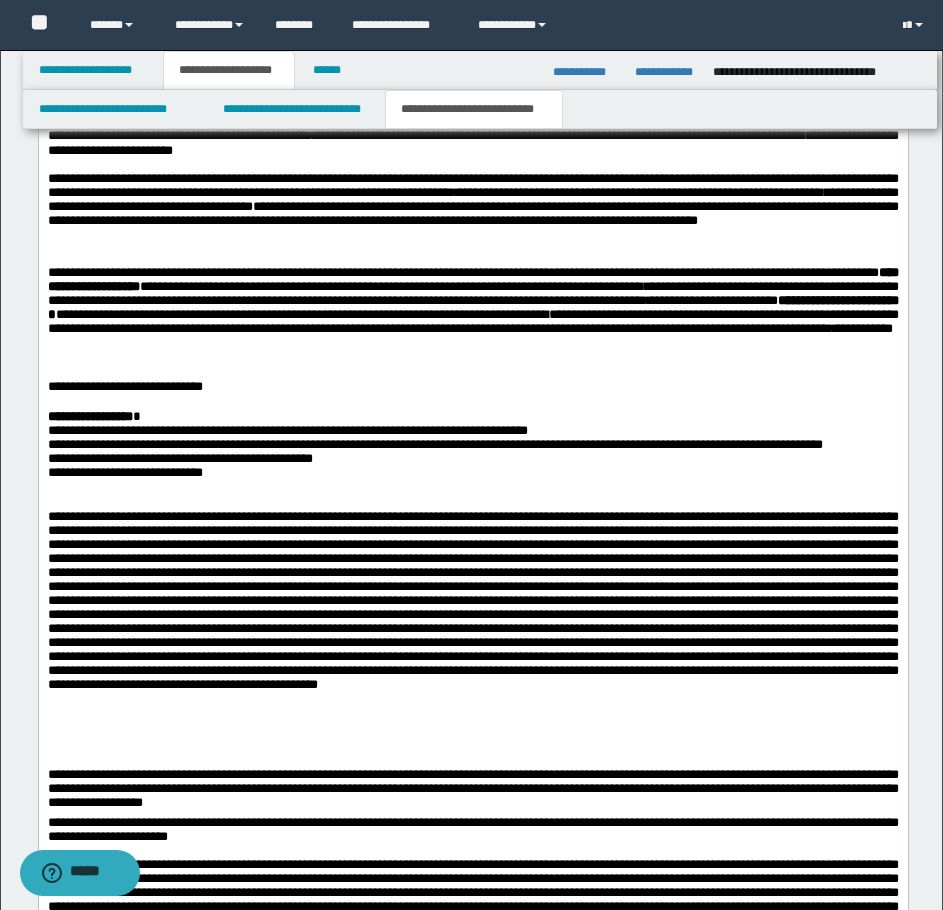 click on "**********" at bounding box center [472, 315] 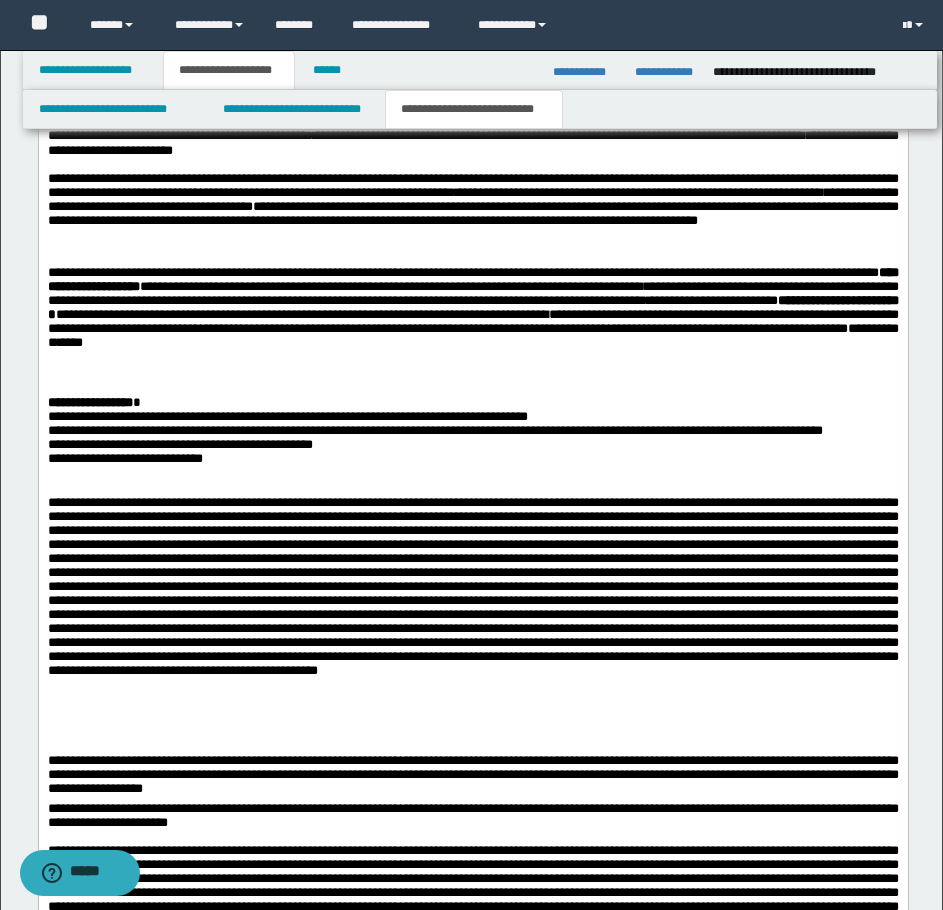 click on "**********" at bounding box center (472, 315) 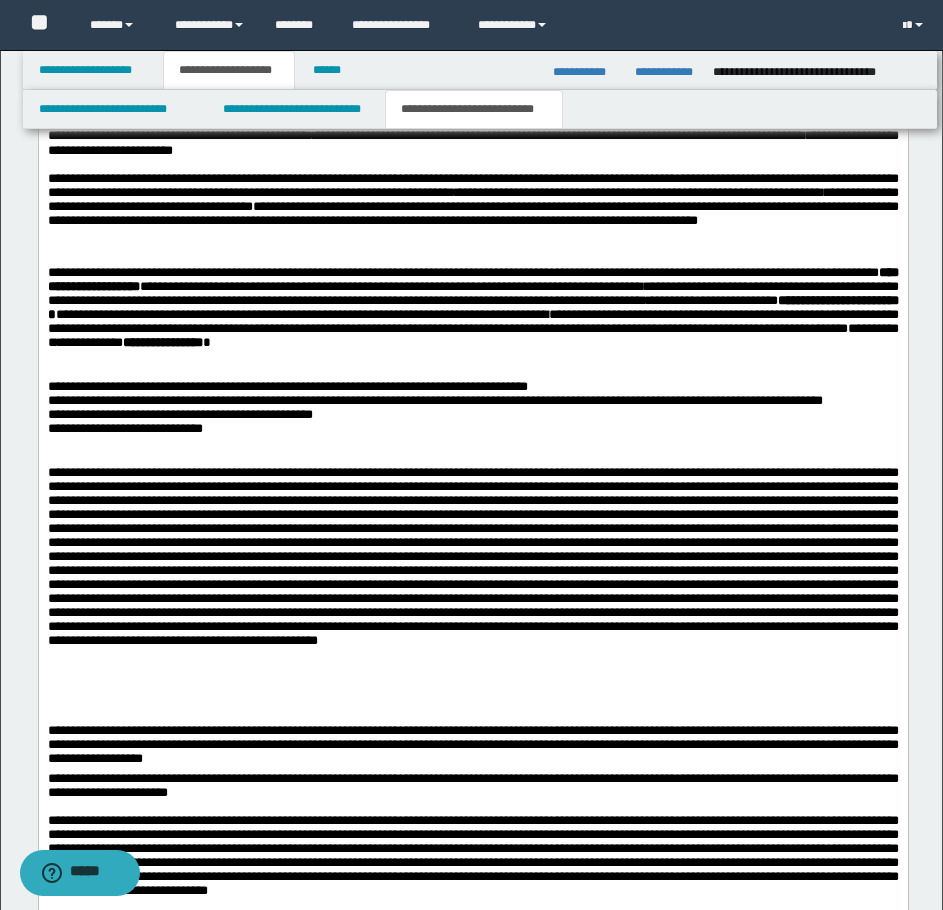 click on "**********" at bounding box center [472, 315] 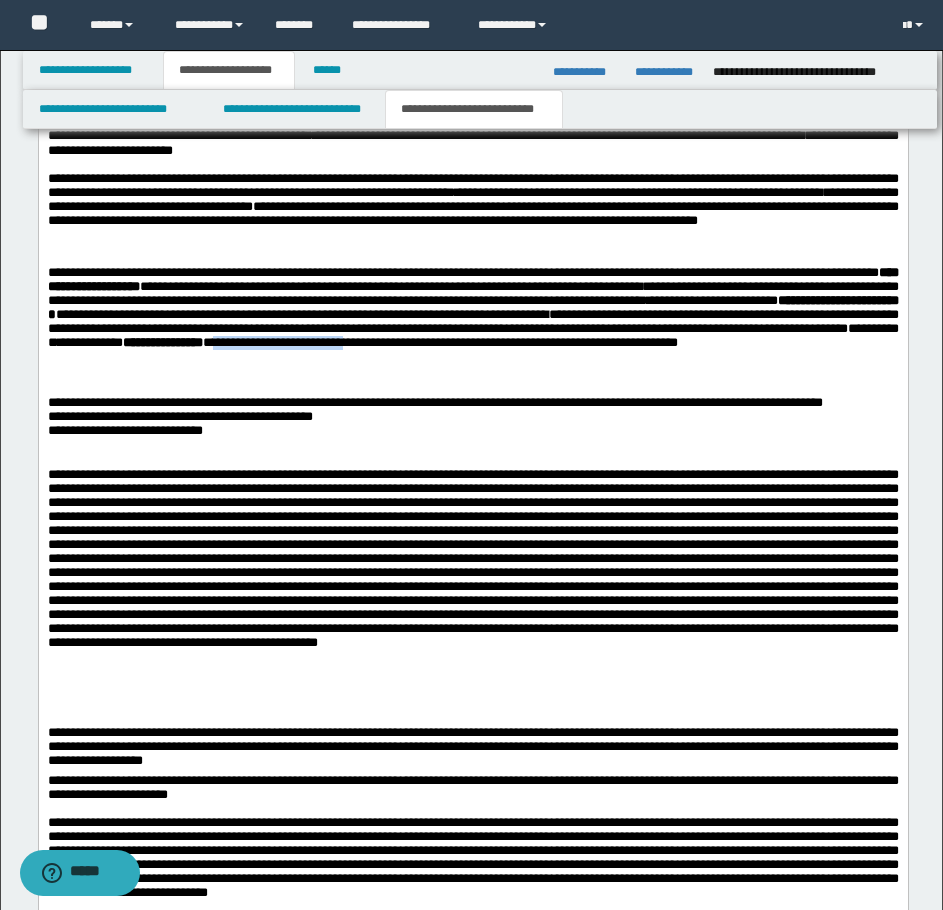 drag, startPoint x: 374, startPoint y: 381, endPoint x: 543, endPoint y: 384, distance: 169.02663 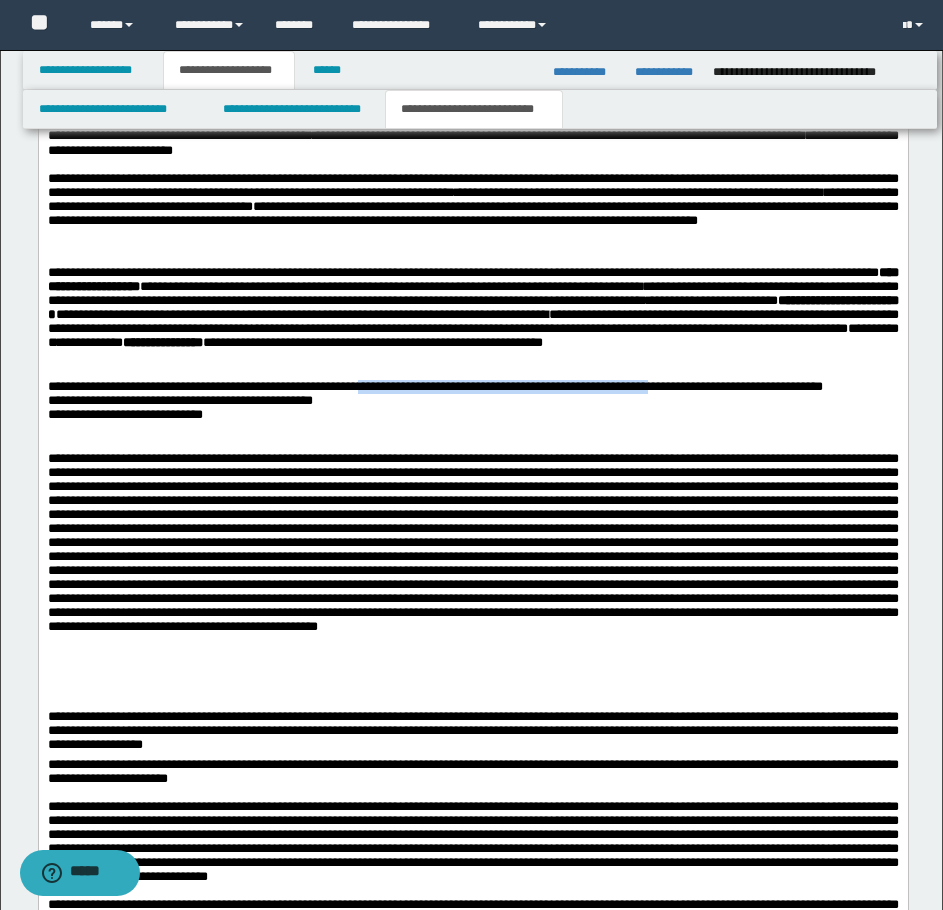 drag, startPoint x: 449, startPoint y: 399, endPoint x: 817, endPoint y: 393, distance: 368.04892 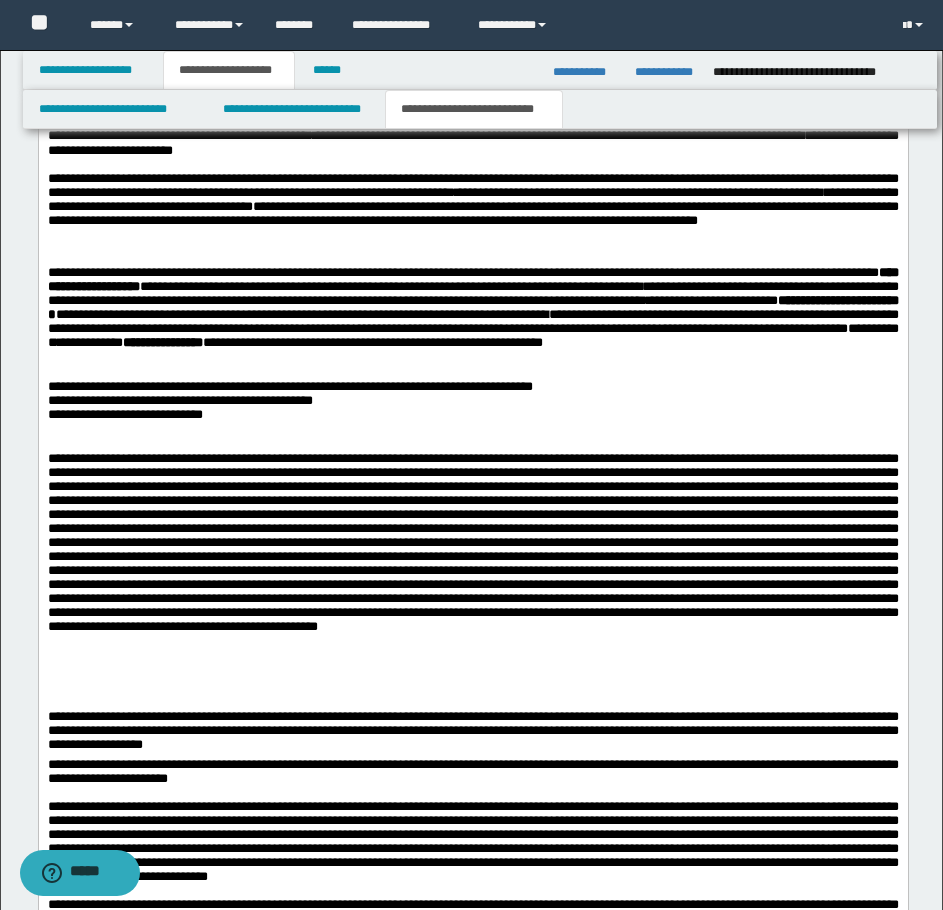 click on "**********" at bounding box center [472, 386] 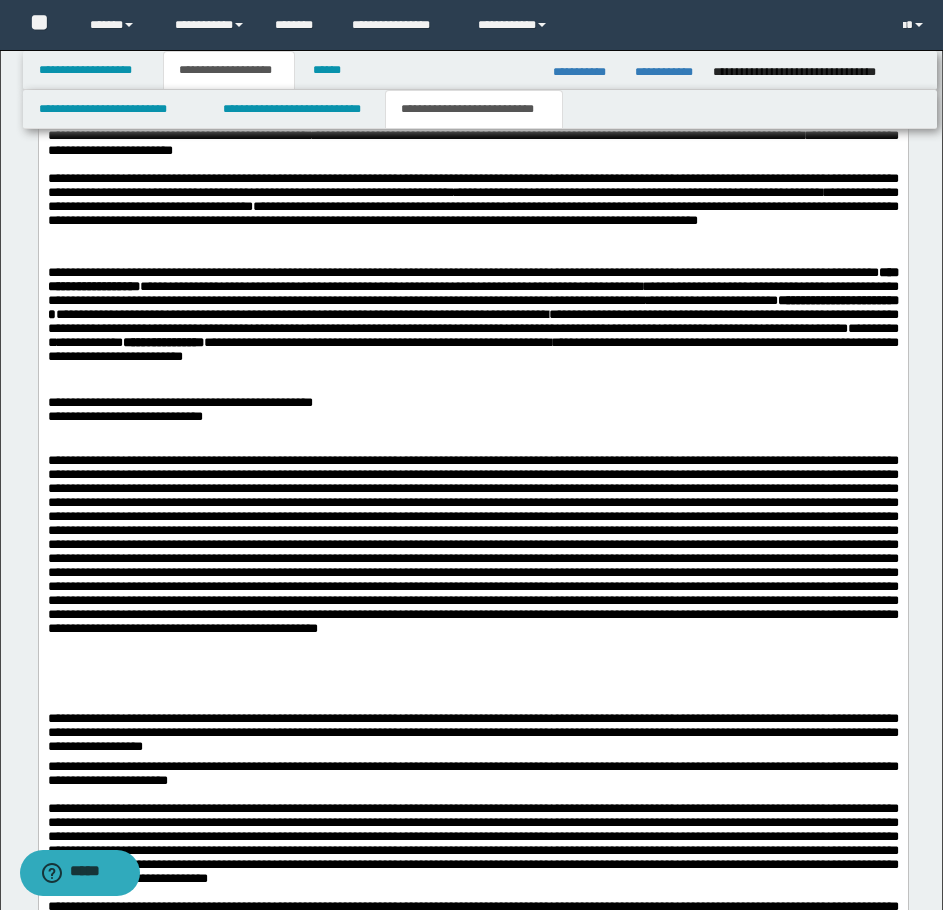 click on "**********" at bounding box center [472, 402] 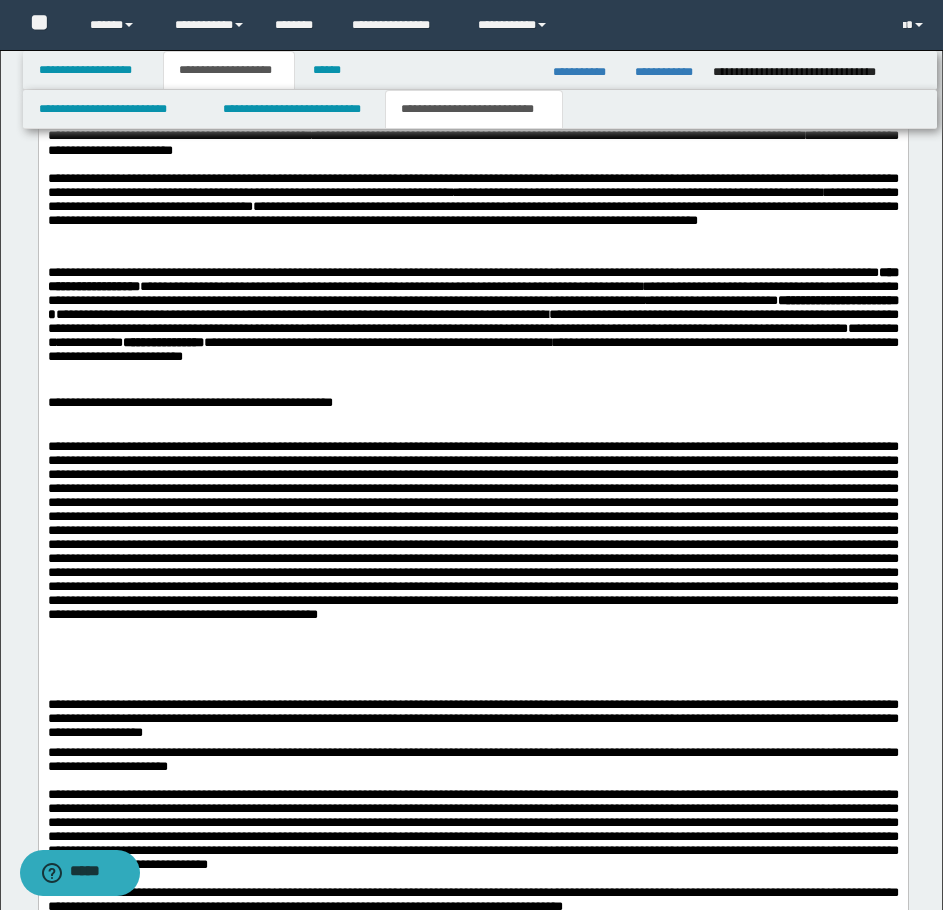 click at bounding box center [472, 417] 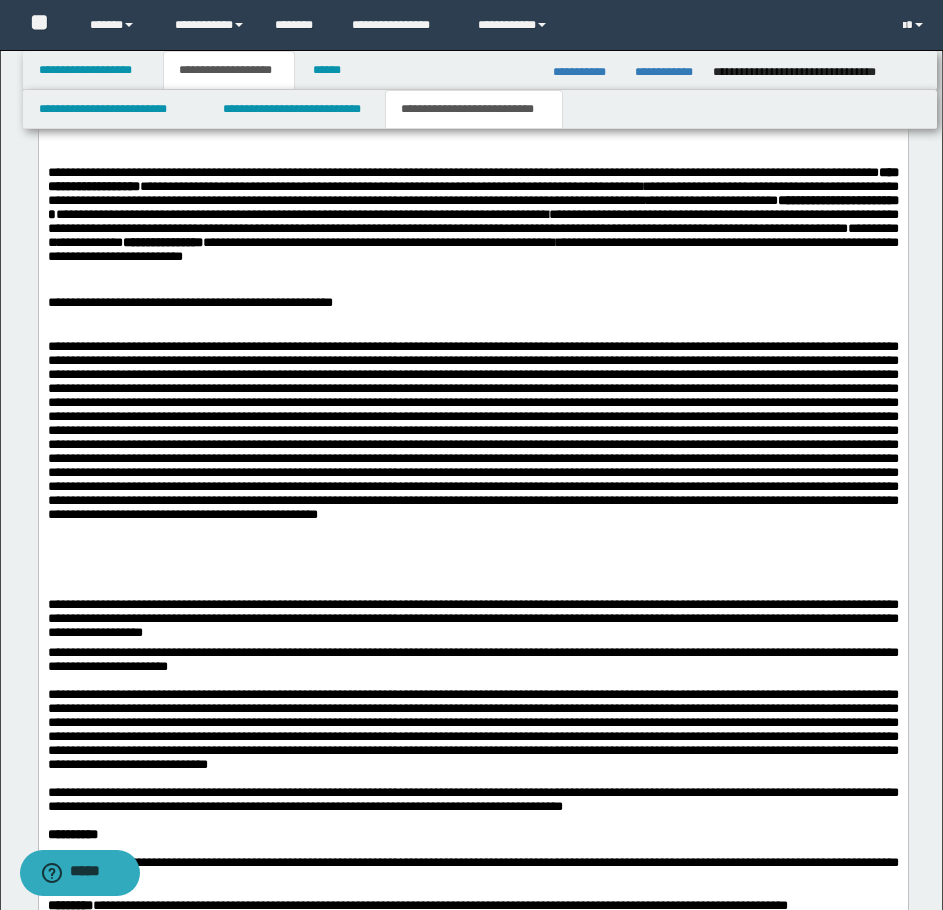 scroll, scrollTop: 1800, scrollLeft: 0, axis: vertical 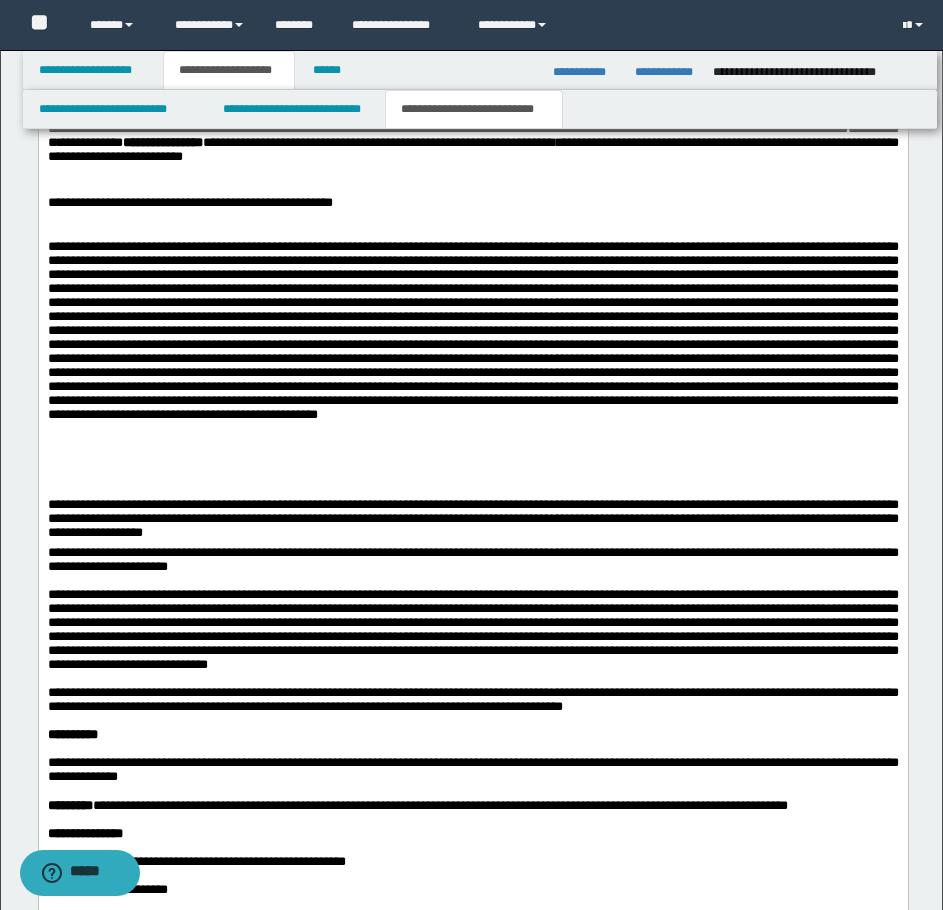 click at bounding box center (472, 330) 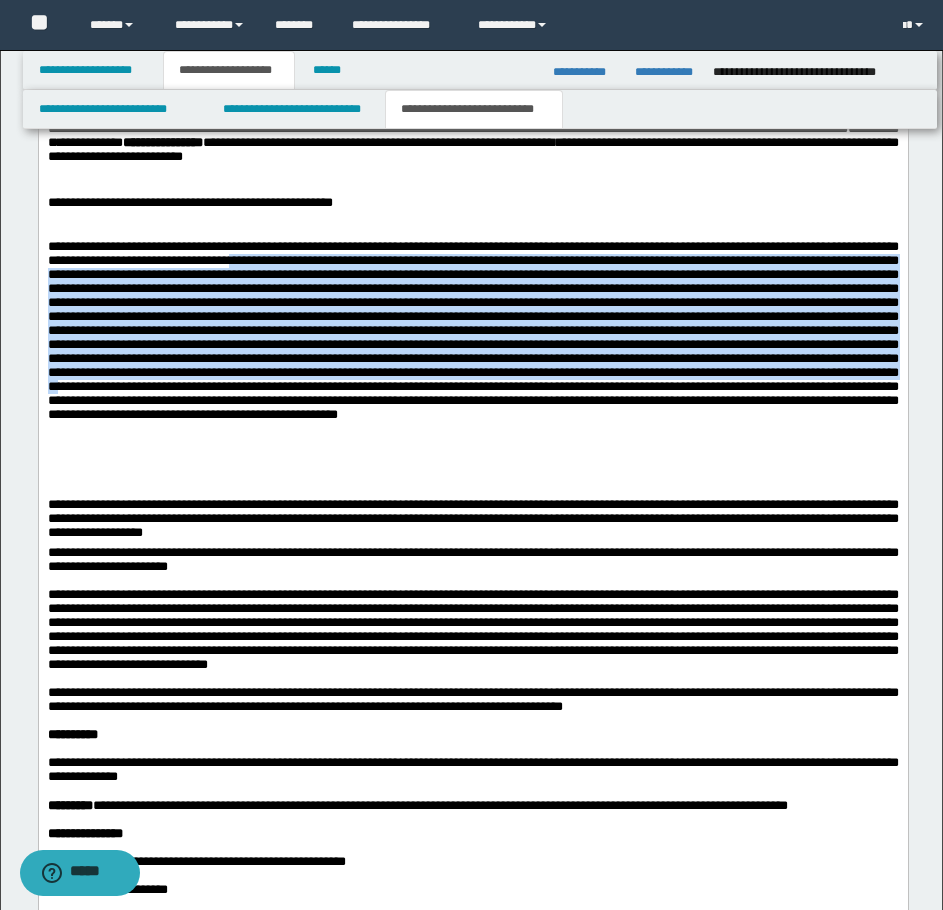 drag, startPoint x: 430, startPoint y: 272, endPoint x: 370, endPoint y: 448, distance: 185.94623 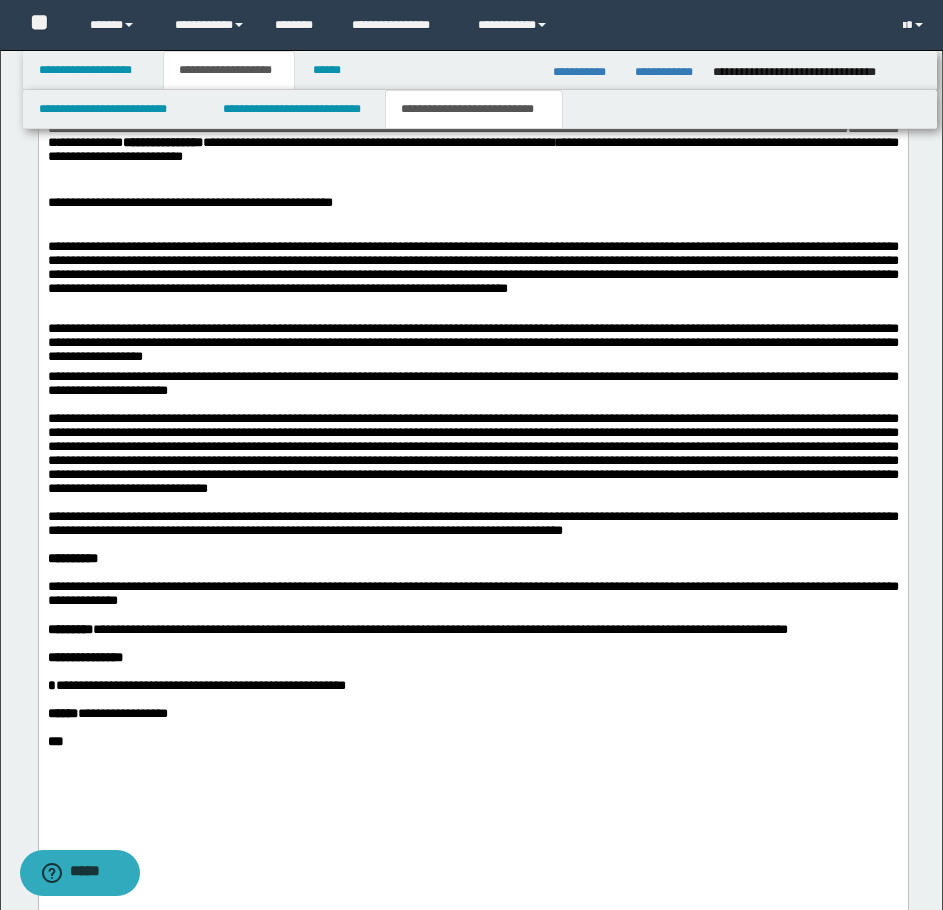 click on "**********" at bounding box center [472, 274] 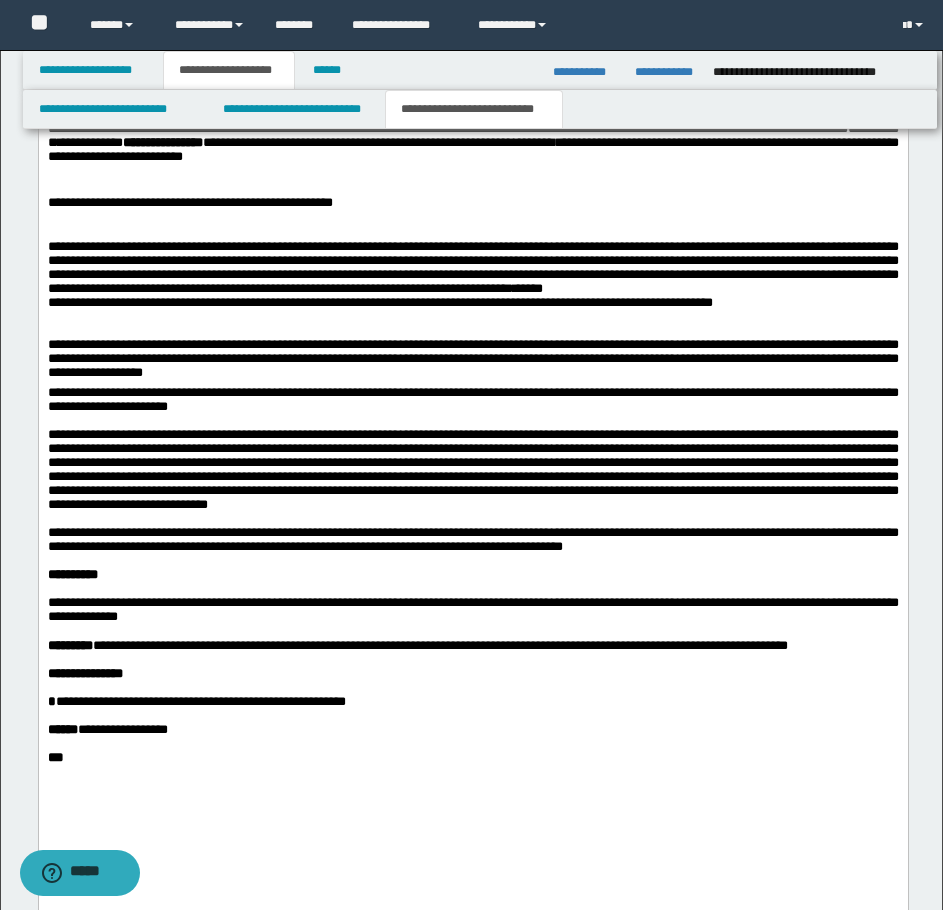 click on "**********" at bounding box center [472, 282] 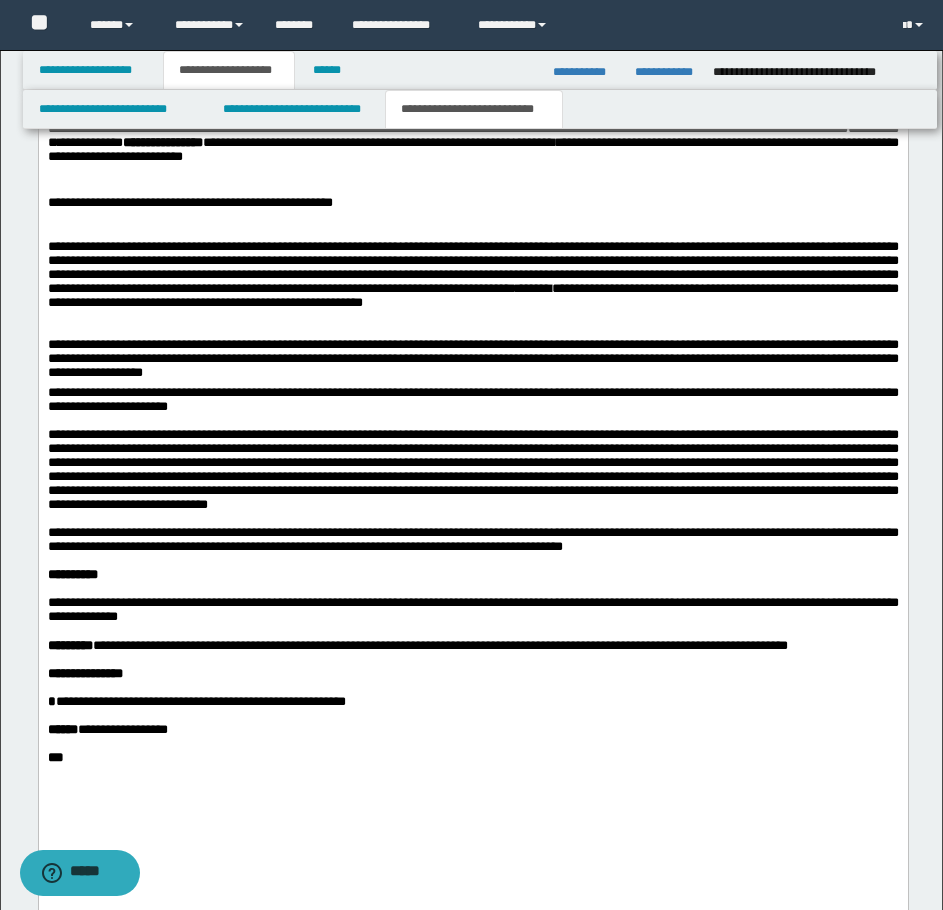 click on "**********" at bounding box center [472, 282] 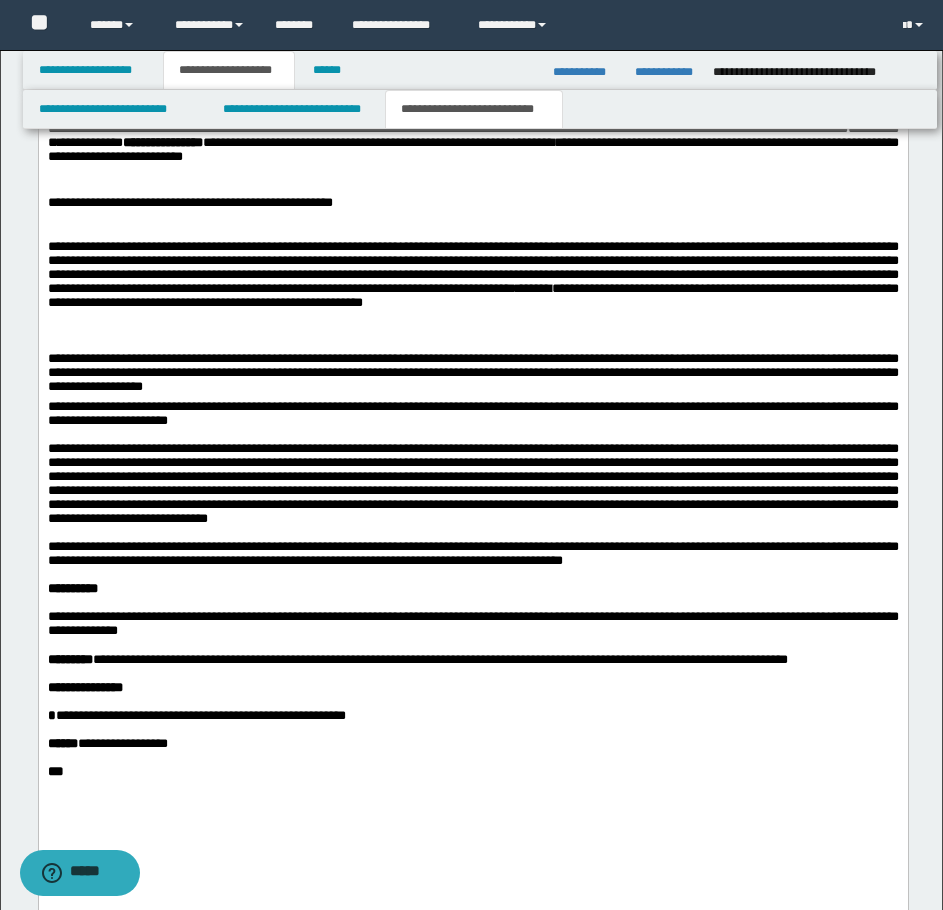 click on "**********" at bounding box center [472, 372] 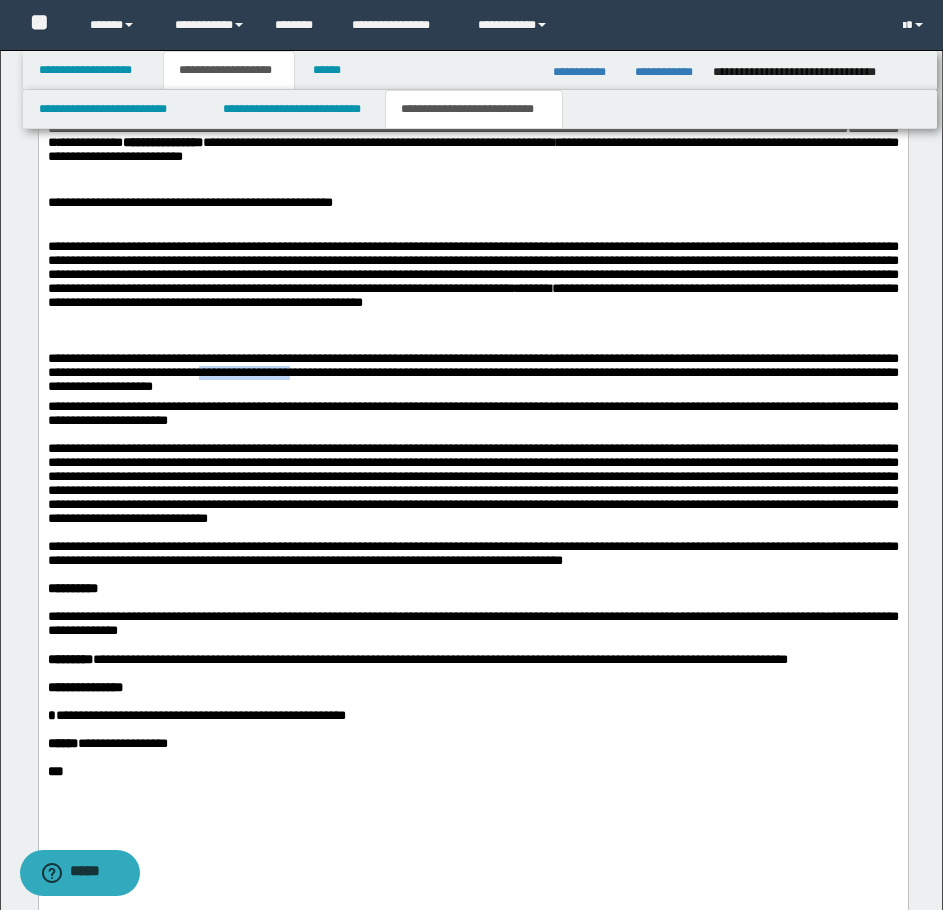 drag, startPoint x: 447, startPoint y: 389, endPoint x: 573, endPoint y: 385, distance: 126.06348 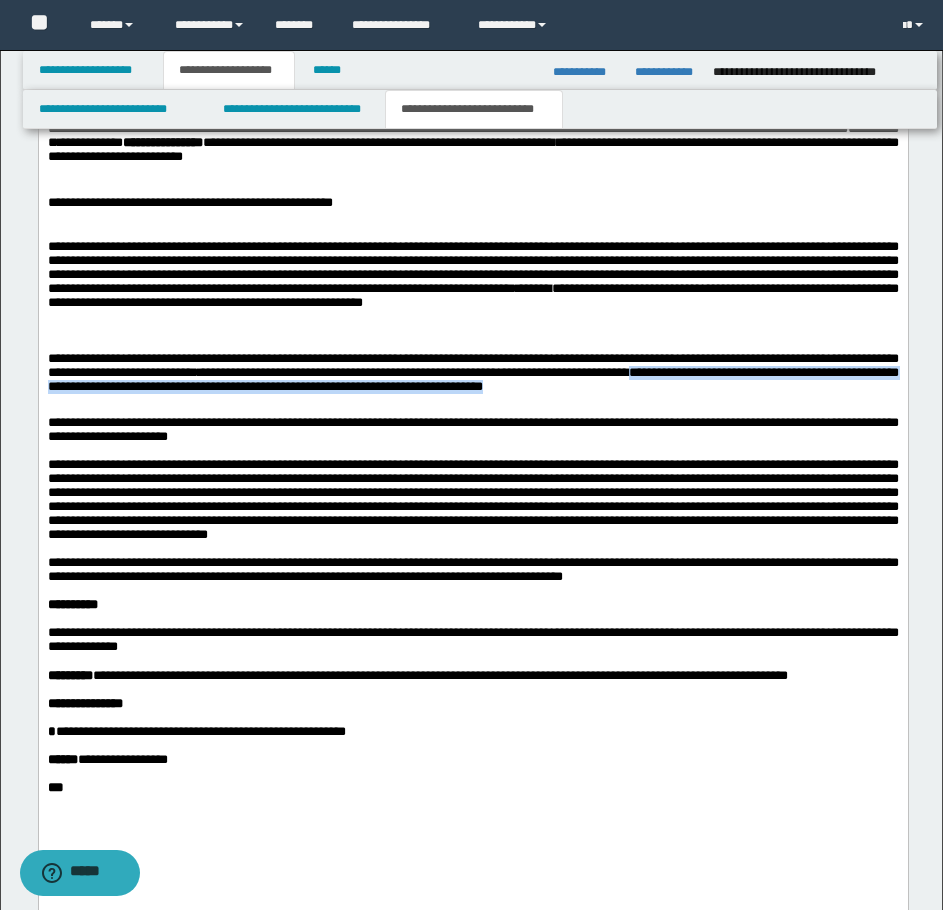 drag, startPoint x: 114, startPoint y: 400, endPoint x: 181, endPoint y: 419, distance: 69.641945 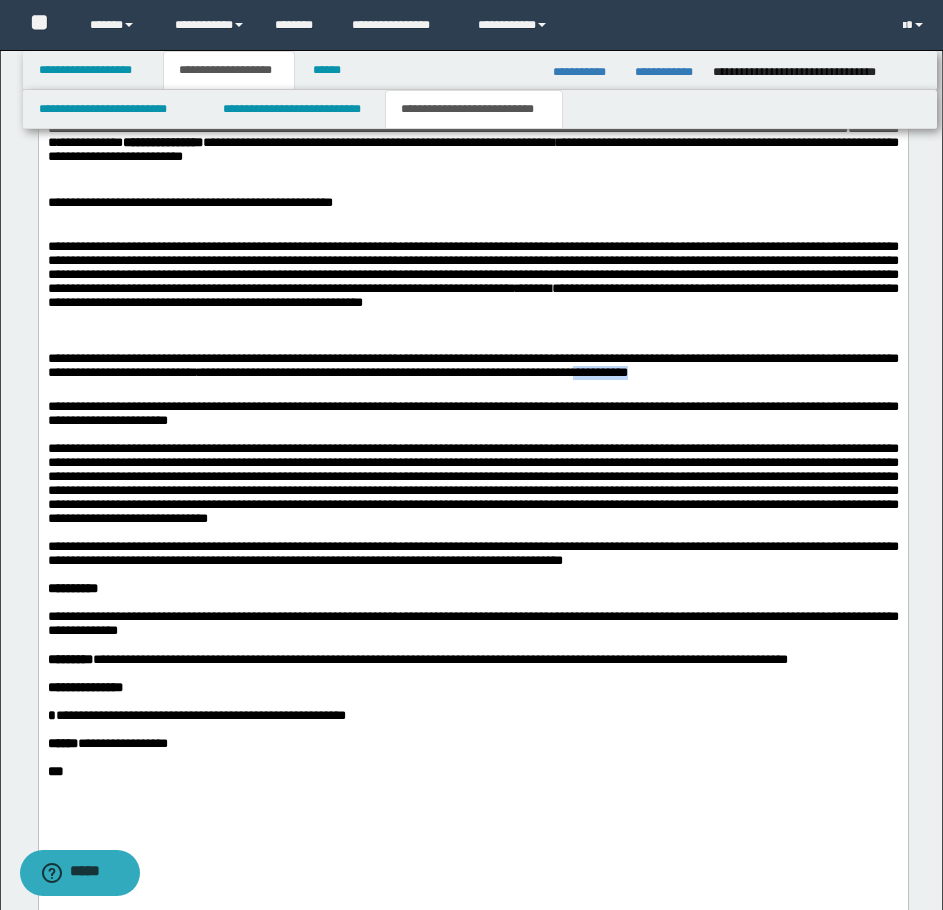 drag, startPoint x: 47, startPoint y: 402, endPoint x: 114, endPoint y: 403, distance: 67.00746 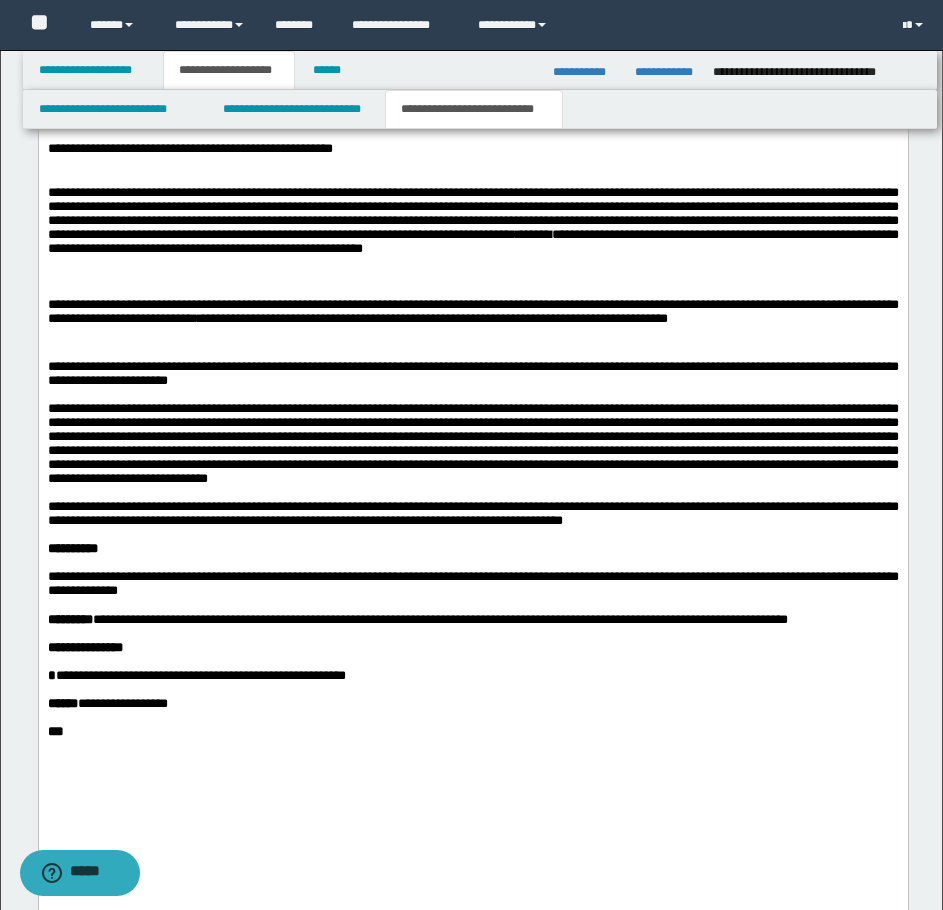 scroll, scrollTop: 1900, scrollLeft: 0, axis: vertical 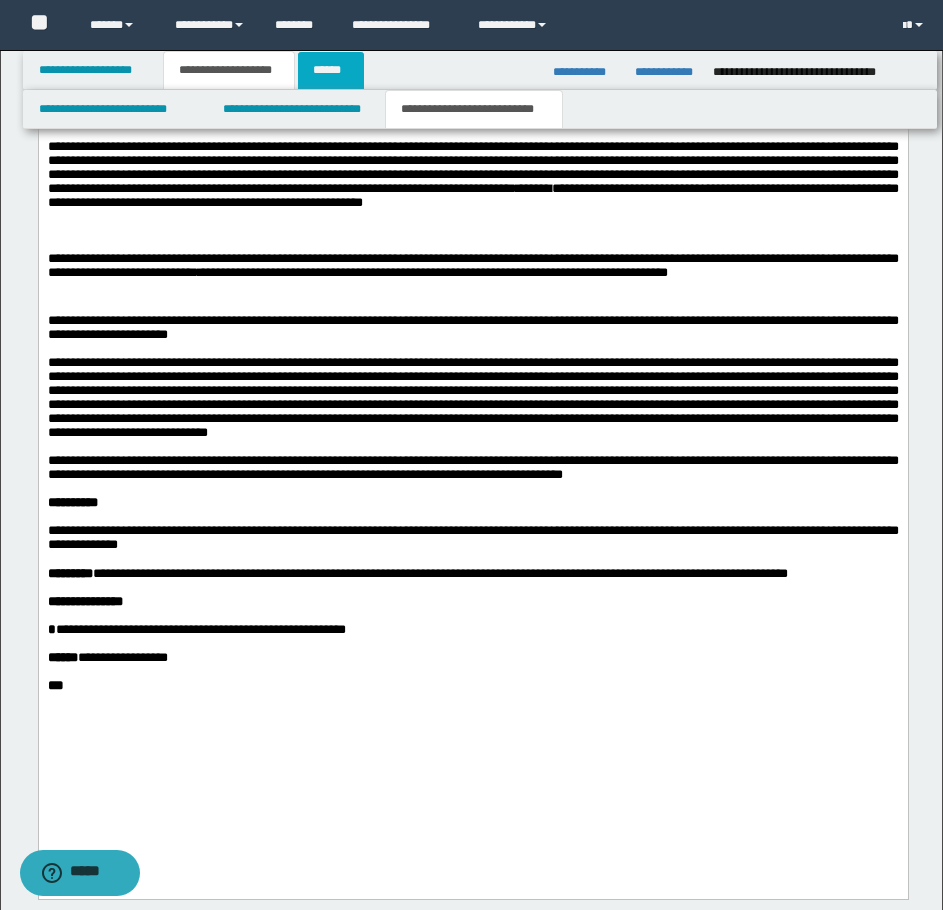 click on "******" at bounding box center [331, 70] 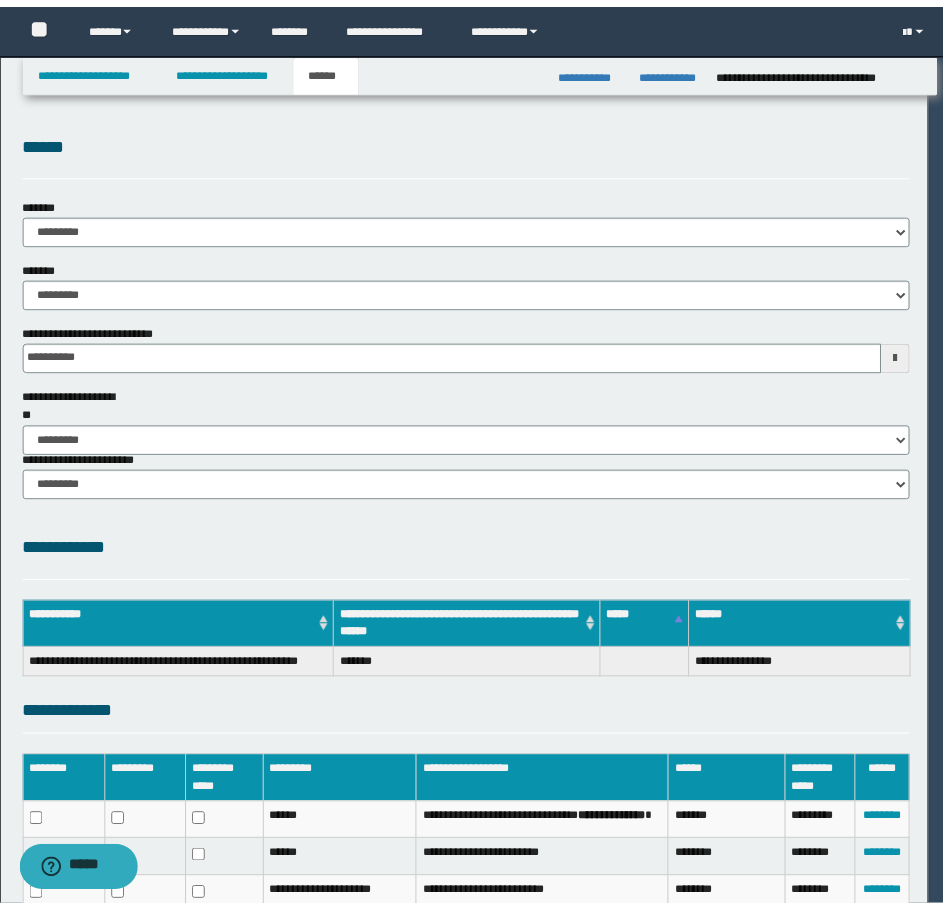 scroll, scrollTop: 0, scrollLeft: 0, axis: both 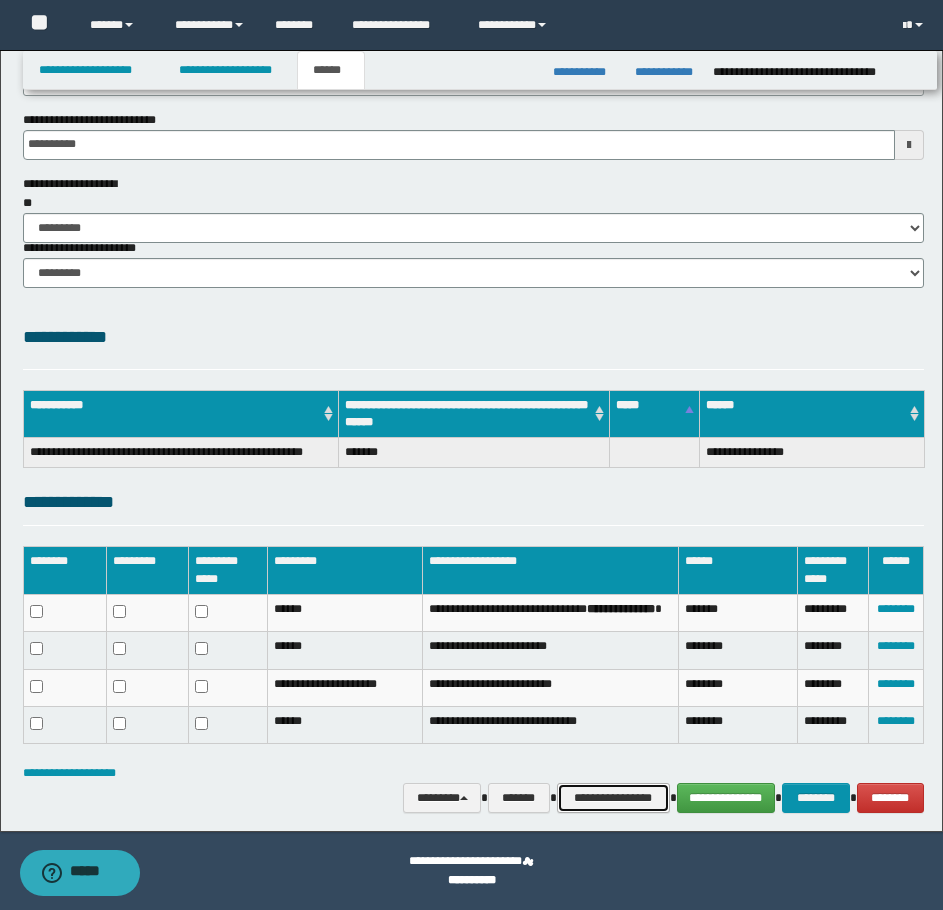 click on "**********" at bounding box center [613, 798] 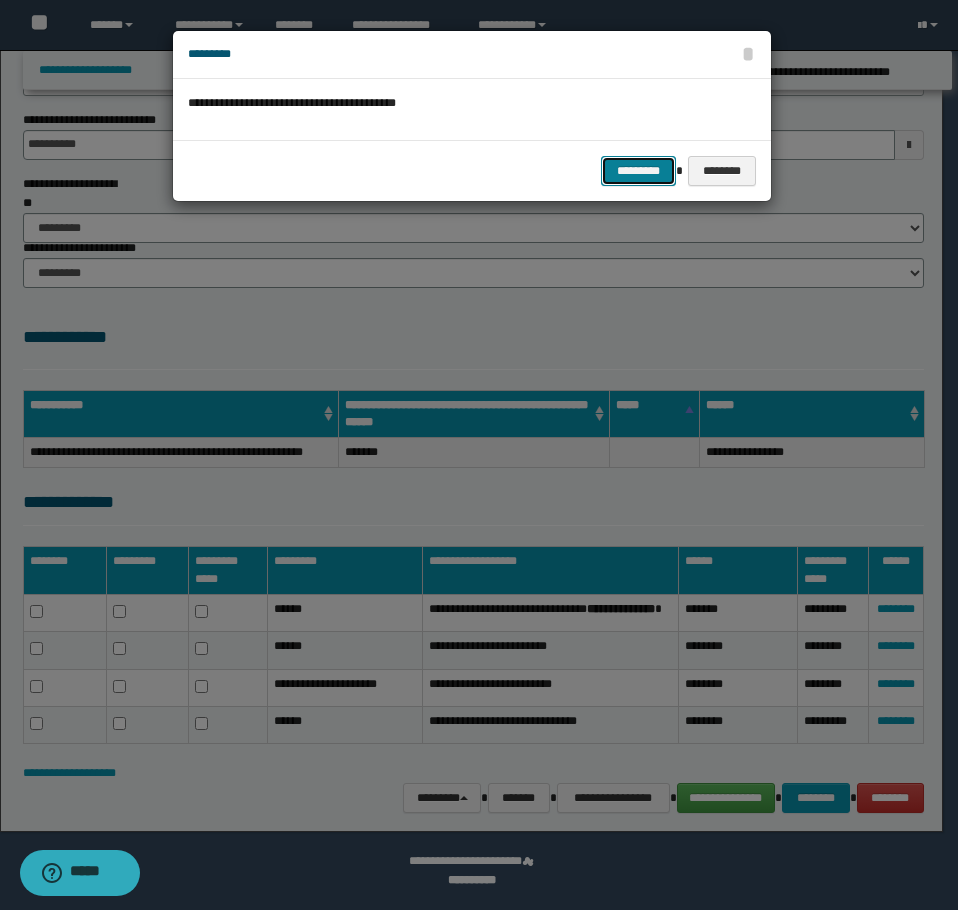 click on "*********" at bounding box center (638, 171) 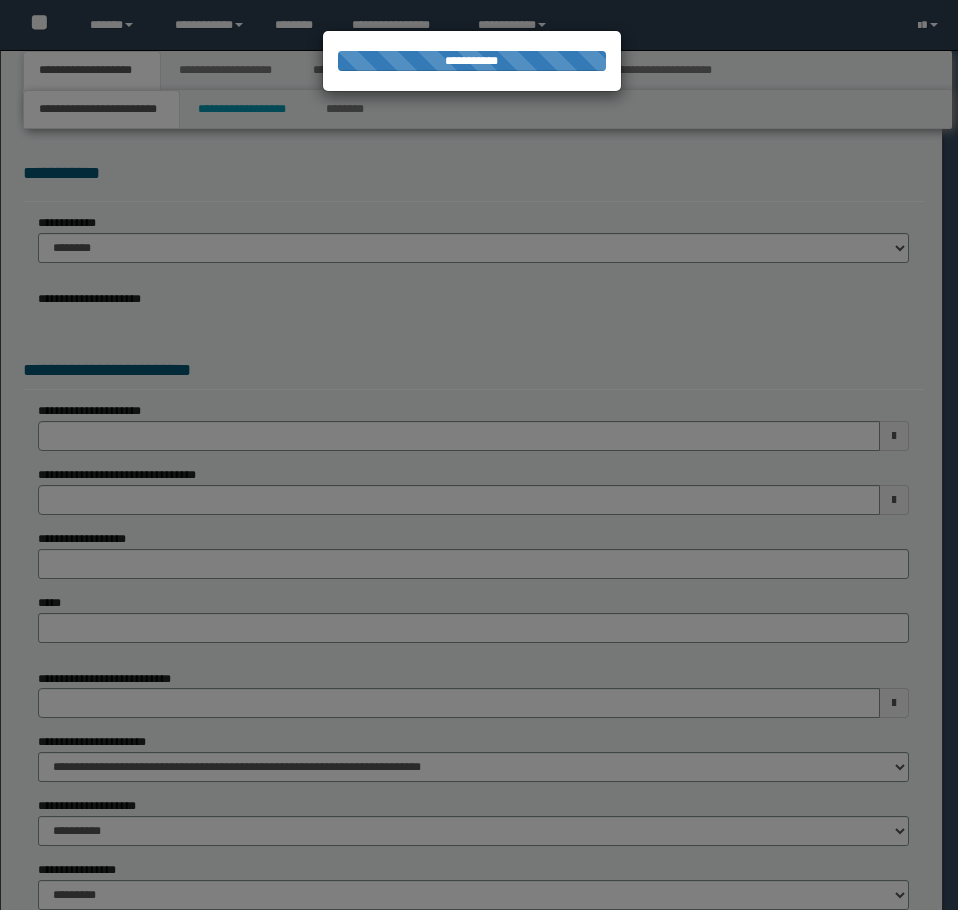 scroll, scrollTop: 0, scrollLeft: 0, axis: both 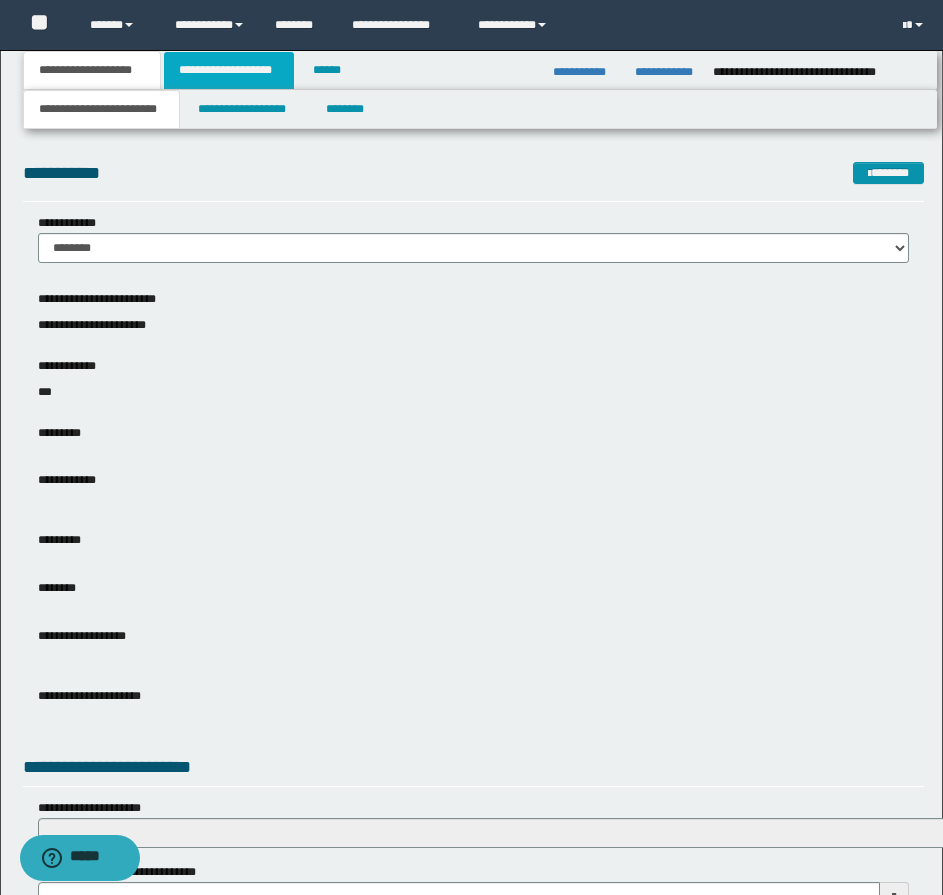 click on "**********" at bounding box center [229, 70] 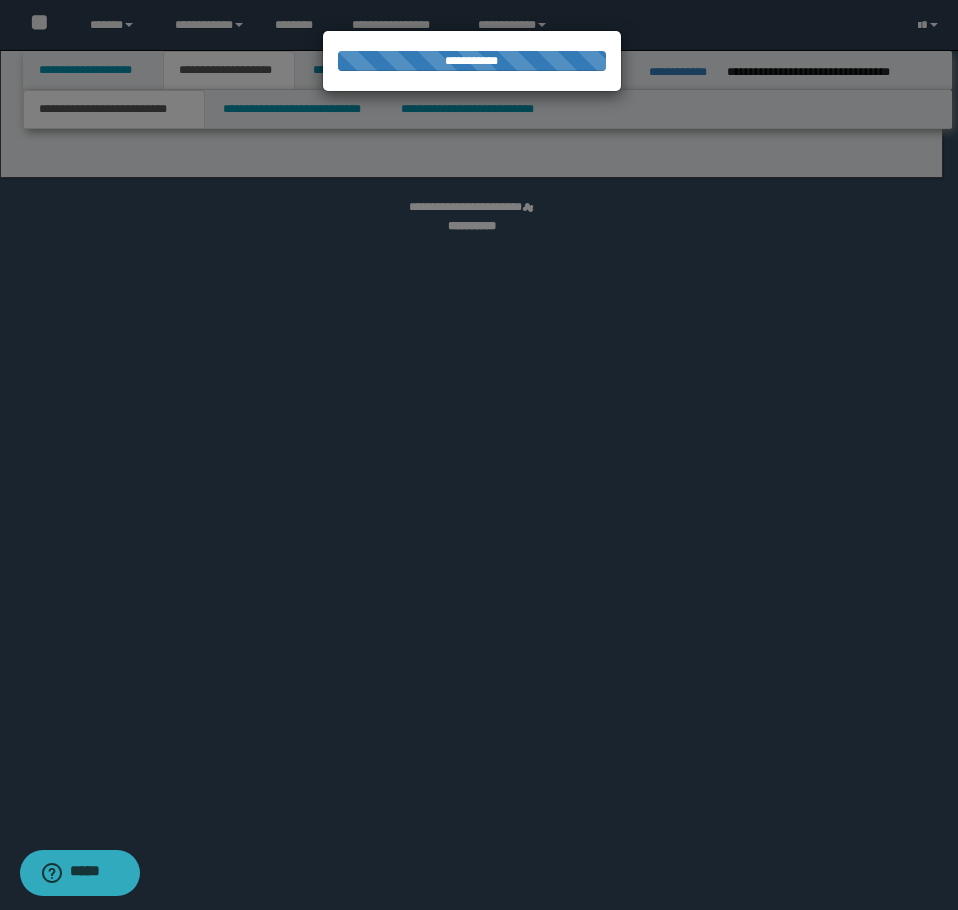 click at bounding box center [479, 455] 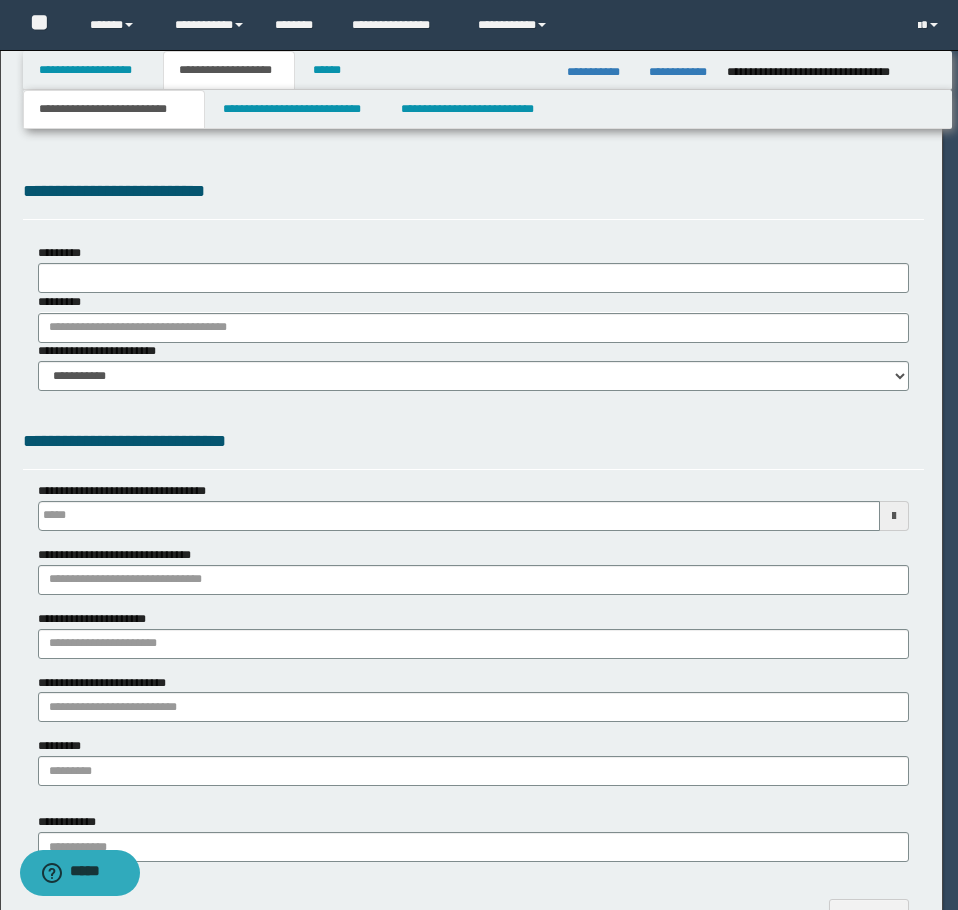 type on "**********" 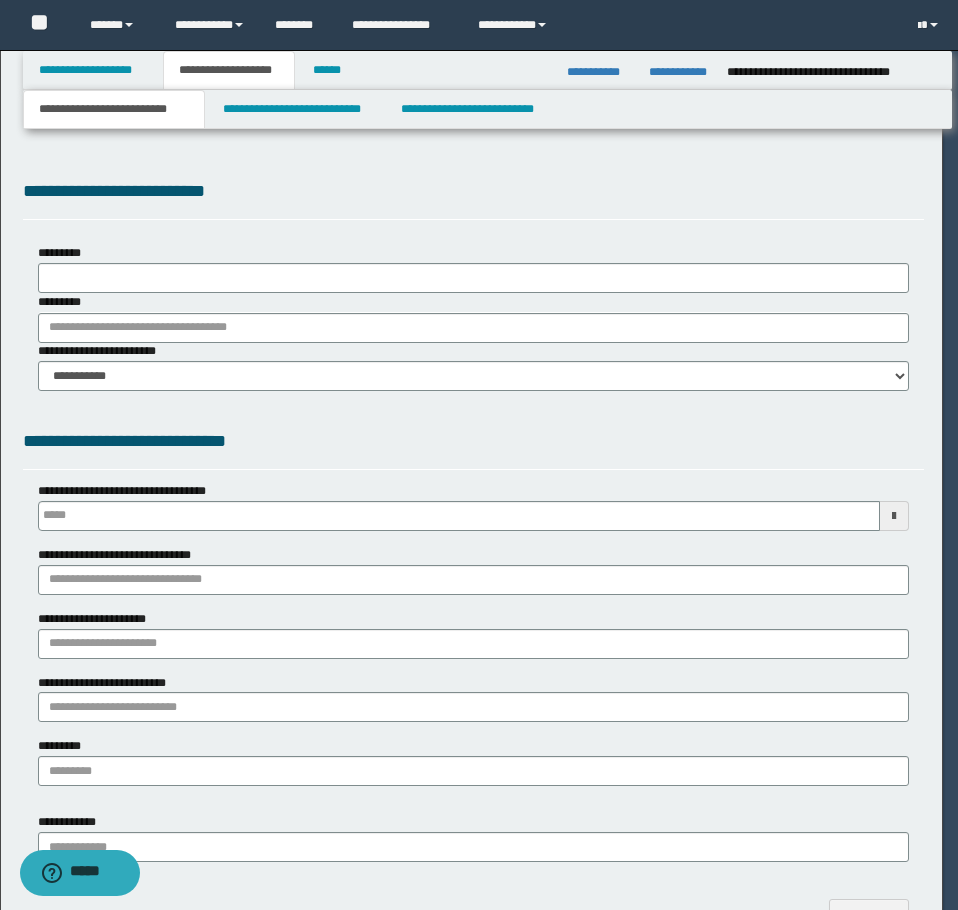 type on "**********" 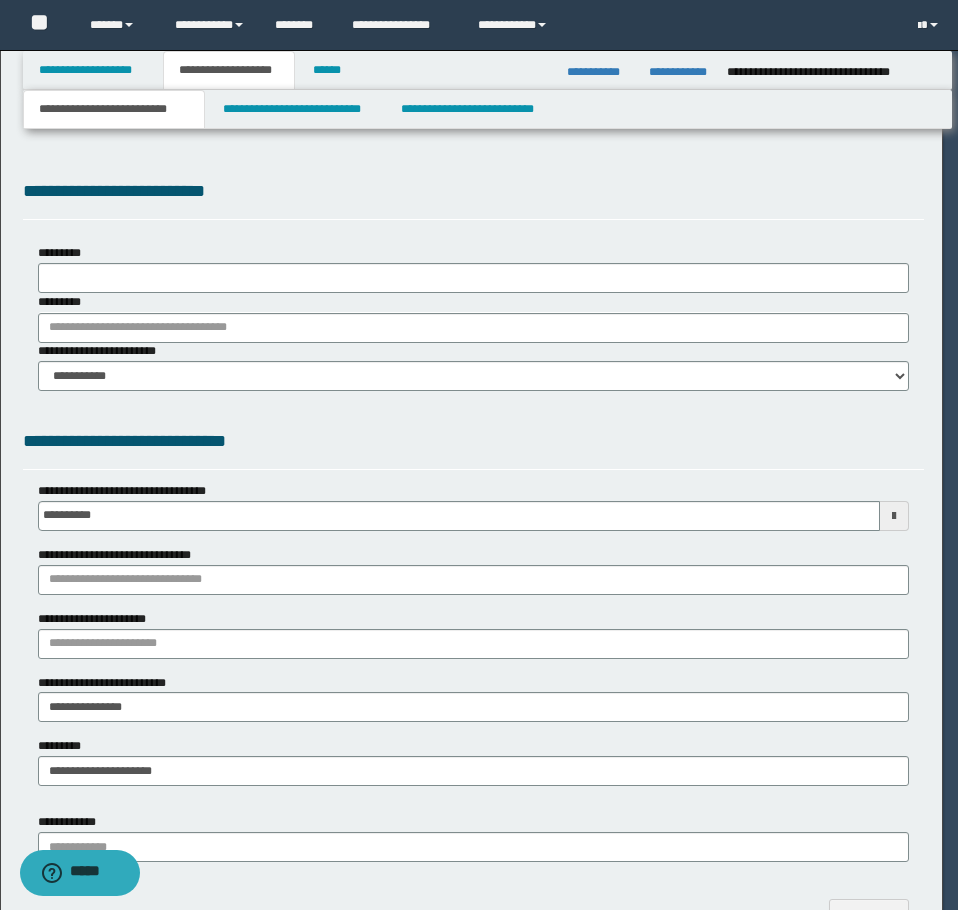 scroll, scrollTop: 0, scrollLeft: 0, axis: both 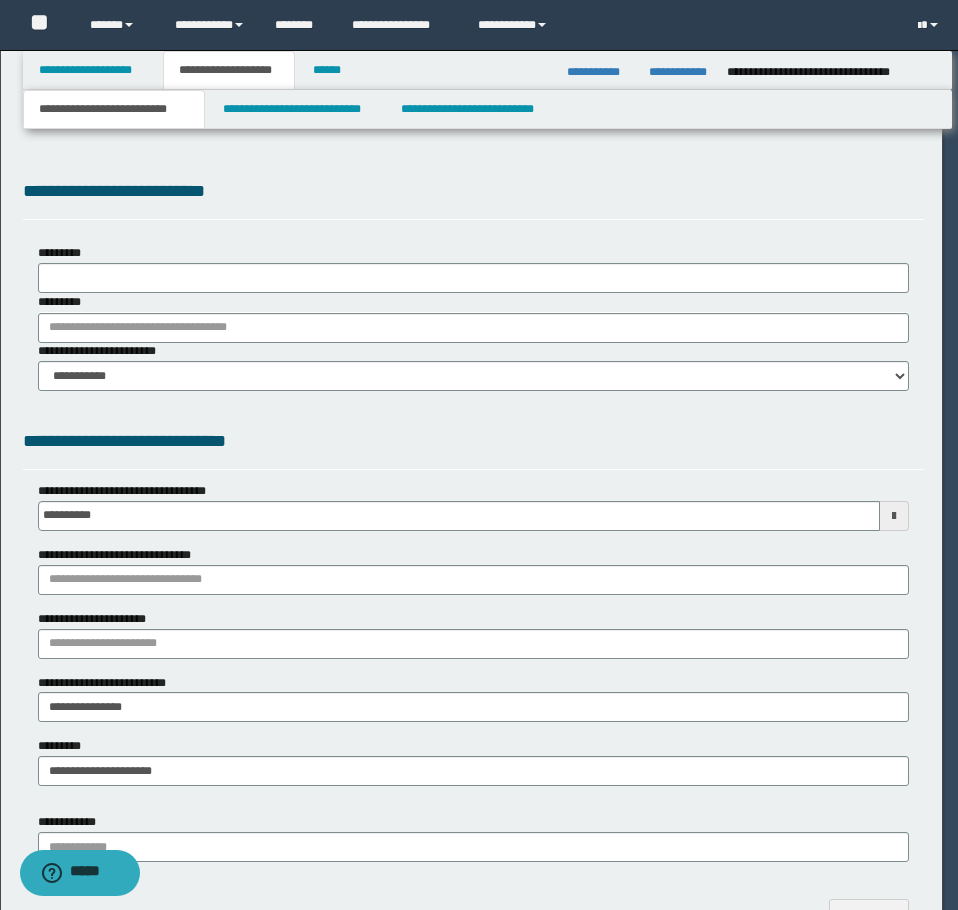 type on "**********" 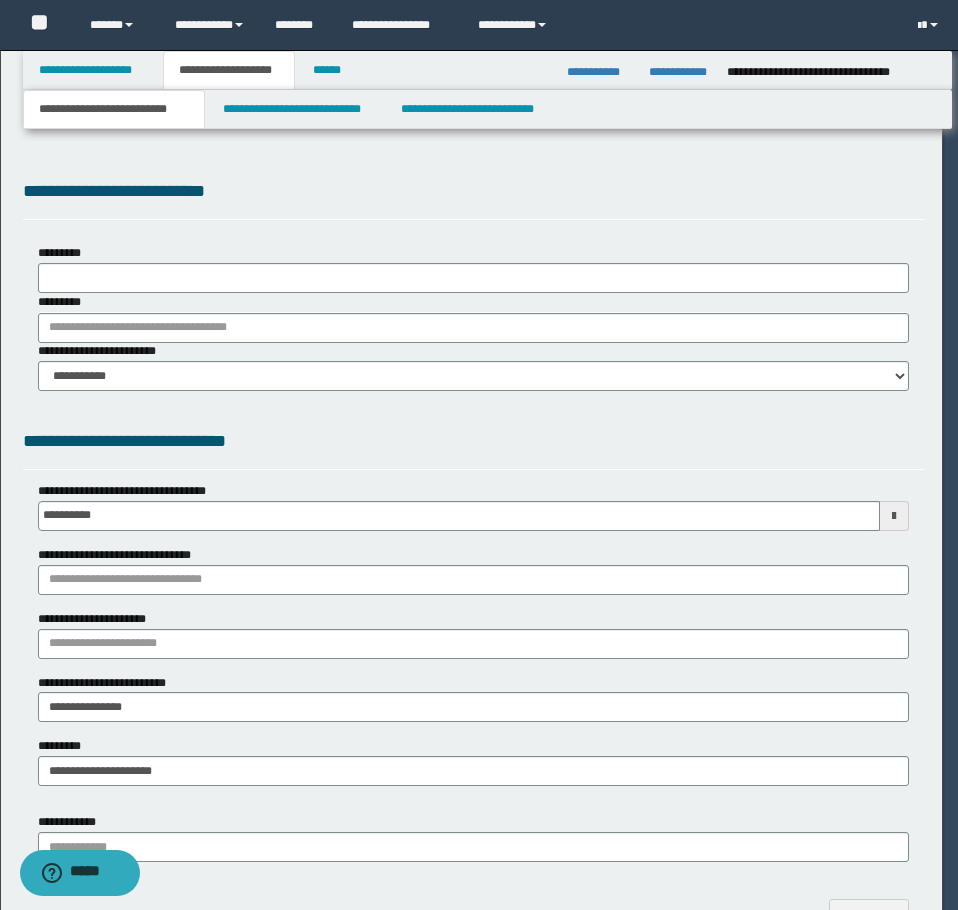 type on "**********" 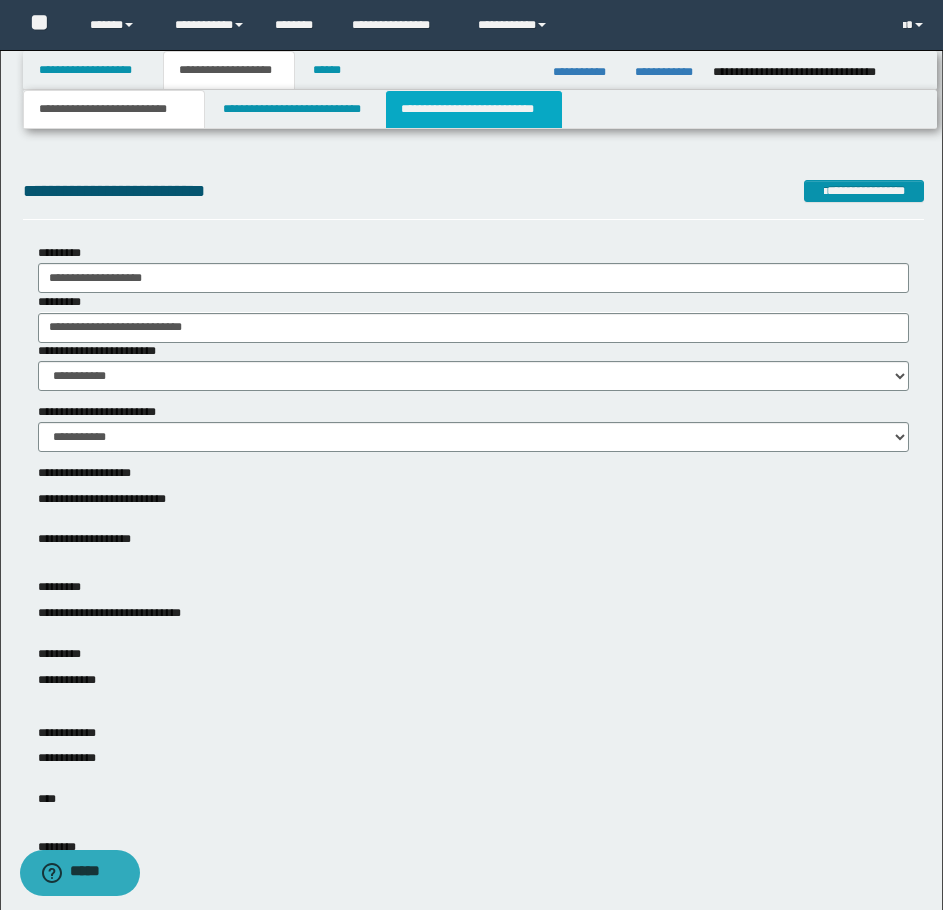 click on "**********" at bounding box center [474, 109] 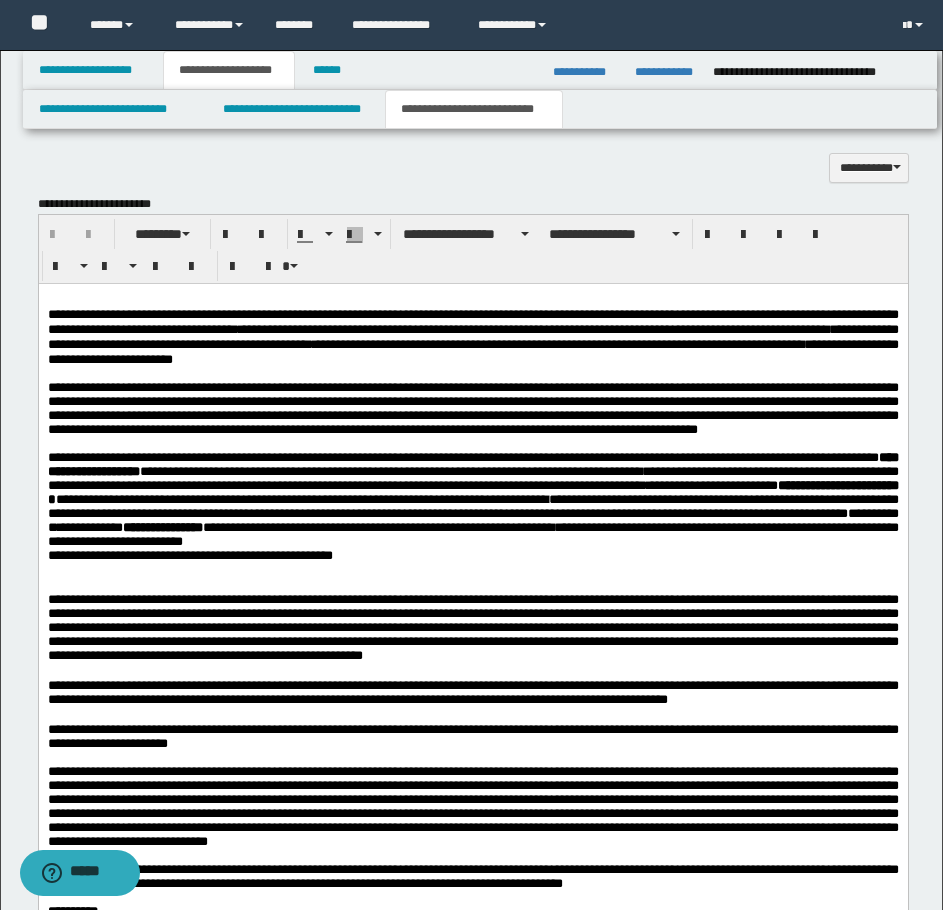 scroll, scrollTop: 1600, scrollLeft: 0, axis: vertical 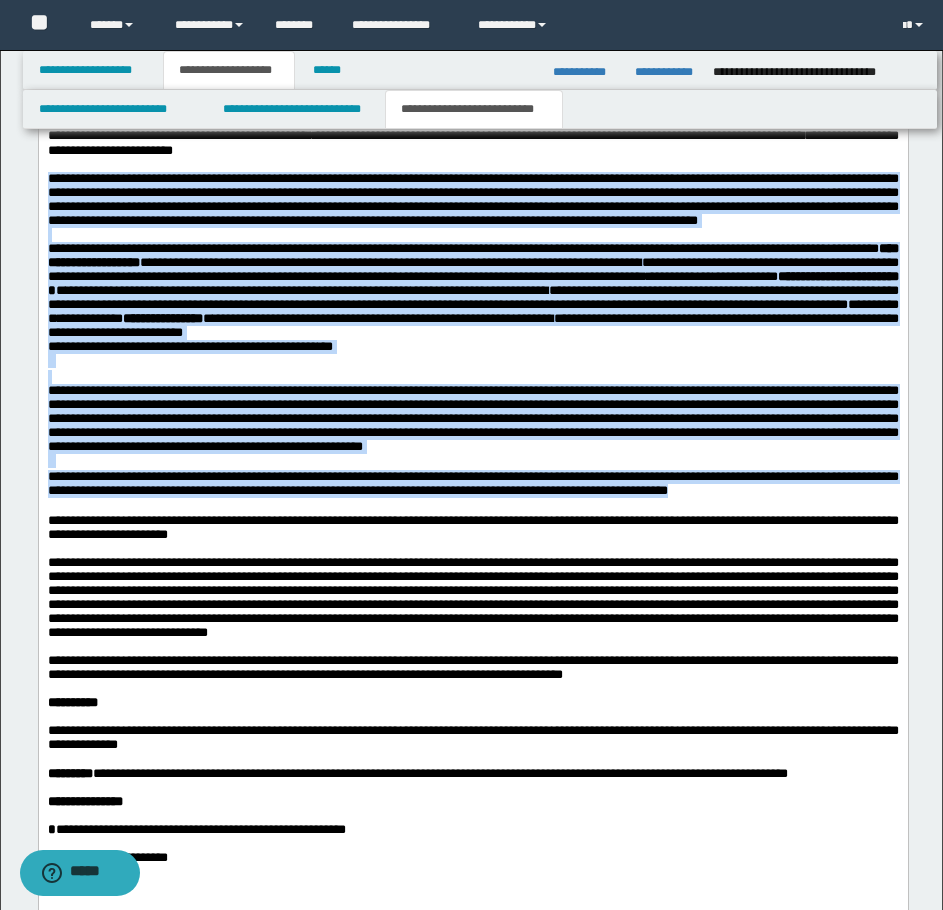 drag, startPoint x: 50, startPoint y: 185, endPoint x: 423, endPoint y: 600, distance: 557.991 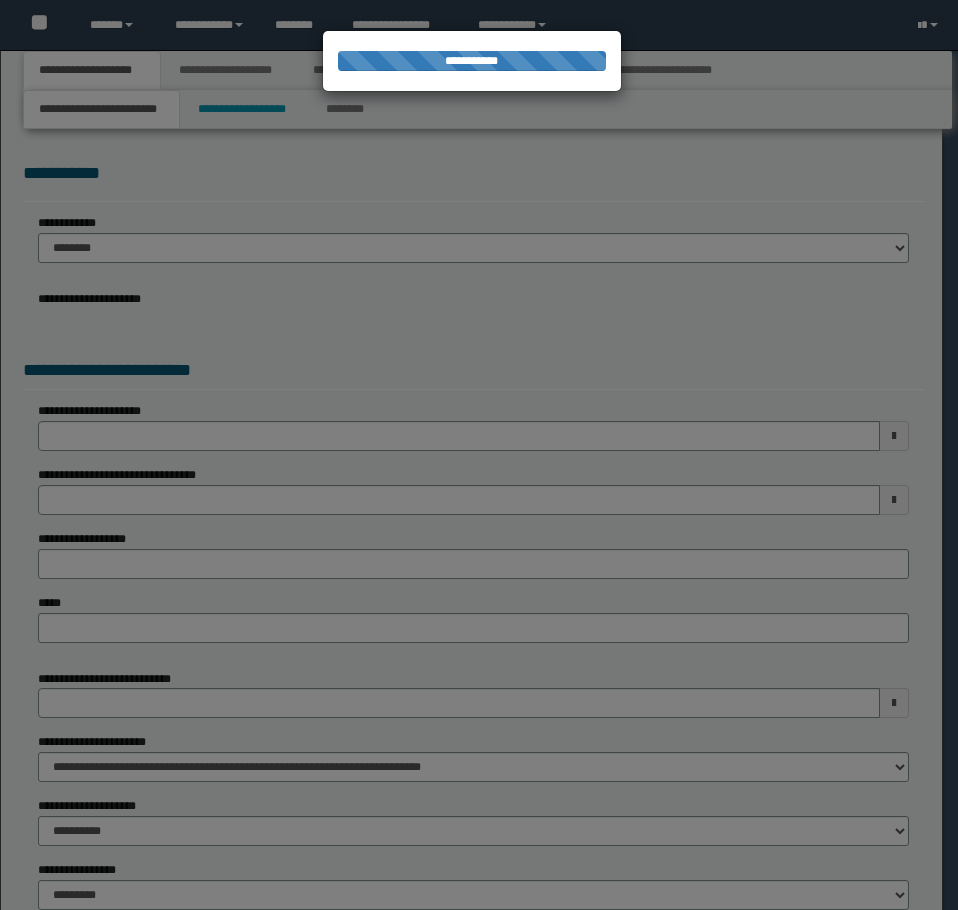 scroll, scrollTop: 0, scrollLeft: 0, axis: both 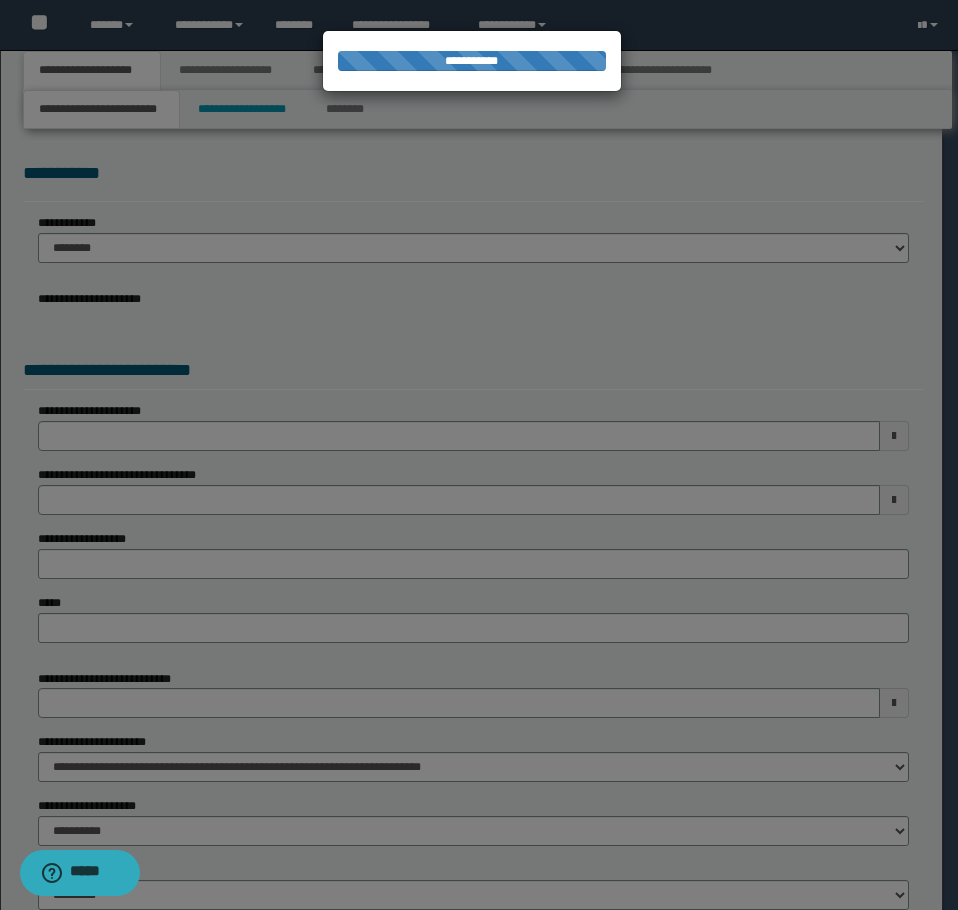 select on "*" 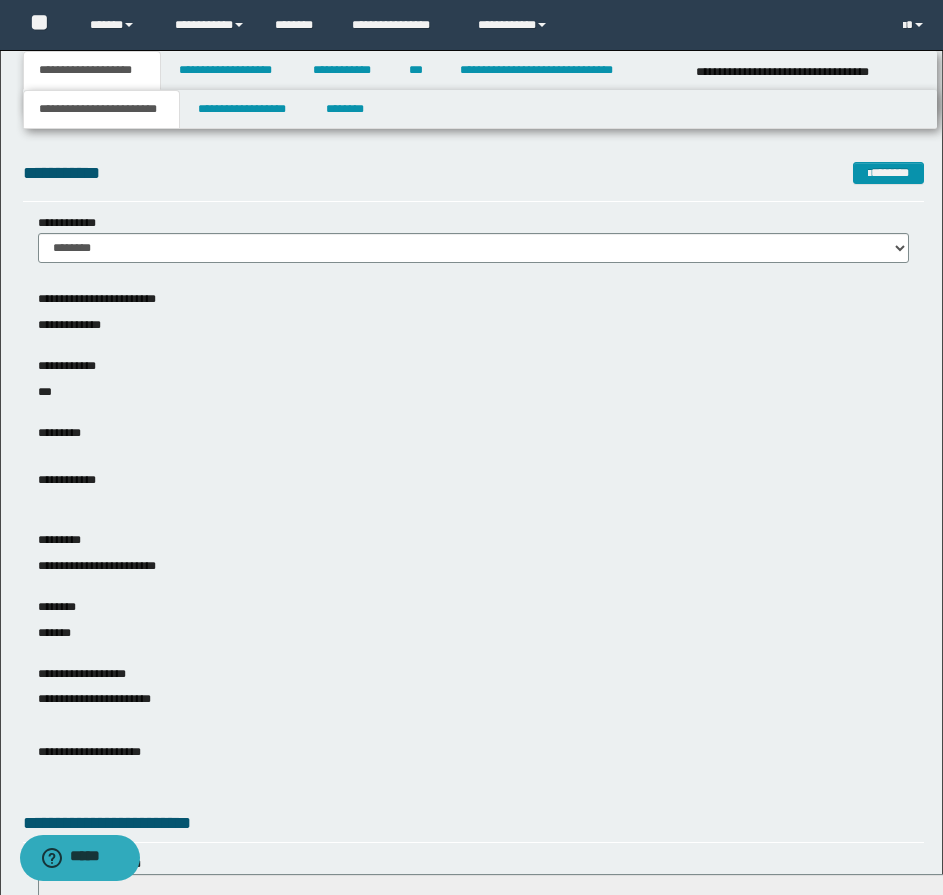click on "**********" at bounding box center (473, 759) 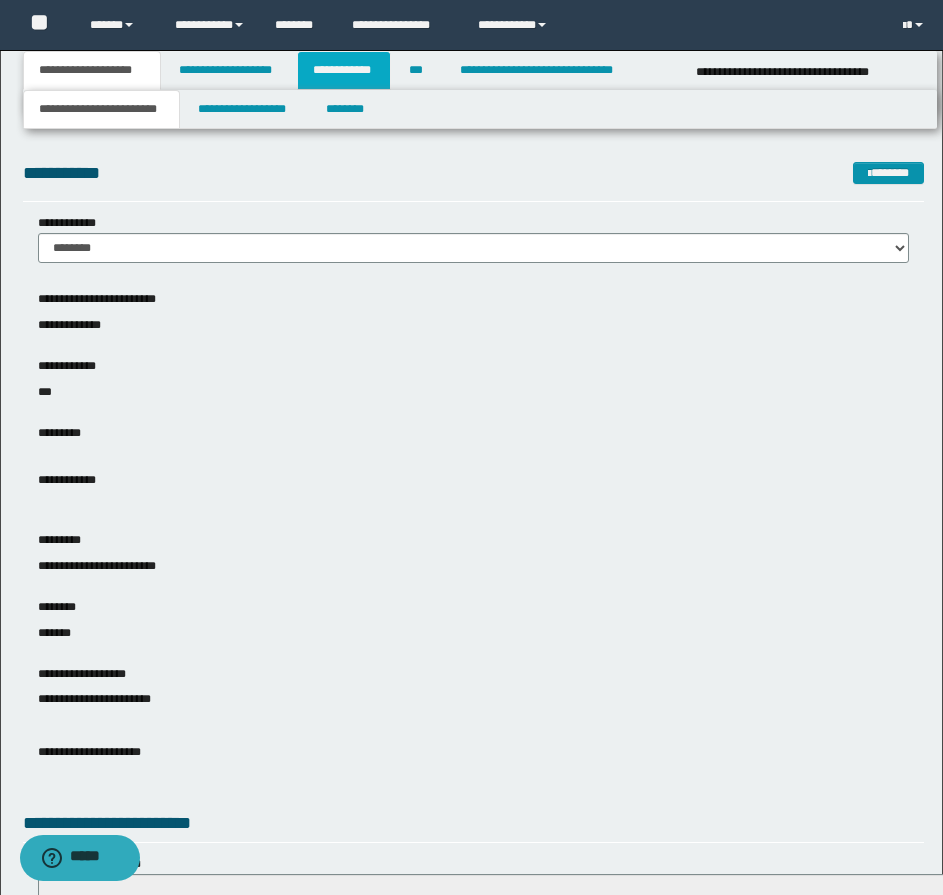 click on "**********" at bounding box center [344, 70] 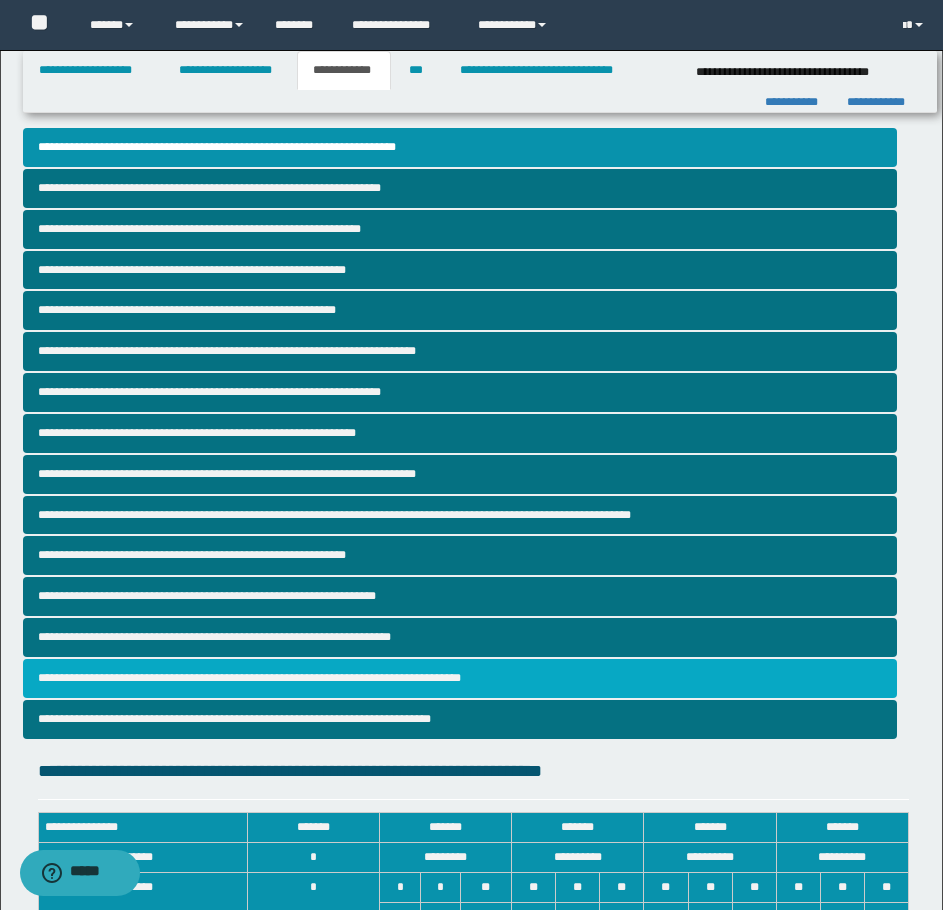 click on "**********" at bounding box center (460, 678) 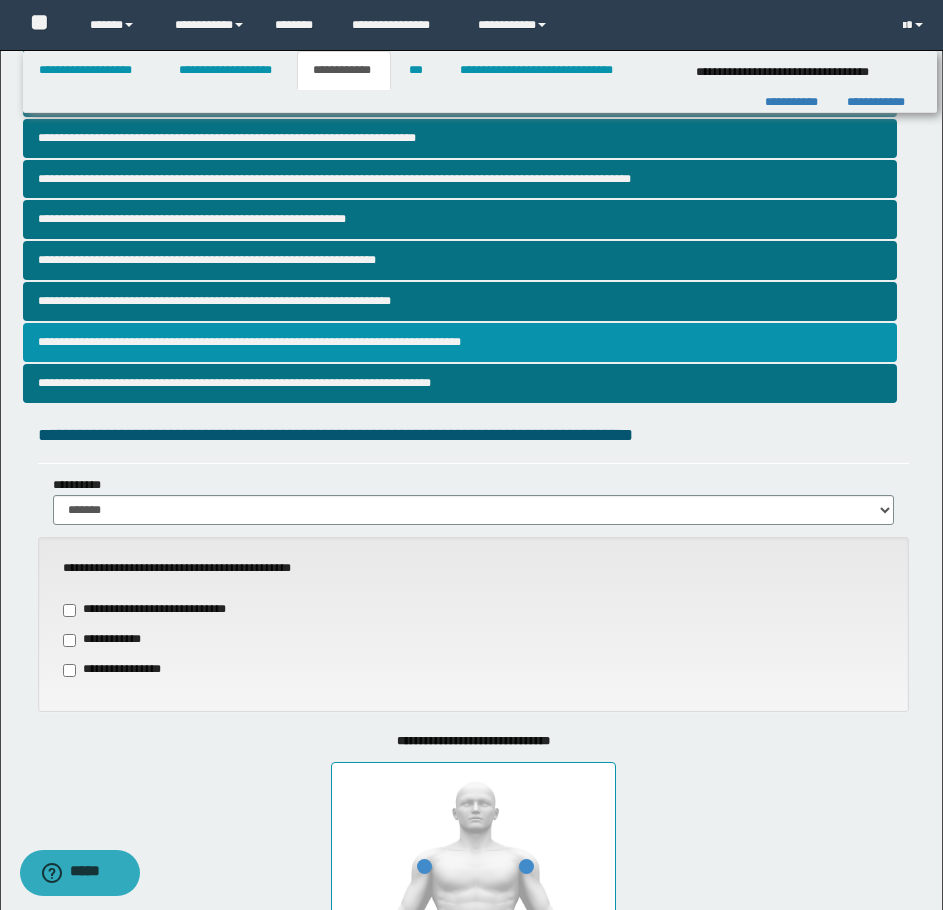 scroll, scrollTop: 400, scrollLeft: 0, axis: vertical 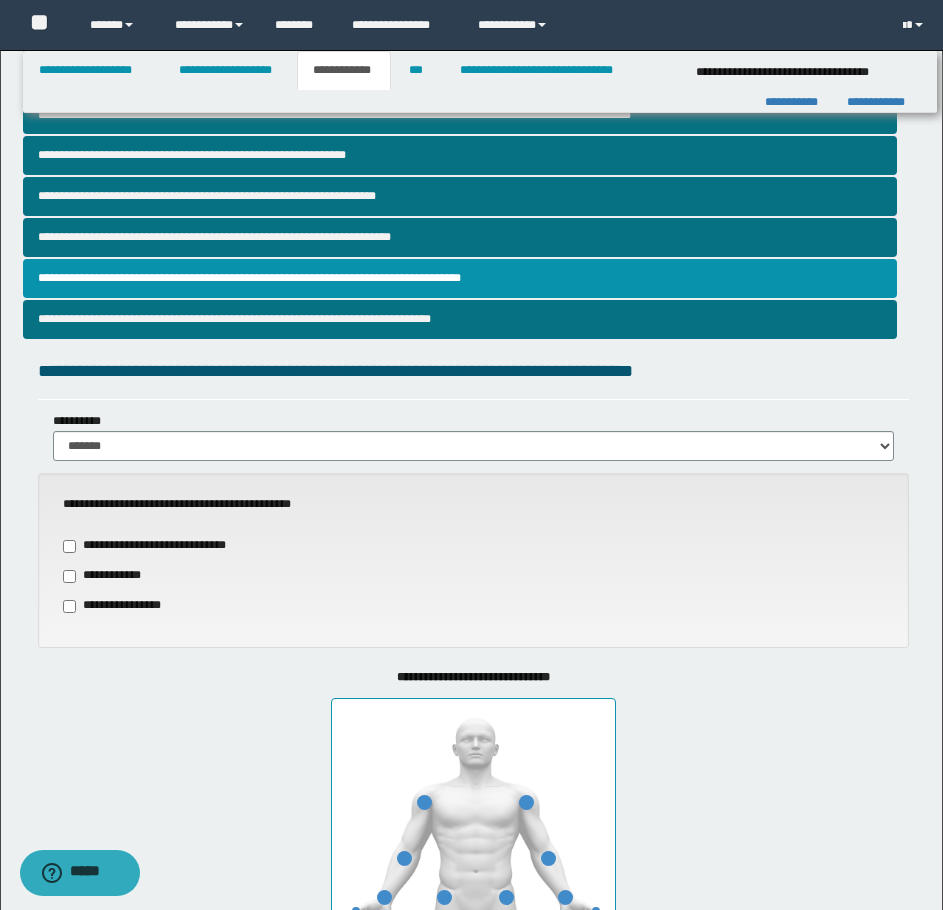 click on "**********" at bounding box center [111, 576] 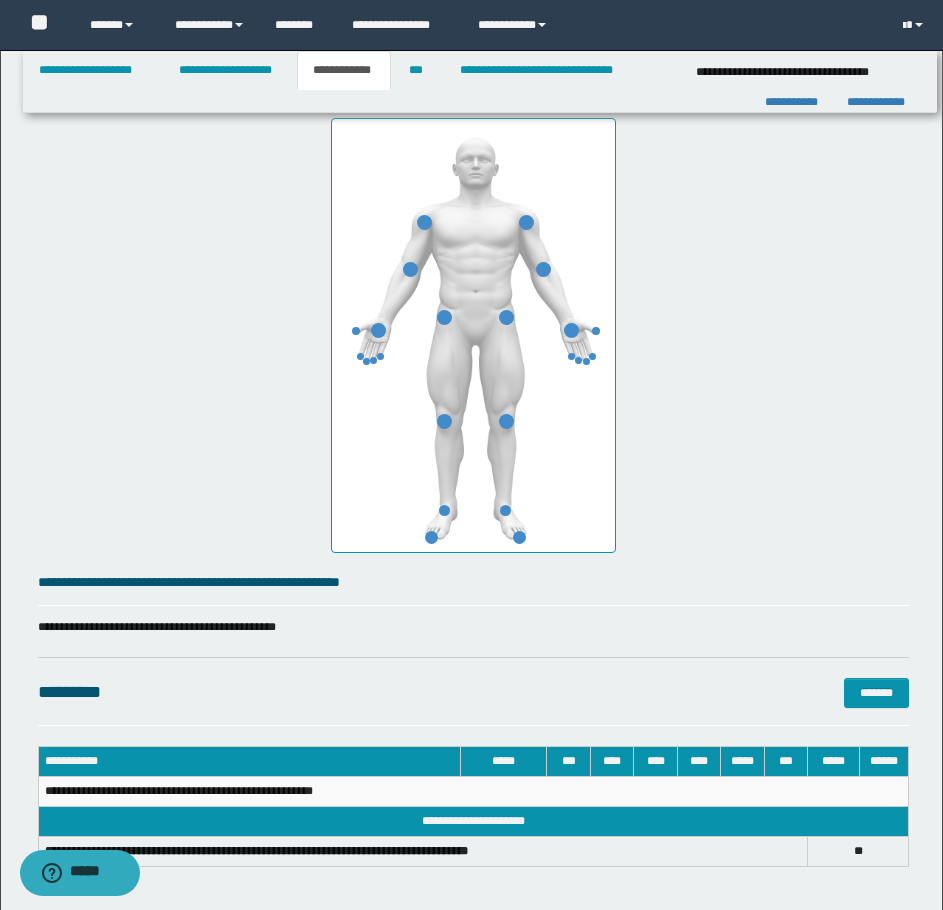 scroll, scrollTop: 1000, scrollLeft: 0, axis: vertical 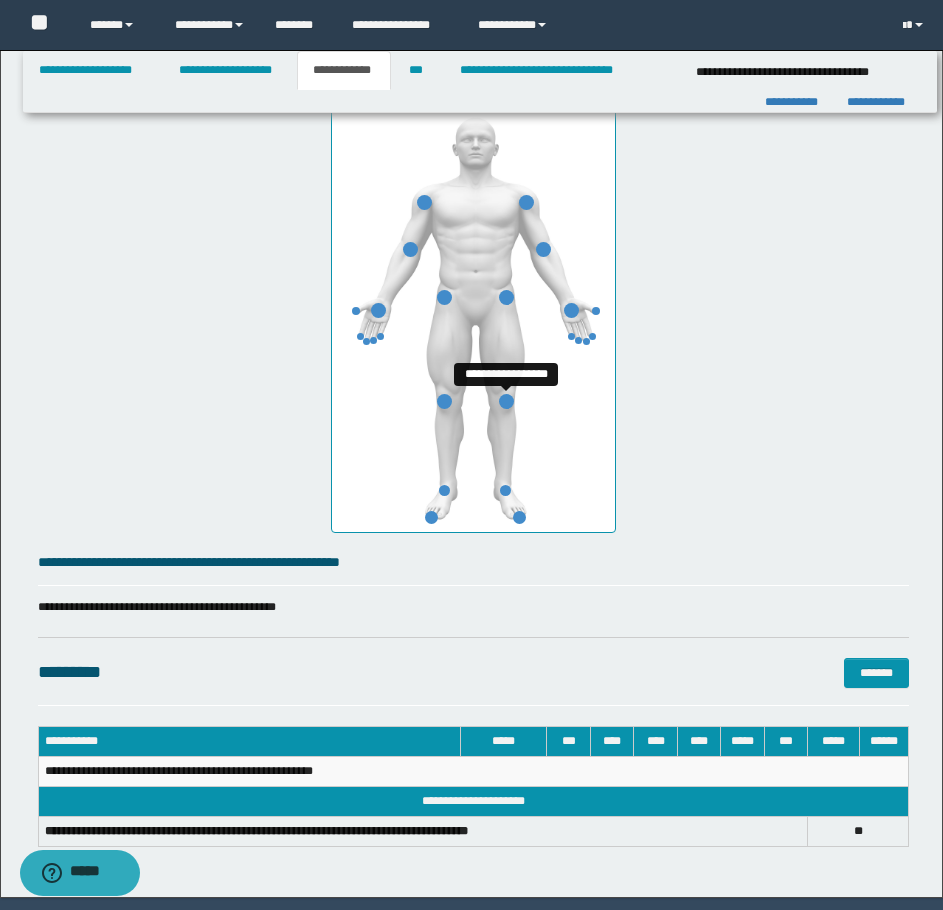 click at bounding box center (506, 401) 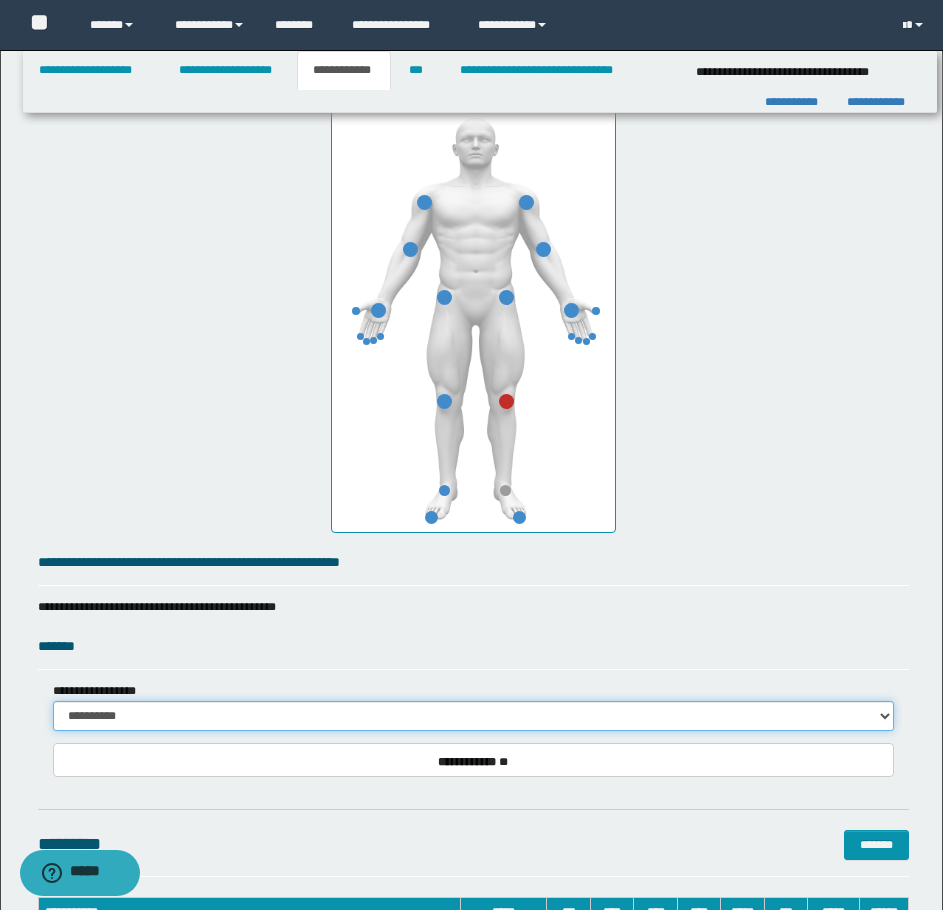 click on "**********" at bounding box center (473, 716) 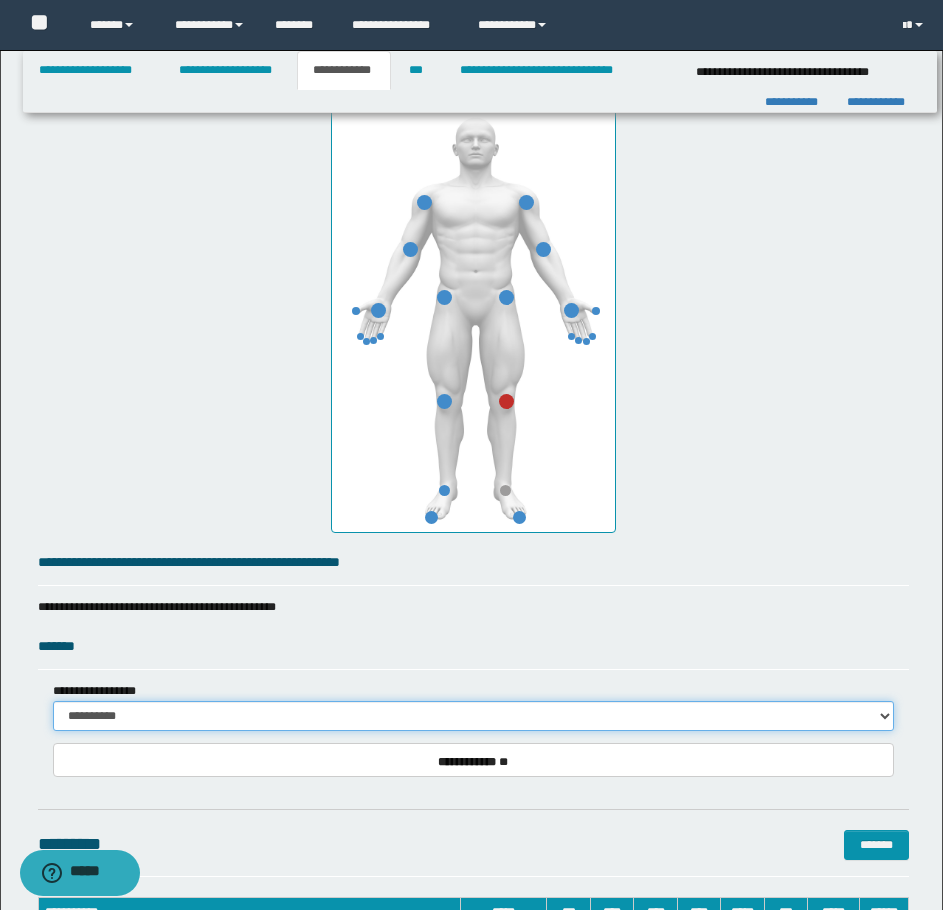 select on "**" 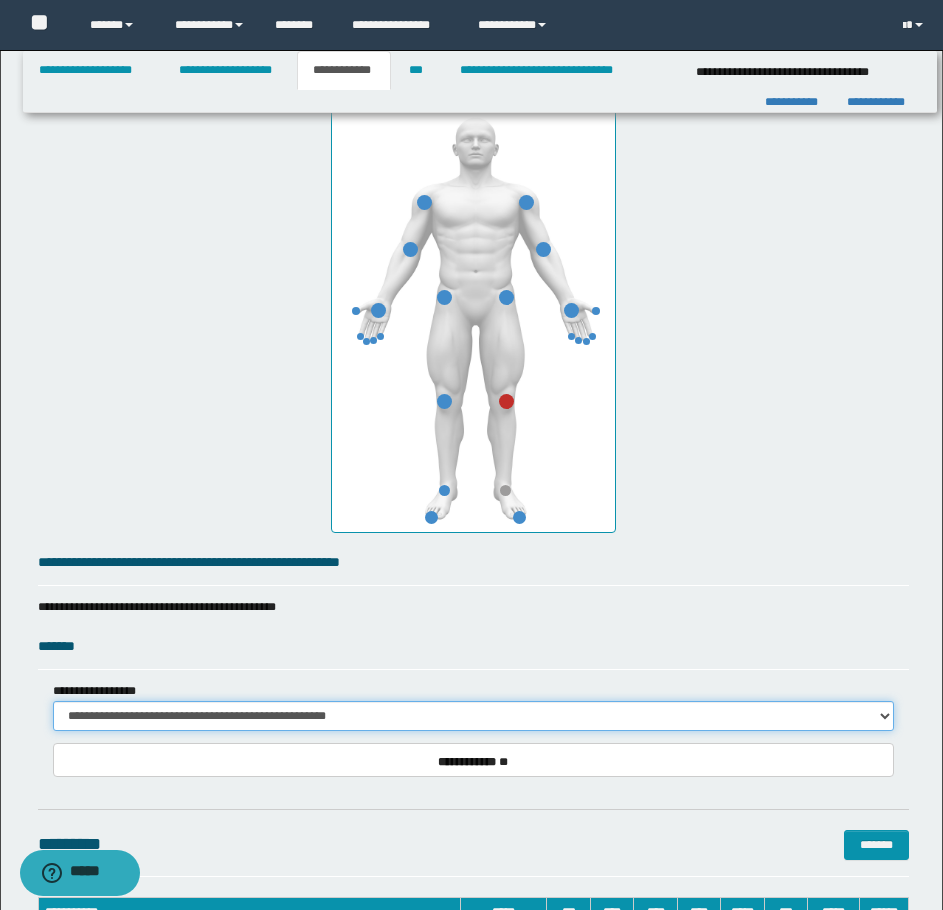 click on "**********" at bounding box center (473, 716) 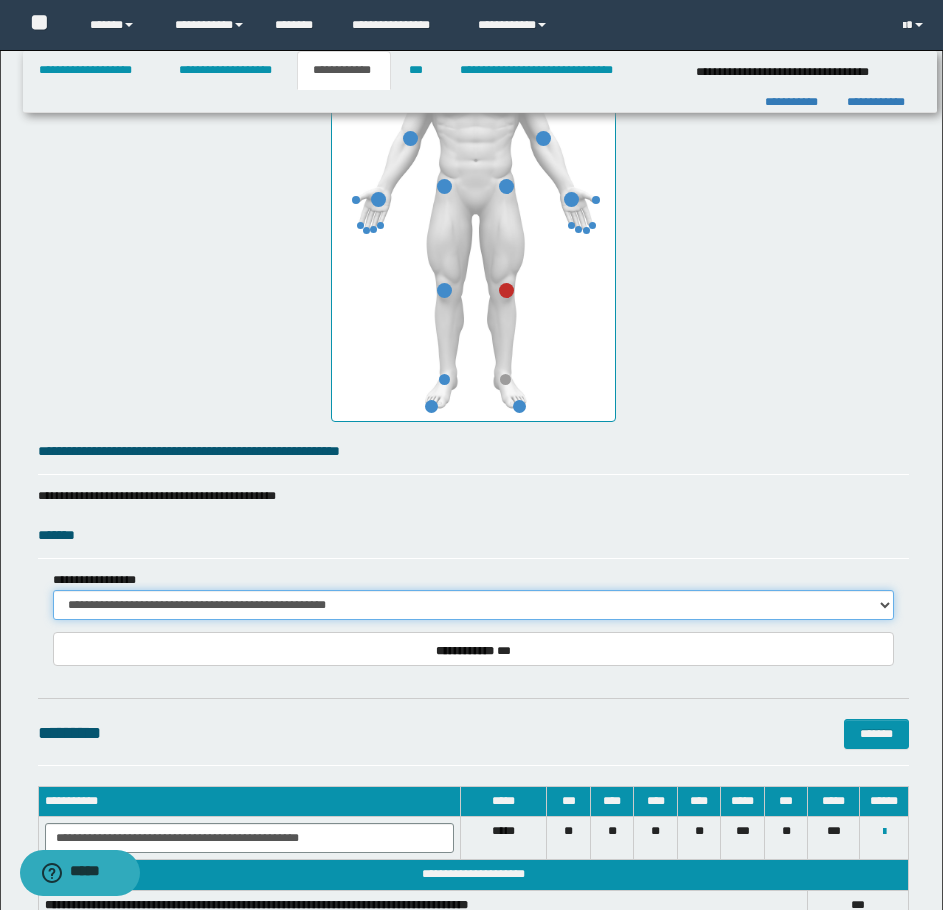 scroll, scrollTop: 1250, scrollLeft: 0, axis: vertical 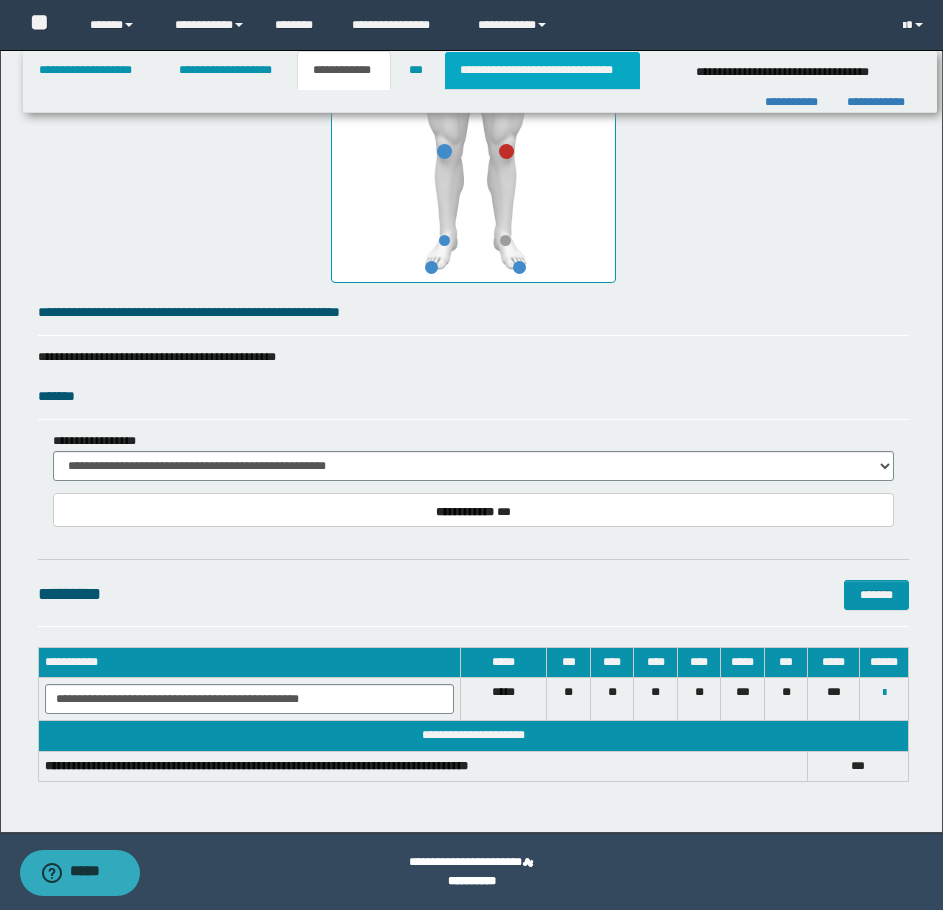 click on "**********" at bounding box center [542, 70] 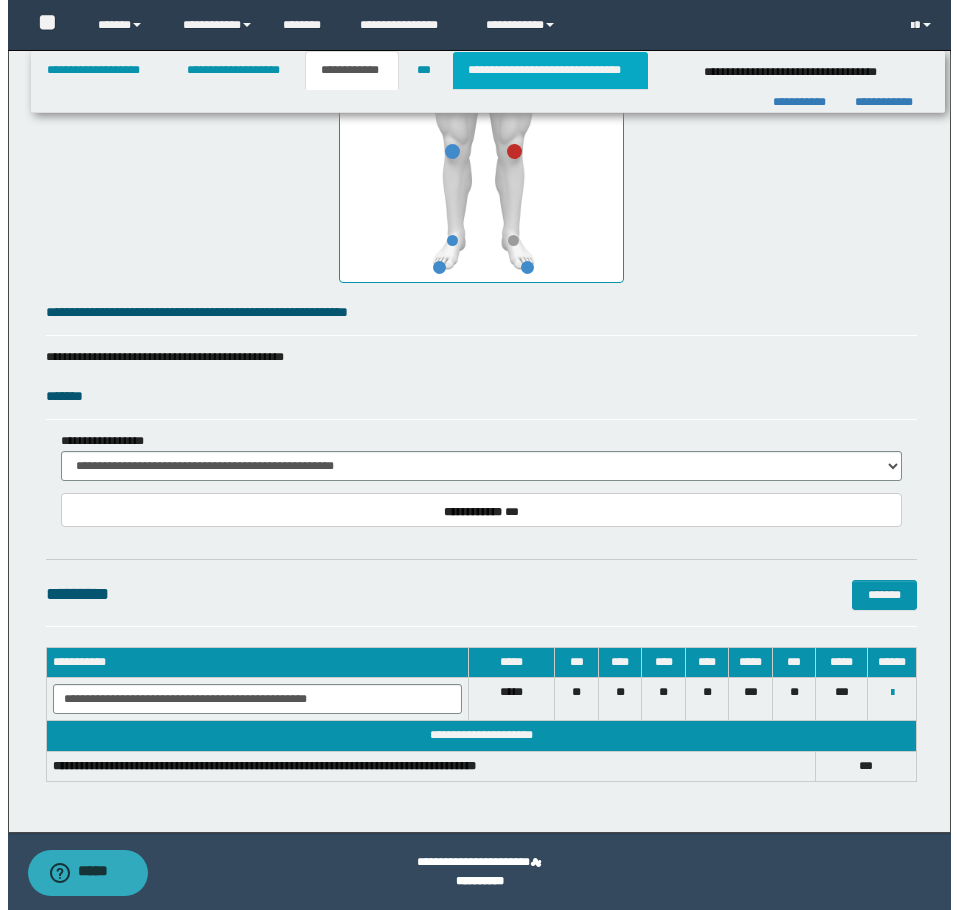 scroll, scrollTop: 0, scrollLeft: 0, axis: both 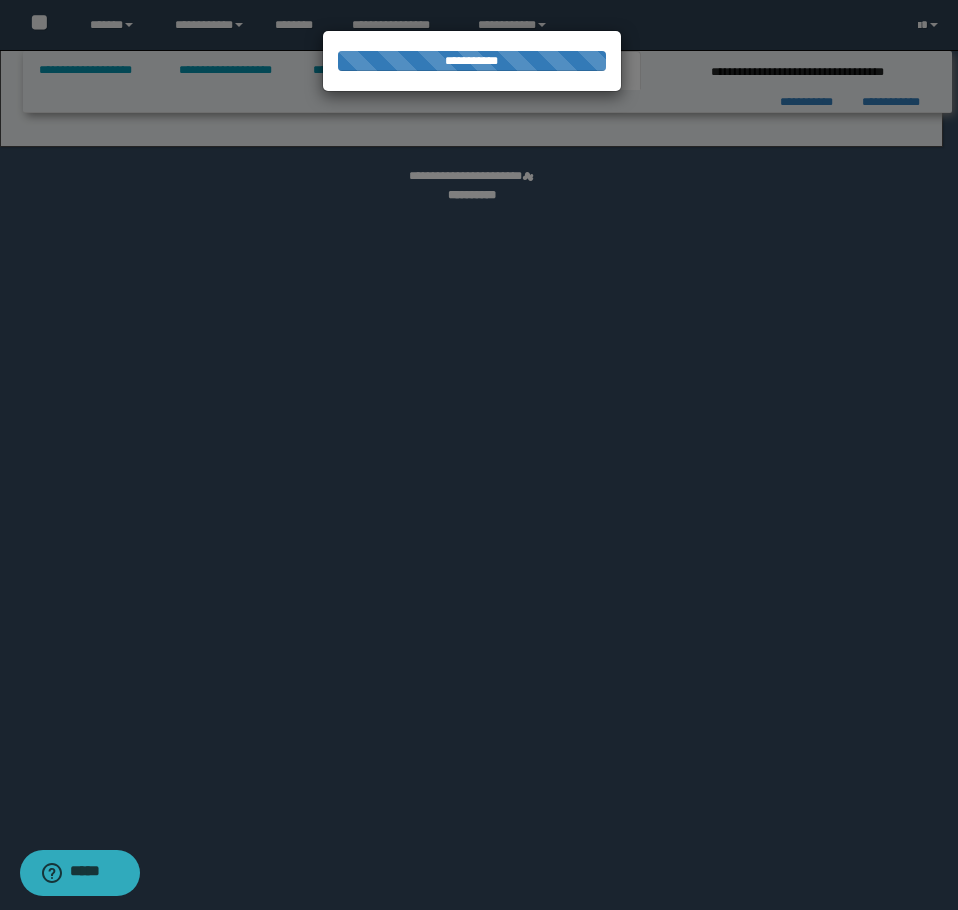 select on "*" 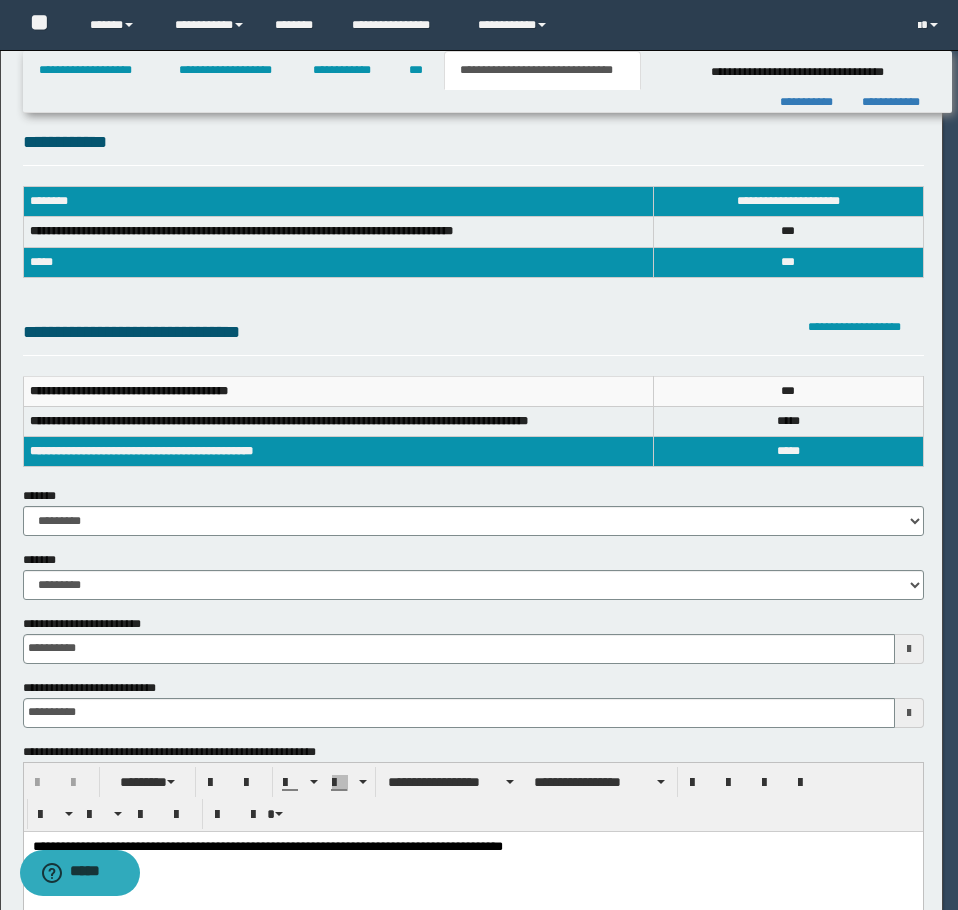 scroll, scrollTop: 0, scrollLeft: 0, axis: both 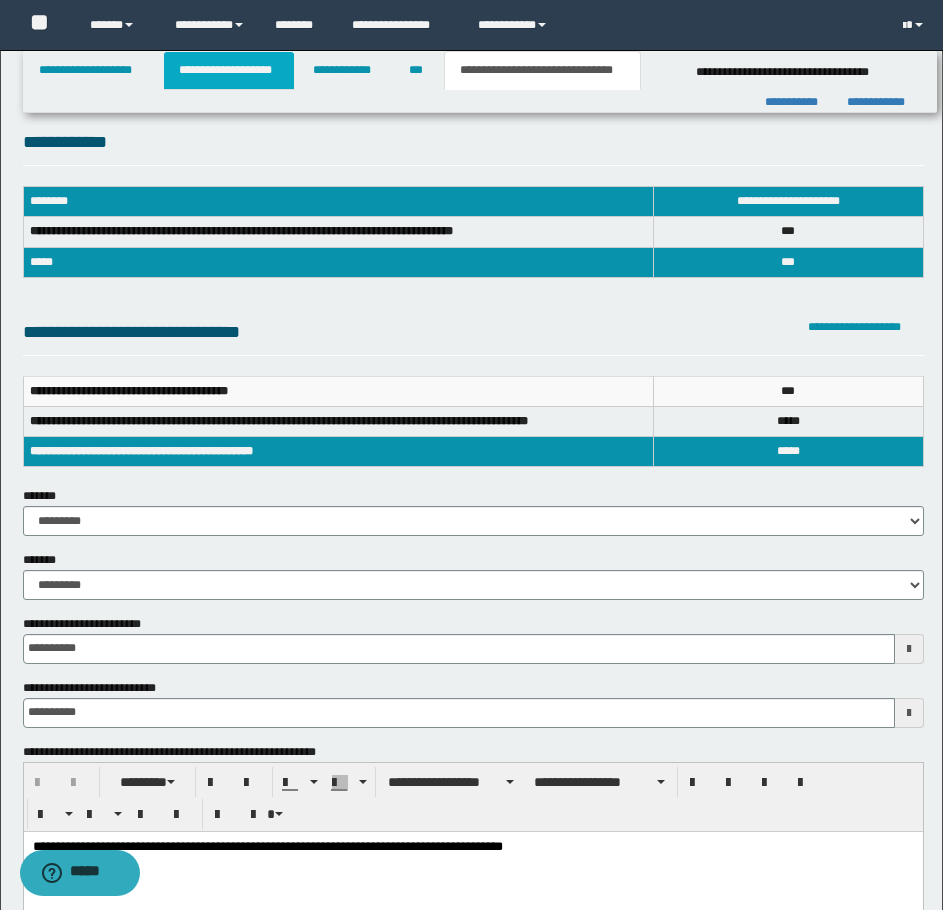 click on "**********" at bounding box center [229, 70] 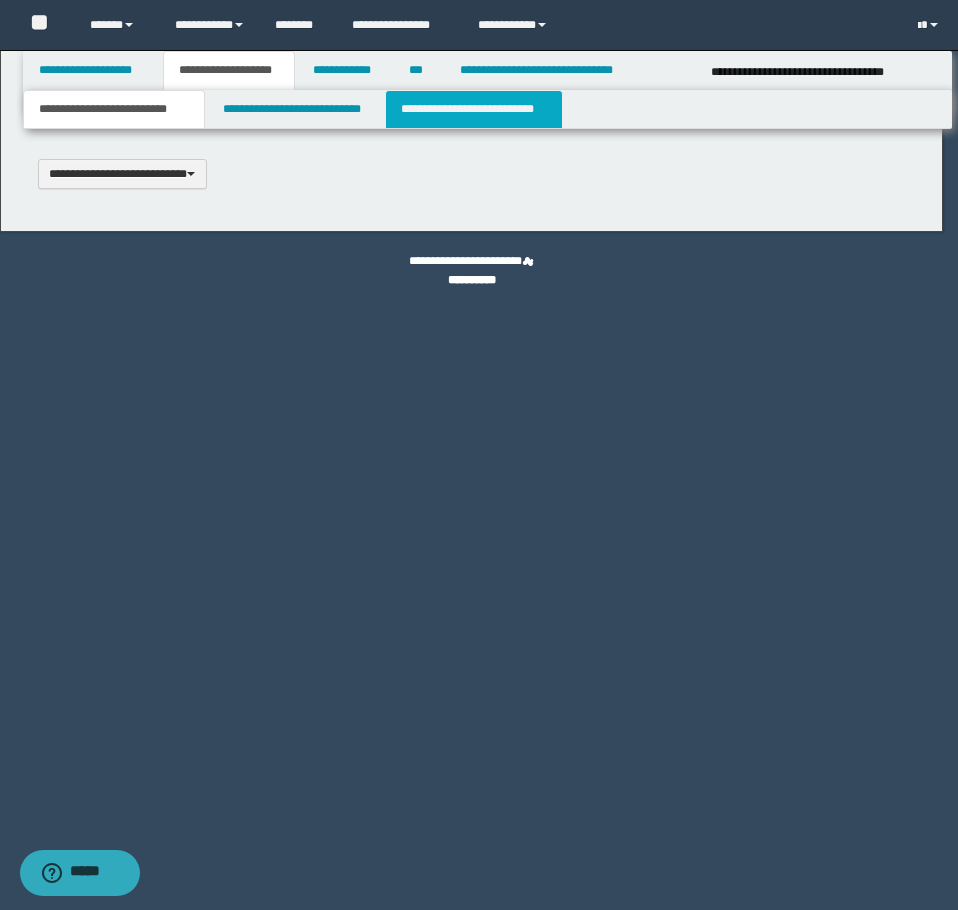 scroll, scrollTop: 0, scrollLeft: 0, axis: both 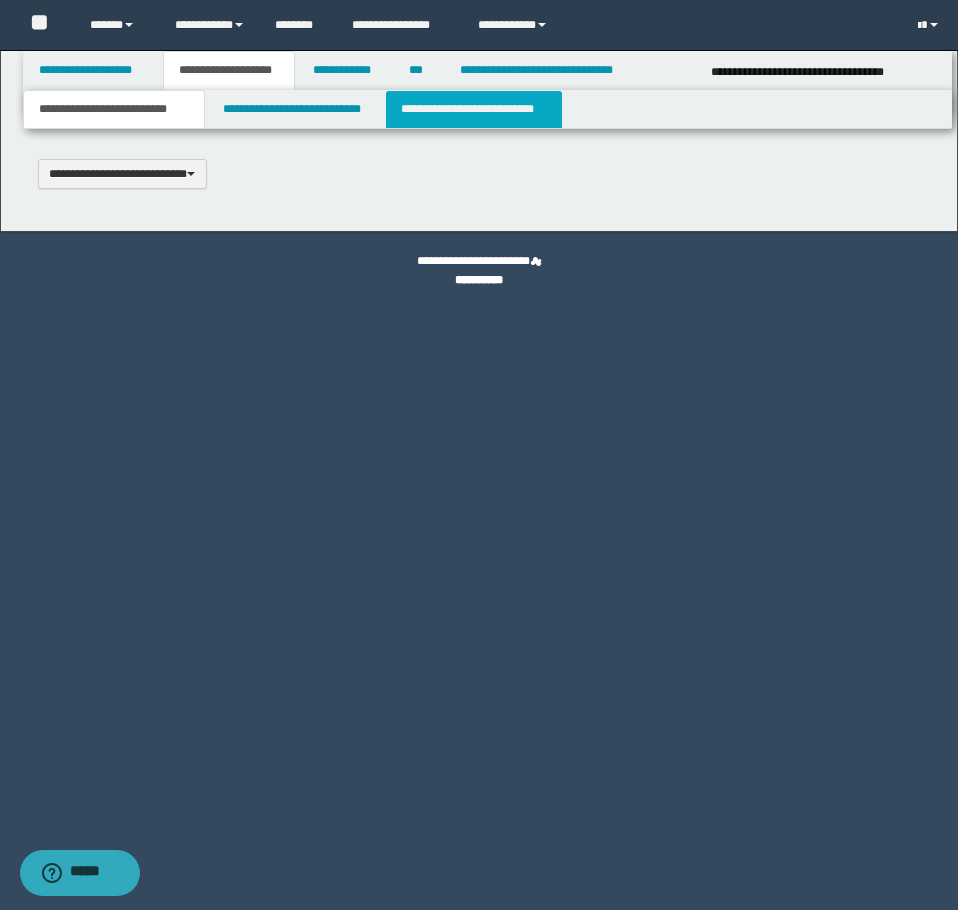 click on "**********" at bounding box center [474, 109] 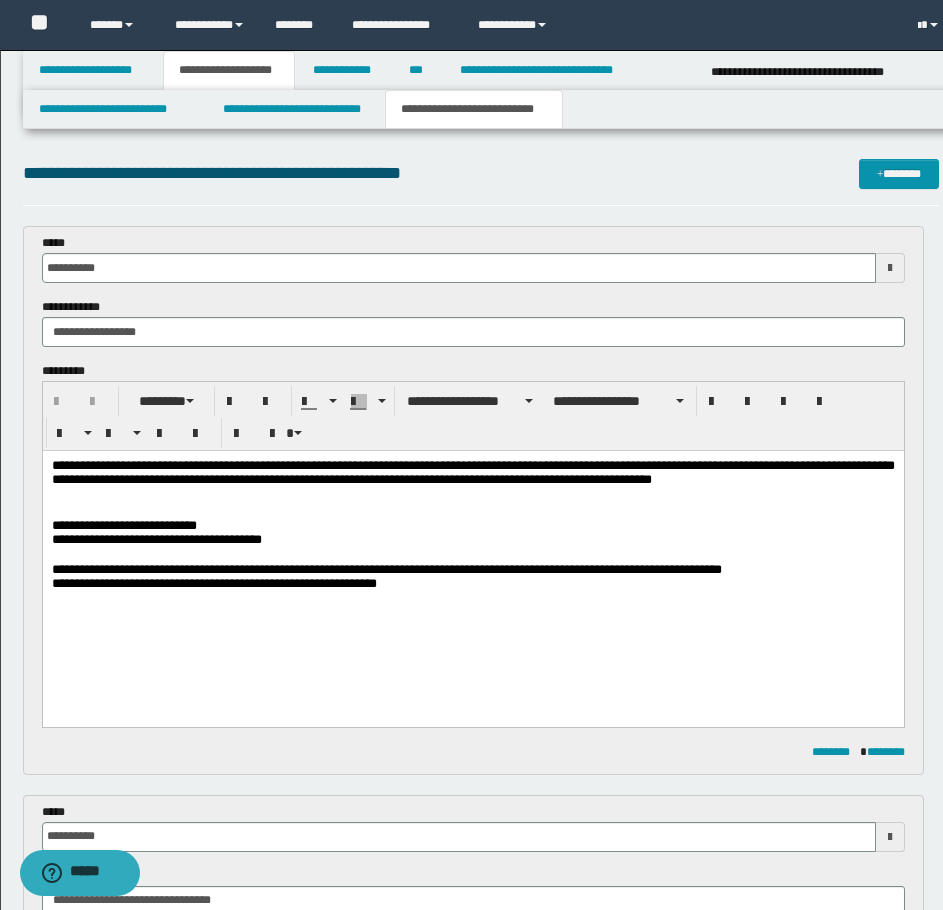 scroll, scrollTop: 0, scrollLeft: 0, axis: both 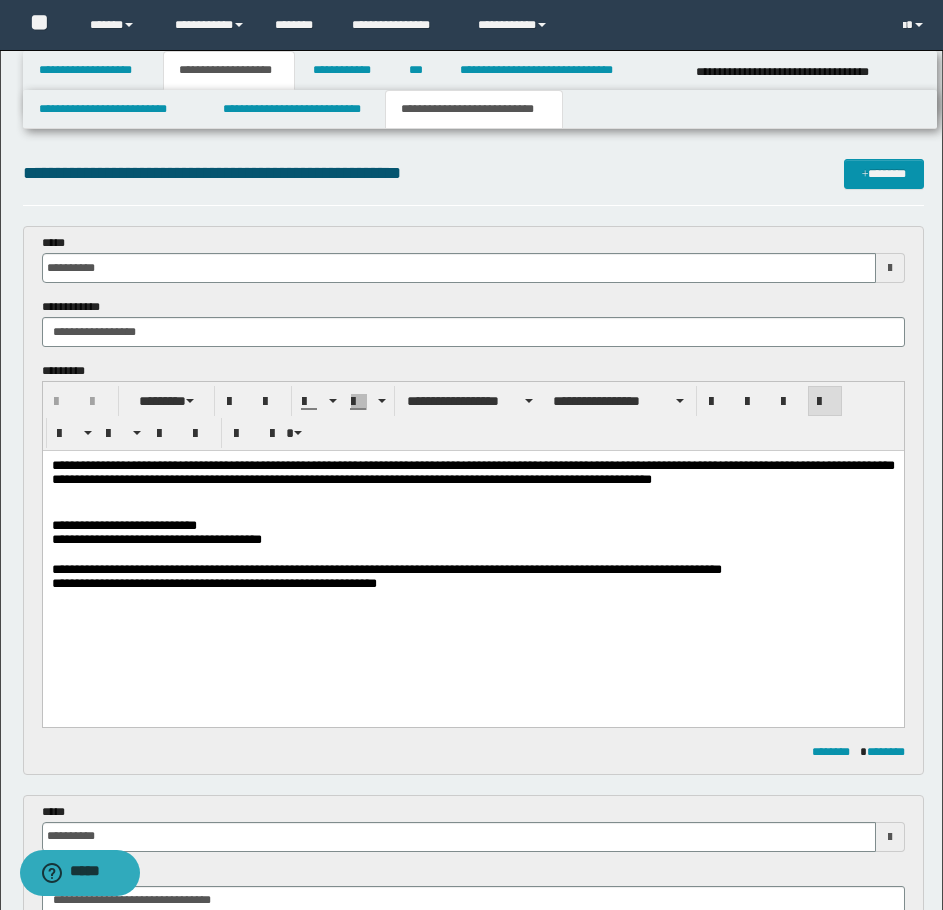 click at bounding box center [472, 555] 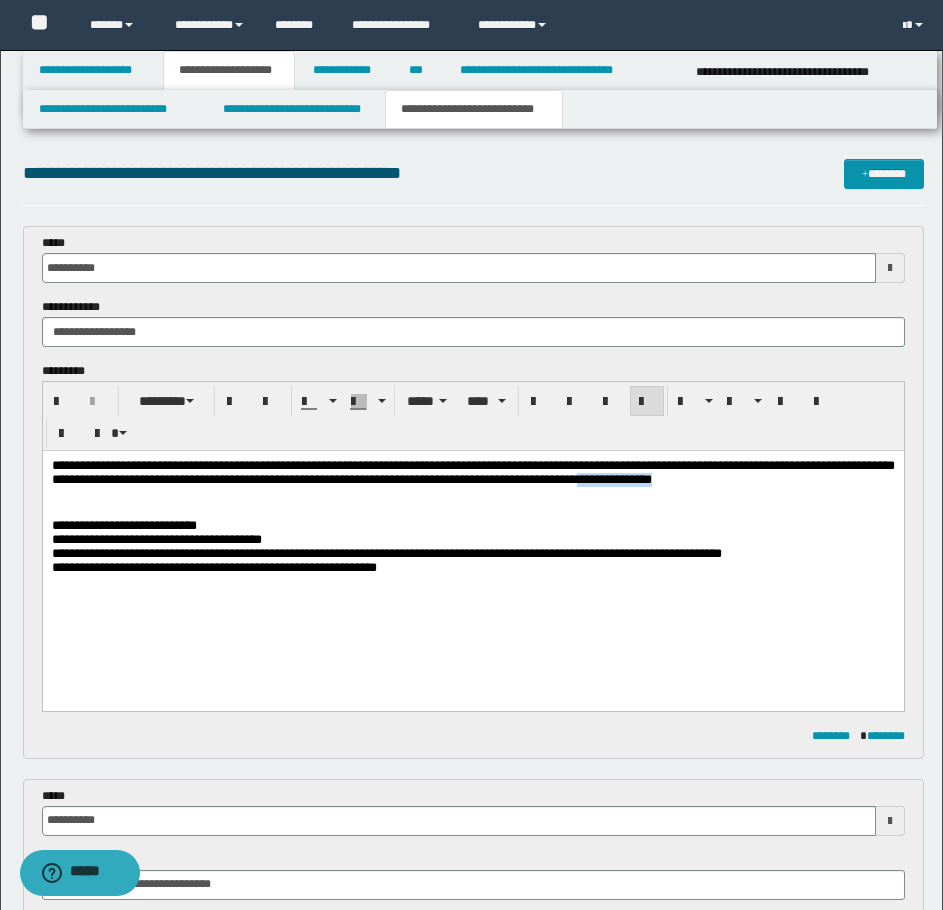 drag, startPoint x: 876, startPoint y: 484, endPoint x: 877, endPoint y: 495, distance: 11.045361 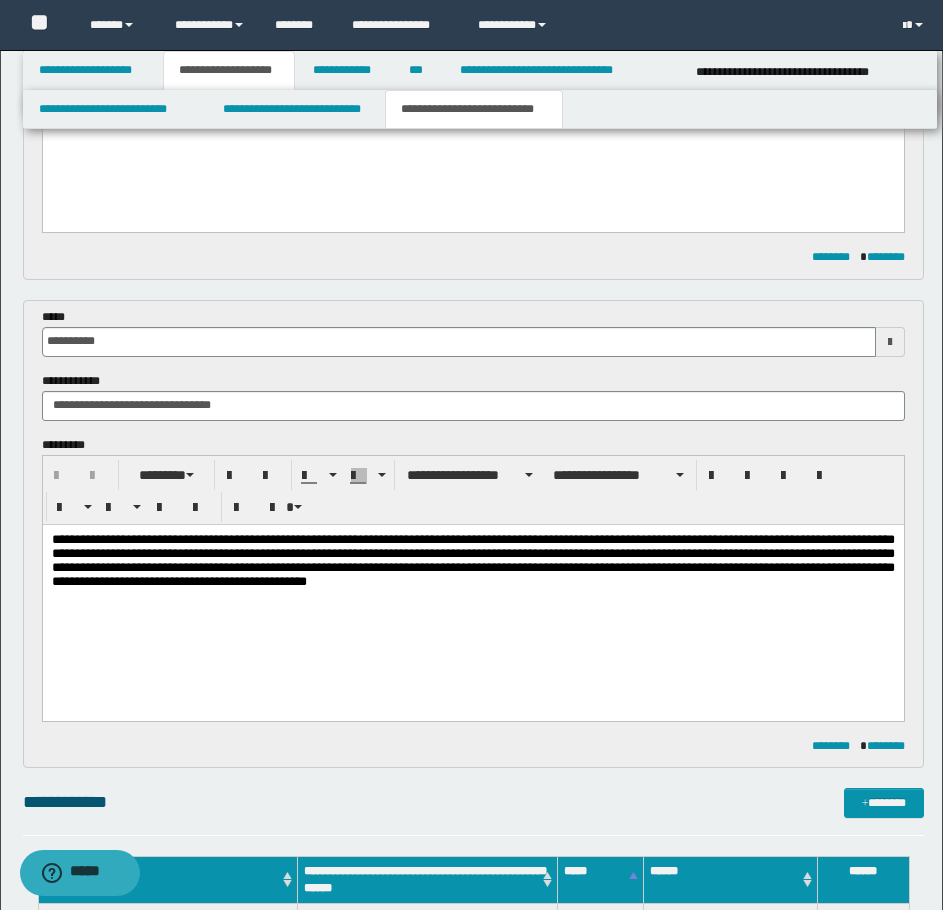 scroll, scrollTop: 300, scrollLeft: 0, axis: vertical 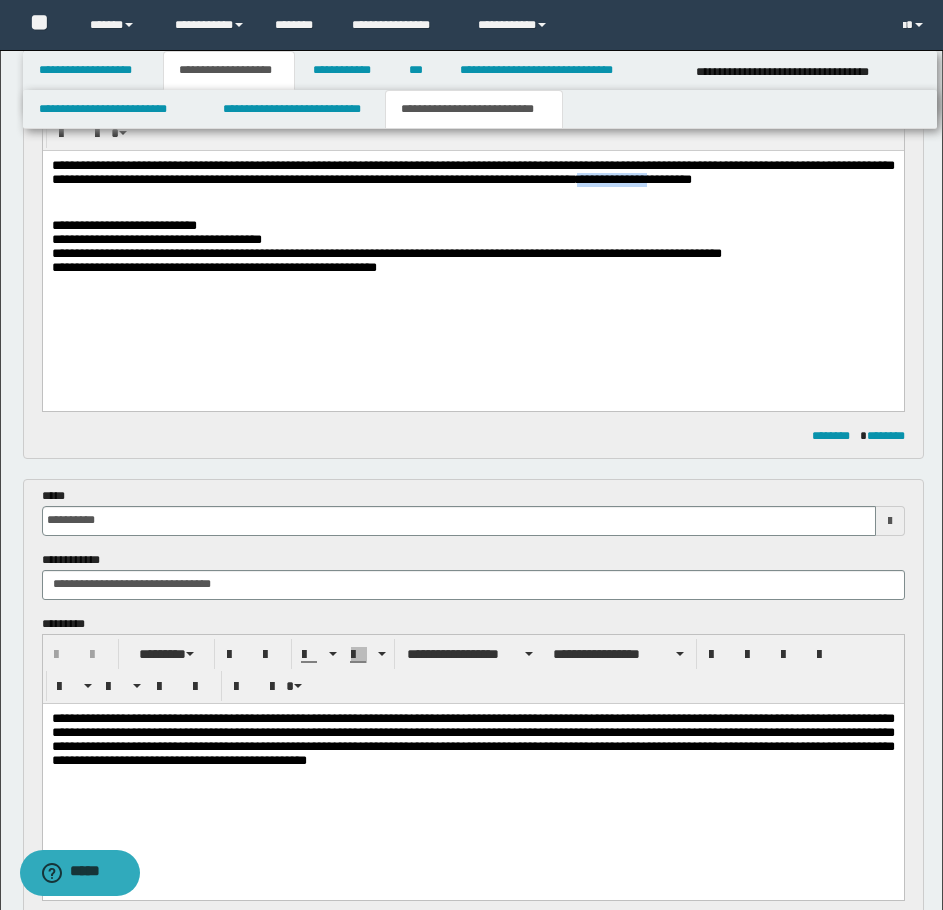 drag, startPoint x: 113, startPoint y: 196, endPoint x: 197, endPoint y: 196, distance: 84 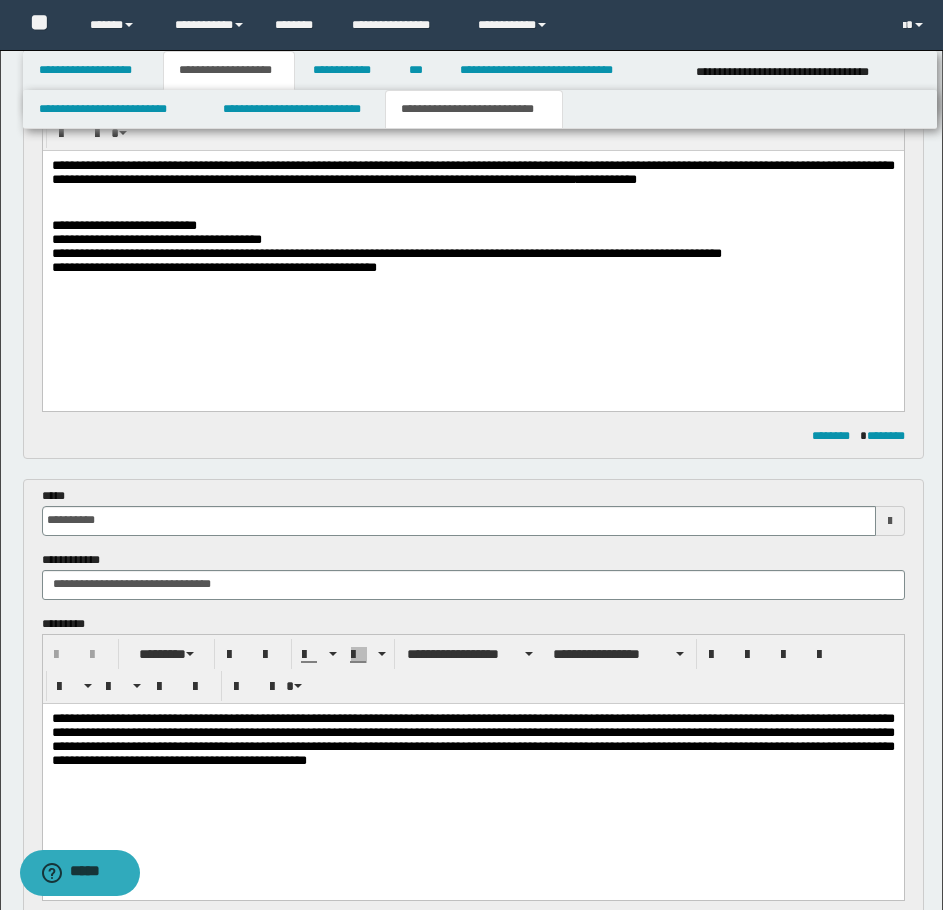 click on "**********" at bounding box center [472, 172] 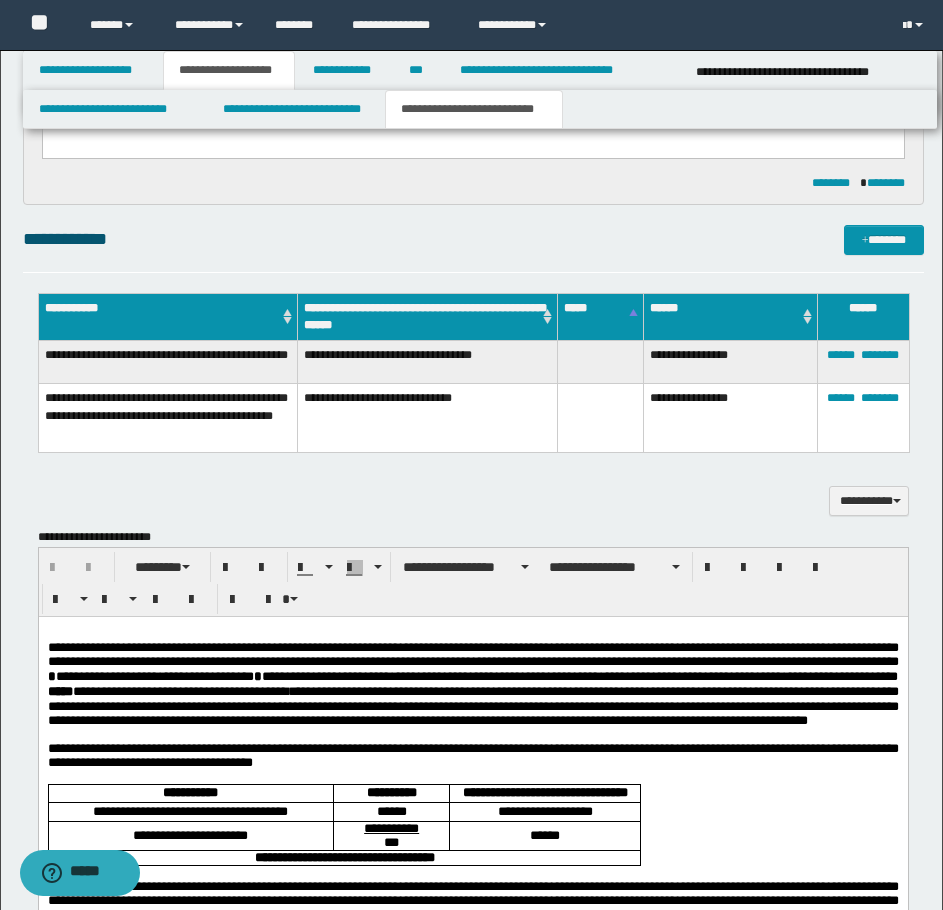 scroll, scrollTop: 1300, scrollLeft: 0, axis: vertical 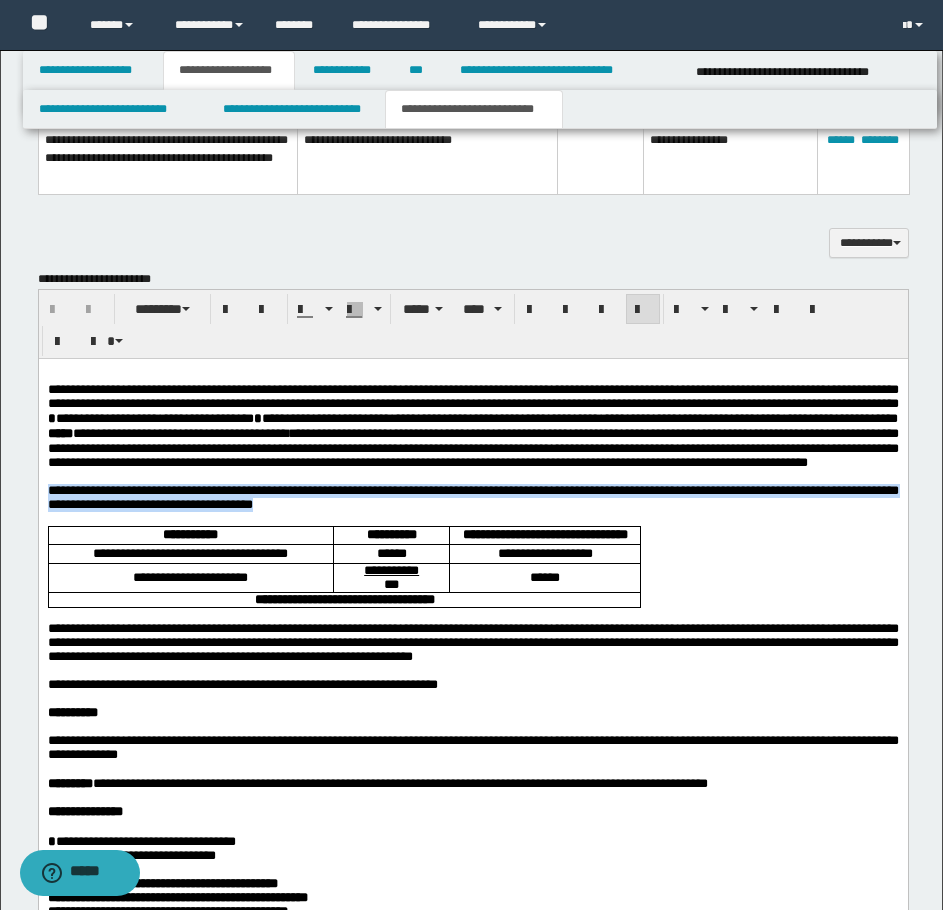 drag, startPoint x: 50, startPoint y: 534, endPoint x: 498, endPoint y: 546, distance: 448.16068 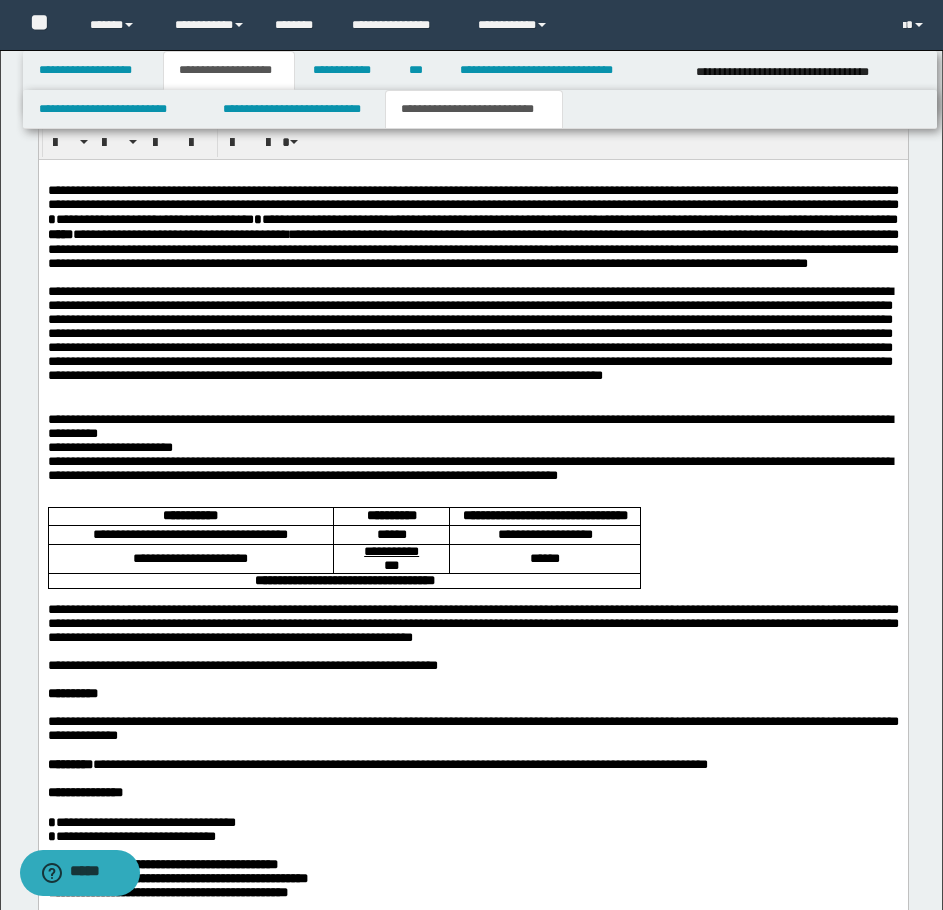 scroll, scrollTop: 1500, scrollLeft: 0, axis: vertical 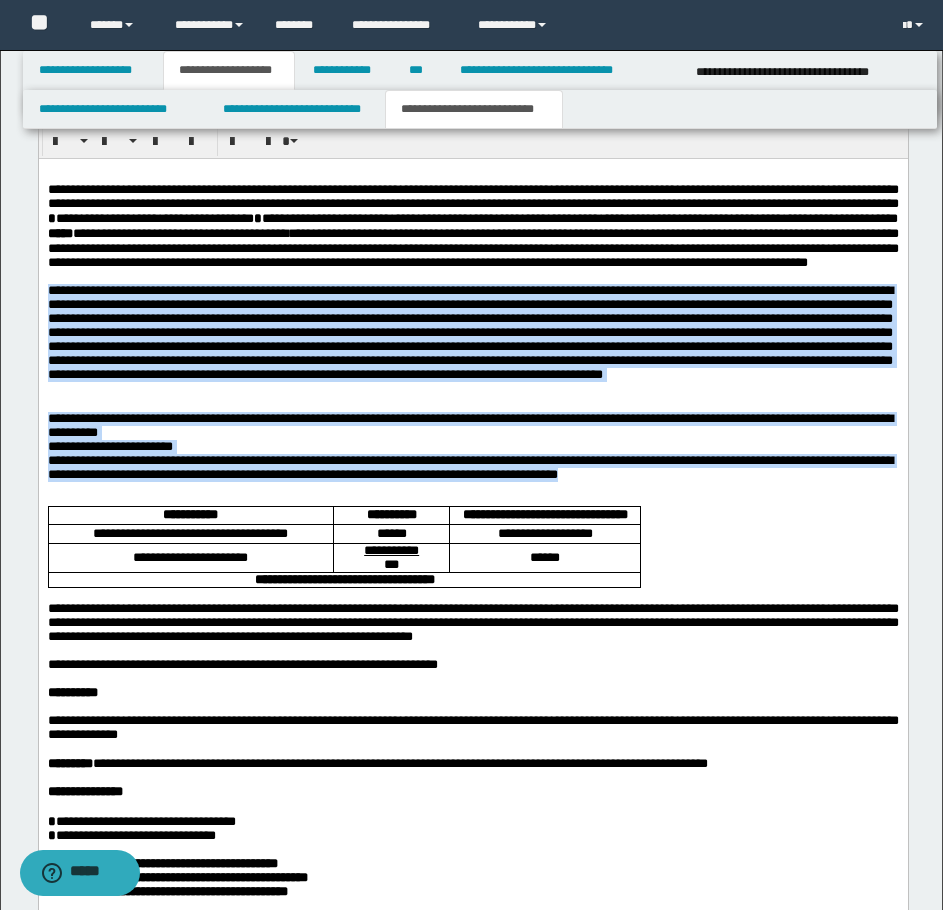 drag, startPoint x: 47, startPoint y: 337, endPoint x: 680, endPoint y: 523, distance: 659.7613 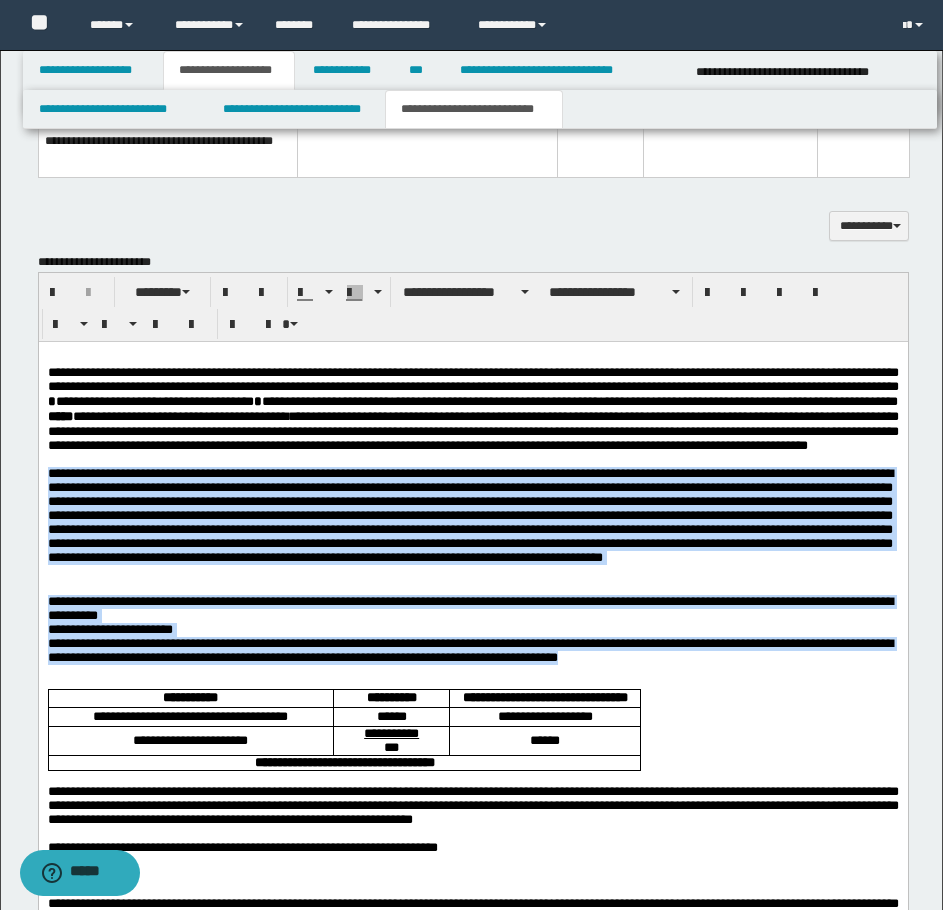 scroll, scrollTop: 1300, scrollLeft: 0, axis: vertical 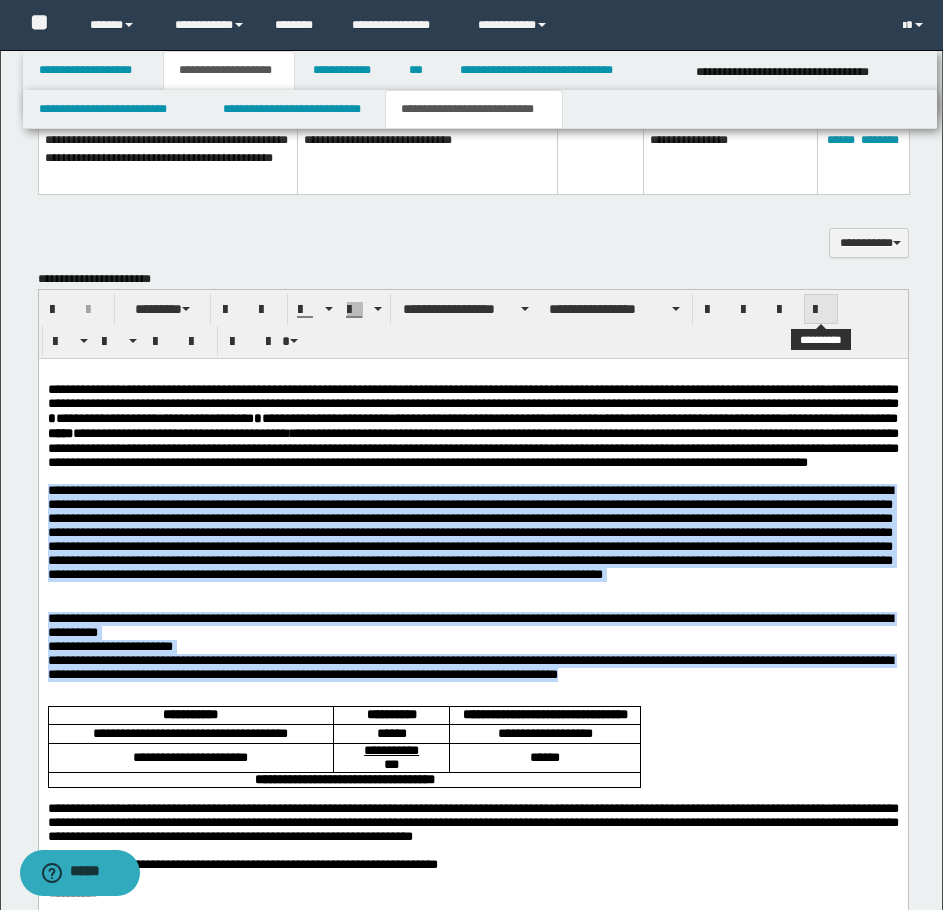 click at bounding box center (821, 310) 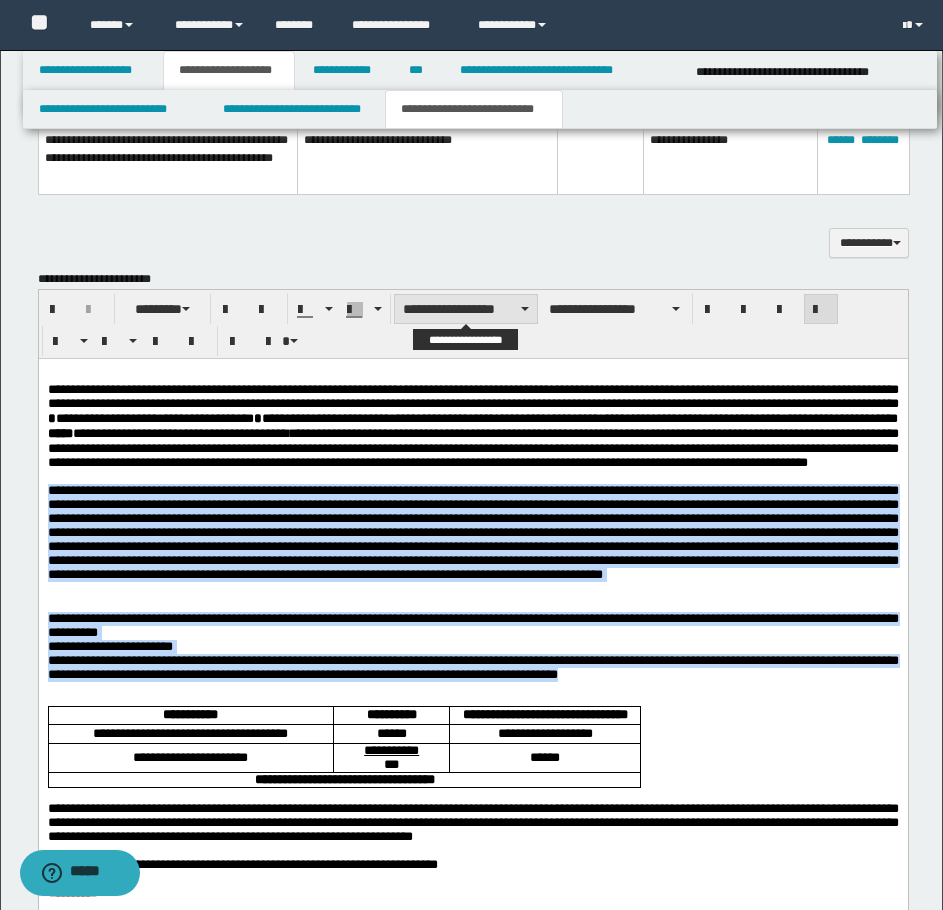 click on "**********" at bounding box center (466, 309) 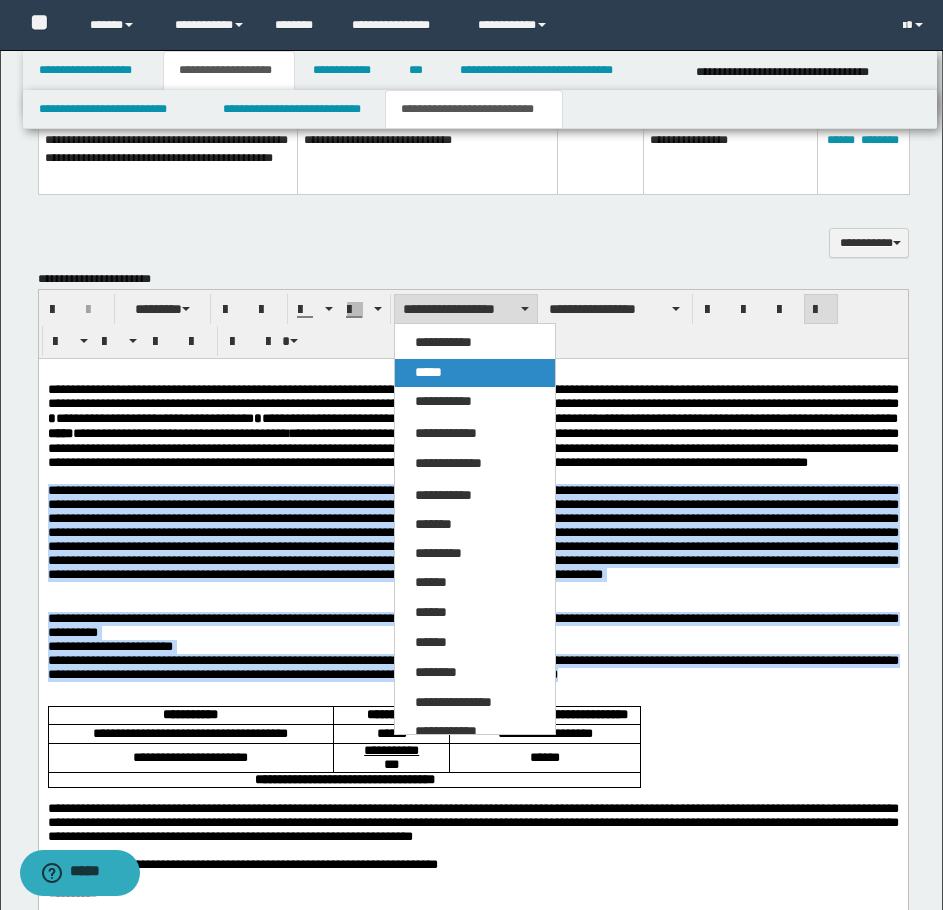 click on "*****" at bounding box center (428, 372) 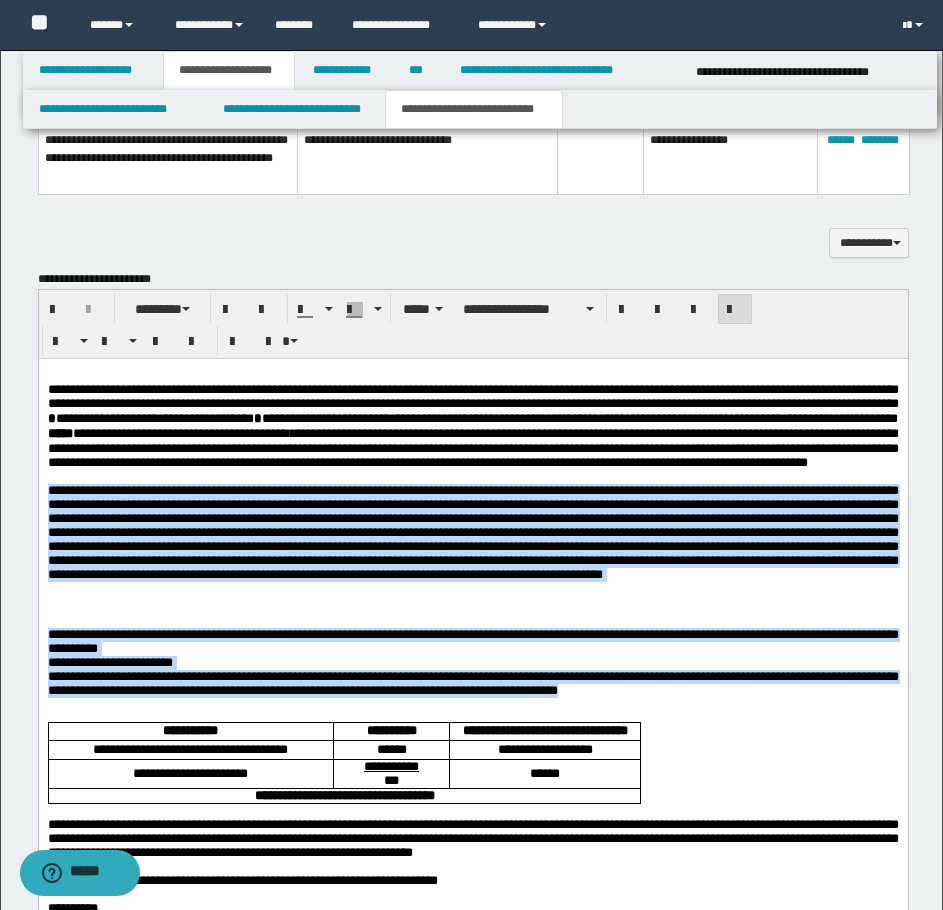 click at bounding box center (472, 532) 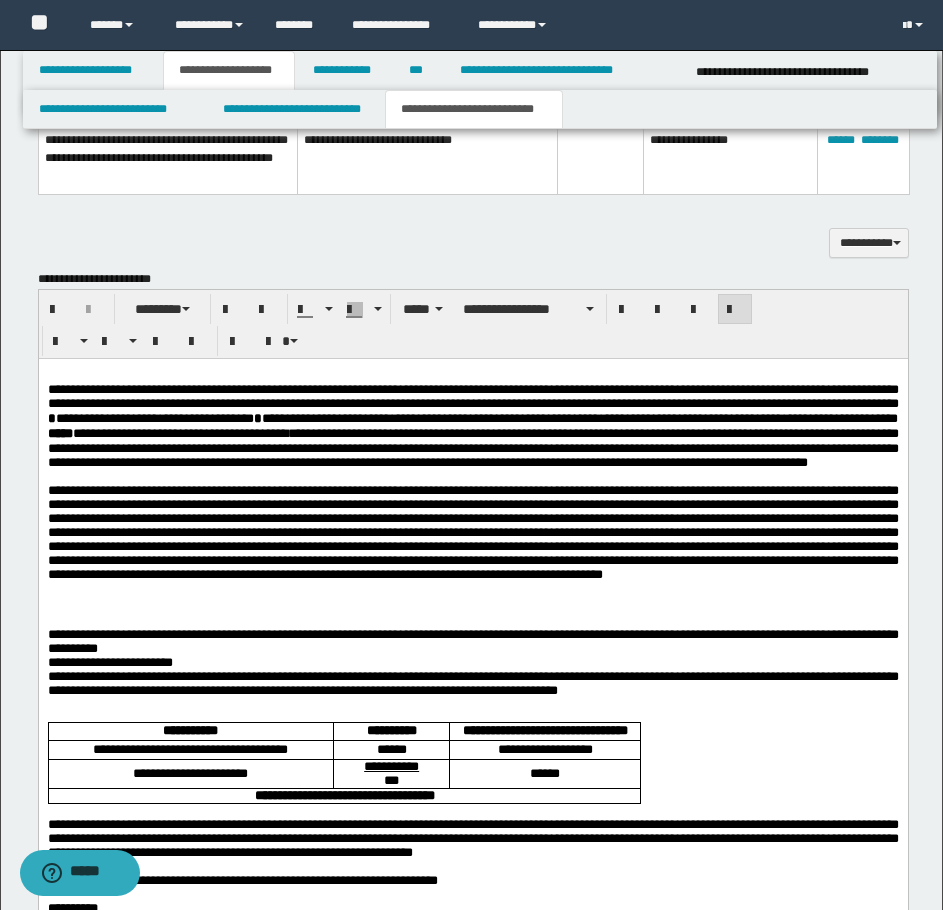 click at bounding box center [472, 532] 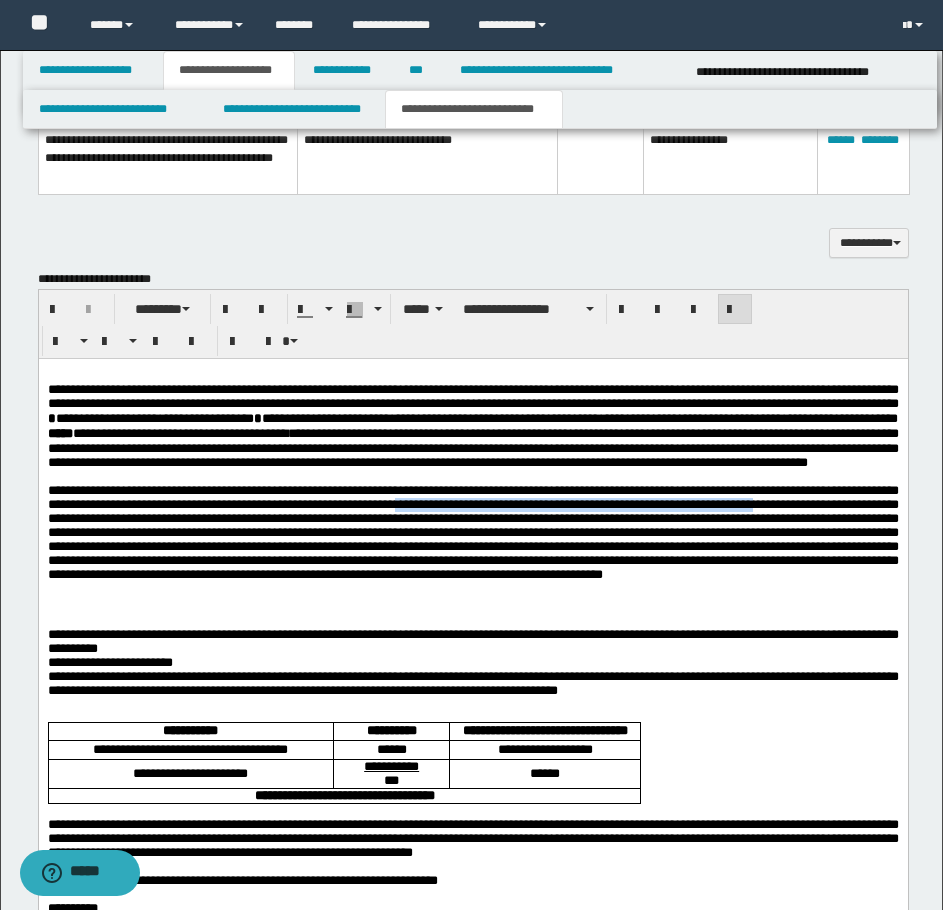 drag, startPoint x: 640, startPoint y: 550, endPoint x: 216, endPoint y: 569, distance: 424.4255 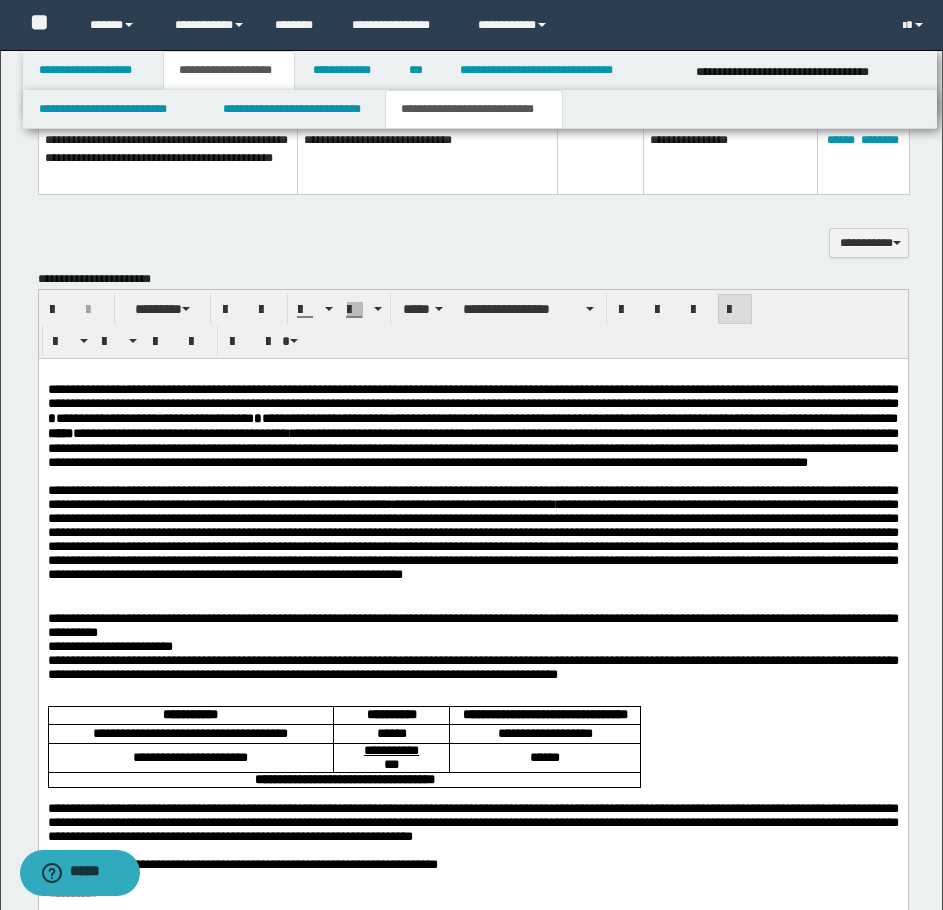 click on "**********" at bounding box center [472, 532] 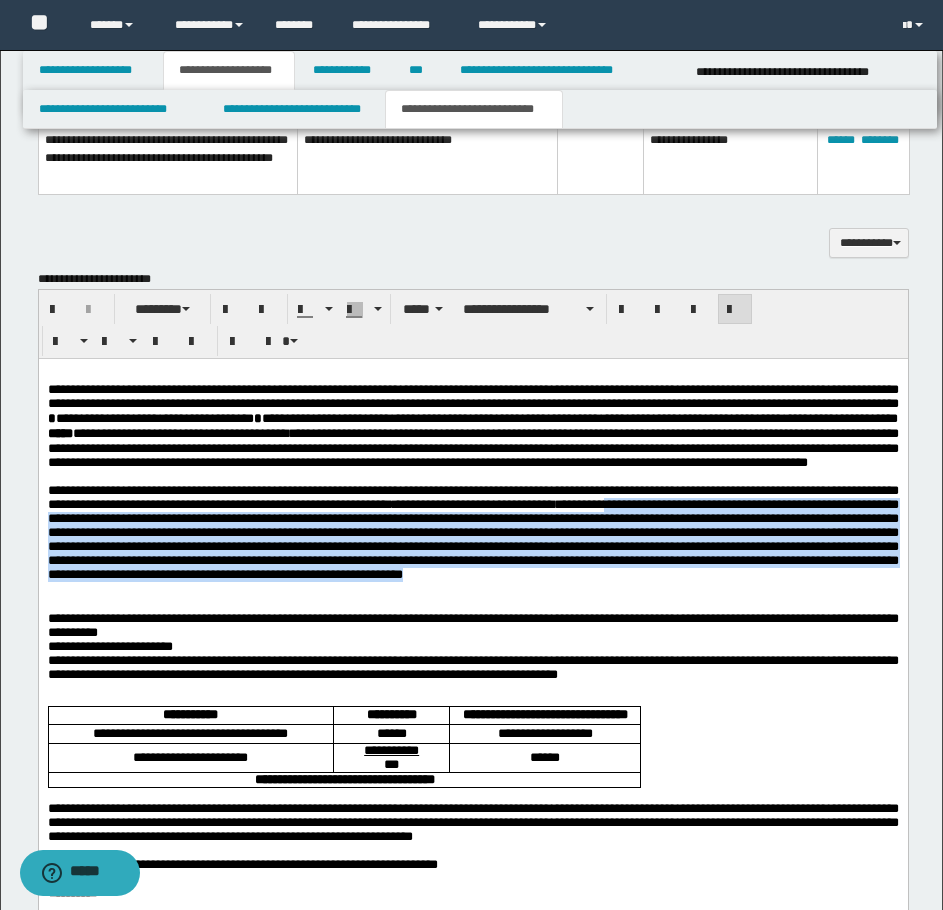 drag, startPoint x: 56, startPoint y: 566, endPoint x: 789, endPoint y: 643, distance: 737.03326 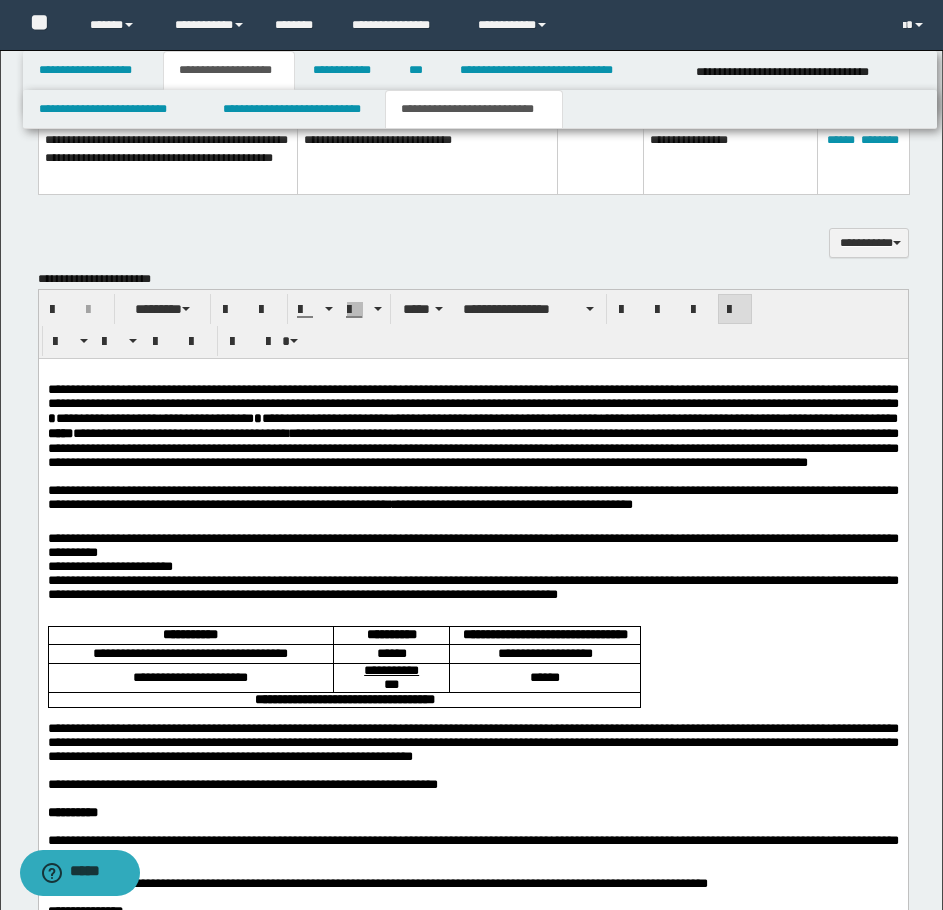 click on "**********" at bounding box center (472, 497) 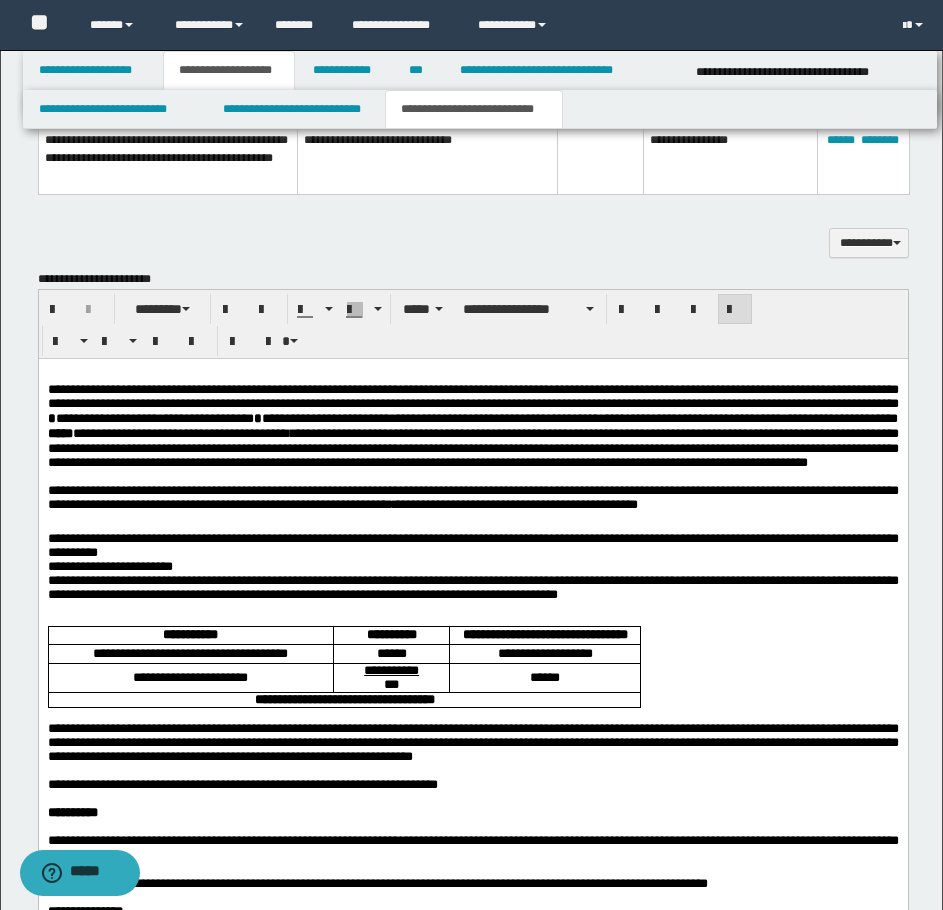 click on "**********" at bounding box center (472, 508) 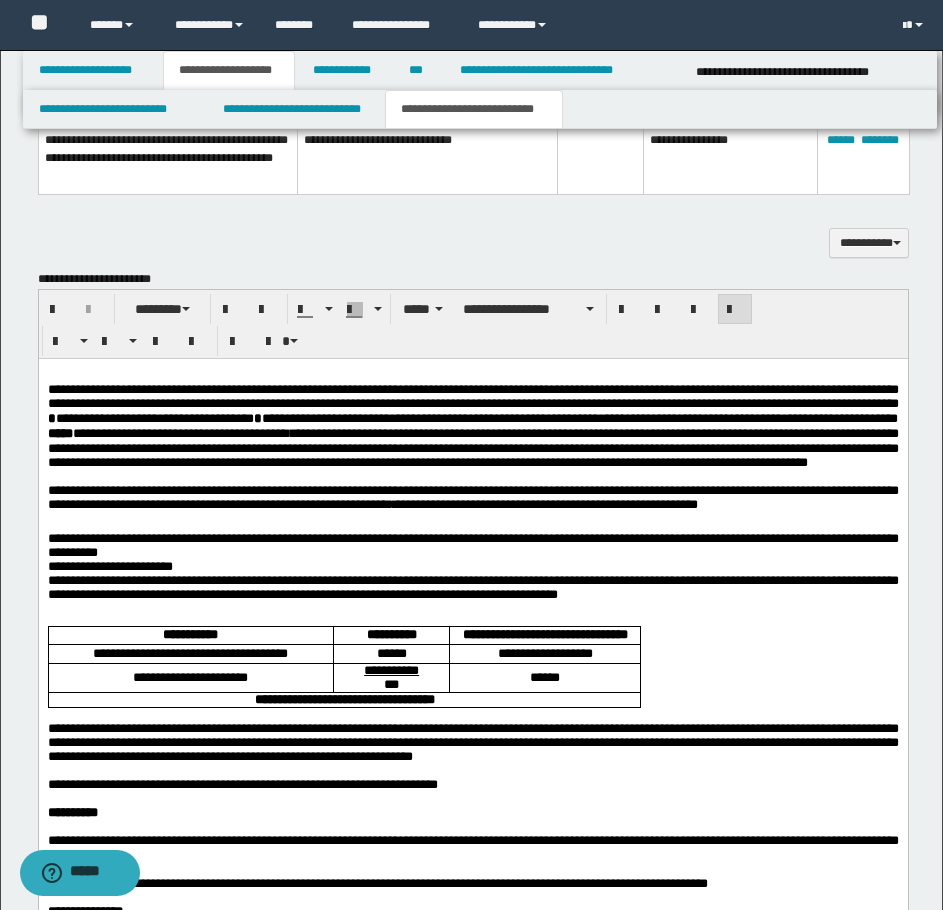 click on "**********" at bounding box center [472, 508] 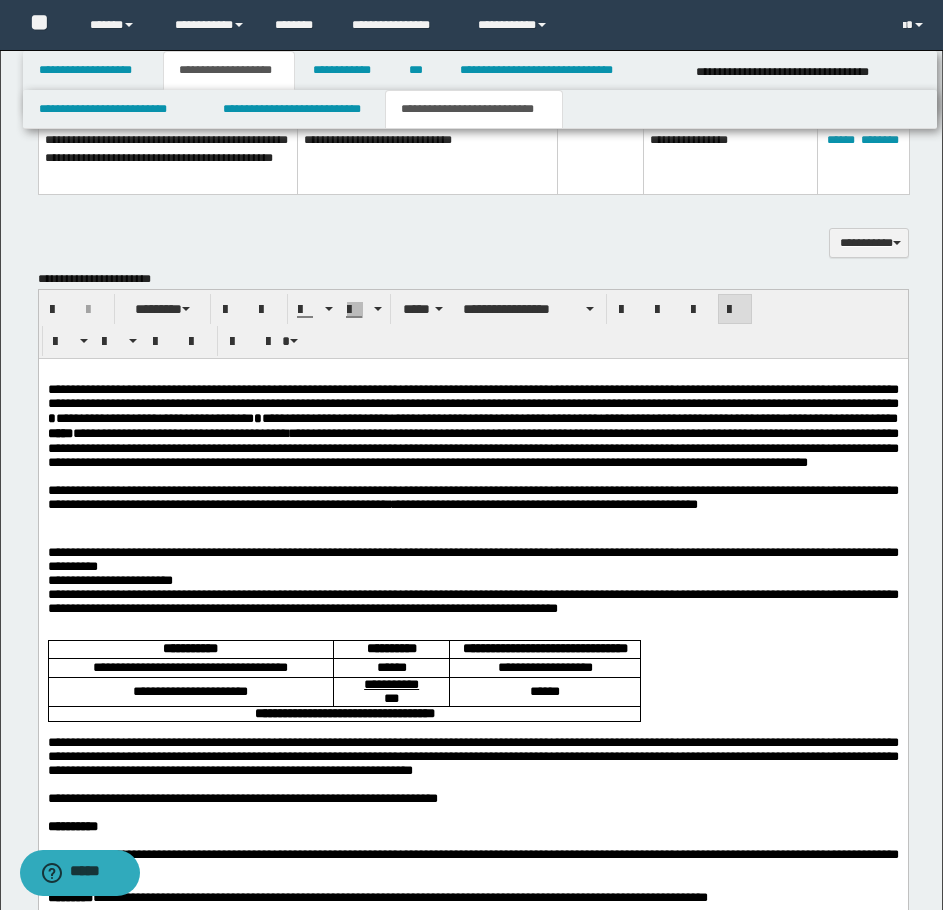 click on "**********" at bounding box center [472, 508] 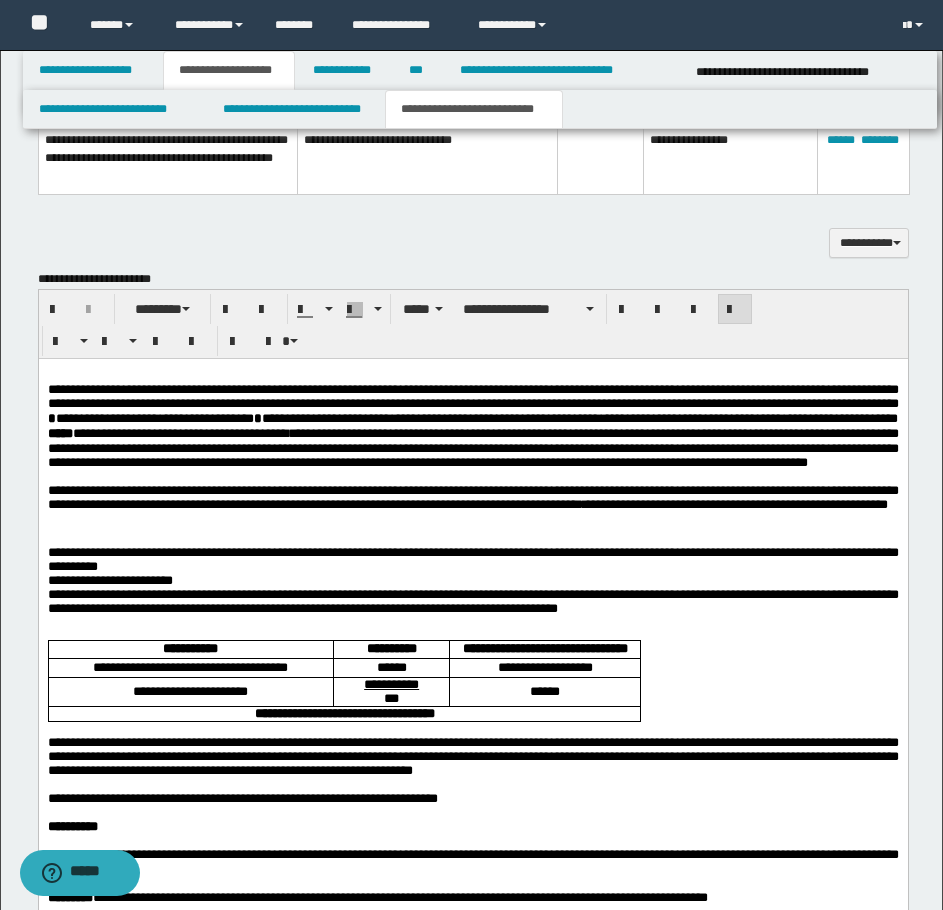 click on "**********" at bounding box center [472, 497] 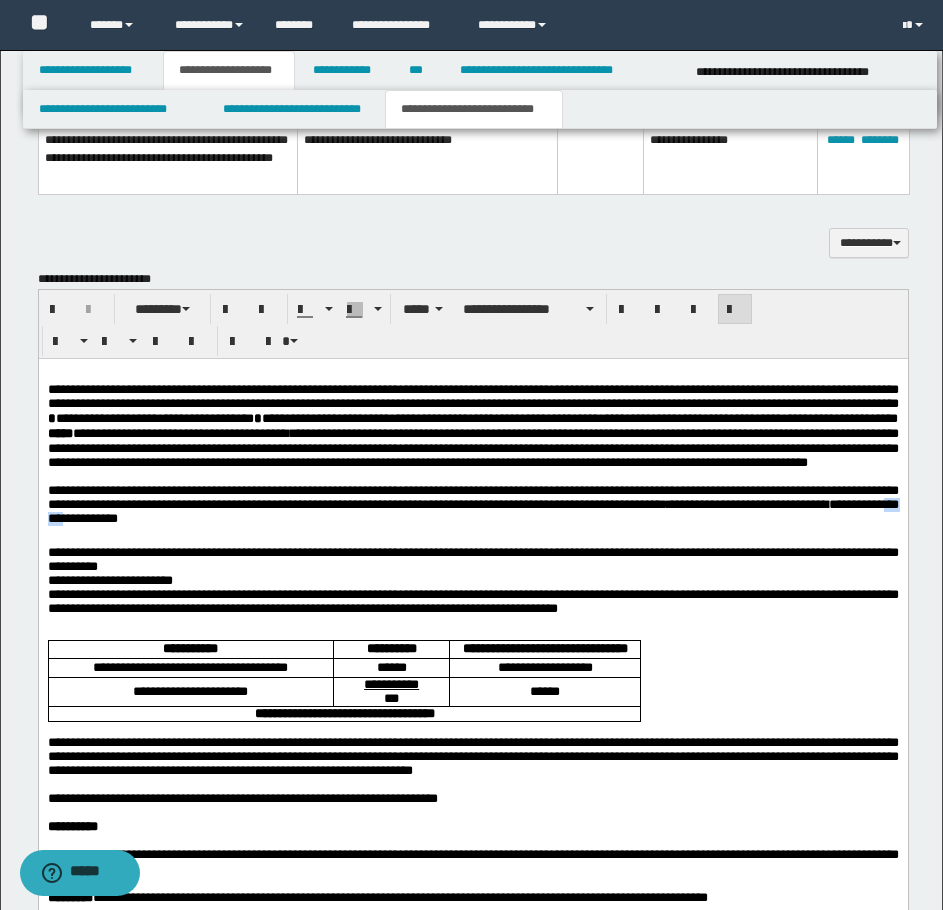drag, startPoint x: 385, startPoint y: 565, endPoint x: 428, endPoint y: 566, distance: 43.011627 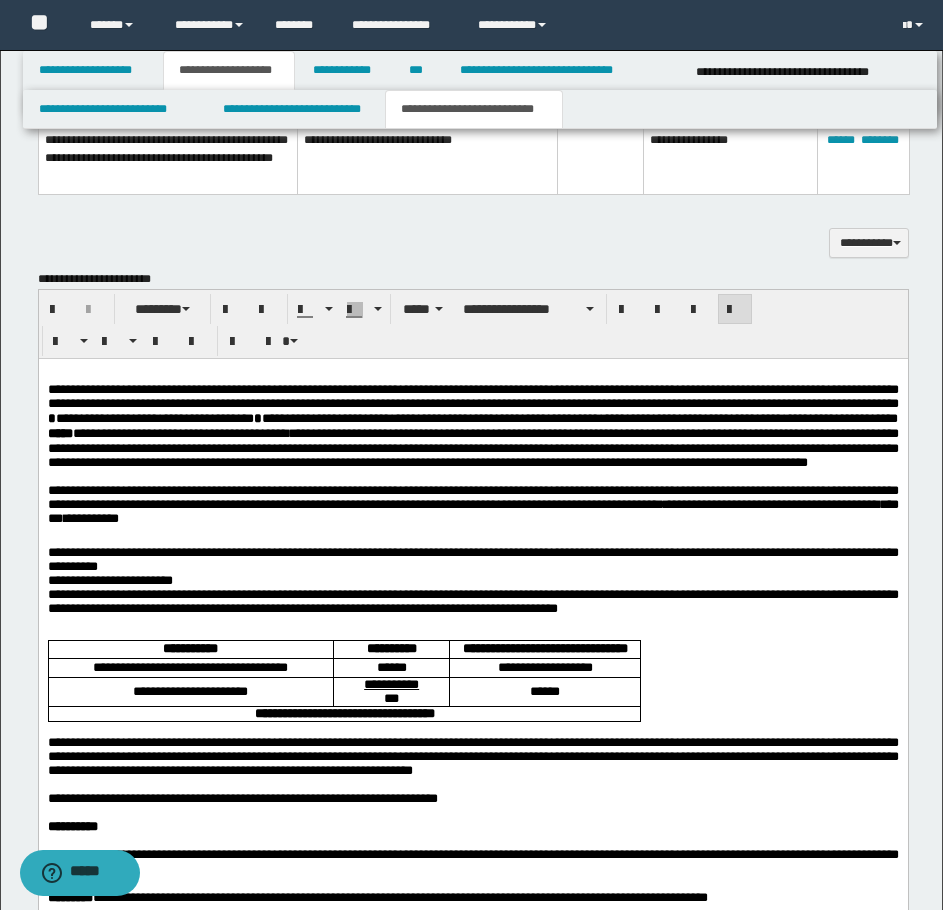click on "**********" at bounding box center [472, 508] 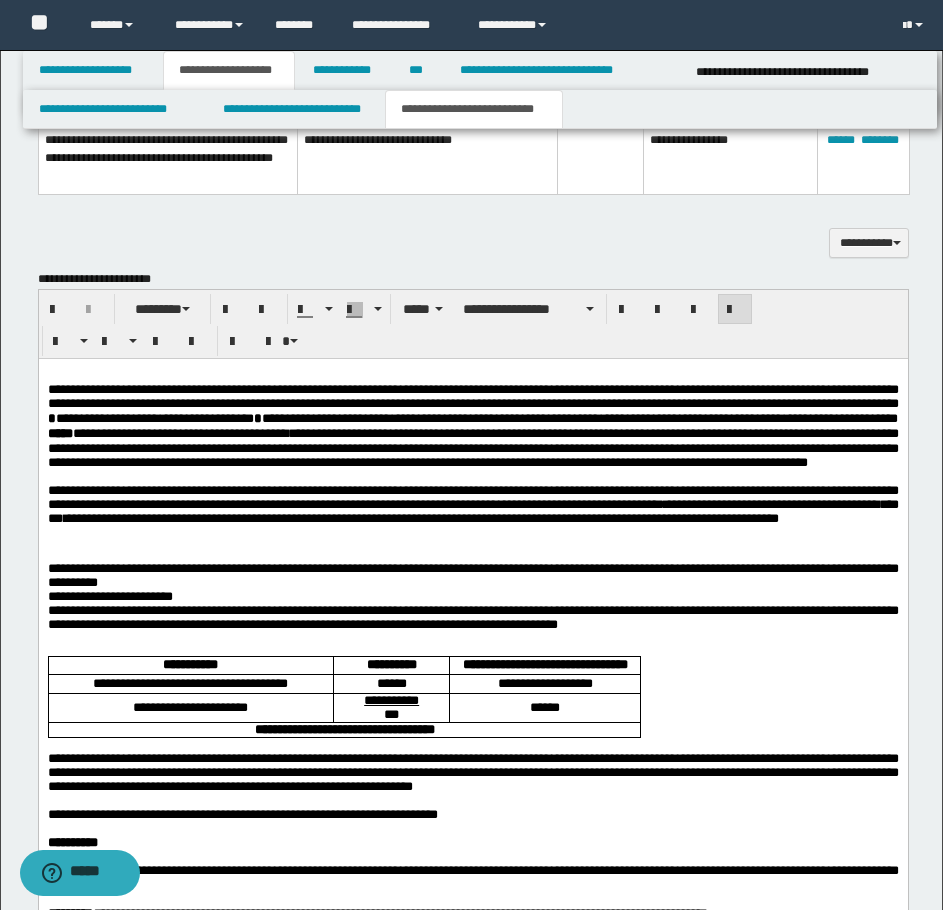 click on "**********" at bounding box center [472, 504] 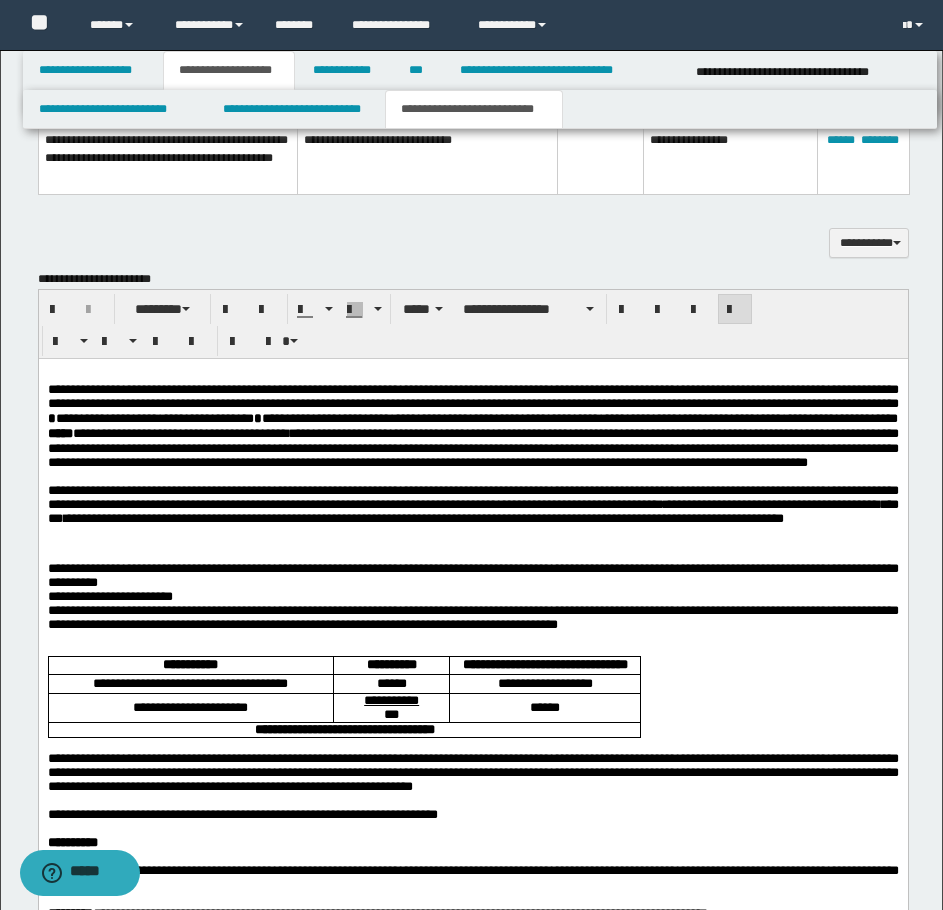 click on "**********" at bounding box center (472, 504) 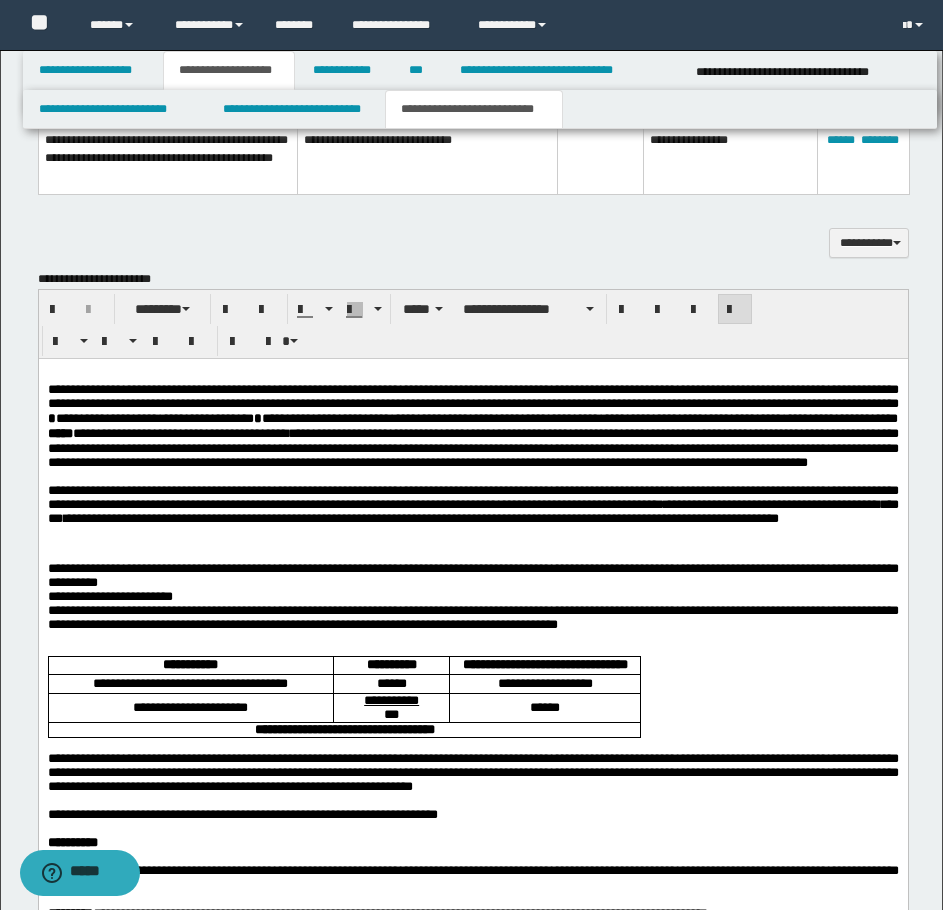 drag, startPoint x: 192, startPoint y: 571, endPoint x: 215, endPoint y: 592, distance: 31.144823 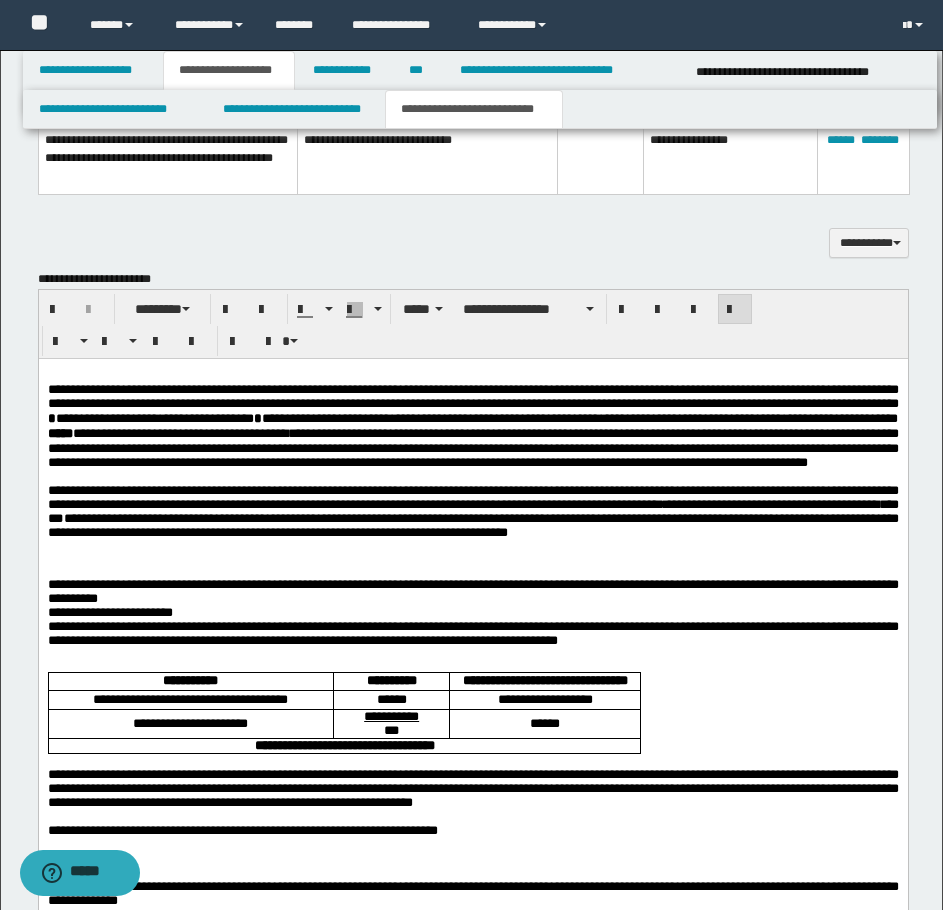 drag, startPoint x: 182, startPoint y: 598, endPoint x: 175, endPoint y: 611, distance: 14.764823 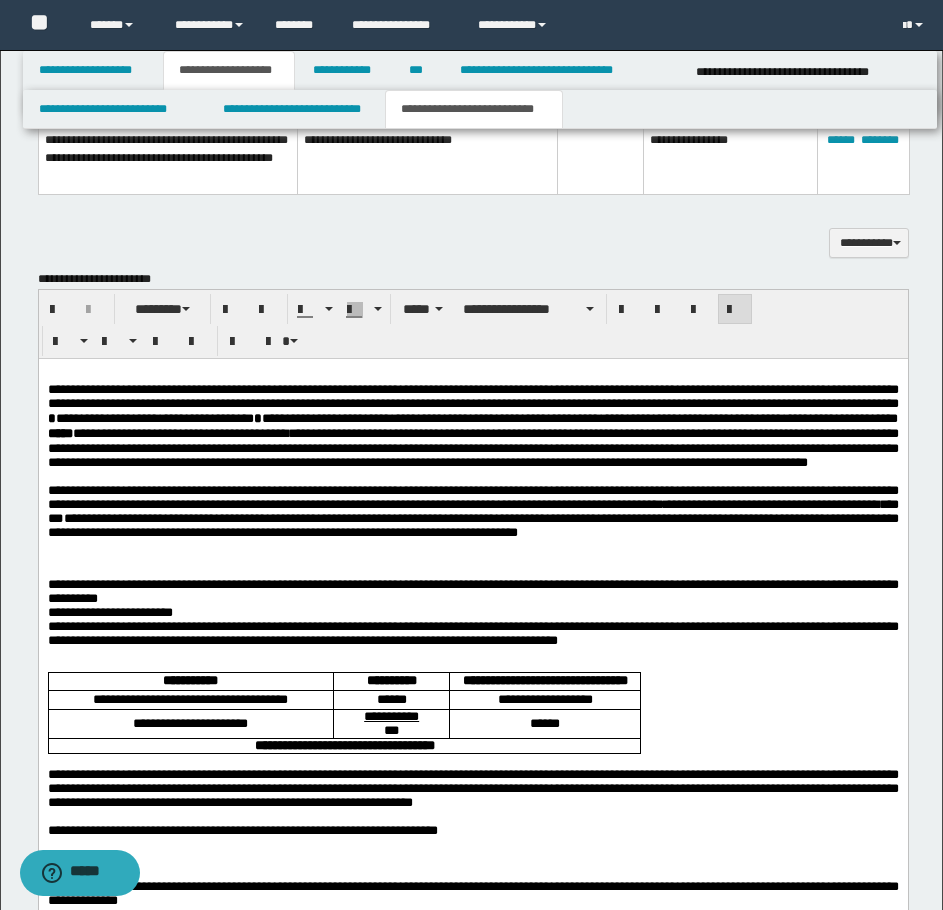 click on "**********" at bounding box center (472, 591) 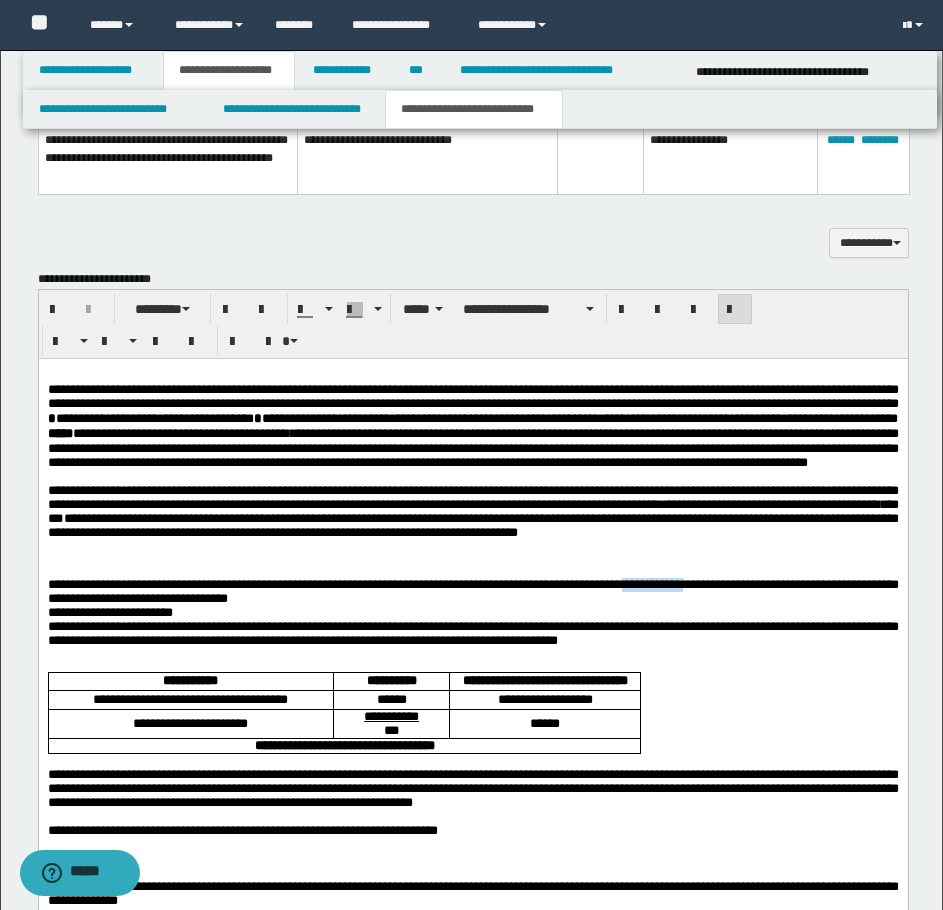 drag, startPoint x: 781, startPoint y: 631, endPoint x: 873, endPoint y: 629, distance: 92.021736 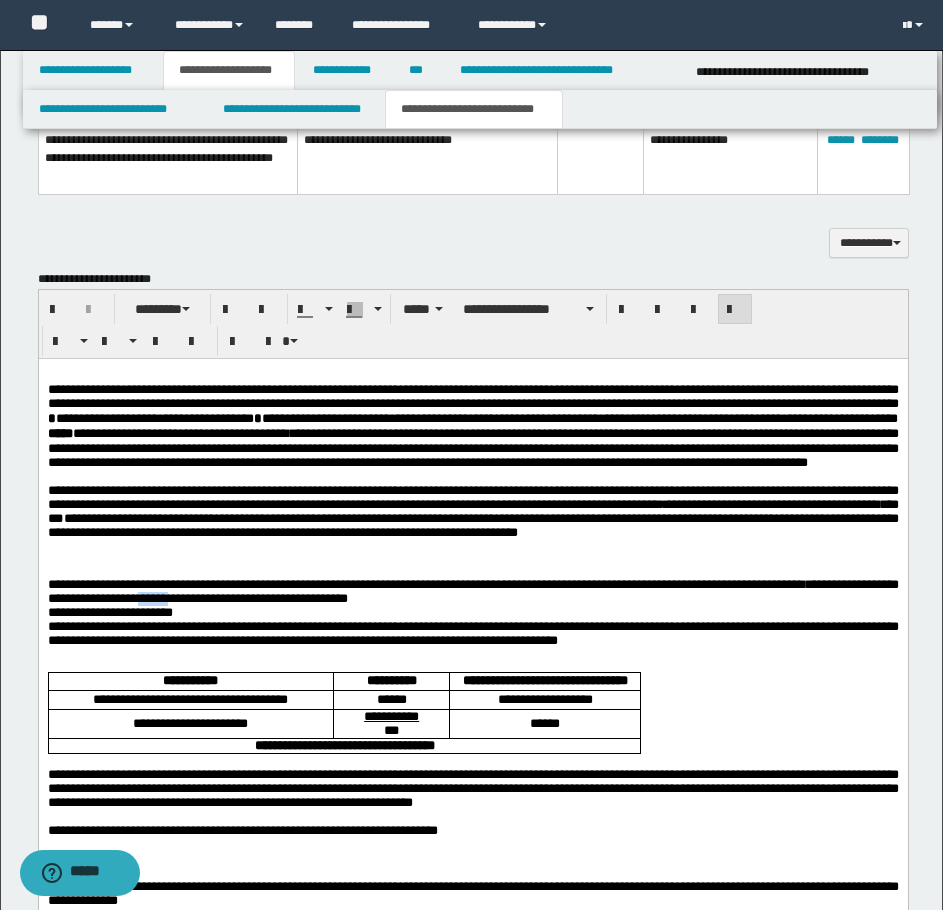drag, startPoint x: 342, startPoint y: 643, endPoint x: 376, endPoint y: 645, distance: 34.058773 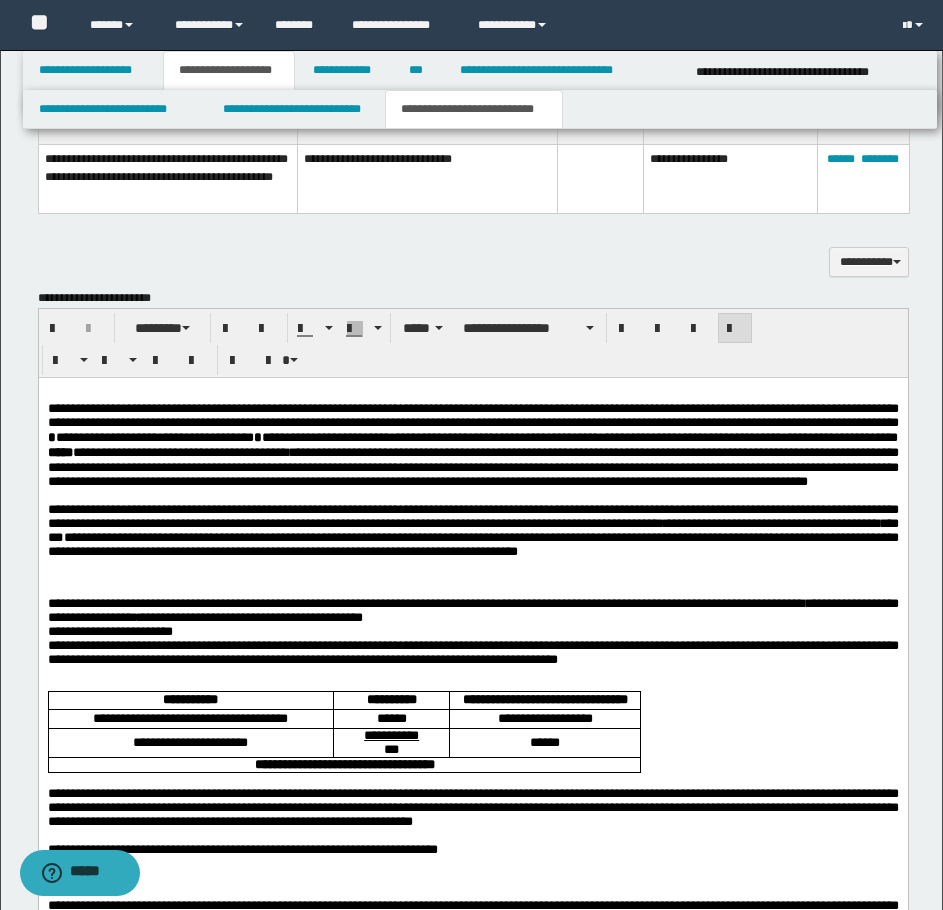 scroll, scrollTop: 1300, scrollLeft: 0, axis: vertical 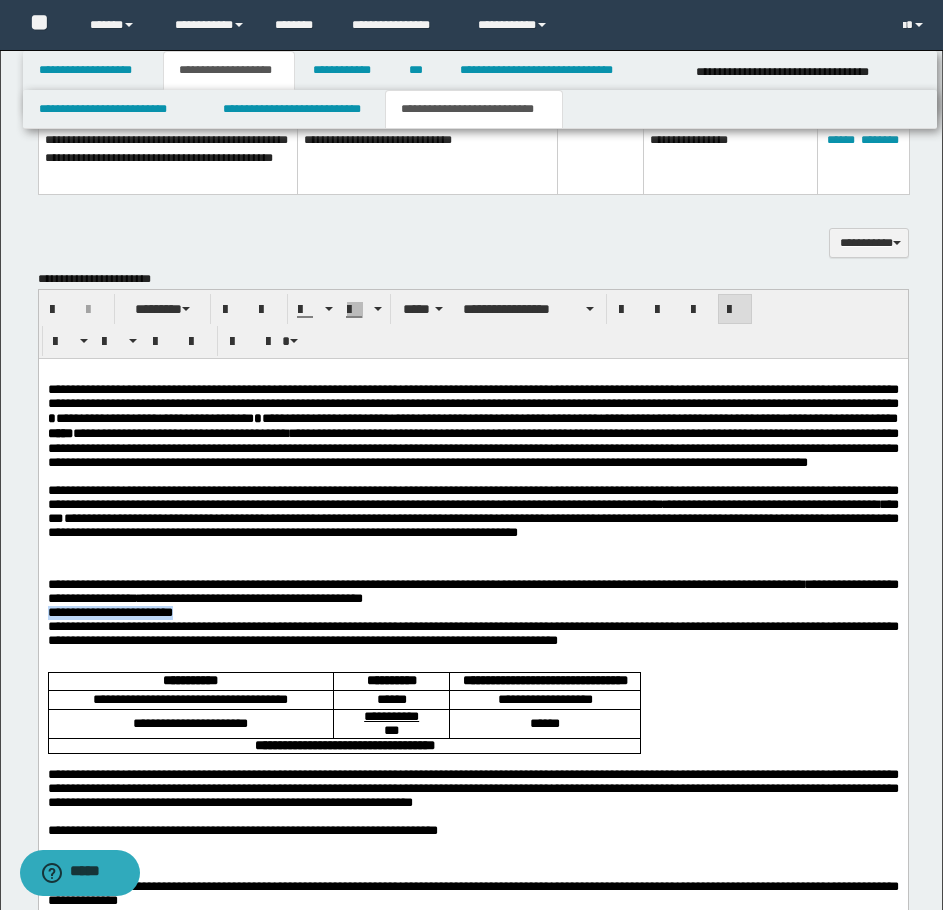 drag, startPoint x: 219, startPoint y: 661, endPoint x: 42, endPoint y: 665, distance: 177.0452 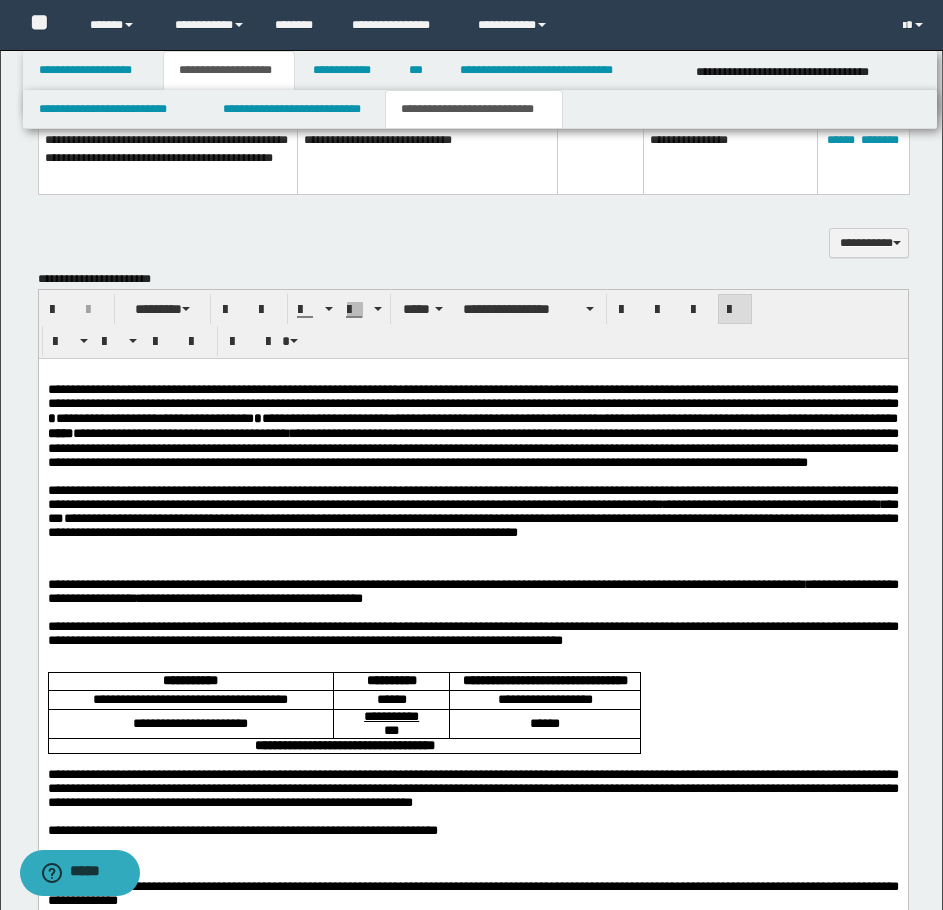 click on "**********" at bounding box center (472, 633) 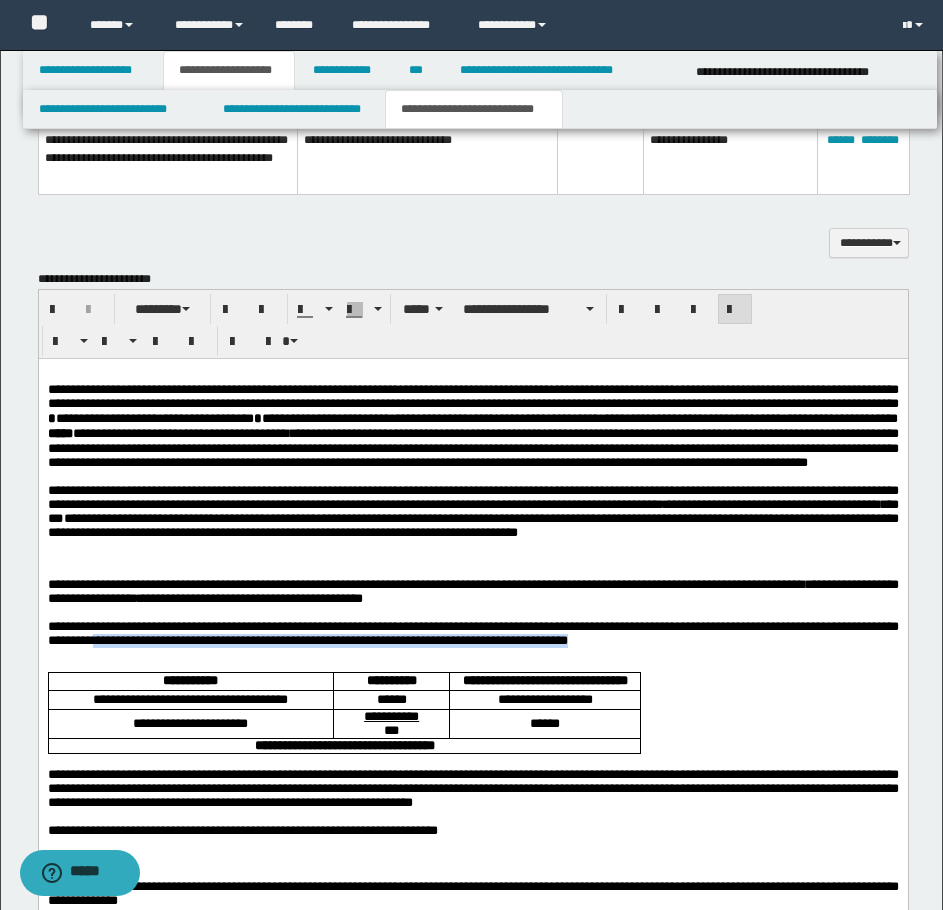 drag, startPoint x: 295, startPoint y: 690, endPoint x: 851, endPoint y: 698, distance: 556.05756 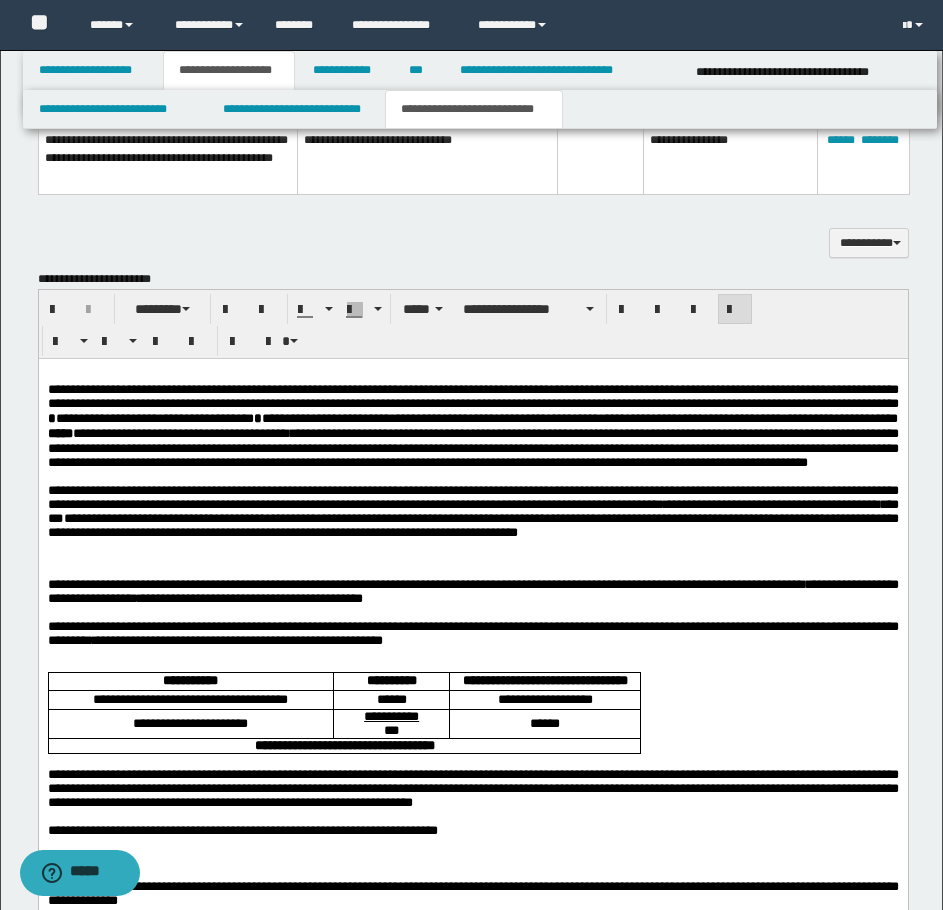 click on "**********" at bounding box center (472, 633) 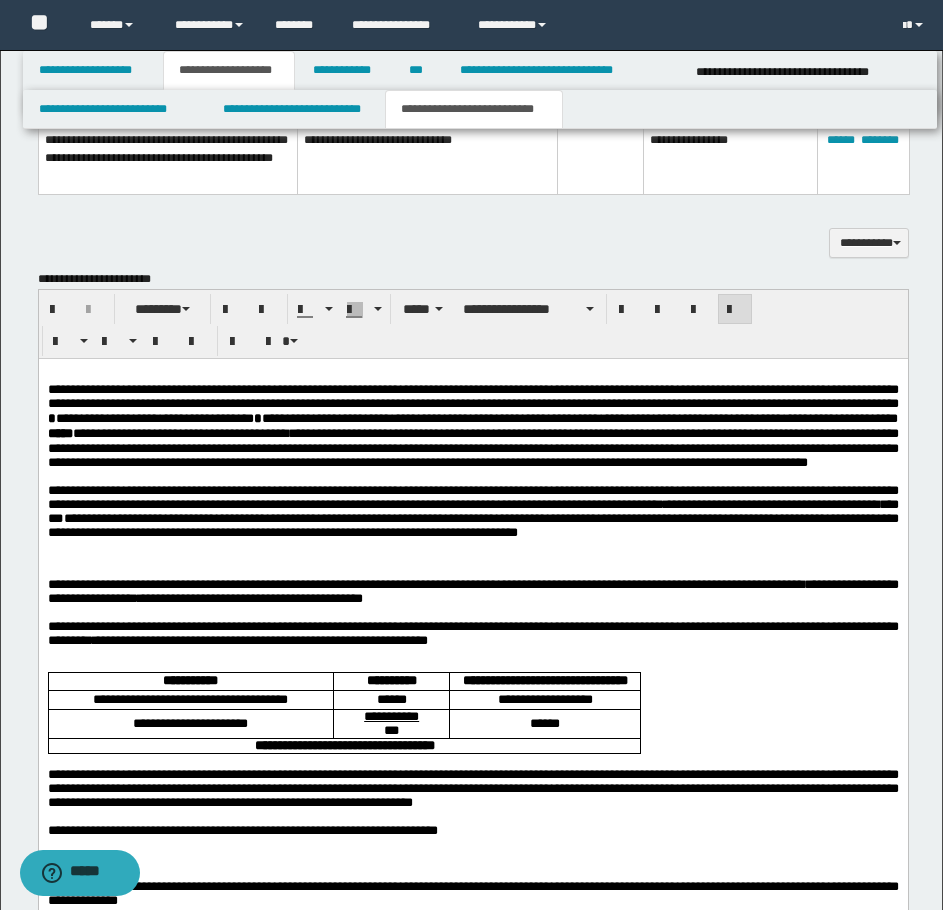 click on "**********" at bounding box center [472, 633] 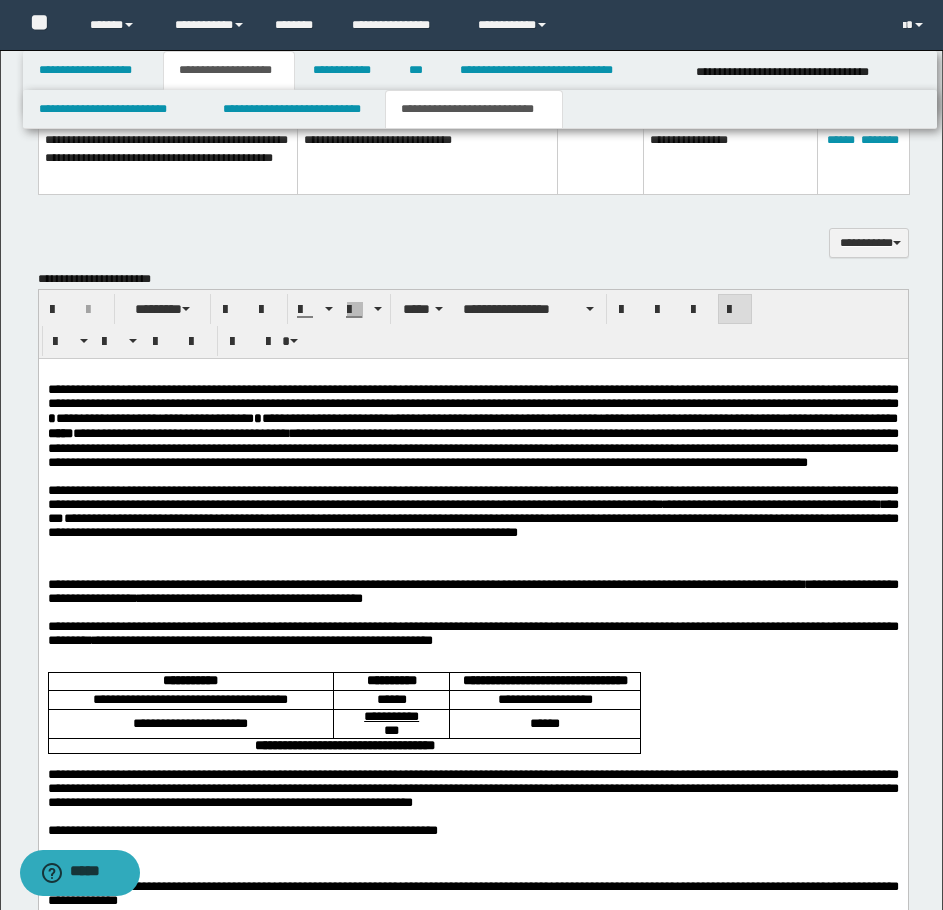 click on "**********" at bounding box center [472, 618] 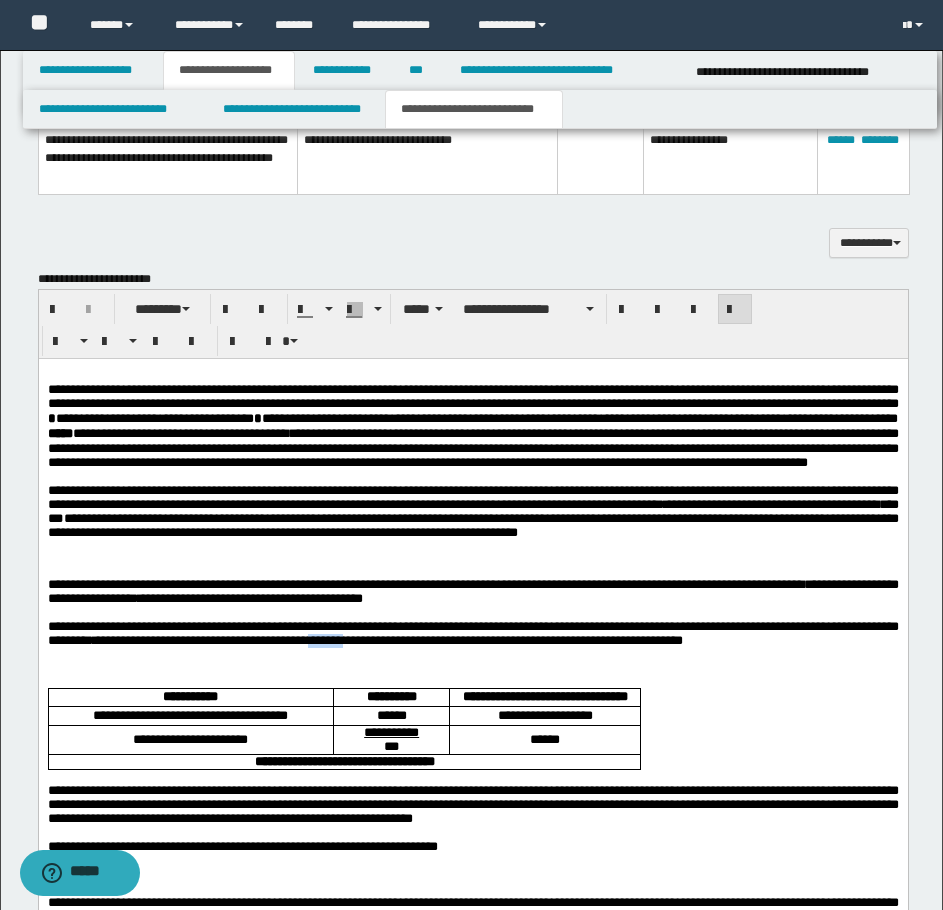 drag, startPoint x: 578, startPoint y: 695, endPoint x: 624, endPoint y: 697, distance: 46.043457 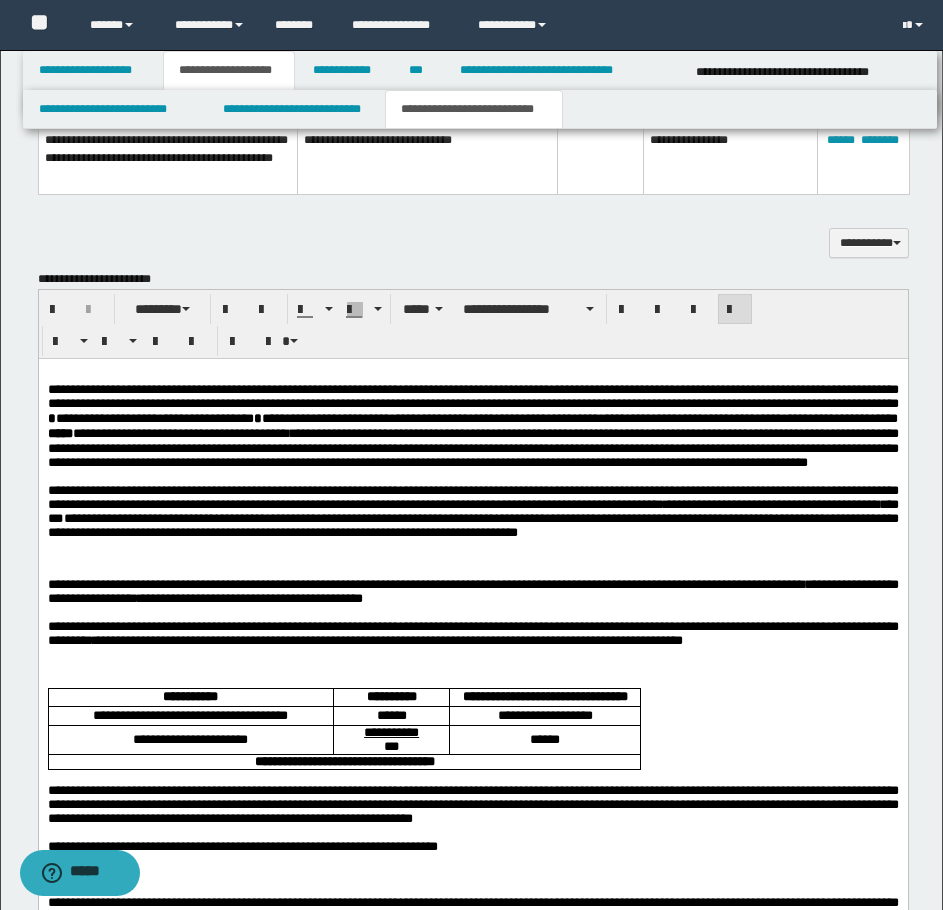 click on "**********" at bounding box center (472, 626) 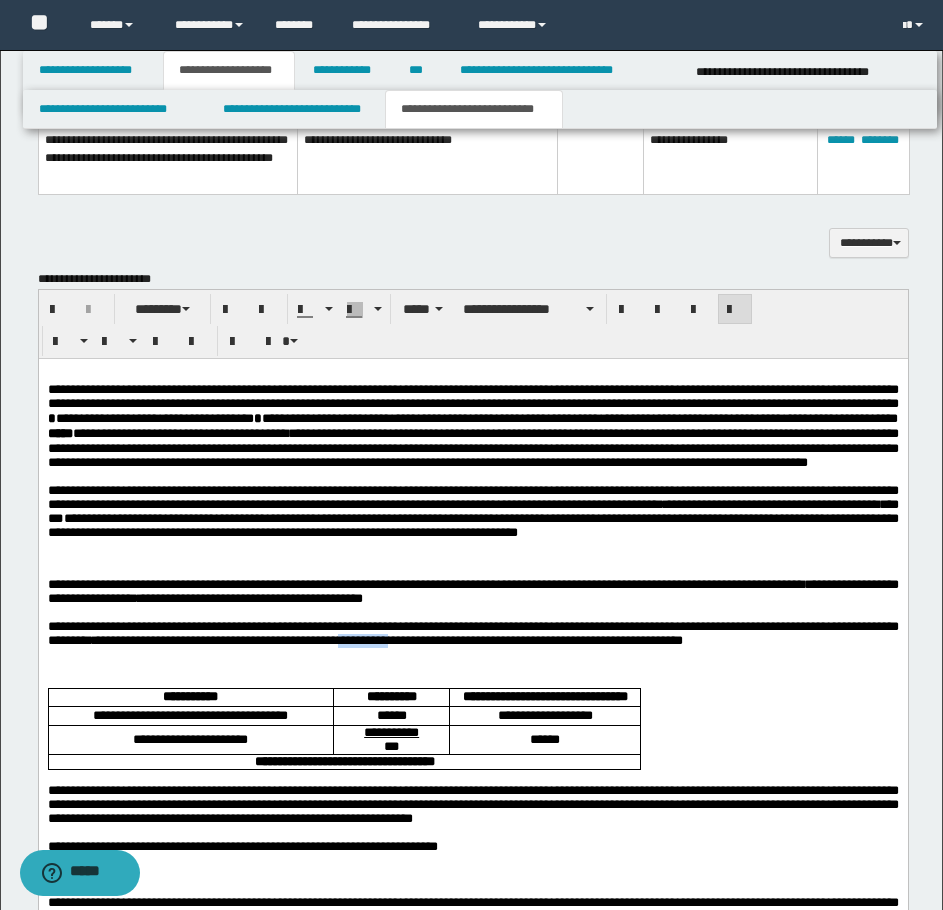 drag, startPoint x: 618, startPoint y: 696, endPoint x: 685, endPoint y: 693, distance: 67.06713 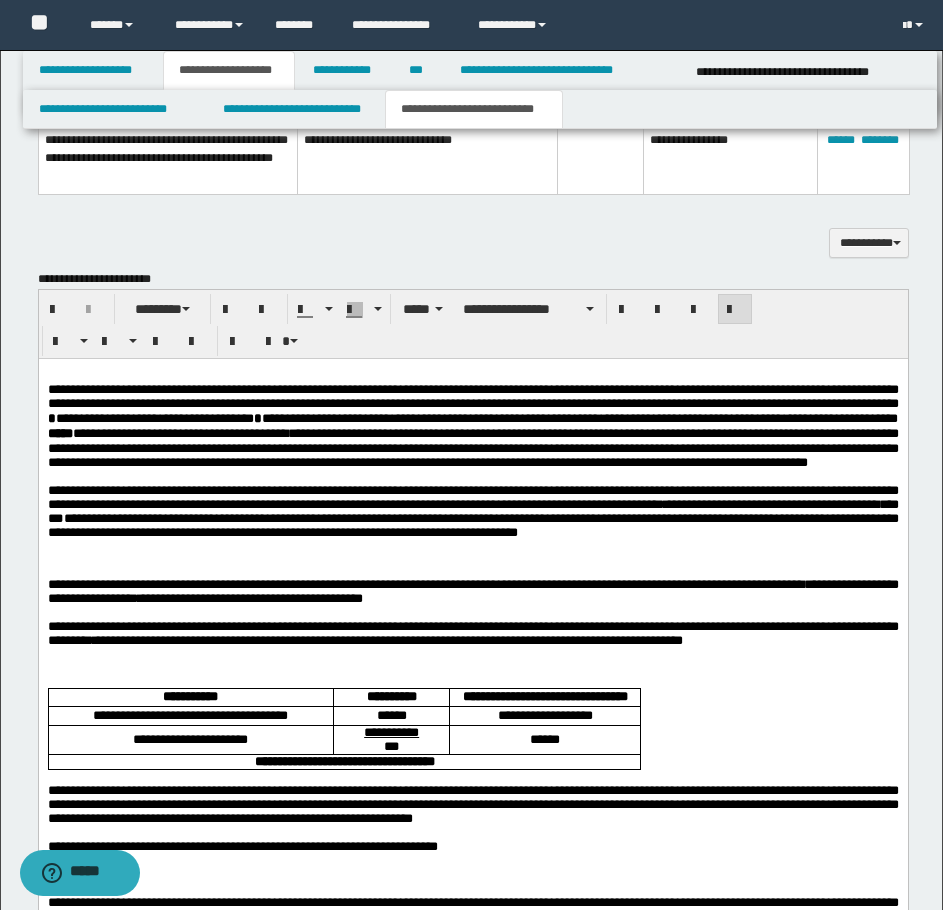 click on "**********" at bounding box center (472, 626) 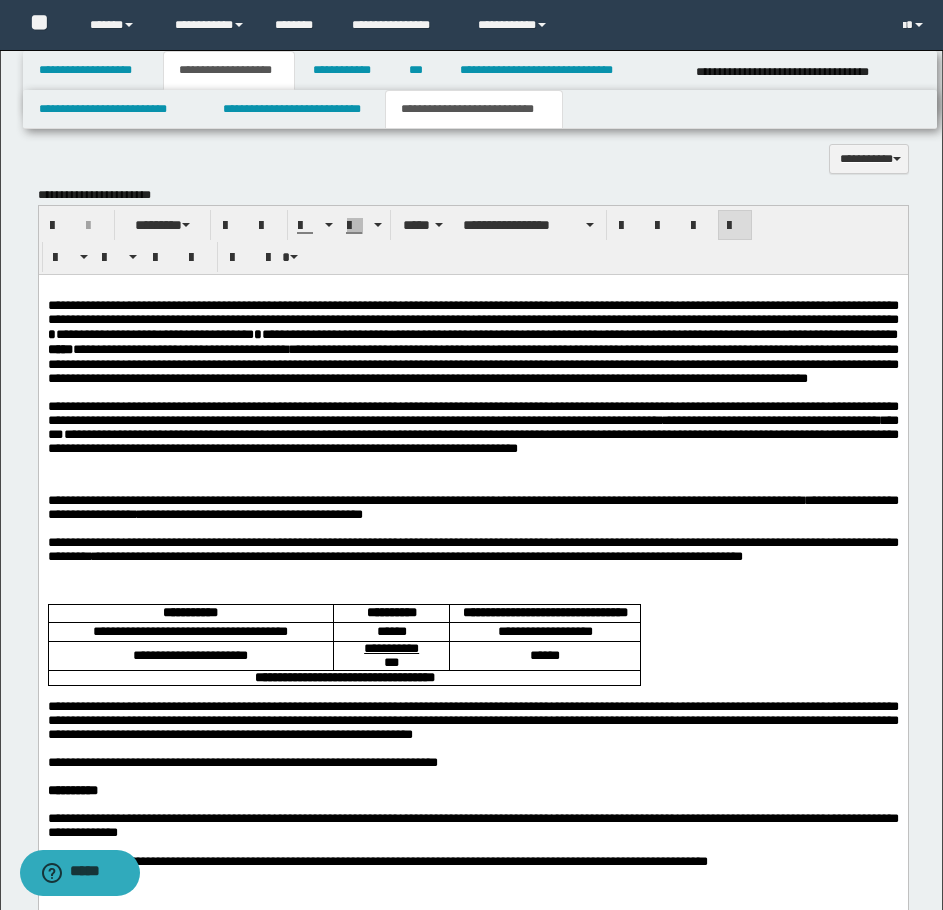 scroll, scrollTop: 1500, scrollLeft: 0, axis: vertical 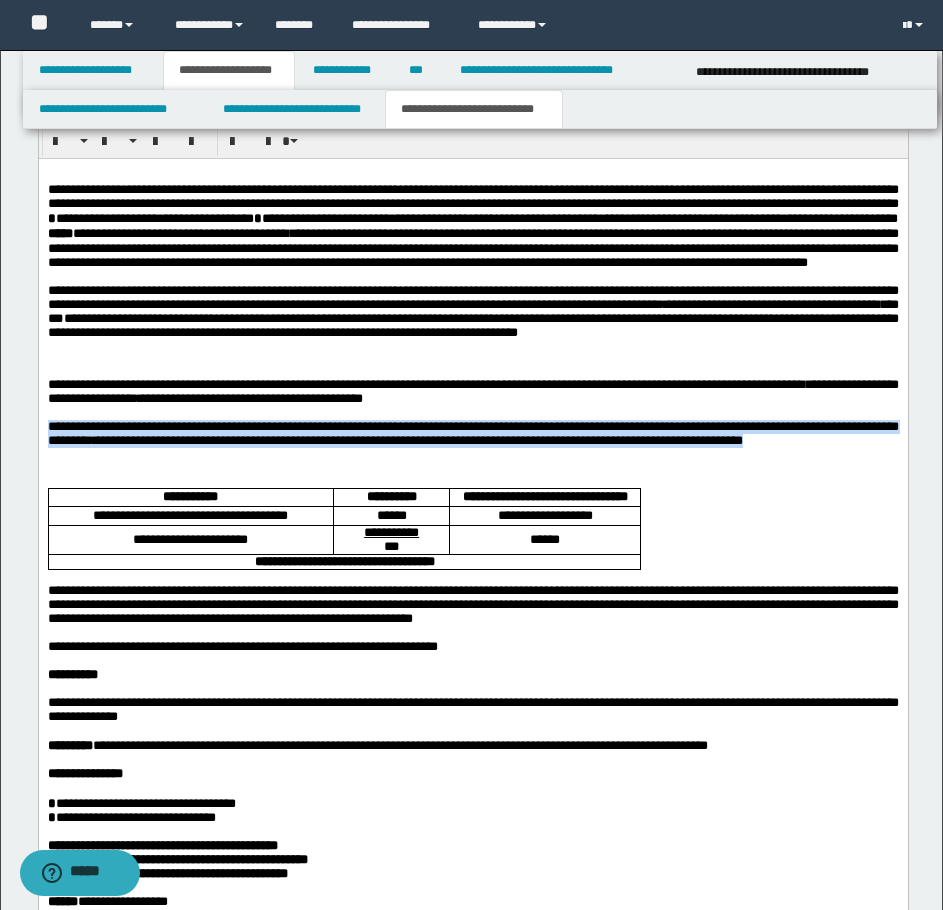 drag, startPoint x: 47, startPoint y: 477, endPoint x: 276, endPoint y: 514, distance: 231.96982 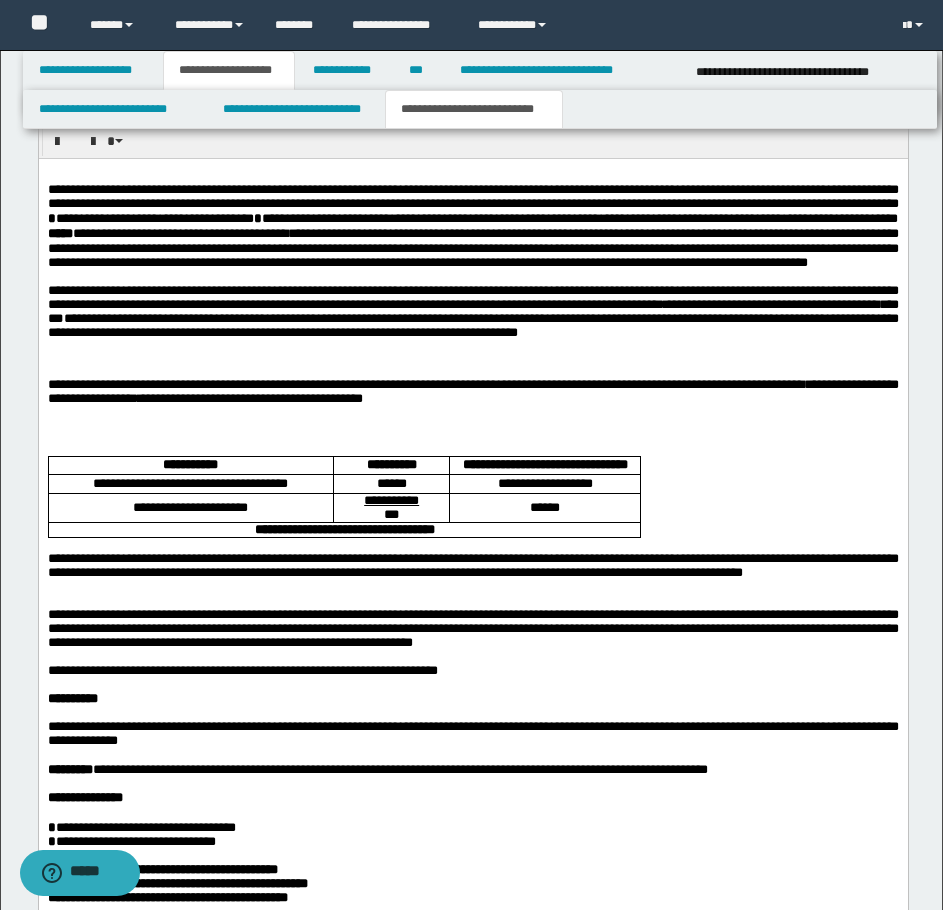 click at bounding box center (472, 601) 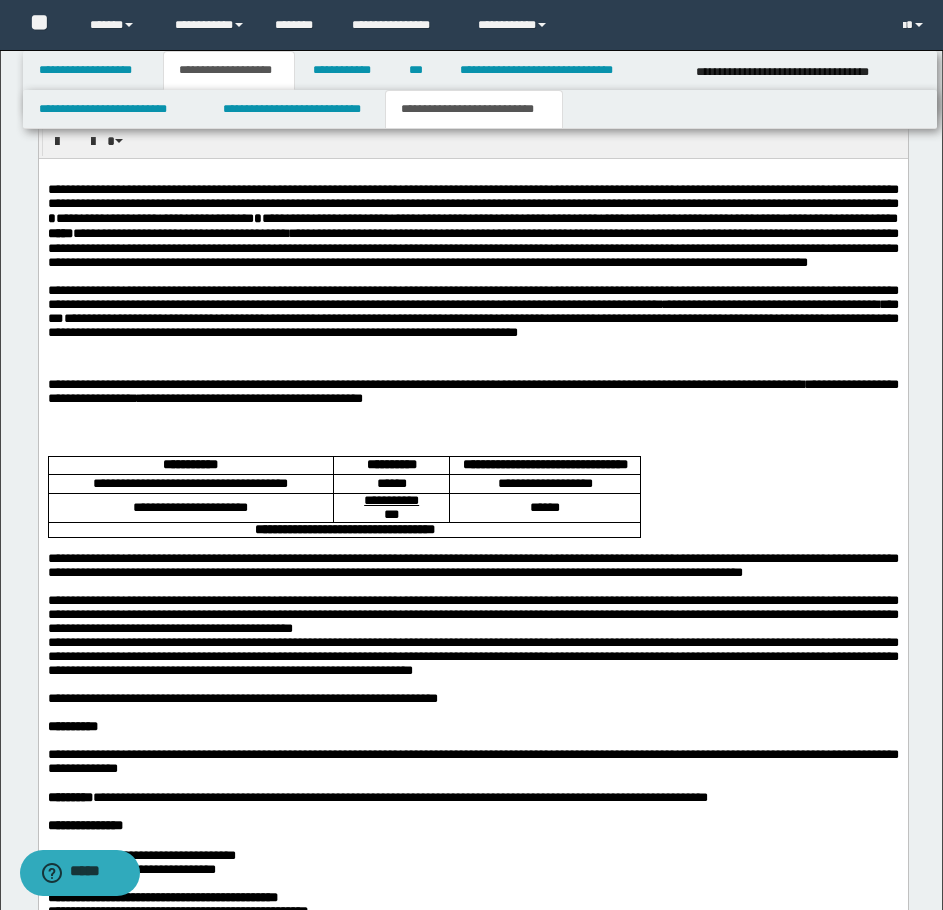 drag, startPoint x: 750, startPoint y: 687, endPoint x: 763, endPoint y: 686, distance: 13.038404 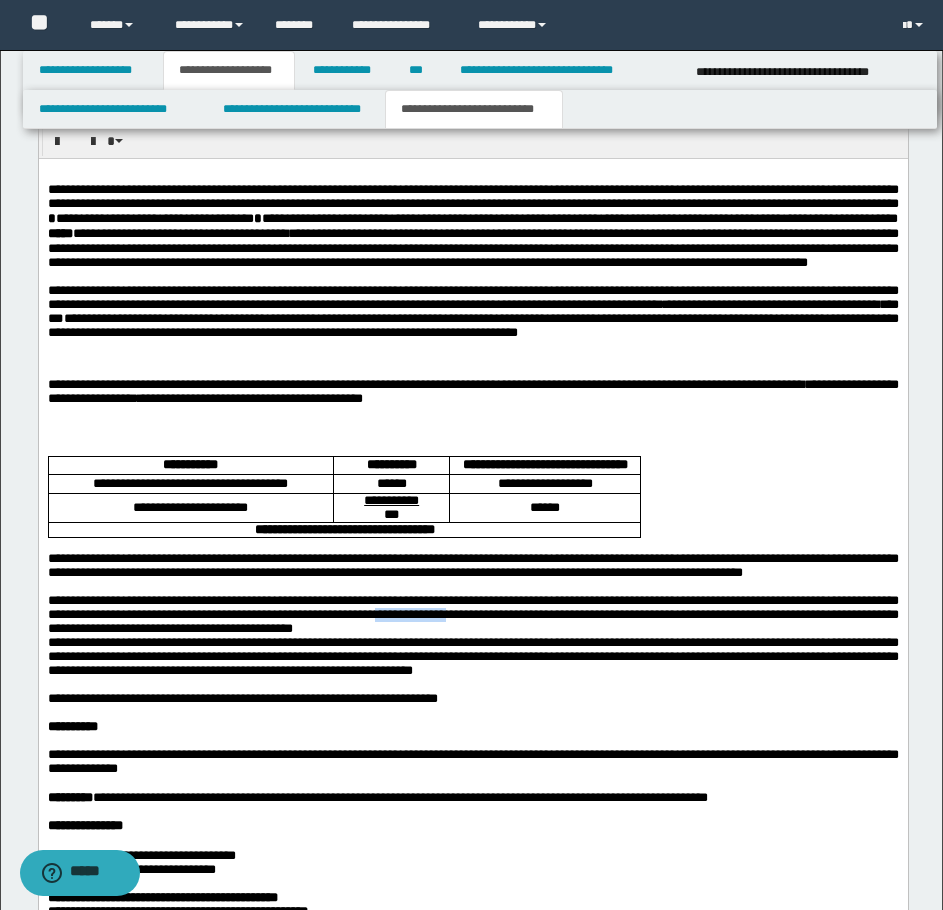 drag, startPoint x: 643, startPoint y: 704, endPoint x: 732, endPoint y: 699, distance: 89.140335 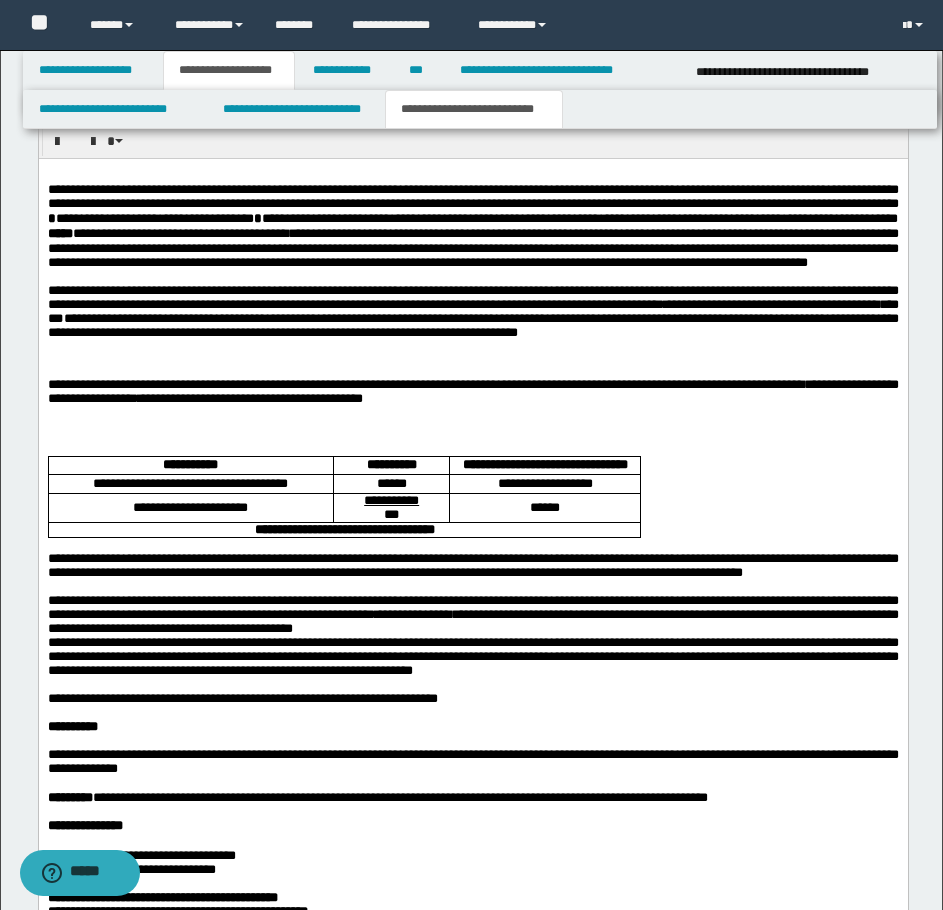 click on "**********" at bounding box center (472, 615) 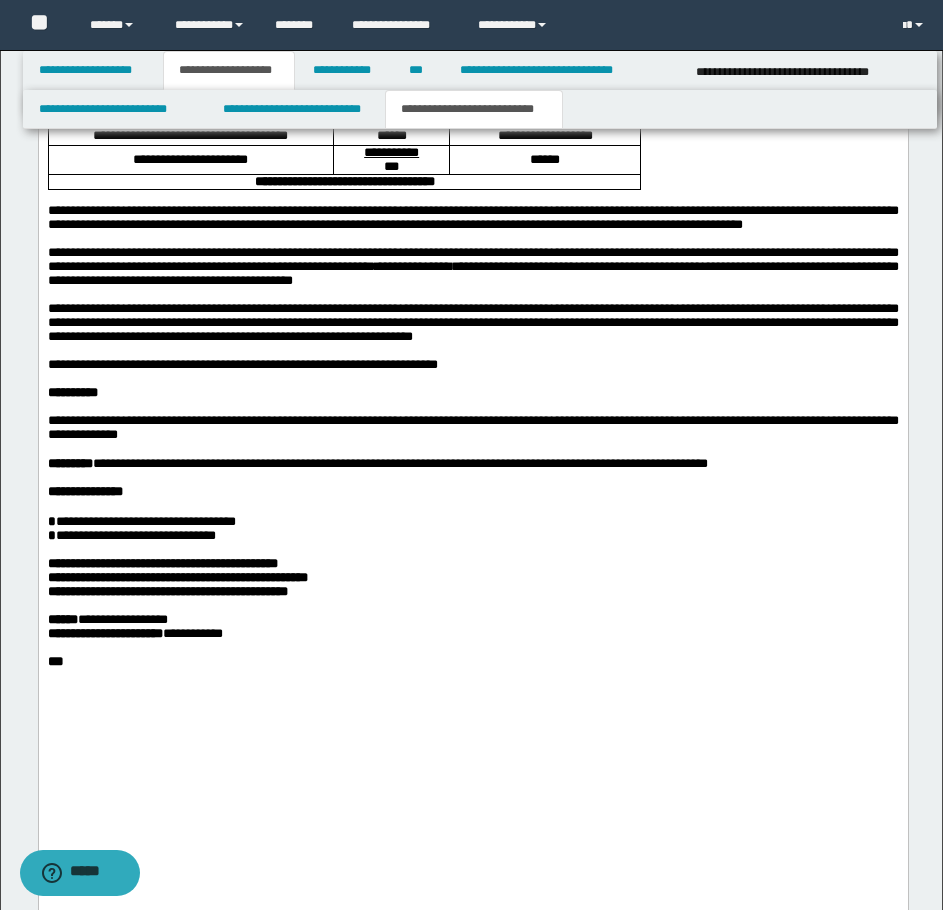 scroll, scrollTop: 1900, scrollLeft: 0, axis: vertical 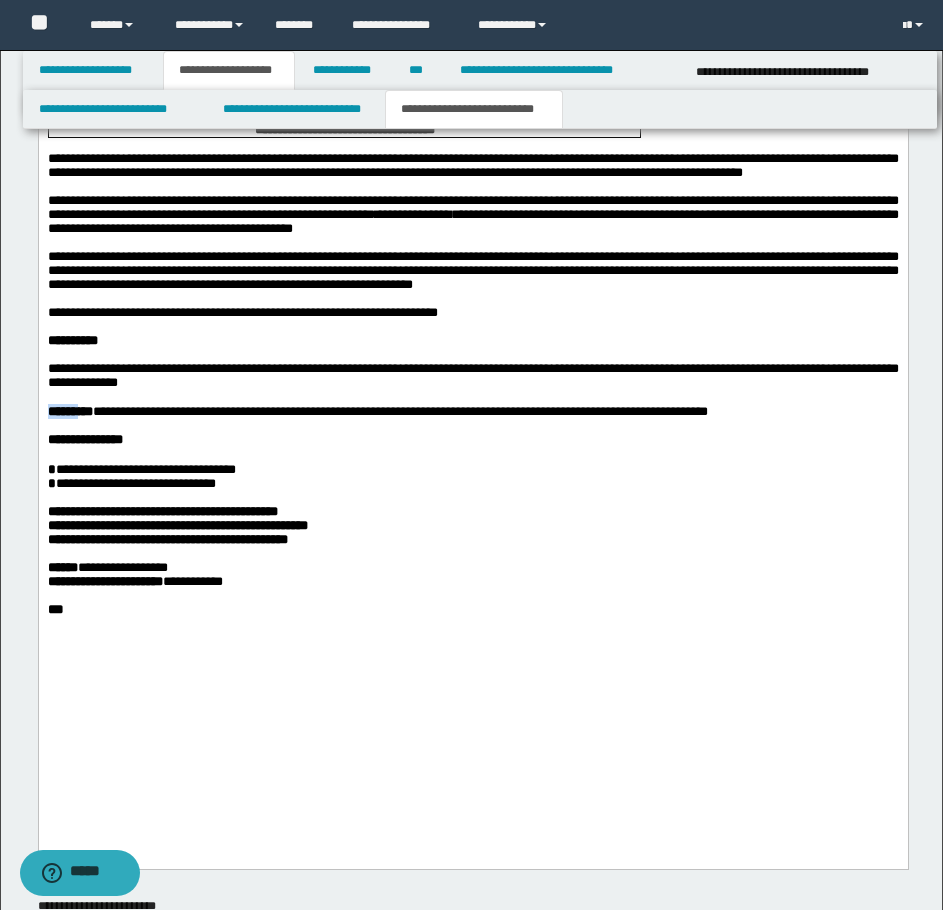 drag, startPoint x: 96, startPoint y: 523, endPoint x: 45, endPoint y: 524, distance: 51.009804 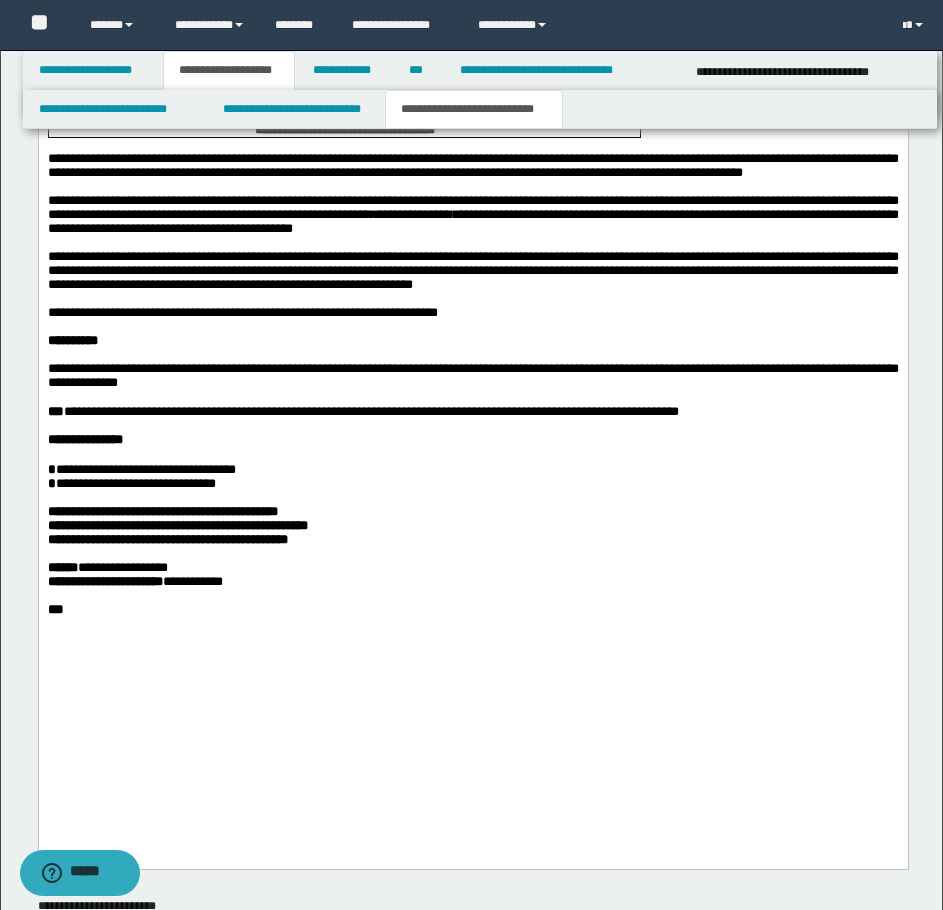 click on "***" at bounding box center [55, 412] 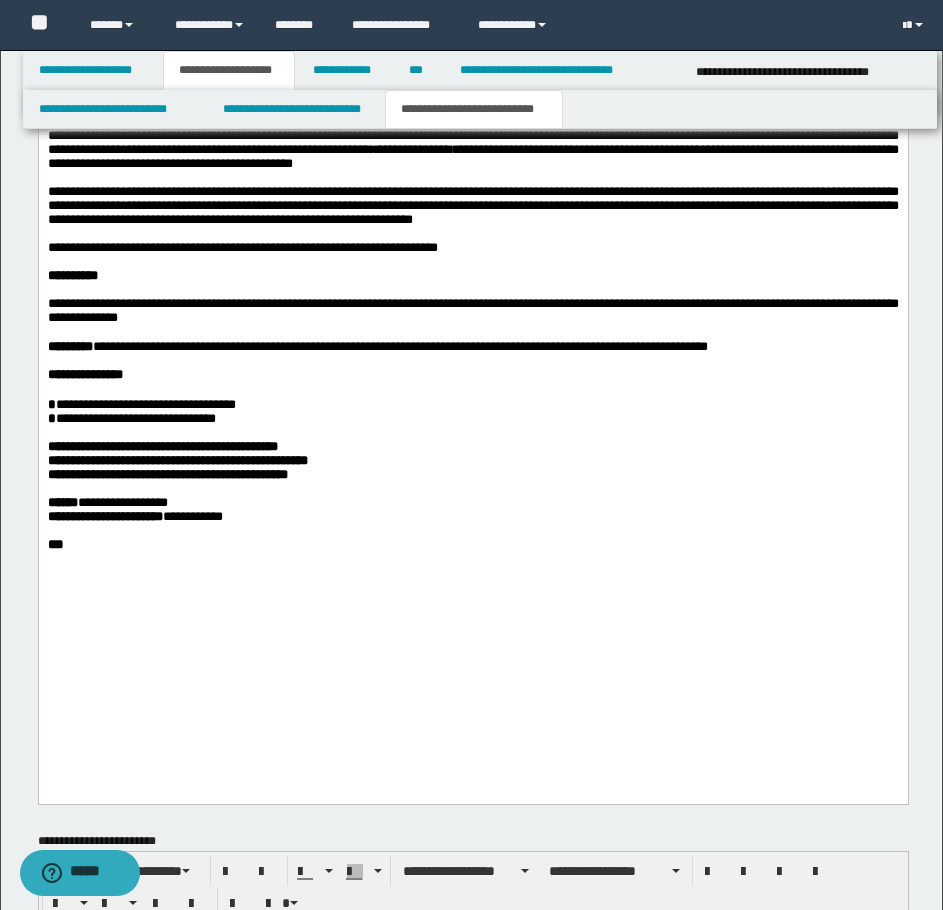 scroll, scrollTop: 2000, scrollLeft: 0, axis: vertical 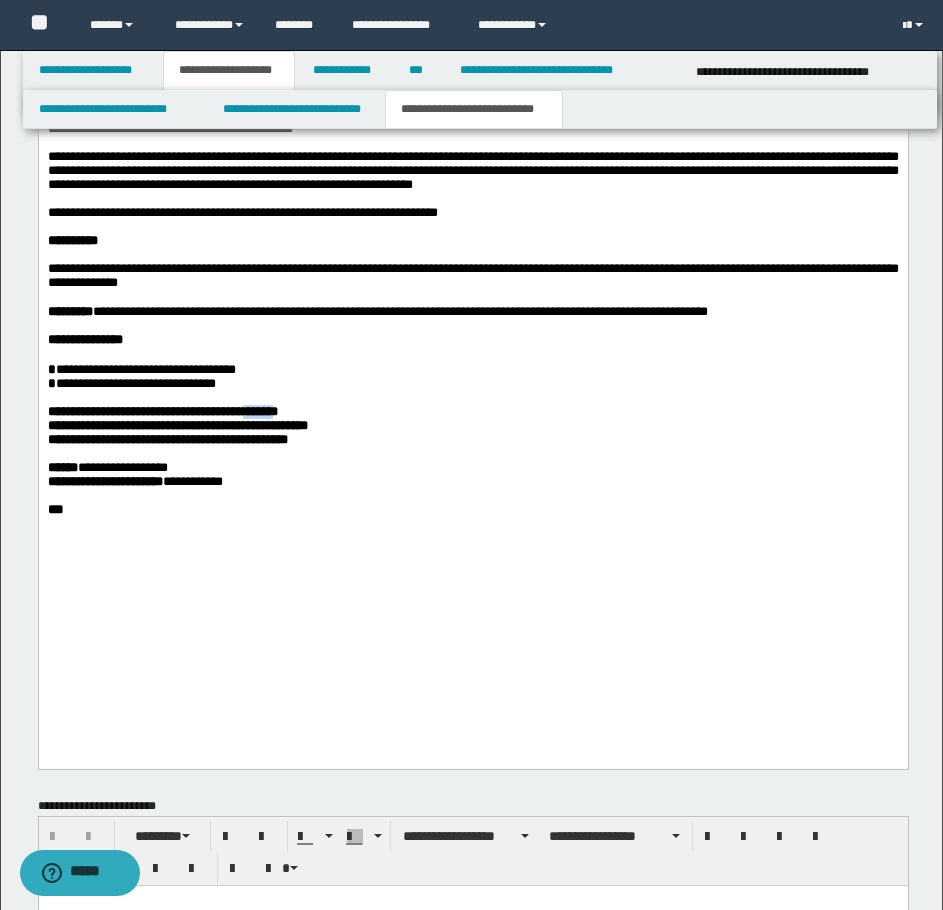 drag, startPoint x: 240, startPoint y: 539, endPoint x: 277, endPoint y: 538, distance: 37.01351 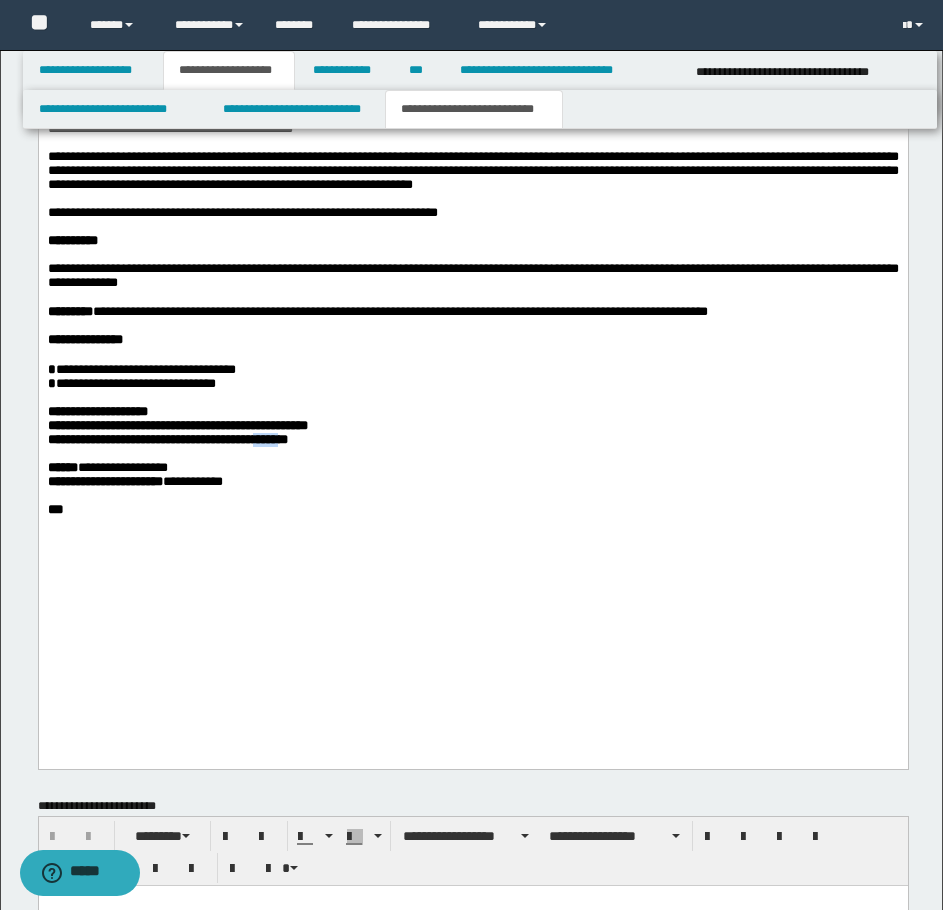 drag, startPoint x: 240, startPoint y: 573, endPoint x: 269, endPoint y: 571, distance: 29.068884 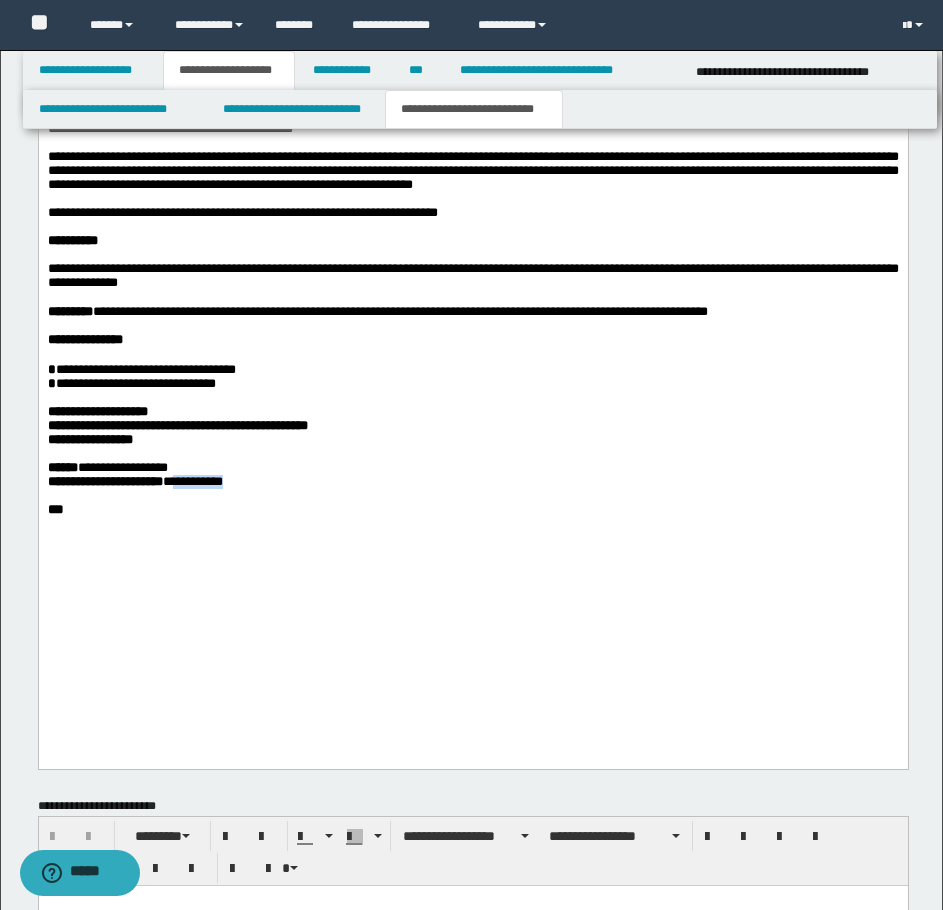 drag, startPoint x: 210, startPoint y: 621, endPoint x: 294, endPoint y: 620, distance: 84.00595 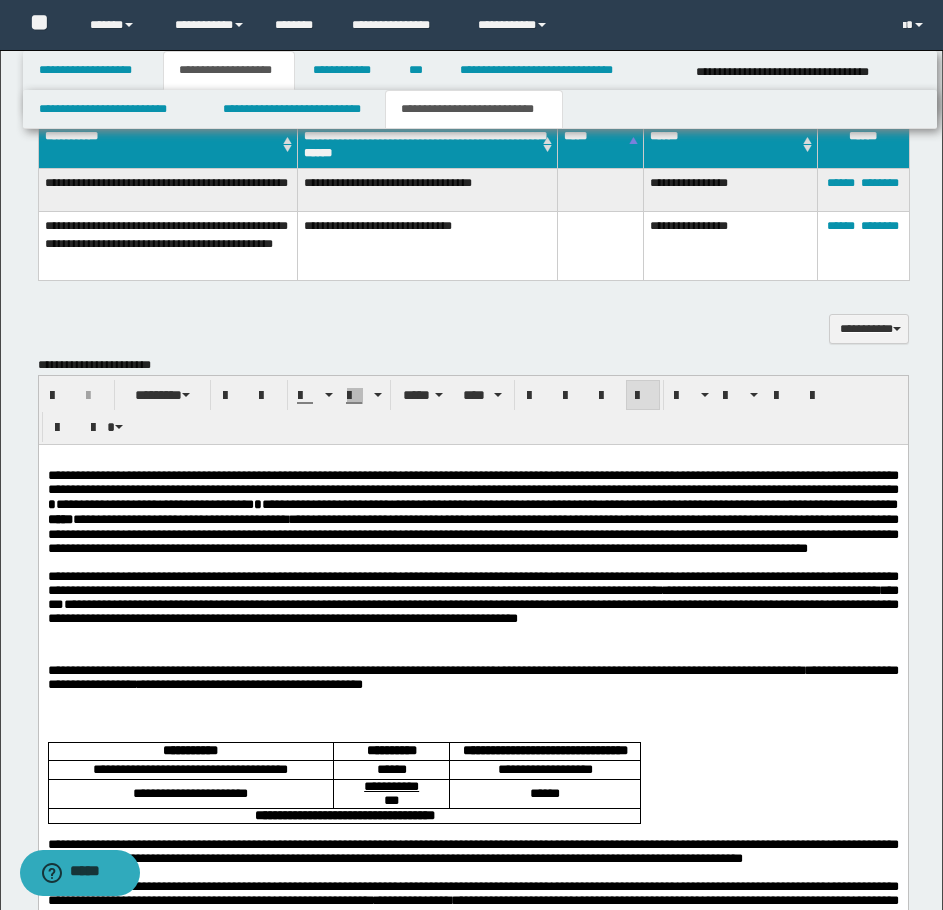 scroll, scrollTop: 1200, scrollLeft: 0, axis: vertical 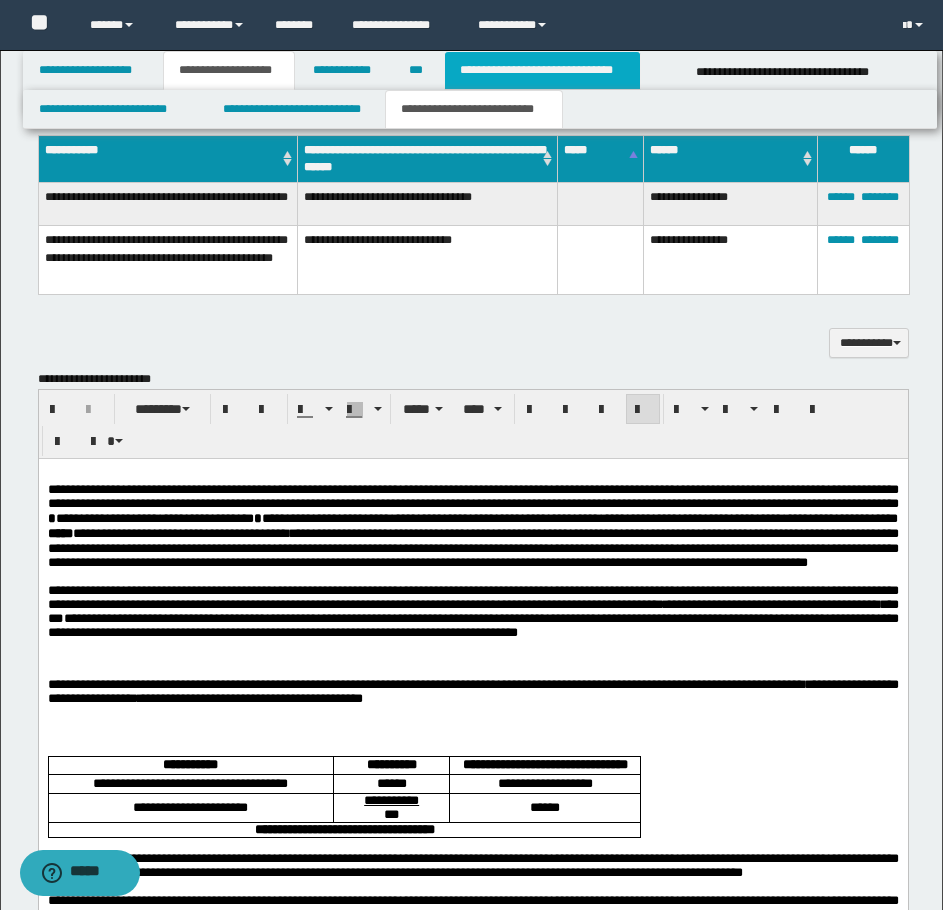 click on "**********" at bounding box center [542, 70] 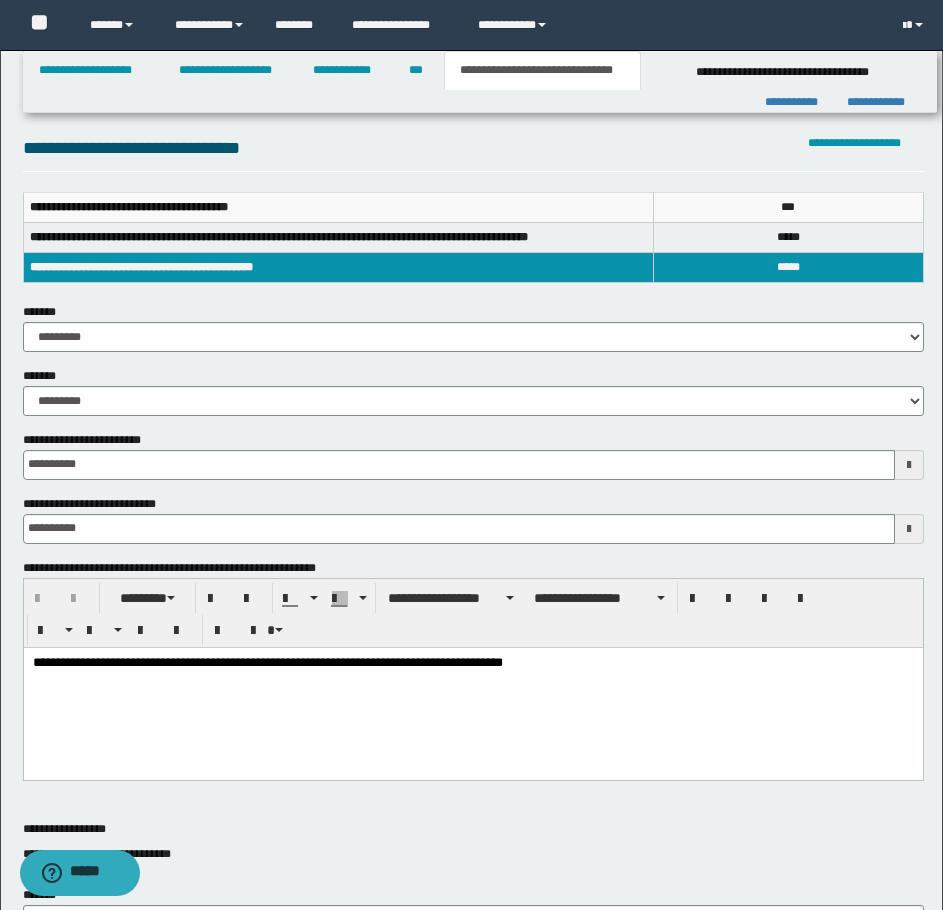 scroll, scrollTop: 169, scrollLeft: 0, axis: vertical 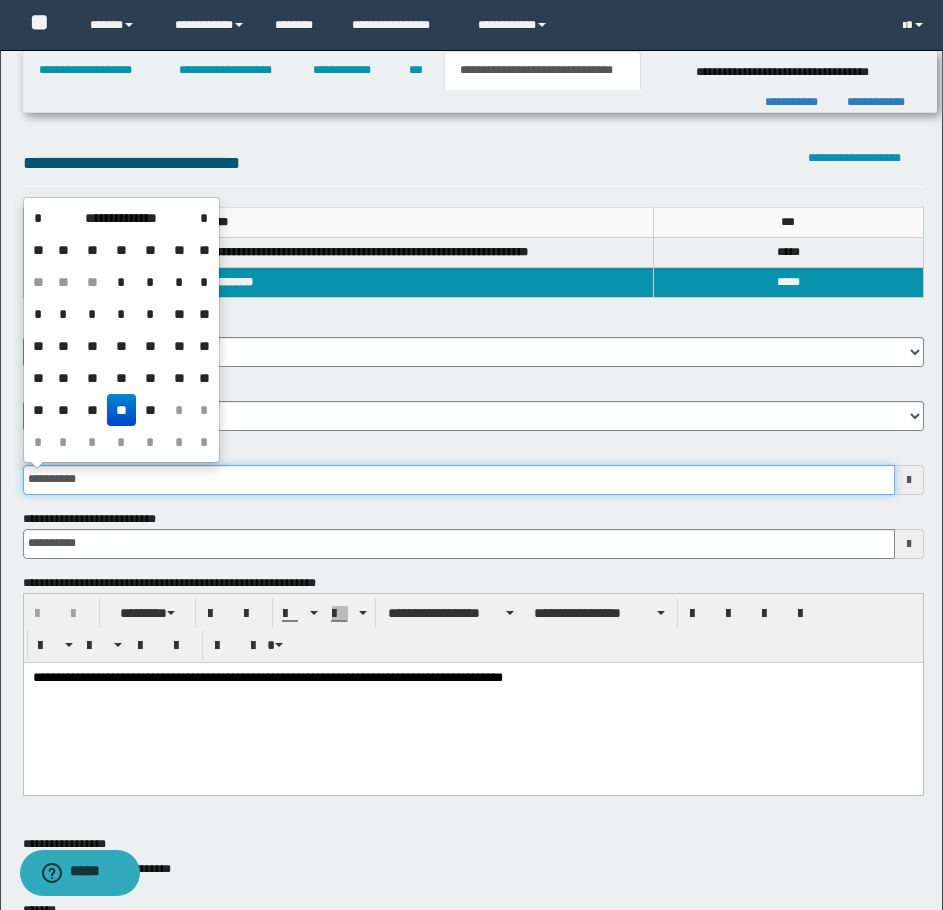 click on "**********" at bounding box center (459, 480) 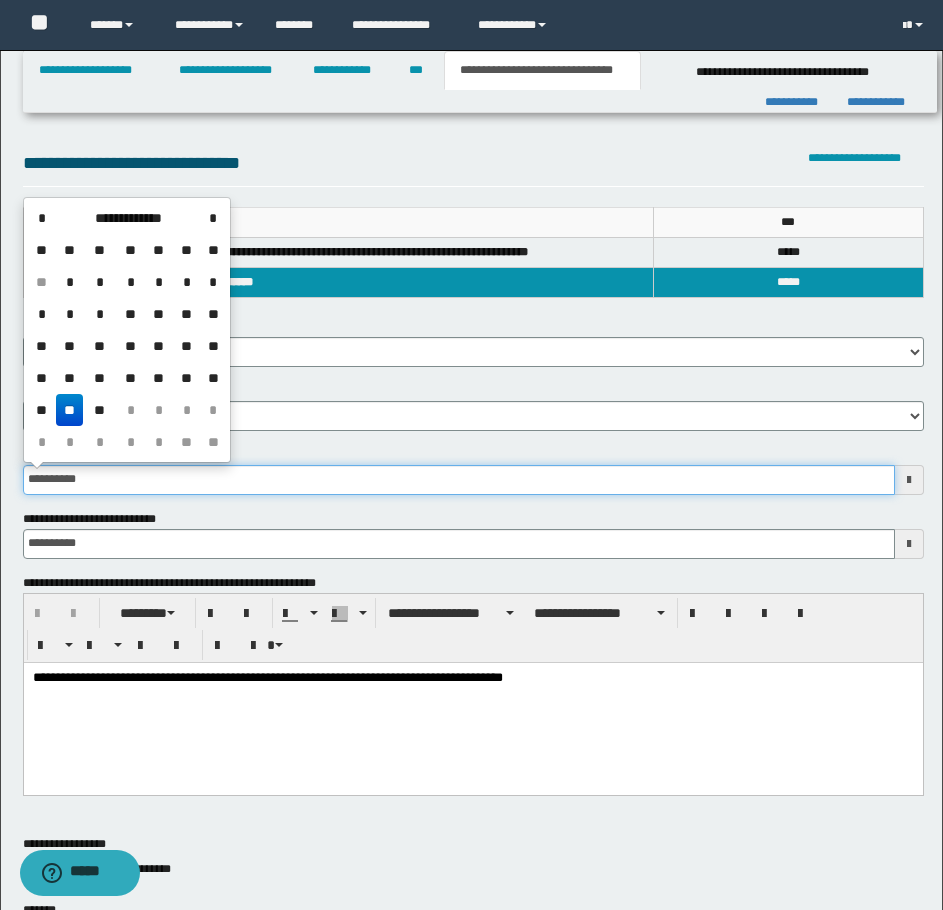 type on "**********" 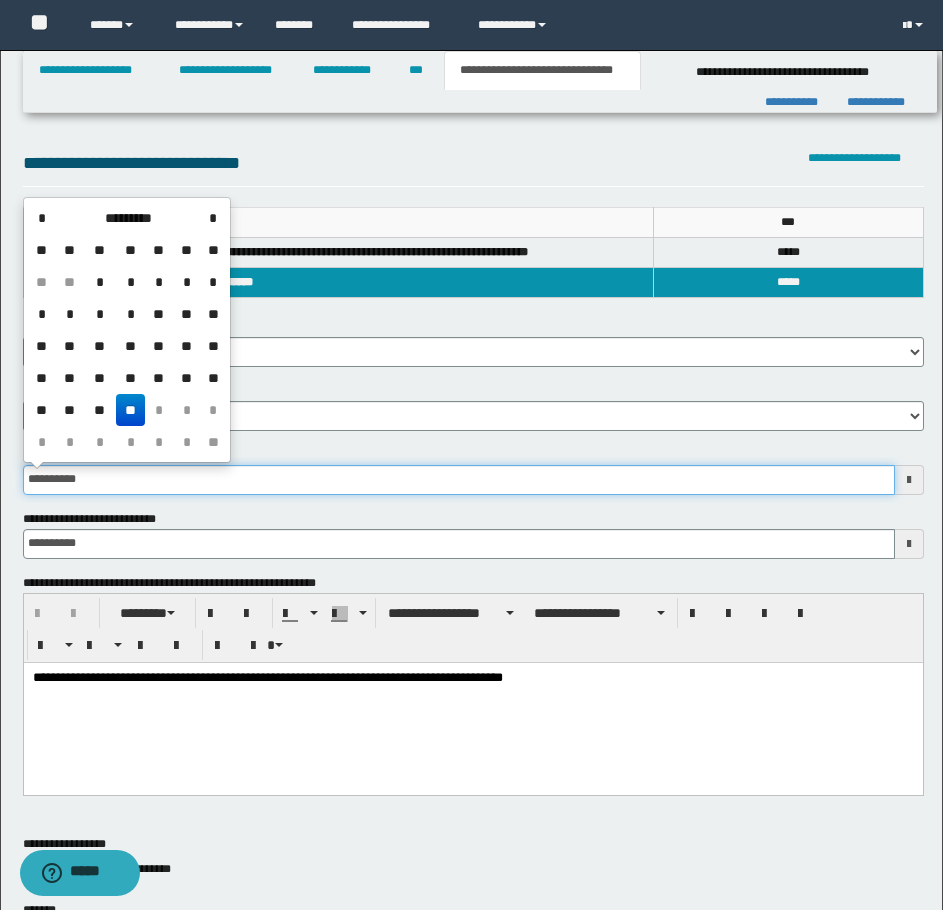 type on "**********" 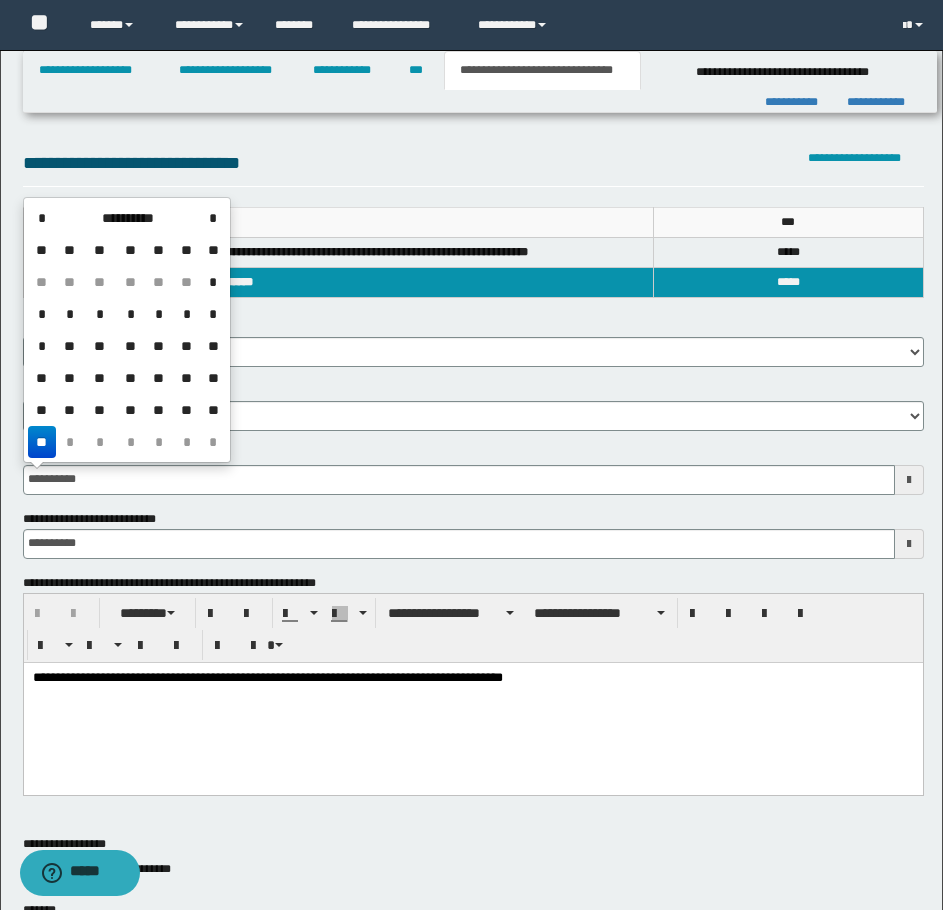 click on "**********" at bounding box center [472, 702] 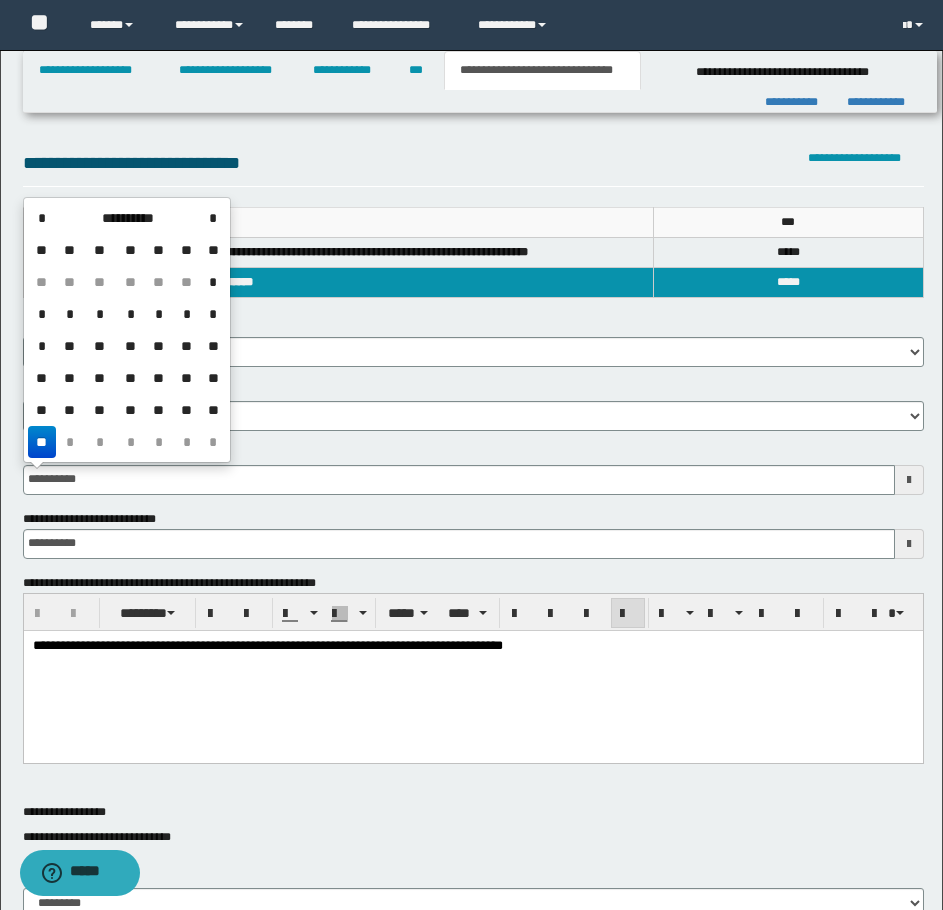 click on "**********" at bounding box center [472, 670] 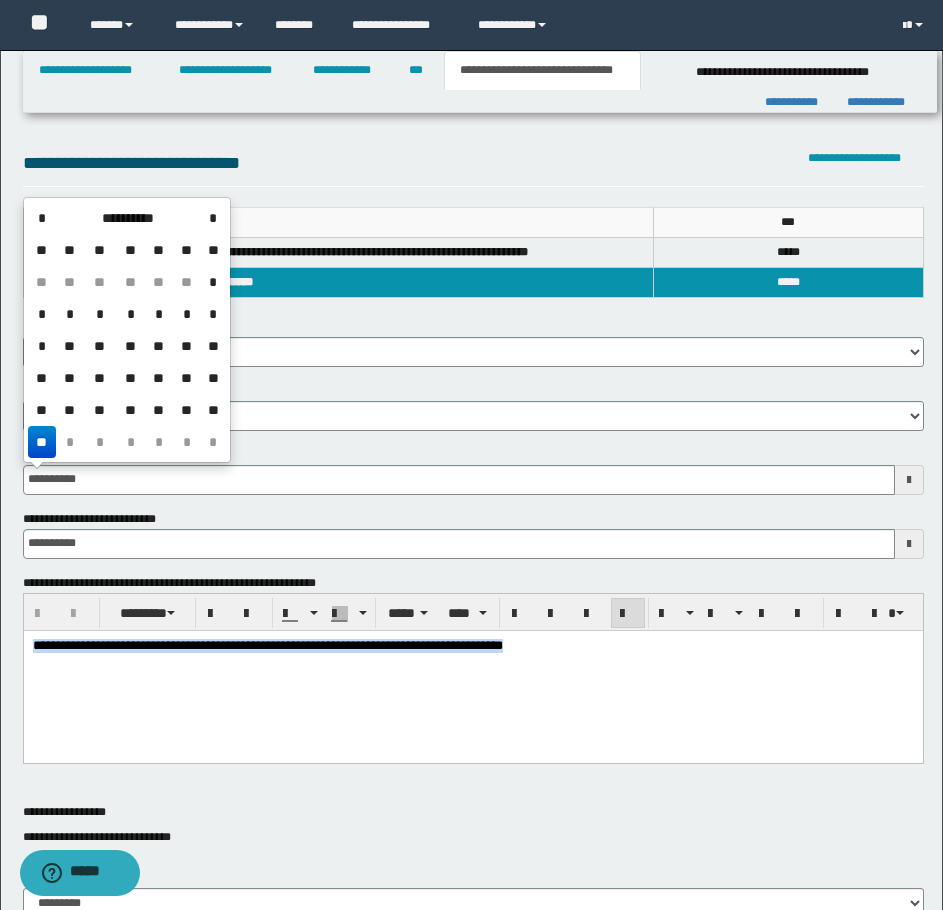 drag, startPoint x: 31, startPoint y: 647, endPoint x: 606, endPoint y: 680, distance: 575.94617 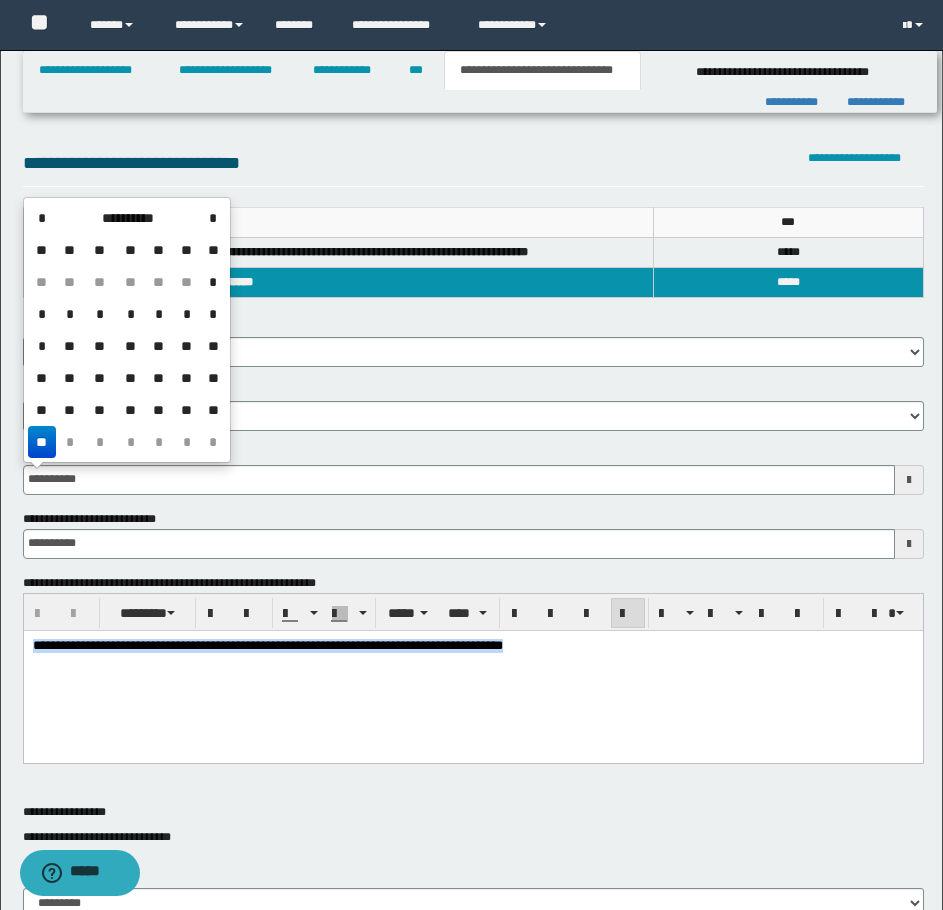 click on "**********" at bounding box center [472, 670] 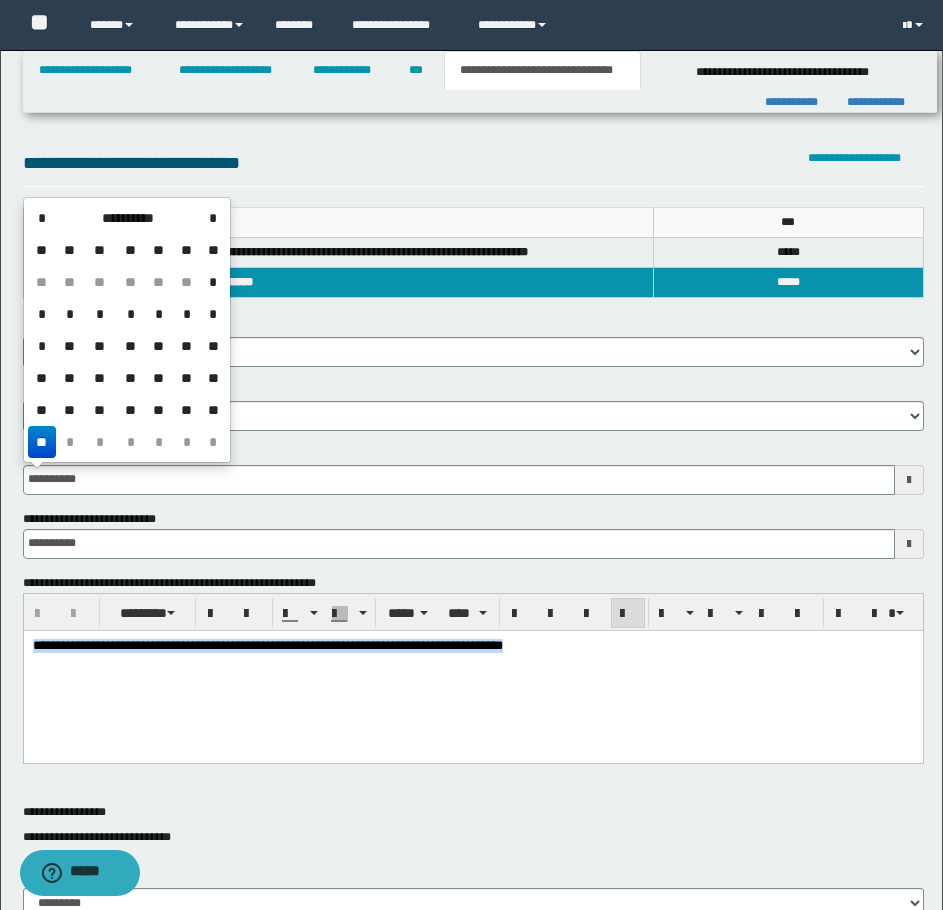 paste 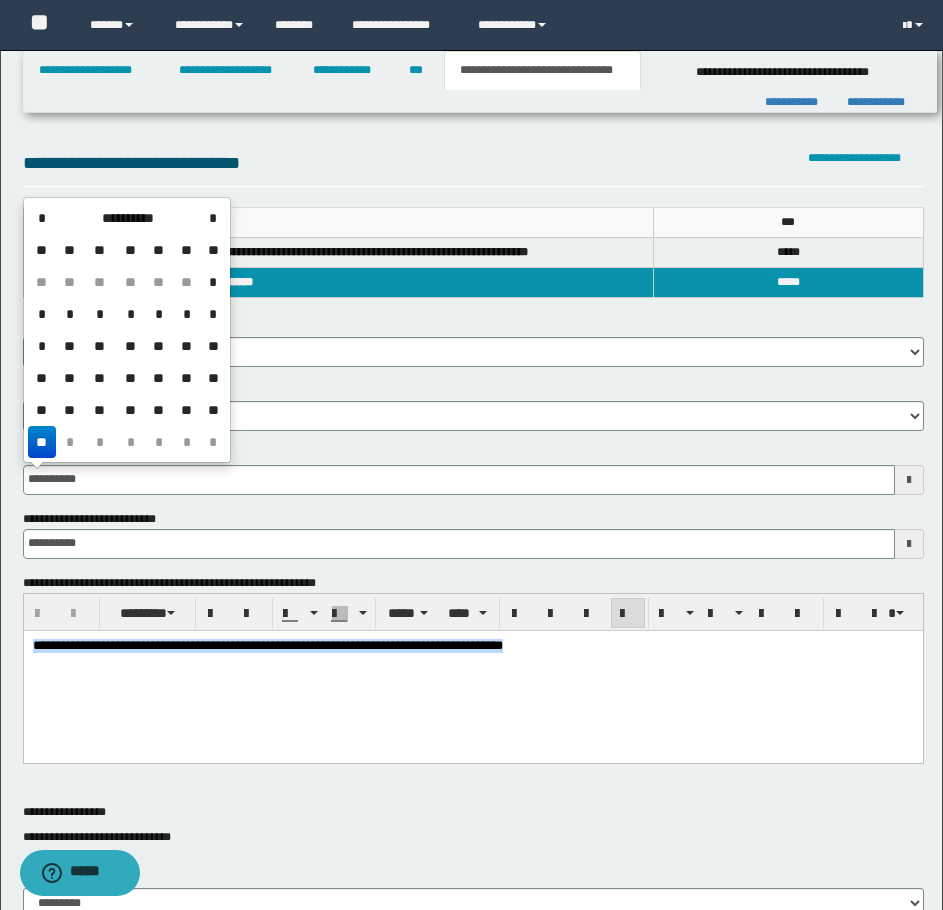 type 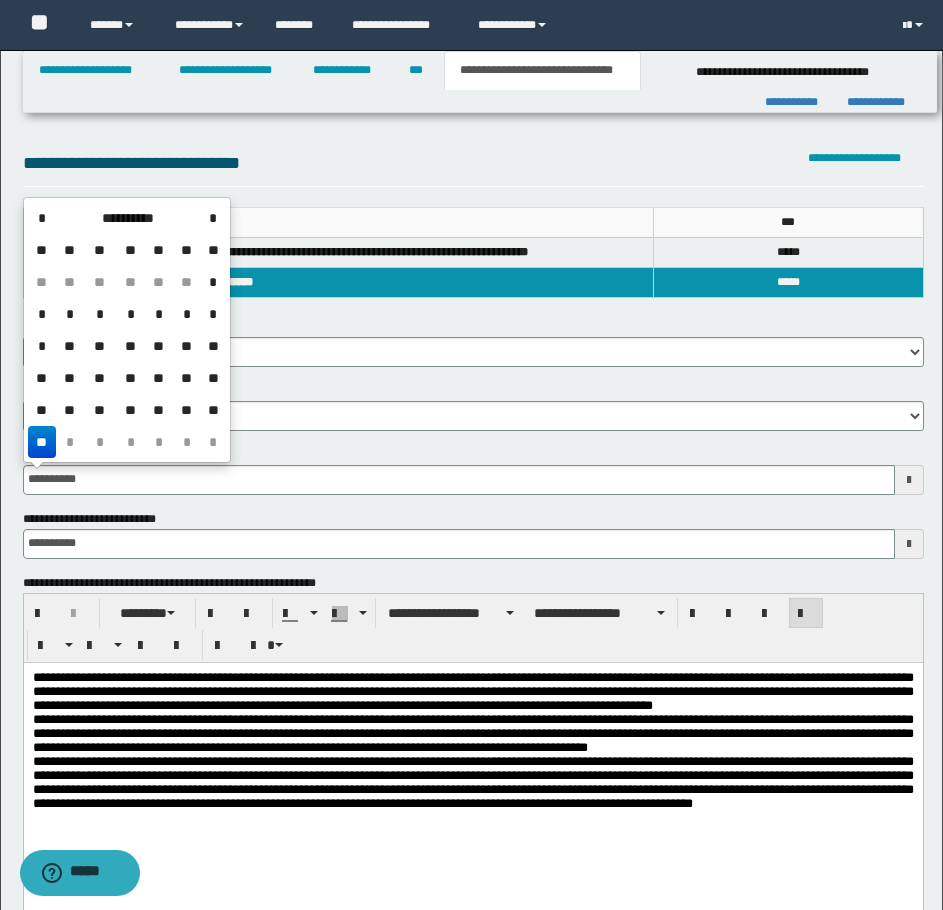 click on "**********" at bounding box center [472, 750] 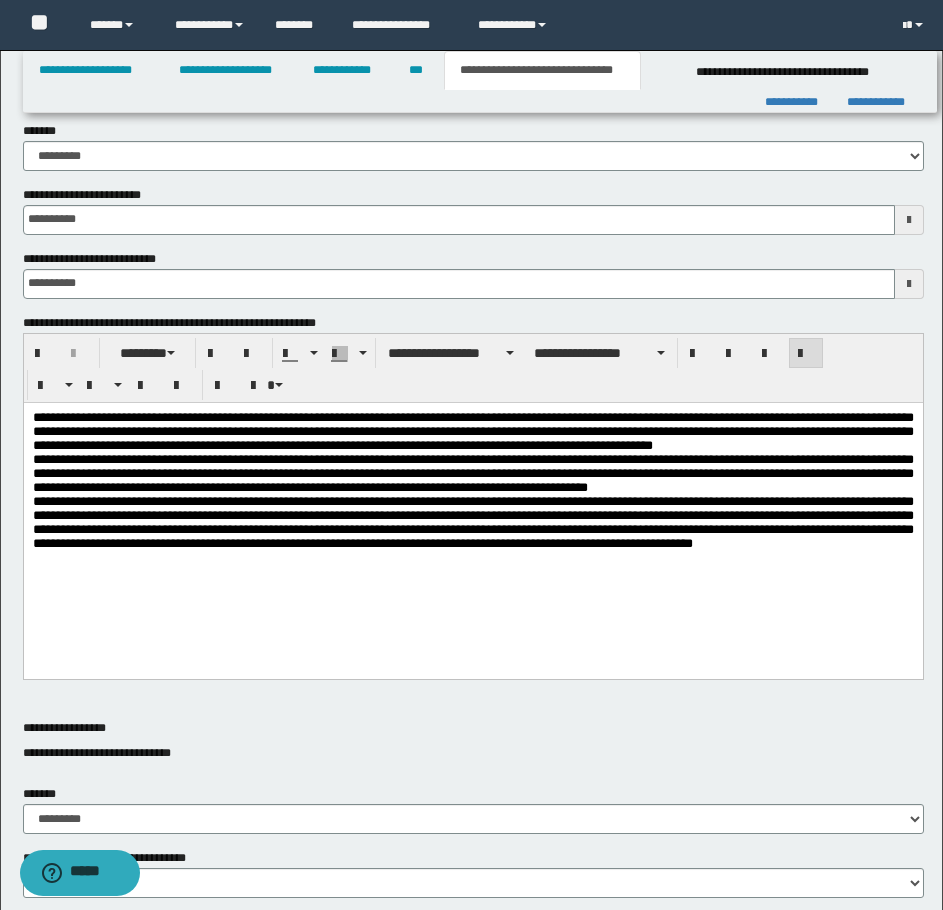 scroll, scrollTop: 469, scrollLeft: 0, axis: vertical 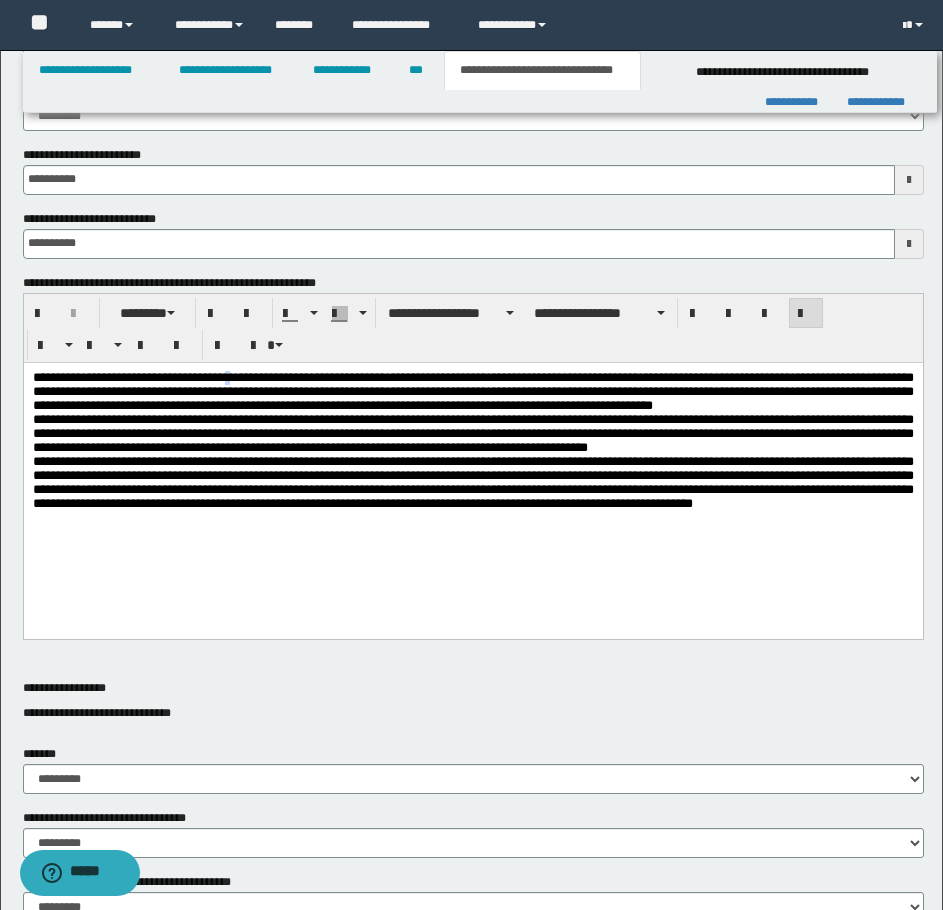 click on "**********" at bounding box center [472, 450] 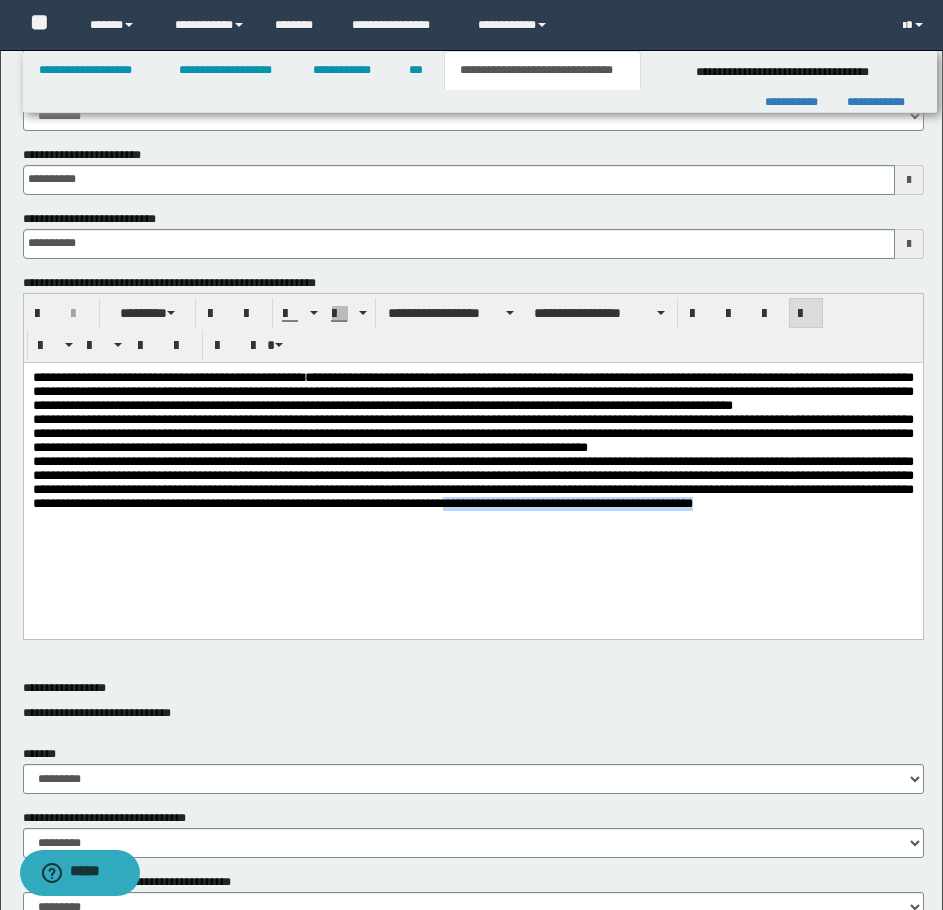 drag, startPoint x: 554, startPoint y: 518, endPoint x: 825, endPoint y: 528, distance: 271.18445 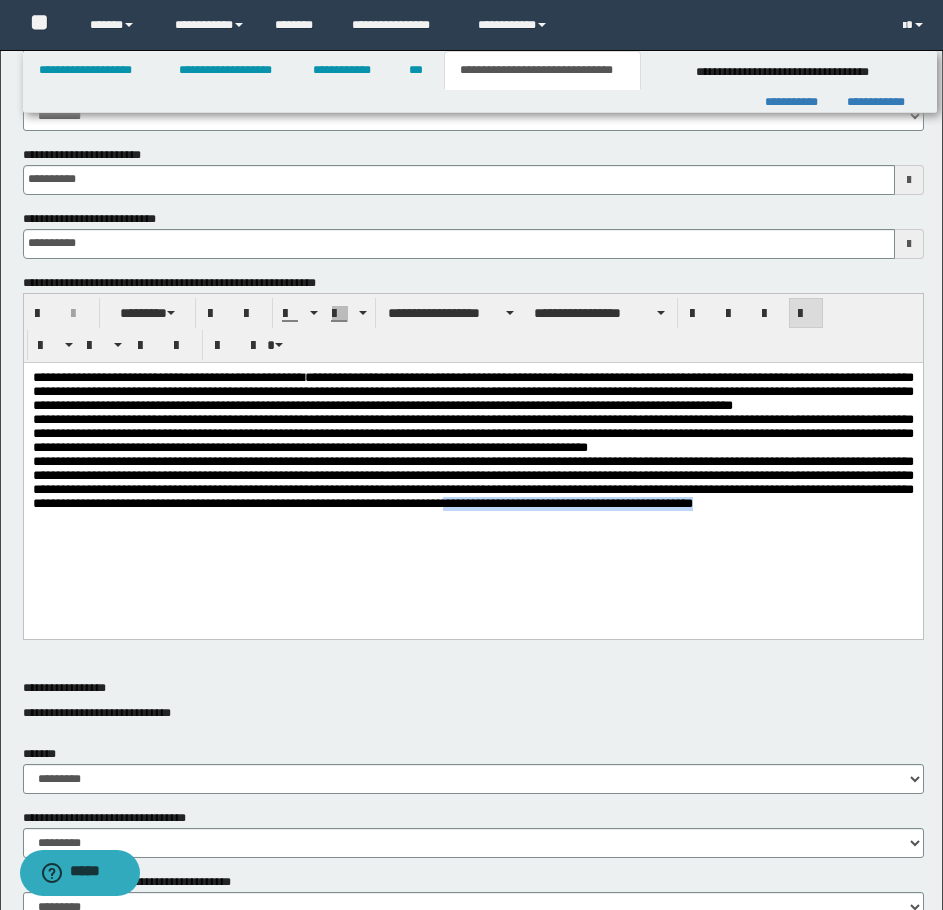 click on "**********" at bounding box center [472, 450] 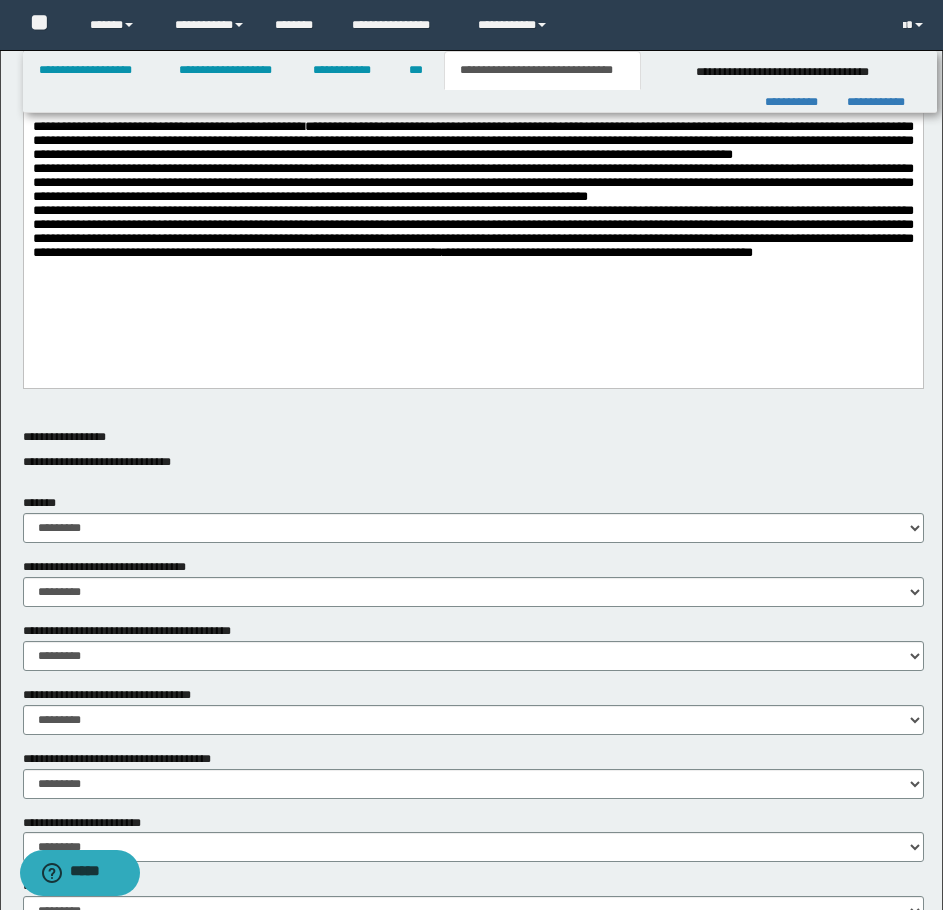 scroll, scrollTop: 769, scrollLeft: 0, axis: vertical 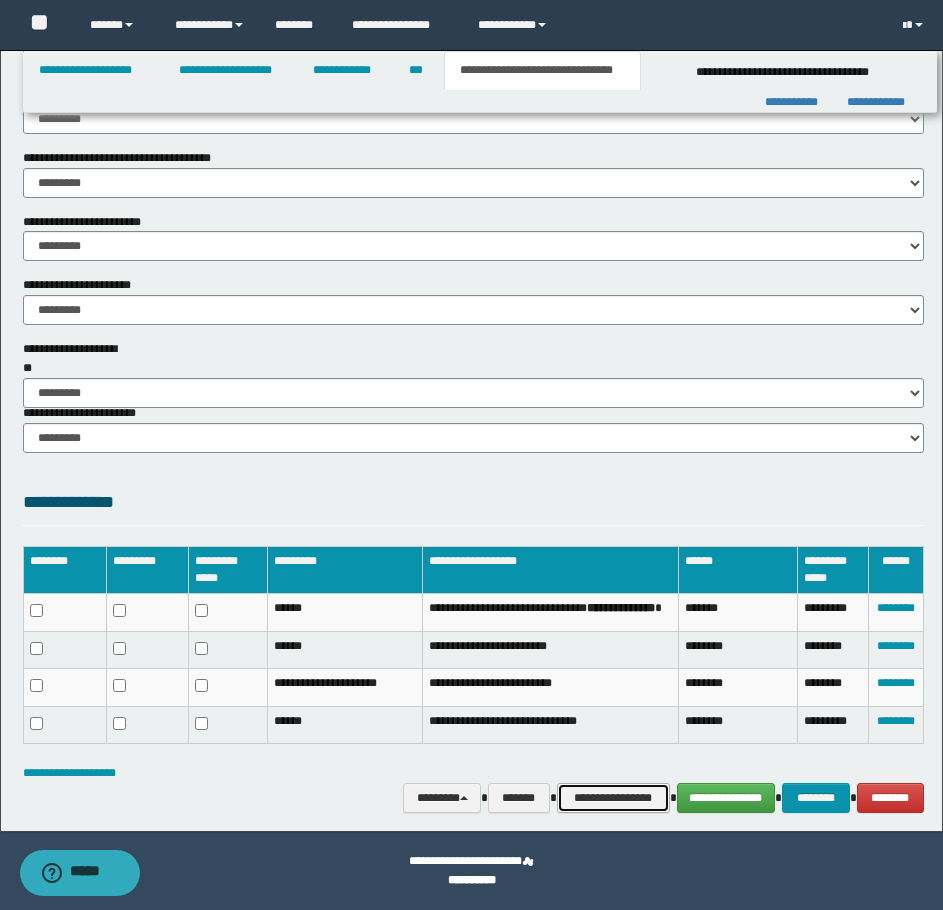 click on "**********" at bounding box center [613, 798] 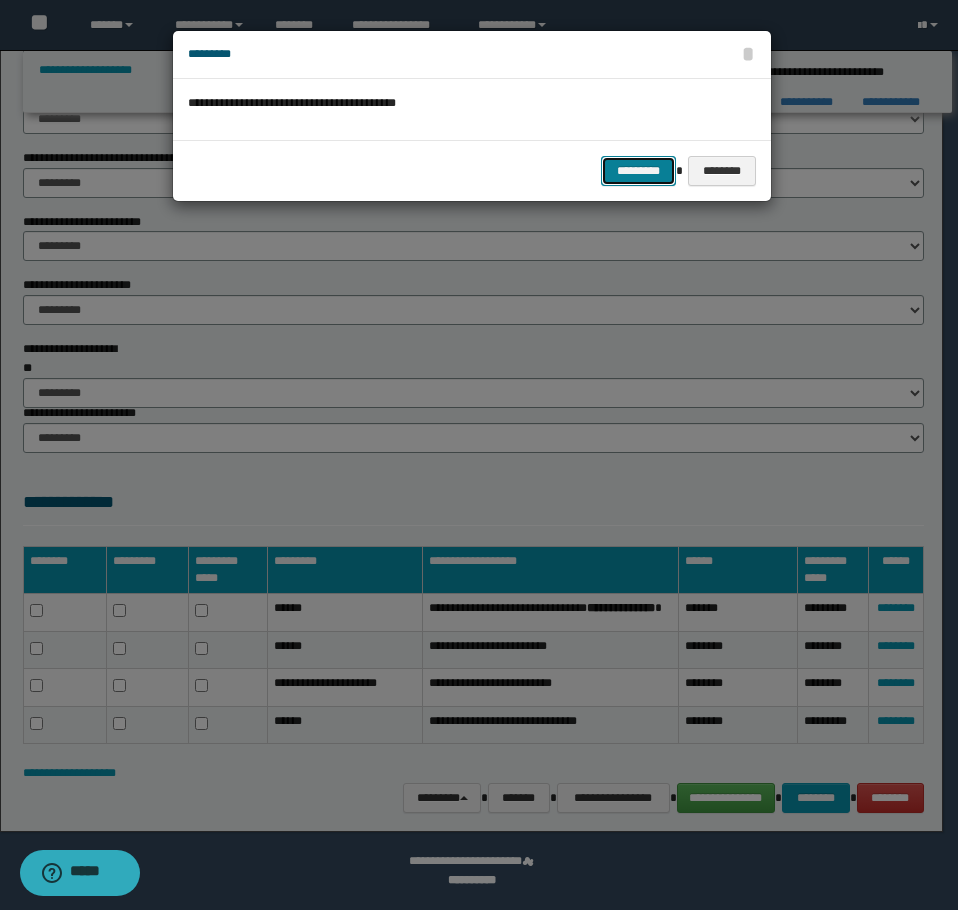 click on "*********" at bounding box center (638, 171) 